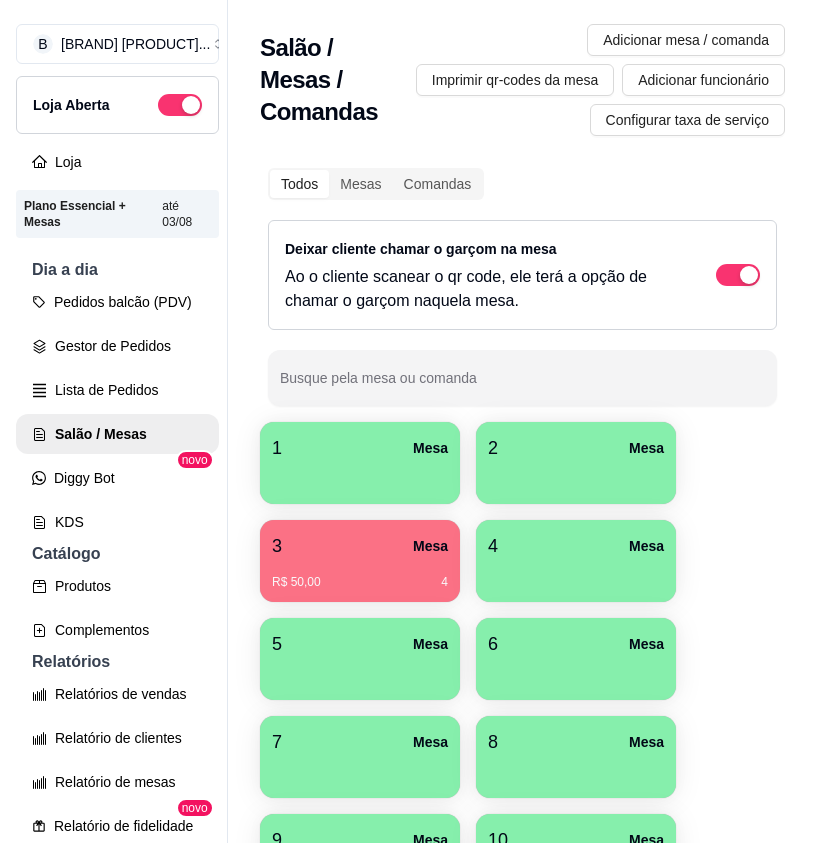 scroll, scrollTop: 0, scrollLeft: 0, axis: both 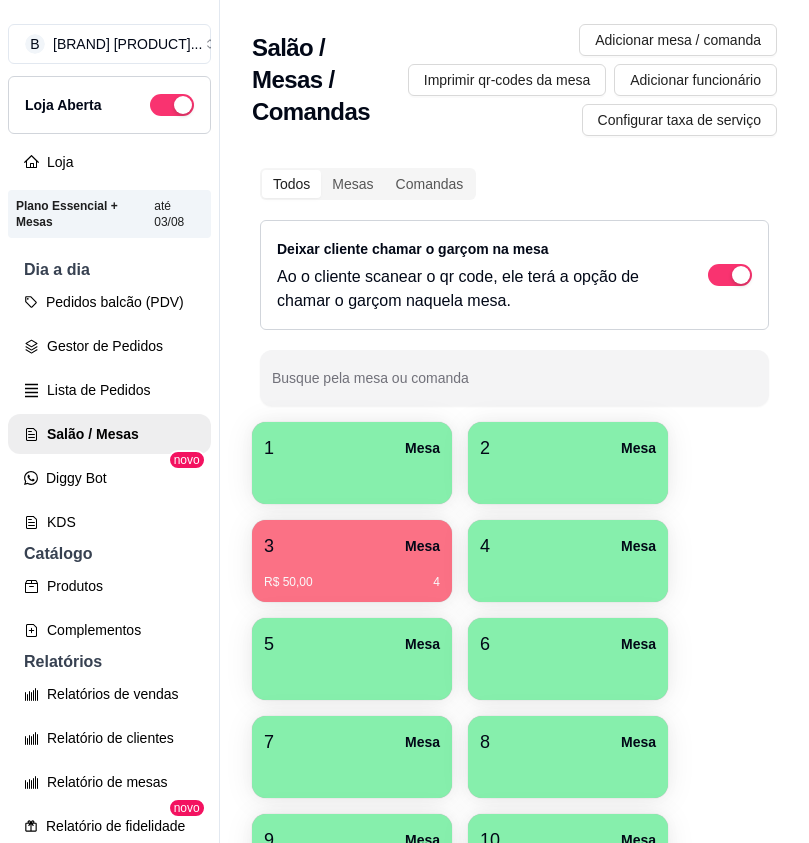 click on "3 Mesa" at bounding box center [352, 546] 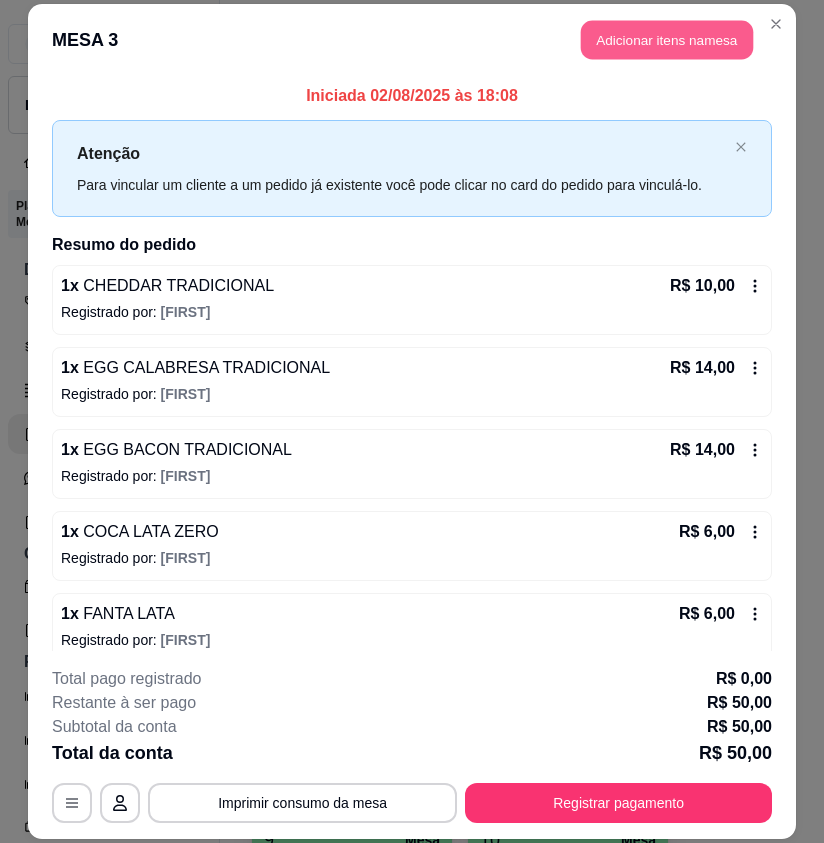 click on "Adicionar itens na  mesa" at bounding box center [667, 40] 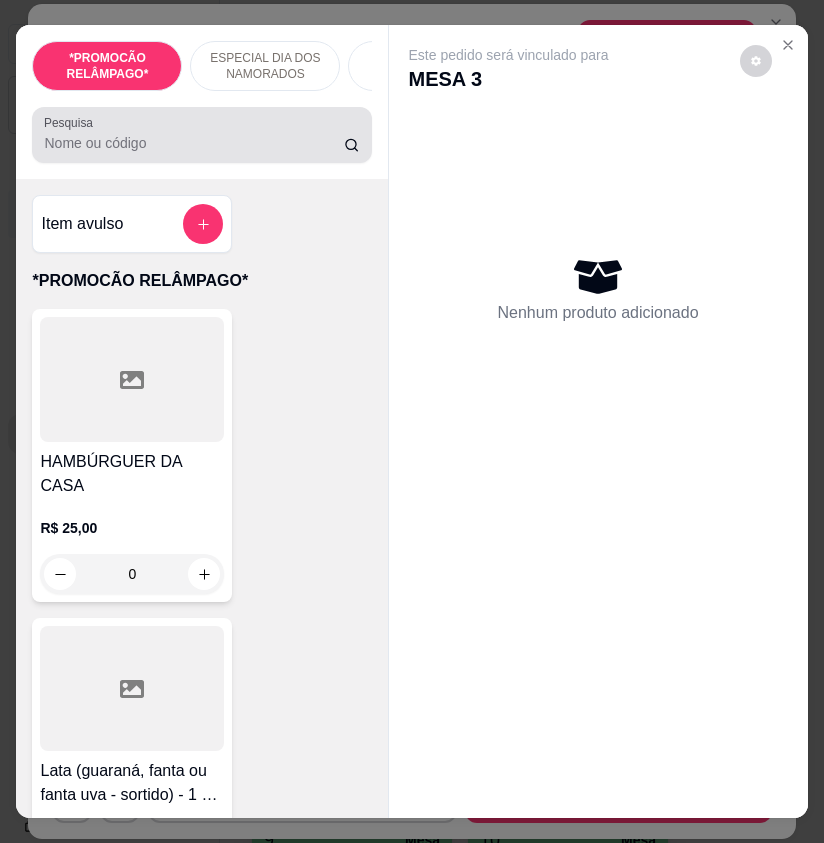 click on "Pesquisa" at bounding box center [194, 143] 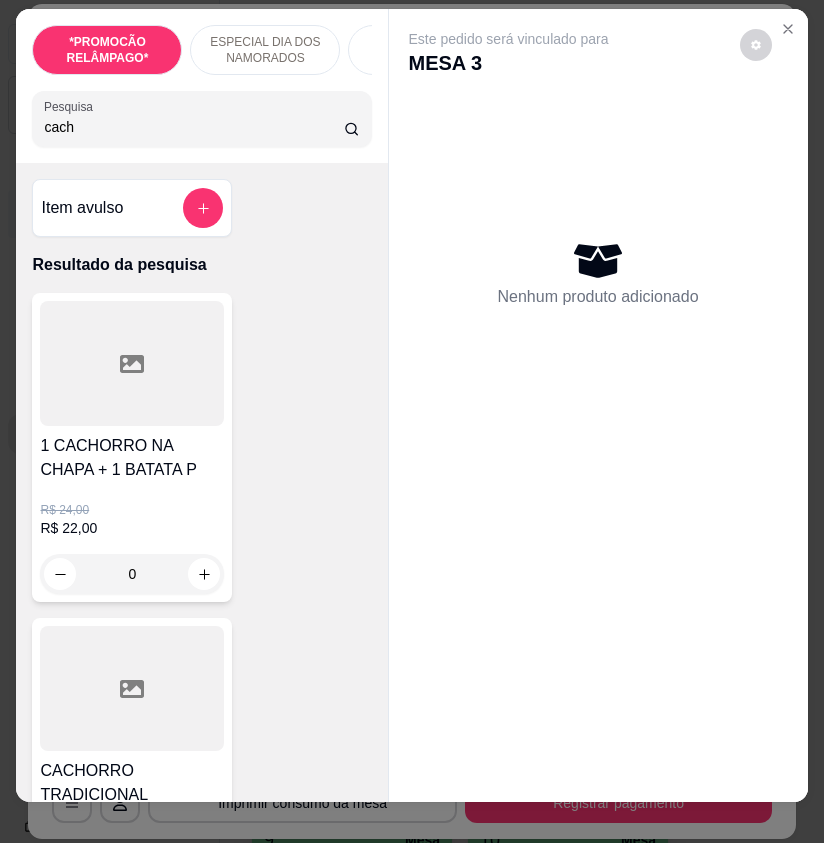 scroll, scrollTop: 0, scrollLeft: 0, axis: both 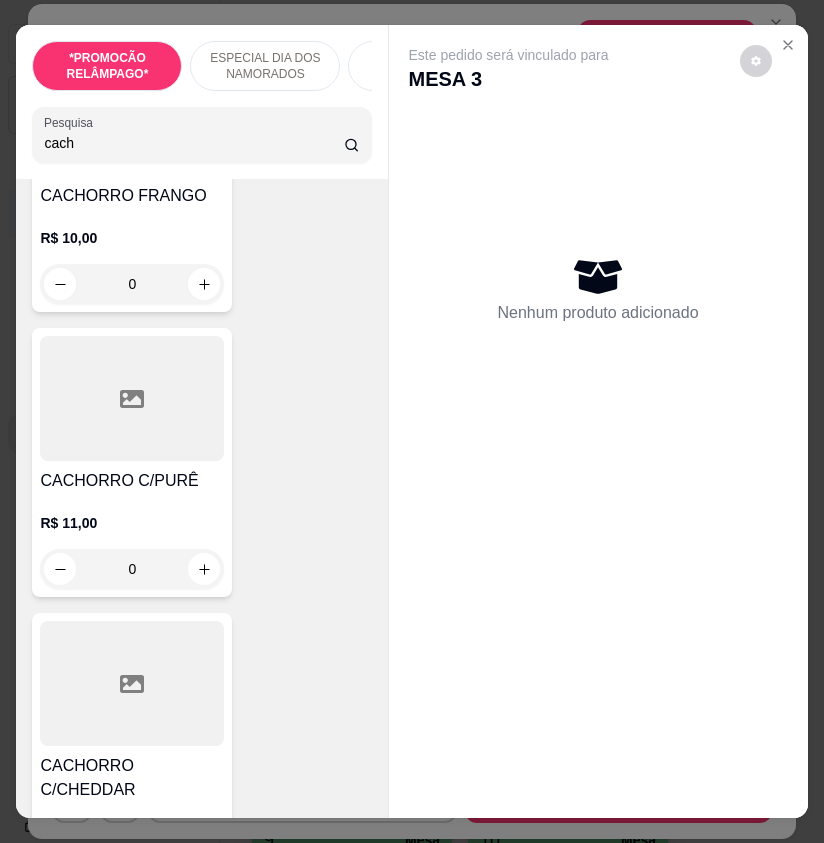 type on "cach" 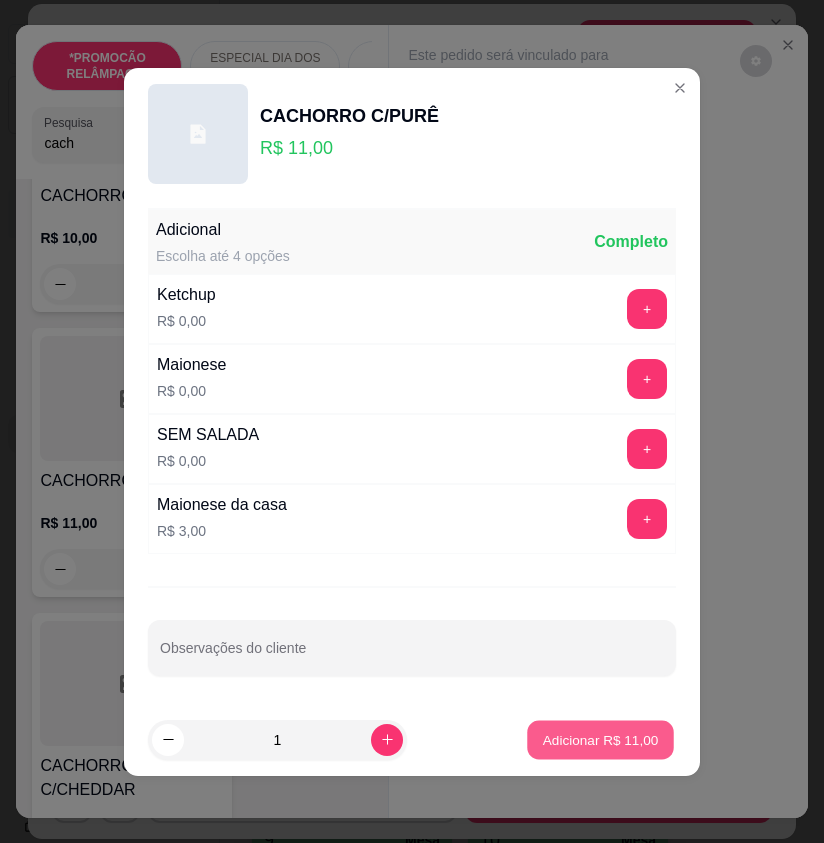 click on "Adicionar   R$ 11,00" at bounding box center [600, 739] 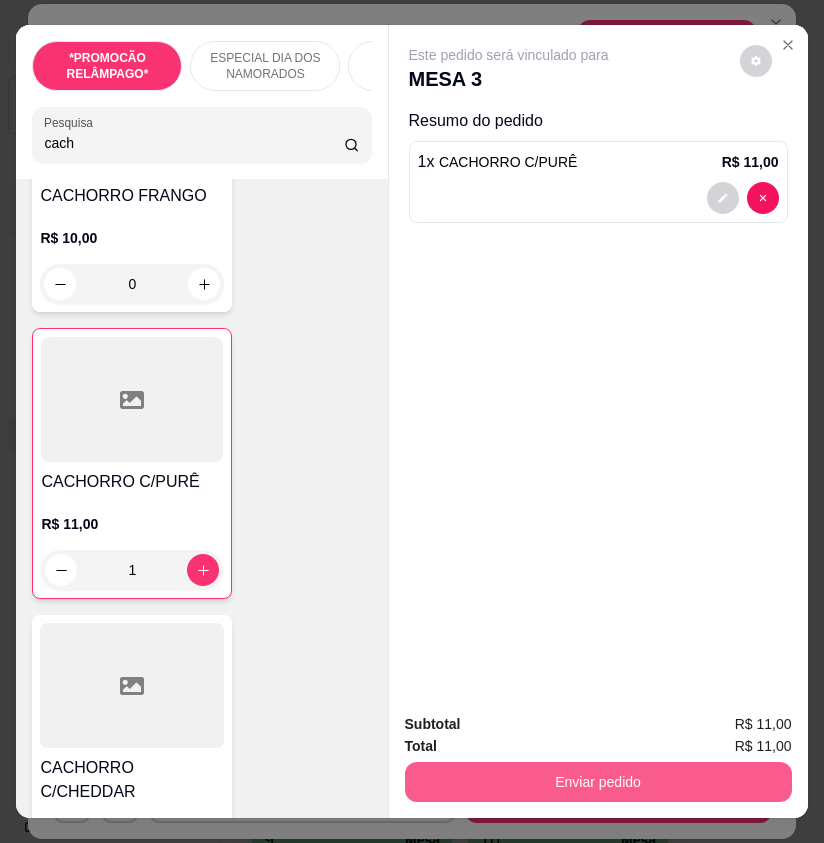 click on "Enviar pedido" at bounding box center [598, 782] 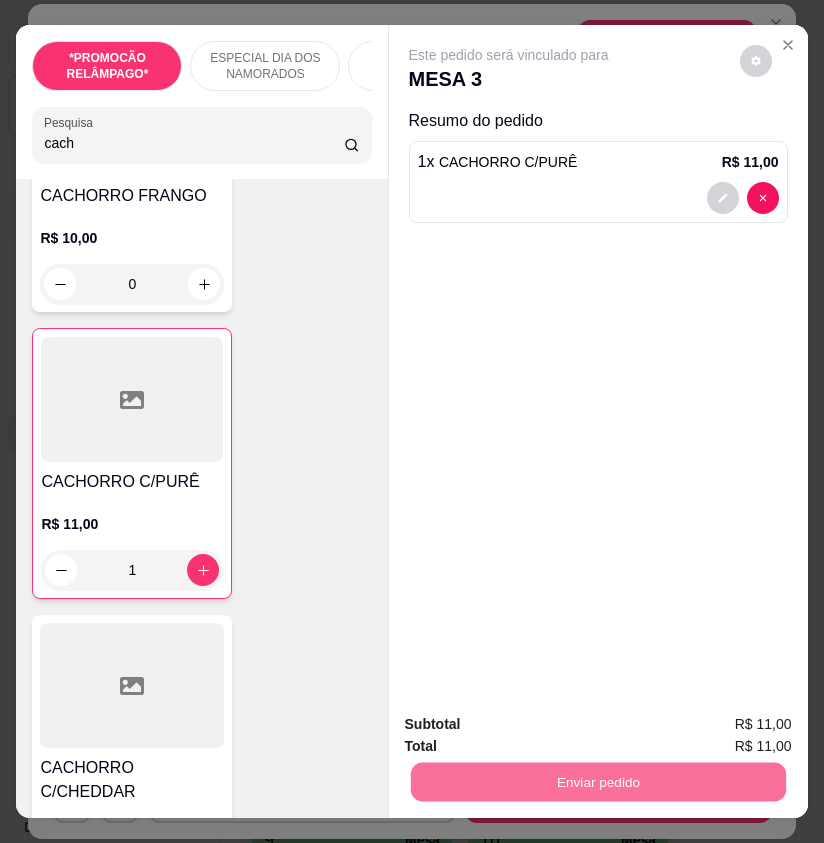 click on "Não registrar e enviar pedido" at bounding box center (529, 724) 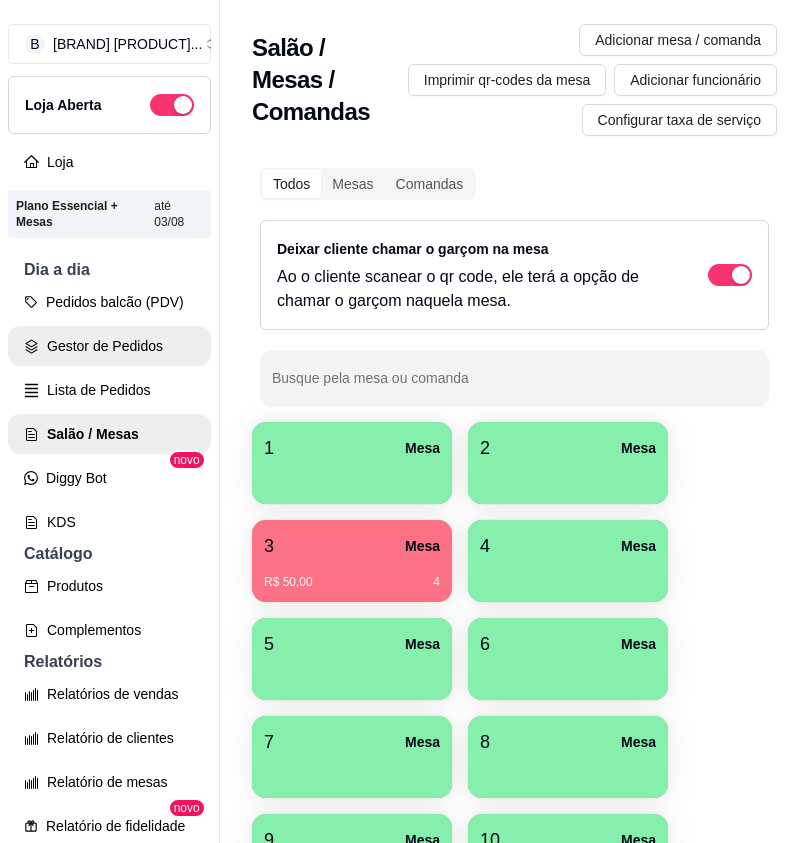 click on "Gestor de Pedidos" at bounding box center (109, 346) 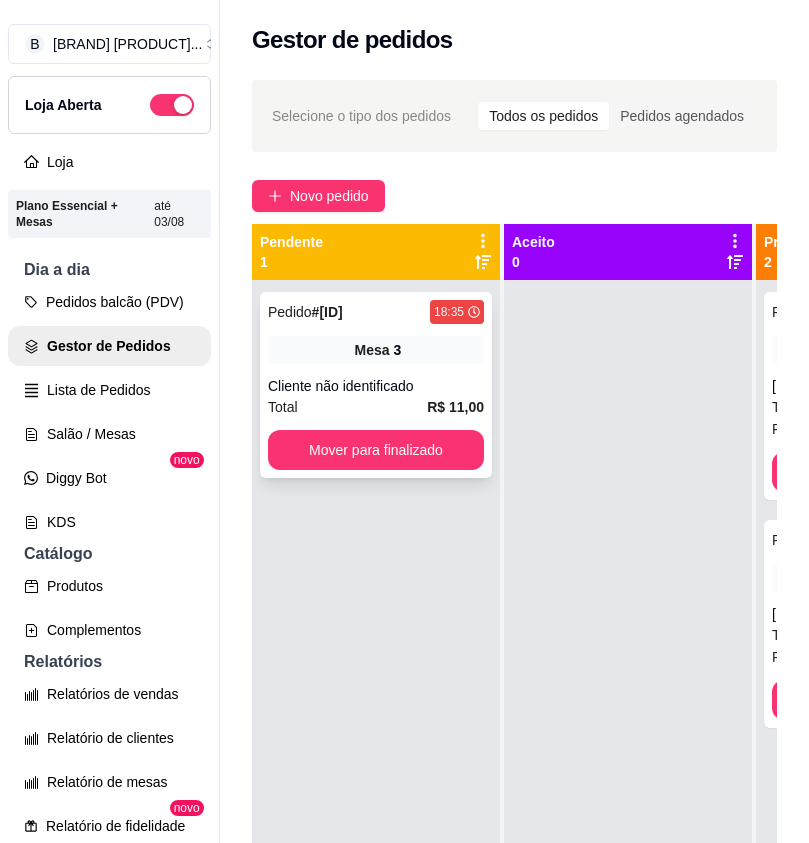 click on "Mesa" at bounding box center [372, 350] 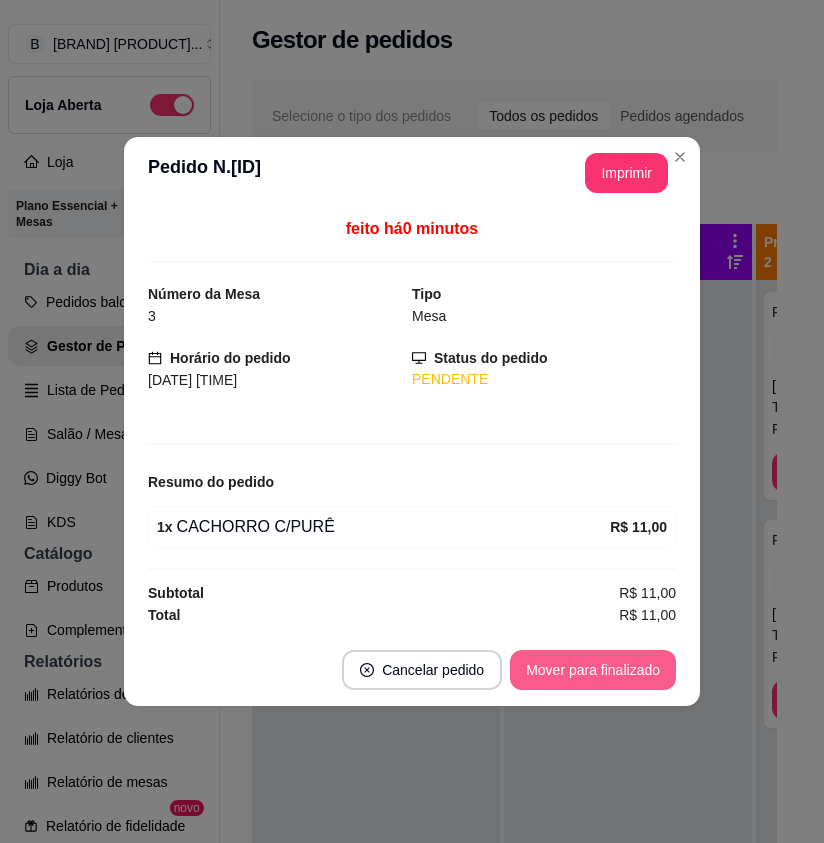 click on "Mover para finalizado" at bounding box center (593, 670) 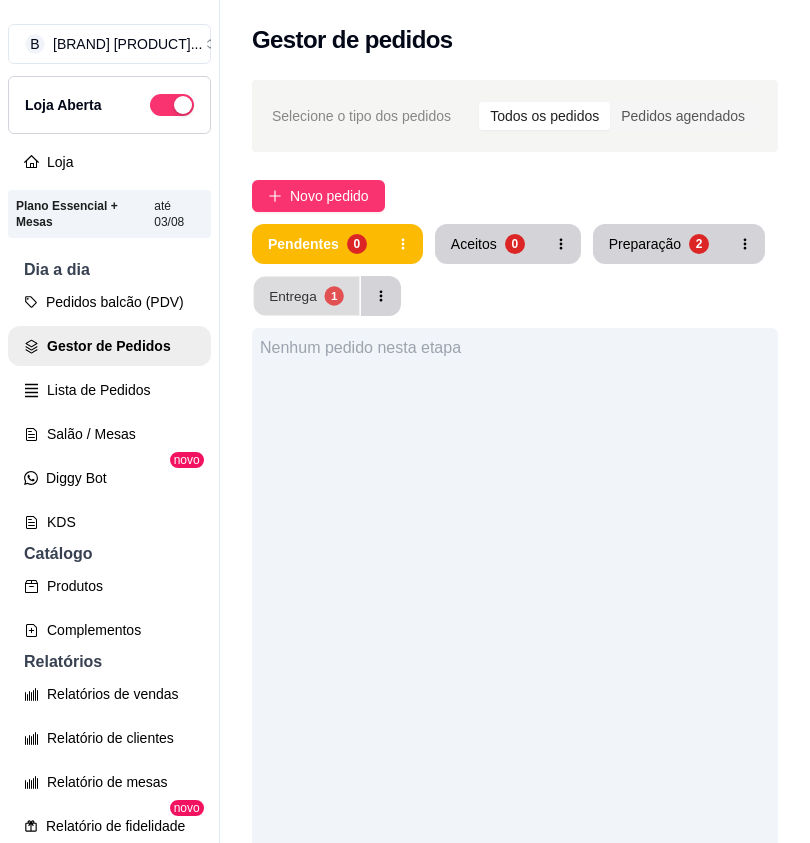 click on "1" at bounding box center (333, 295) 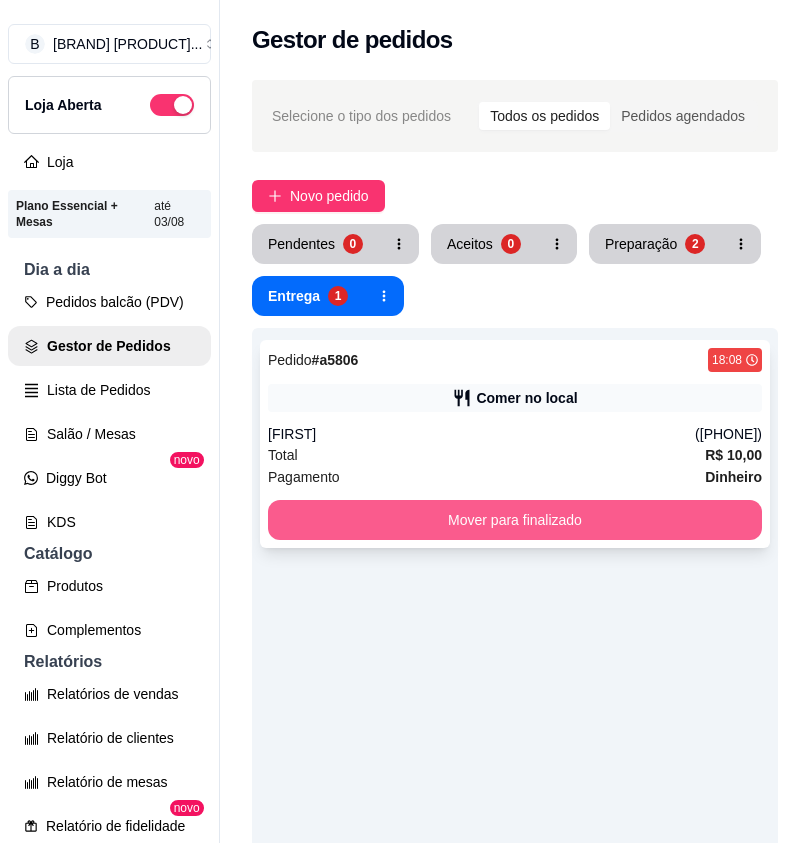 click on "Mover para finalizado" at bounding box center (515, 520) 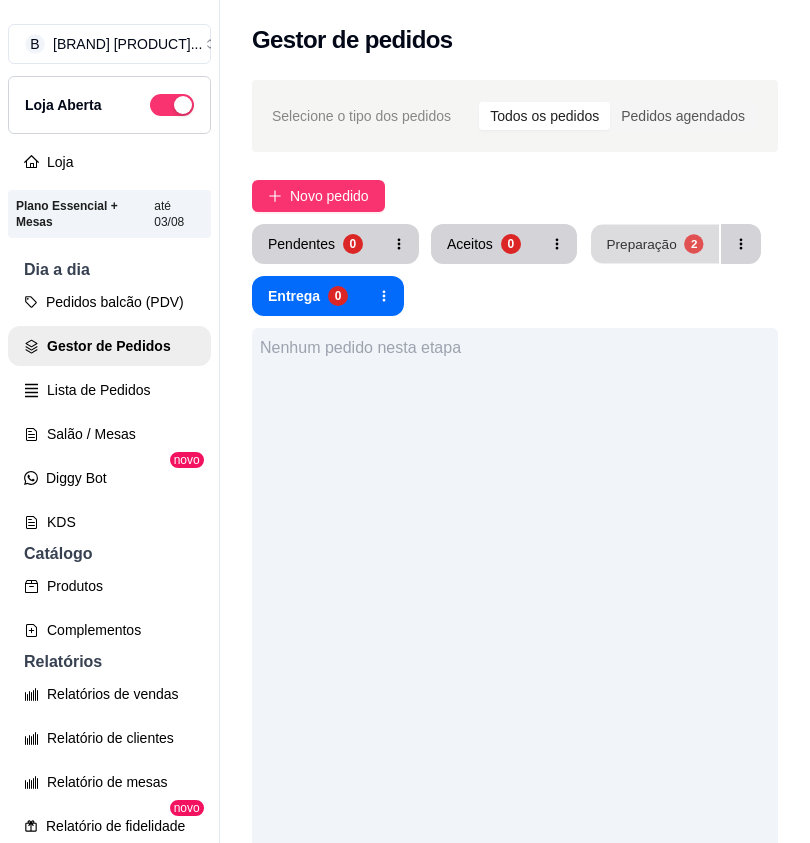 click on "Preparação" at bounding box center [641, 243] 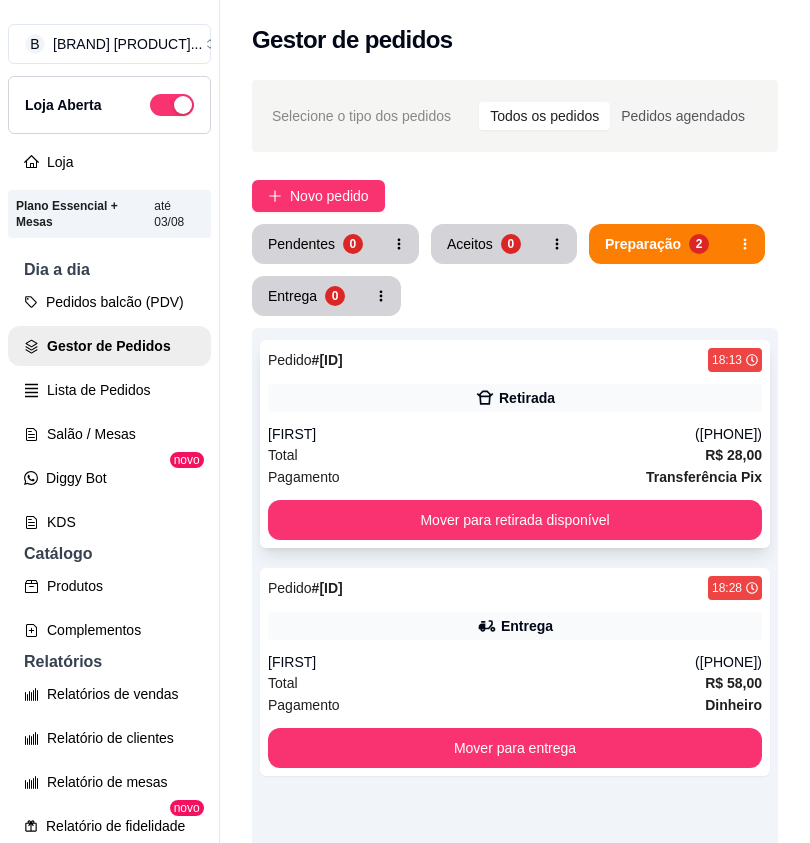 click 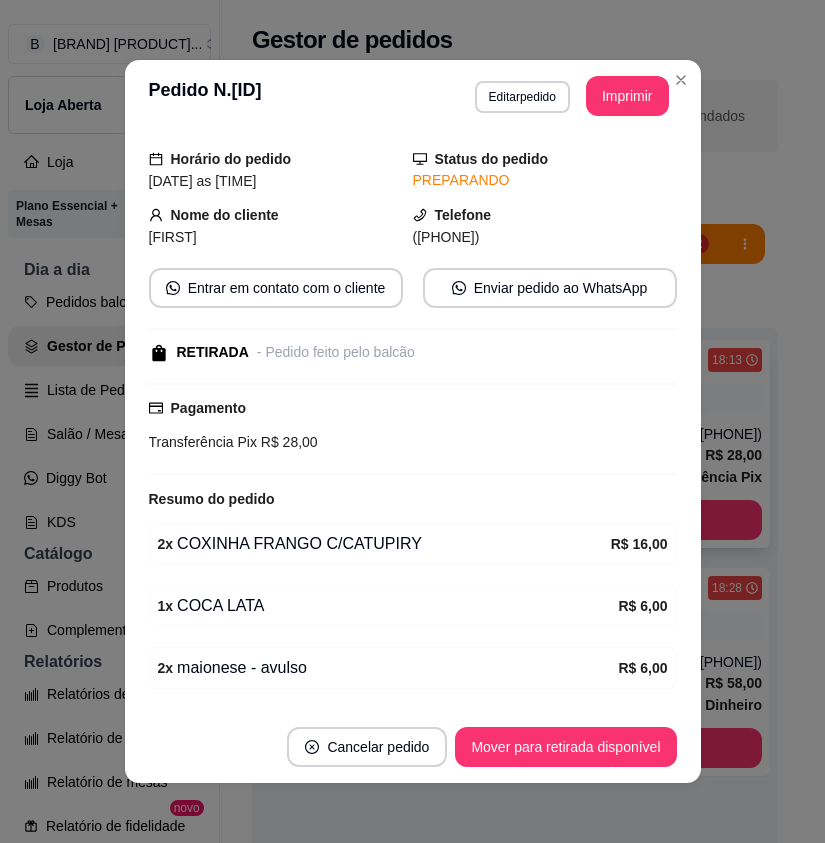 scroll, scrollTop: 122, scrollLeft: 0, axis: vertical 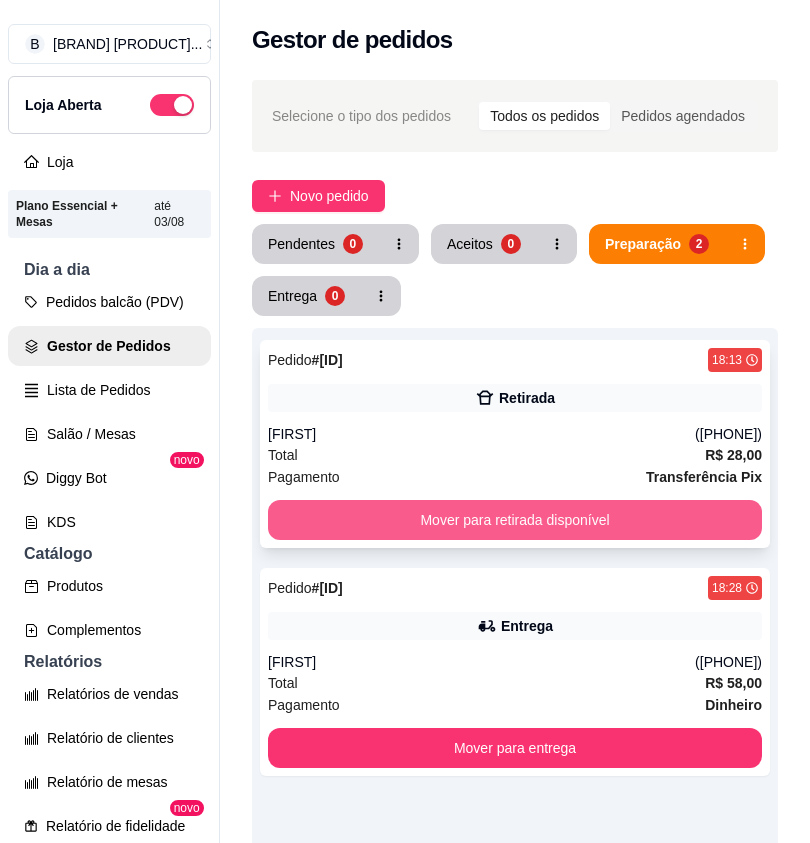 click on "Mover para retirada disponível" at bounding box center (515, 520) 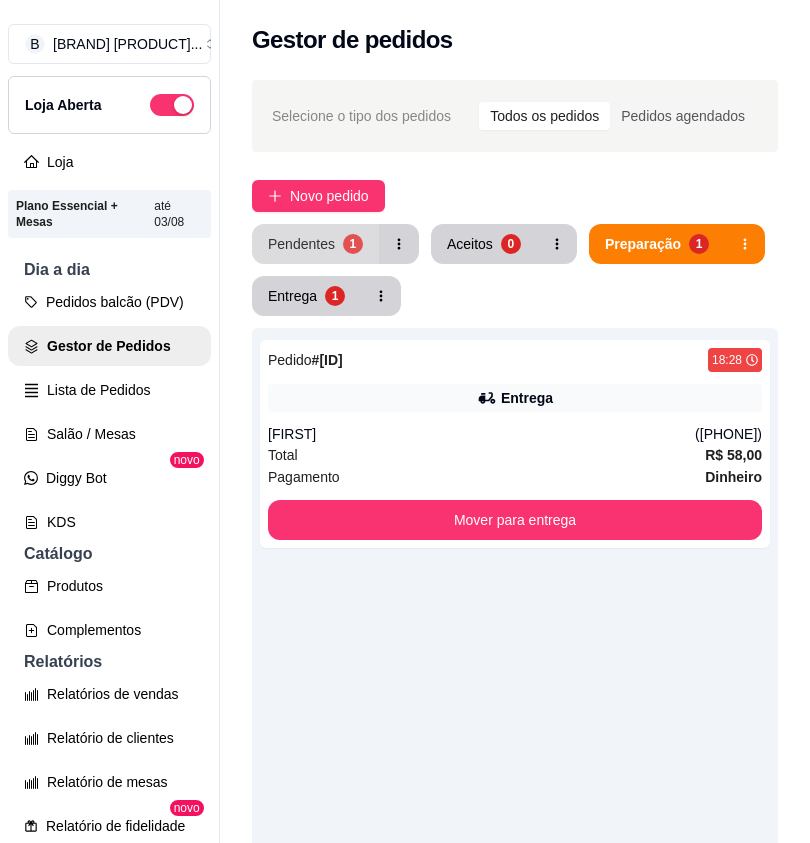 click on "Pendentes 1" at bounding box center [315, 244] 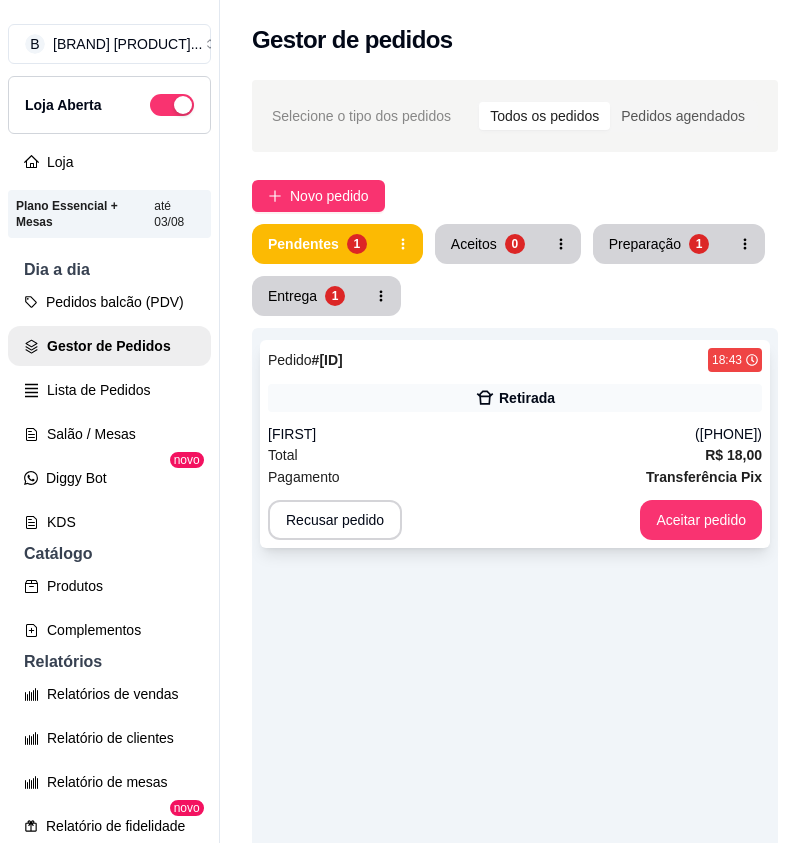 click on "Thamires" at bounding box center [481, 434] 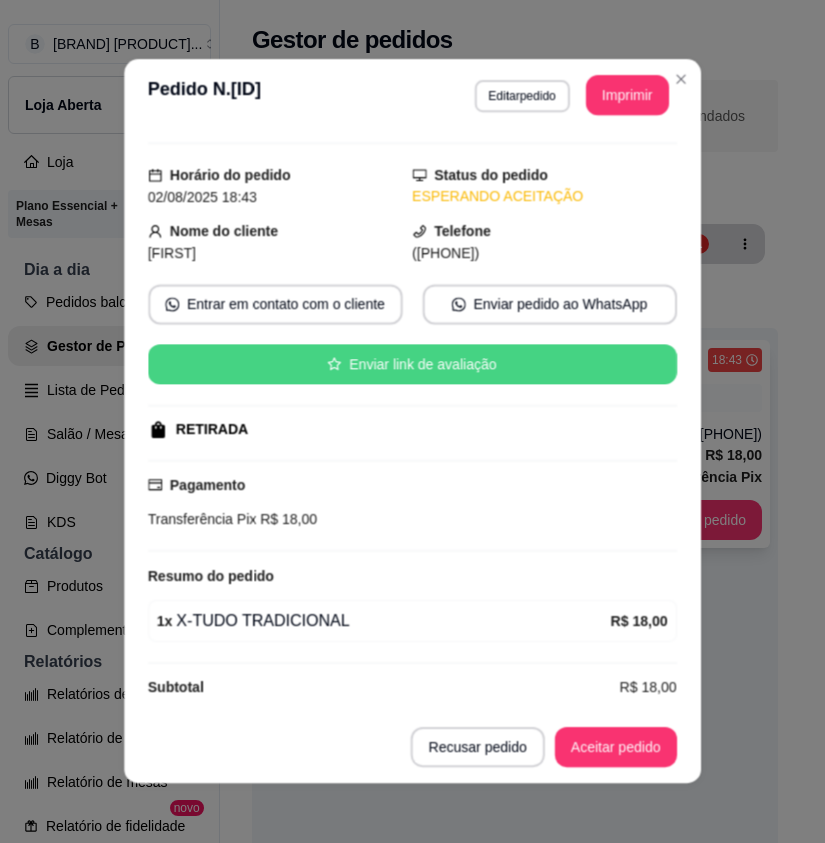 scroll, scrollTop: 58, scrollLeft: 0, axis: vertical 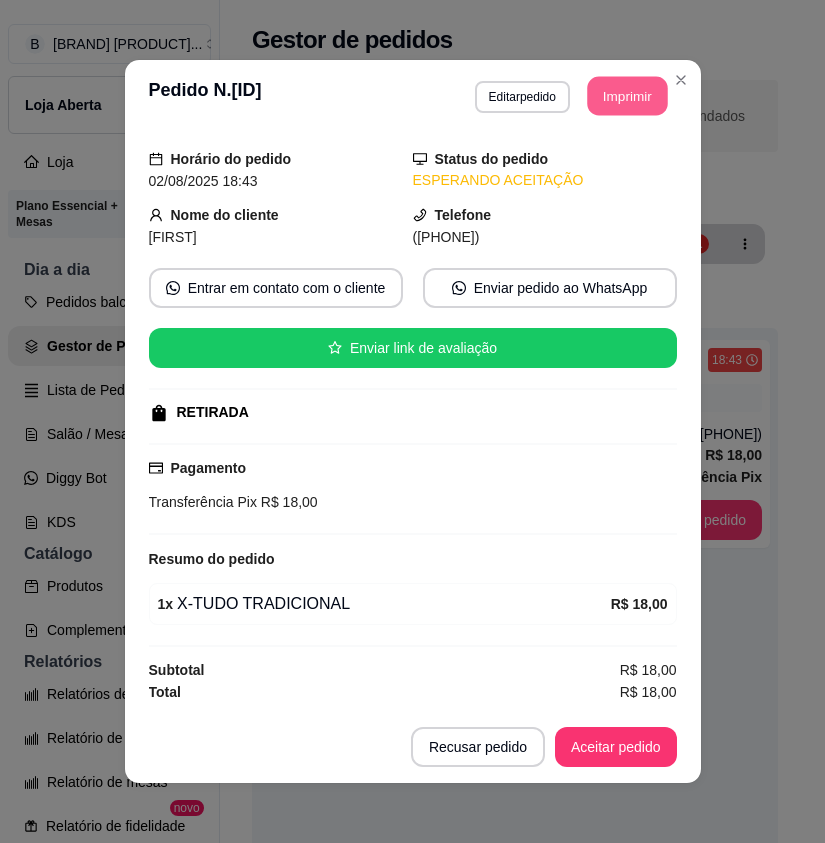 click on "Imprimir" at bounding box center [627, 96] 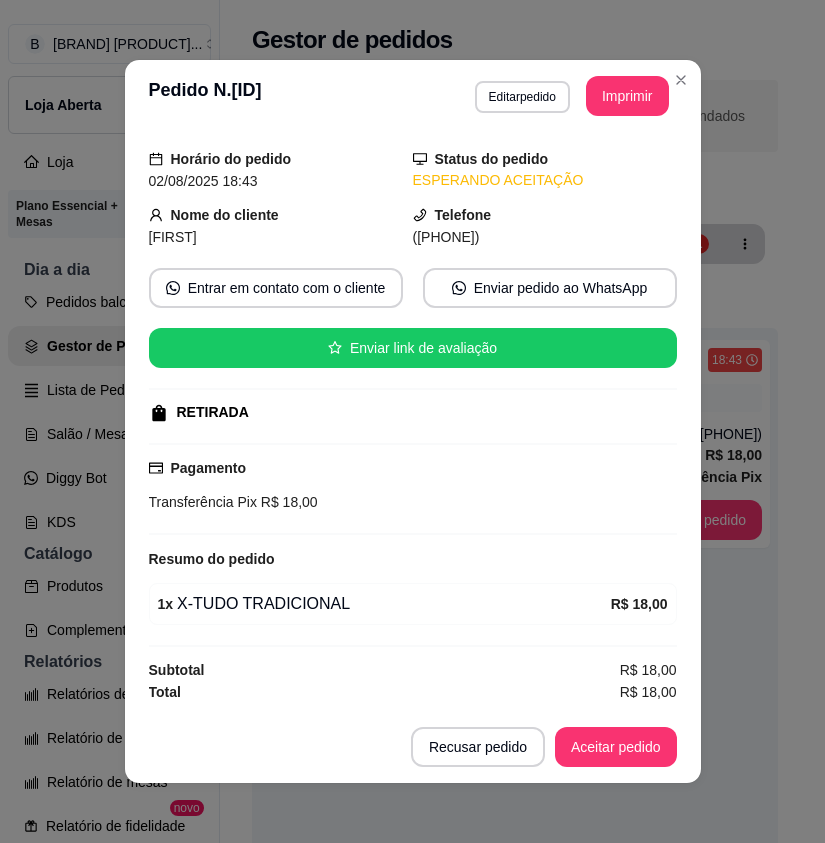 scroll, scrollTop: 0, scrollLeft: 0, axis: both 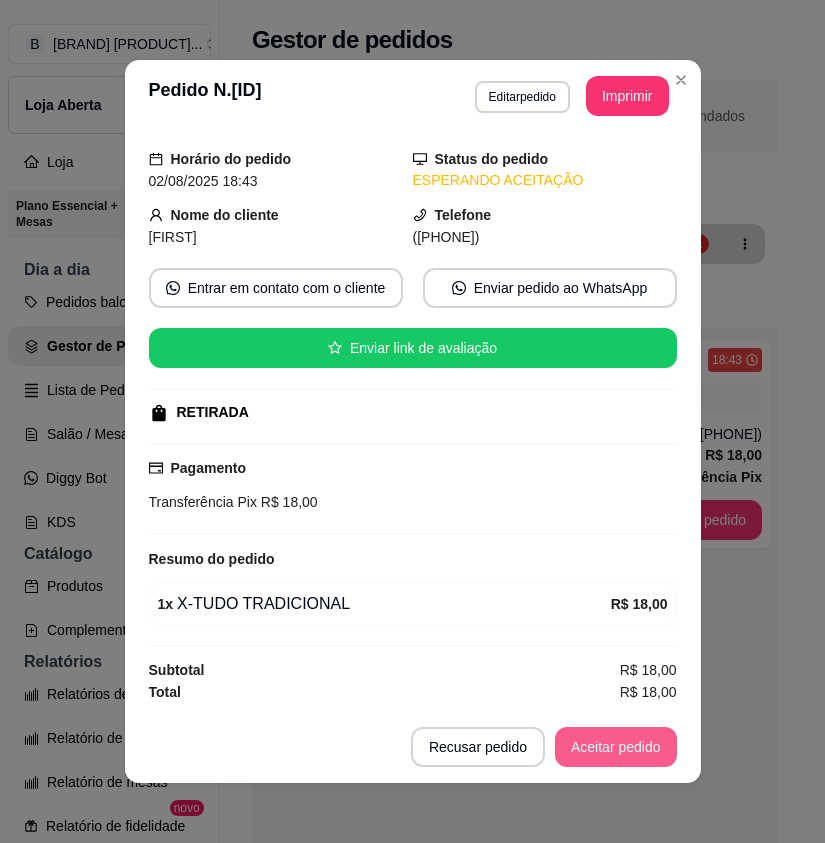 click on "Aceitar pedido" at bounding box center (616, 747) 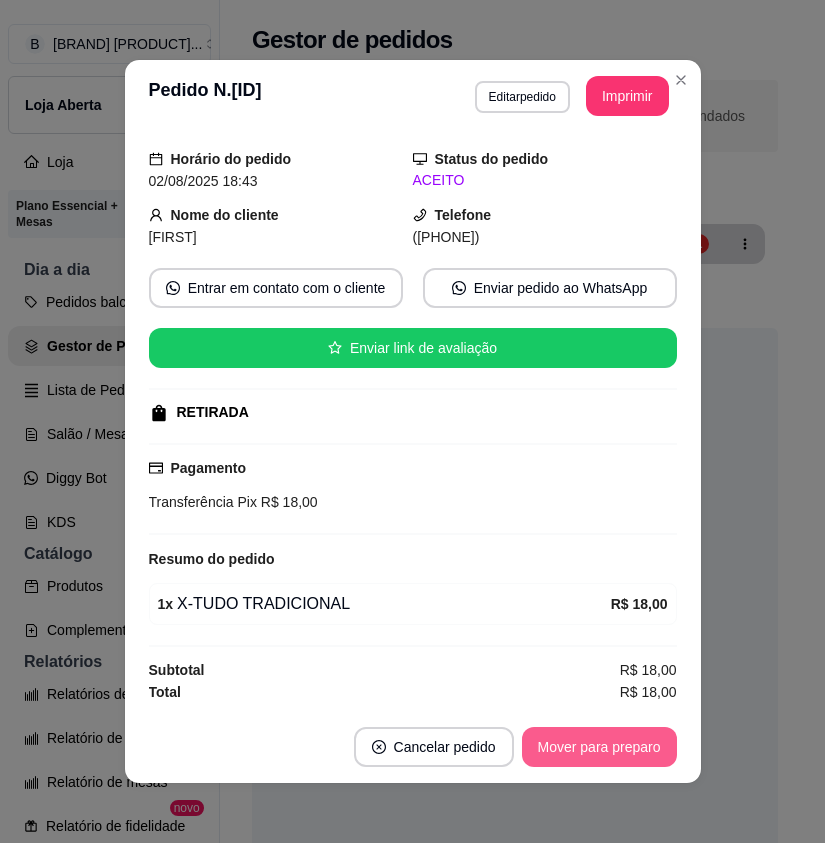 click on "Mover para preparo" at bounding box center (599, 747) 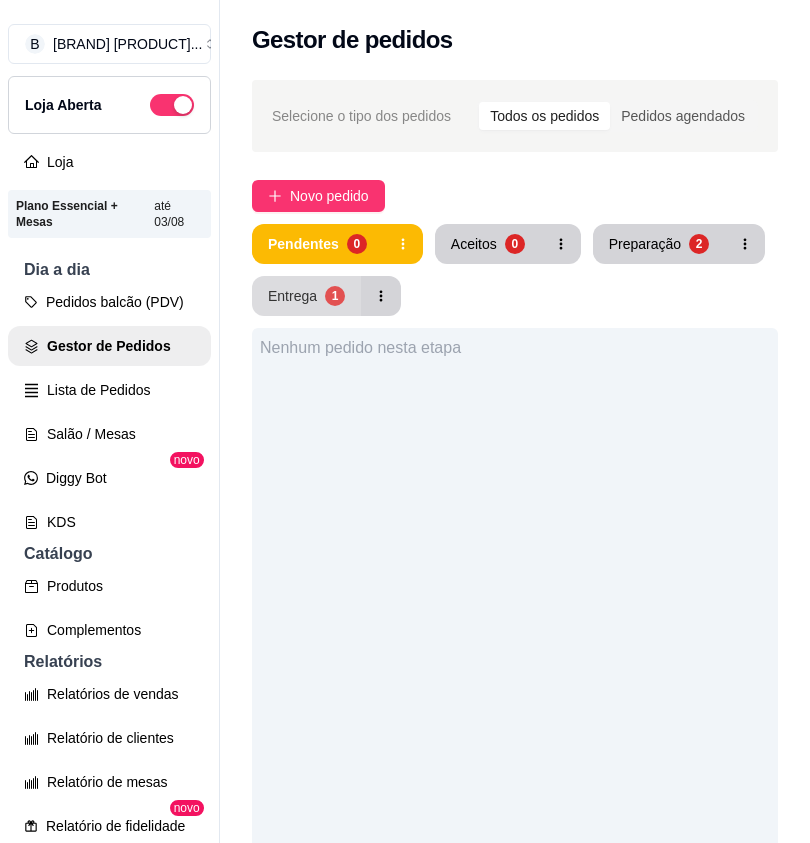 click on "Entrega 1" at bounding box center [306, 296] 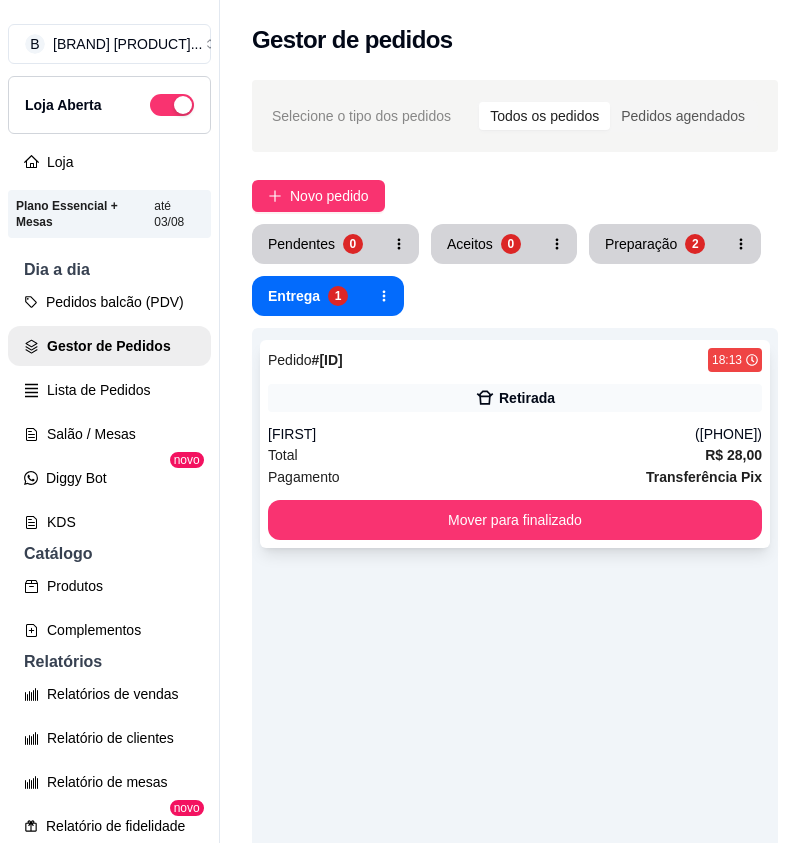 click on "Retirada" at bounding box center [515, 398] 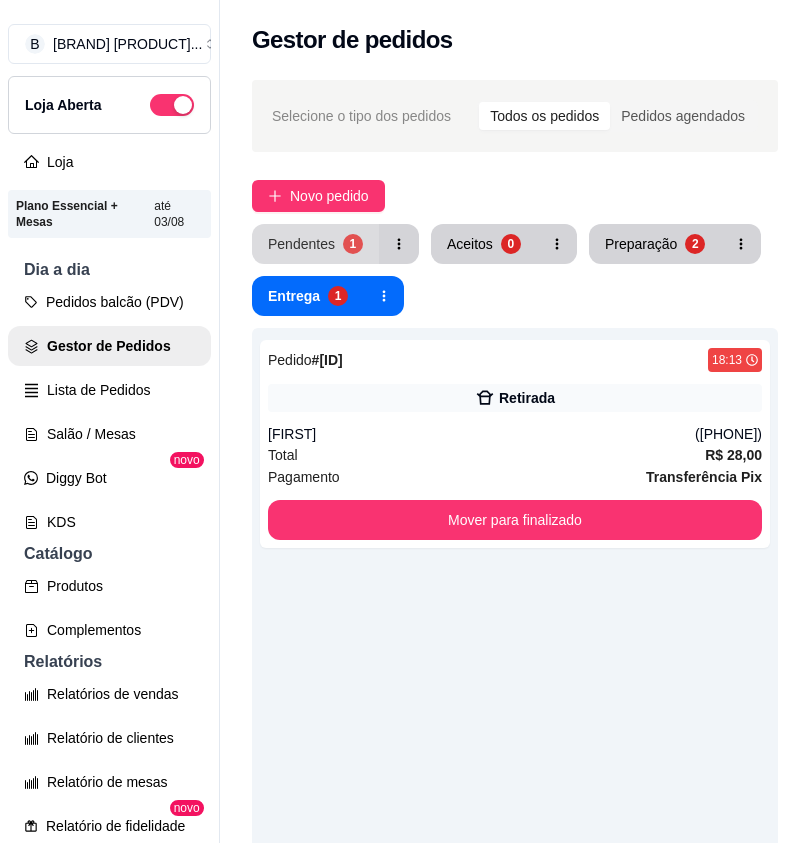 click on "1" at bounding box center (353, 244) 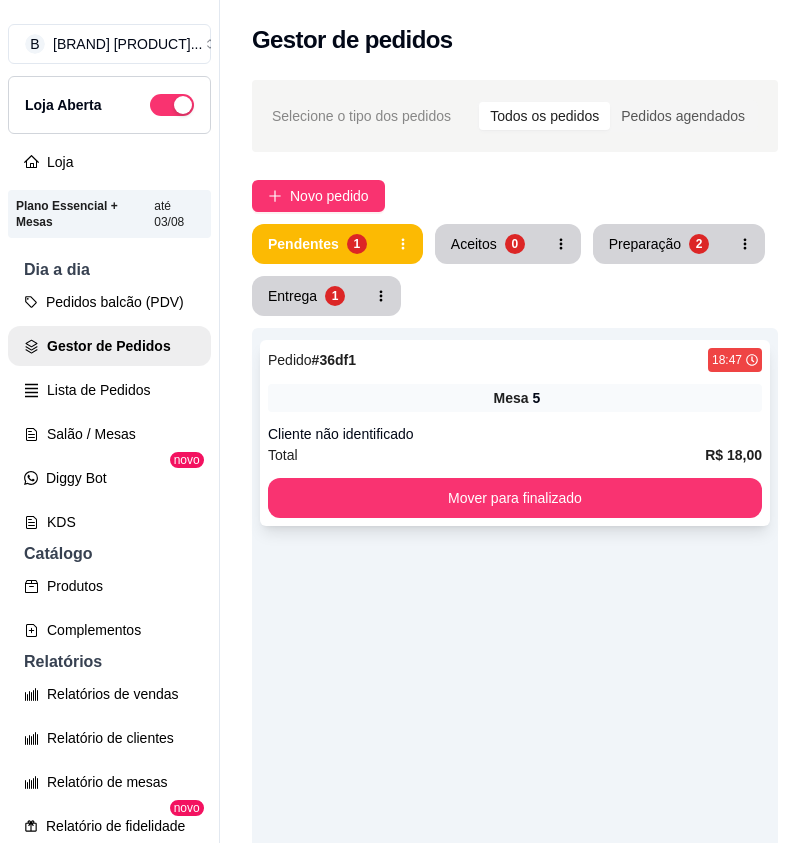 click on "Pedido  # 36df1 18:47 Mesa 5 Cliente não identificado Total R$ 18,00 Mover para finalizado" at bounding box center [515, 433] 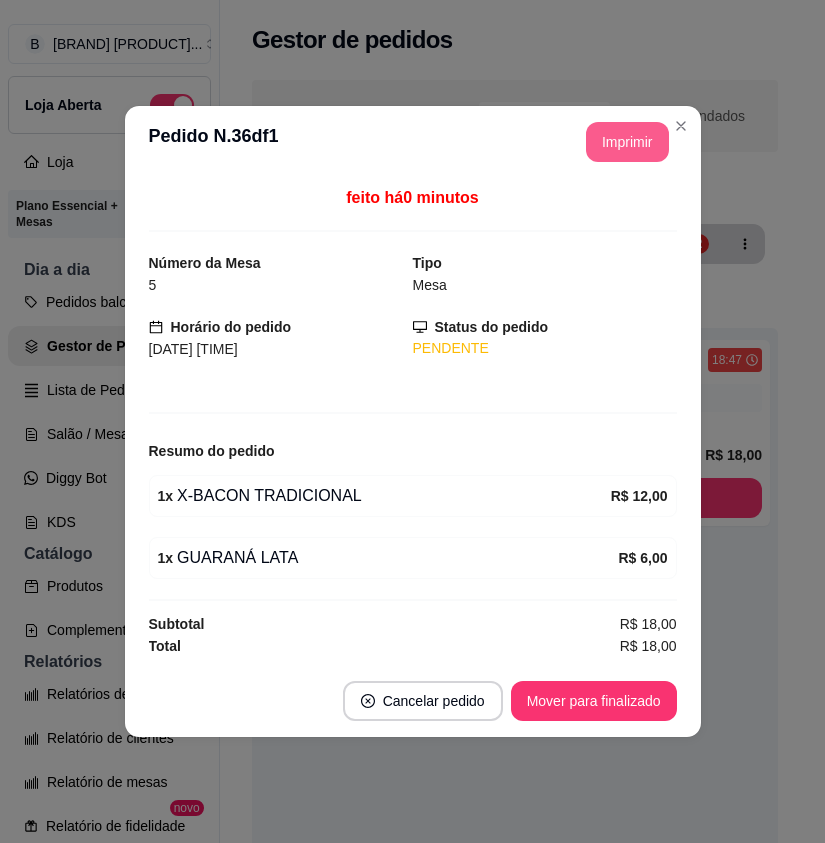 click on "Imprimir" at bounding box center (627, 142) 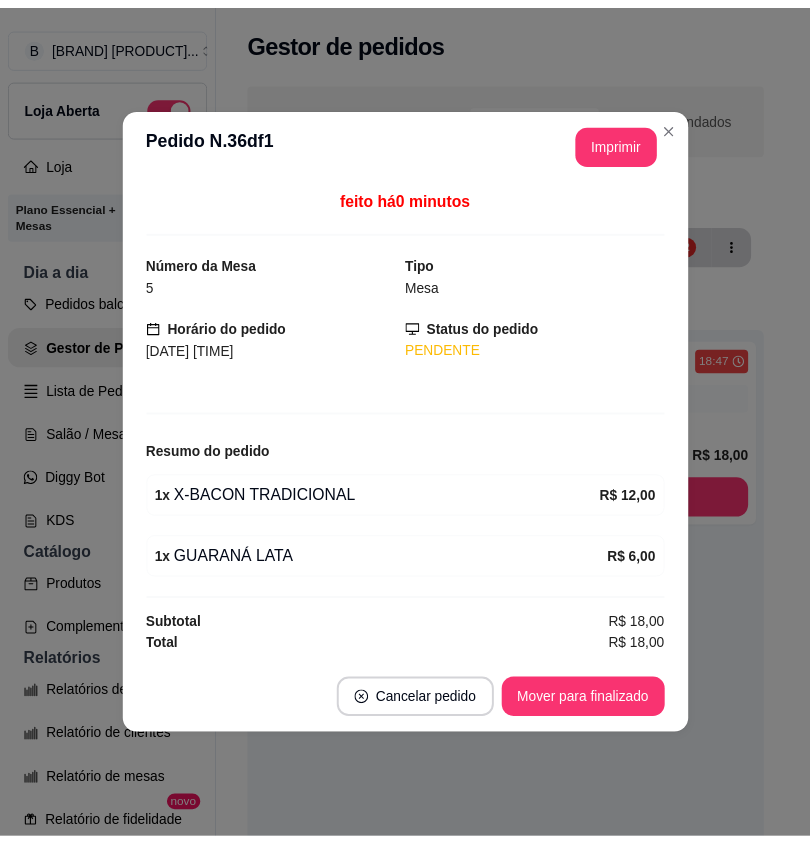 scroll, scrollTop: 0, scrollLeft: 0, axis: both 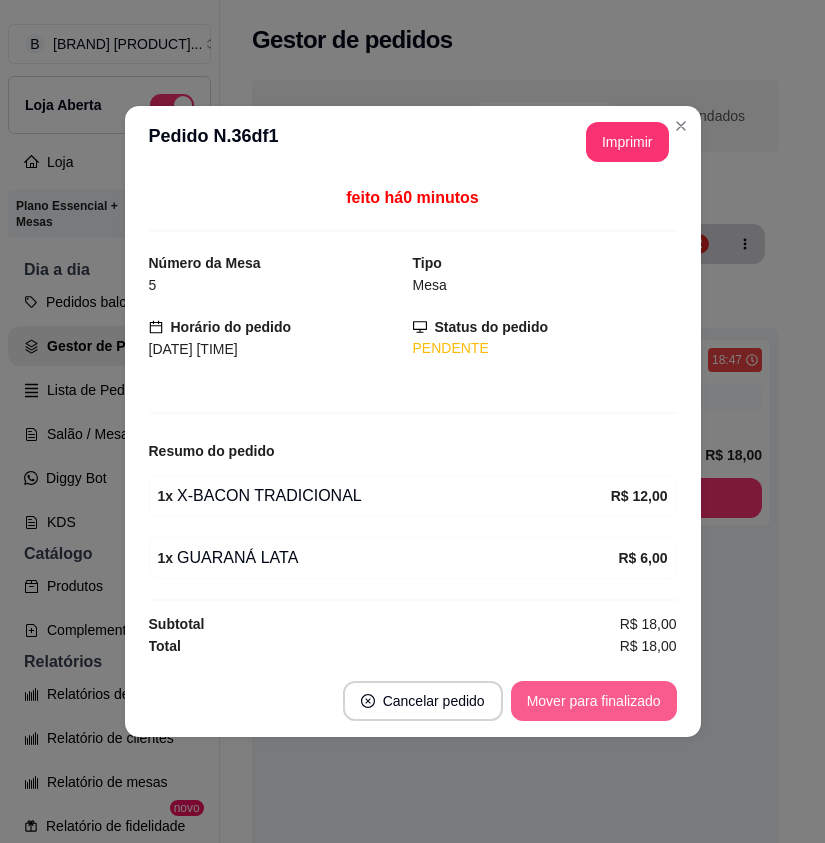 click on "Mover para finalizado" at bounding box center [594, 701] 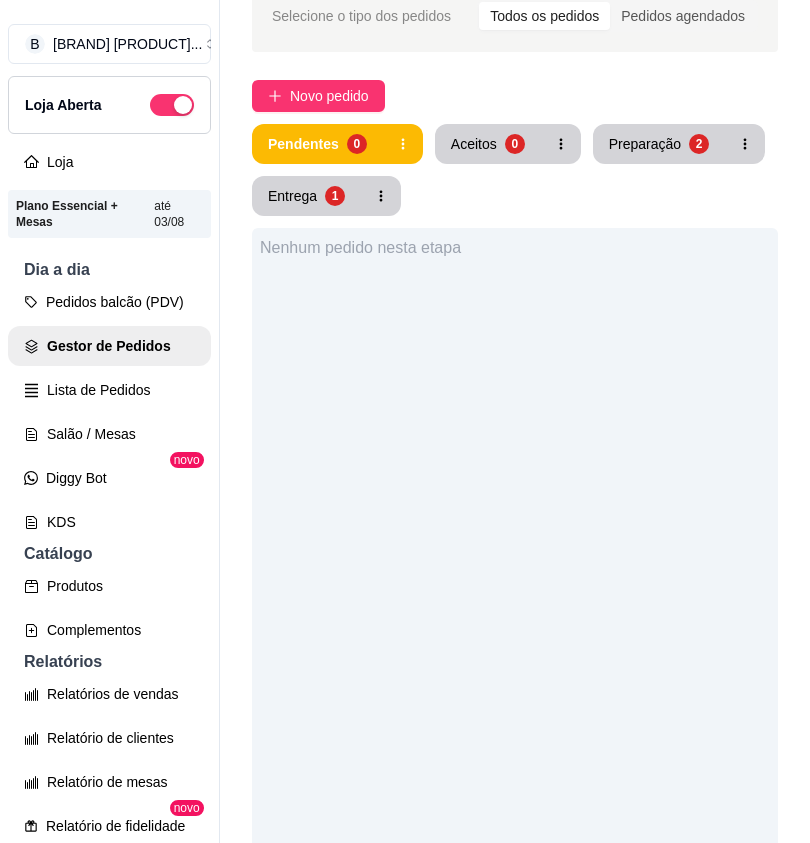 scroll, scrollTop: 0, scrollLeft: 0, axis: both 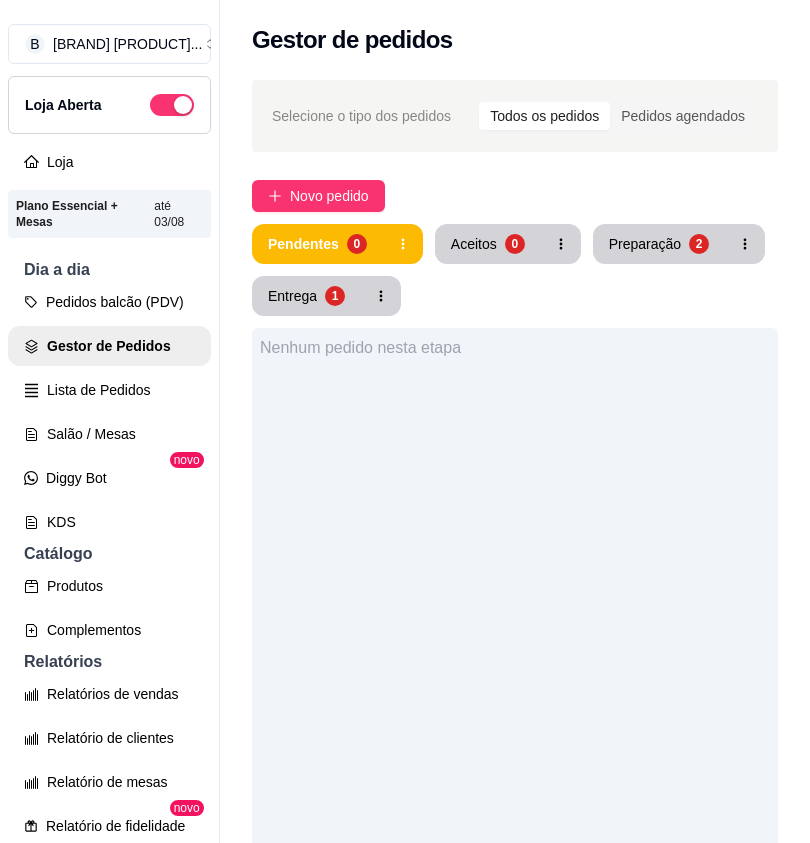 click on "Preparação" at bounding box center (645, 244) 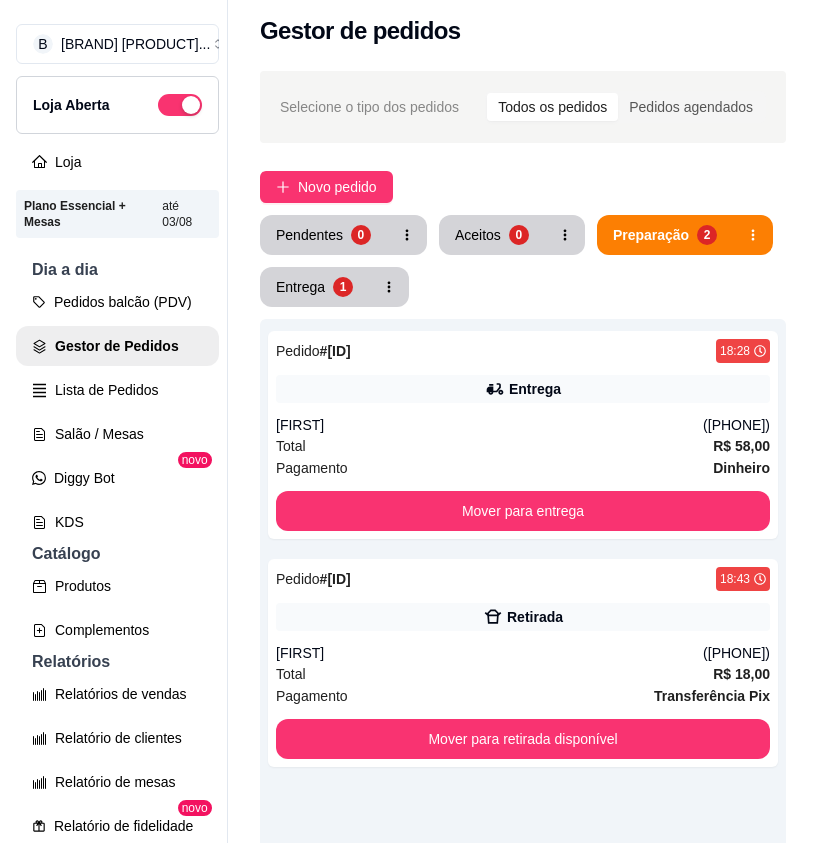 scroll, scrollTop: 0, scrollLeft: 0, axis: both 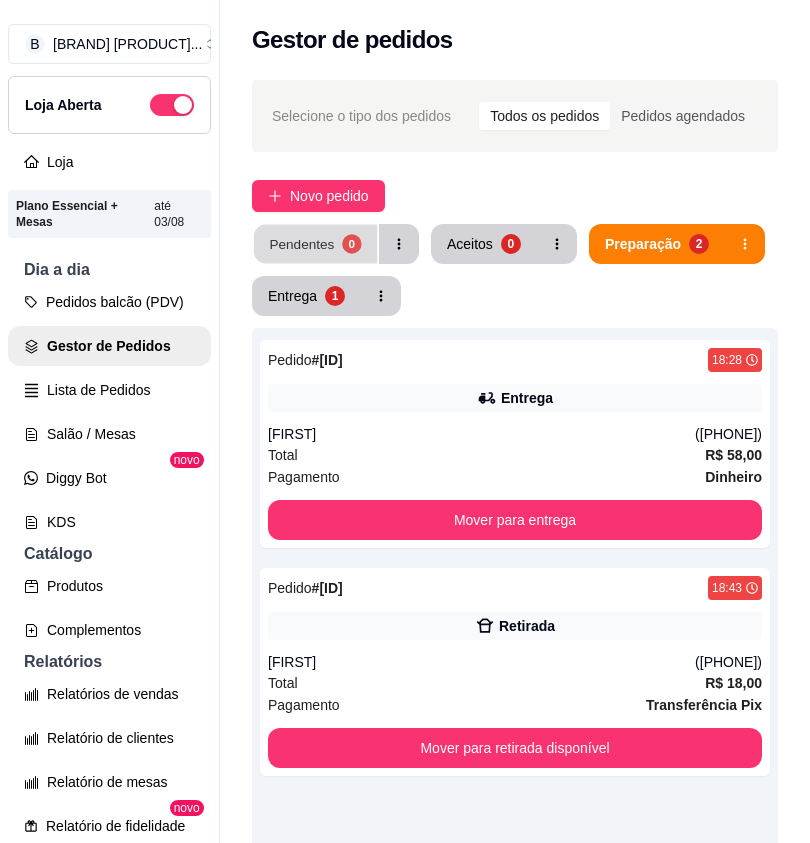 click on "Pendentes 0" at bounding box center [315, 244] 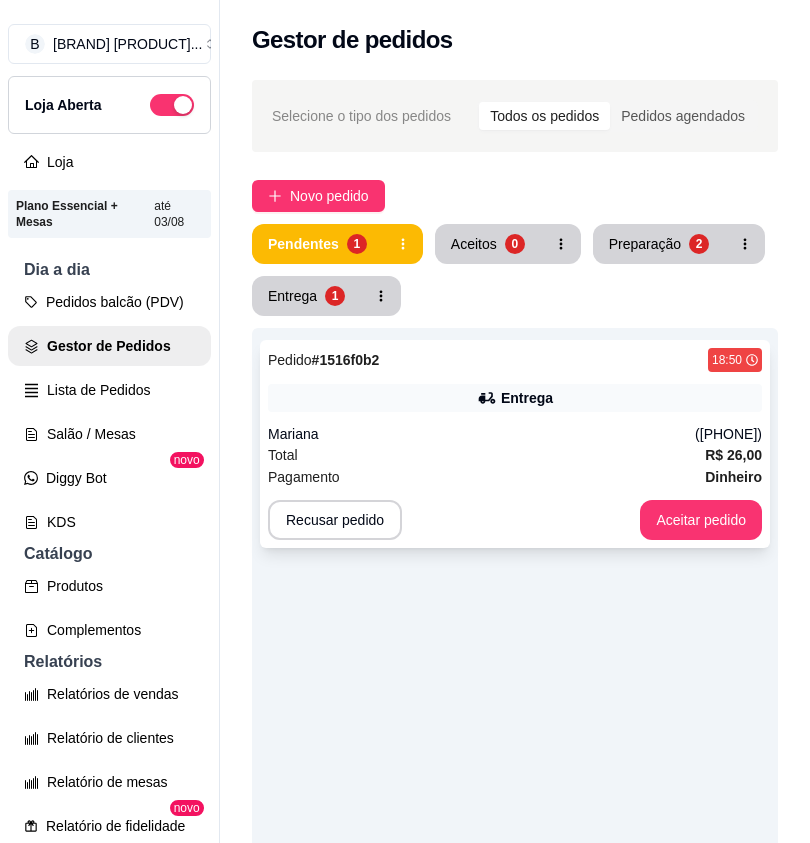 click on "Pedido  # 1516f0b2 18:50 Entrega Mariana (87) 98116-7103 Total R$ 26,00 Pagamento Dinheiro Recusar pedido Aceitar pedido" at bounding box center (515, 444) 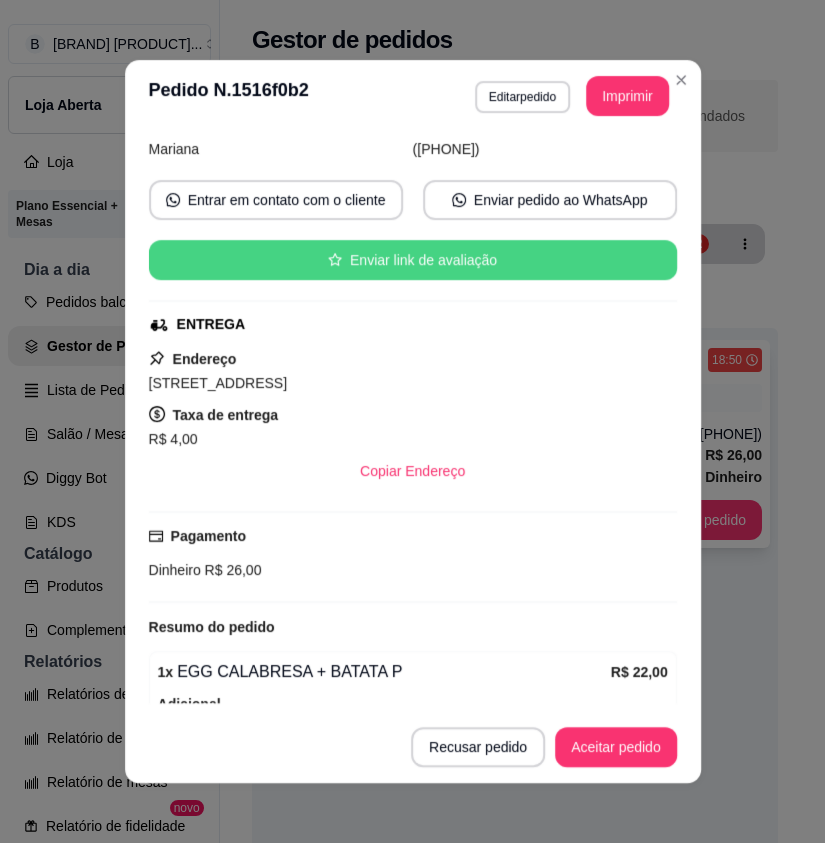 scroll, scrollTop: 298, scrollLeft: 0, axis: vertical 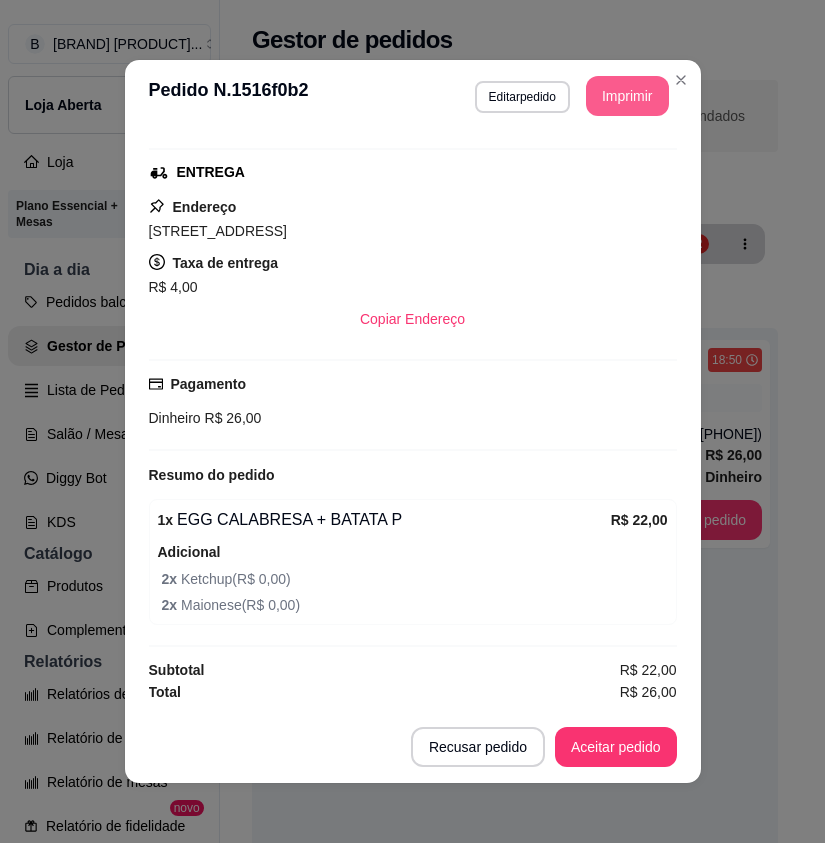 click on "Imprimir" at bounding box center [627, 96] 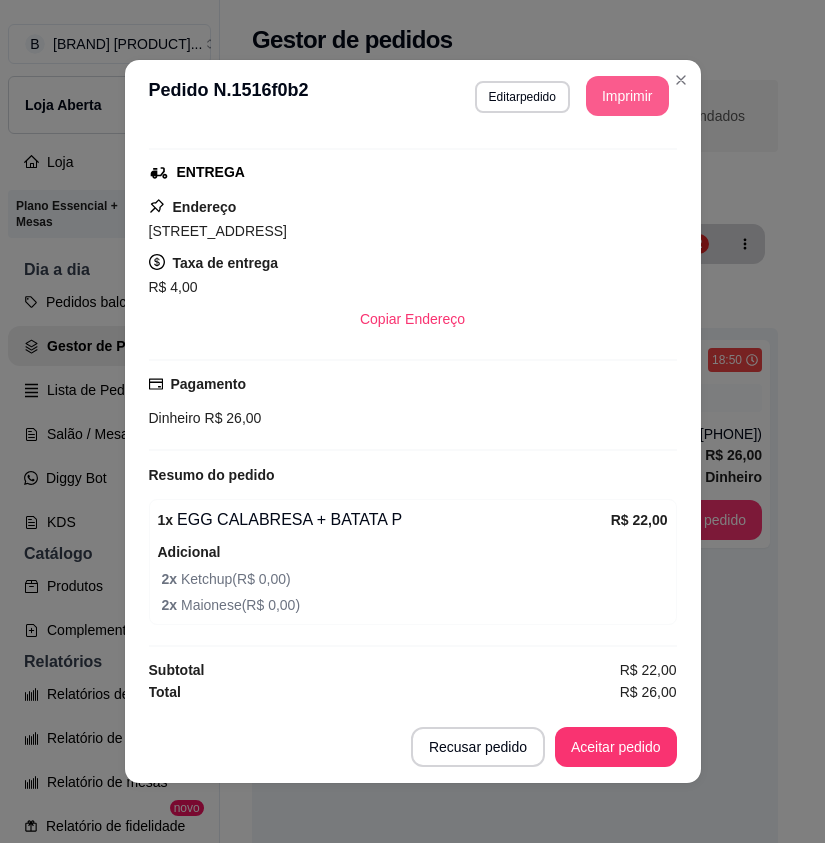 scroll, scrollTop: 0, scrollLeft: 0, axis: both 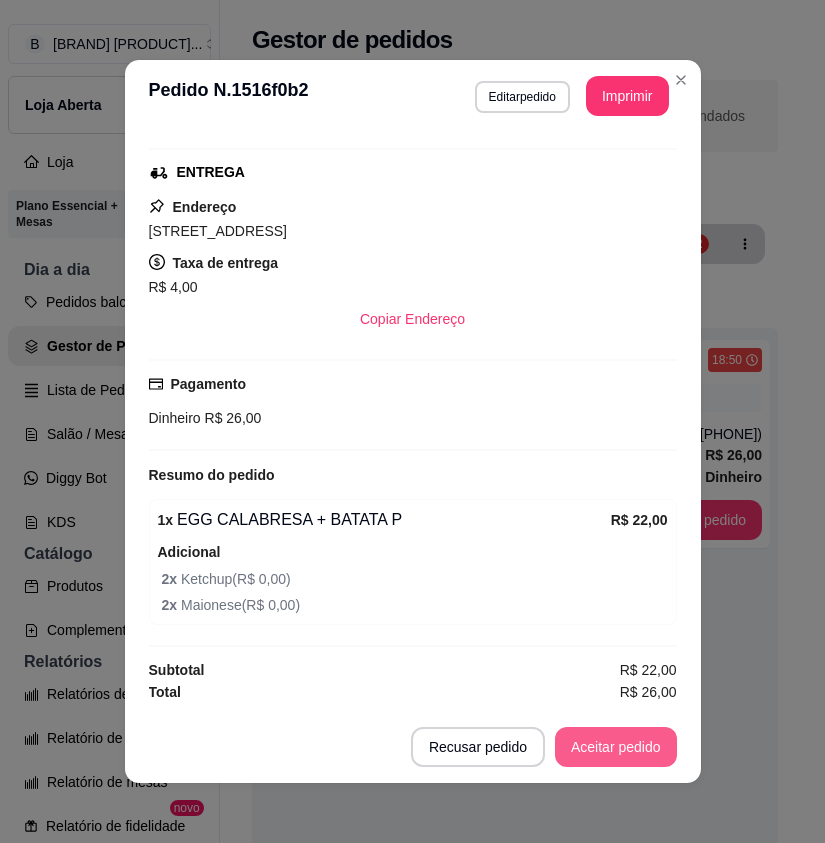 click on "Aceitar pedido" at bounding box center (616, 747) 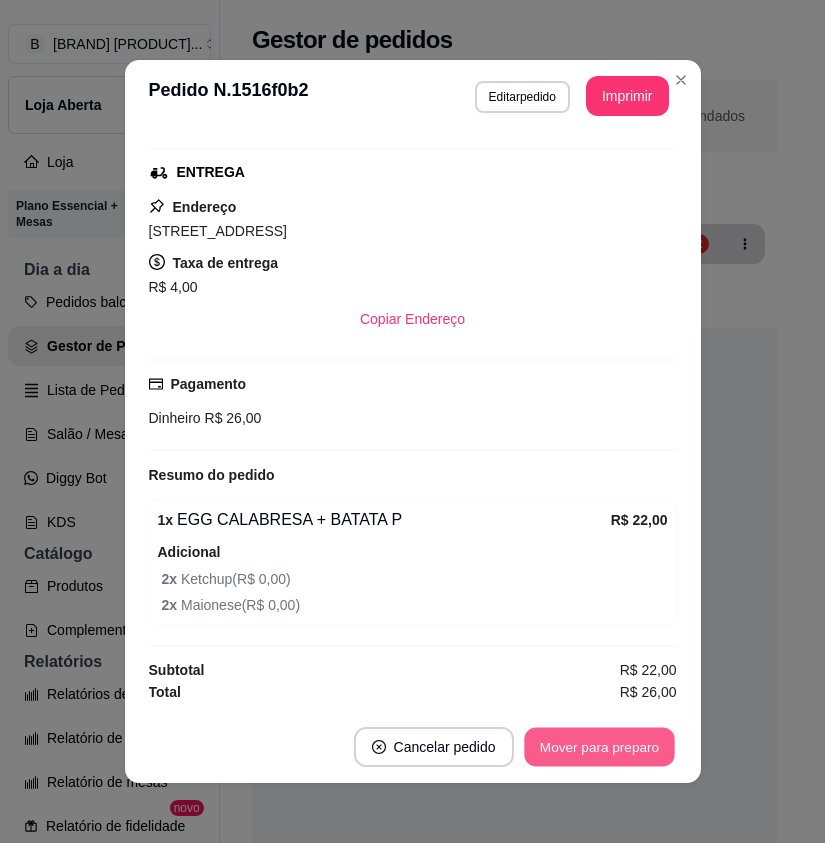 click on "Mover para preparo" at bounding box center (599, 747) 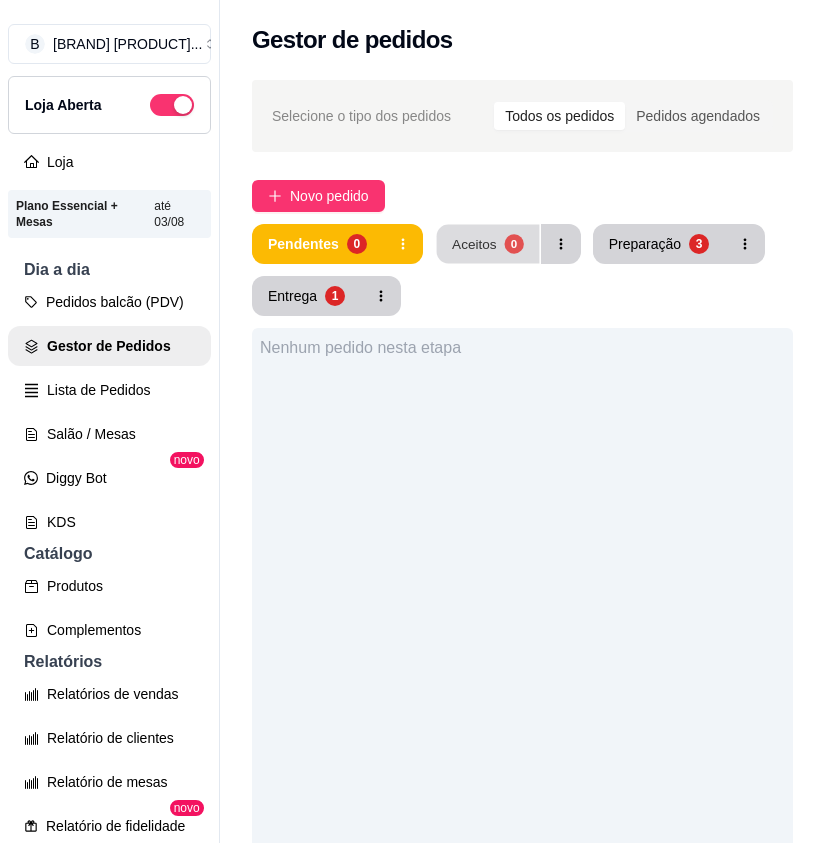click on "0" at bounding box center [513, 243] 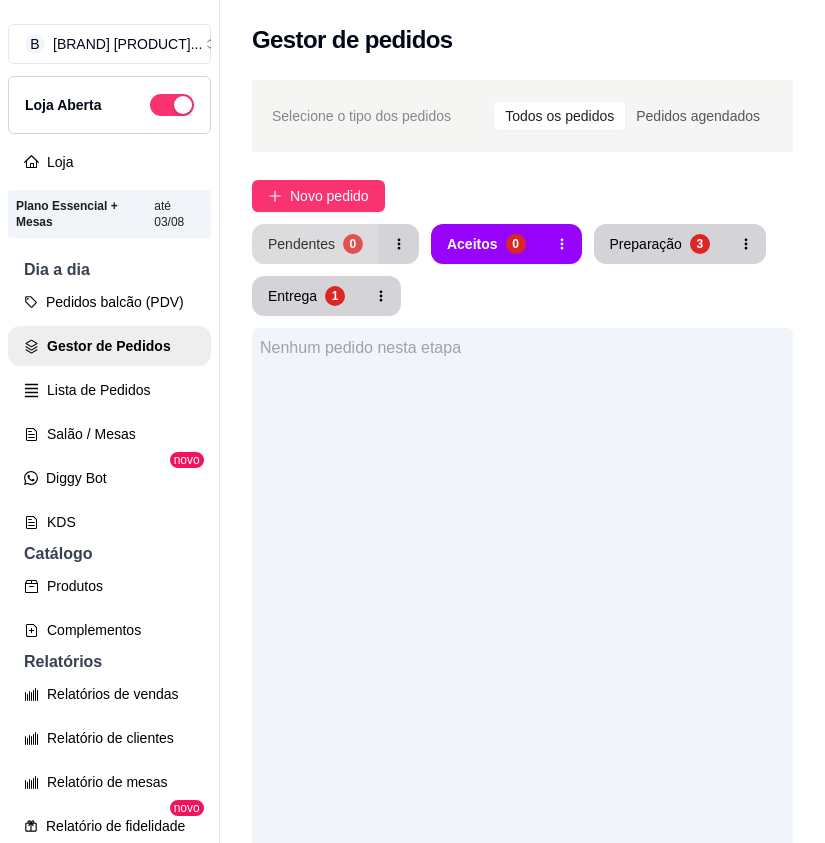click on "0" at bounding box center [353, 244] 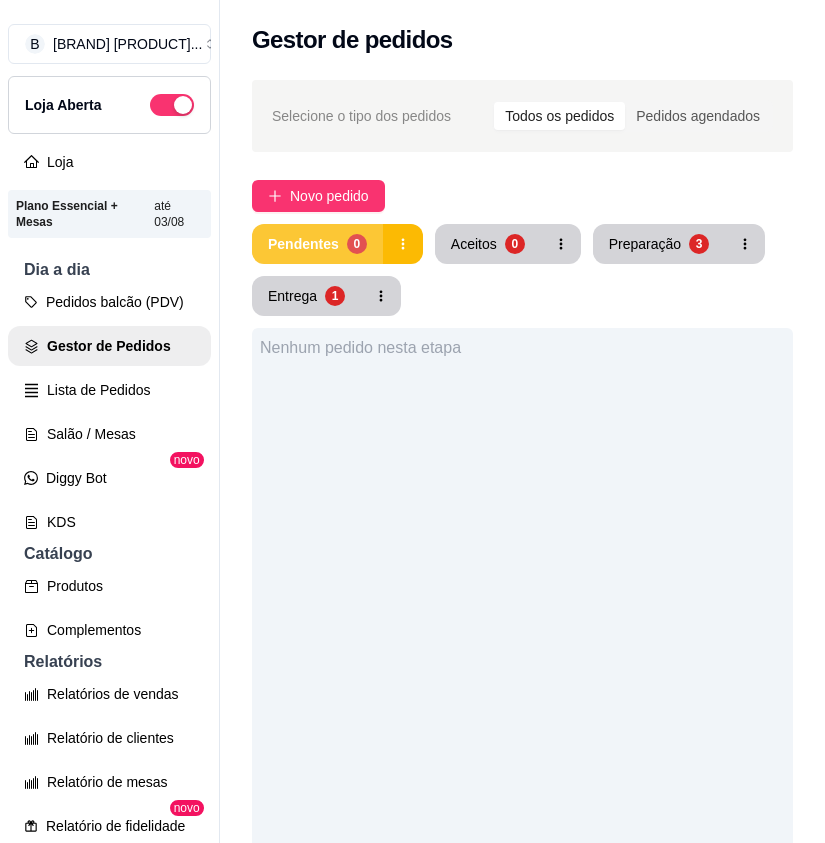 type 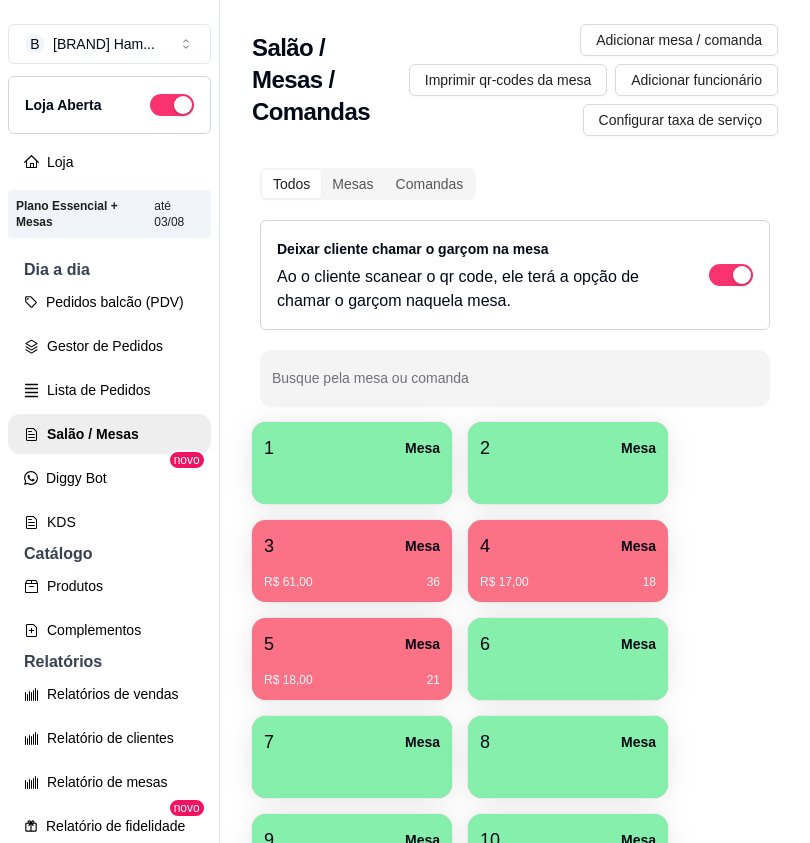 scroll, scrollTop: 0, scrollLeft: 0, axis: both 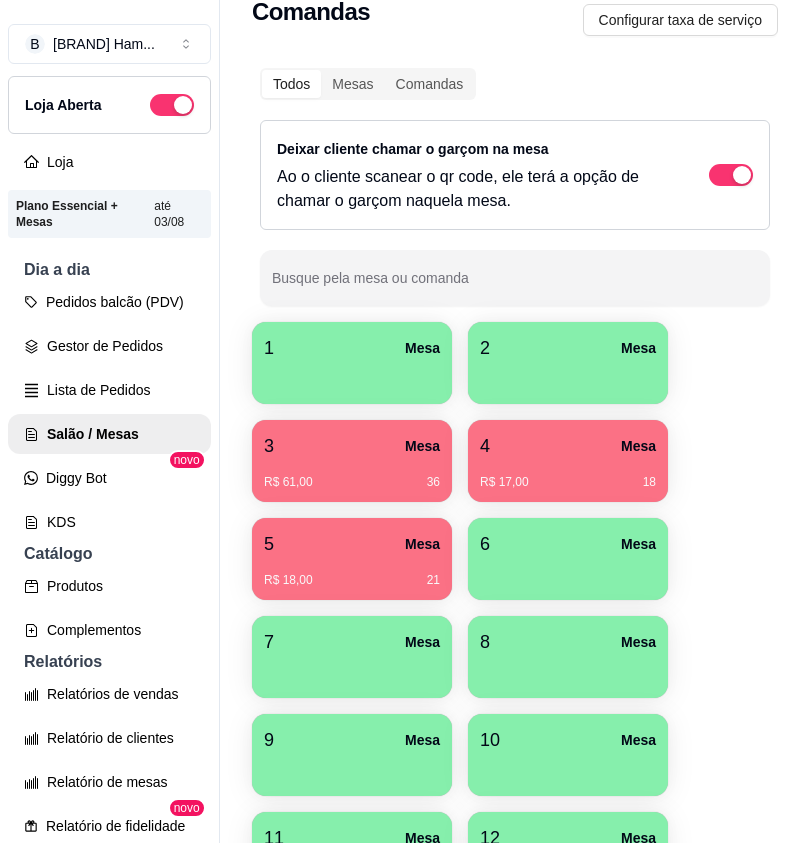 click on "5 Mesa" at bounding box center [352, 544] 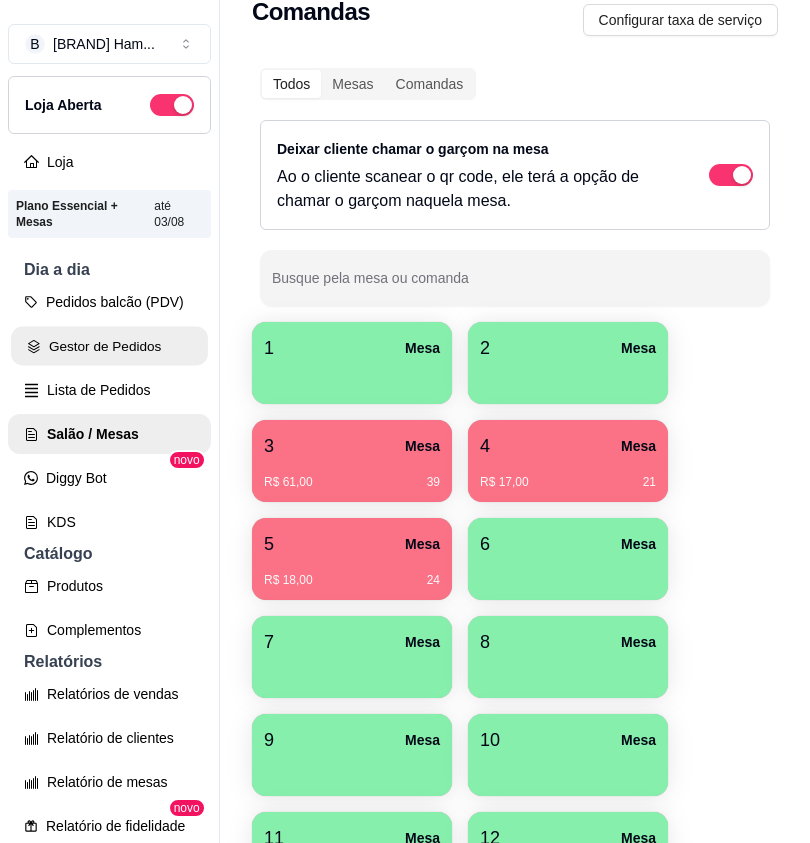 click on "Gestor de Pedidos" at bounding box center (109, 346) 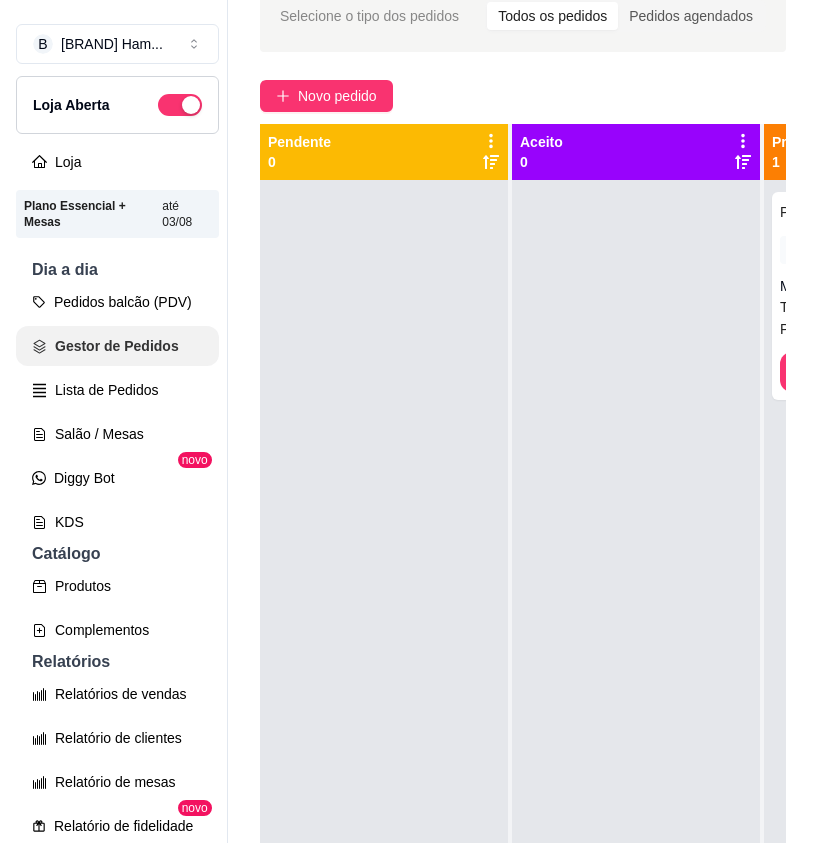 scroll, scrollTop: 0, scrollLeft: 0, axis: both 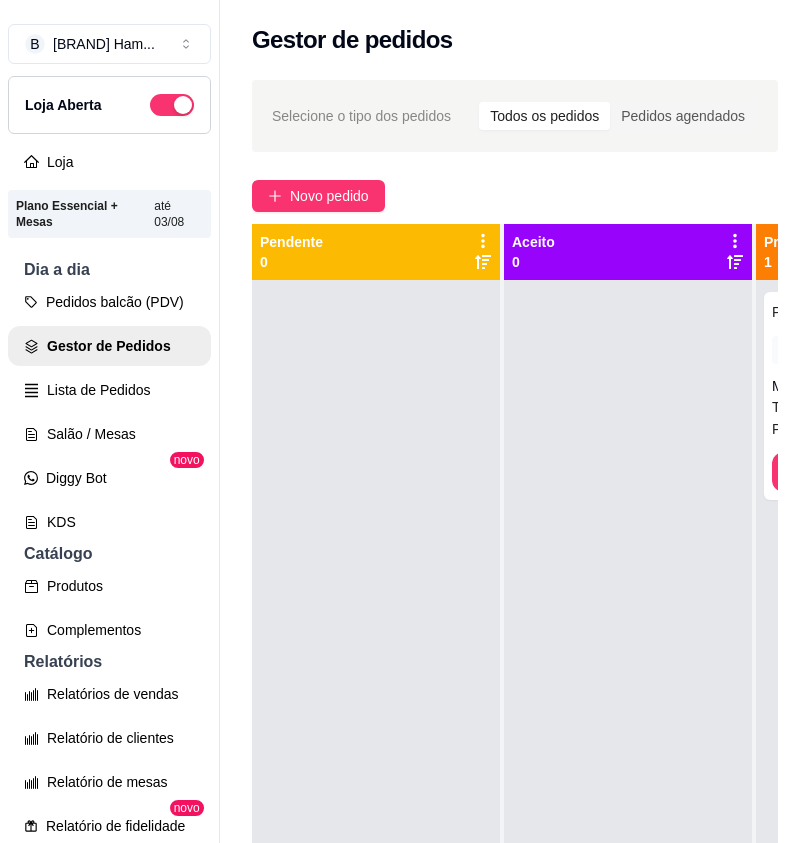 click on "Selecione o tipo dos pedidos Todos os pedidos Pedidos agendados" at bounding box center (515, 116) 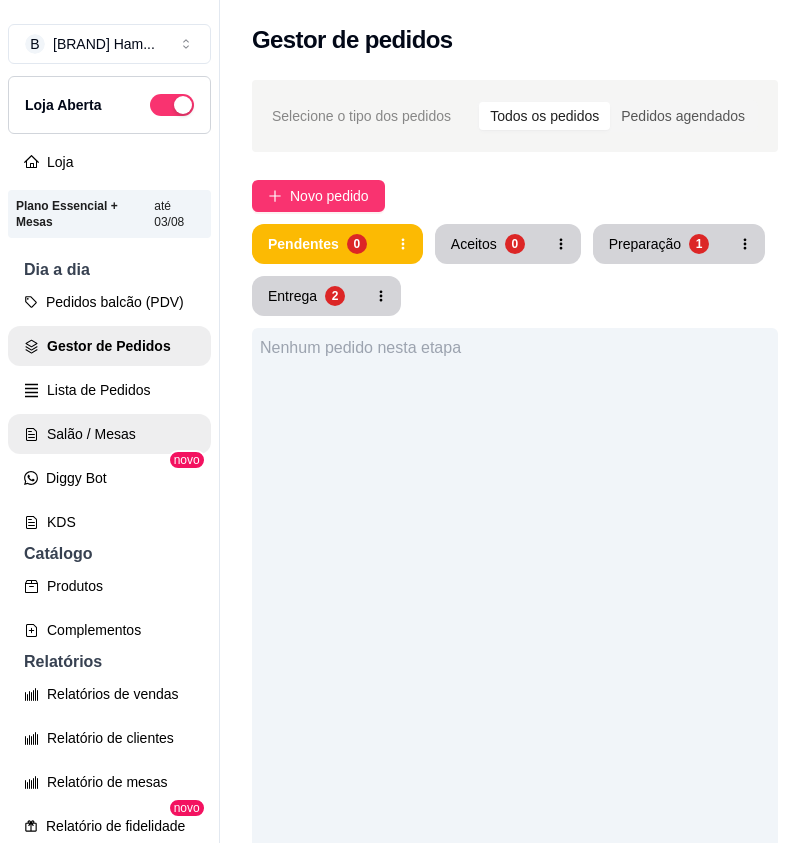 click on "Salão / Mesas" at bounding box center [109, 434] 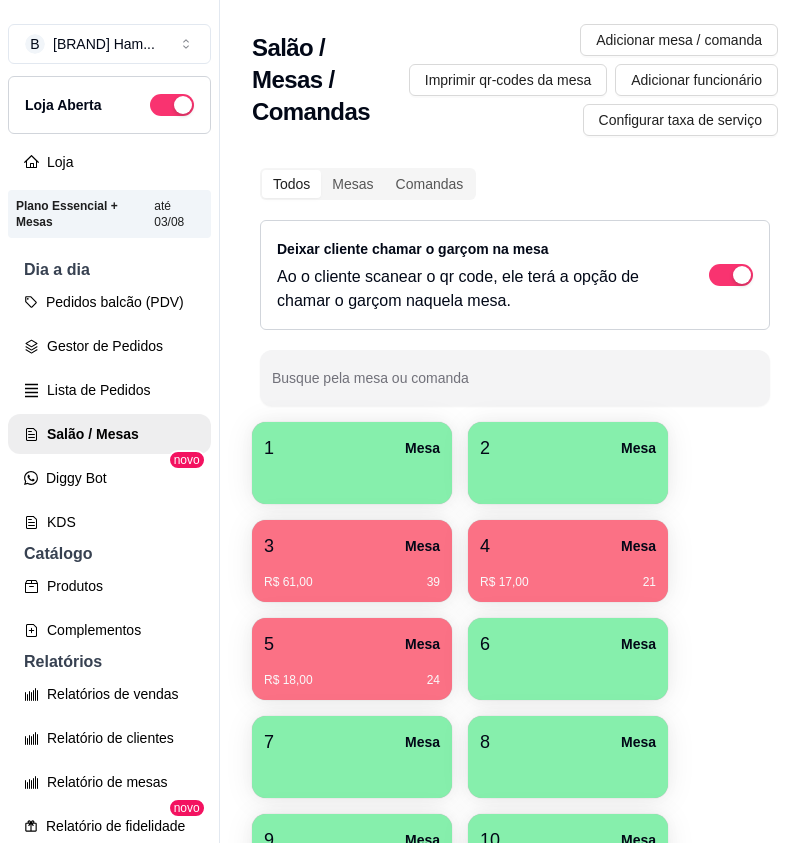 click on "5 Mesa" at bounding box center (352, 644) 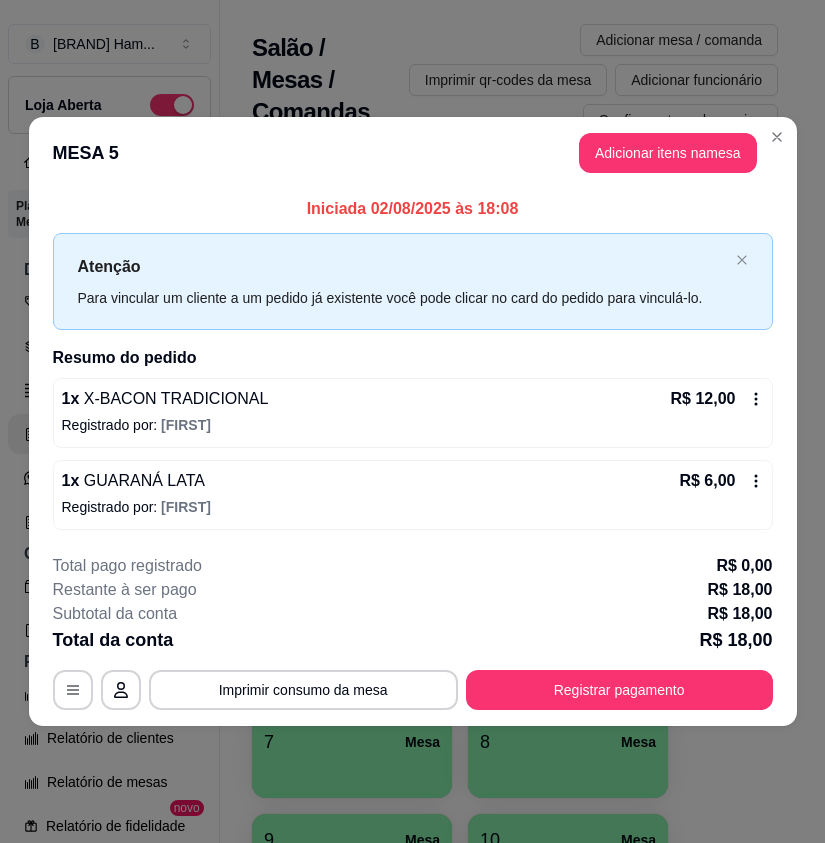 drag, startPoint x: 629, startPoint y: 719, endPoint x: 640, endPoint y: 699, distance: 22.825424 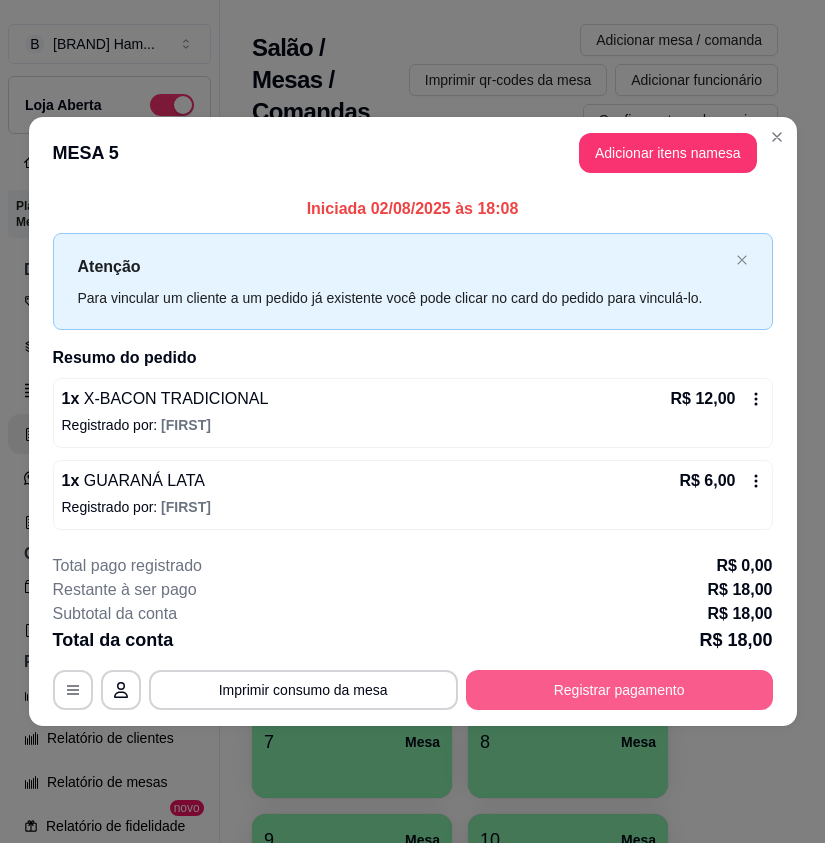 click on "Registrar pagamento" at bounding box center (619, 690) 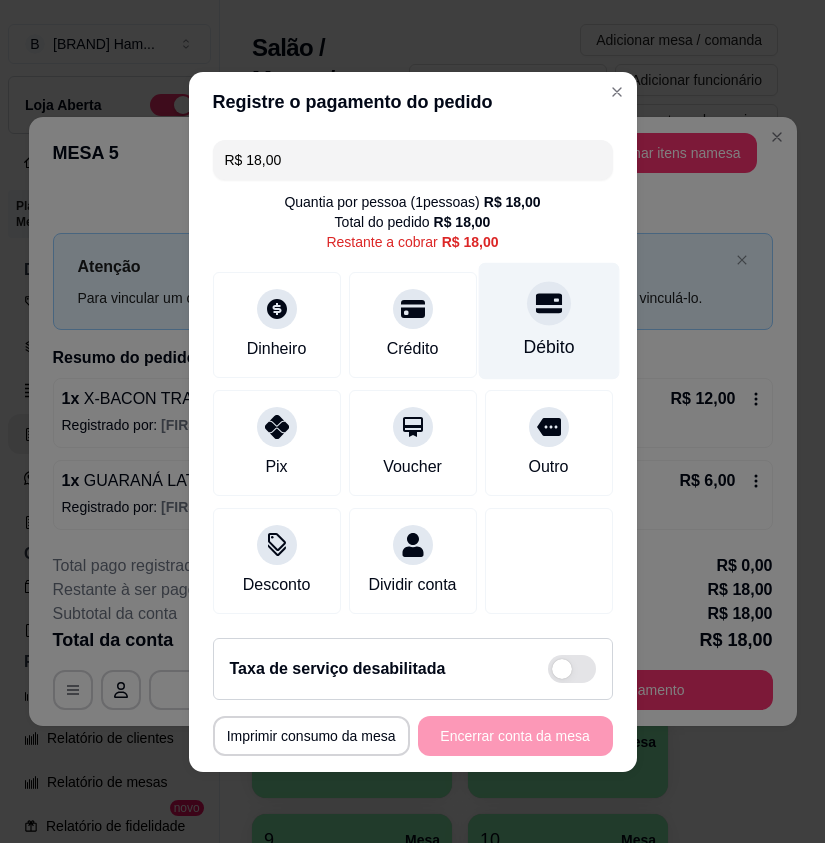 click 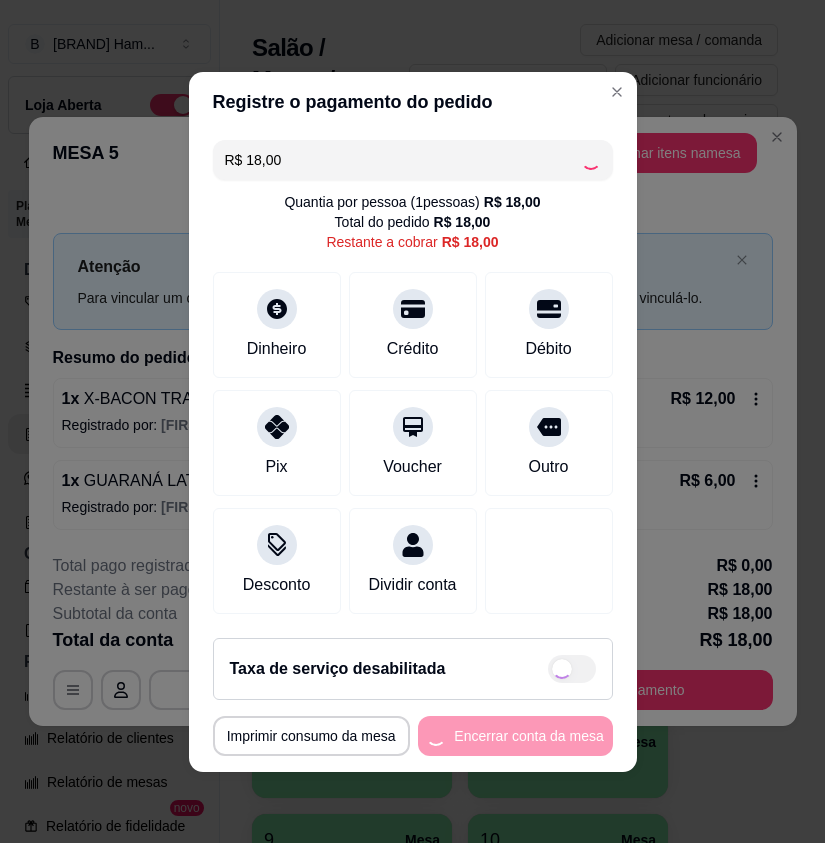 type on "R$ 0,00" 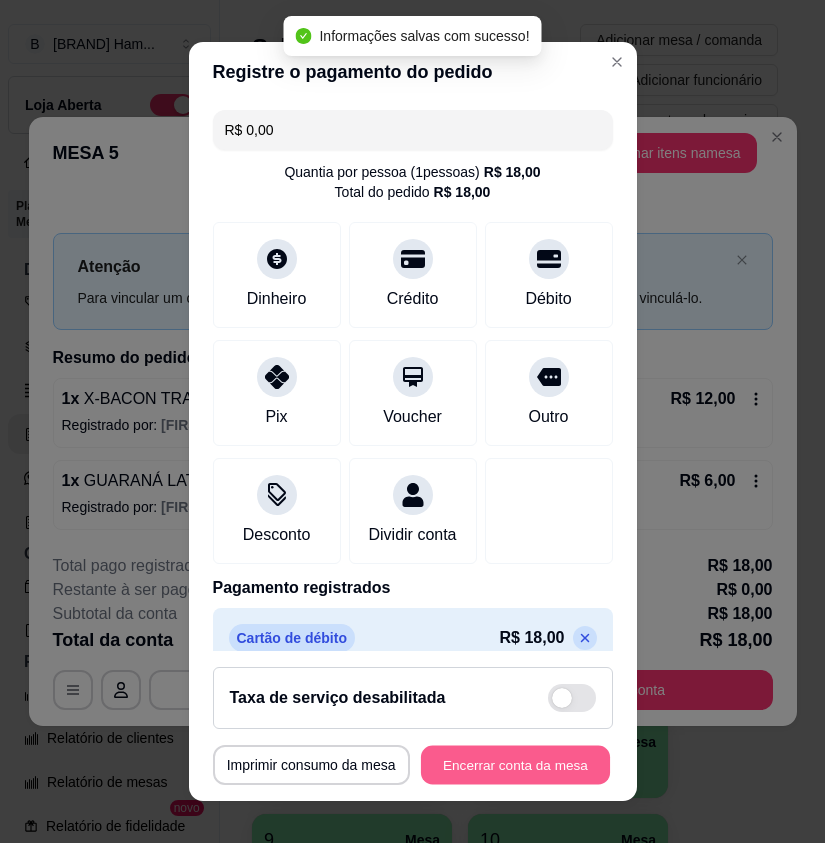 click on "Encerrar conta da mesa" at bounding box center (515, 764) 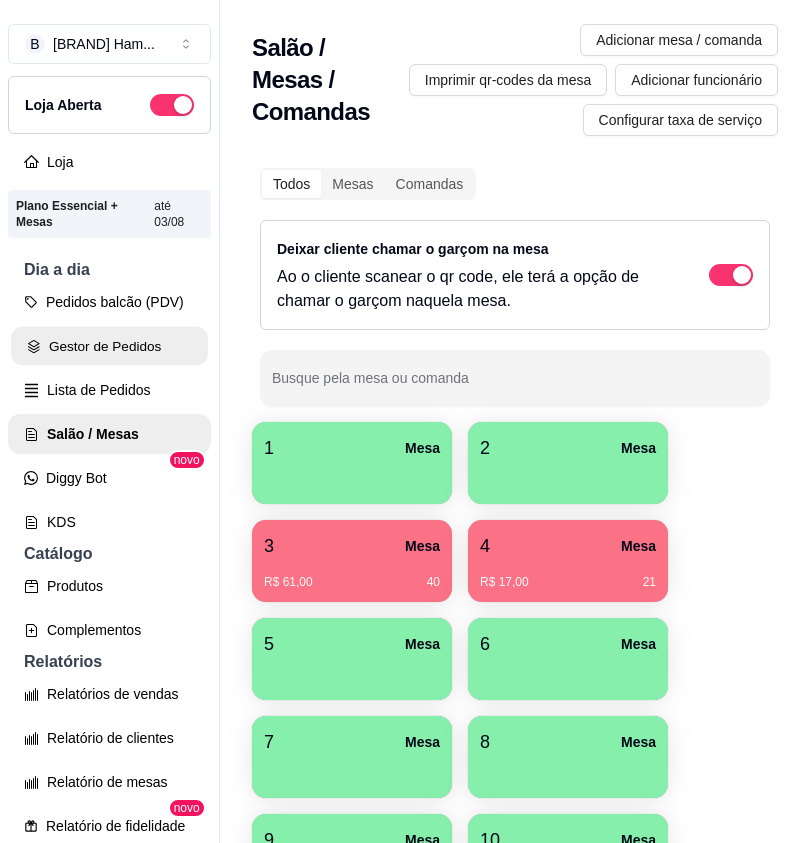 click on "Gestor de Pedidos" at bounding box center (109, 346) 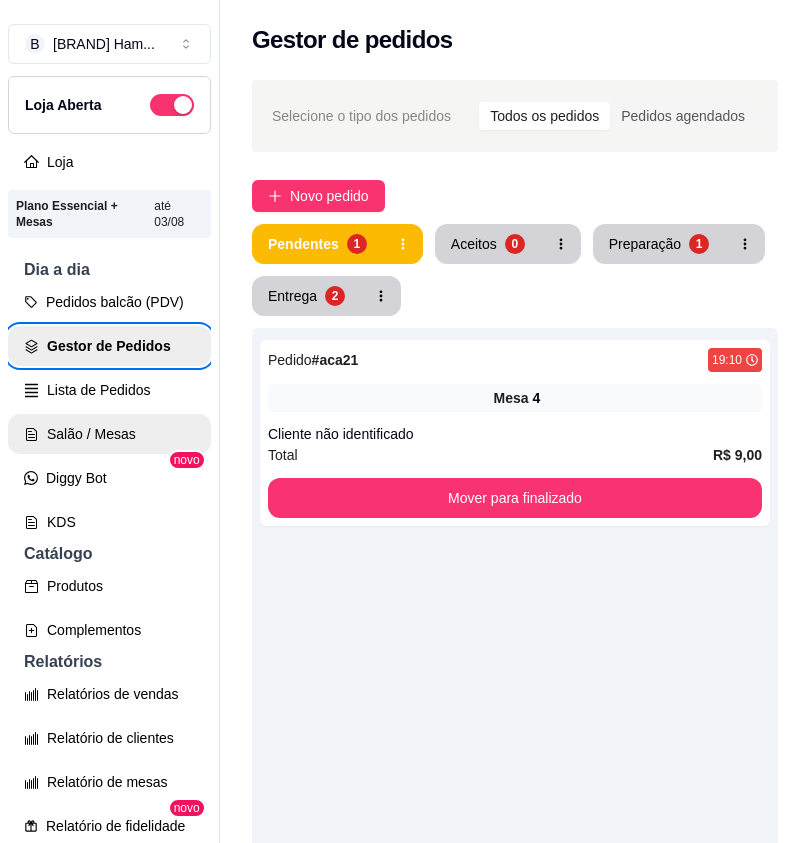 click on "Salão / Mesas" at bounding box center (109, 434) 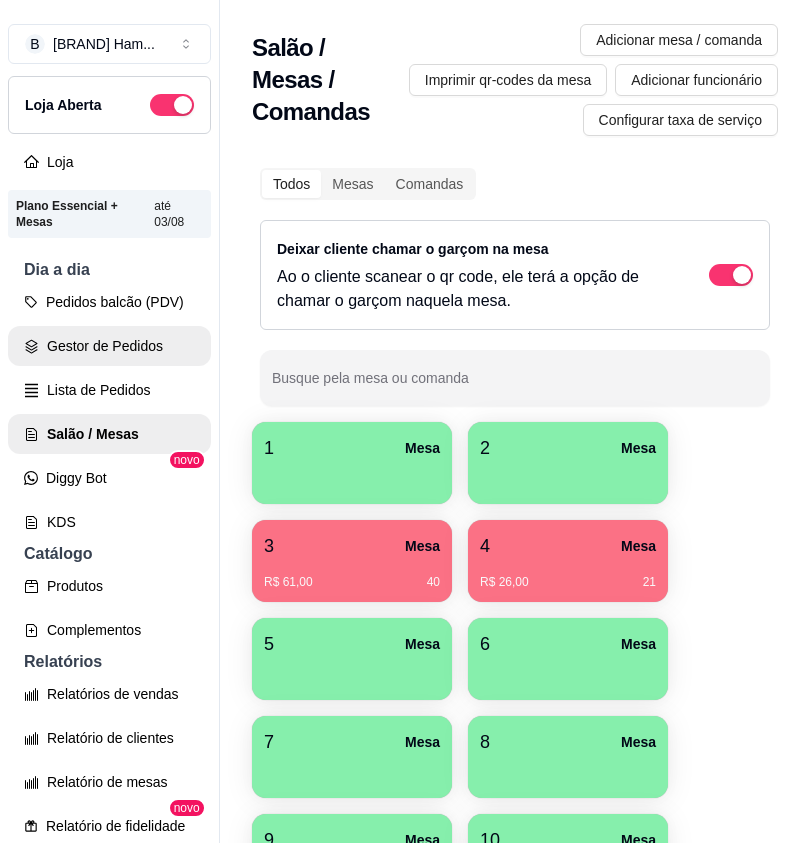 click on "Gestor de Pedidos" at bounding box center (109, 346) 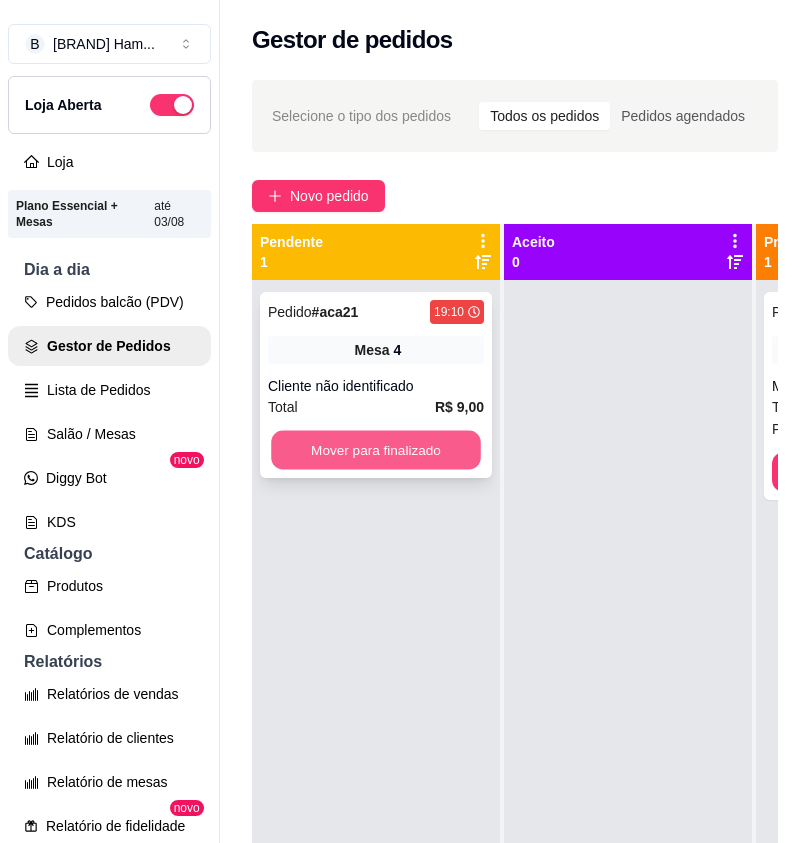 click on "Mover para finalizado" at bounding box center [376, 450] 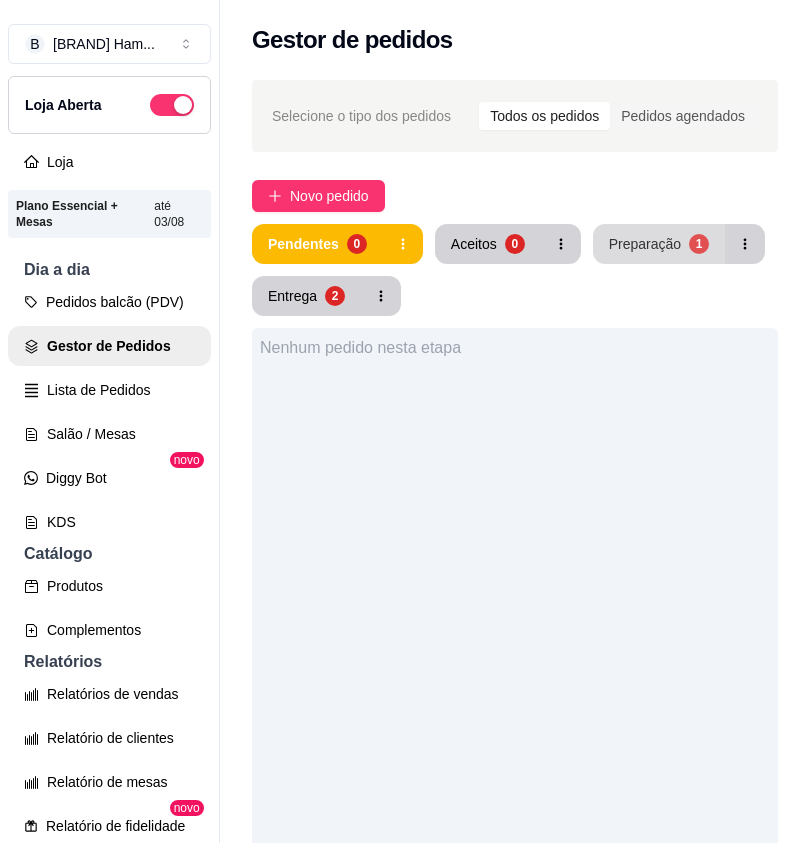 click on "Preparação" at bounding box center (645, 244) 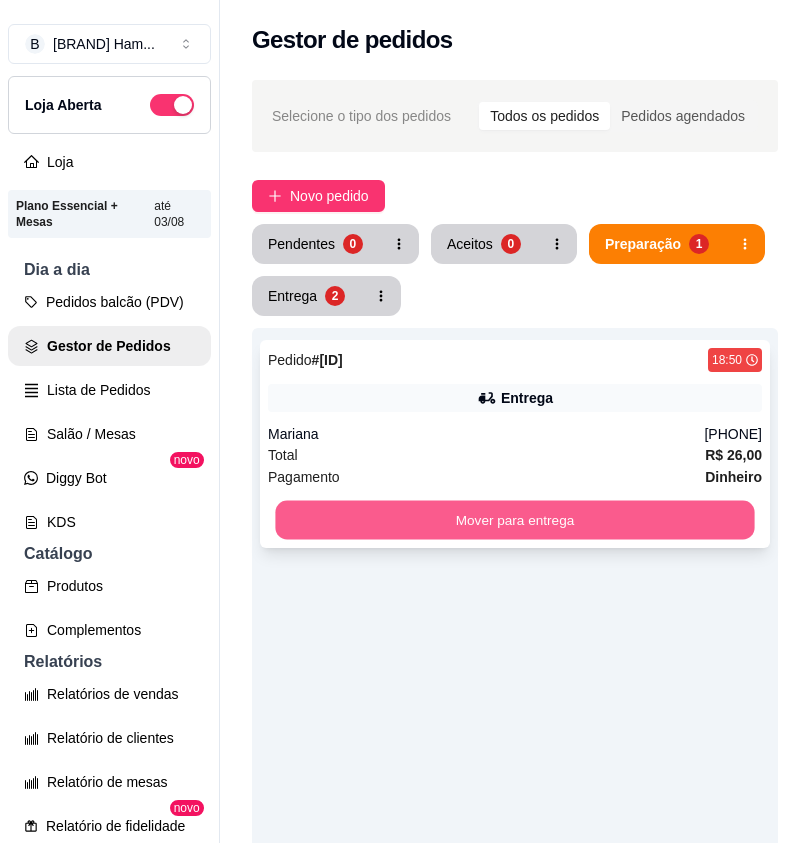 click on "Mover para entrega" at bounding box center [514, 520] 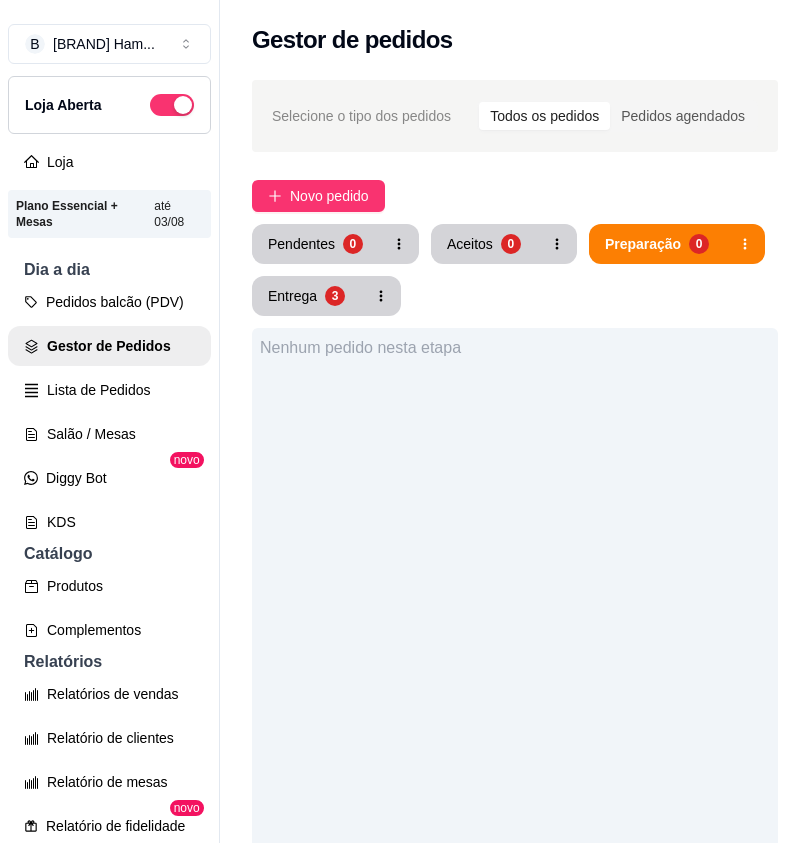 click on "Nenhum pedido nesta etapa" at bounding box center (515, 749) 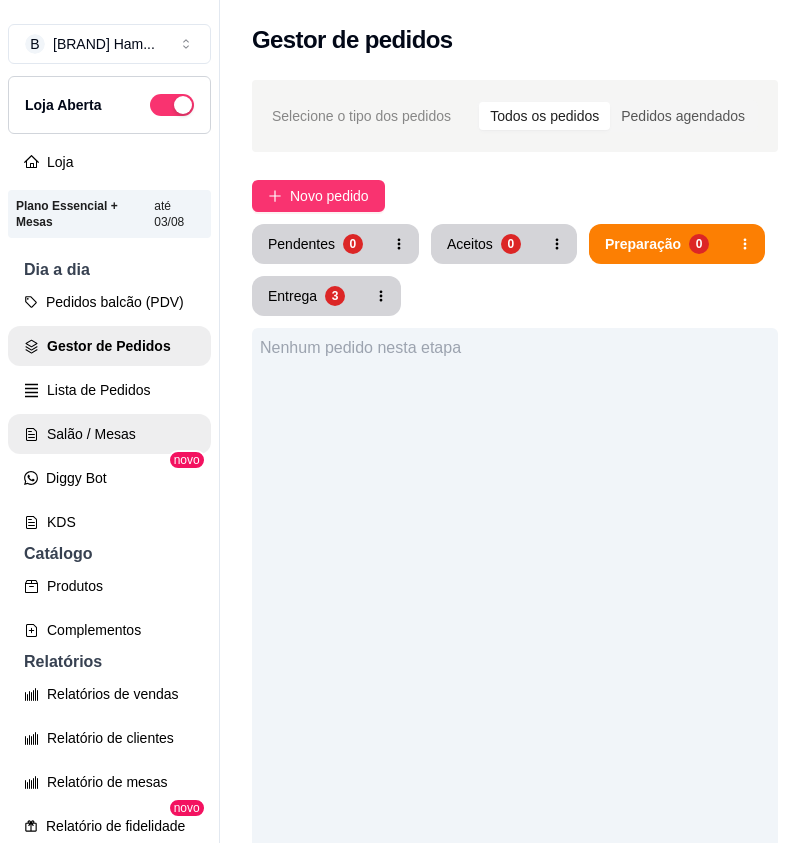 click on "Salão / Mesas" at bounding box center (109, 434) 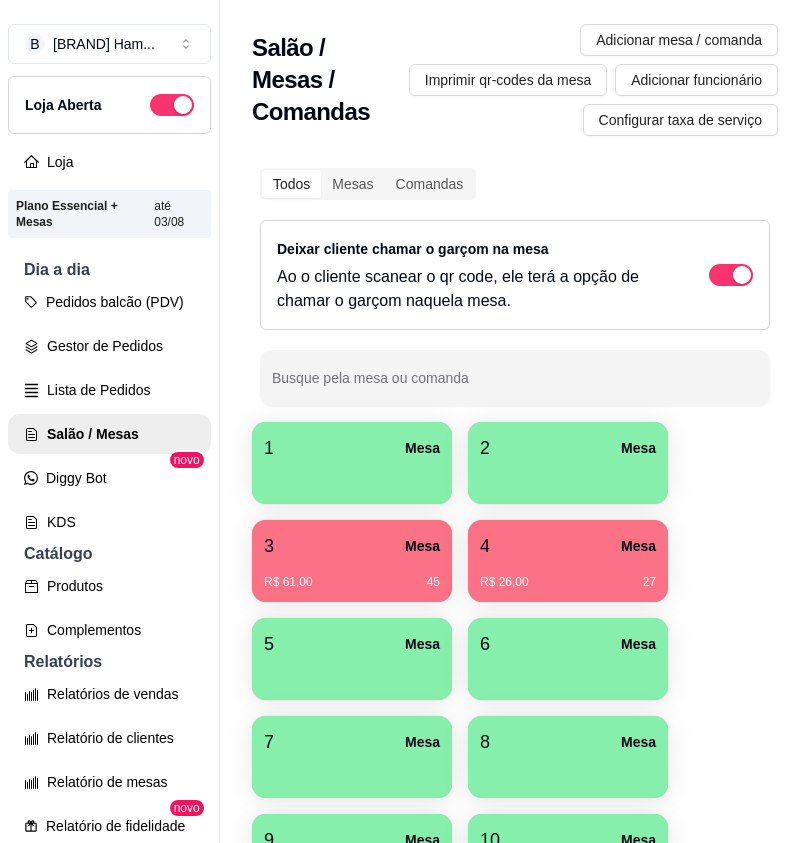 click on "R$ 26,00 27" at bounding box center (568, 575) 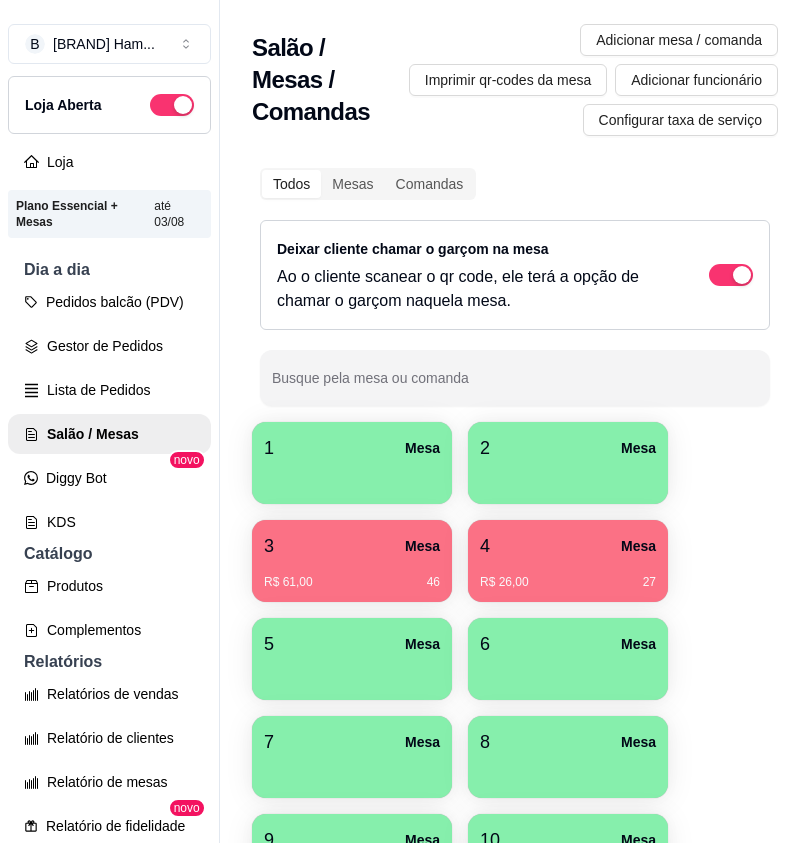 click on "R$ 26,00 27" at bounding box center (568, 575) 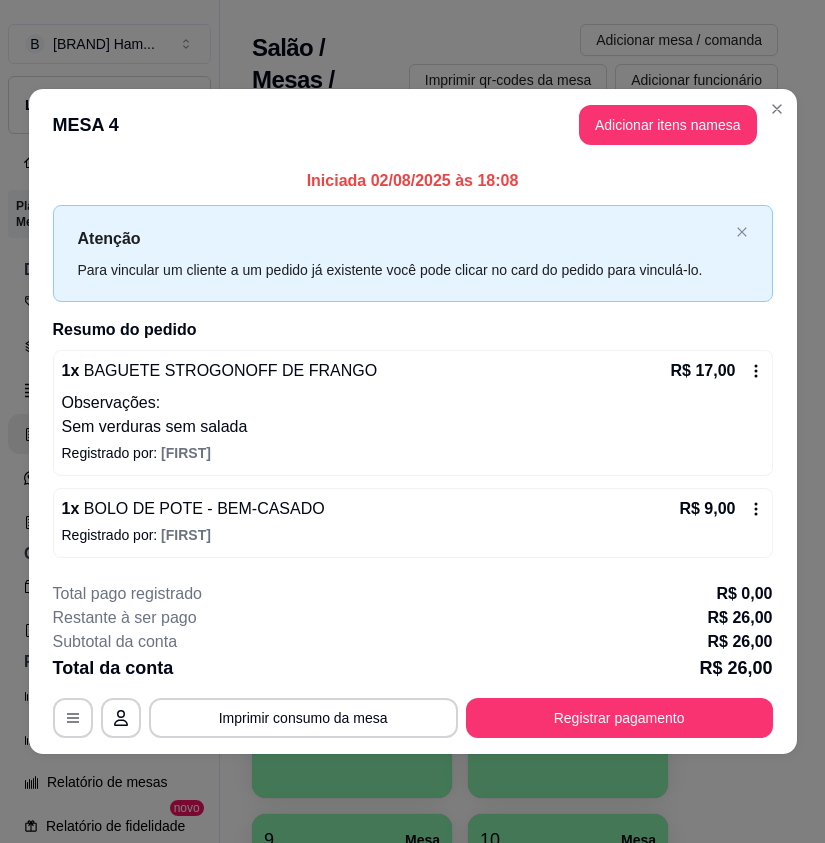 click 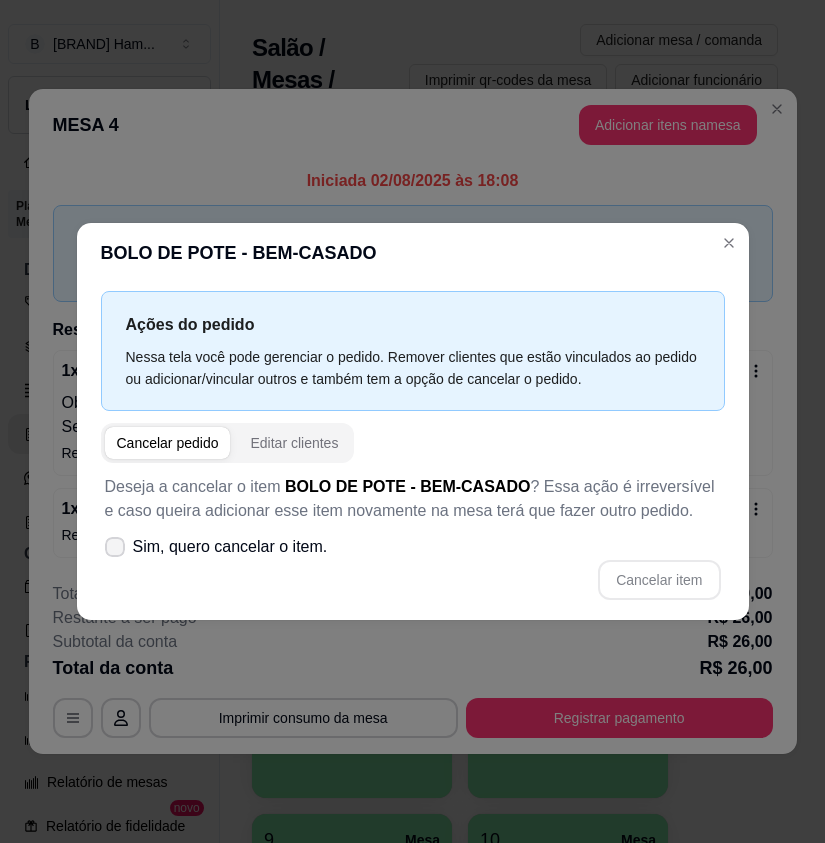 click on "Sim, quero cancelar o item." at bounding box center [216, 547] 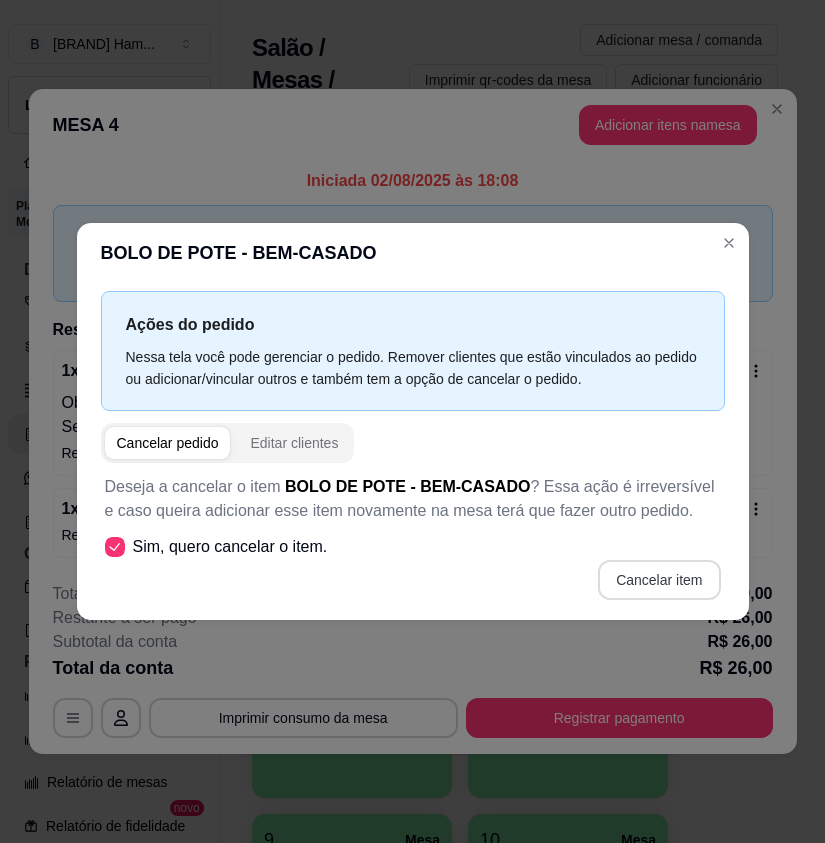 click on "Cancelar item" at bounding box center (659, 580) 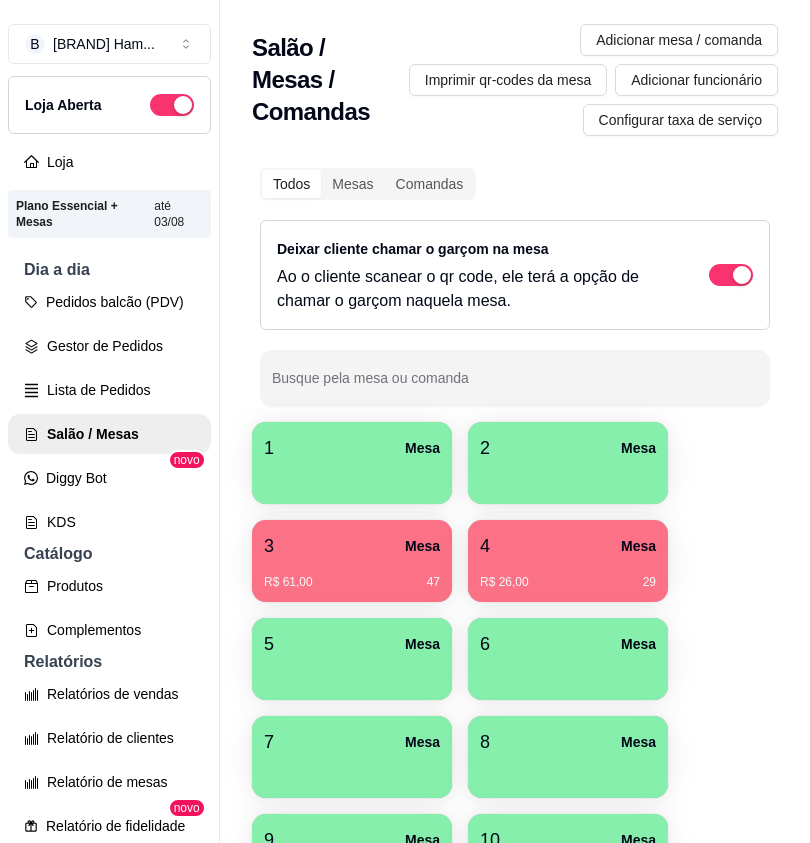 click on "R$ 61,00 47" at bounding box center [352, 575] 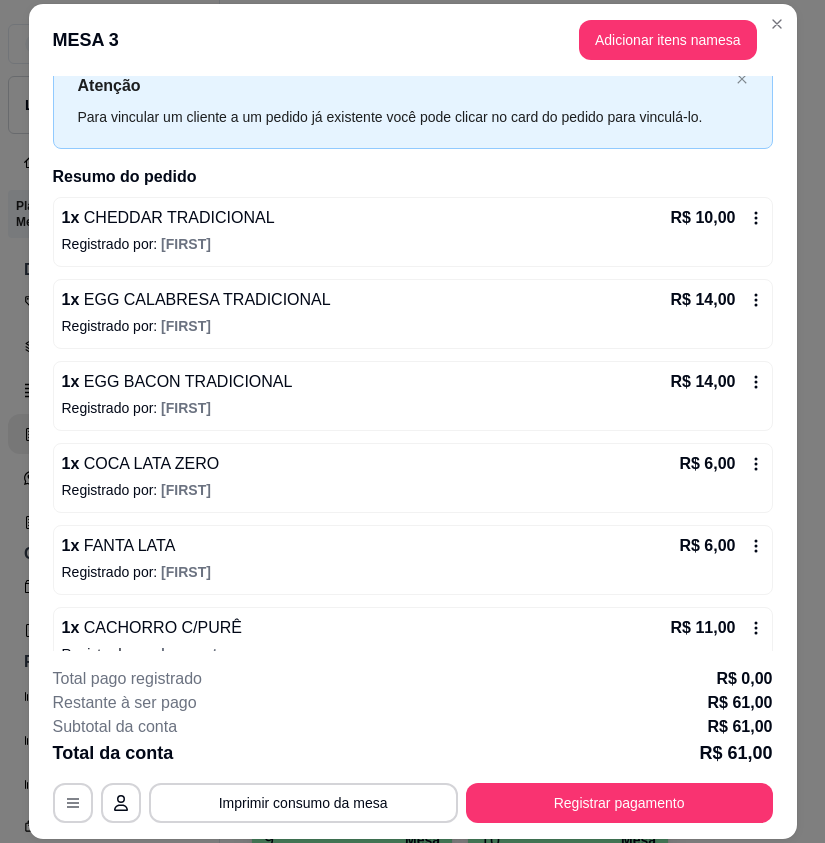scroll, scrollTop: 102, scrollLeft: 0, axis: vertical 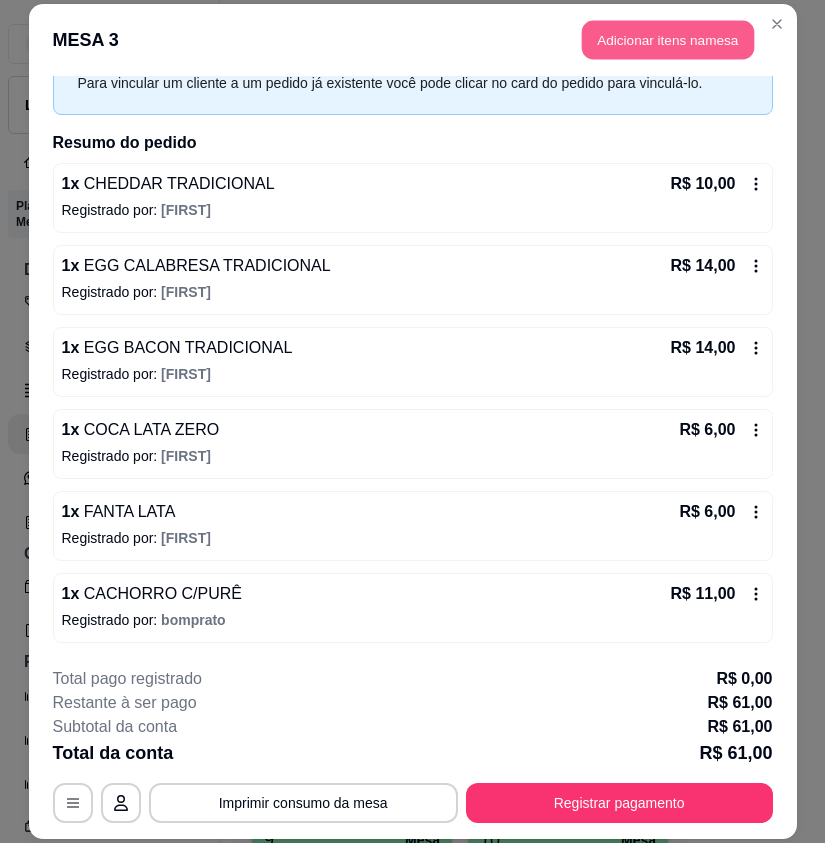 click on "Adicionar itens na  mesa" at bounding box center (668, 40) 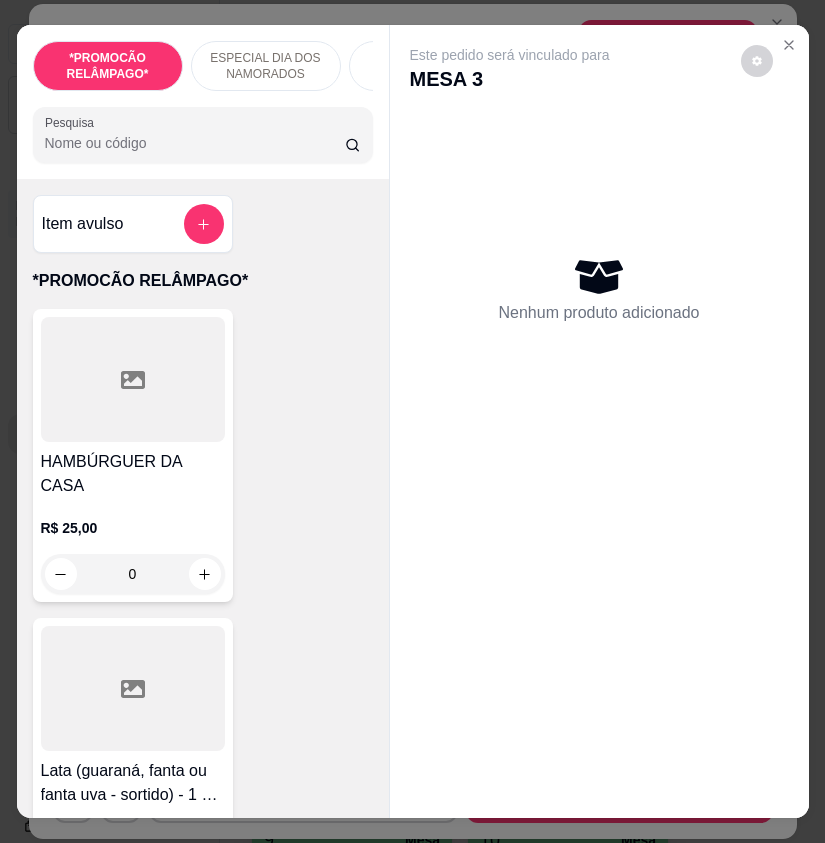 click on "Pesquisa" at bounding box center [203, 135] 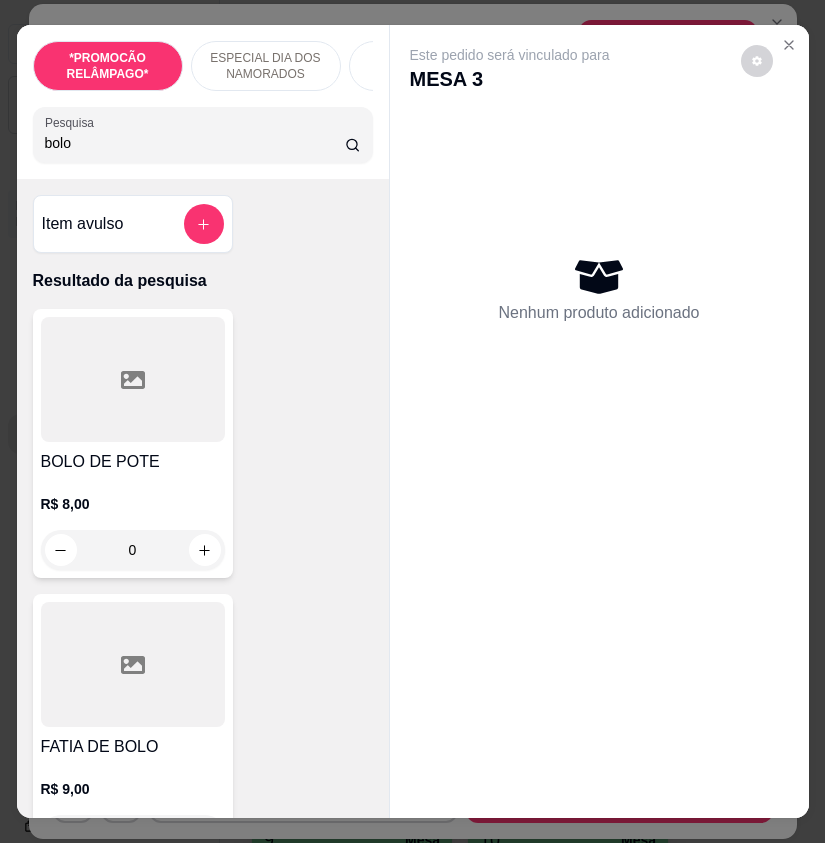 type on "bolo" 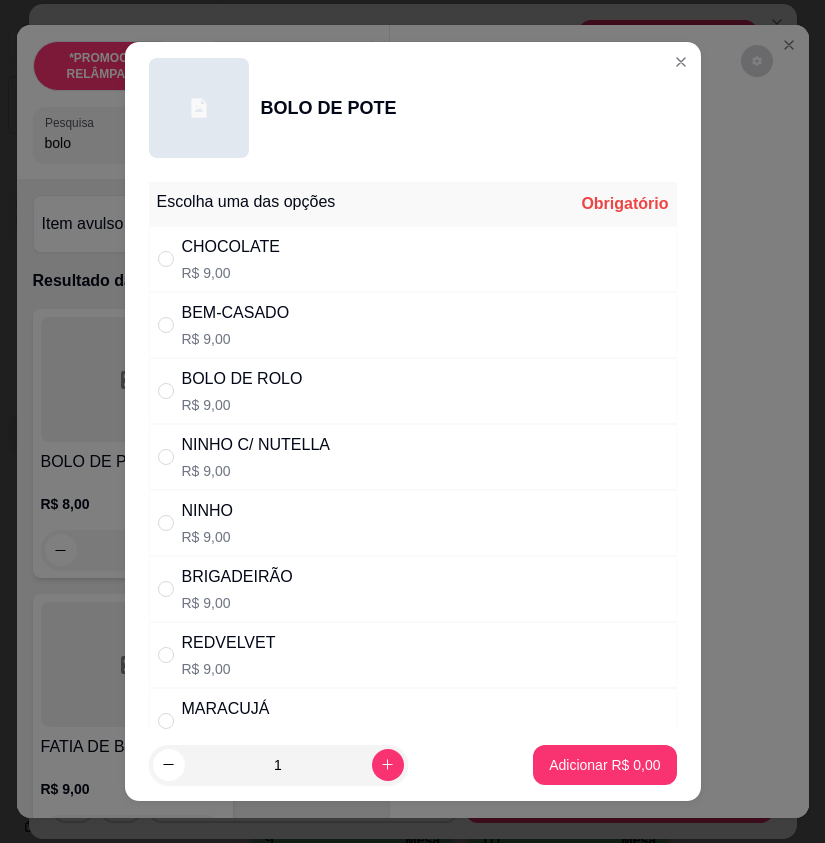 click on "REDVELVET R$ 9,00" at bounding box center [413, 655] 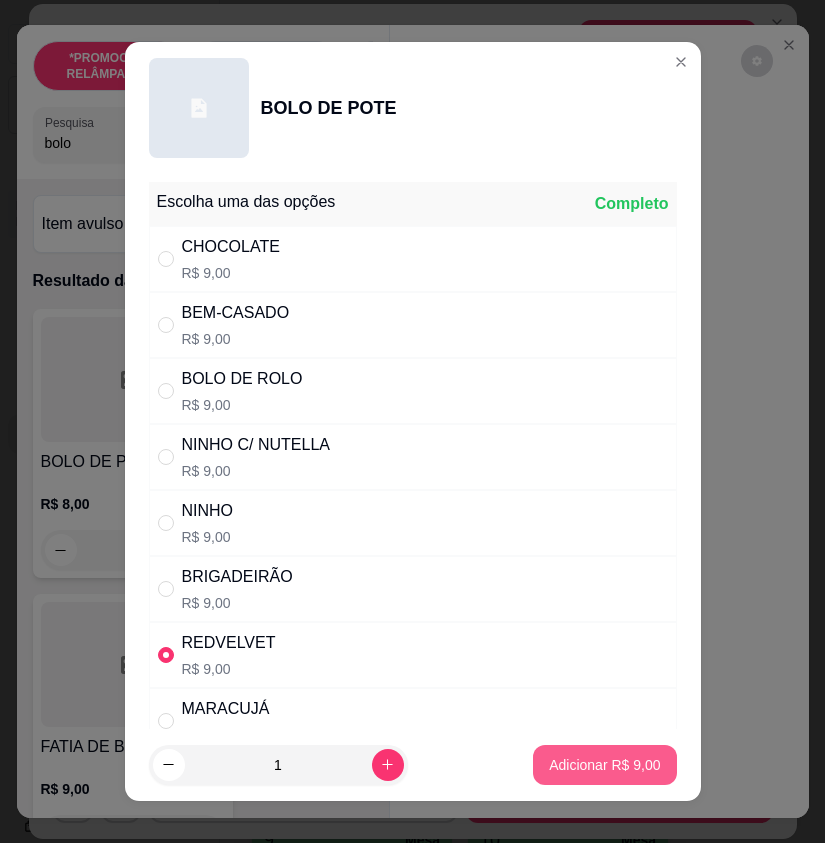 click on "Adicionar   R$ 9,00" at bounding box center [604, 765] 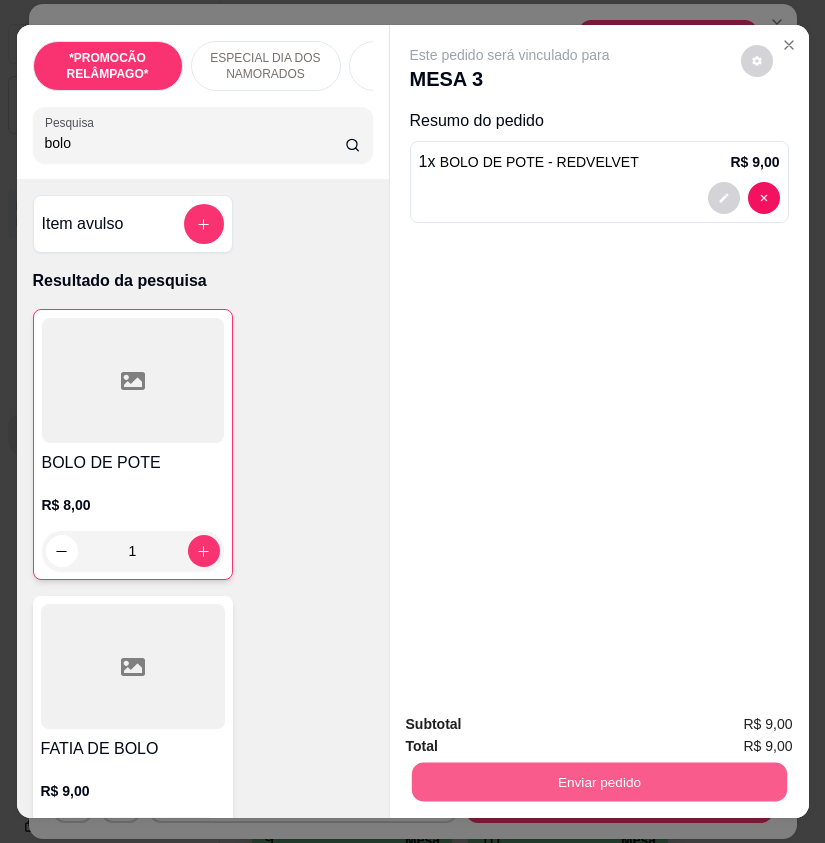click on "Enviar pedido" at bounding box center (598, 781) 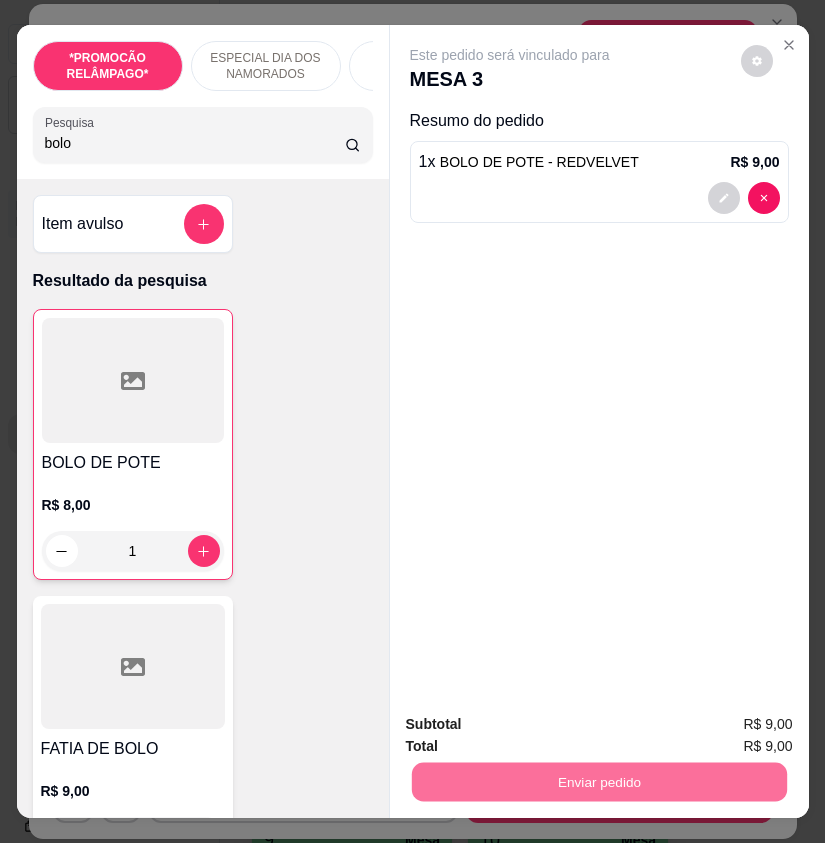 click on "Não registrar e enviar pedido" at bounding box center [530, 725] 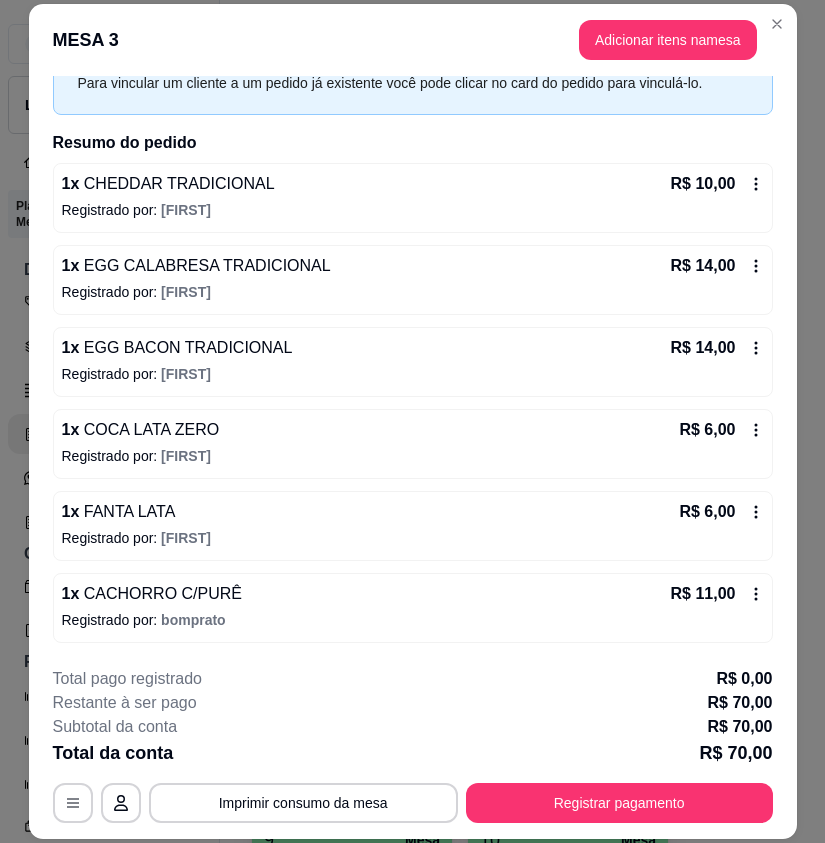 scroll, scrollTop: 184, scrollLeft: 0, axis: vertical 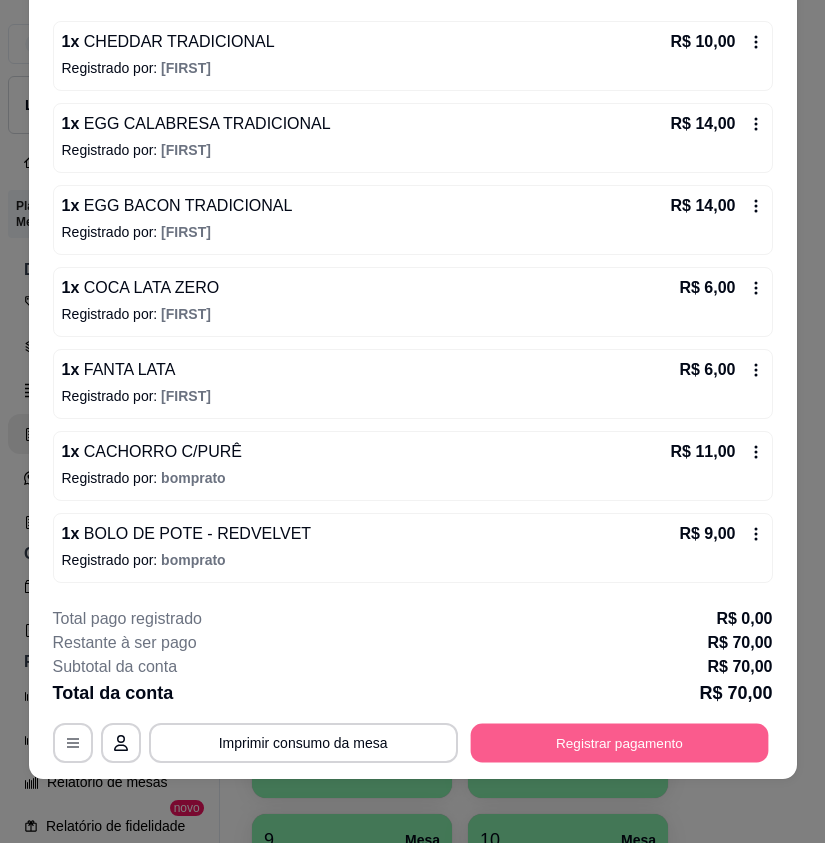click on "Registrar pagamento" at bounding box center (619, 742) 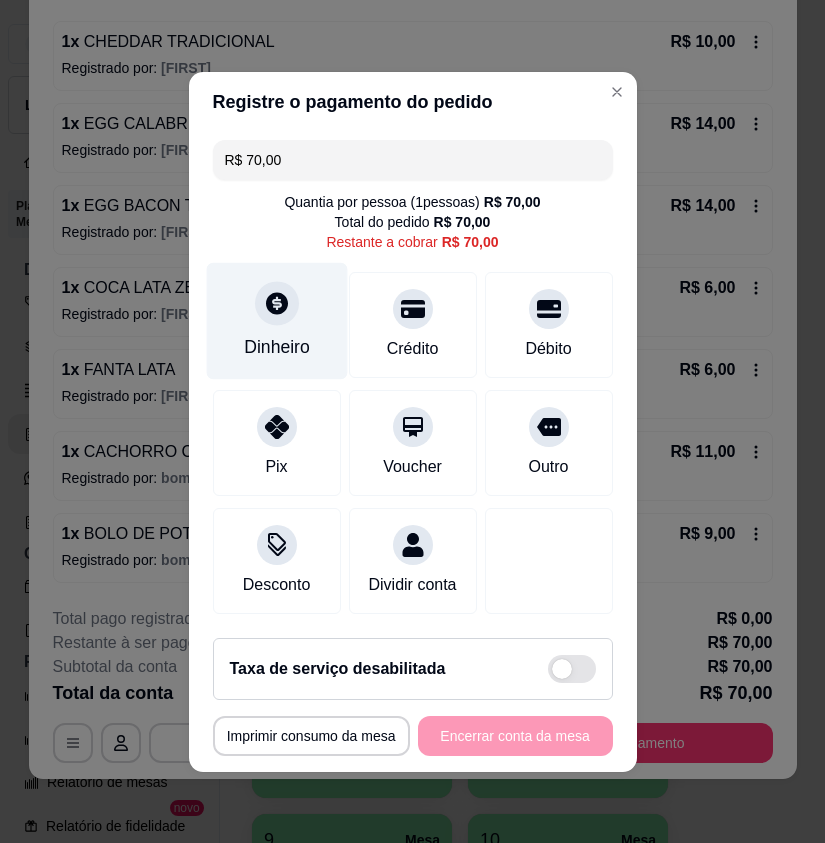 click on "Dinheiro" at bounding box center [277, 347] 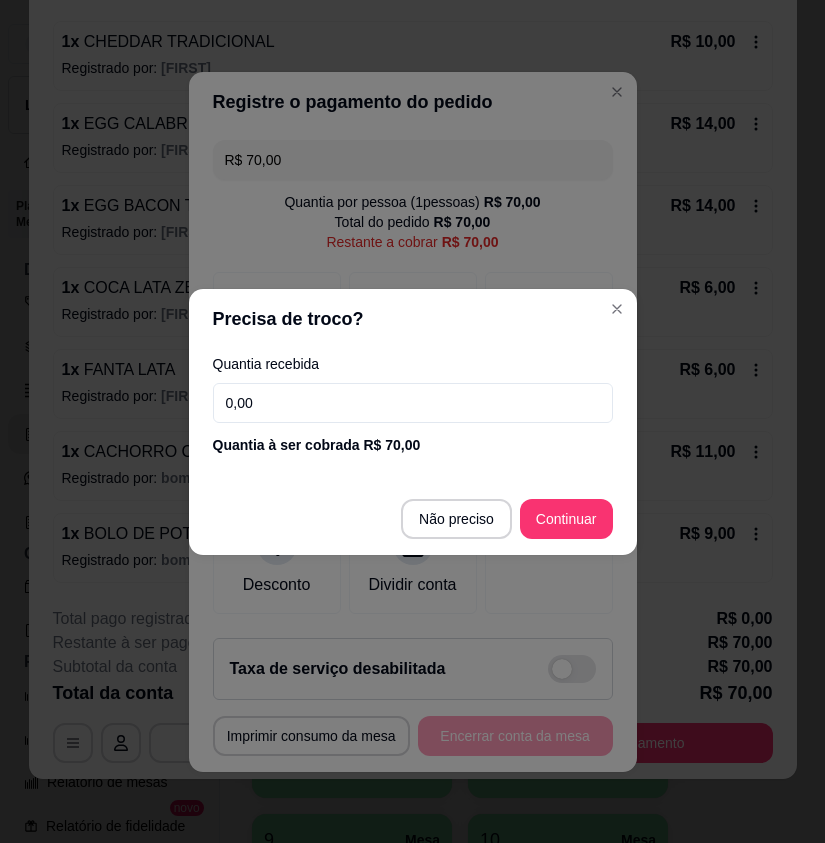 click on "0,00" at bounding box center (413, 403) 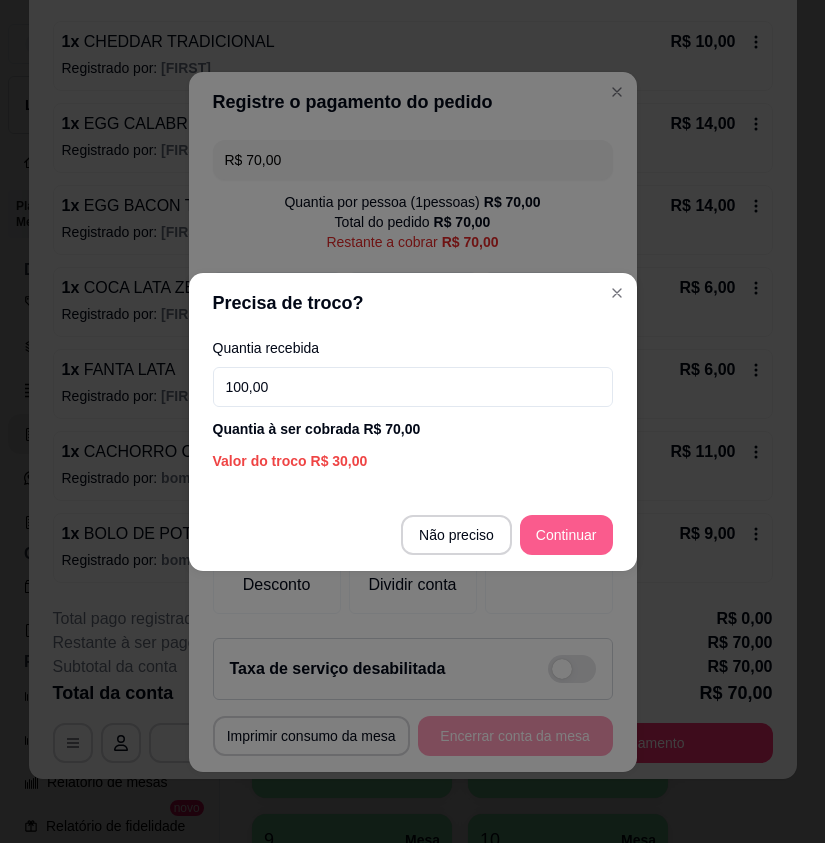 type on "100,00" 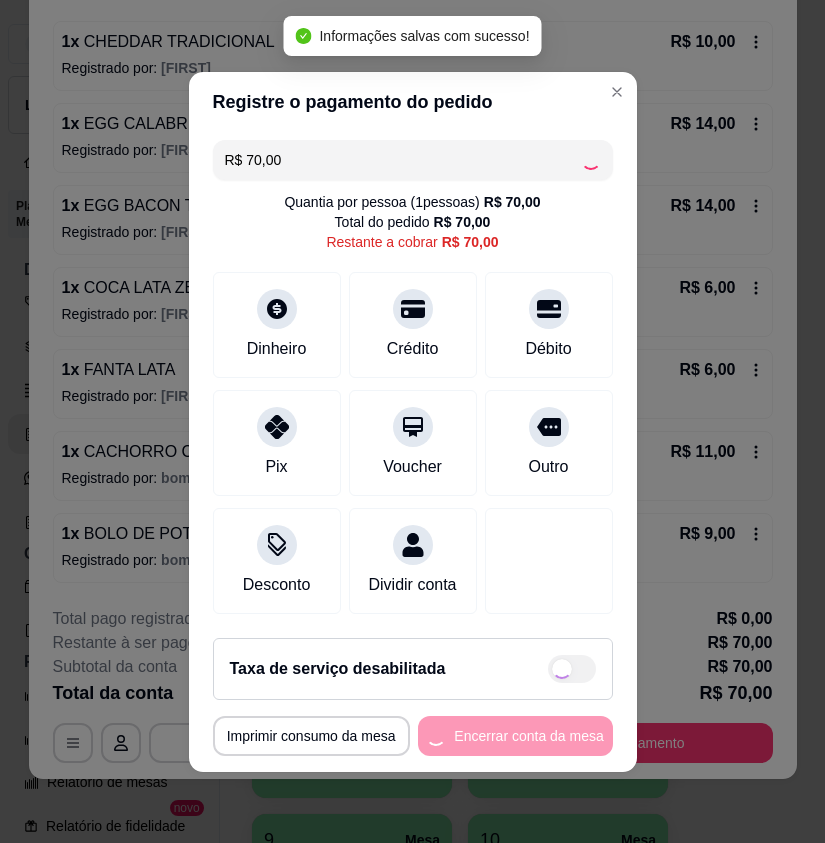 type on "R$ 0,00" 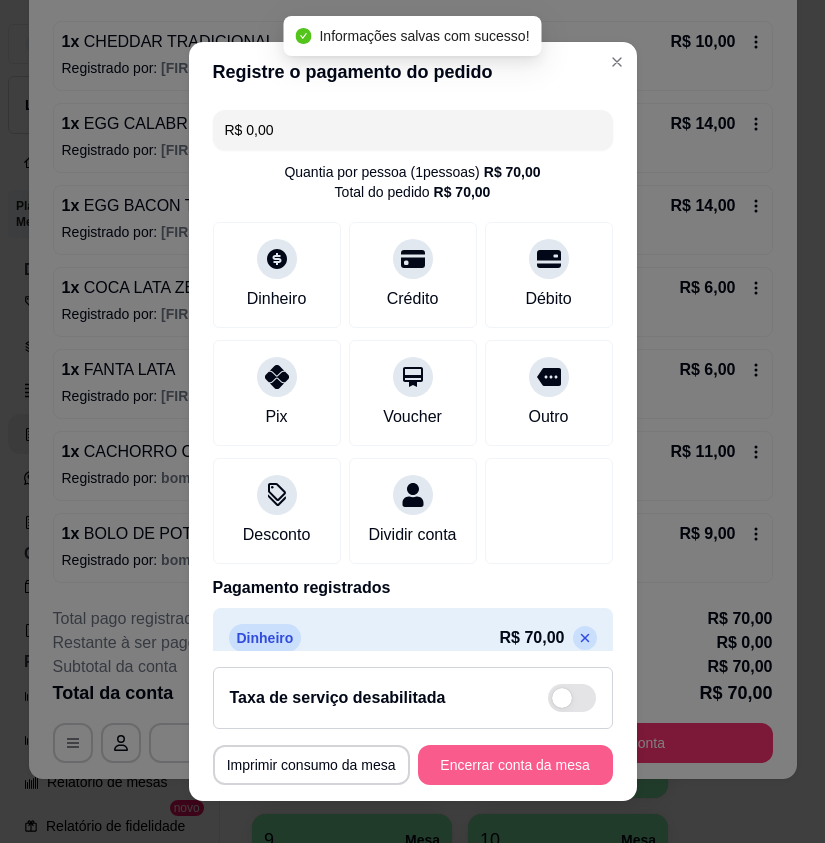 click on "Encerrar conta da mesa" at bounding box center [515, 765] 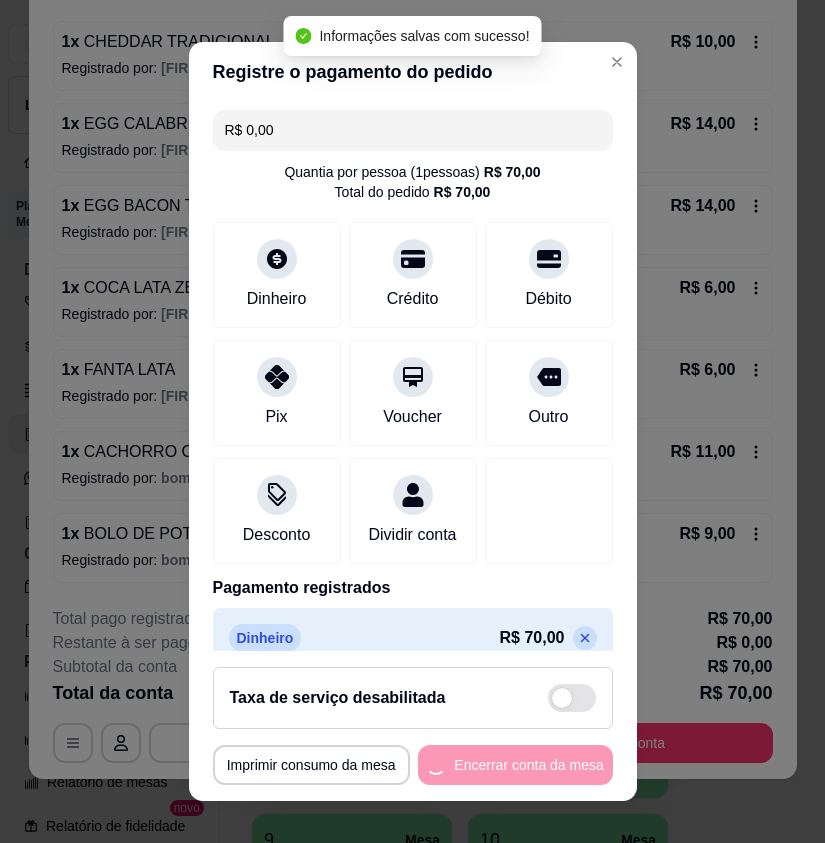 scroll, scrollTop: 0, scrollLeft: 0, axis: both 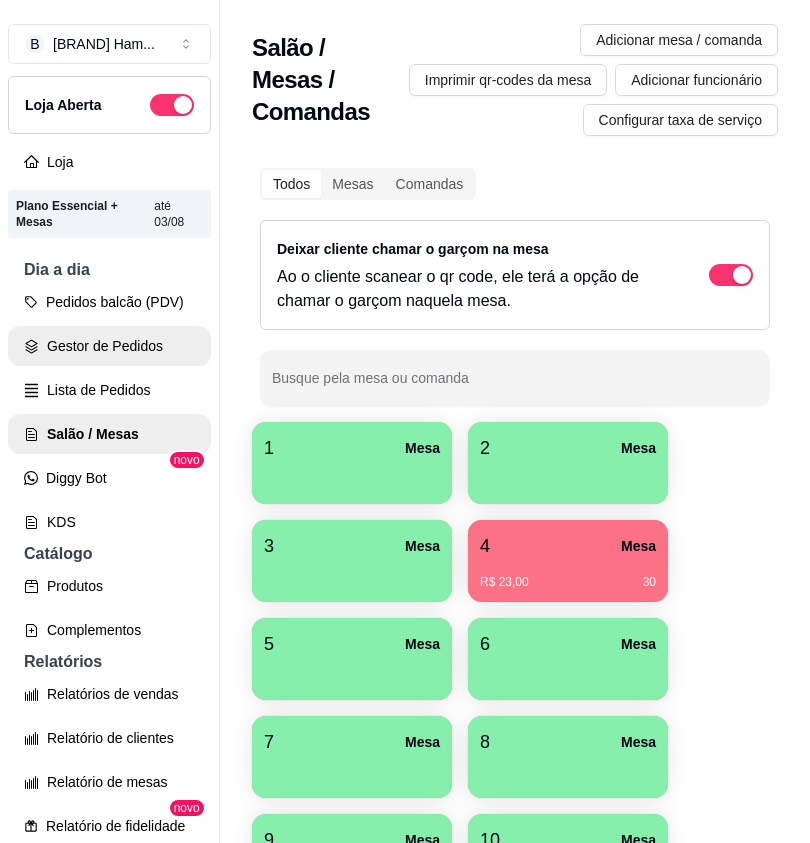 click on "Gestor de Pedidos" at bounding box center [109, 346] 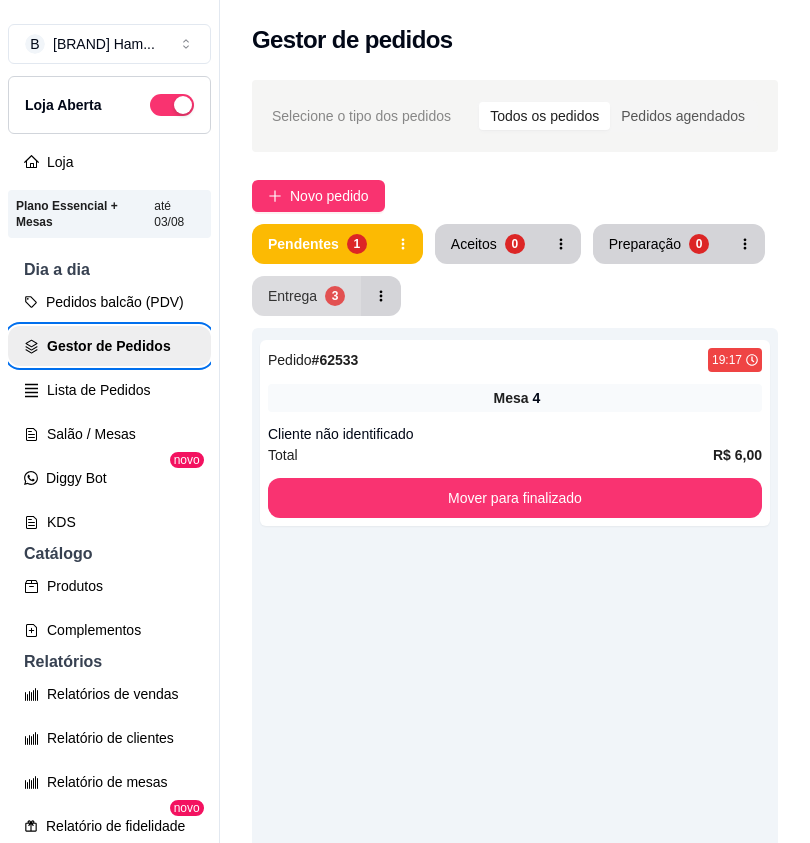 click on "Entrega" at bounding box center (292, 296) 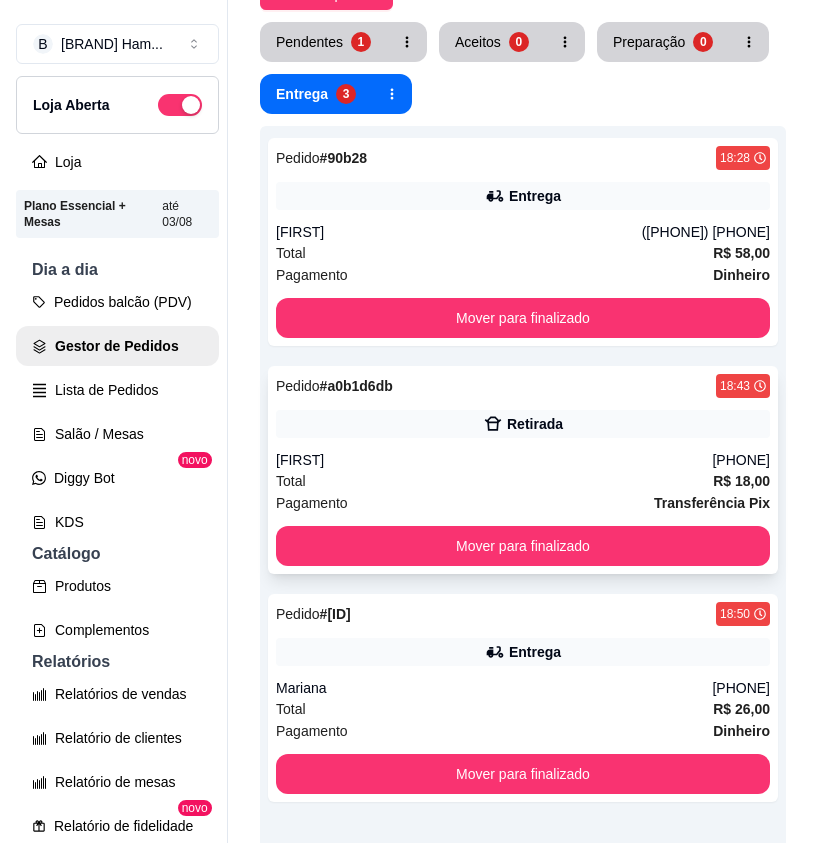 scroll, scrollTop: 300, scrollLeft: 0, axis: vertical 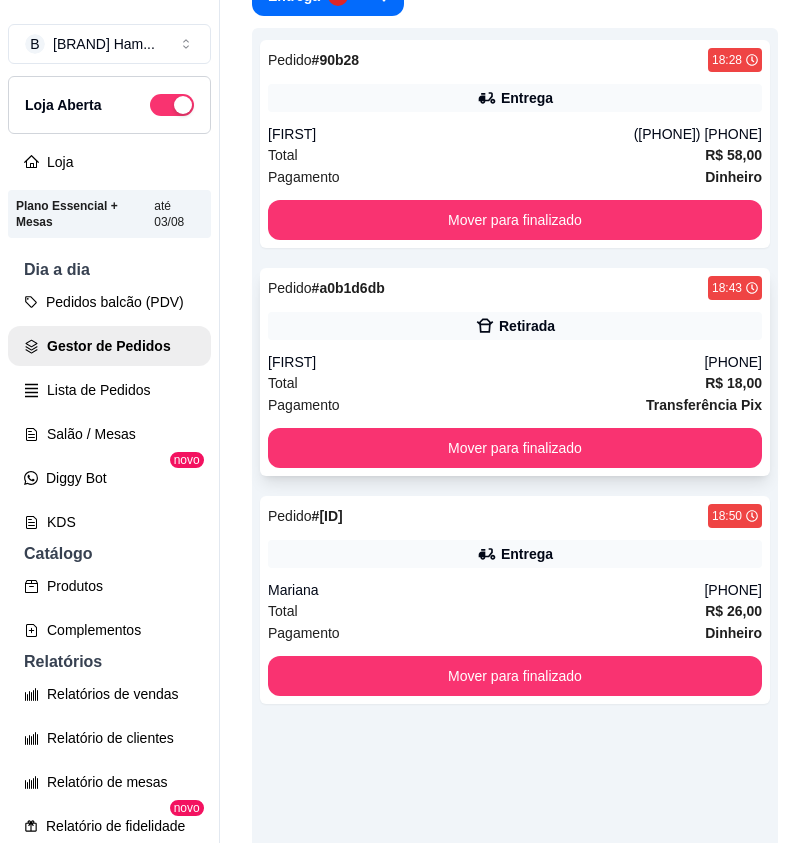 click on "Pedido  # a0b1d6db 18:43 Retirada Thamires  (81) 99400-7251 Total R$ 18,00 Pagamento Transferência Pix Mover para finalizado" at bounding box center (515, 372) 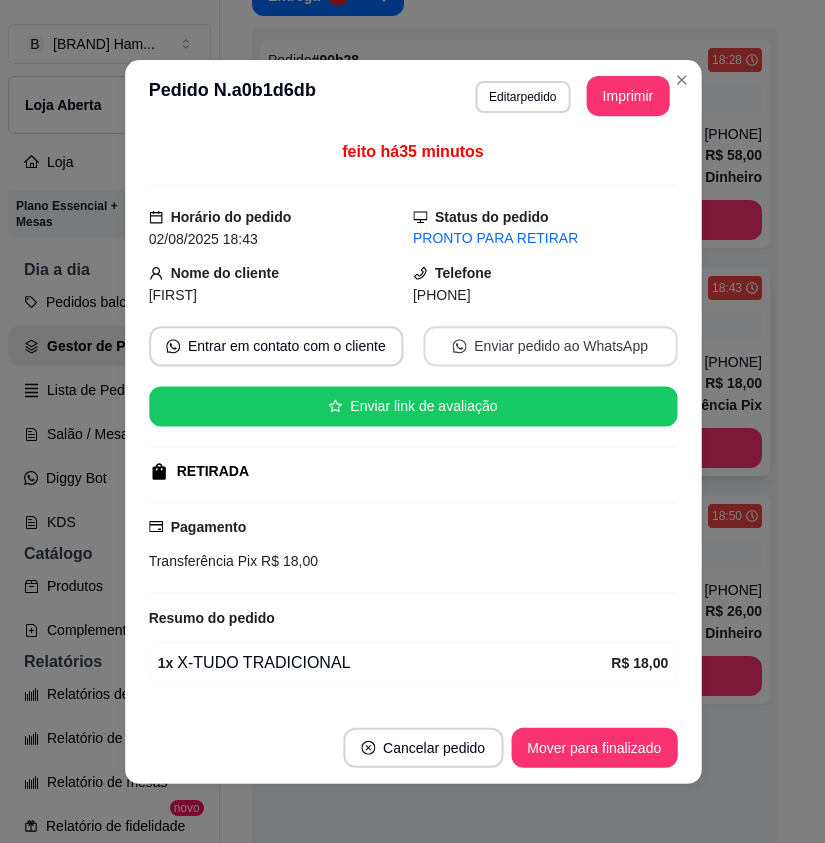 scroll, scrollTop: 58, scrollLeft: 0, axis: vertical 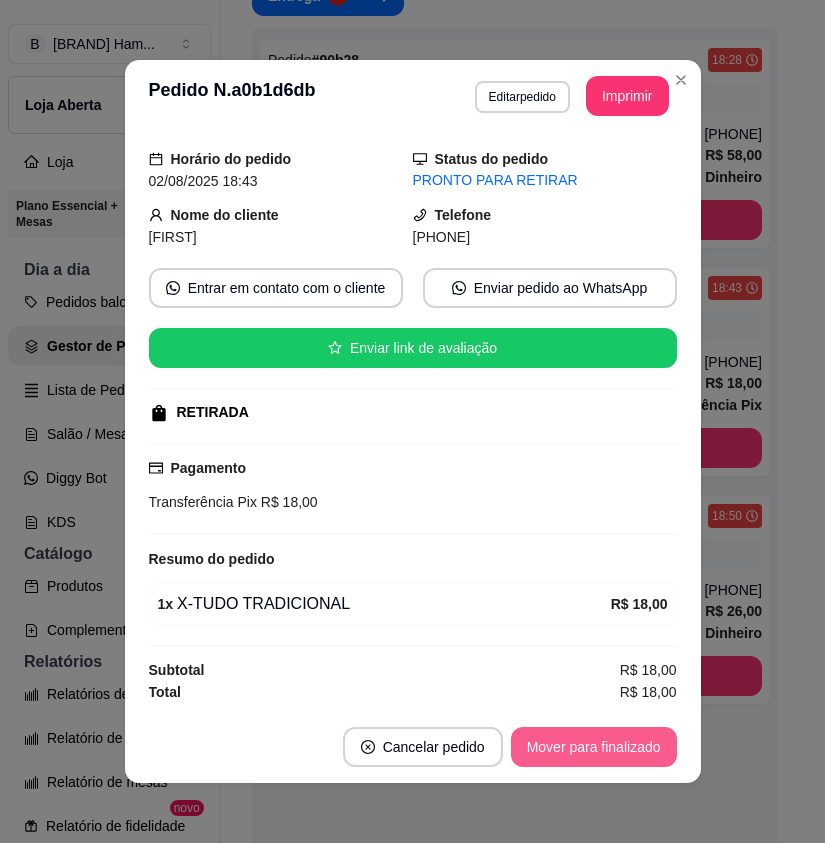 click on "Mover para finalizado" at bounding box center (594, 747) 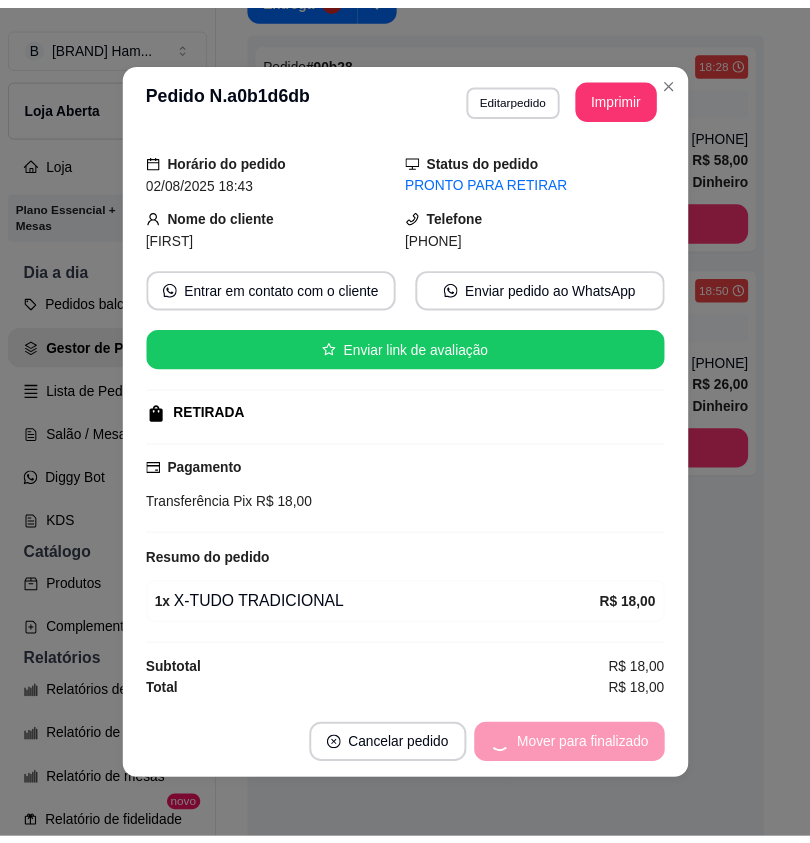 scroll, scrollTop: 12, scrollLeft: 0, axis: vertical 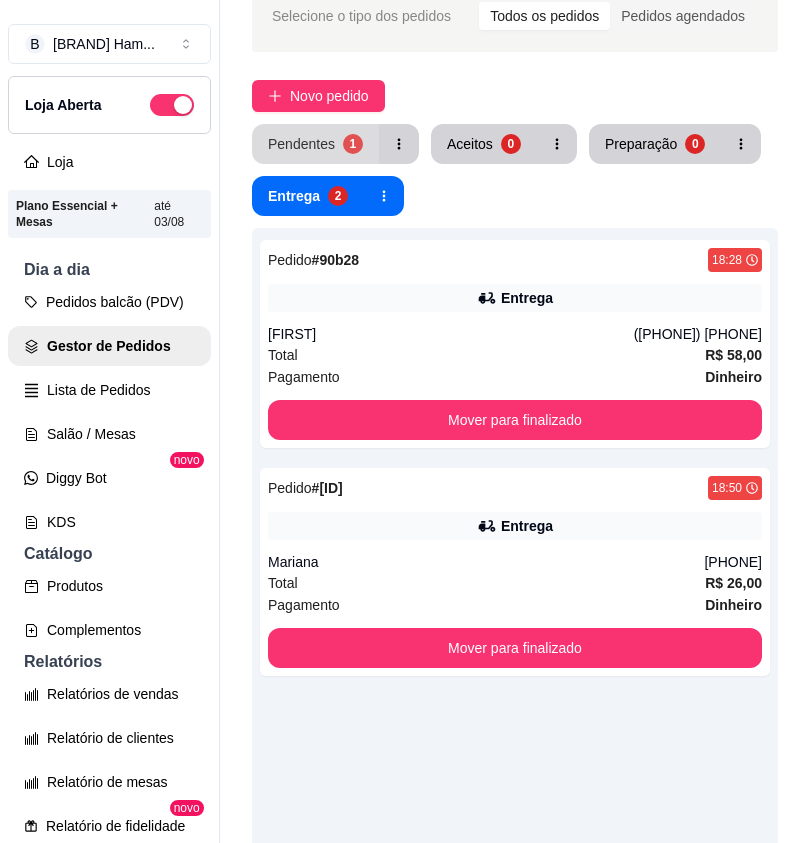 click on "Pendentes 1" at bounding box center [315, 144] 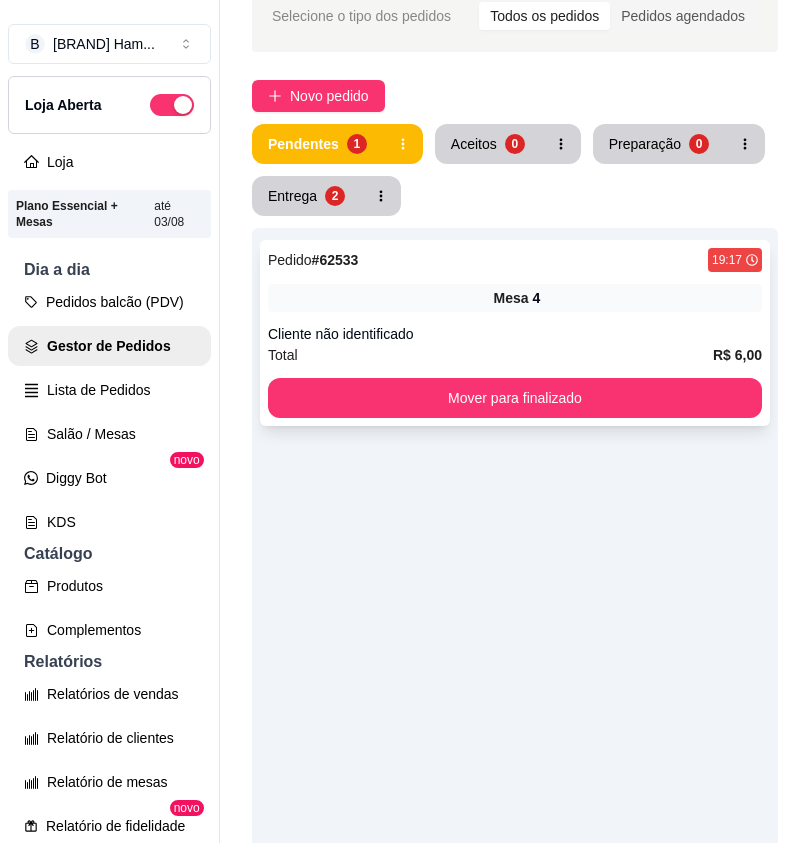 click on "Total R$ 6,00" at bounding box center (515, 355) 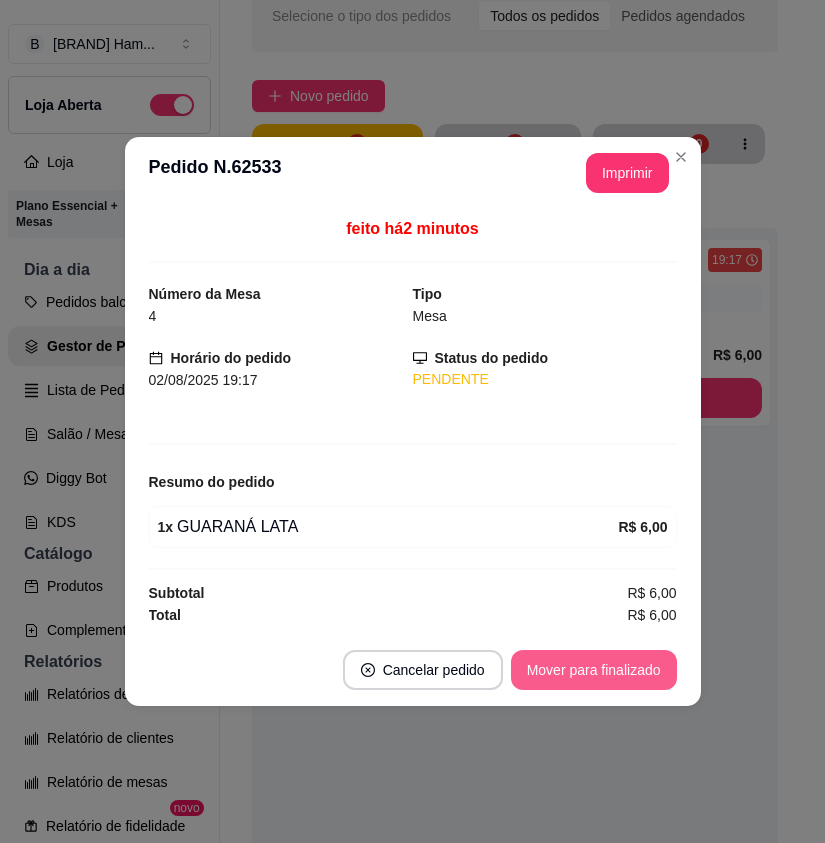 click on "Mover para finalizado" at bounding box center [594, 670] 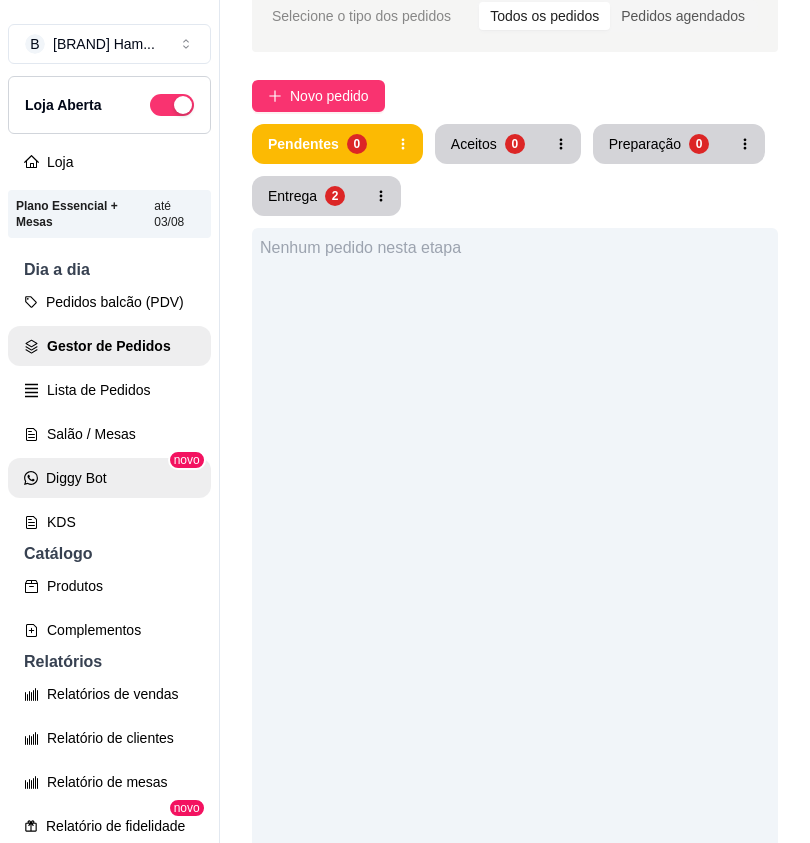 click on "Salão / Mesas" at bounding box center (109, 434) 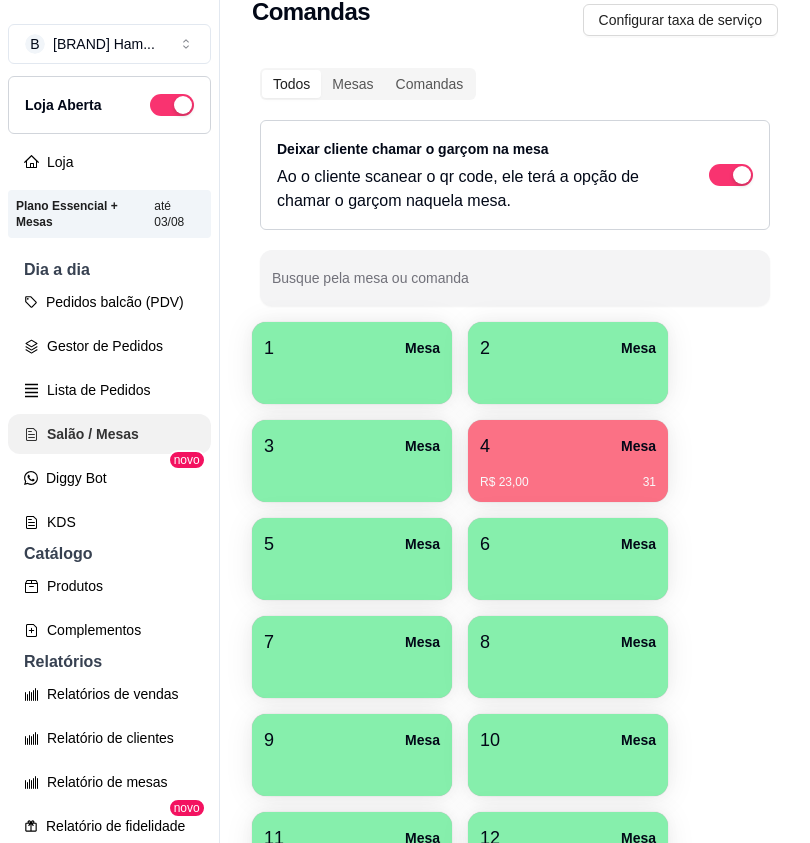 scroll, scrollTop: 0, scrollLeft: 0, axis: both 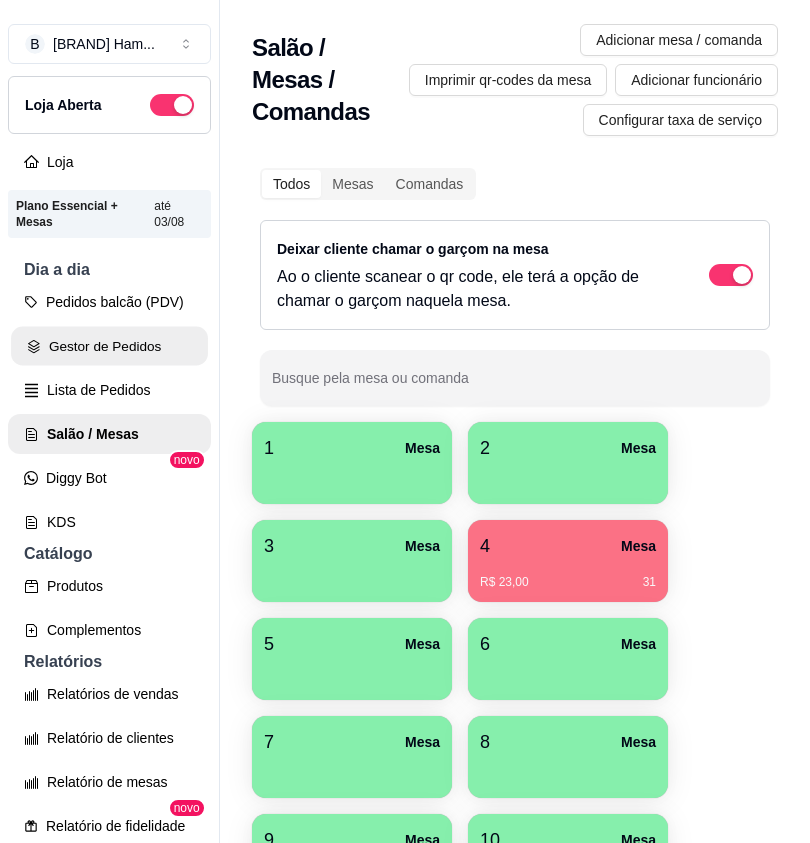 click on "Gestor de Pedidos" at bounding box center [109, 346] 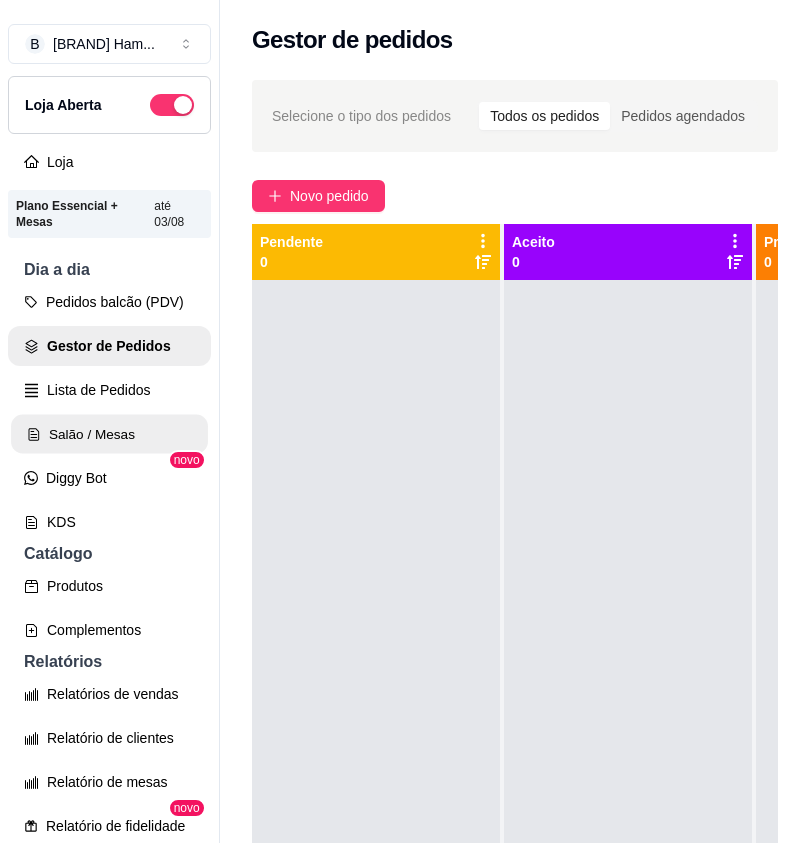click on "Salão / Mesas" at bounding box center [109, 434] 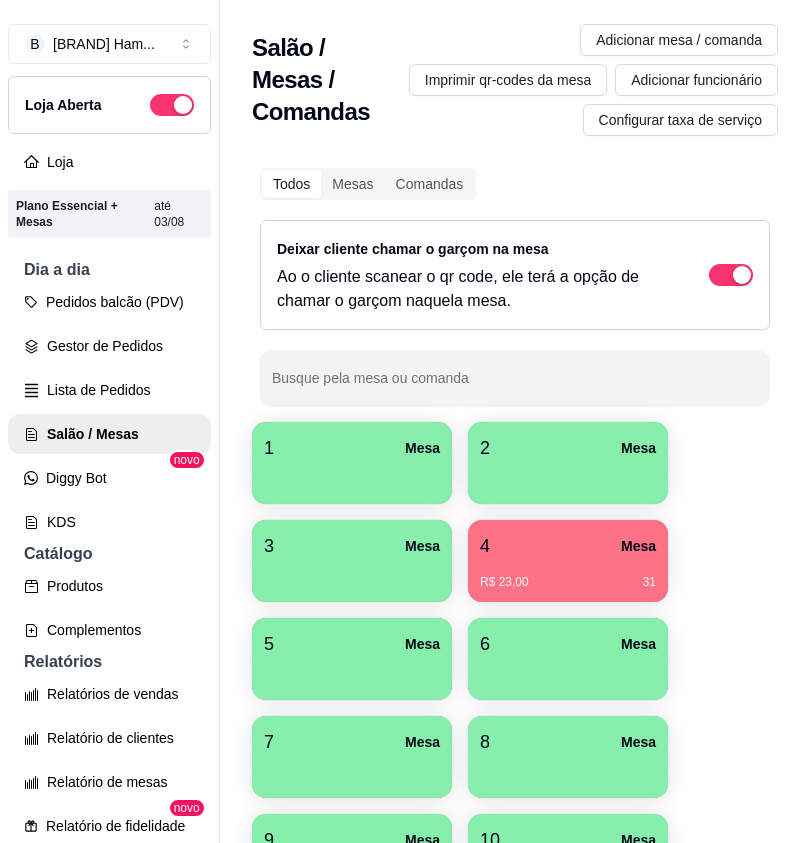 click on "4 Mesa" at bounding box center (568, 546) 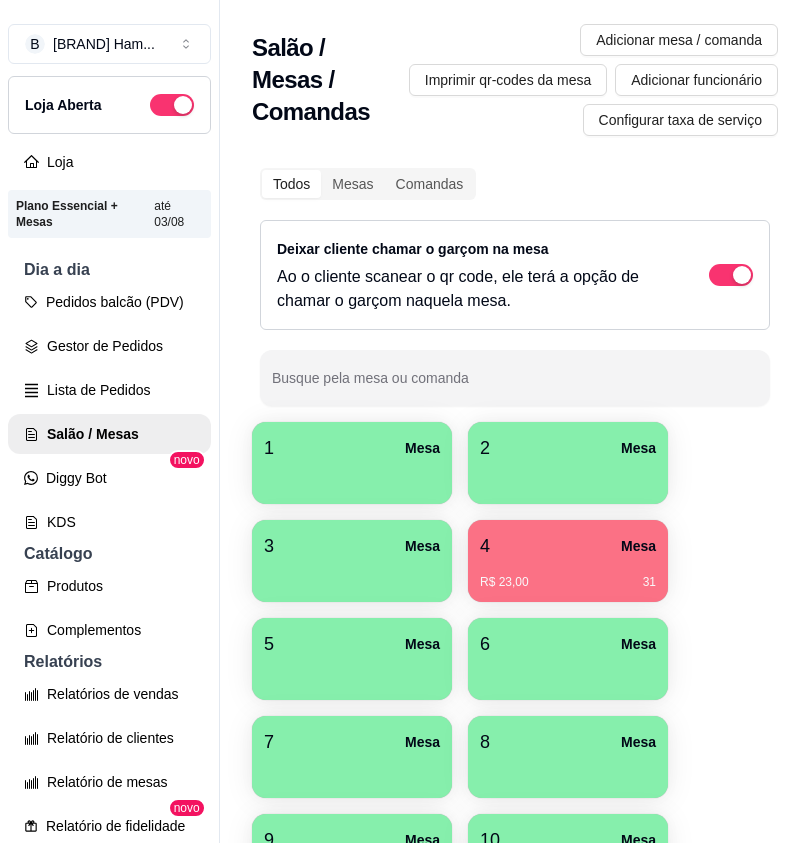 type 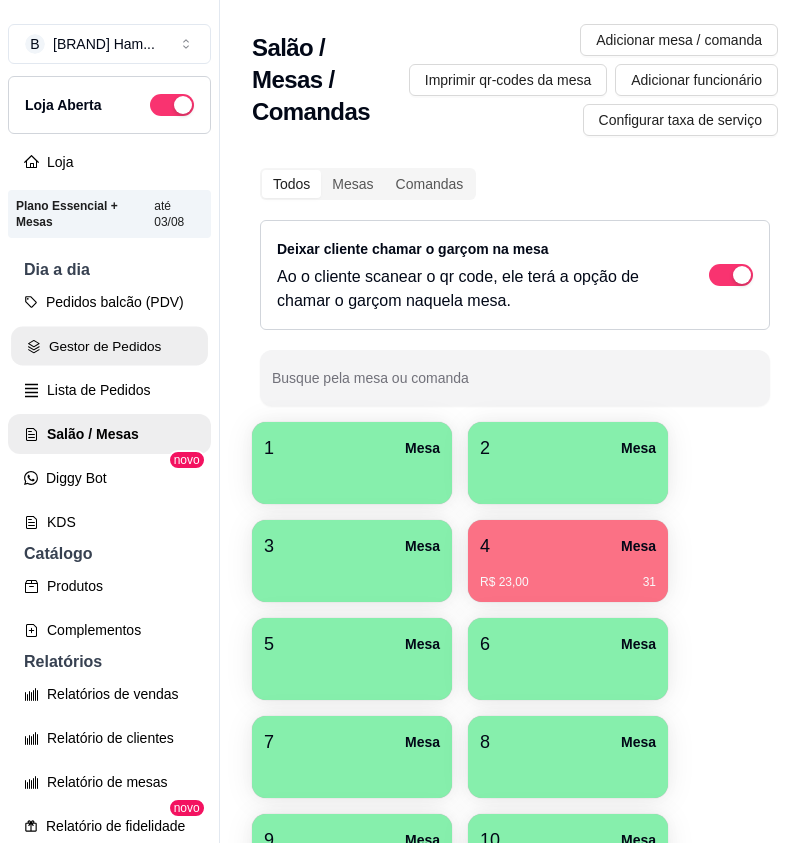 click on "Gestor de Pedidos" at bounding box center [109, 346] 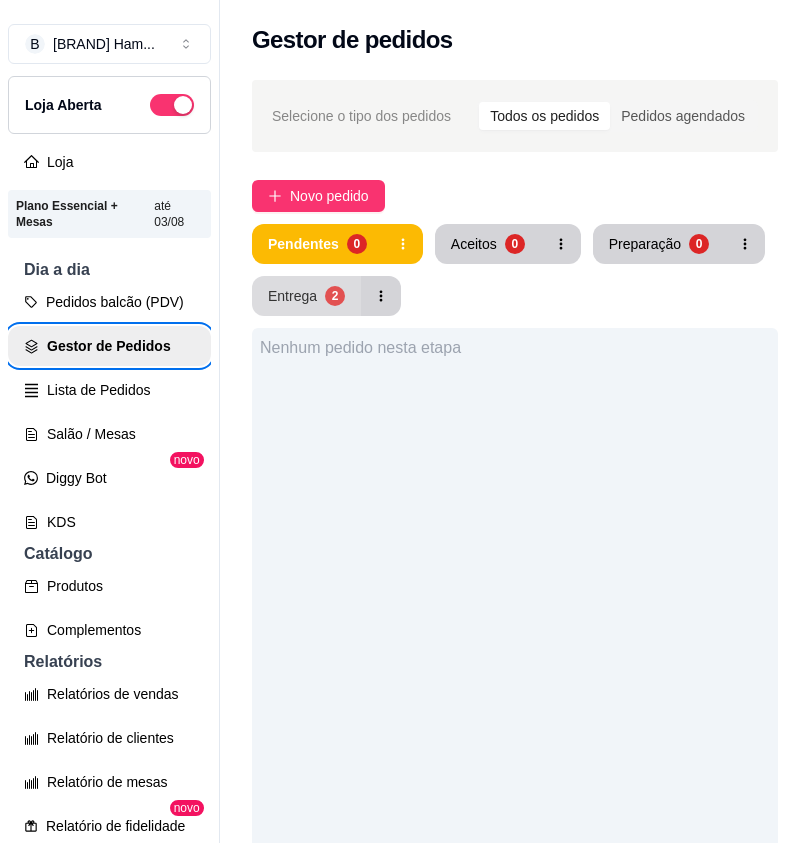click on "Entrega 2" at bounding box center [306, 296] 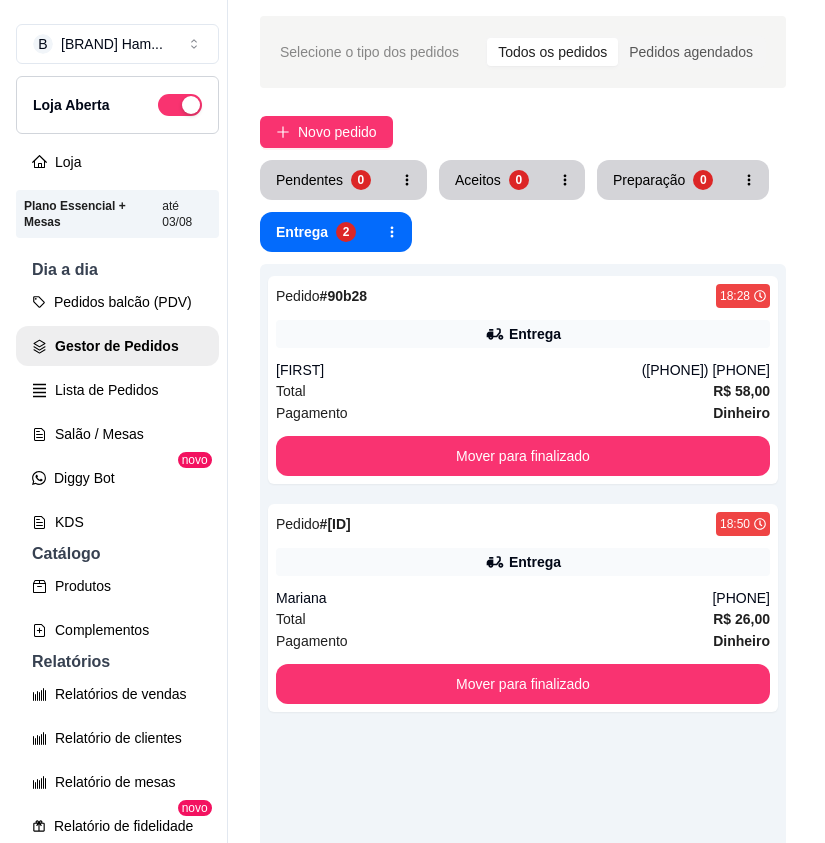 scroll, scrollTop: 100, scrollLeft: 0, axis: vertical 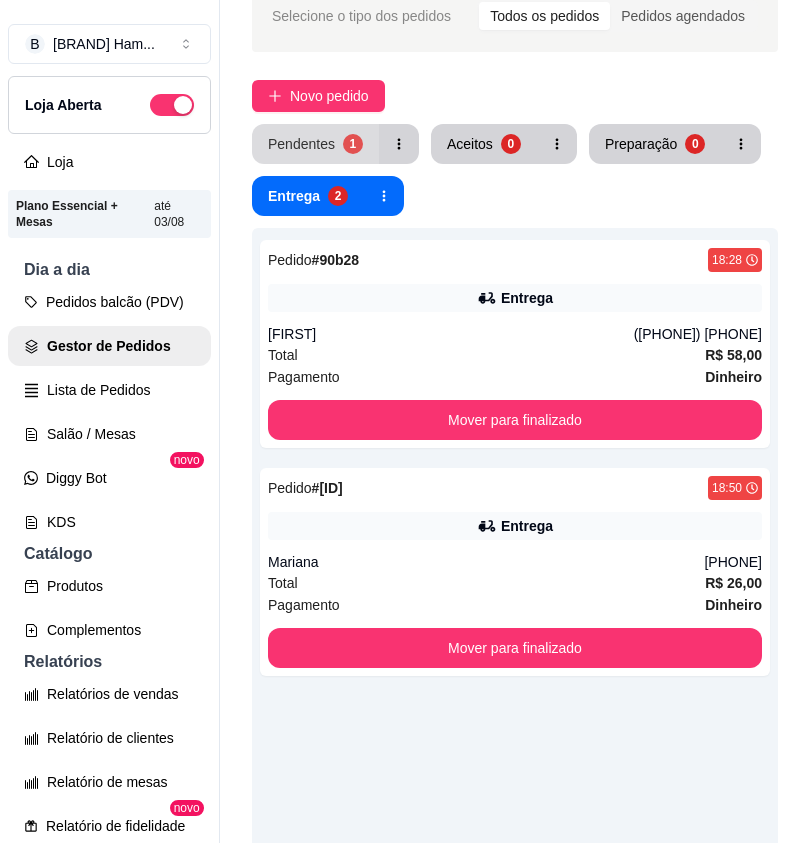 click on "Pendentes" at bounding box center (301, 144) 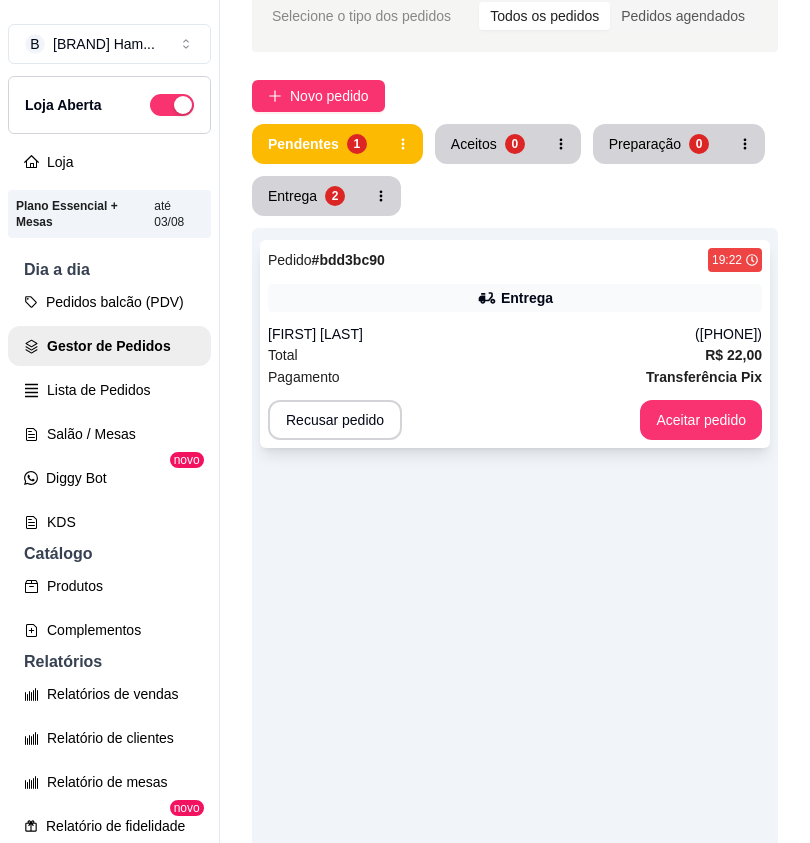 click on "Ericka Maciel" at bounding box center [481, 334] 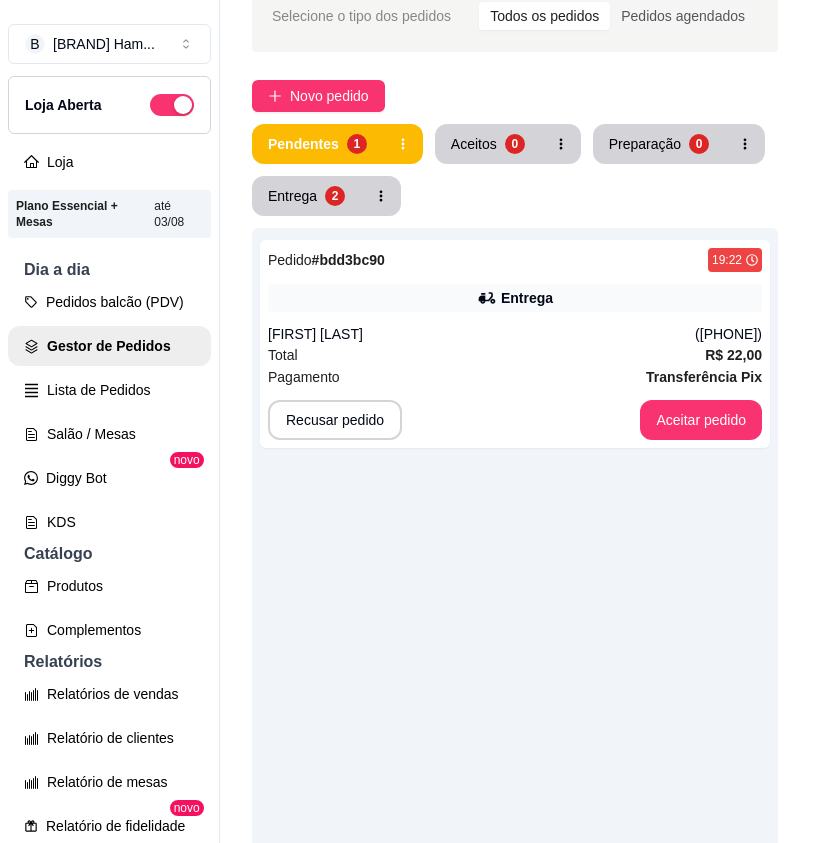scroll, scrollTop: 458, scrollLeft: 0, axis: vertical 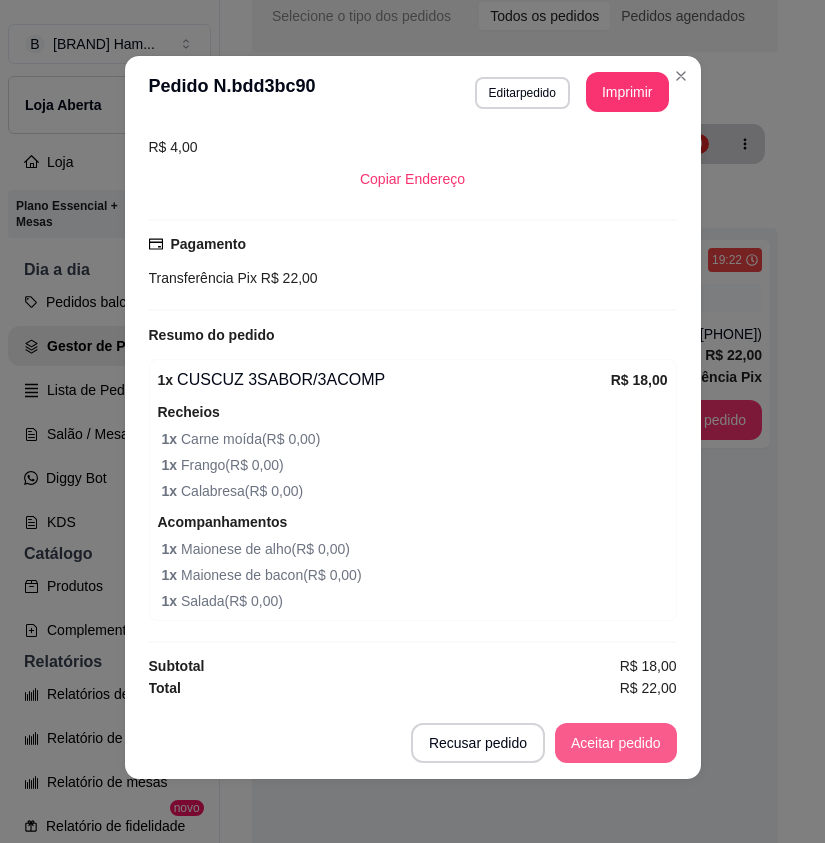 click on "Aceitar pedido" at bounding box center [616, 743] 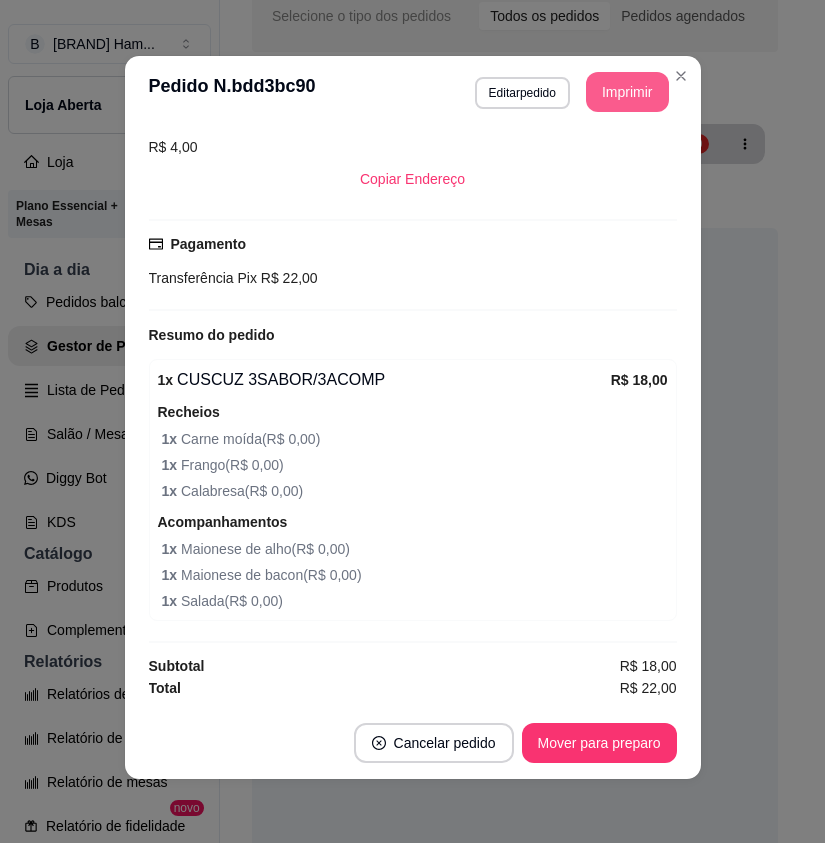 click on "Imprimir" at bounding box center [627, 92] 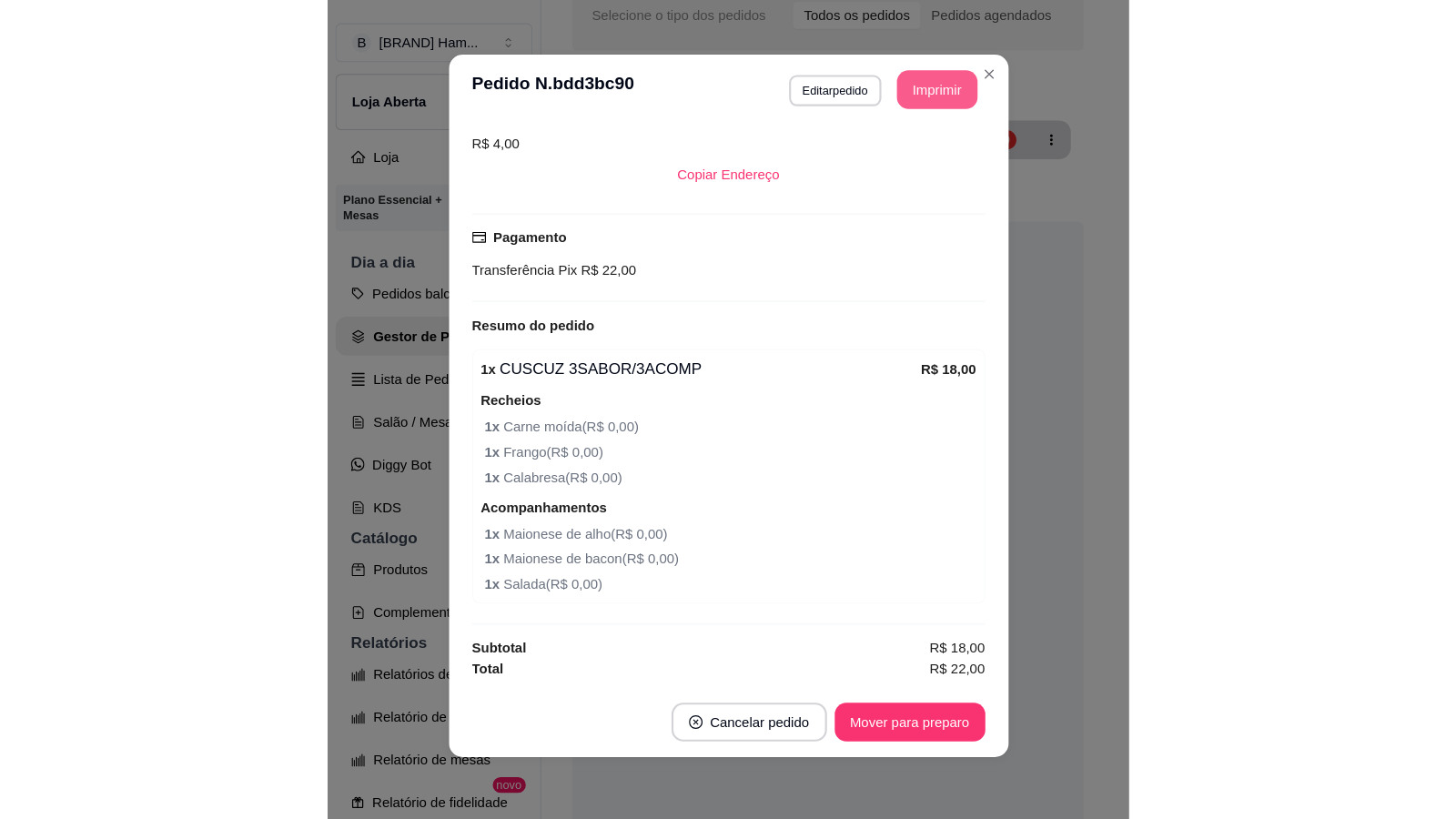 scroll, scrollTop: 0, scrollLeft: 0, axis: both 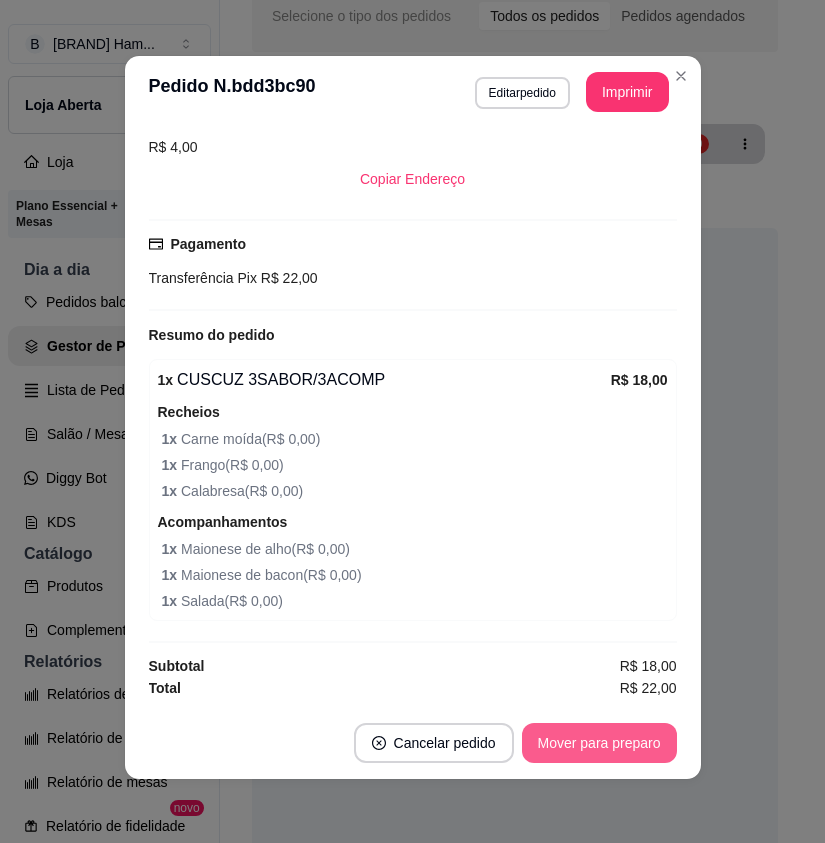 click on "Mover para preparo" at bounding box center [599, 743] 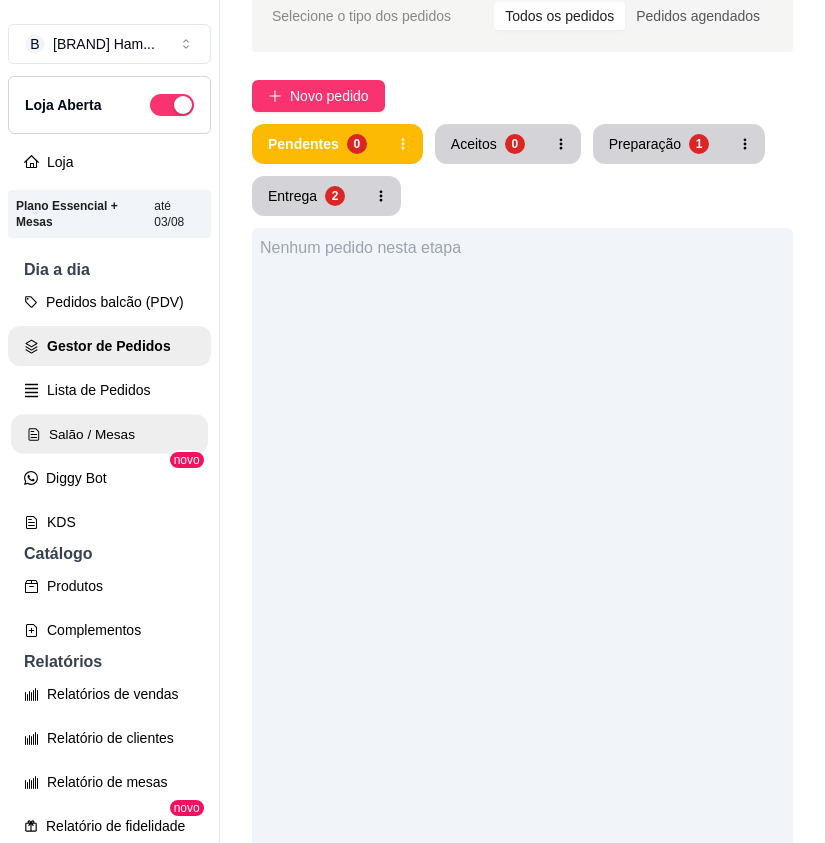 click on "Salão / Mesas" at bounding box center [109, 434] 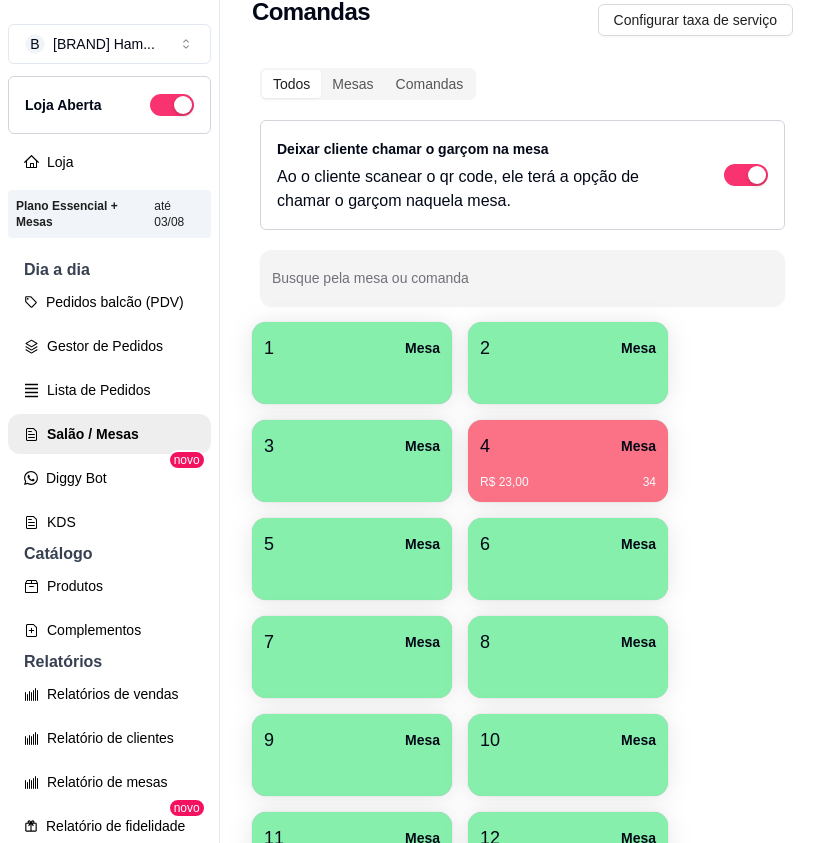 click on "4 Mesa" at bounding box center (568, 446) 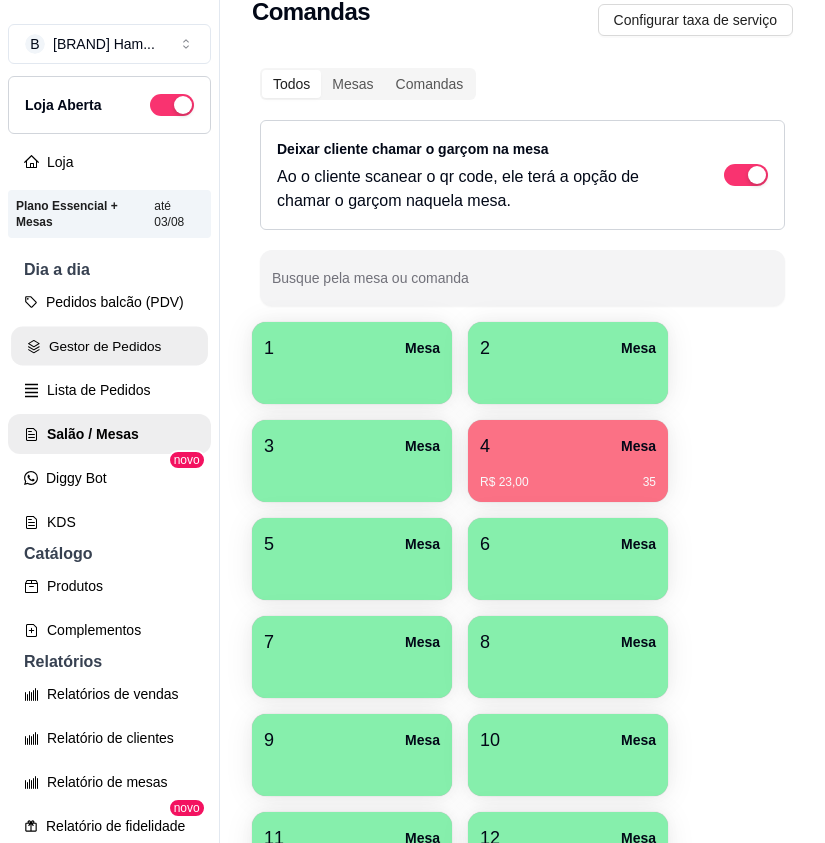 click on "Gestor de Pedidos" at bounding box center (109, 346) 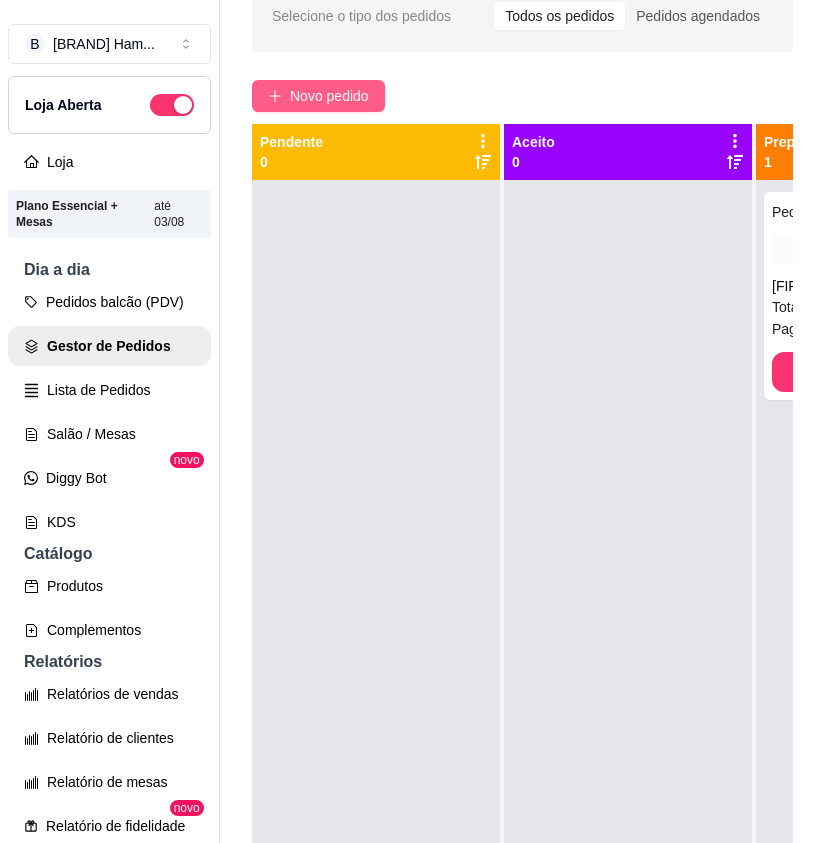 click on "Novo pedido" at bounding box center (329, 96) 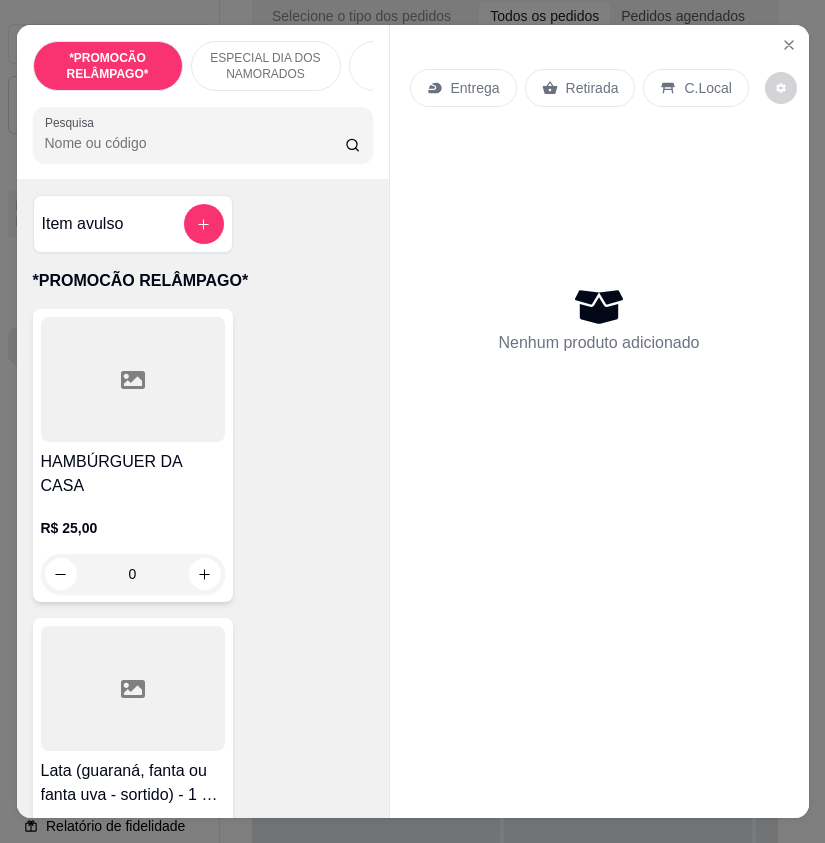 click on "Pesquisa" at bounding box center (195, 143) 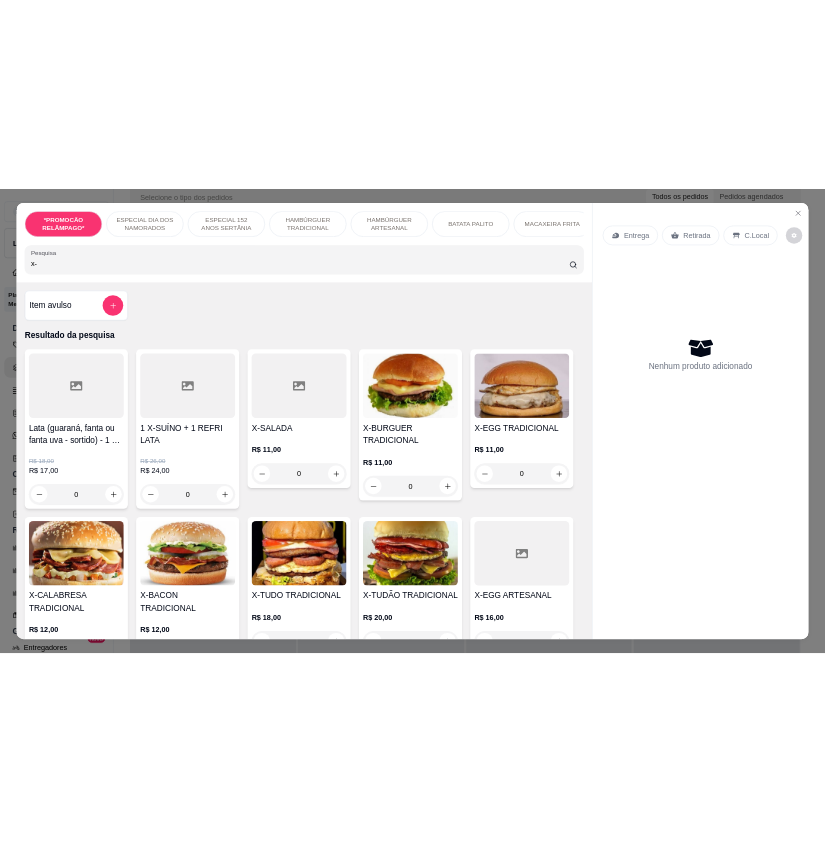 scroll, scrollTop: 0, scrollLeft: 0, axis: both 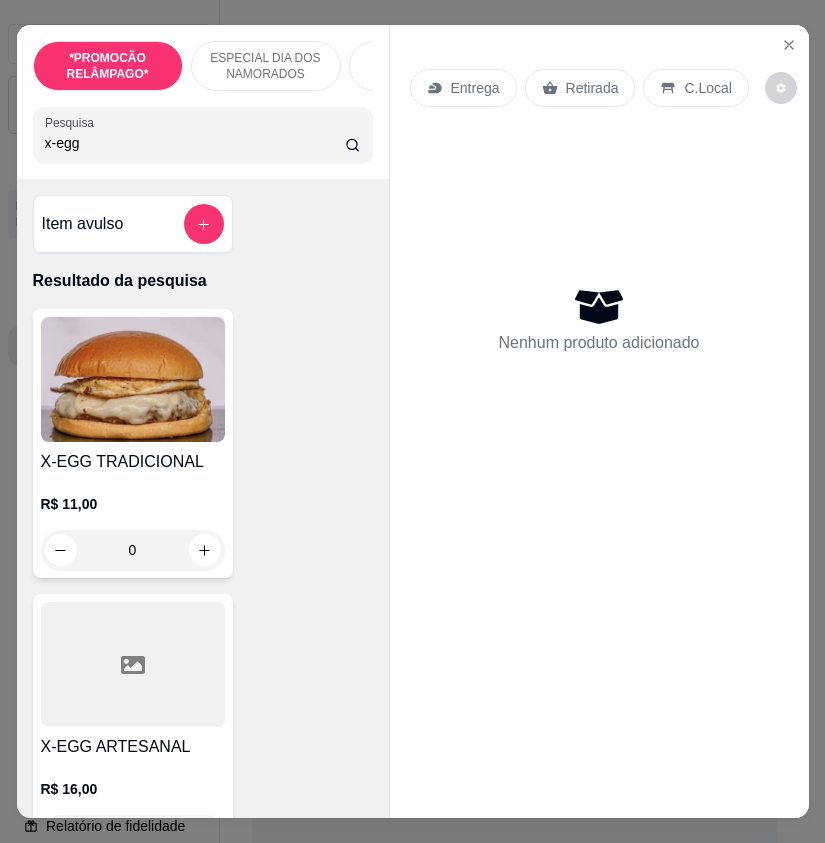 type on "x-egg" 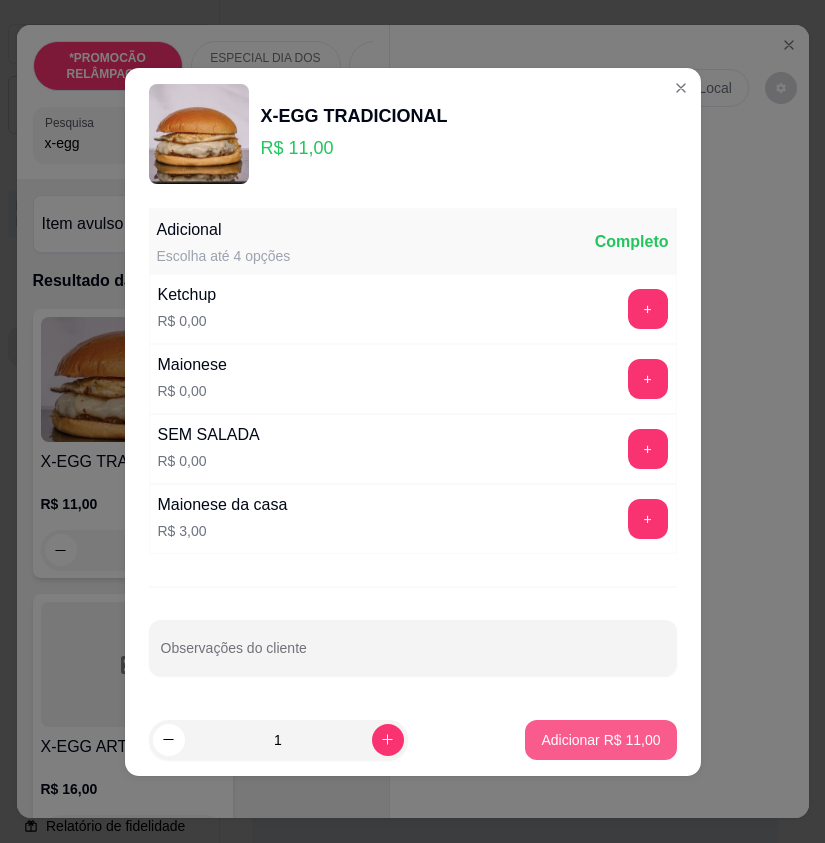 click on "Adicionar   R$ 11,00" at bounding box center (600, 740) 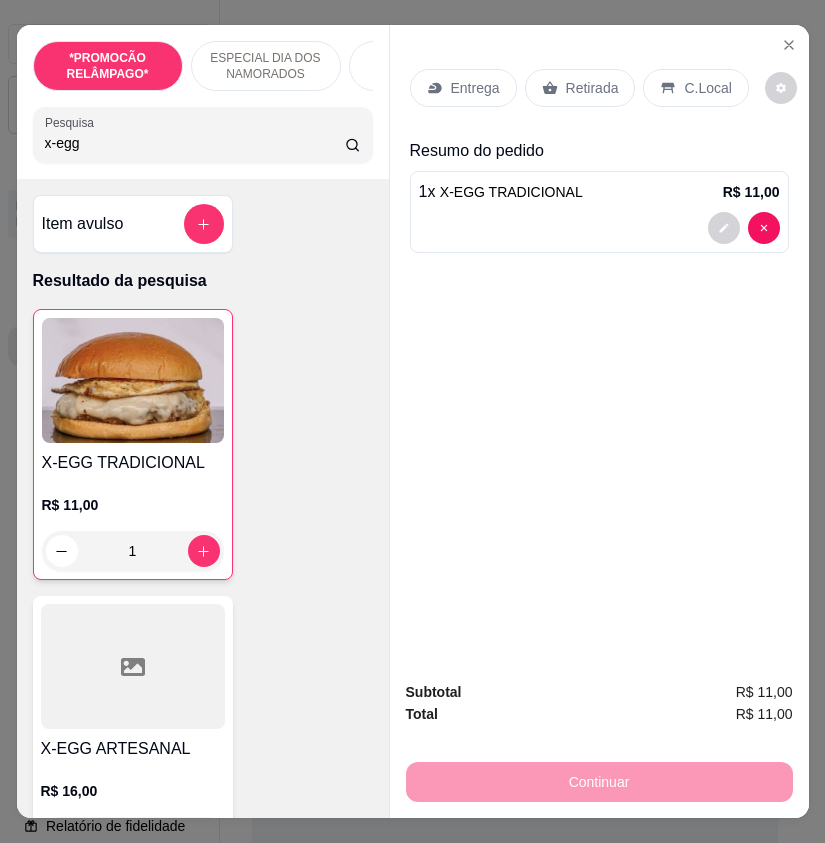 drag, startPoint x: 170, startPoint y: 154, endPoint x: 50, endPoint y: 163, distance: 120.33703 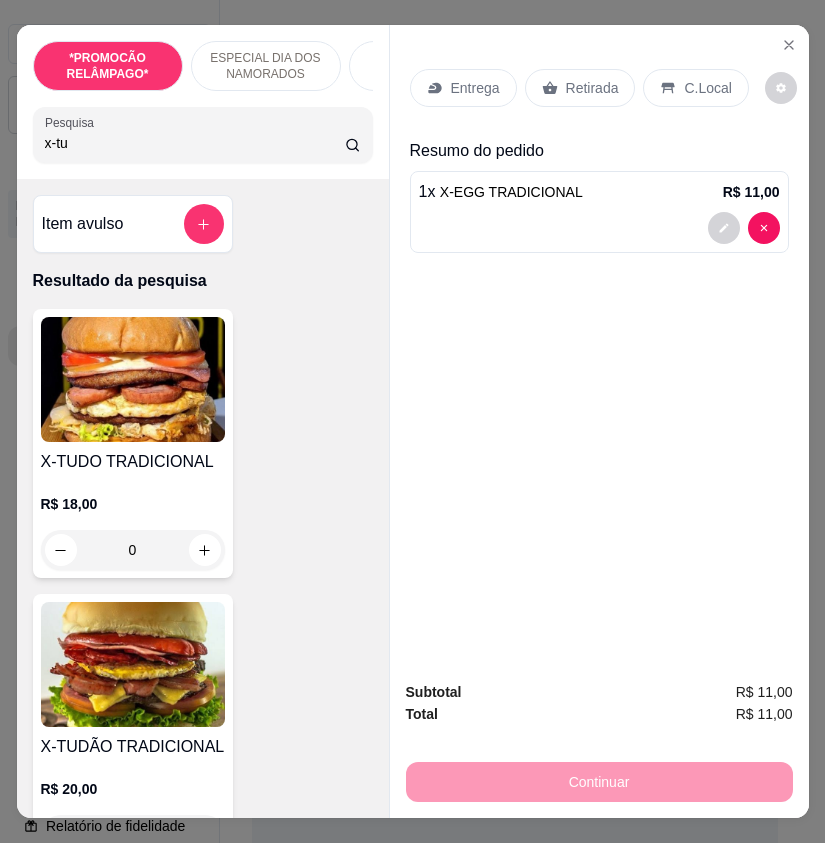 type on "x-tu" 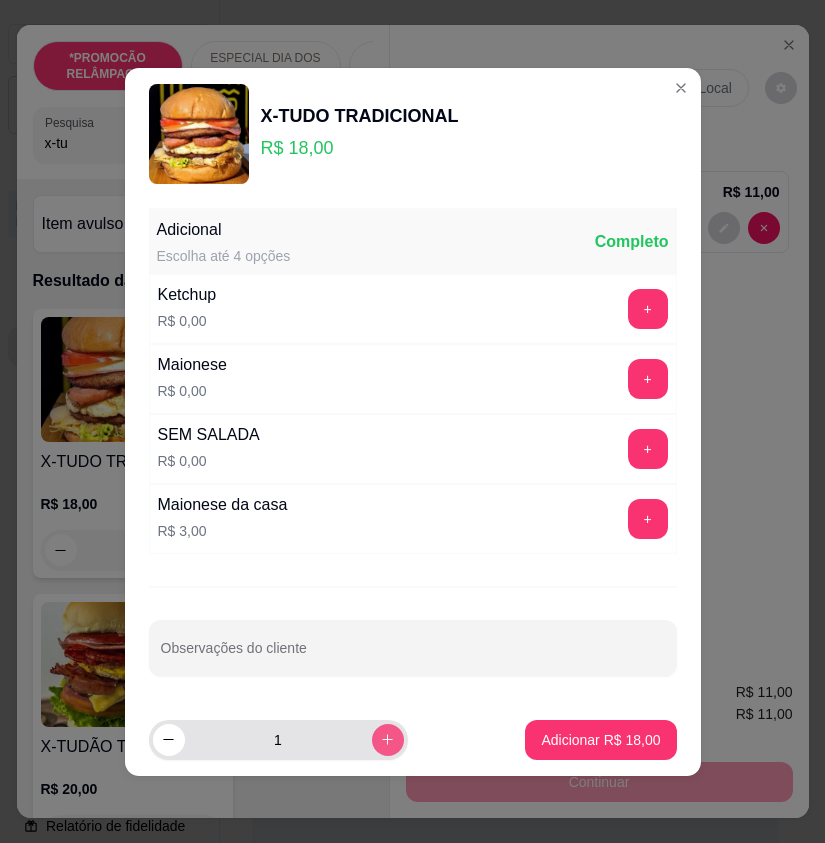 click at bounding box center [388, 740] 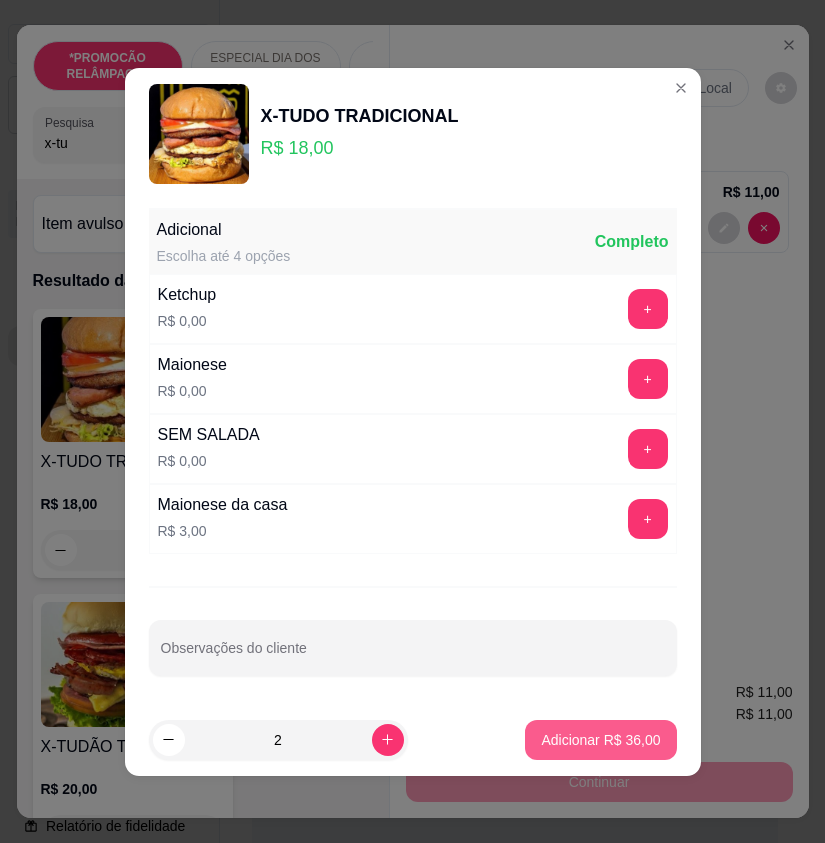 click on "Adicionar   R$ 36,00" at bounding box center [600, 740] 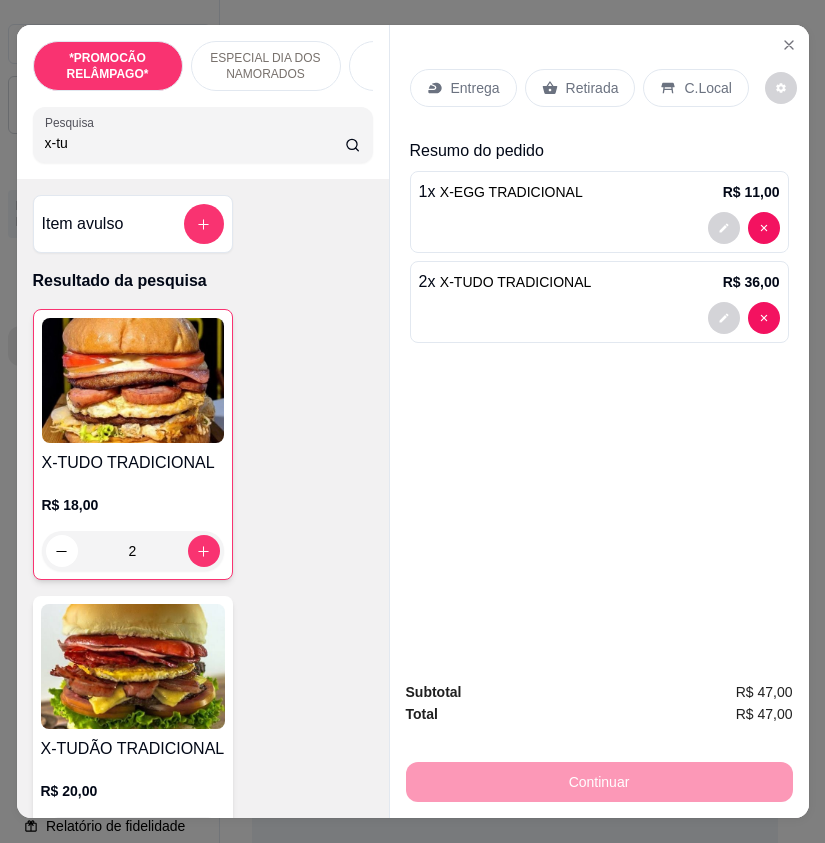 click on "Entrega" at bounding box center (463, 88) 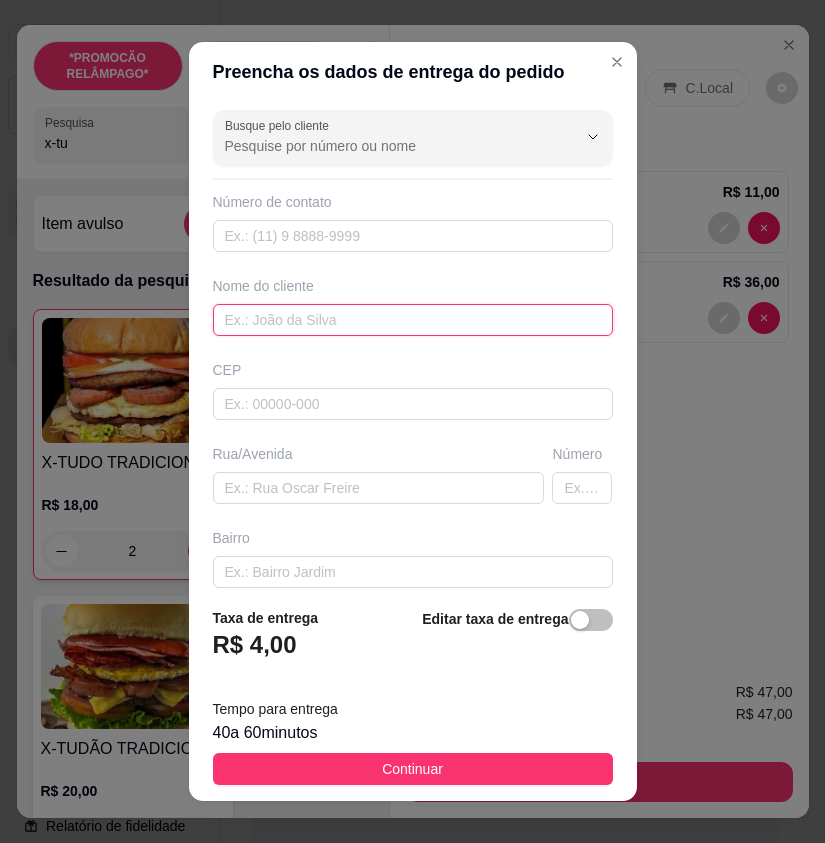 click at bounding box center [413, 320] 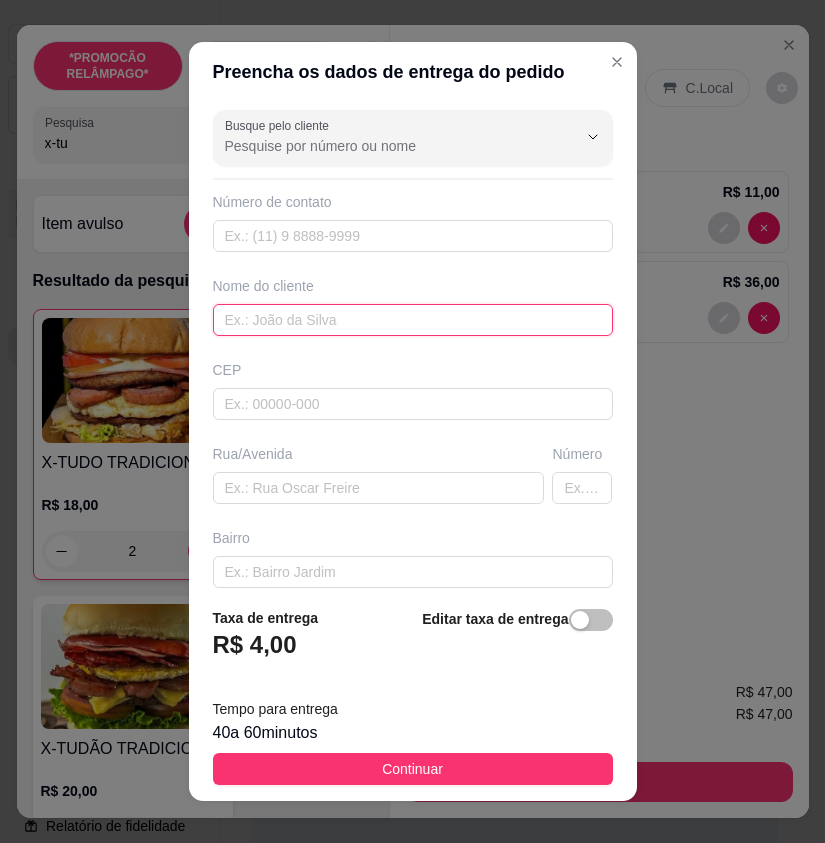 paste on "Jennipher" 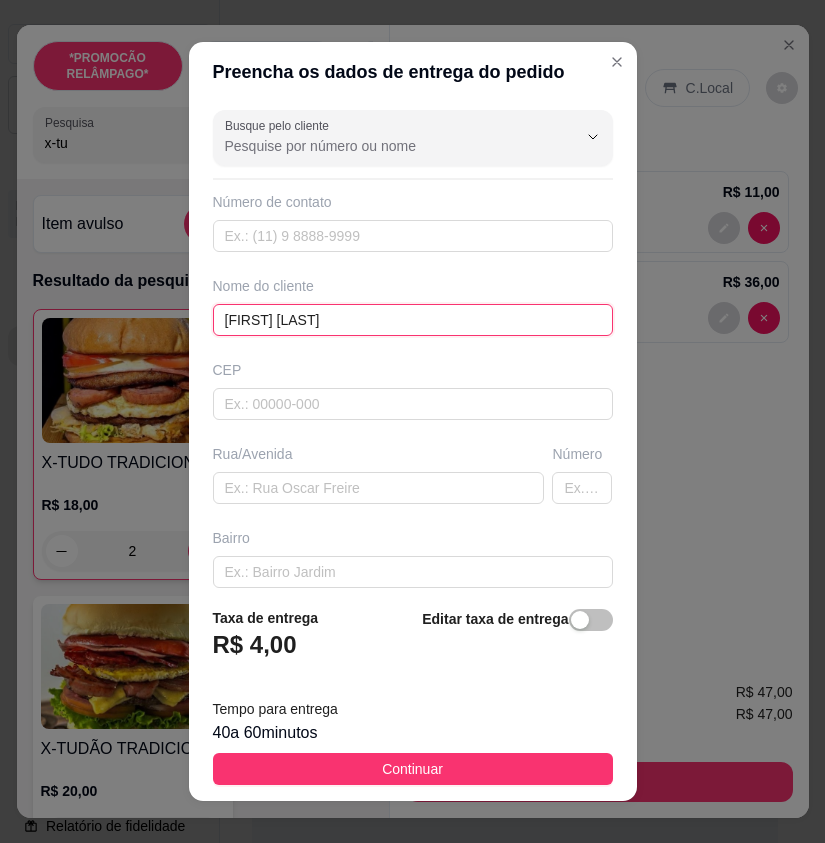 type on "Jennipher" 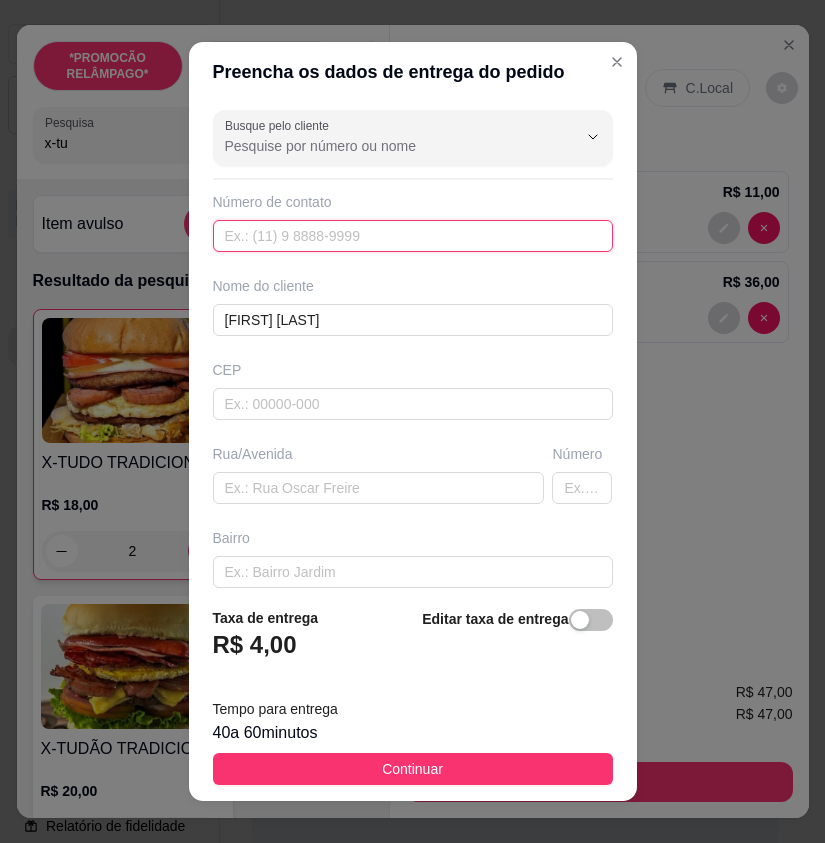 click at bounding box center (413, 236) 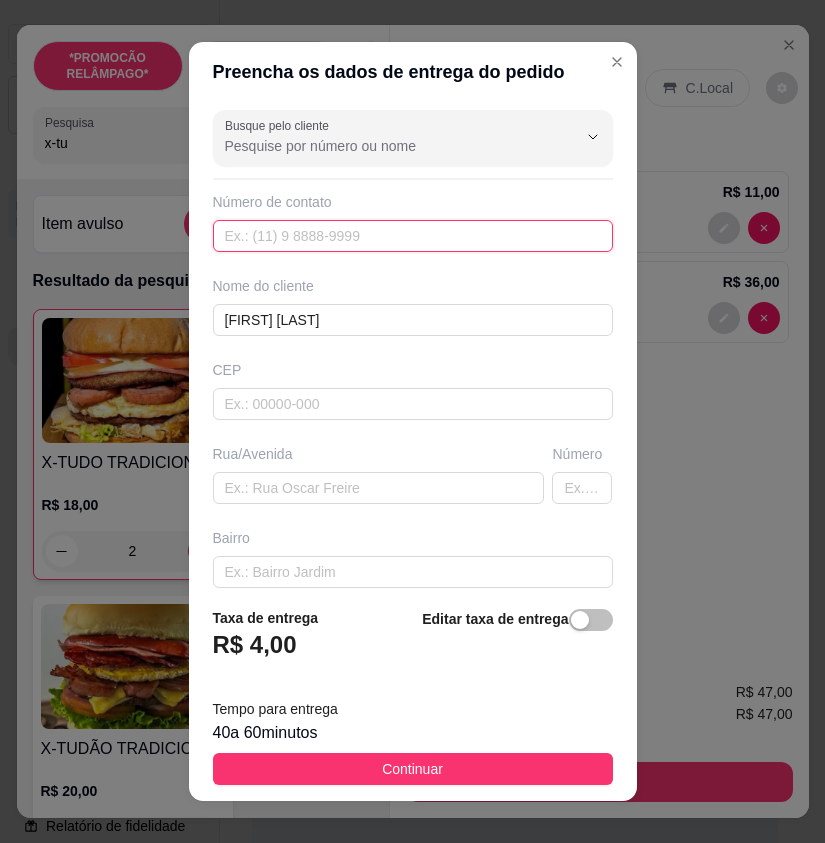 paste on "(87) 9604-4465" 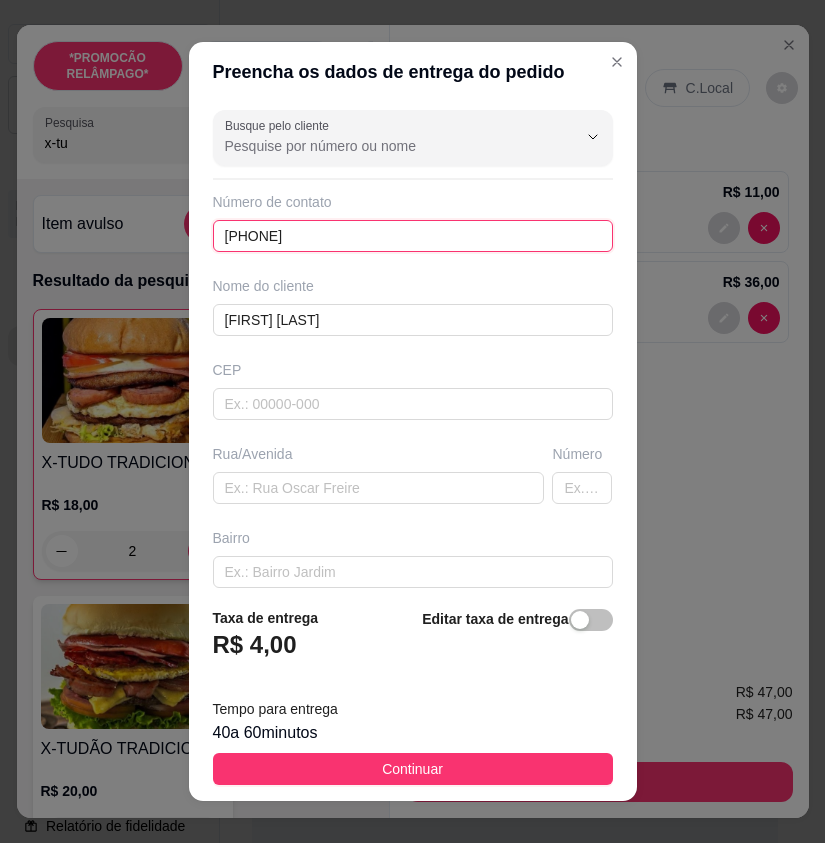 type on "(87) 9604-4465" 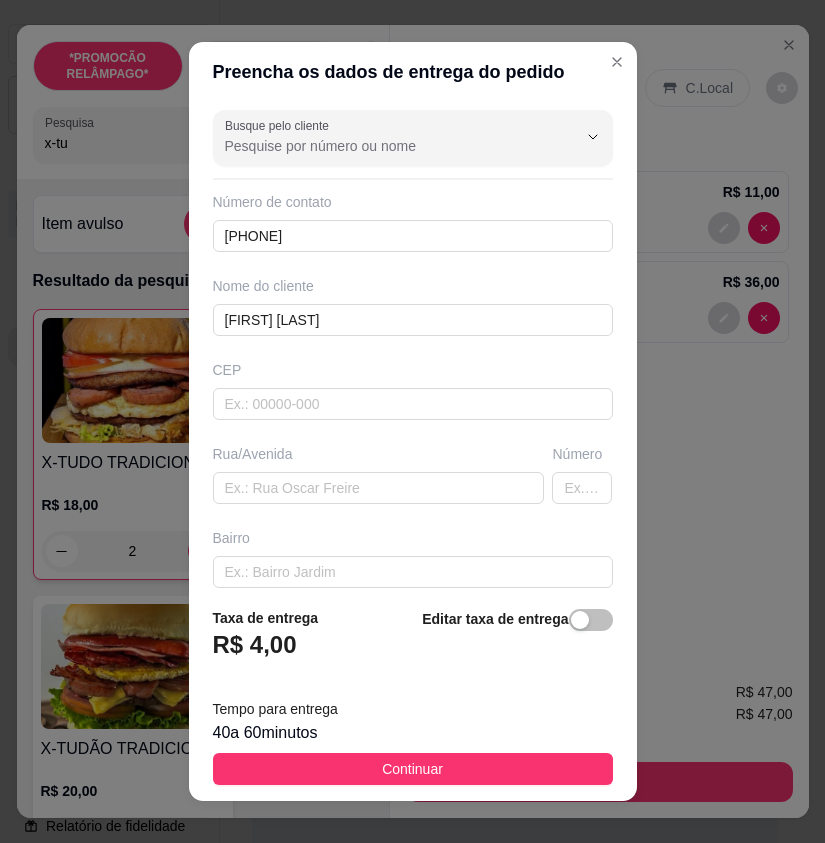 click on "Busque pelo cliente Número de contato (87) 9604-4465 Nome do cliente Jennipher CEP Rua/Avenida Número Bairro Cidade Complemento" at bounding box center [413, 346] 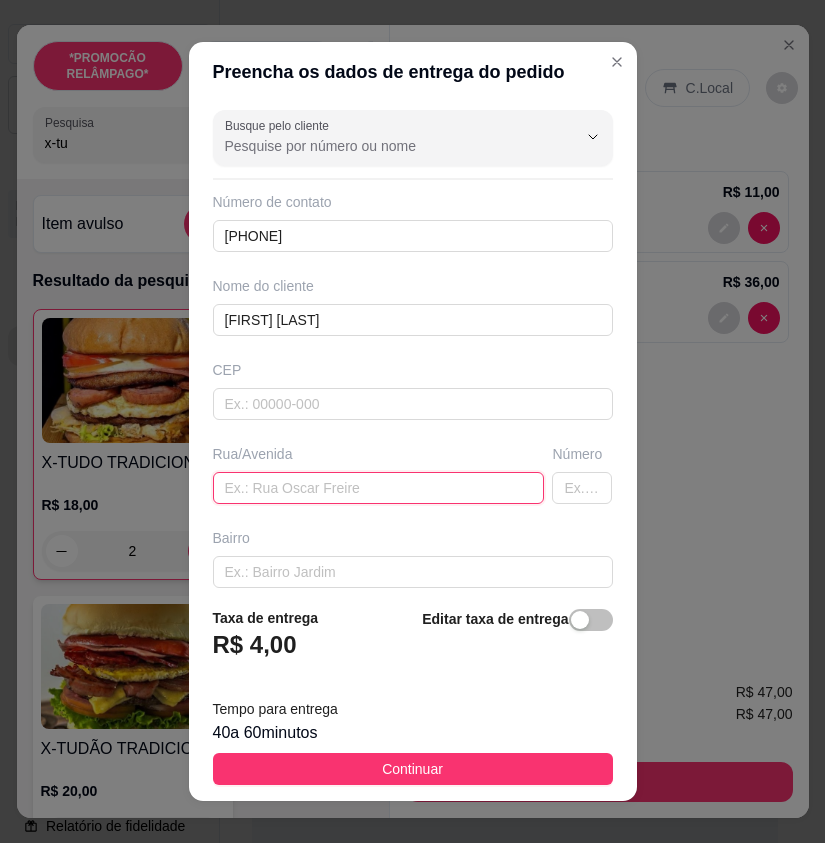 click at bounding box center (379, 488) 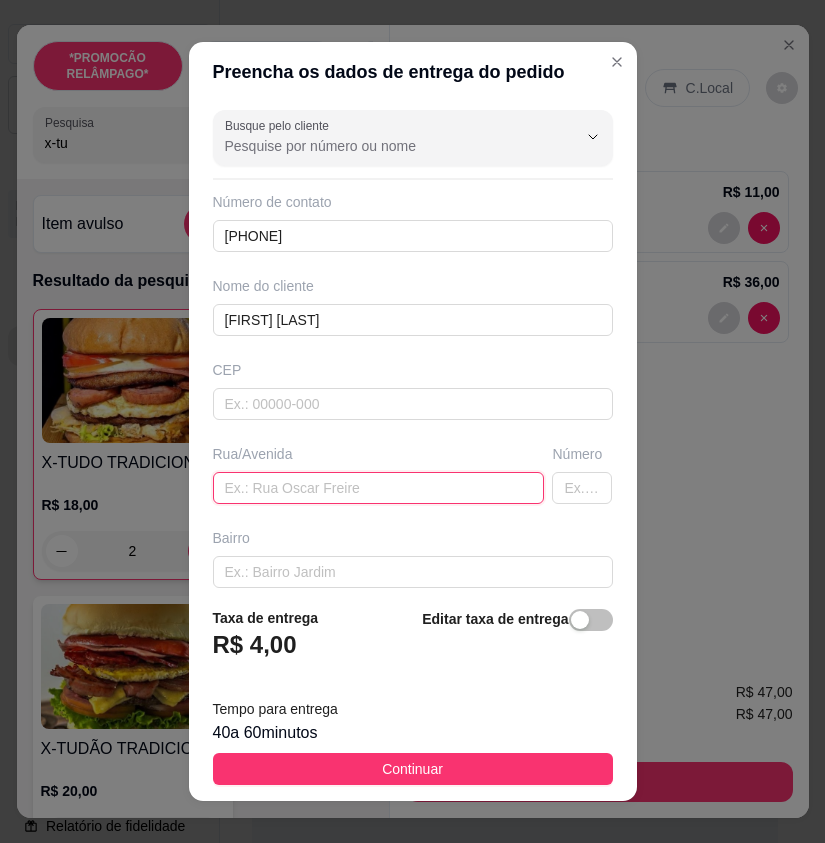 paste on "Rua F, número 27" 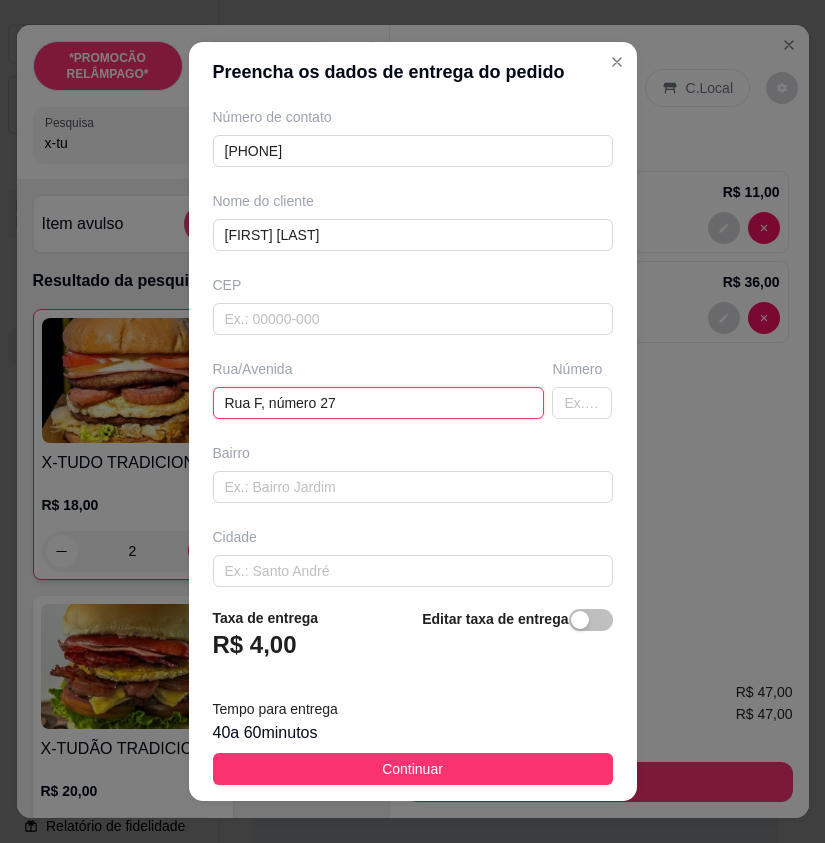 scroll, scrollTop: 185, scrollLeft: 0, axis: vertical 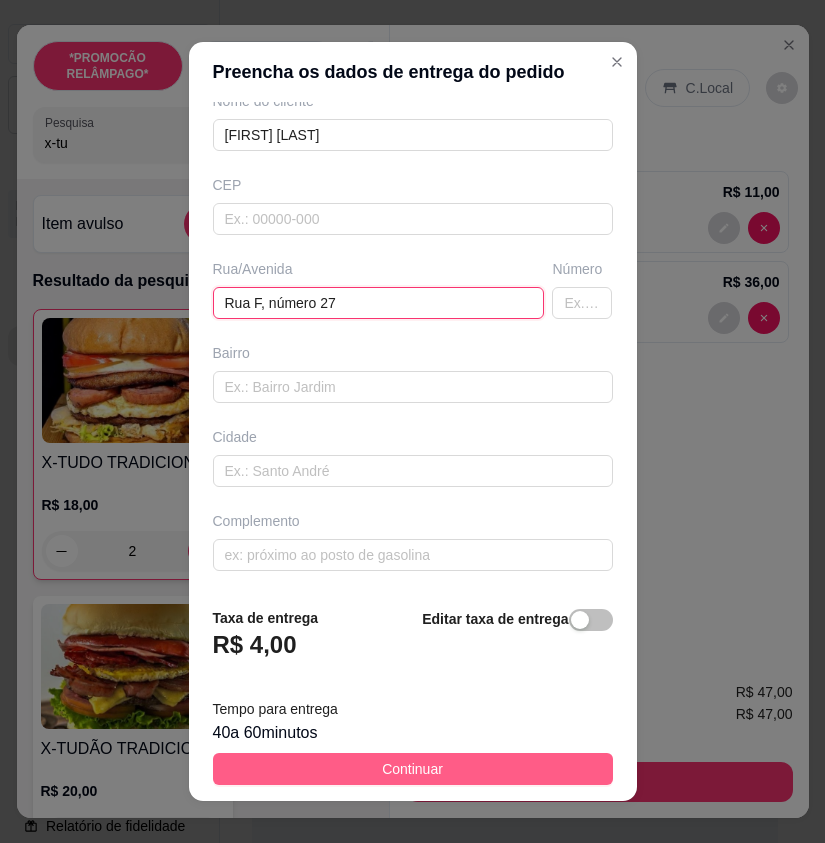 type on "Rua F, número 27" 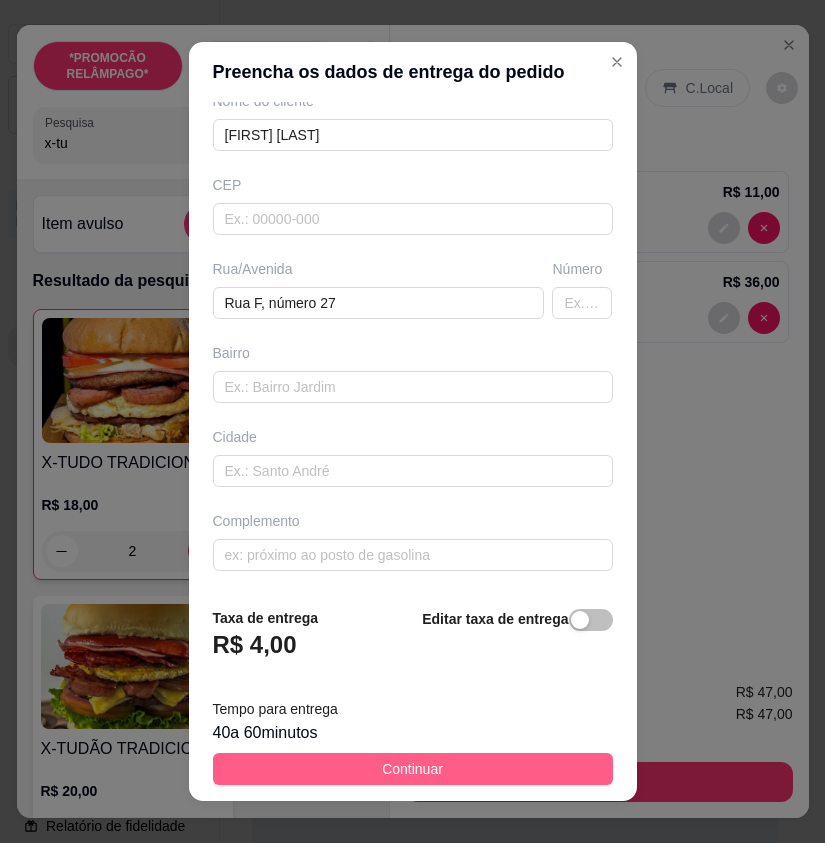 click on "Continuar" at bounding box center (413, 769) 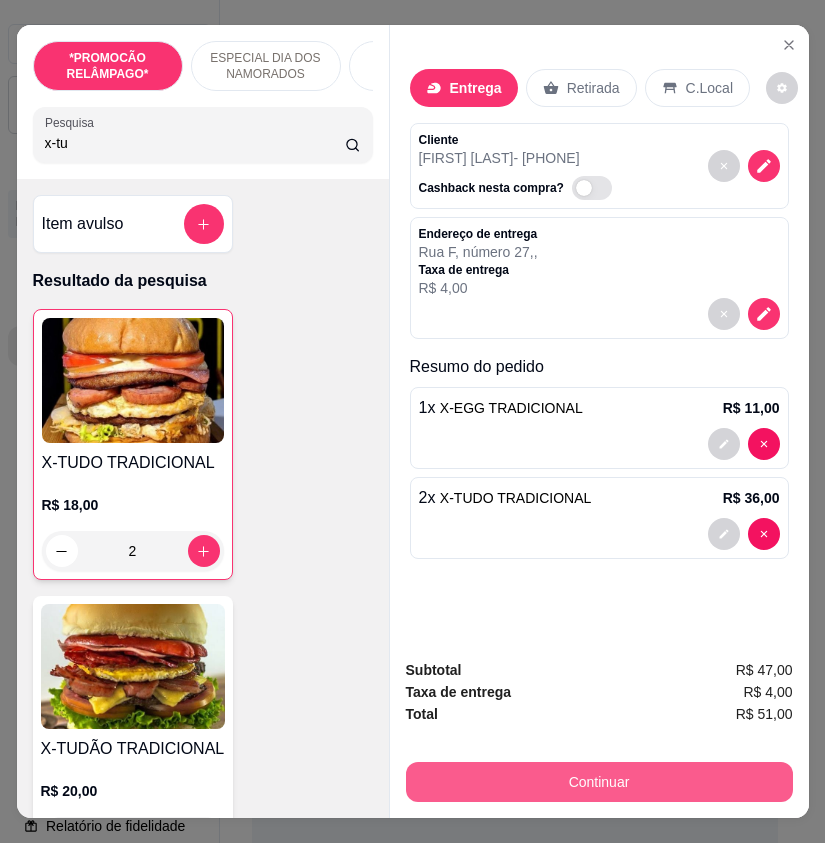click on "Continuar" at bounding box center (599, 782) 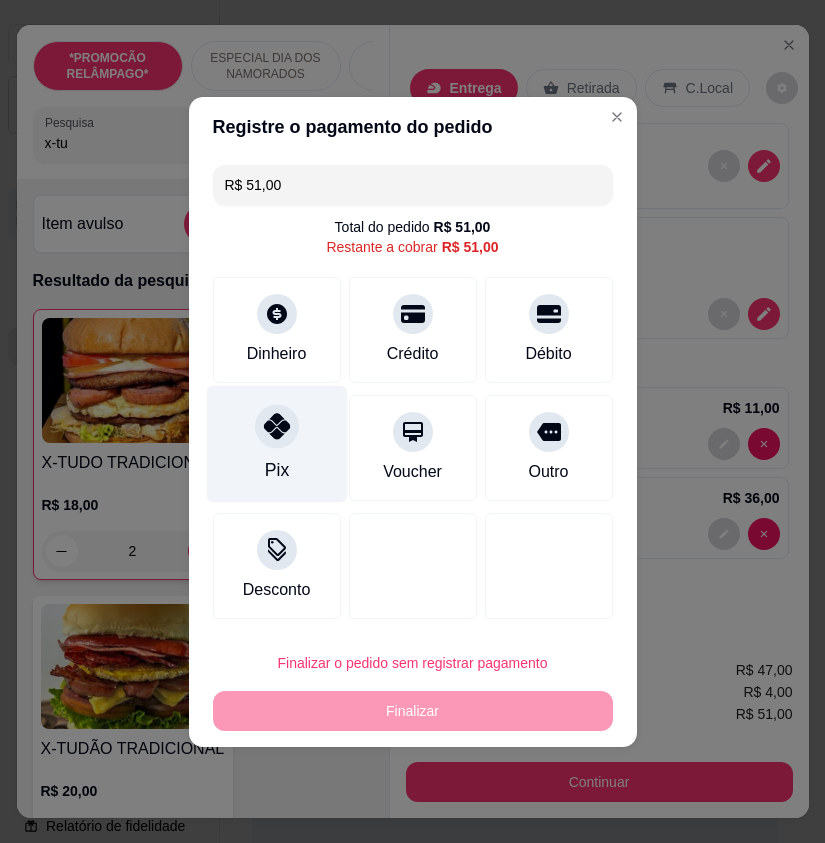 click at bounding box center [277, 426] 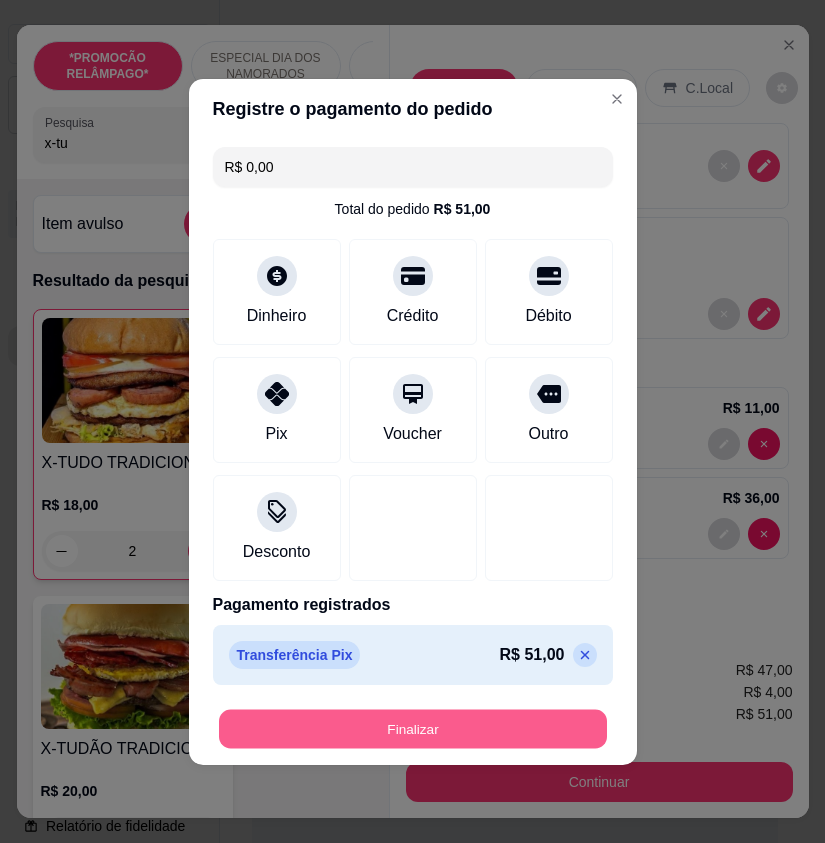click on "Finalizar" at bounding box center [413, 728] 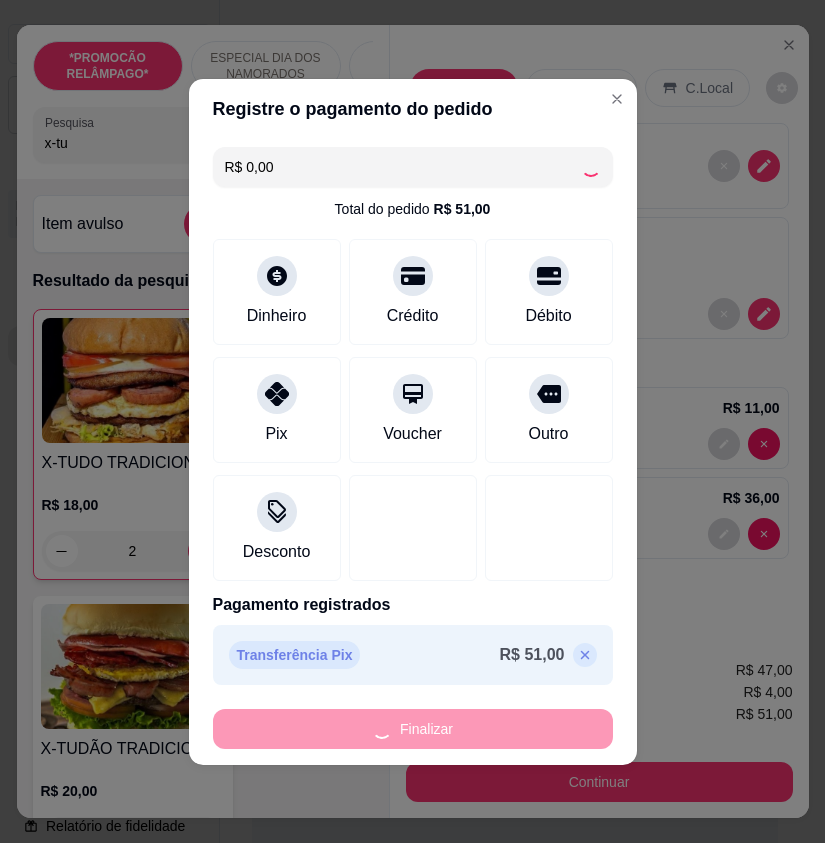 type on "0" 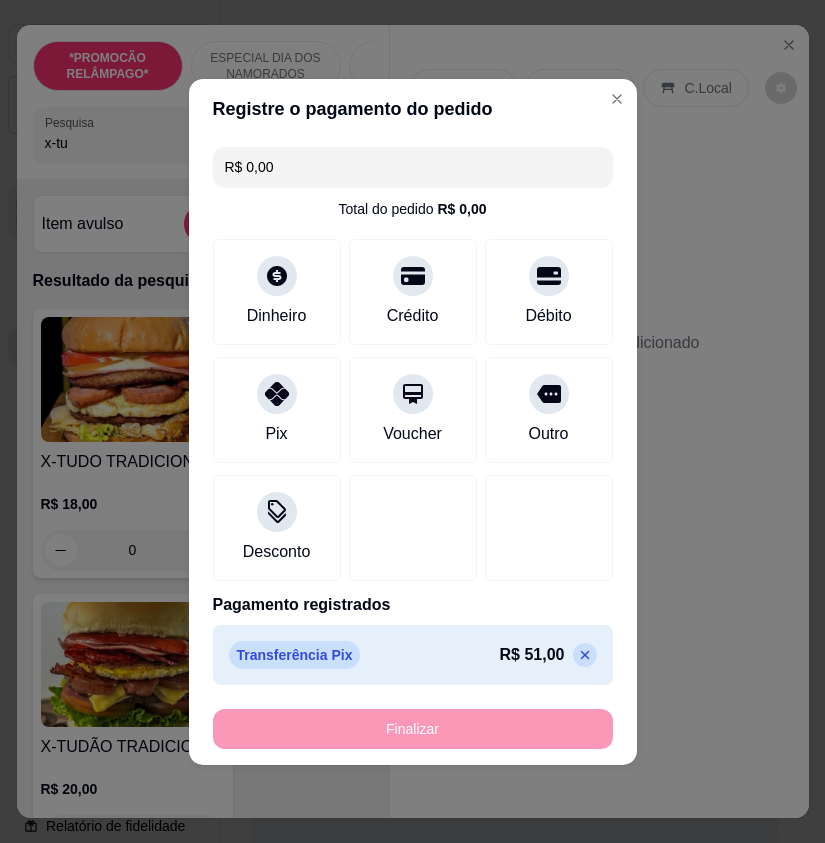 type on "-R$ 51,00" 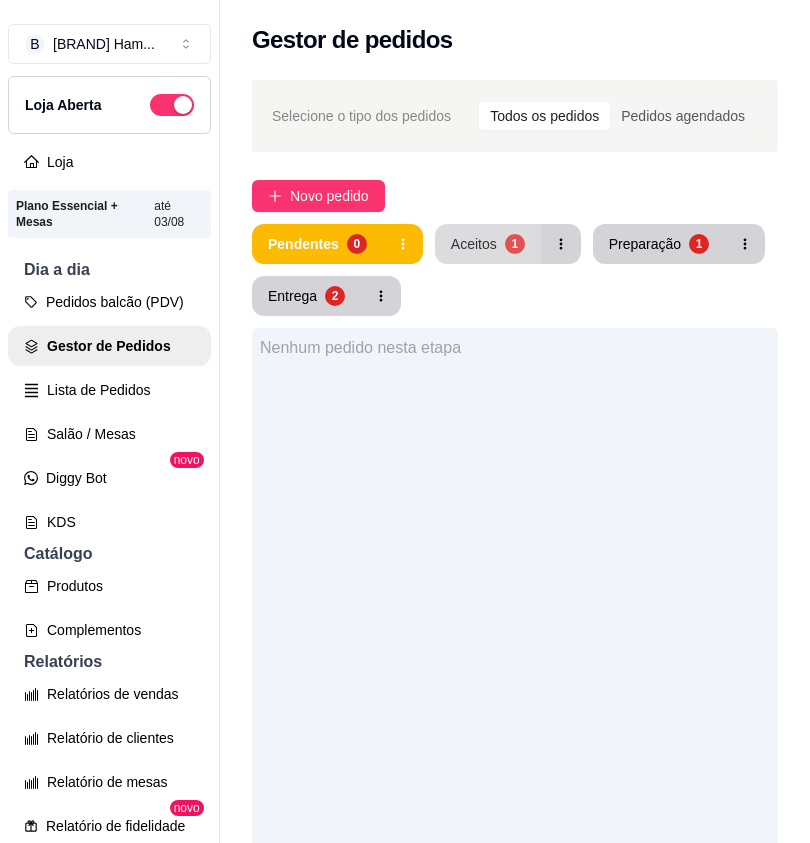 click on "Aceitos 1" at bounding box center (488, 244) 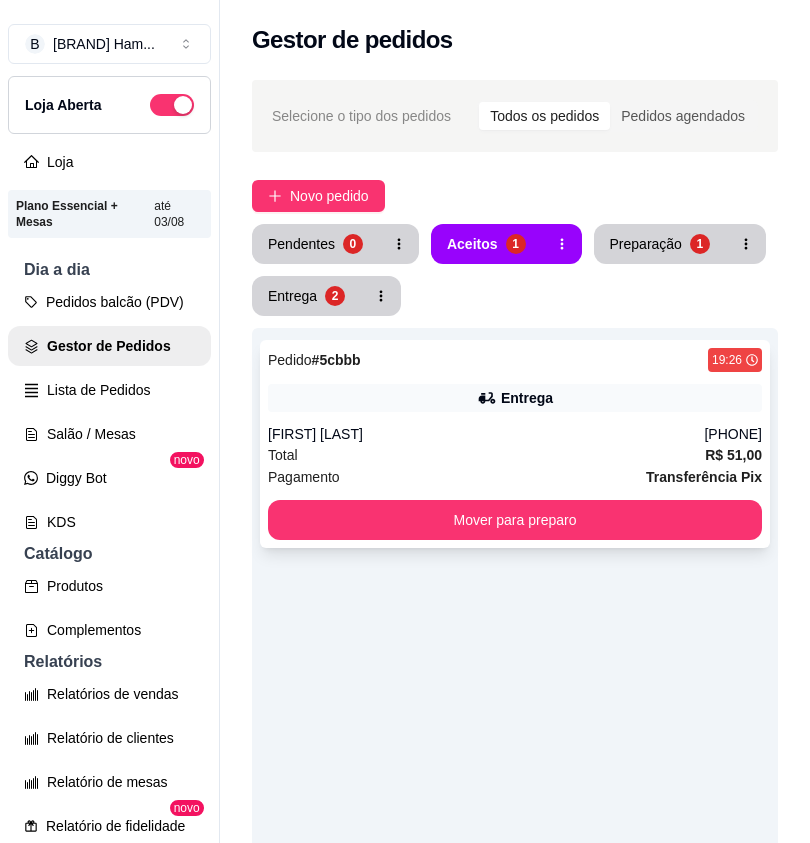 click on "Entrega" at bounding box center [515, 398] 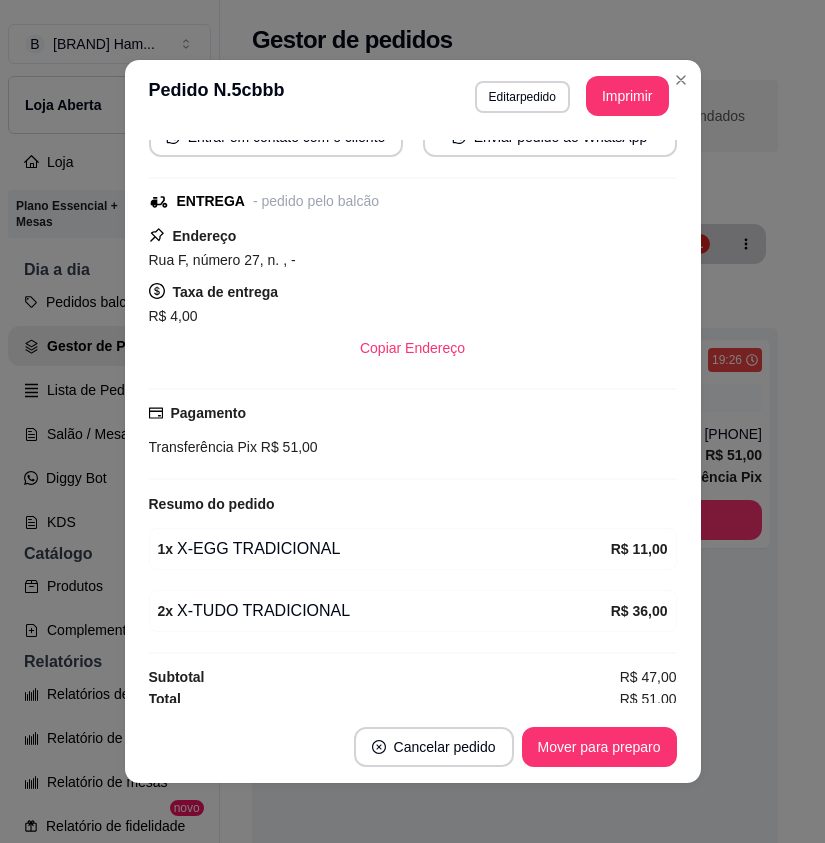 scroll, scrollTop: 216, scrollLeft: 0, axis: vertical 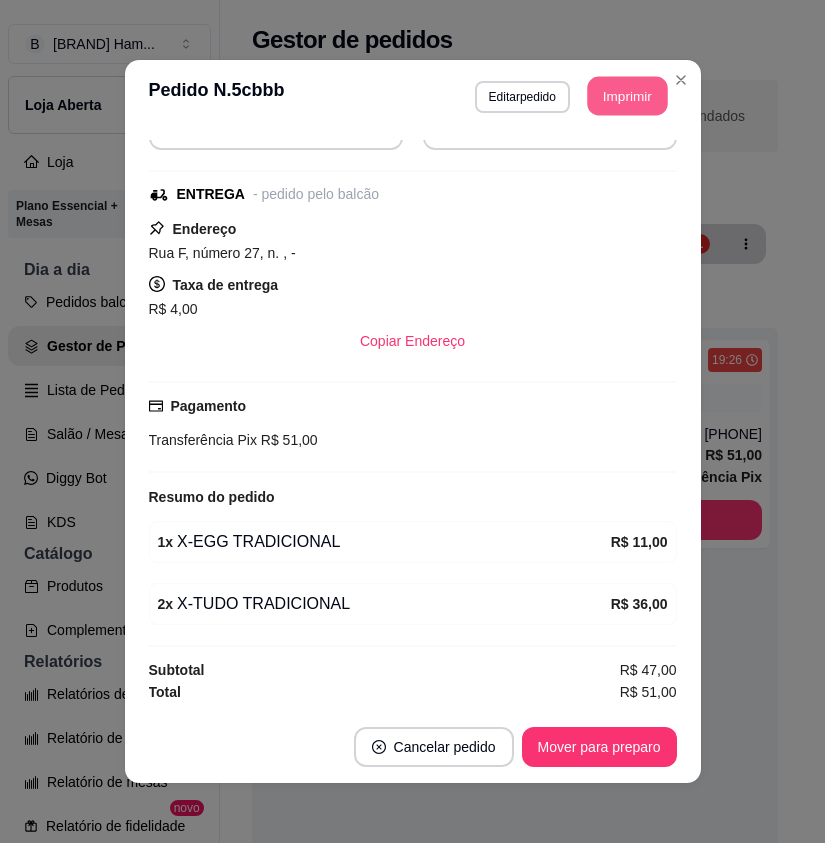click on "Imprimir" at bounding box center (627, 96) 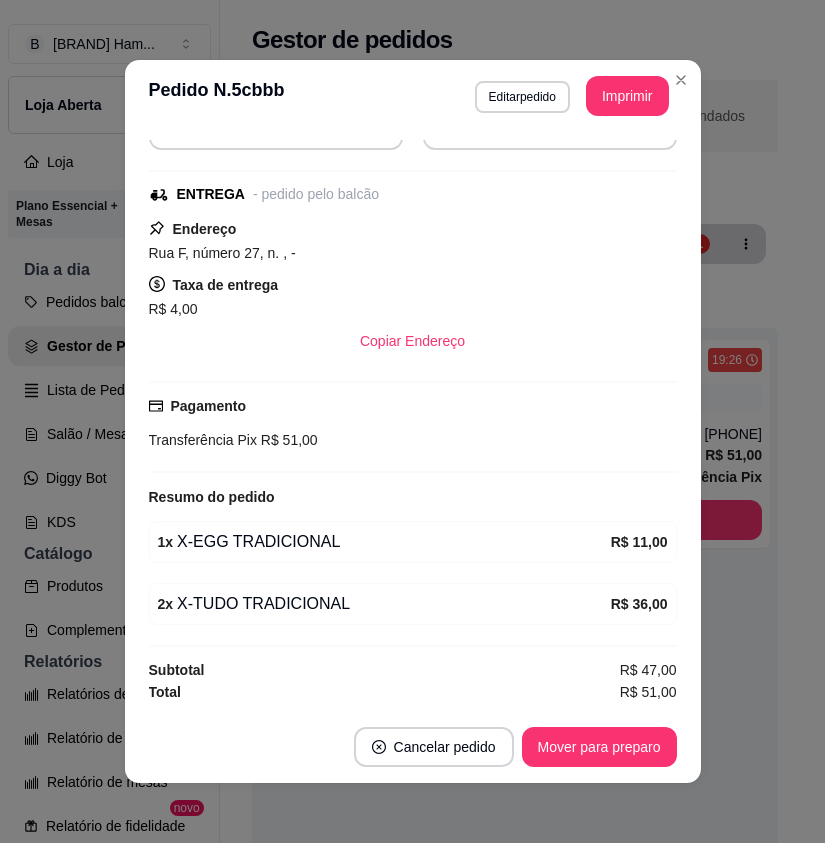 scroll, scrollTop: 0, scrollLeft: 0, axis: both 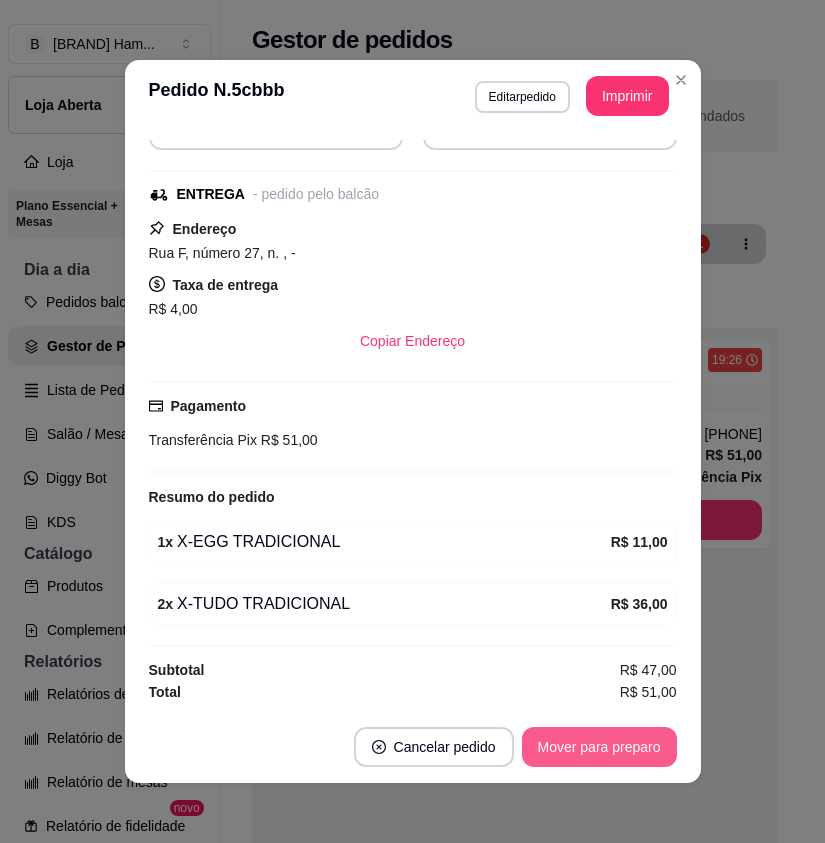 click on "Mover para preparo" at bounding box center [599, 747] 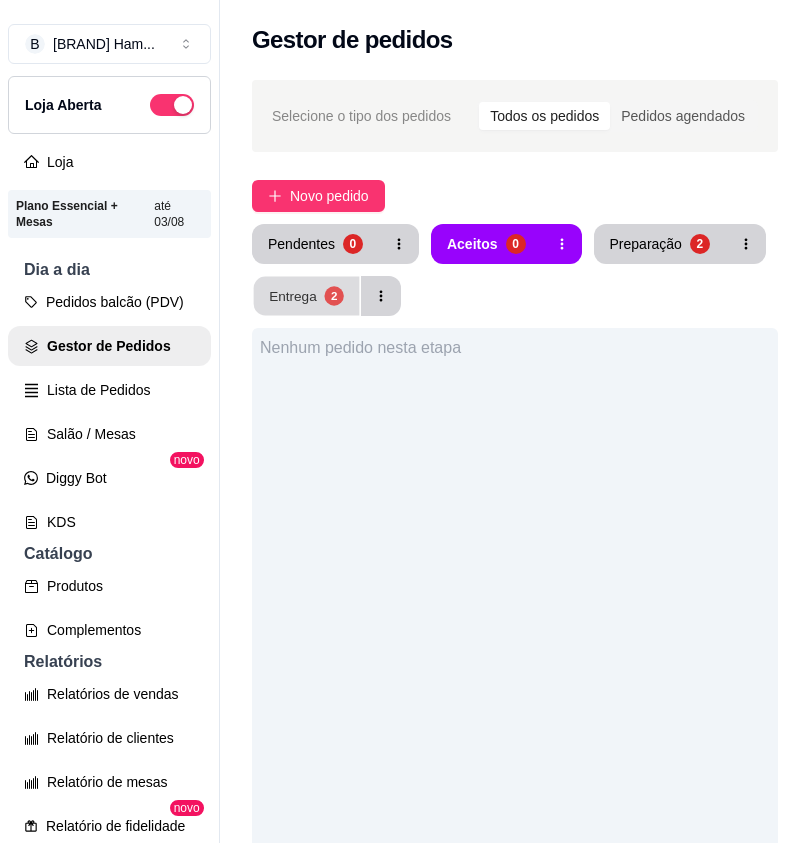 click on "Entrega" at bounding box center [293, 295] 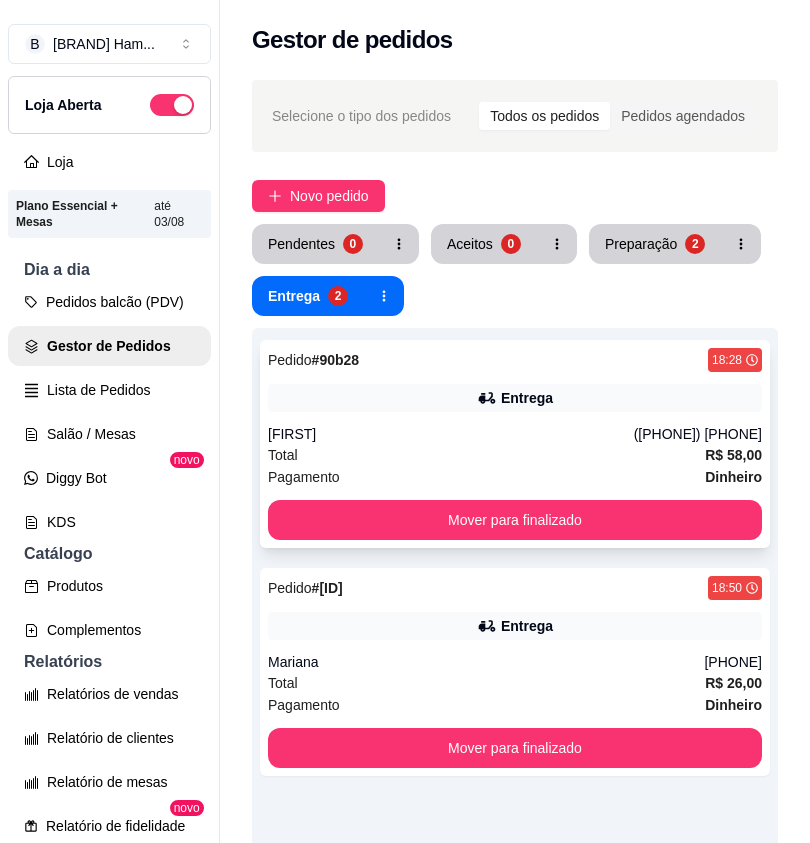click on "Pedido  # 90b28 18:28 Entrega Renata  (87) 9209-5001 Total R$ 58,00 Pagamento Dinheiro Mover para finalizado" at bounding box center (515, 444) 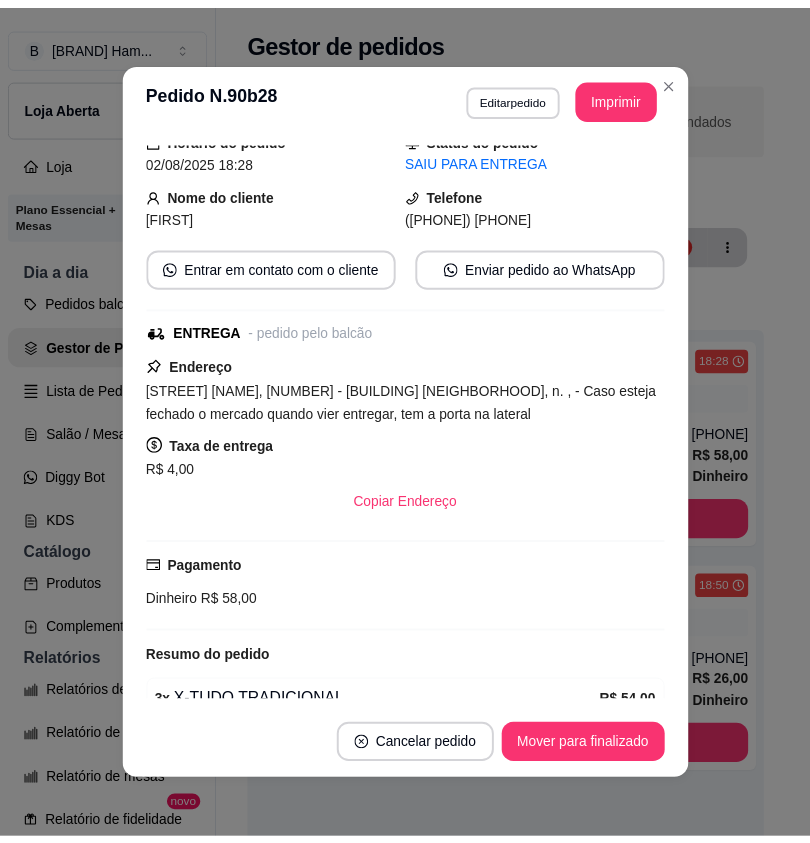 scroll, scrollTop: 178, scrollLeft: 0, axis: vertical 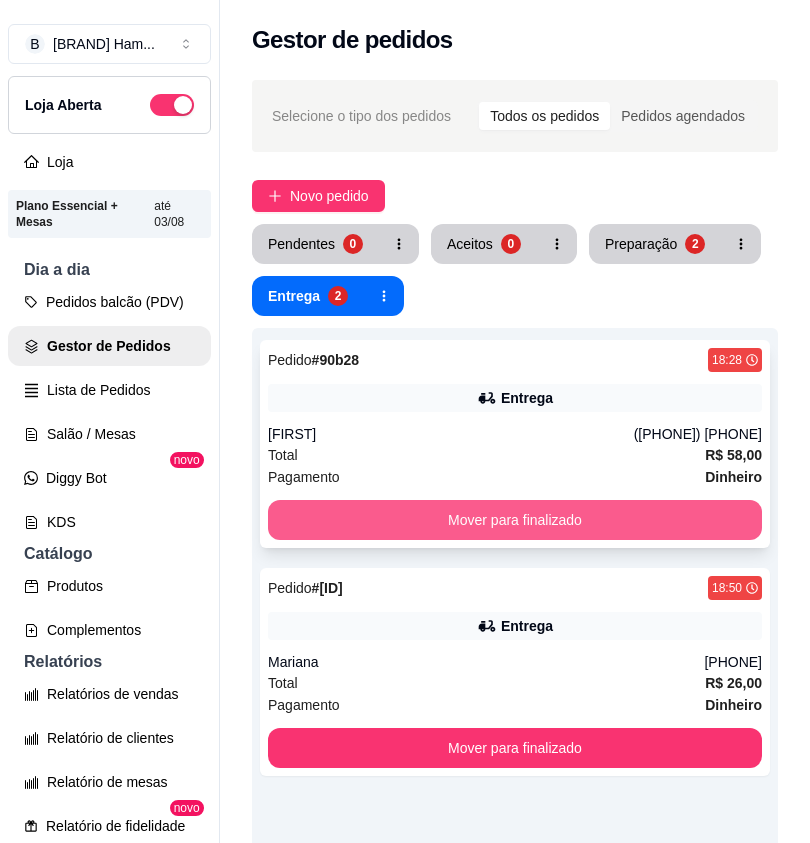 click on "Mover para finalizado" at bounding box center [515, 520] 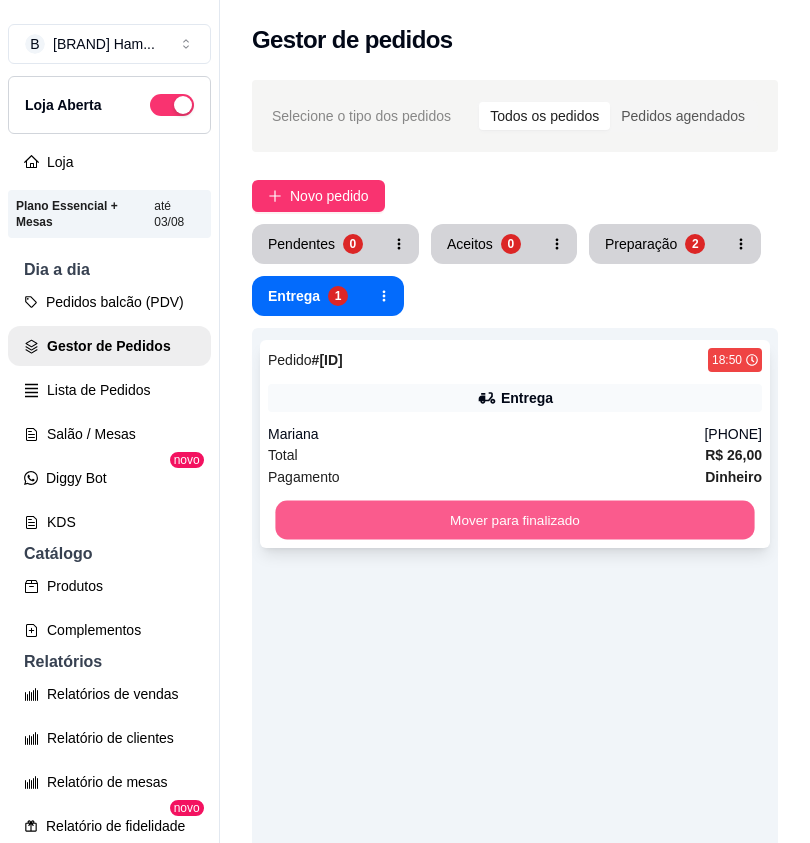 click on "Mover para finalizado" at bounding box center (514, 520) 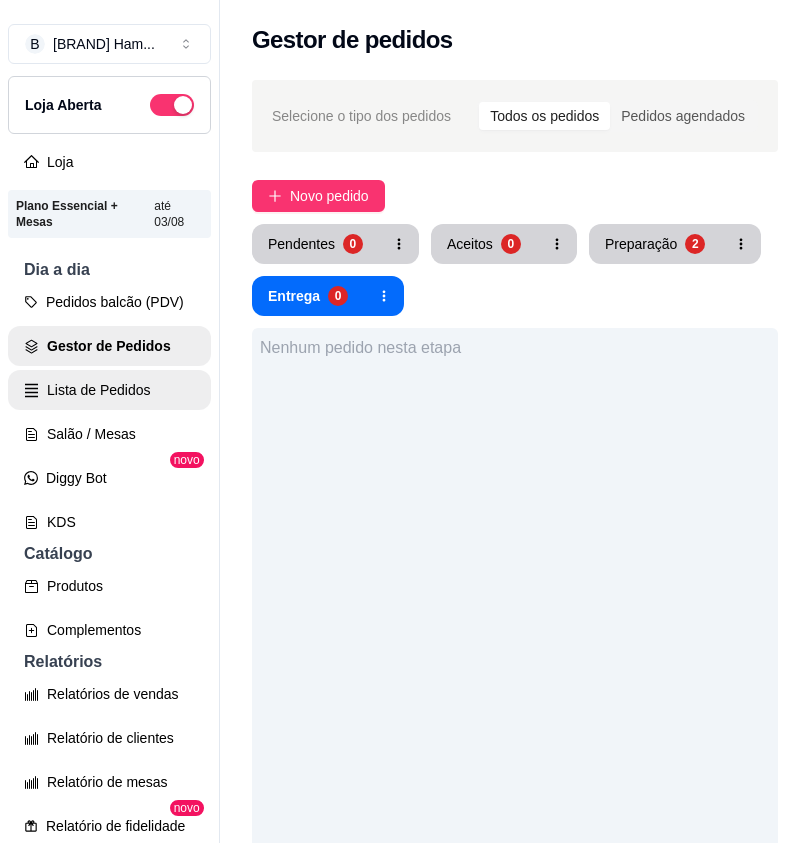 click on "Lista de Pedidos" at bounding box center [109, 390] 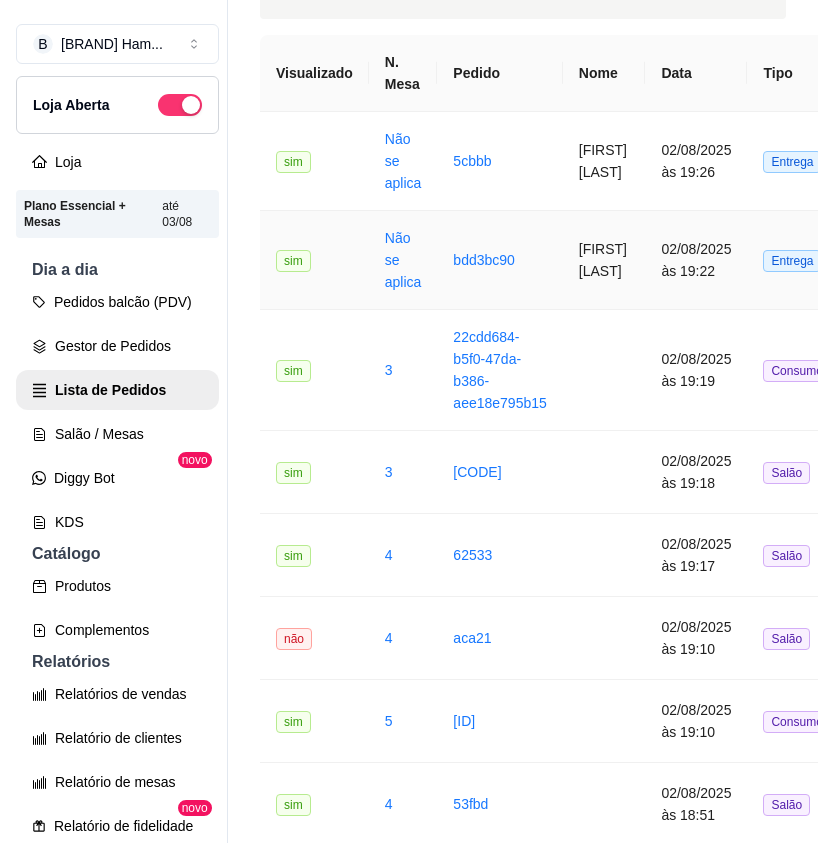 scroll, scrollTop: 200, scrollLeft: 0, axis: vertical 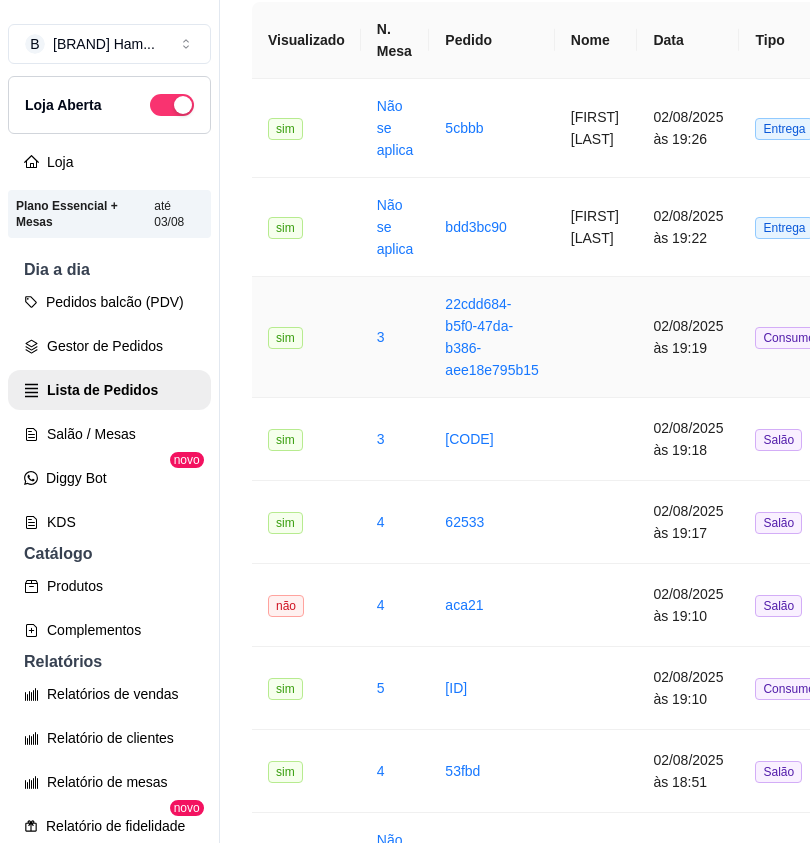 click at bounding box center [596, 337] 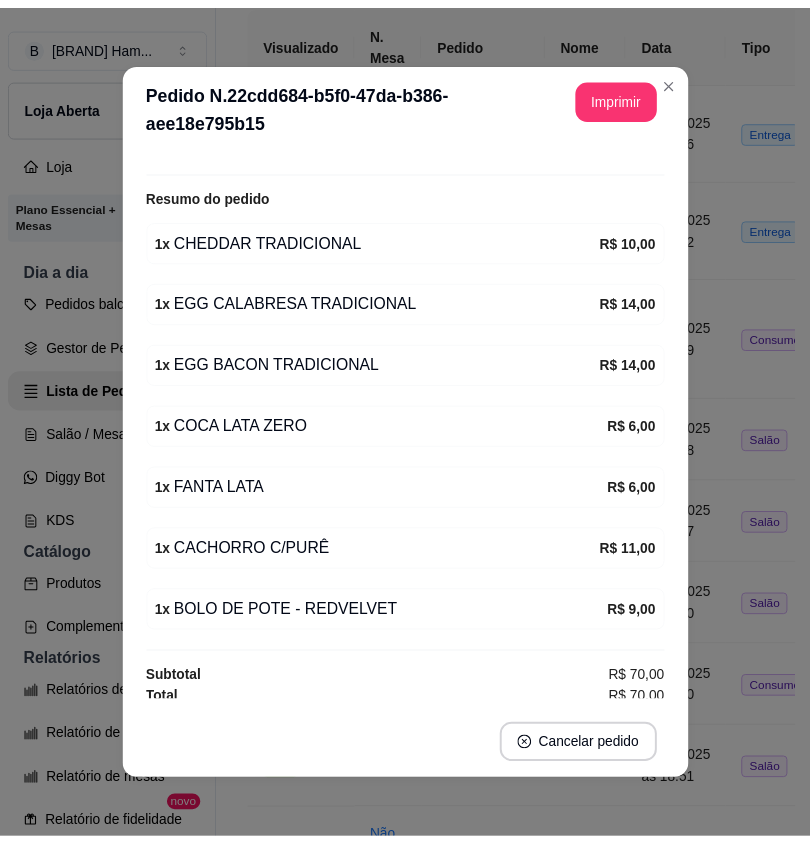 scroll, scrollTop: 324, scrollLeft: 0, axis: vertical 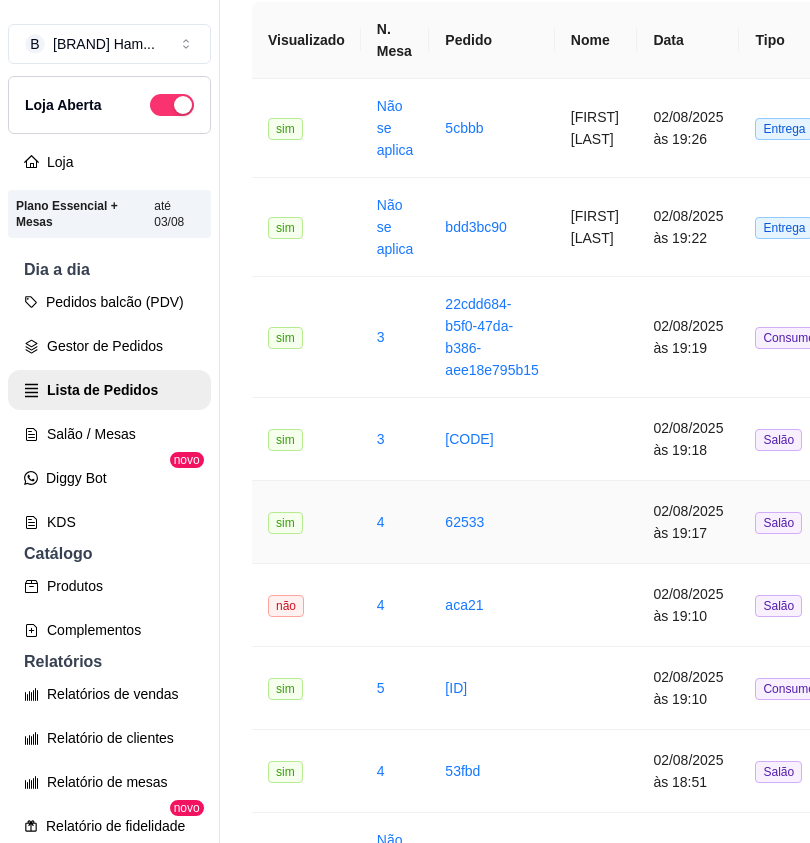 click on "62533" at bounding box center (491, 522) 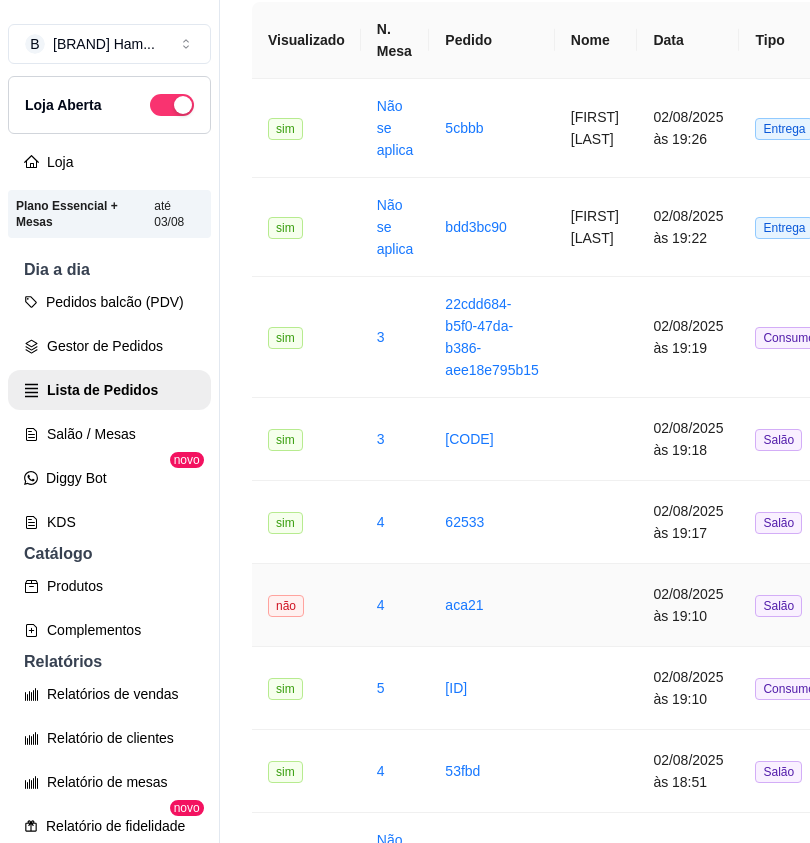 click at bounding box center (596, 605) 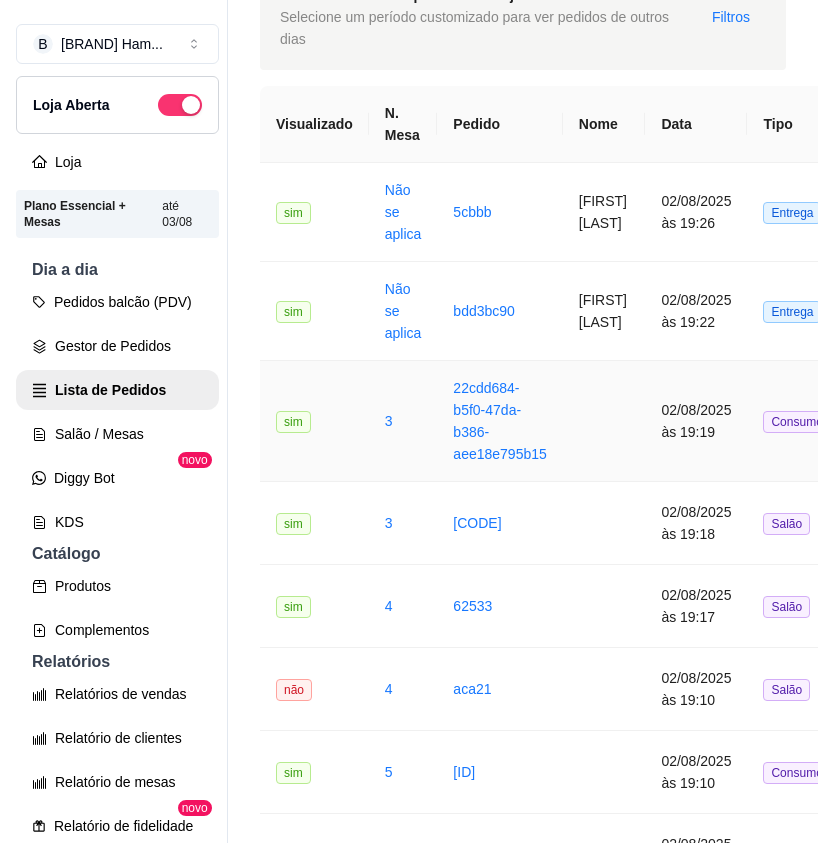 scroll, scrollTop: 0, scrollLeft: 0, axis: both 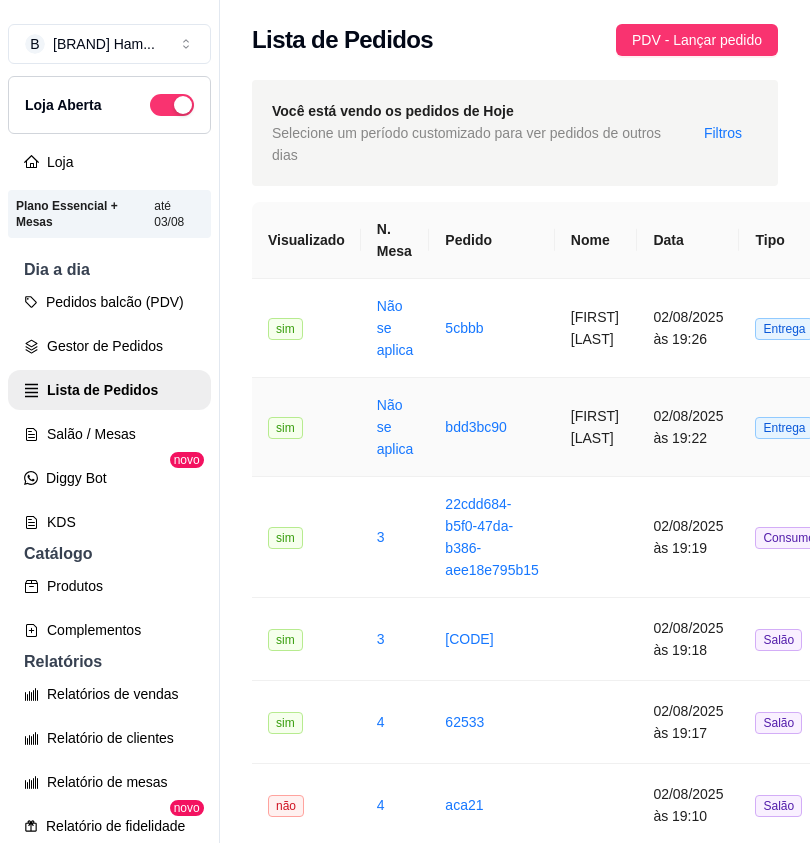 click on "Ericka Maciel" at bounding box center [596, 427] 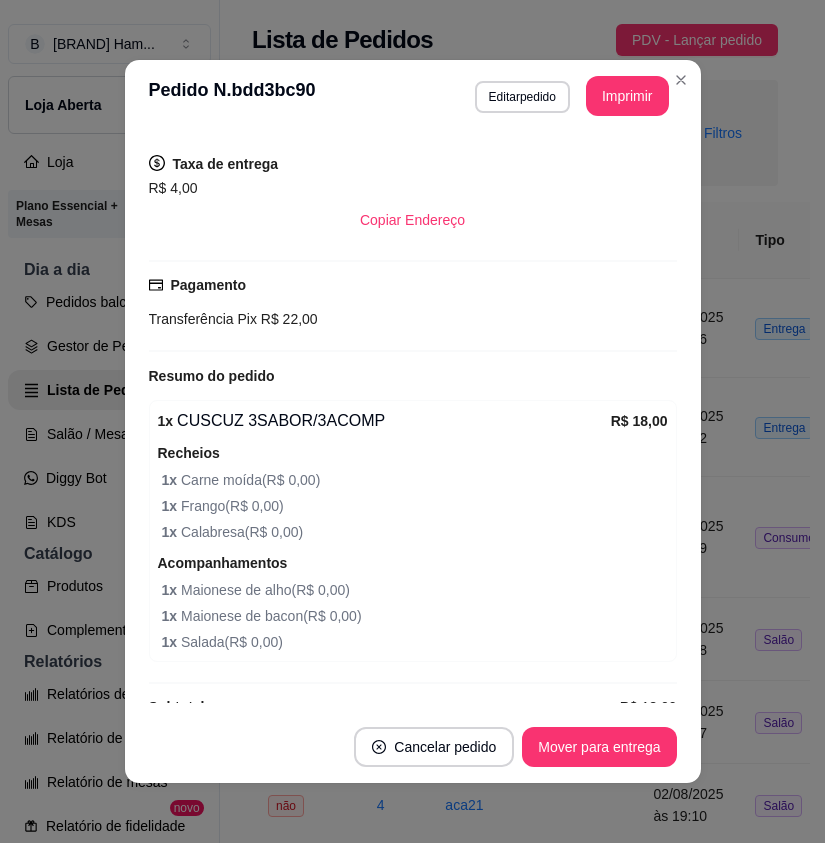 scroll, scrollTop: 458, scrollLeft: 0, axis: vertical 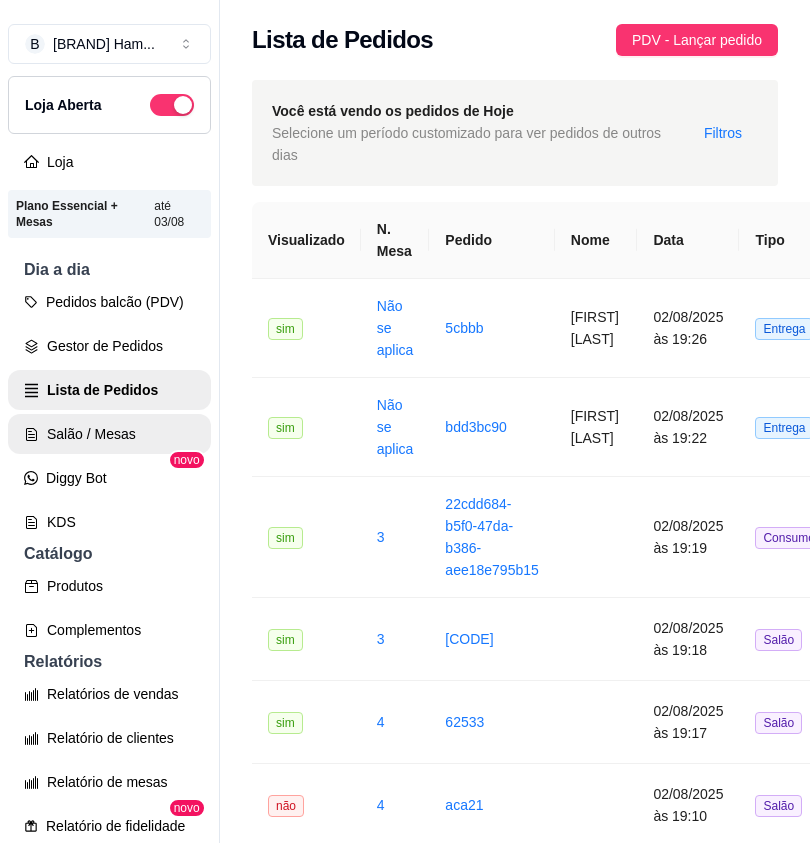 click on "Salão / Mesas" at bounding box center (109, 434) 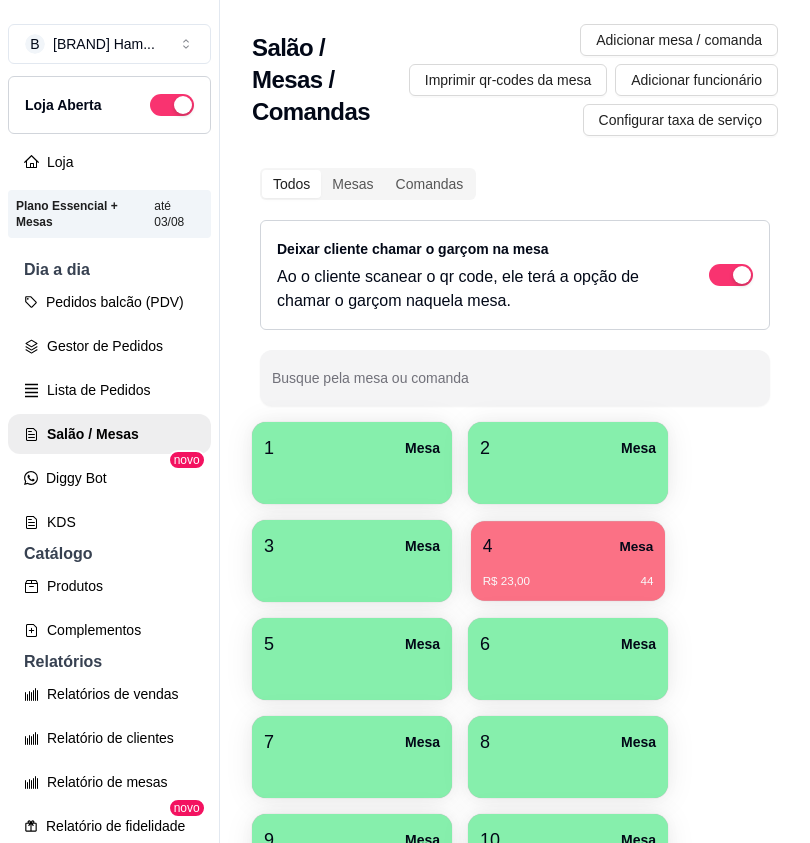click on "4 Mesa" at bounding box center (568, 546) 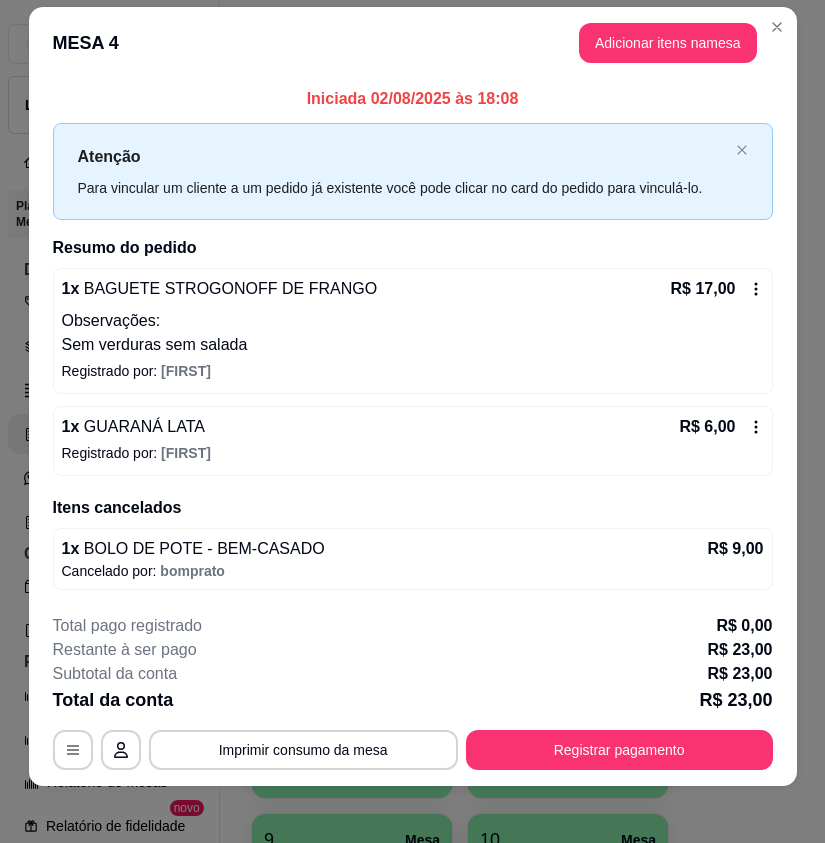 scroll, scrollTop: 32, scrollLeft: 0, axis: vertical 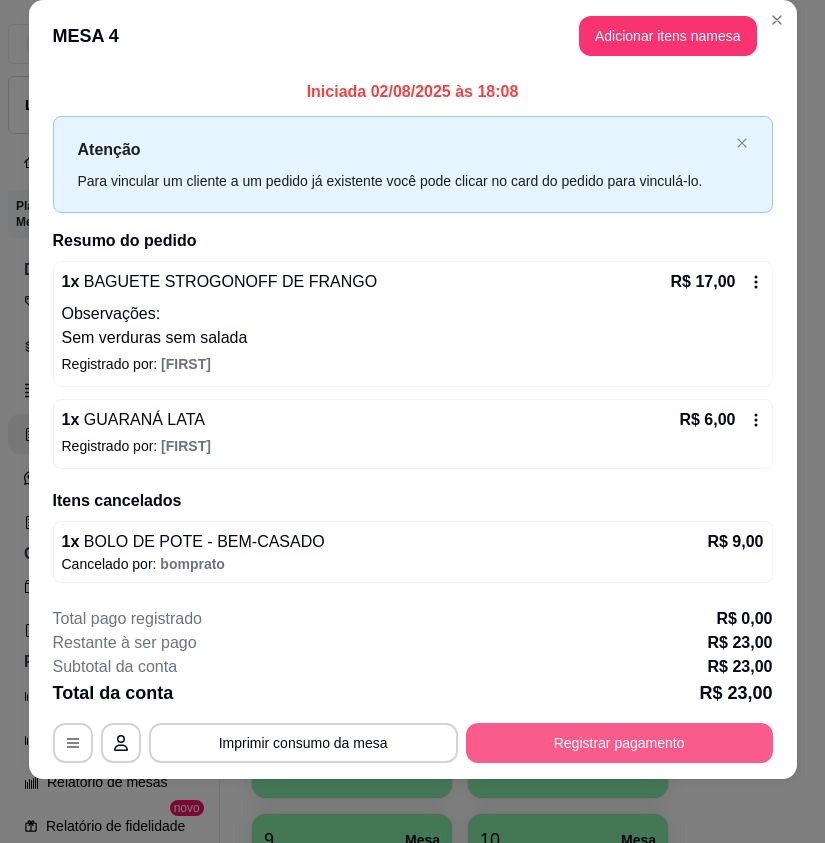 click on "Registrar pagamento" at bounding box center (619, 743) 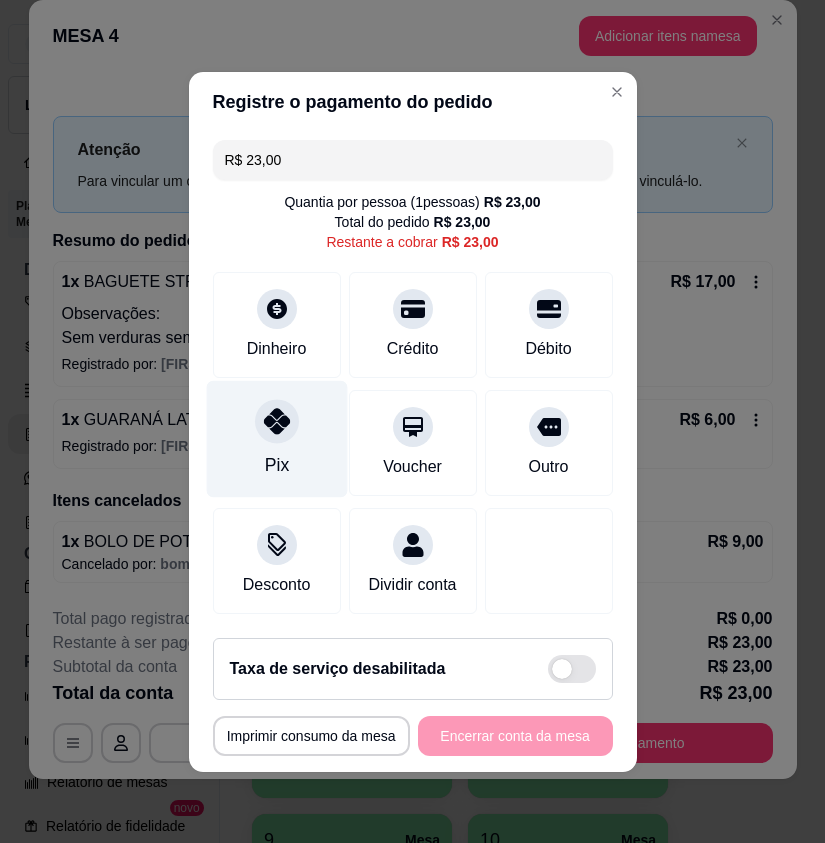 click 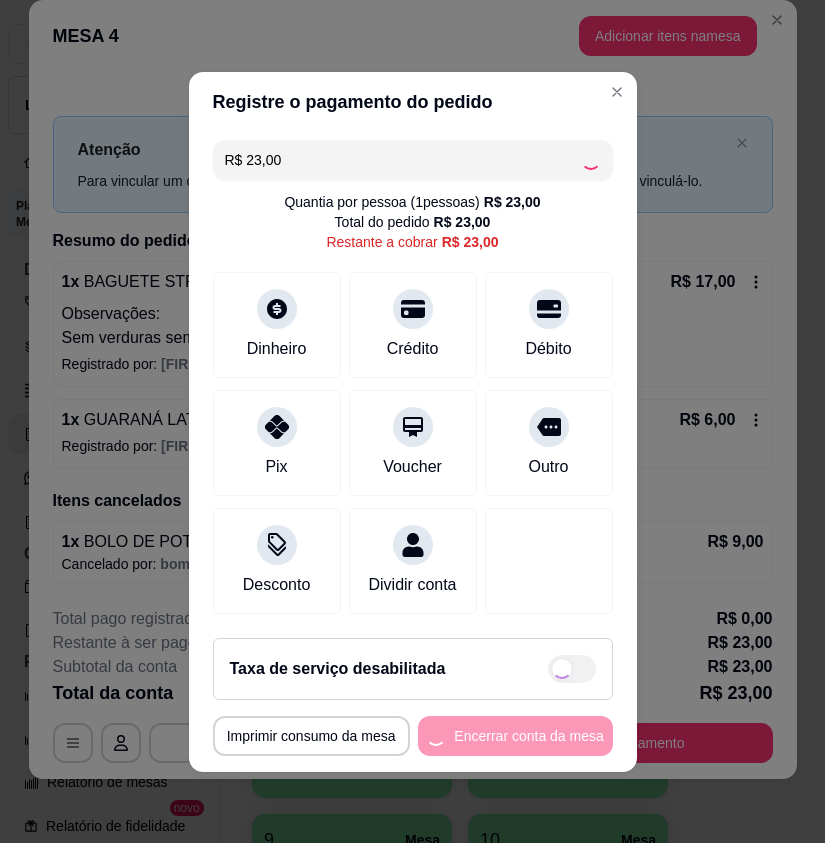 type on "R$ 0,00" 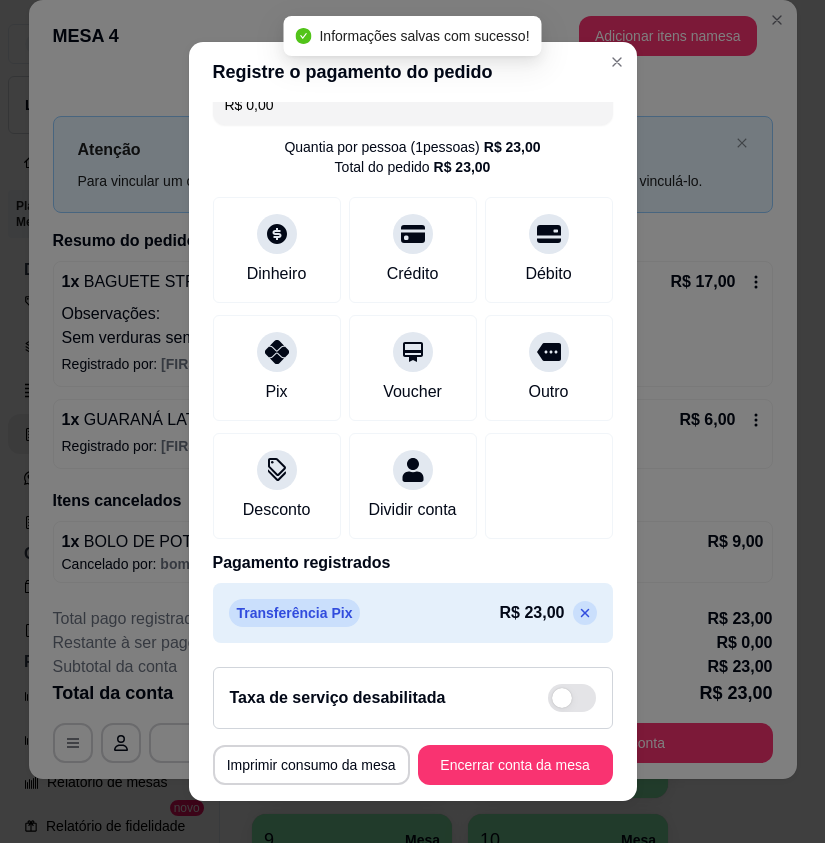 scroll, scrollTop: 49, scrollLeft: 0, axis: vertical 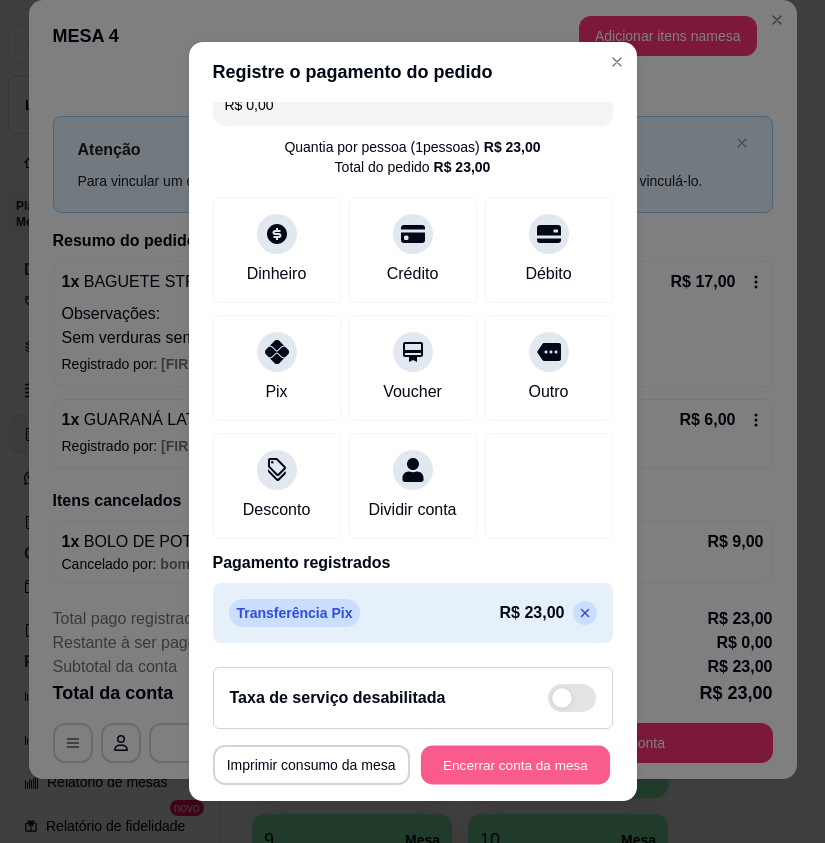 click on "Encerrar conta da mesa" at bounding box center [515, 764] 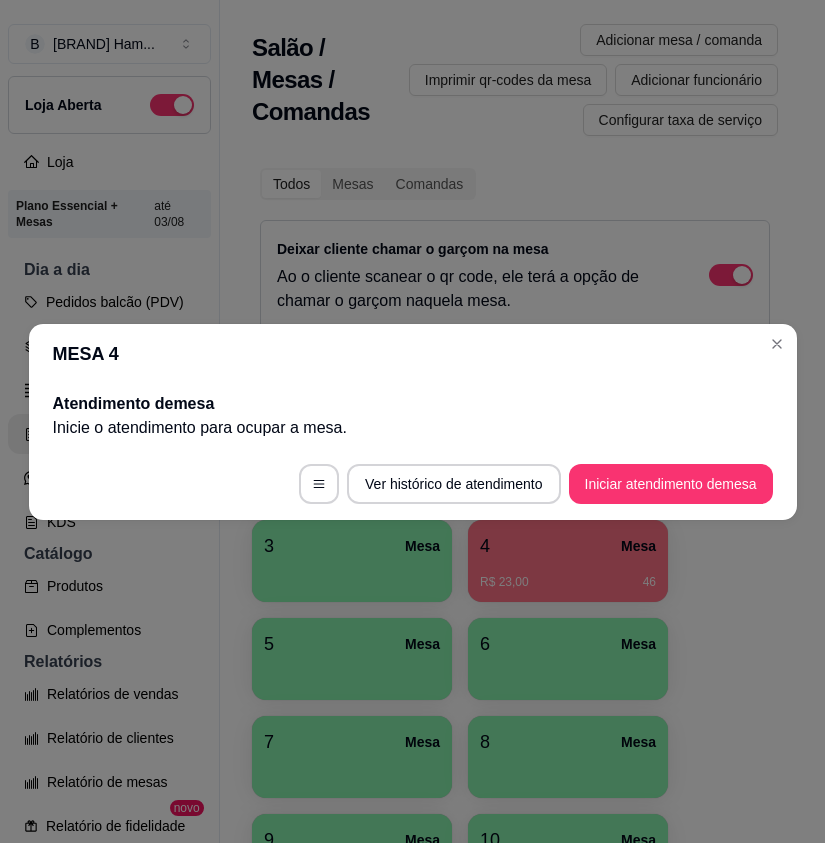 scroll, scrollTop: 0, scrollLeft: 0, axis: both 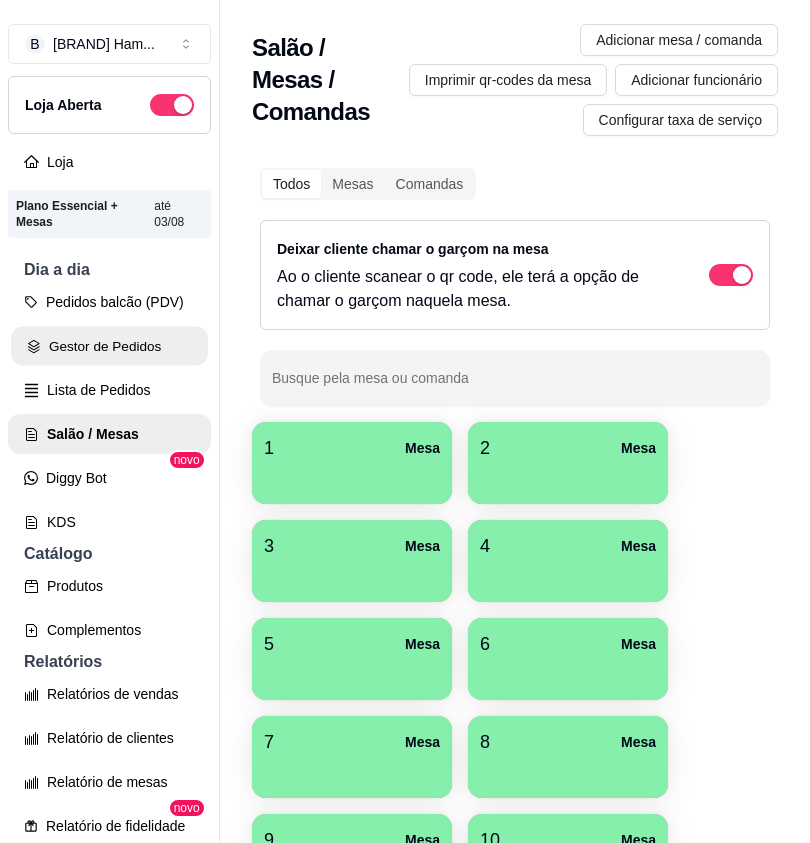 click on "Gestor de Pedidos" at bounding box center (109, 346) 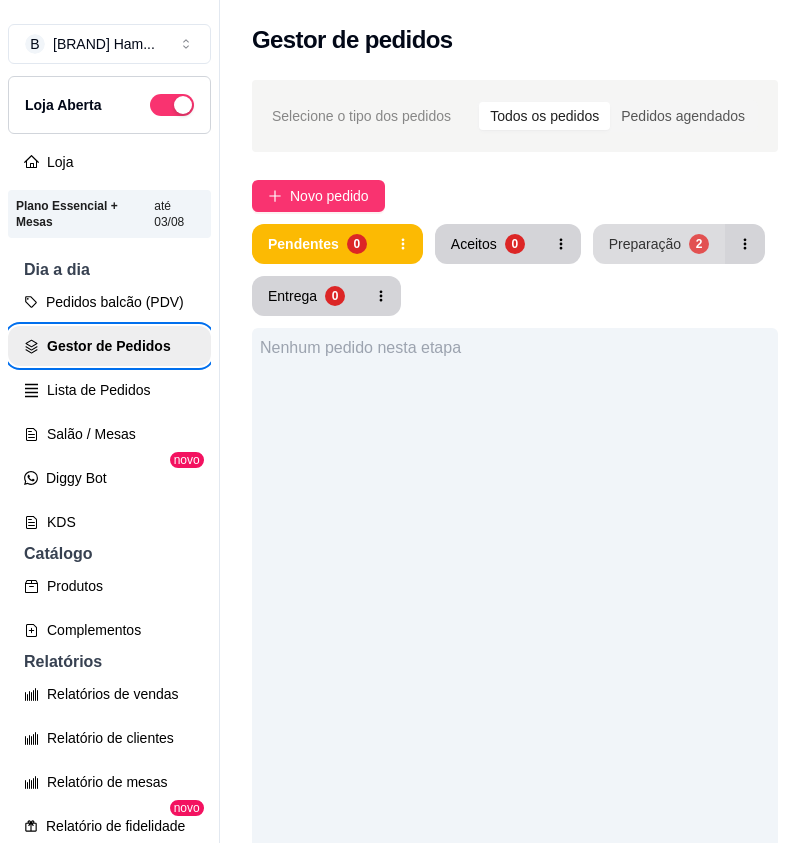 click on "Selecione o tipo dos pedidos Todos os pedidos Pedidos agendados Novo pedido Pendentes 0 Aceitos 0 Preparação 2 Entrega 0 Nenhum pedido nesta etapa" at bounding box center [515, 631] 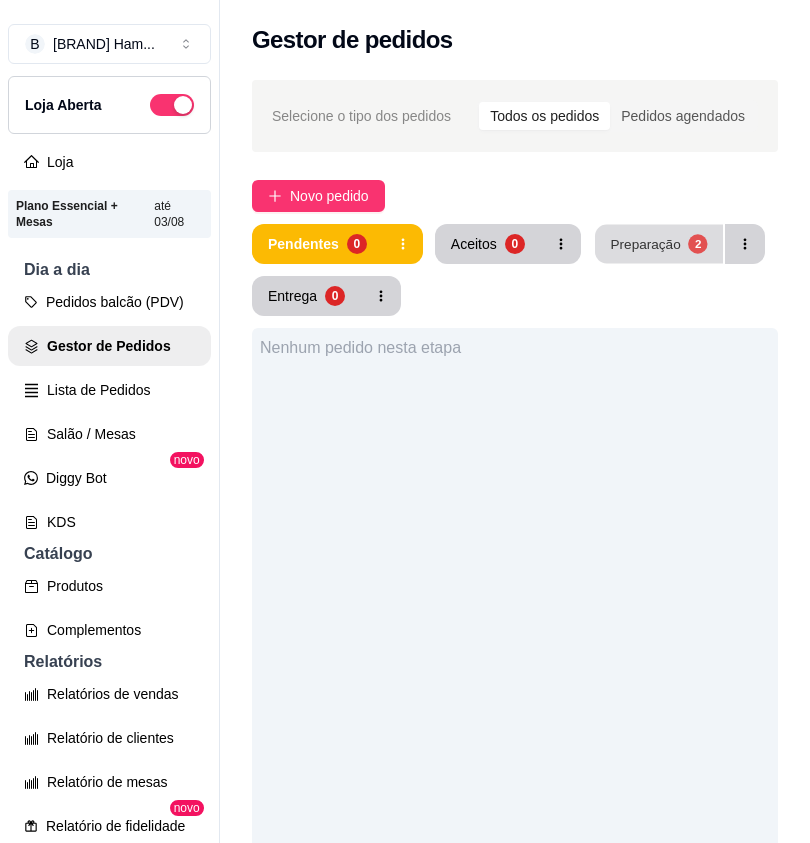 click on "Preparação" at bounding box center [645, 243] 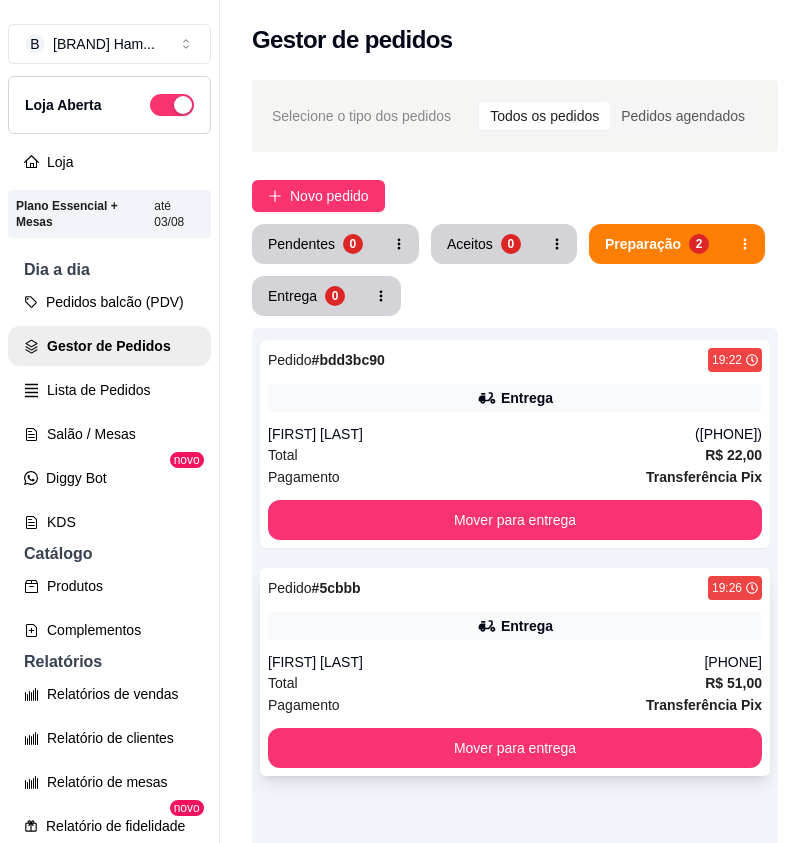 drag, startPoint x: 450, startPoint y: 625, endPoint x: 444, endPoint y: 602, distance: 23.769728 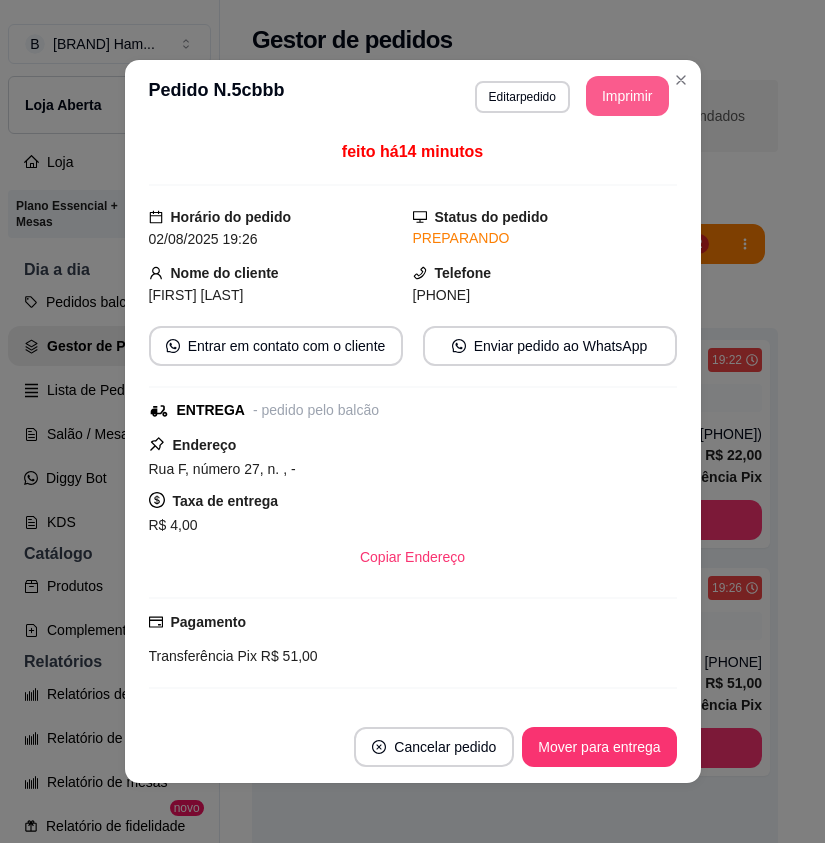 click on "Imprimir" at bounding box center (627, 96) 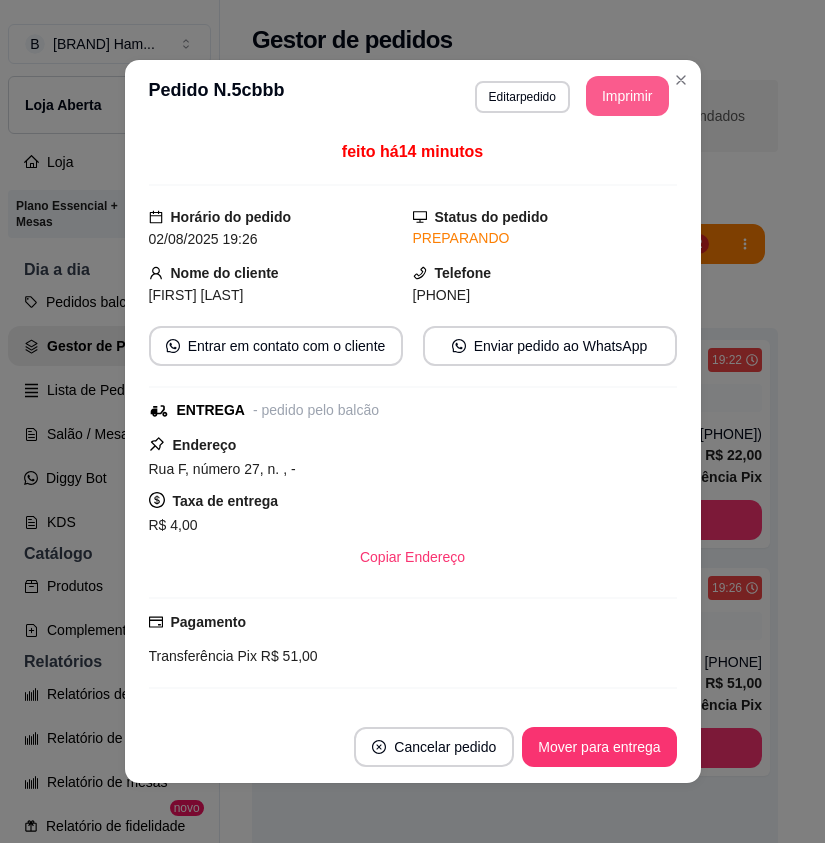 scroll, scrollTop: 0, scrollLeft: 0, axis: both 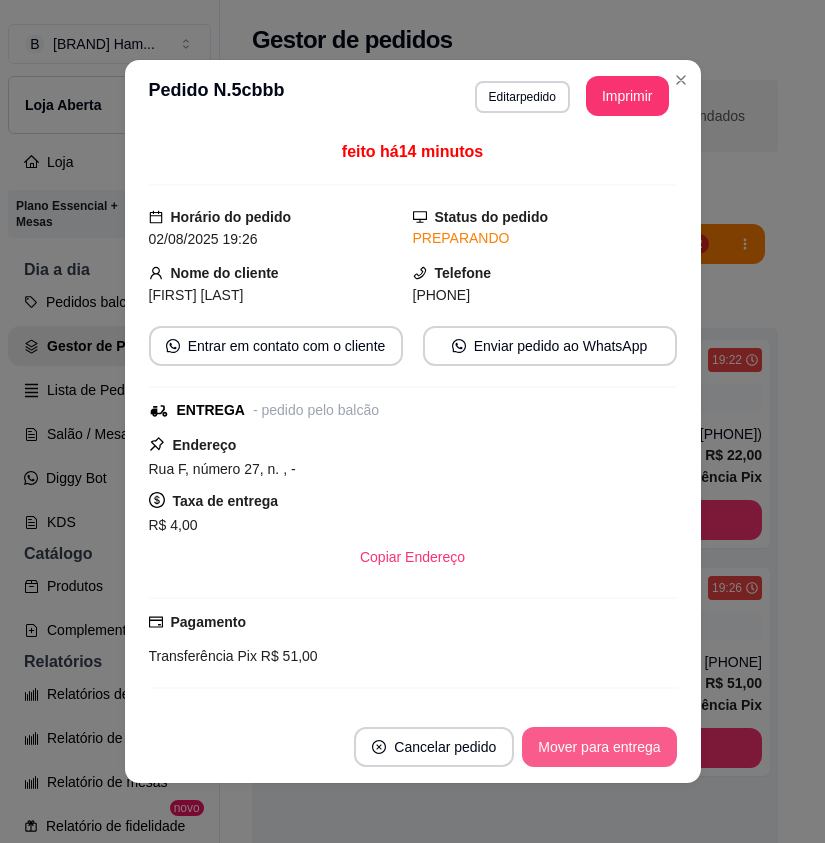 click on "Mover para entrega" at bounding box center (599, 747) 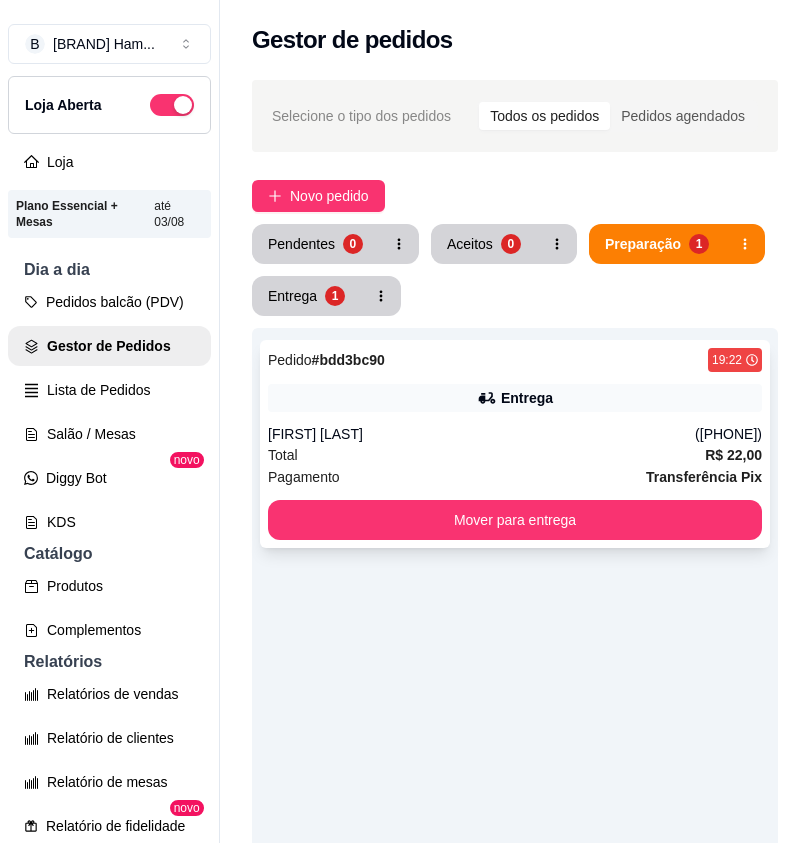 click on "(81) 99784-8956" at bounding box center [728, 434] 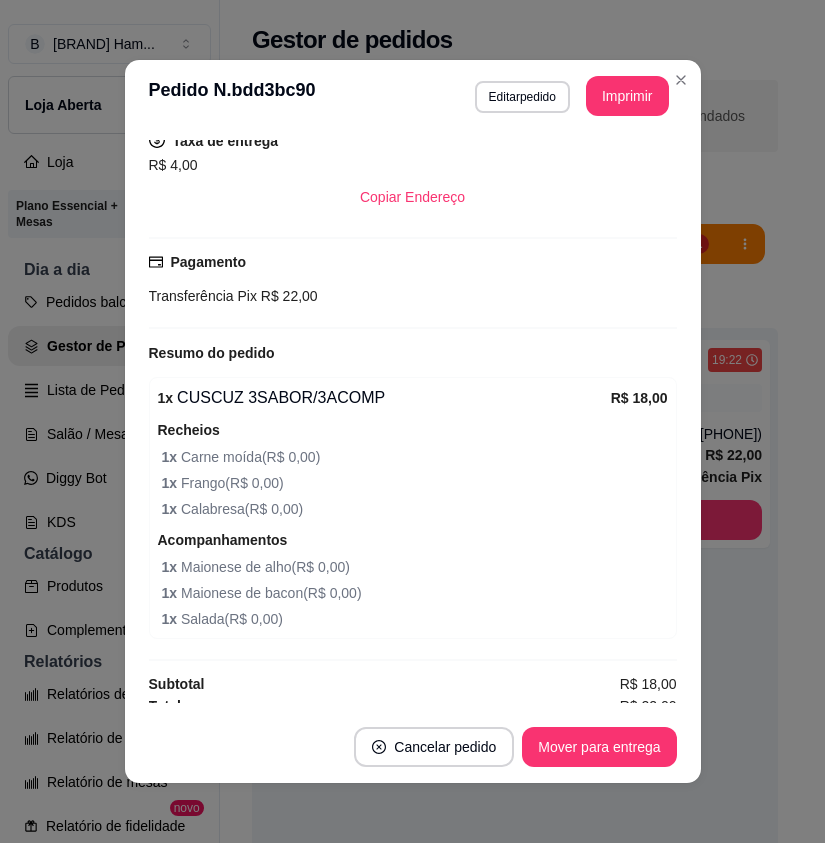 scroll, scrollTop: 458, scrollLeft: 0, axis: vertical 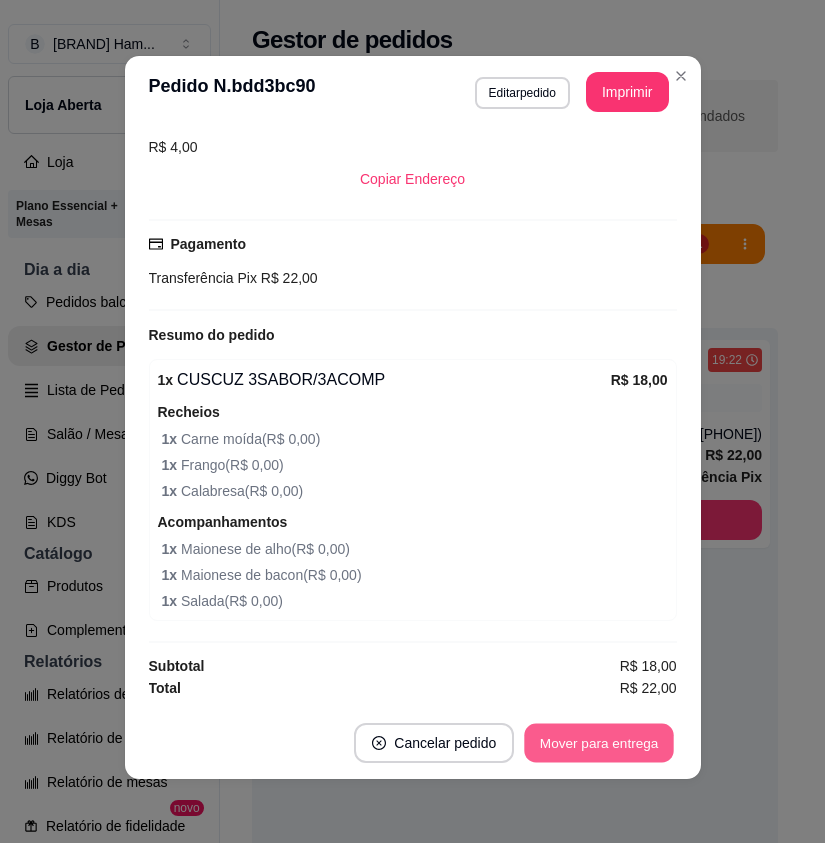 click on "Mover para entrega" at bounding box center (600, 743) 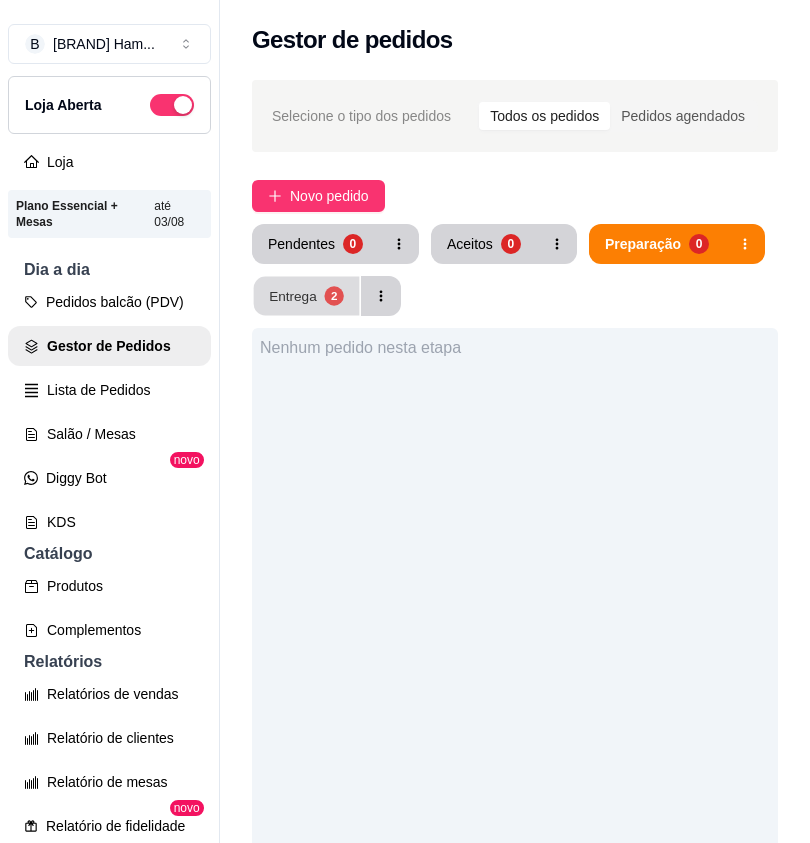 click on "2" at bounding box center (333, 295) 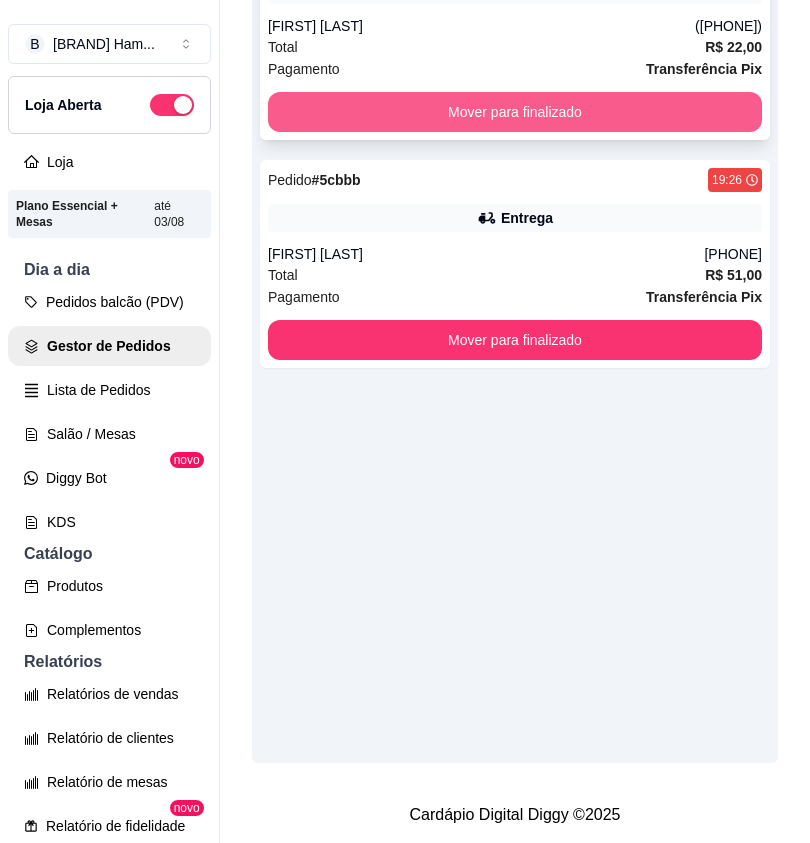 scroll, scrollTop: 0, scrollLeft: 0, axis: both 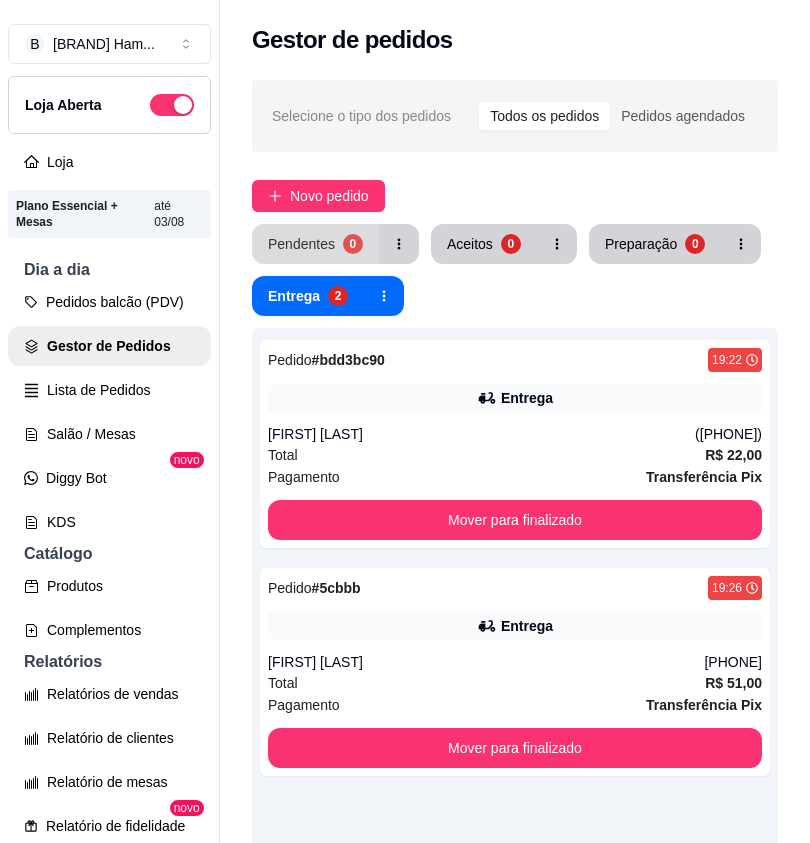 click on "Pendentes 0" at bounding box center (315, 244) 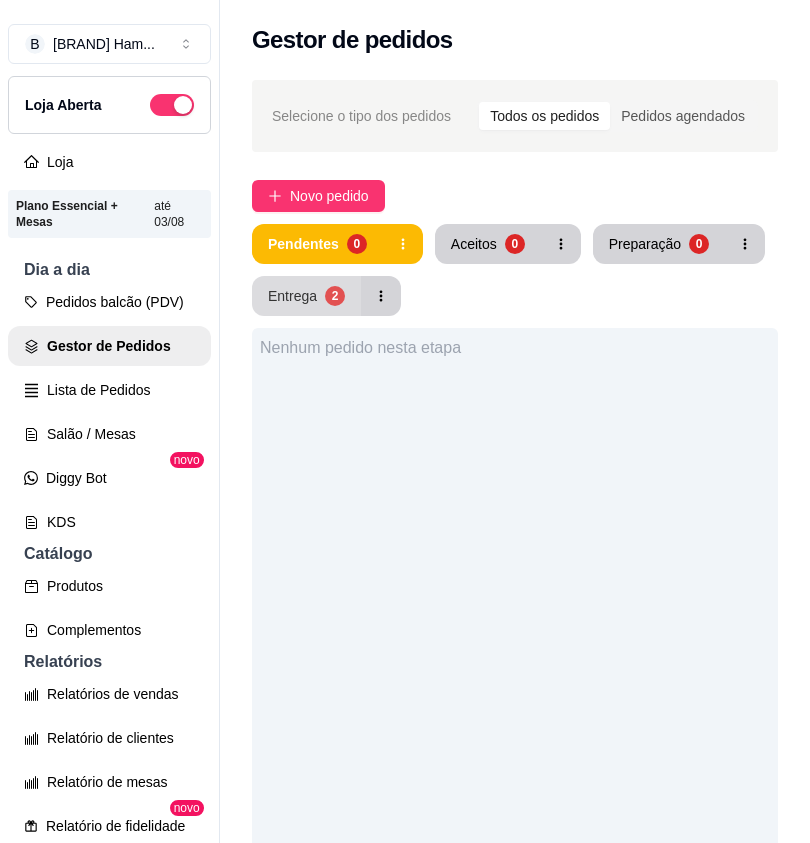 click on "Entrega 2" at bounding box center (306, 296) 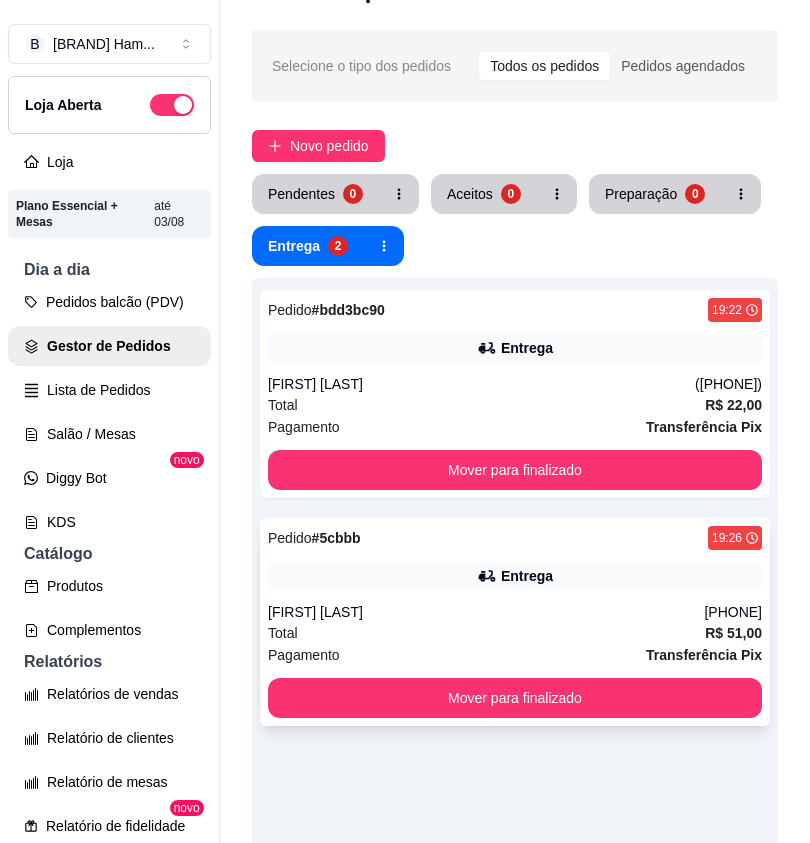 scroll, scrollTop: 100, scrollLeft: 0, axis: vertical 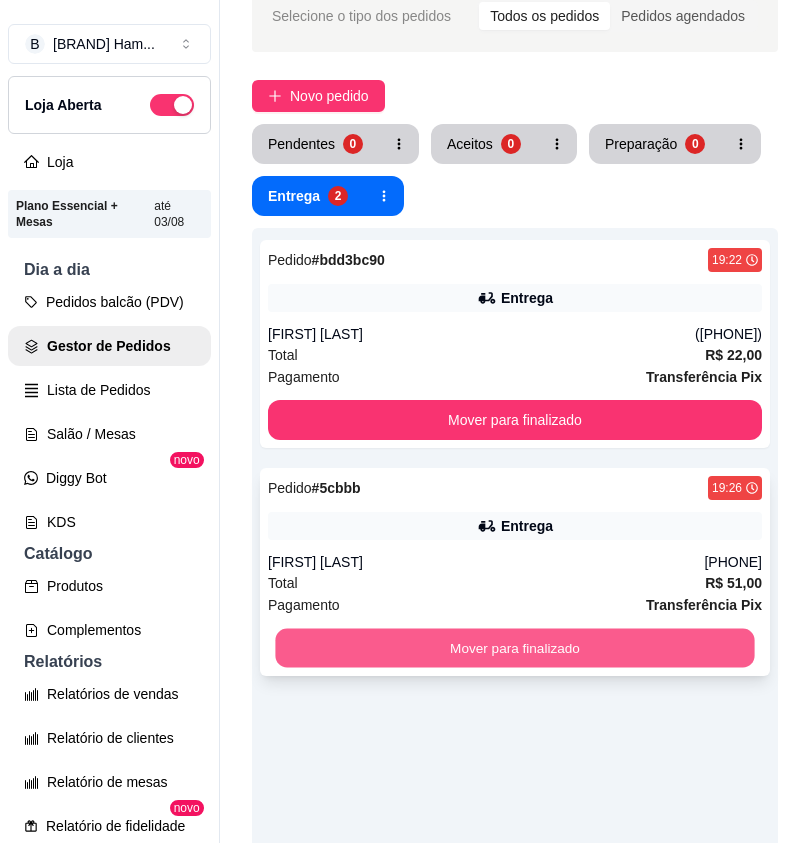 click on "Mover para finalizado" at bounding box center (514, 648) 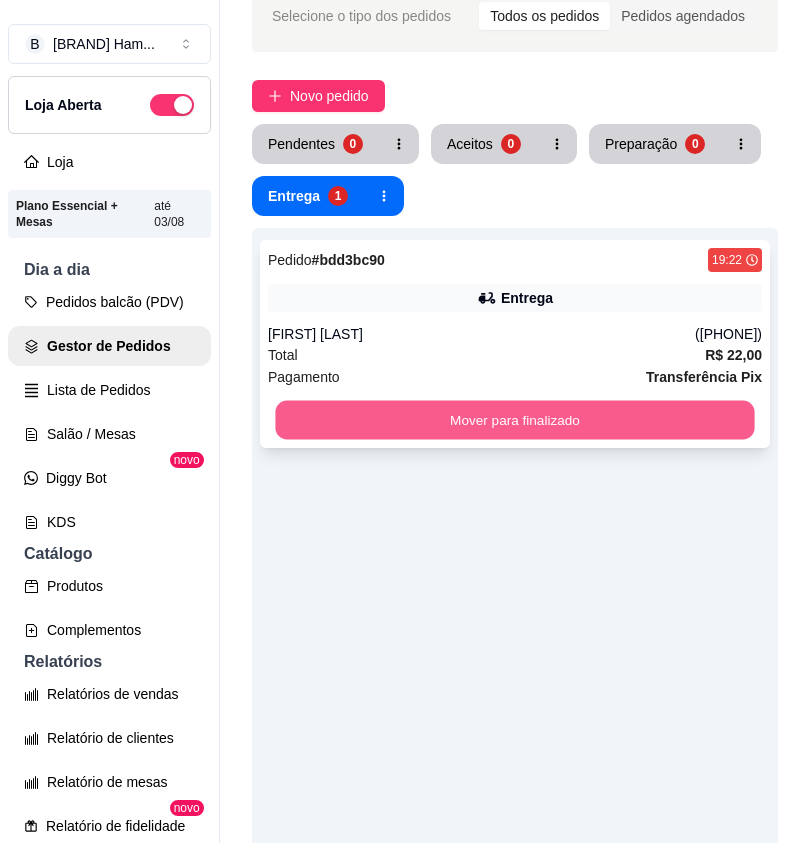 click on "Mover para finalizado" at bounding box center [514, 420] 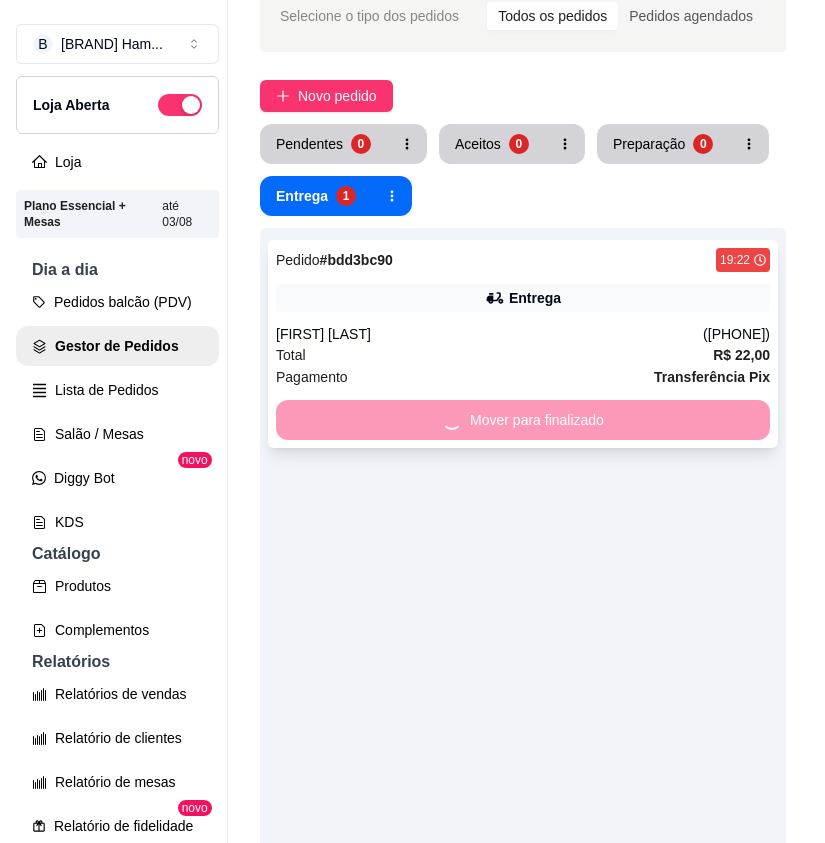 scroll, scrollTop: 0, scrollLeft: 0, axis: both 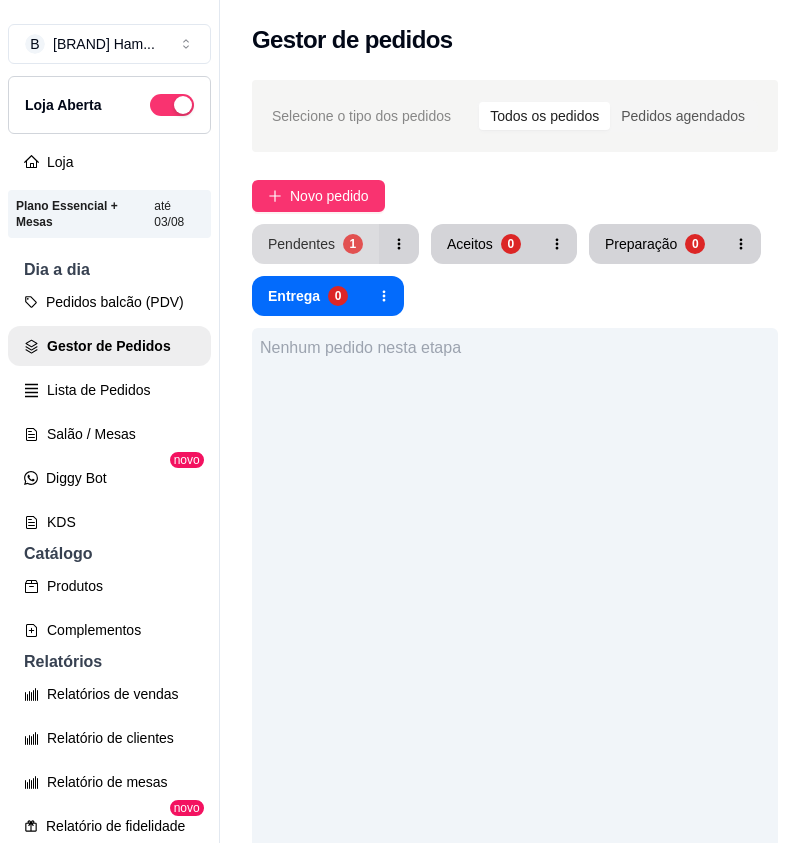 click on "Pendentes 1" at bounding box center [315, 244] 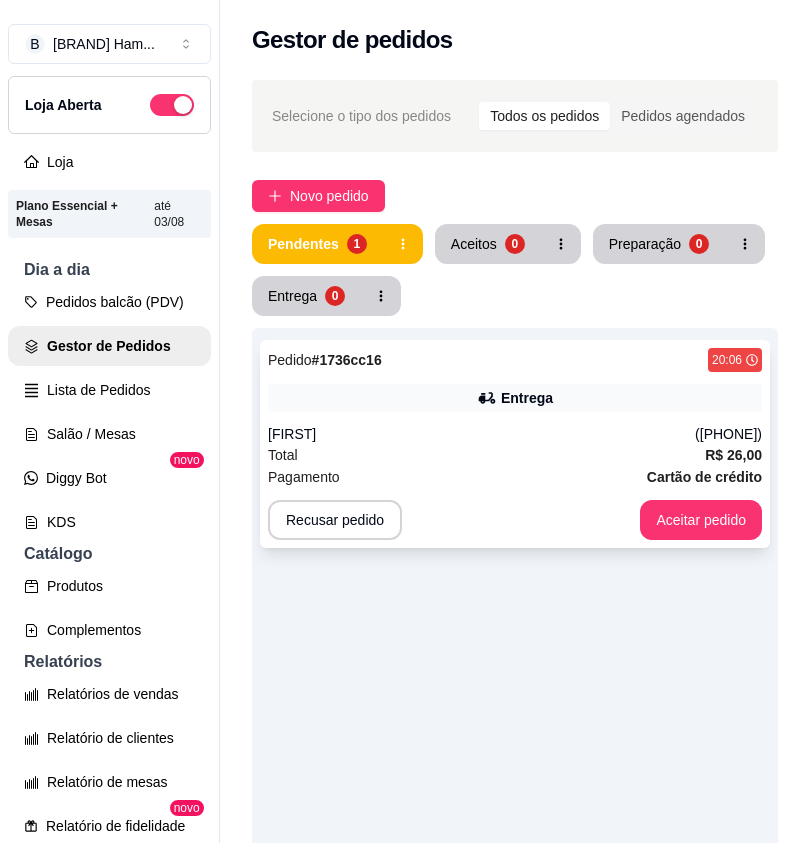 click on "Pedido  # 1736cc16 20:06" at bounding box center (515, 360) 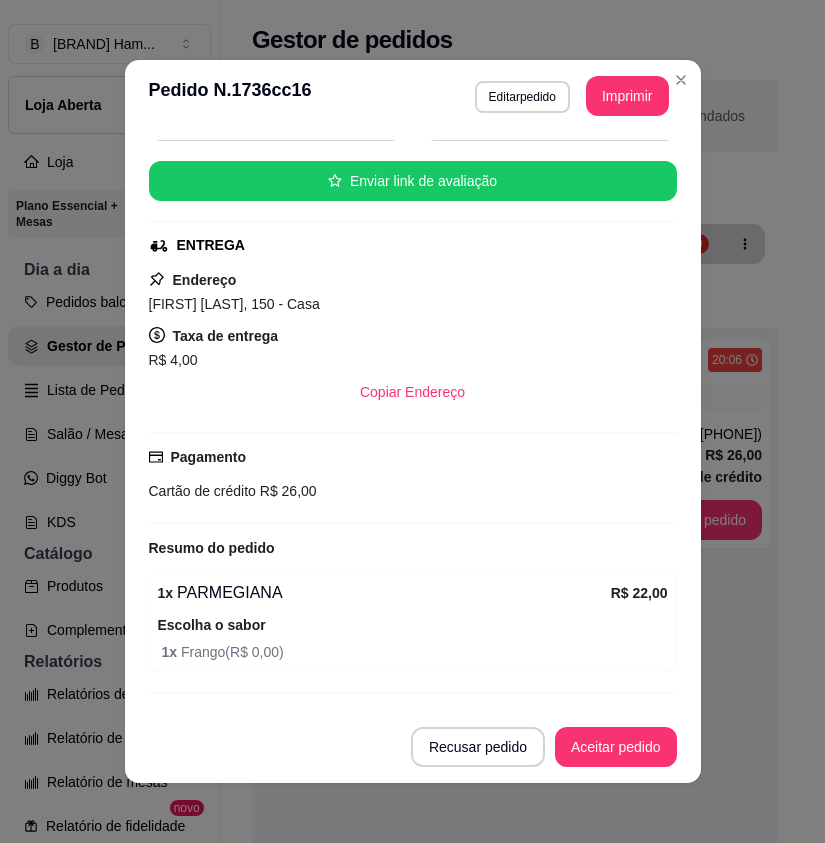 scroll, scrollTop: 272, scrollLeft: 0, axis: vertical 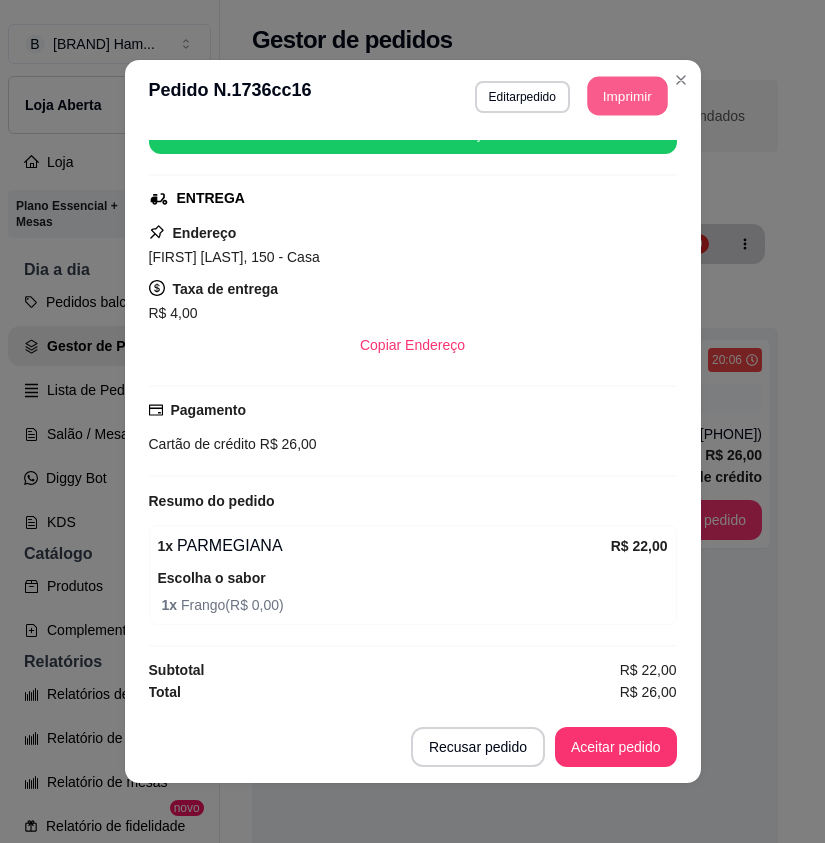 click on "Imprimir" at bounding box center [627, 96] 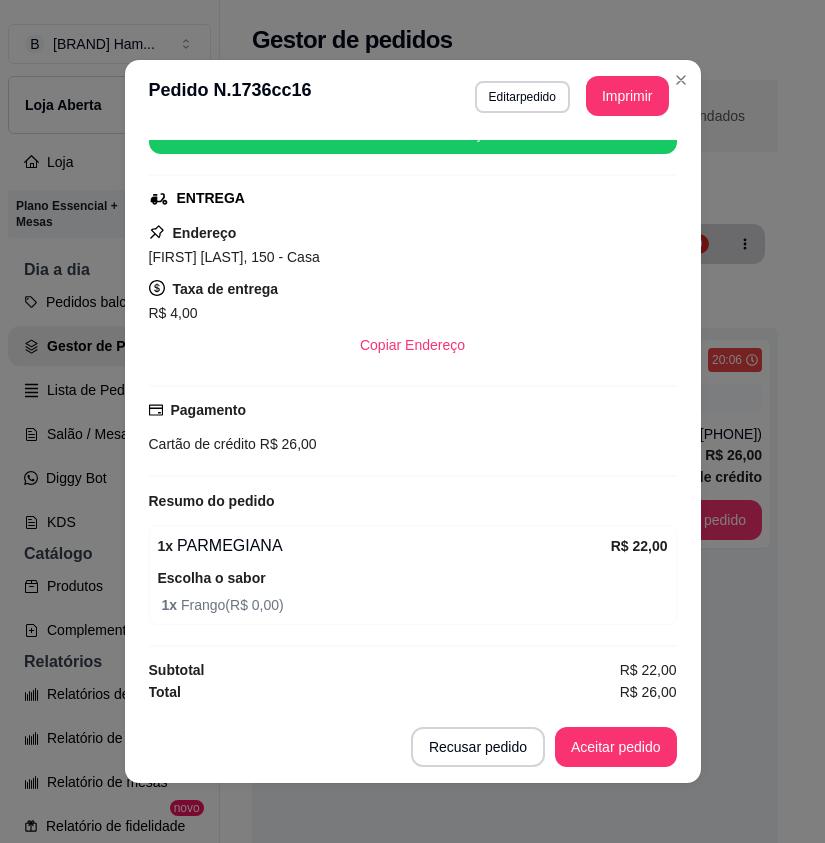 scroll, scrollTop: 0, scrollLeft: 0, axis: both 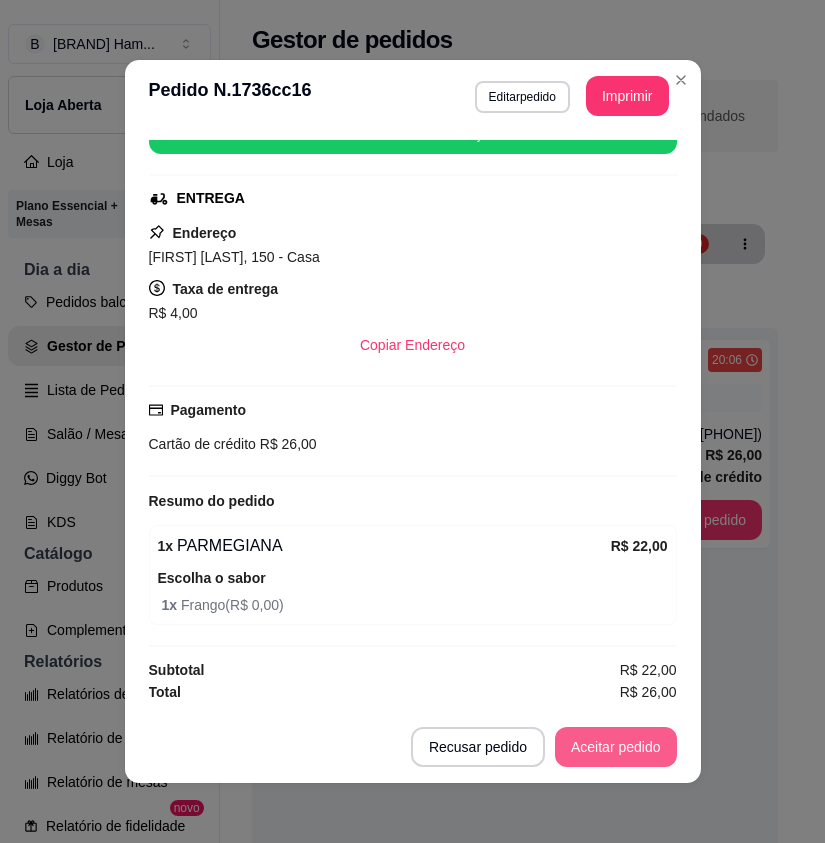 click on "Aceitar pedido" at bounding box center (616, 747) 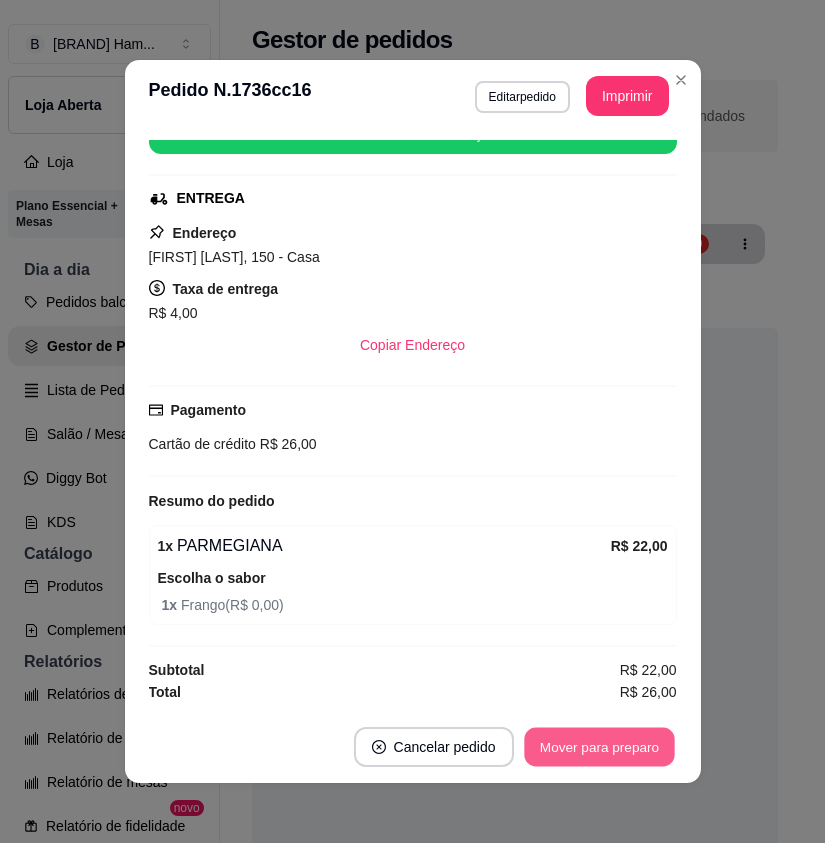 click on "Mover para preparo" at bounding box center (599, 747) 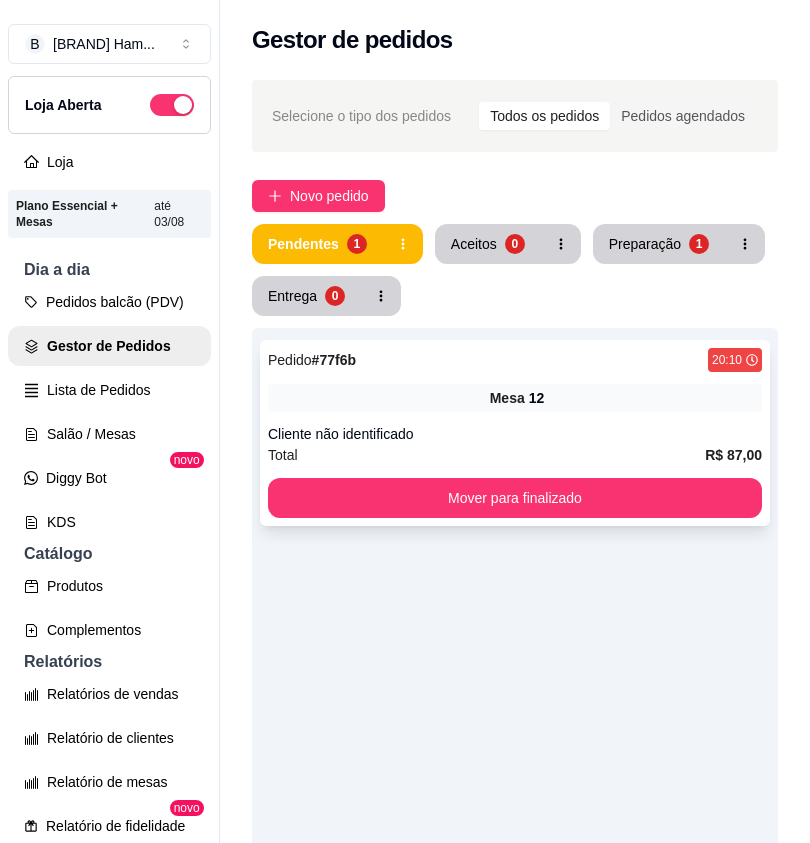 click on "Mesa 12" at bounding box center [515, 398] 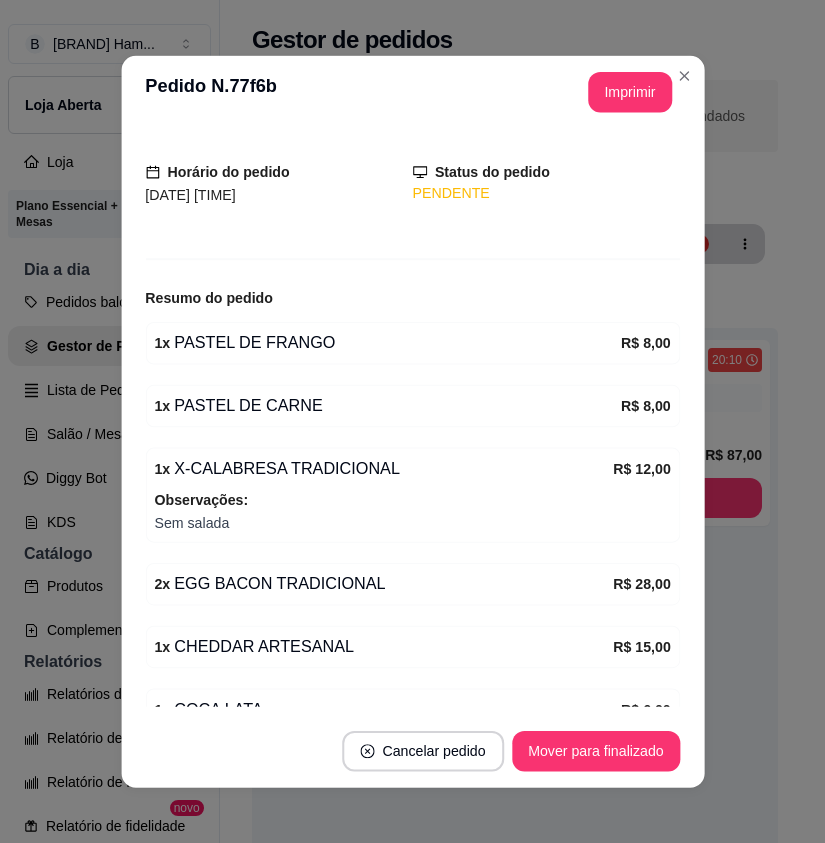 scroll, scrollTop: 270, scrollLeft: 0, axis: vertical 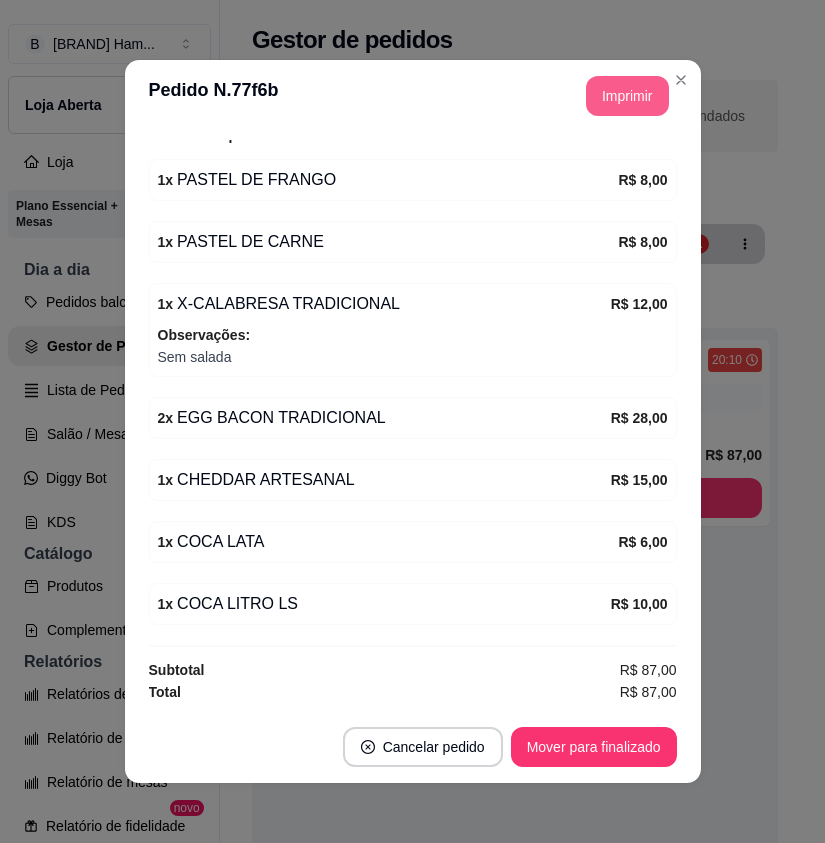click on "Imprimir" at bounding box center (627, 96) 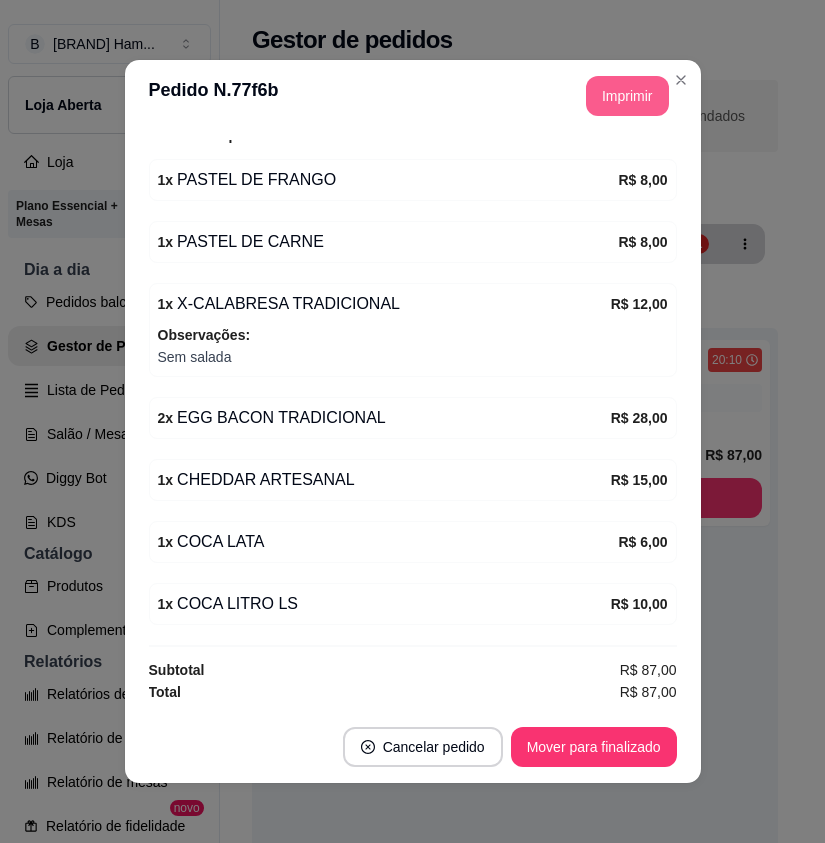 scroll, scrollTop: 0, scrollLeft: 0, axis: both 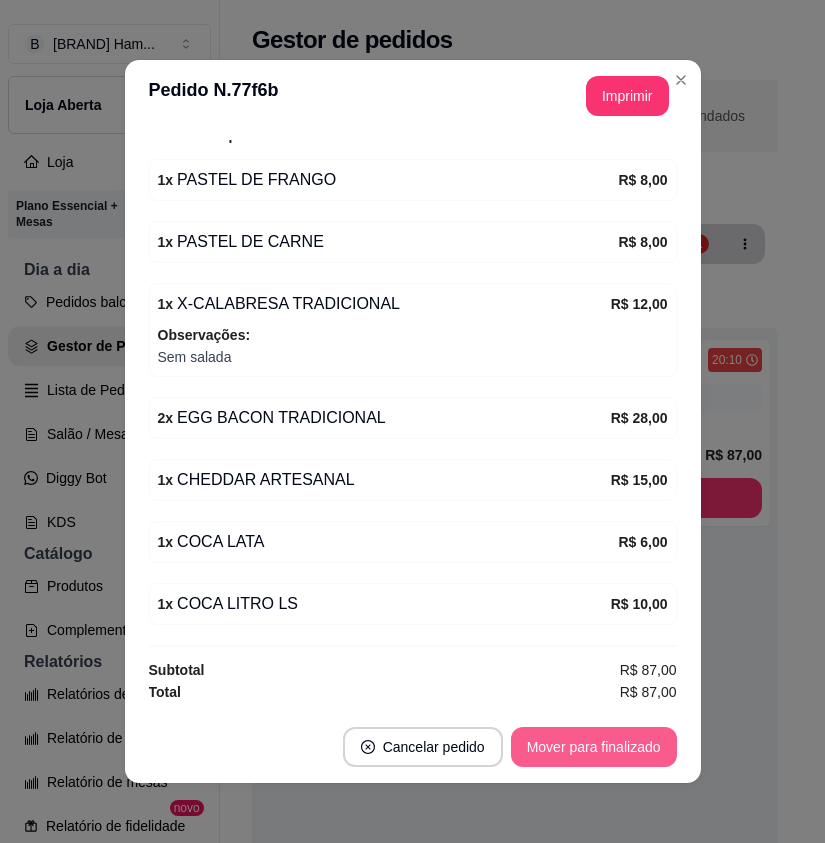 click on "Mover para finalizado" at bounding box center (594, 747) 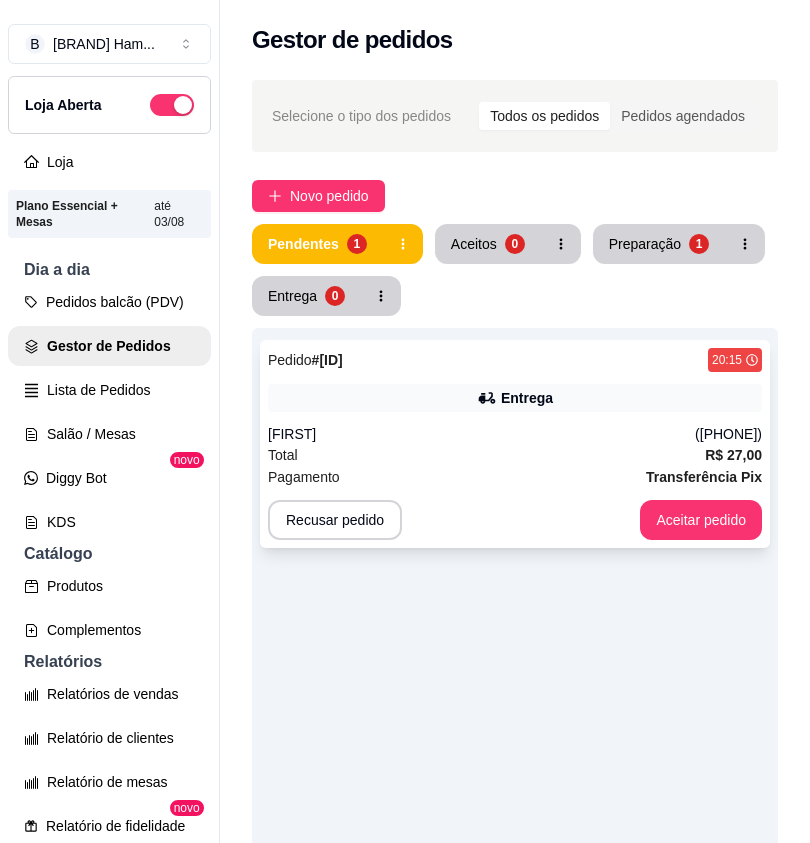 click on "Total R$ 27,00" at bounding box center (515, 455) 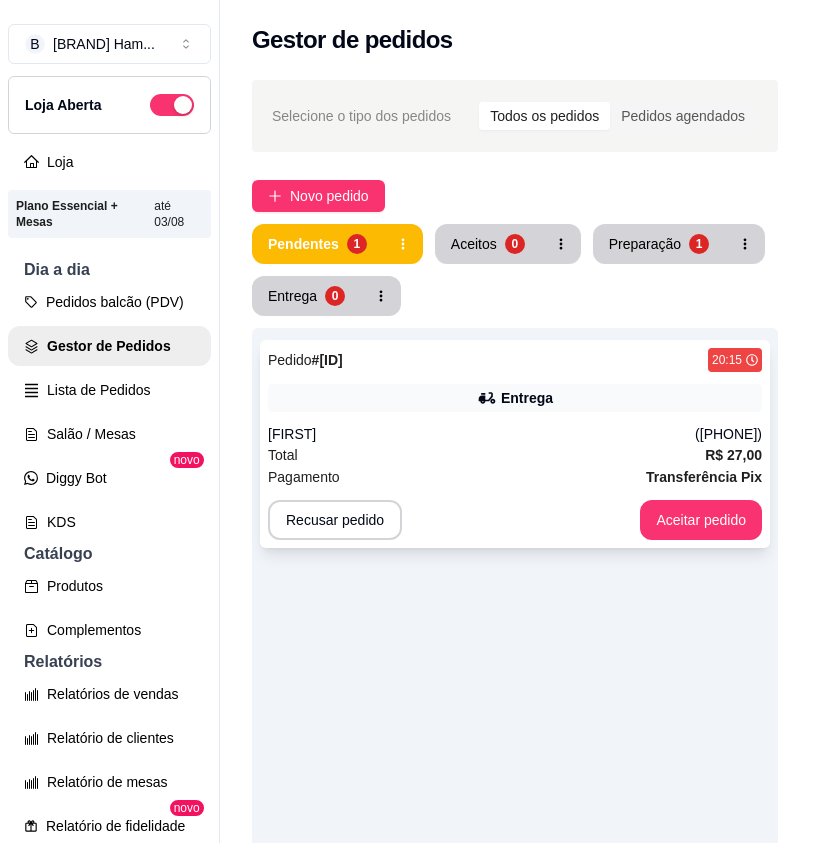 scroll, scrollTop: 276, scrollLeft: 0, axis: vertical 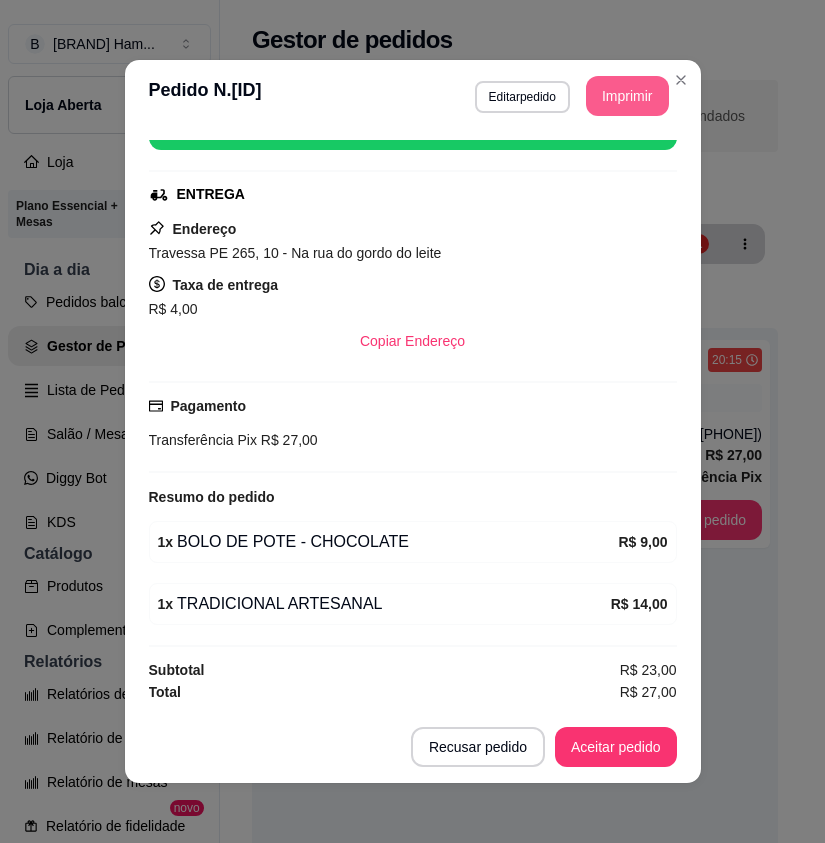 click on "Imprimir" at bounding box center (627, 96) 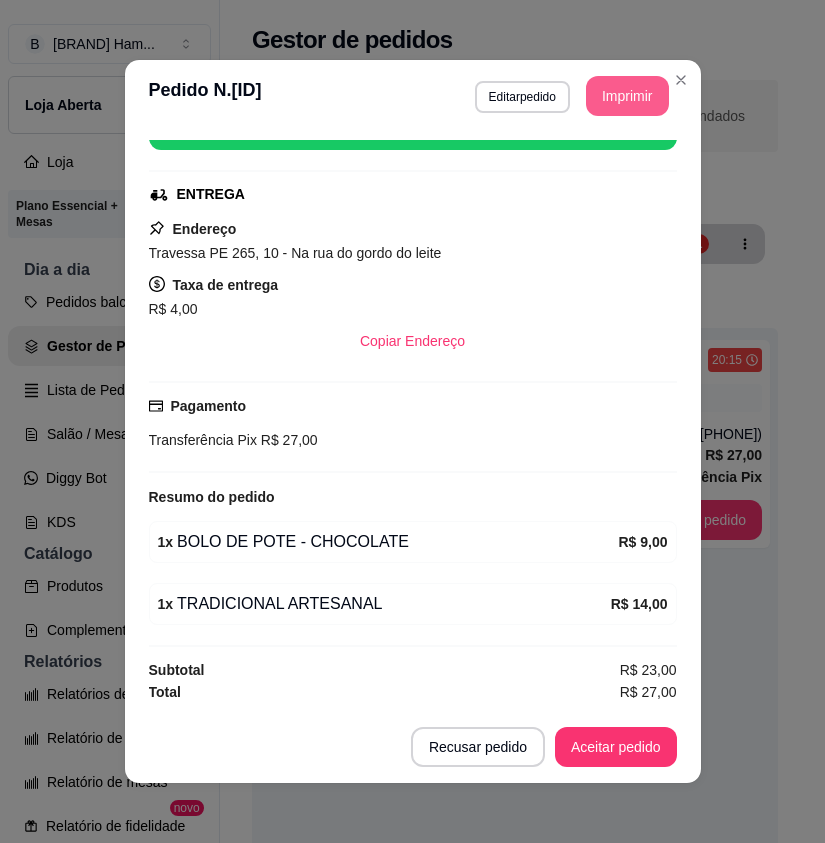 scroll, scrollTop: 0, scrollLeft: 0, axis: both 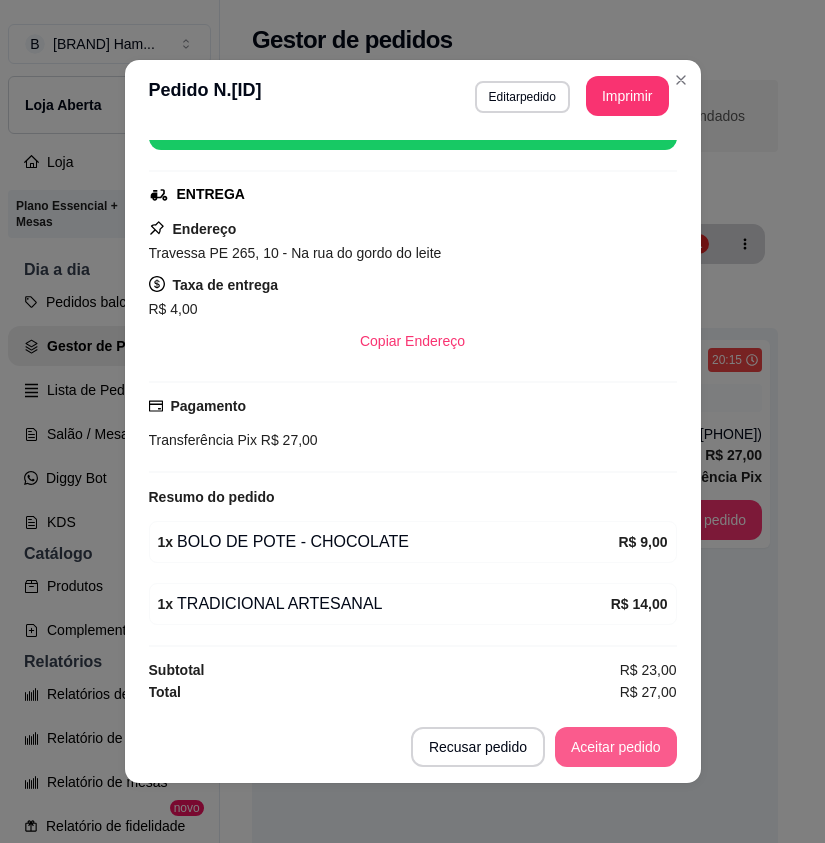 click on "Aceitar pedido" at bounding box center [616, 747] 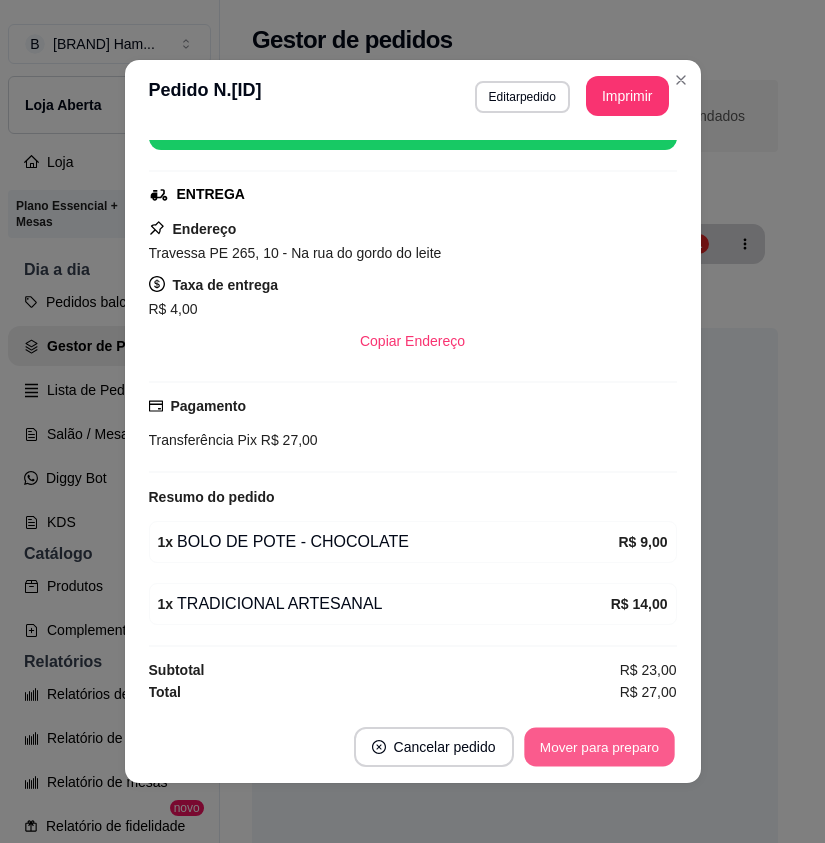click on "Mover para preparo" at bounding box center [599, 747] 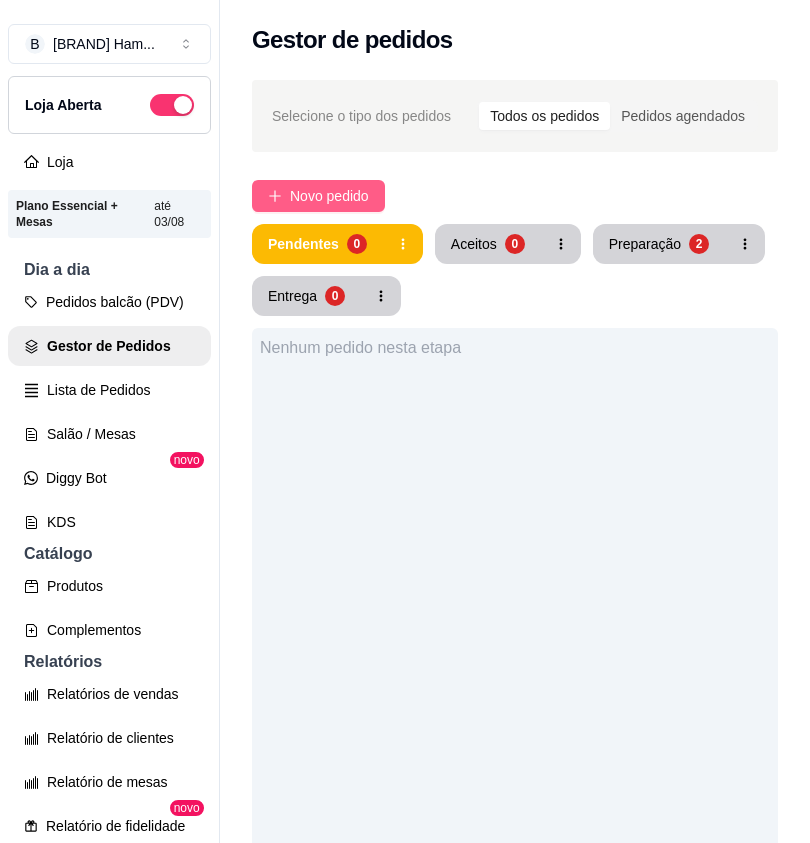 click on "Novo pedido" at bounding box center (329, 196) 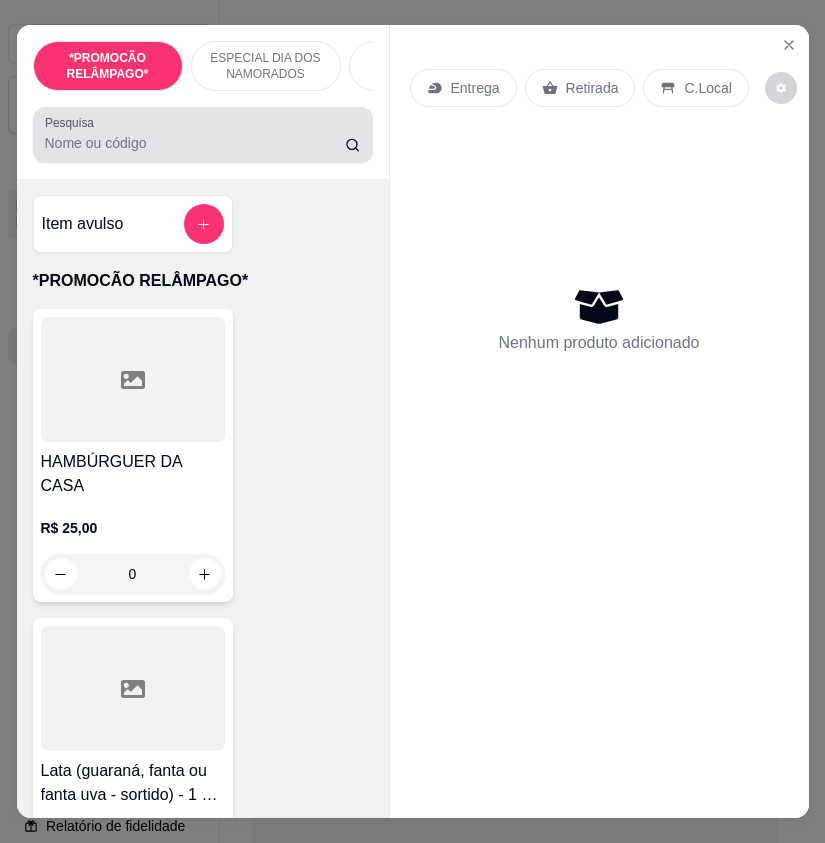 click at bounding box center (203, 135) 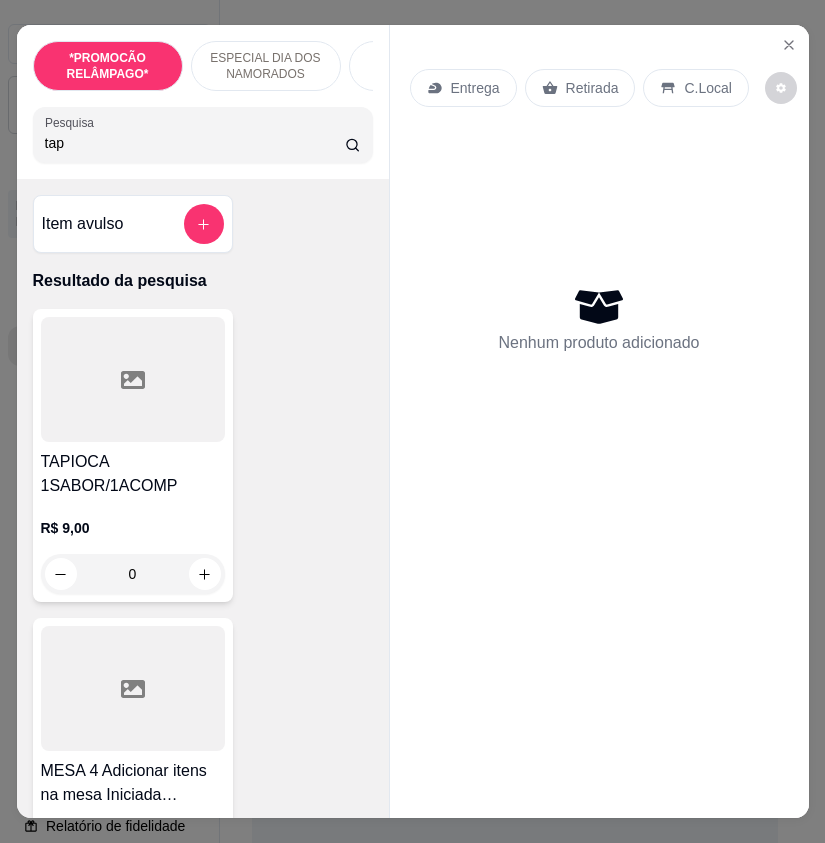 type on "tap" 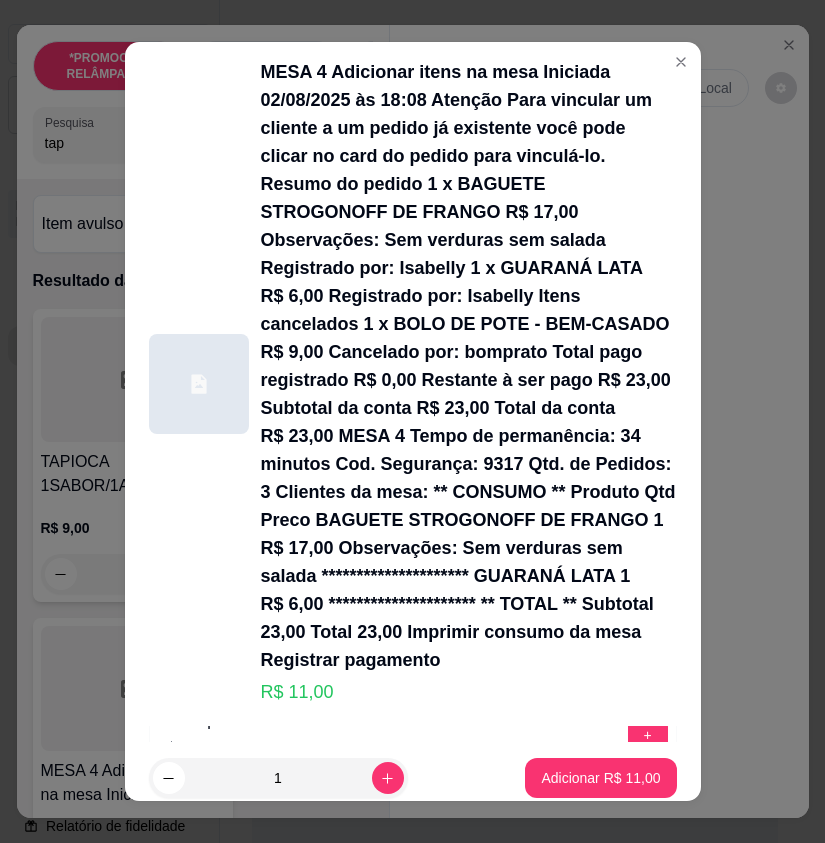 click on "+" at bounding box center (647, 1079) 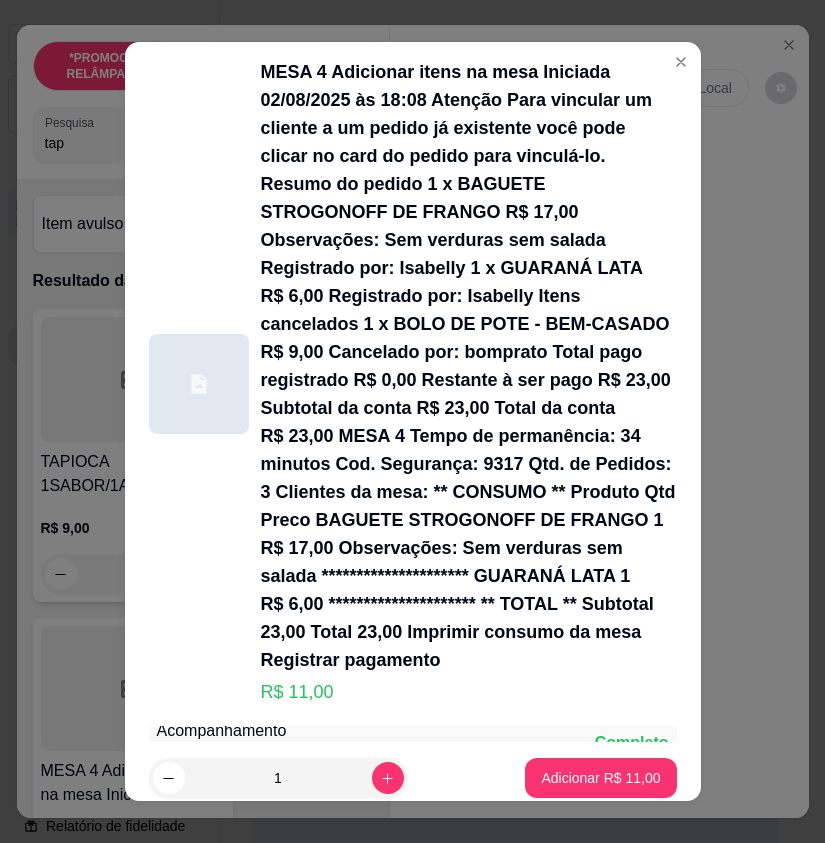 scroll, scrollTop: 1000, scrollLeft: 0, axis: vertical 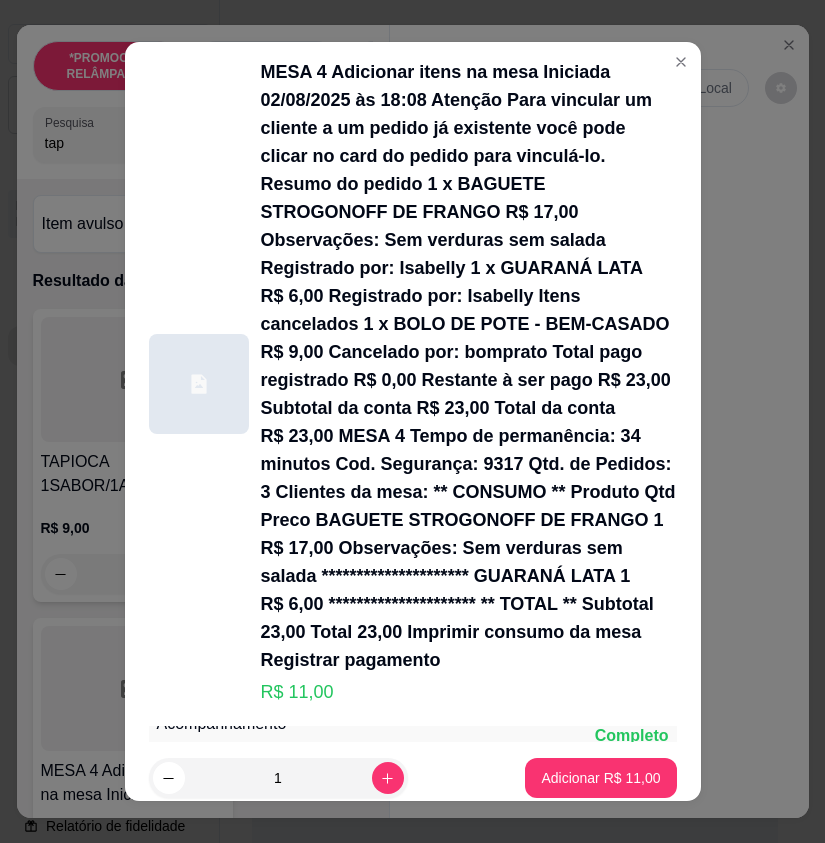 click on "+" at bounding box center [647, 943] 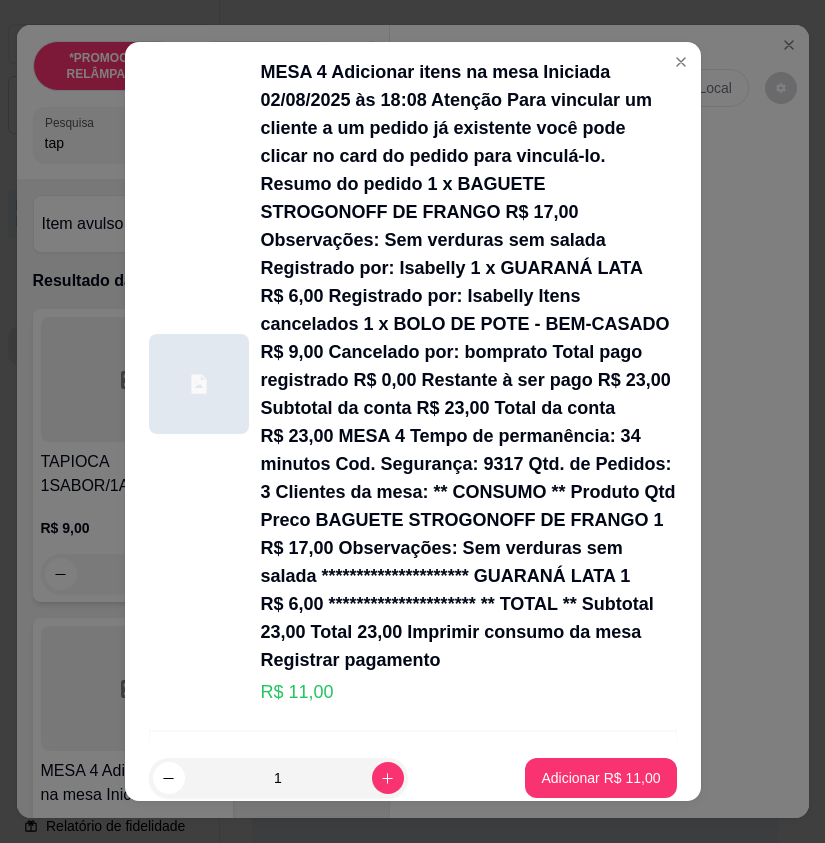 scroll, scrollTop: 1337, scrollLeft: 0, axis: vertical 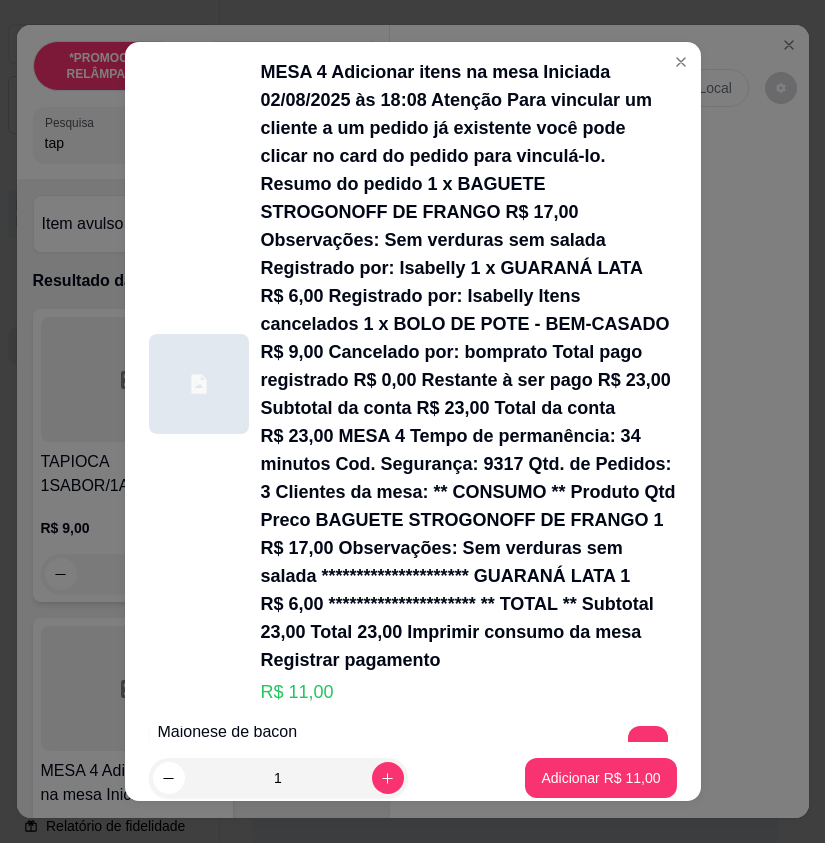click on "Observações do cliente" at bounding box center [413, 1225] 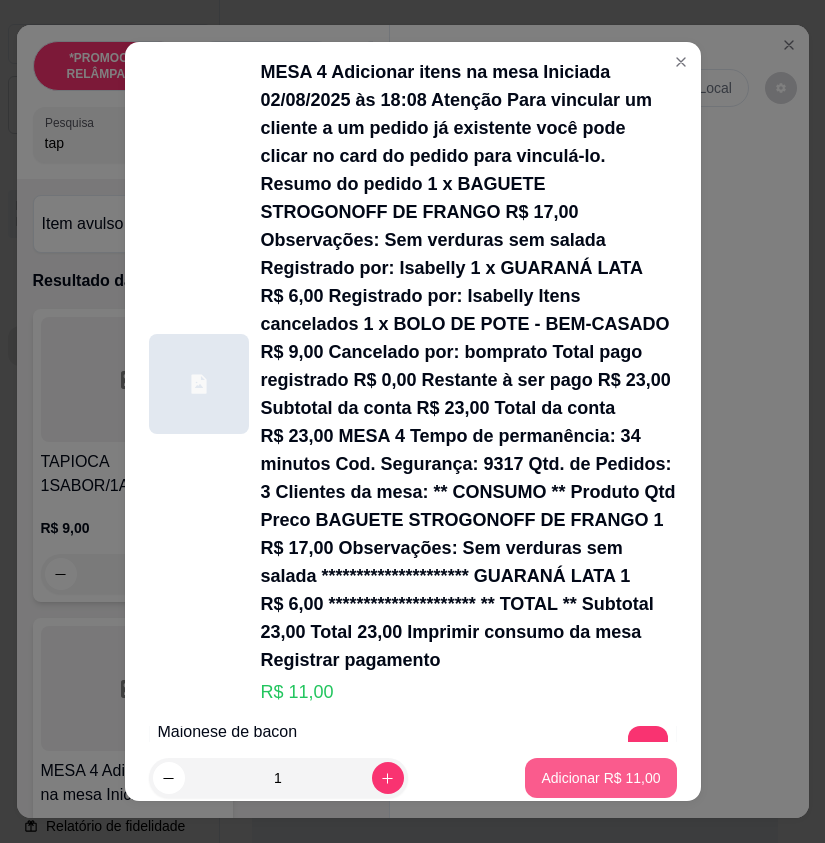 type on "ADICIONAR MILHO" 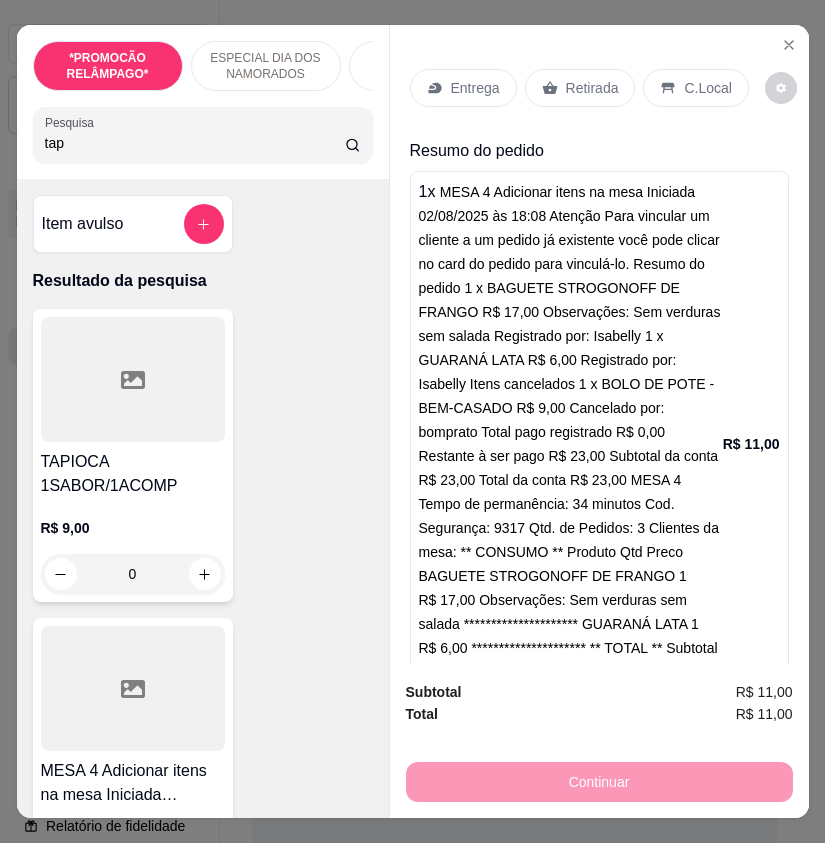 click on "C.Local" at bounding box center [695, 88] 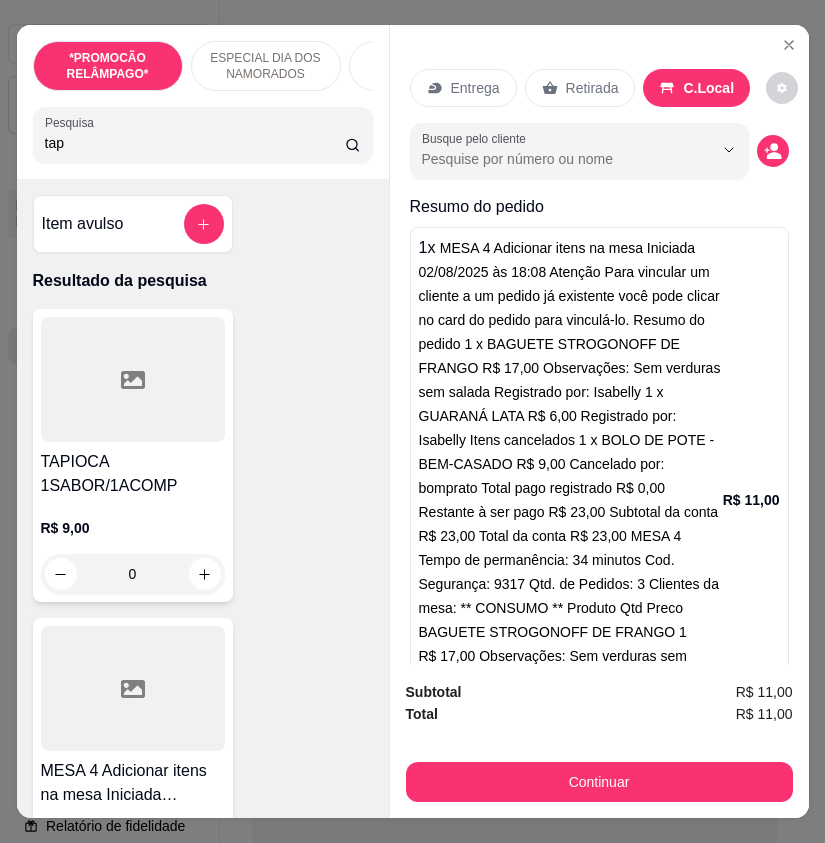 click on "Entrega" at bounding box center (463, 88) 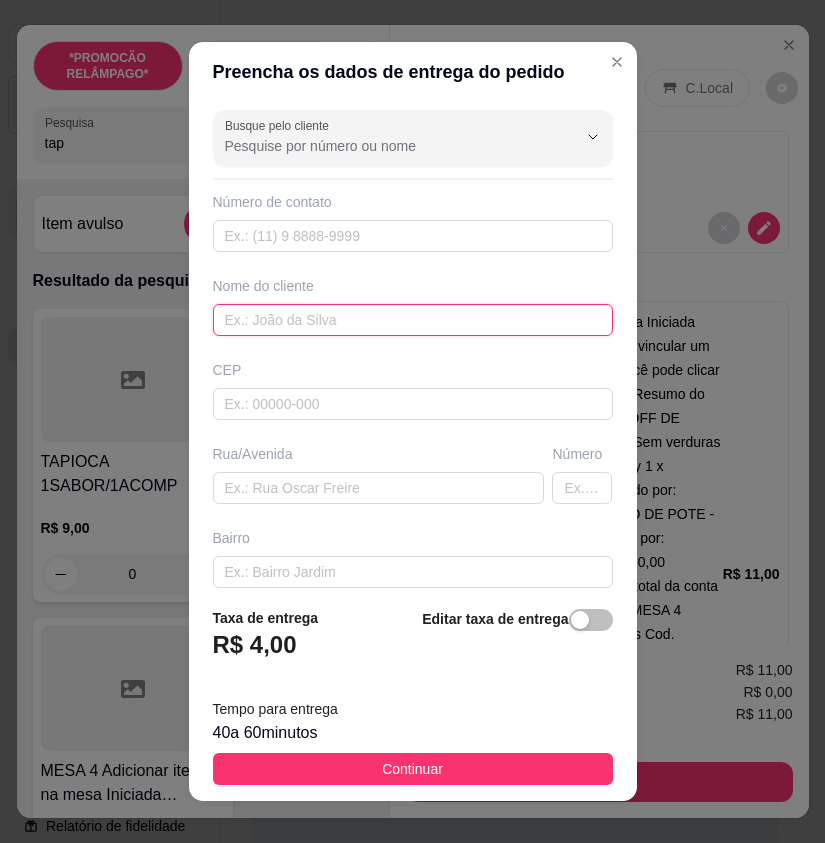paste on "Dhiogo Lins" 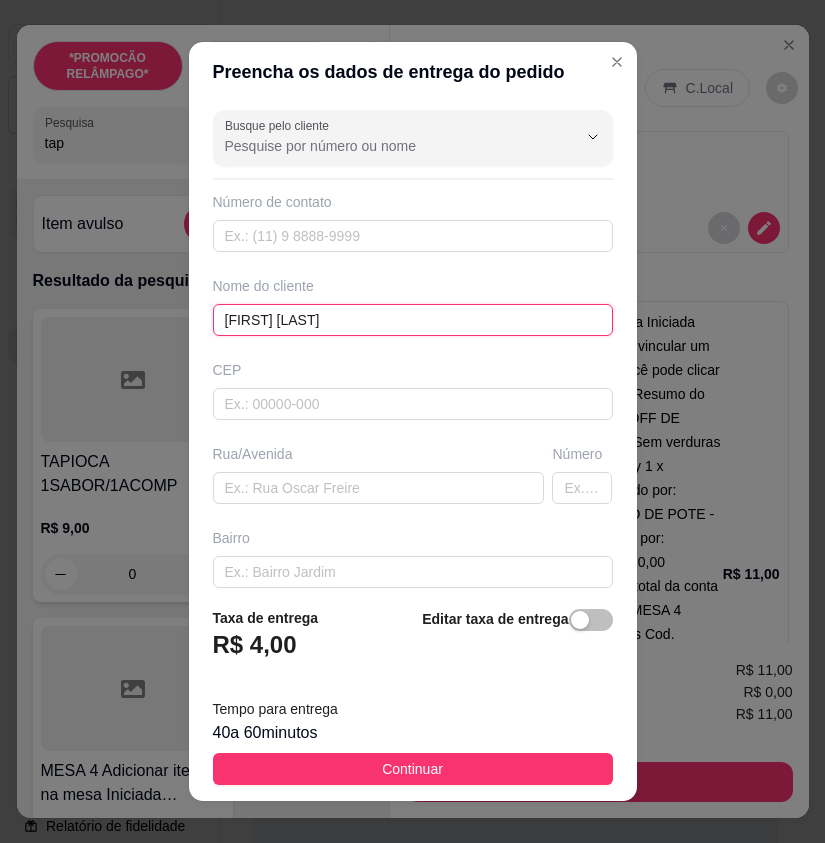 type on "Dhiogo Lins" 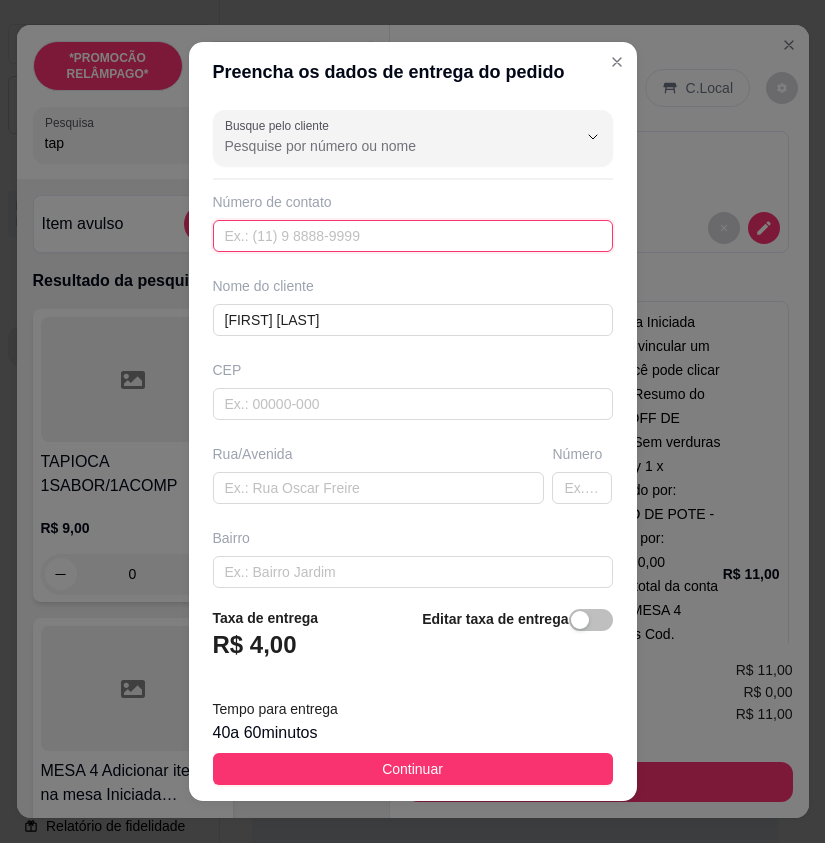 paste on "(87) 9194-7176" 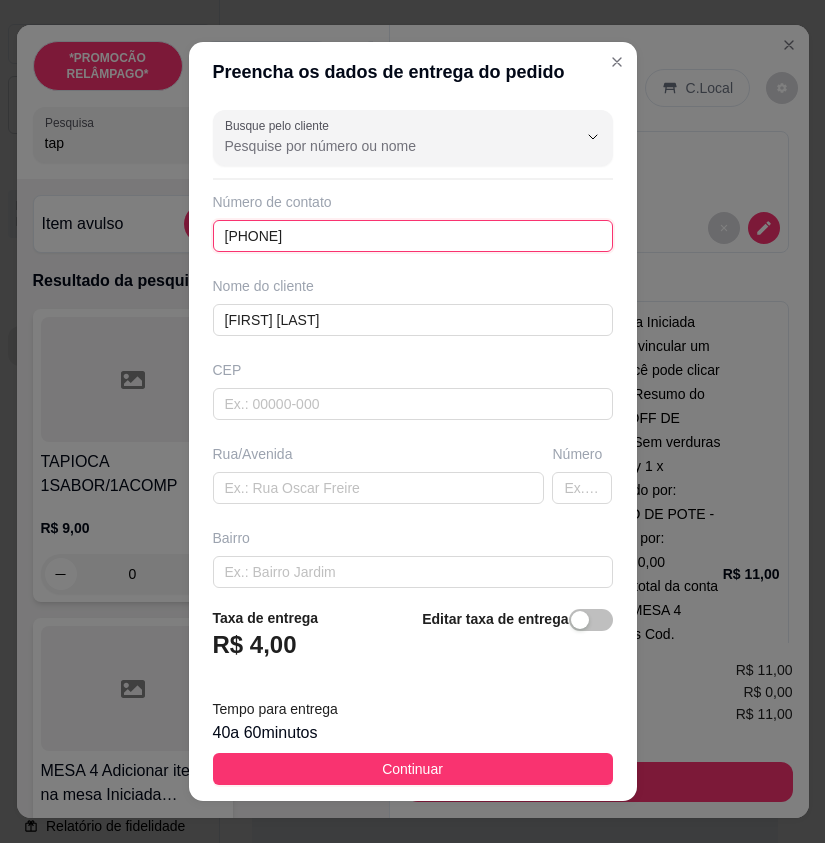type on "(87) 9194-7176" 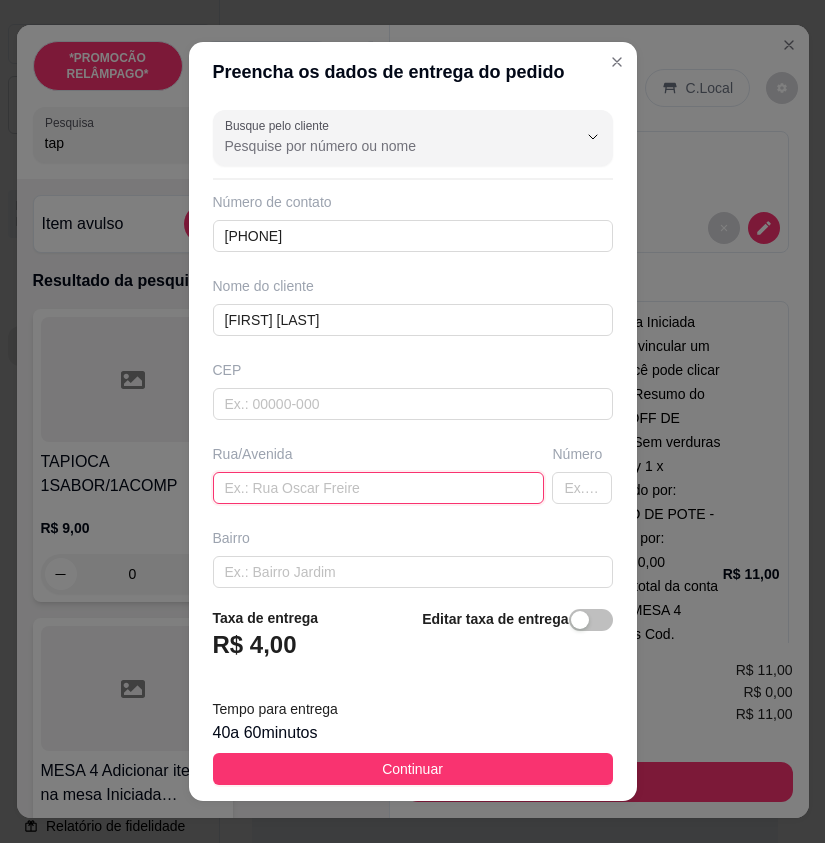 paste on "Sibas Brito número 19 a" 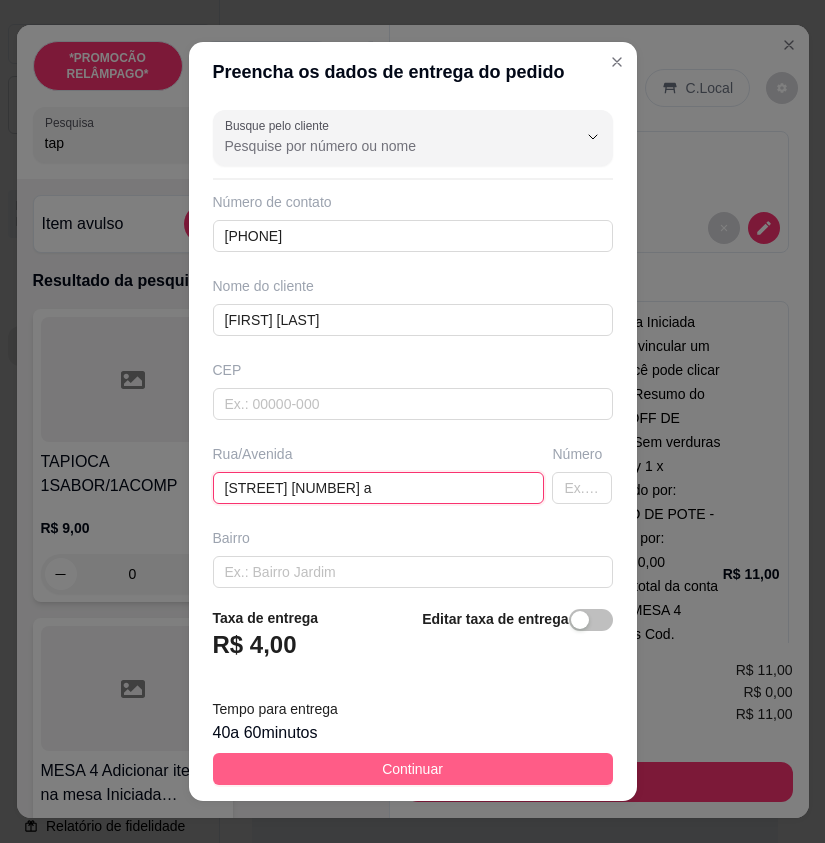 type on "Sibas Brito número 19 a" 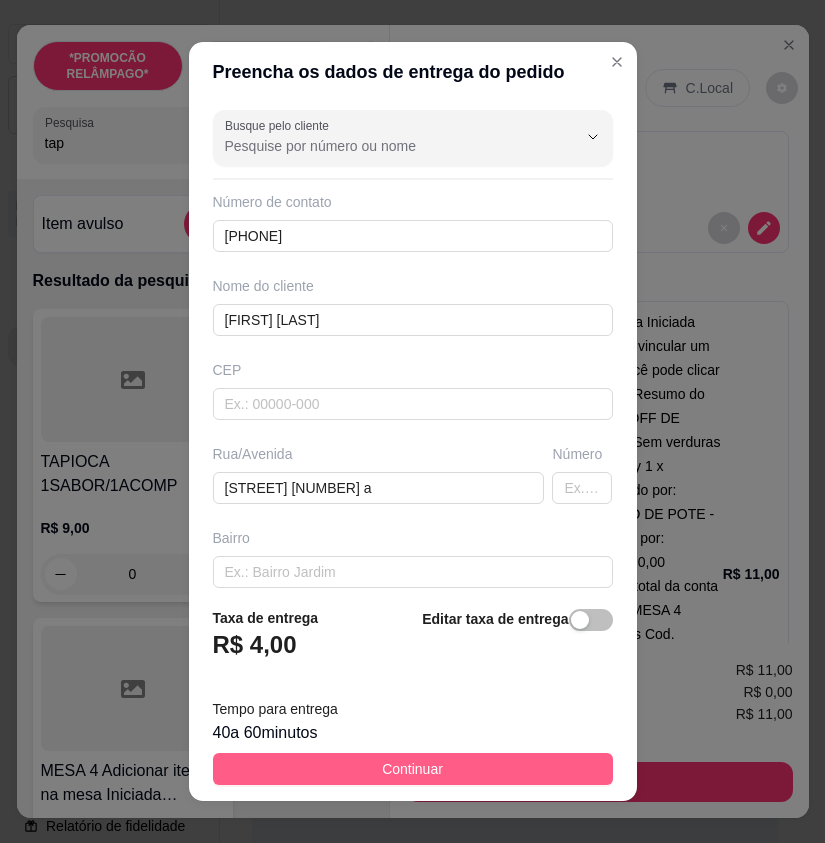 click on "Continuar" at bounding box center (413, 769) 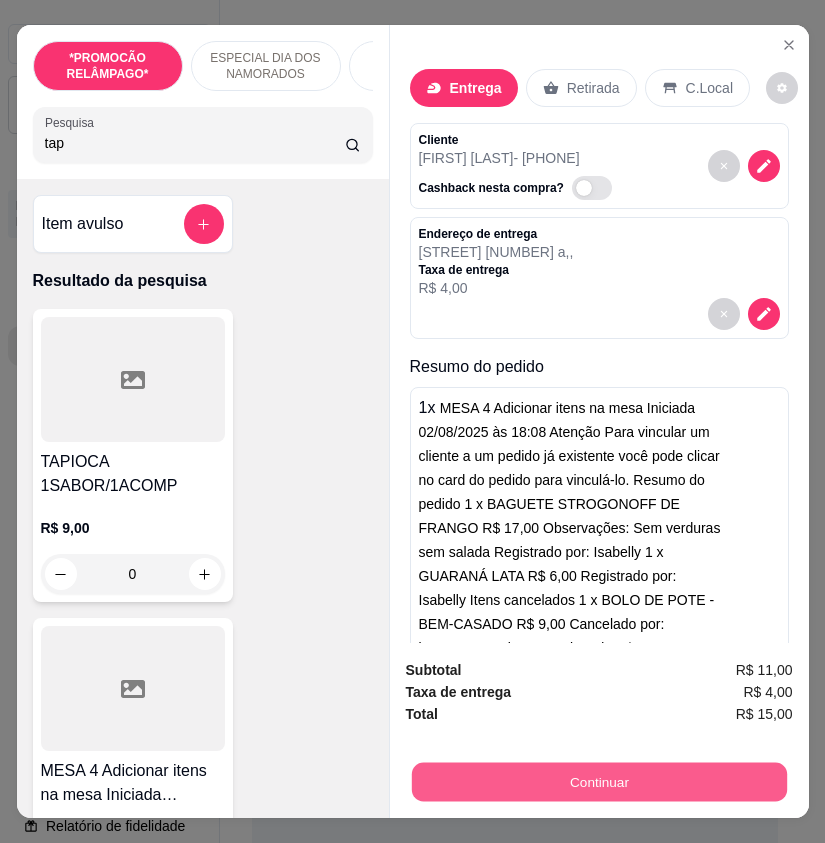 click on "Continuar" at bounding box center (598, 781) 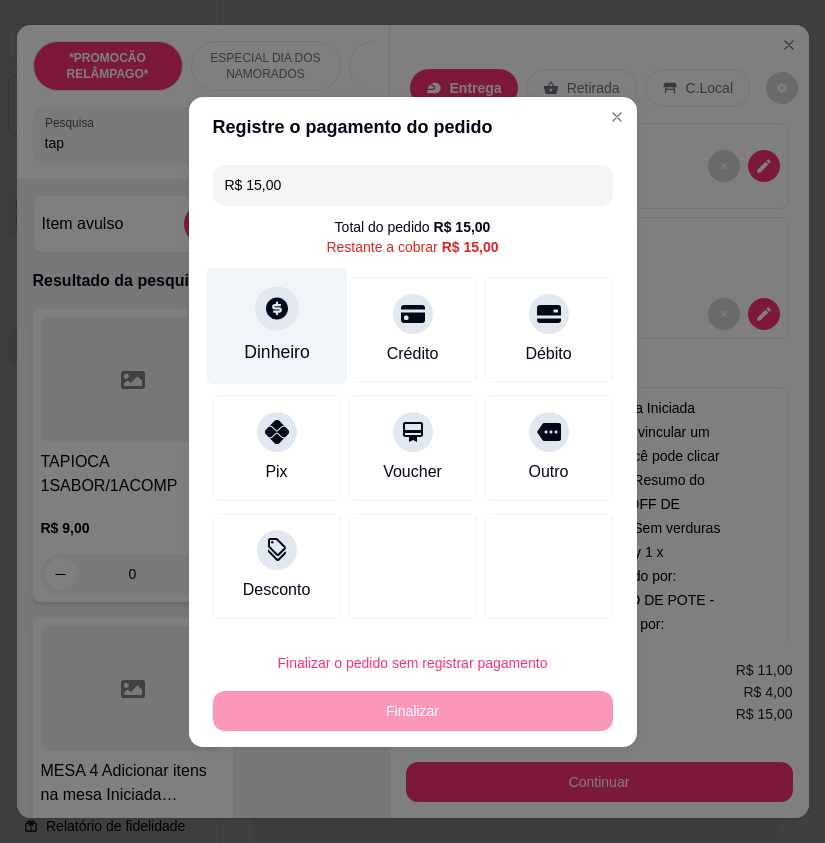 click on "Dinheiro" at bounding box center (276, 325) 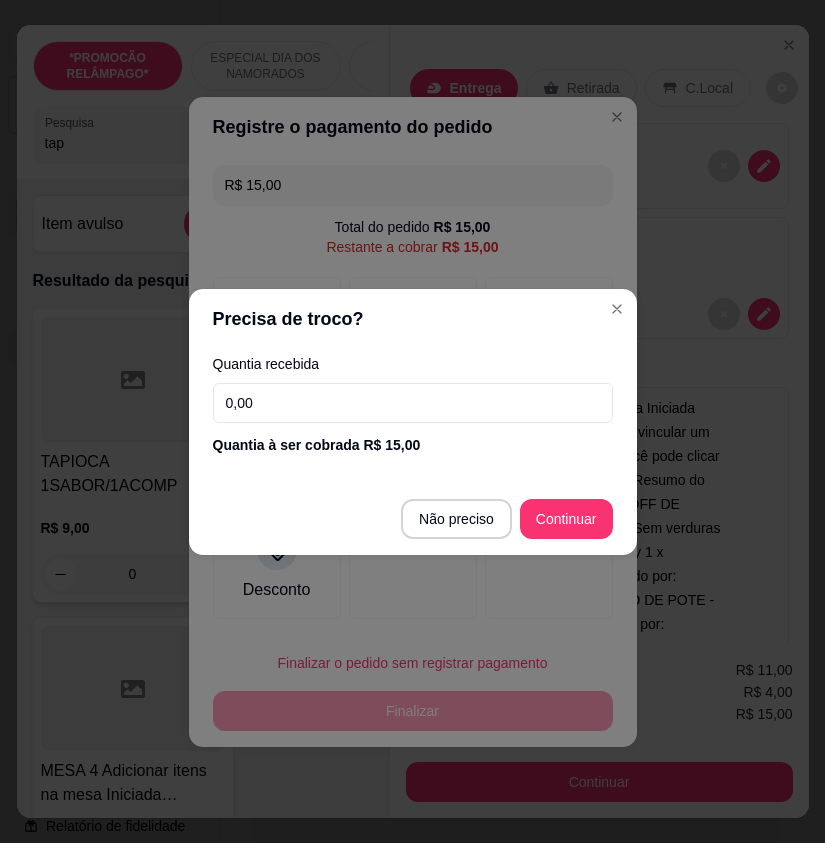 drag, startPoint x: 346, startPoint y: 411, endPoint x: 367, endPoint y: 435, distance: 31.890438 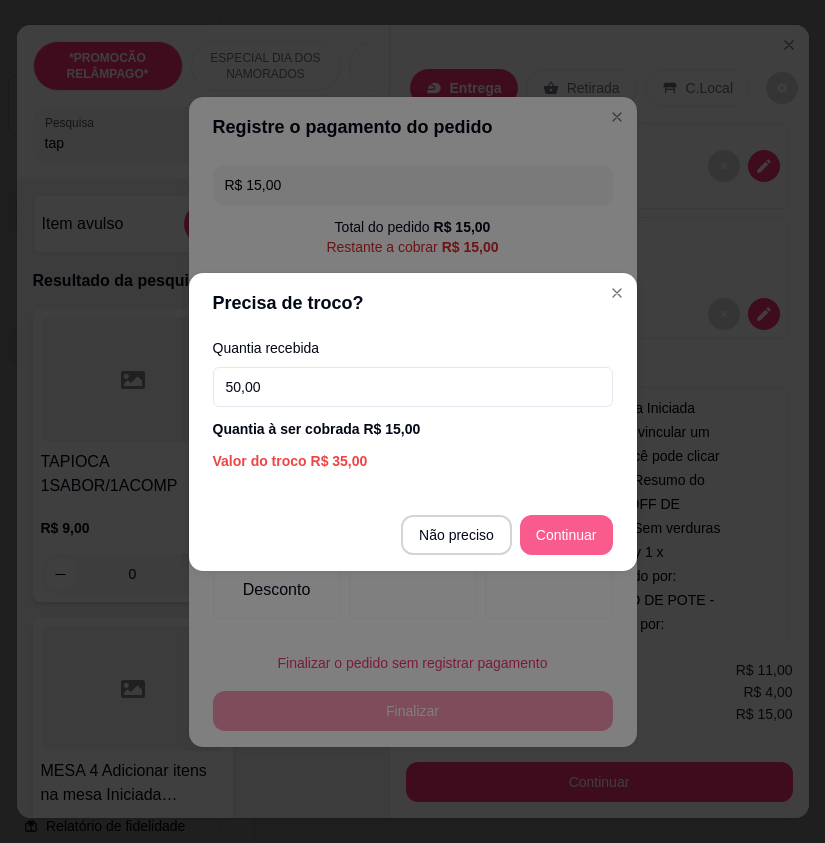 type on "50,00" 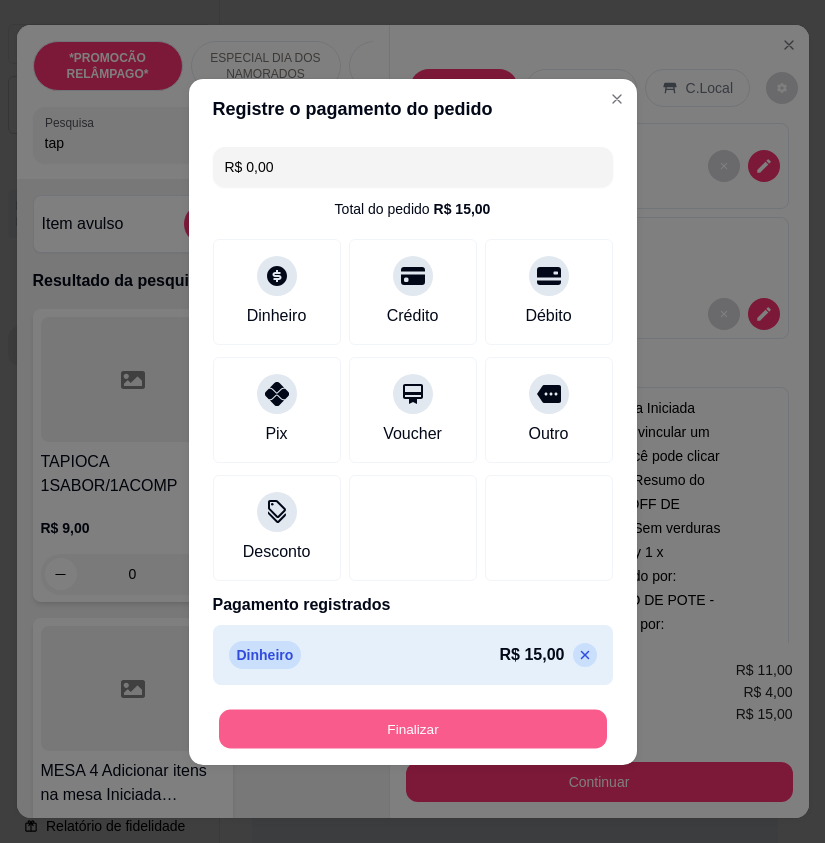 click on "Finalizar" at bounding box center [413, 728] 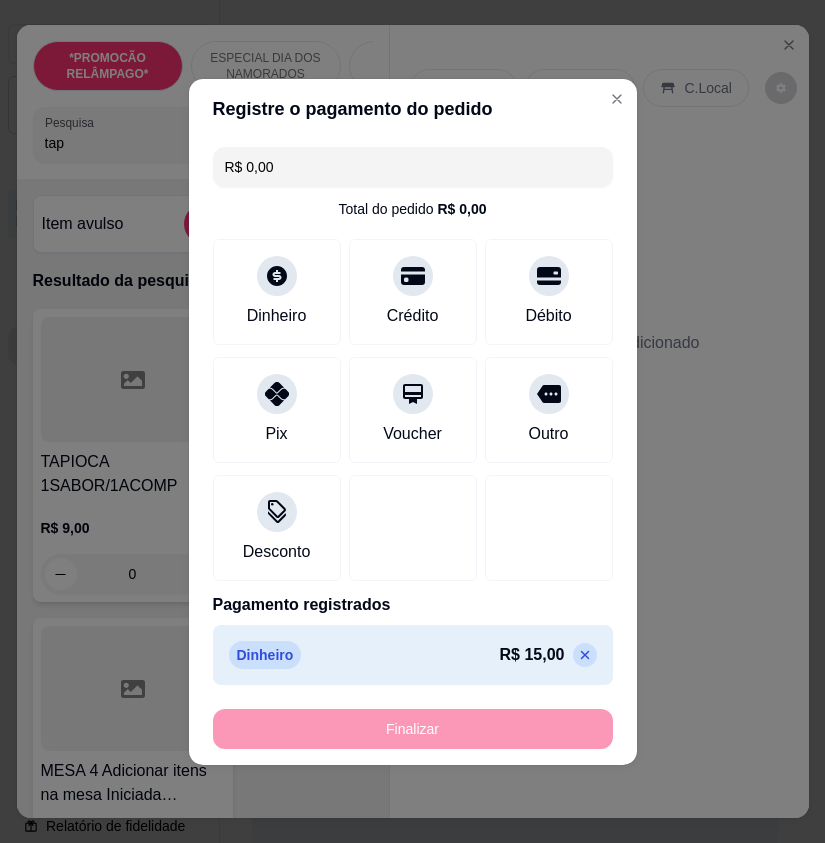 type on "-R$ 15,00" 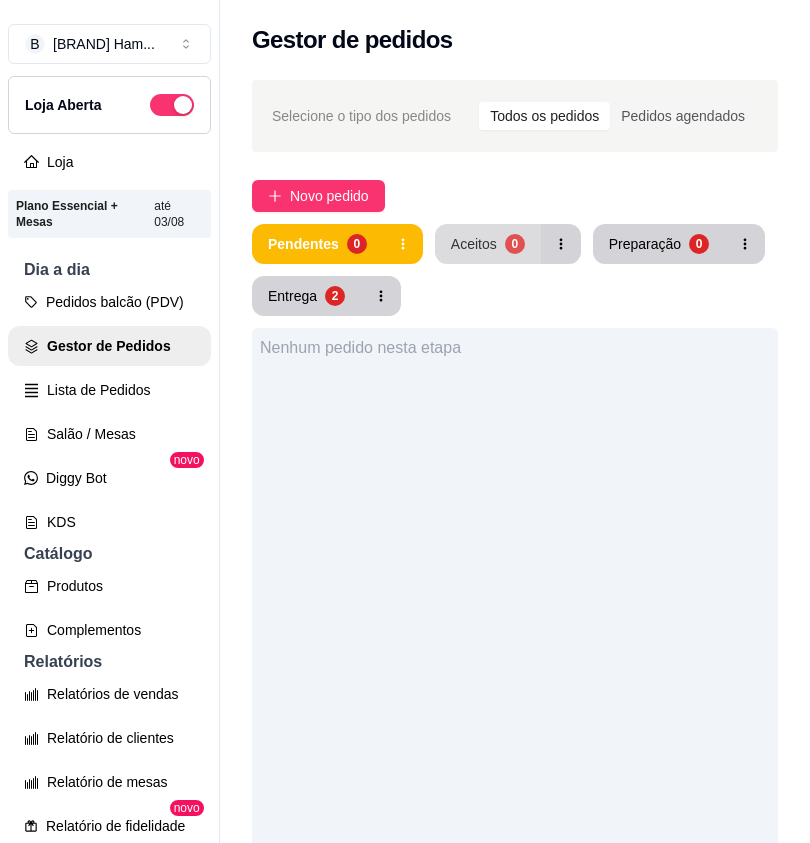 click on "Aceitos 0" at bounding box center [488, 244] 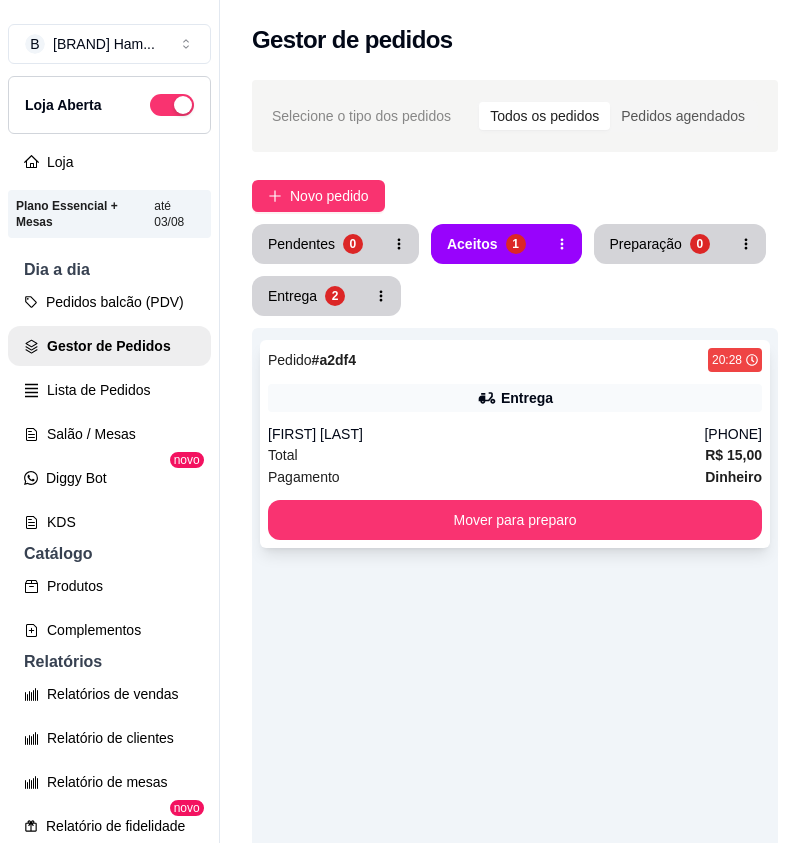 click on "Pedido  # a2df4 20:28 Entrega Dhiogo Lins (87) 9194-7176 Total R$ 15,00 Pagamento Dinheiro Mover para preparo" at bounding box center [515, 444] 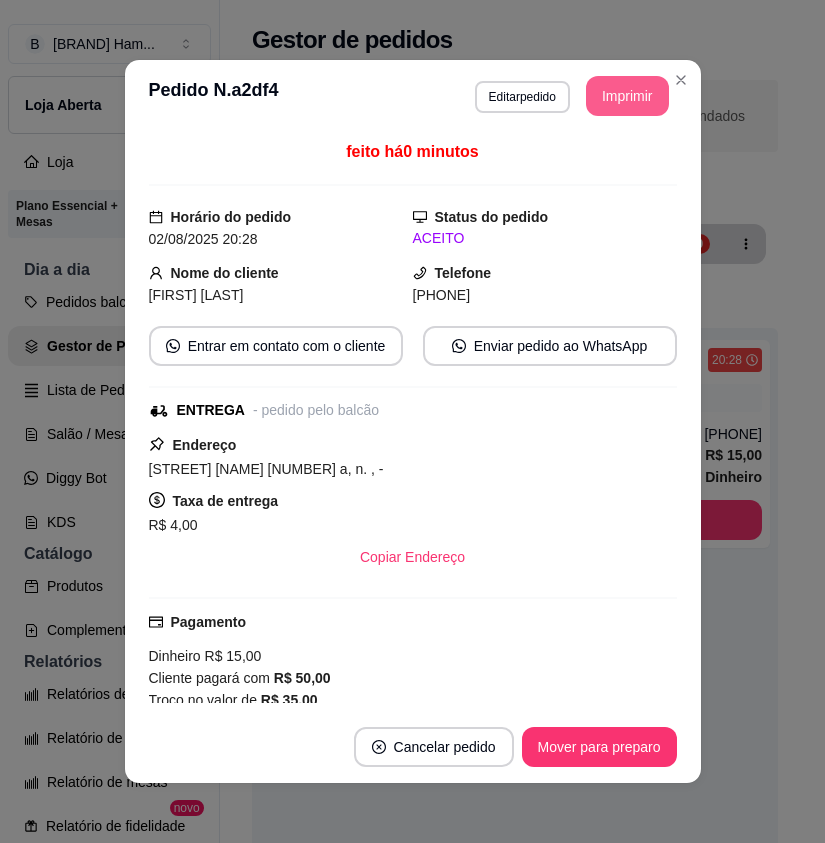 click on "Imprimir" at bounding box center (627, 96) 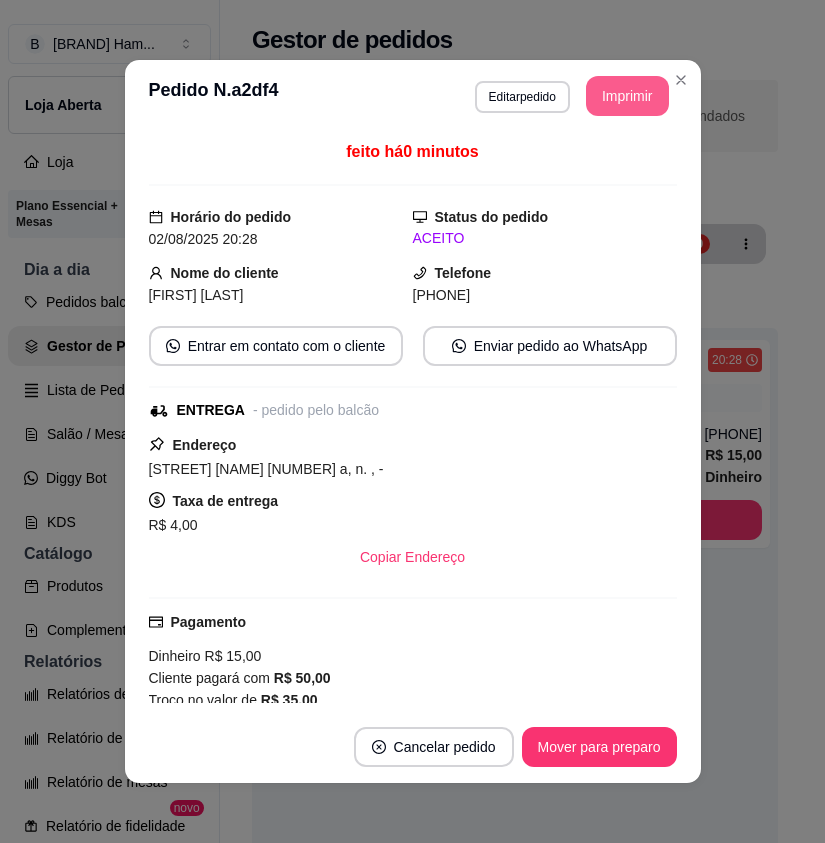 scroll, scrollTop: 0, scrollLeft: 0, axis: both 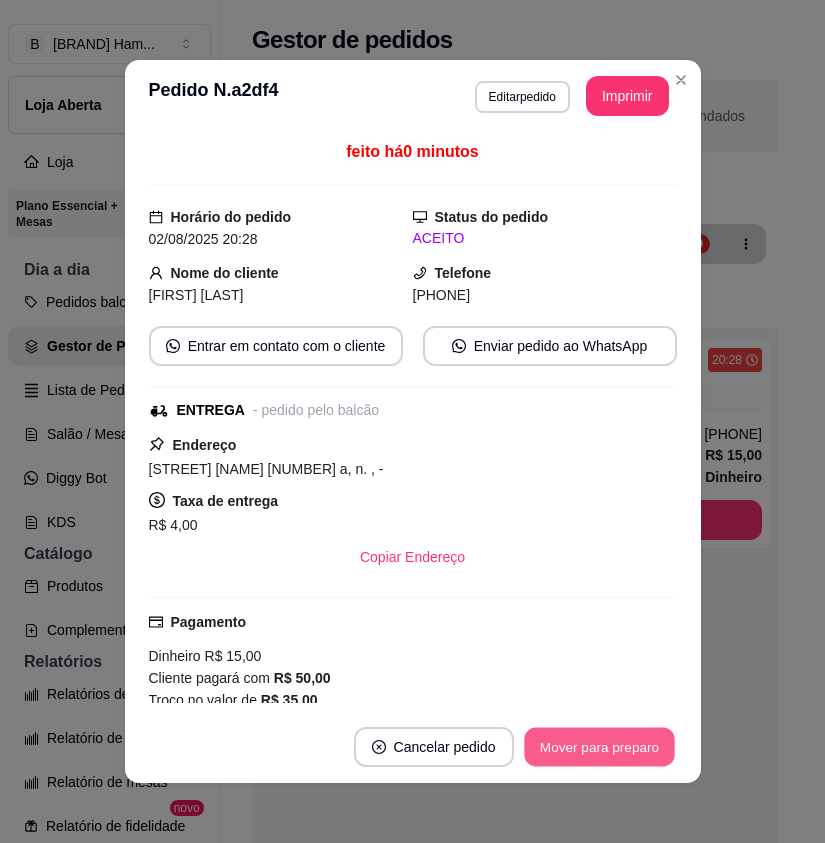 click on "Mover para preparo" at bounding box center [599, 747] 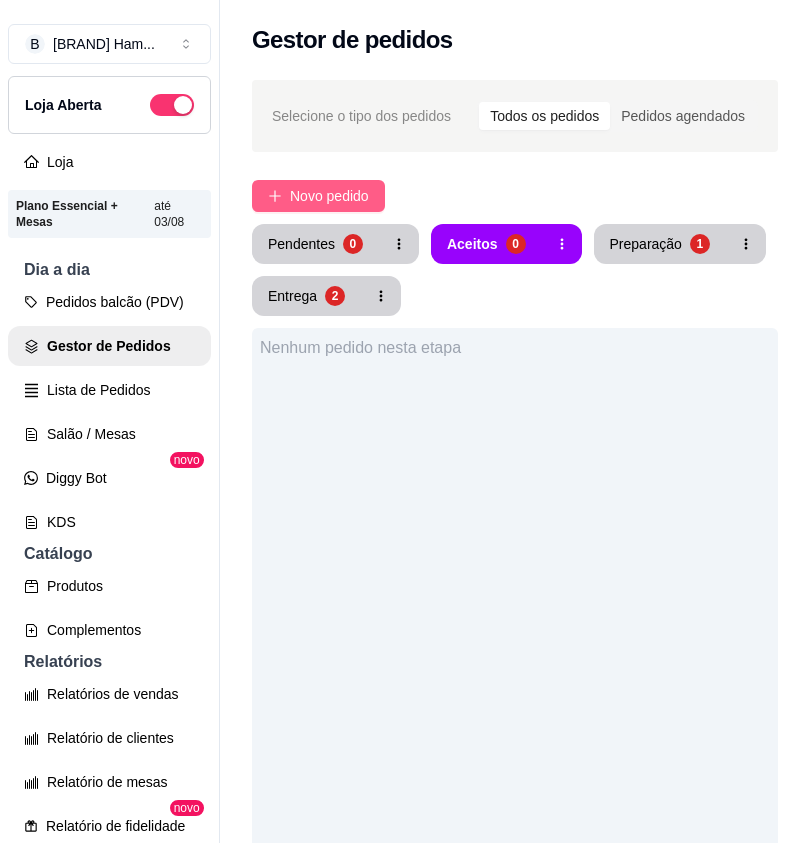 click on "Novo pedido" at bounding box center [329, 196] 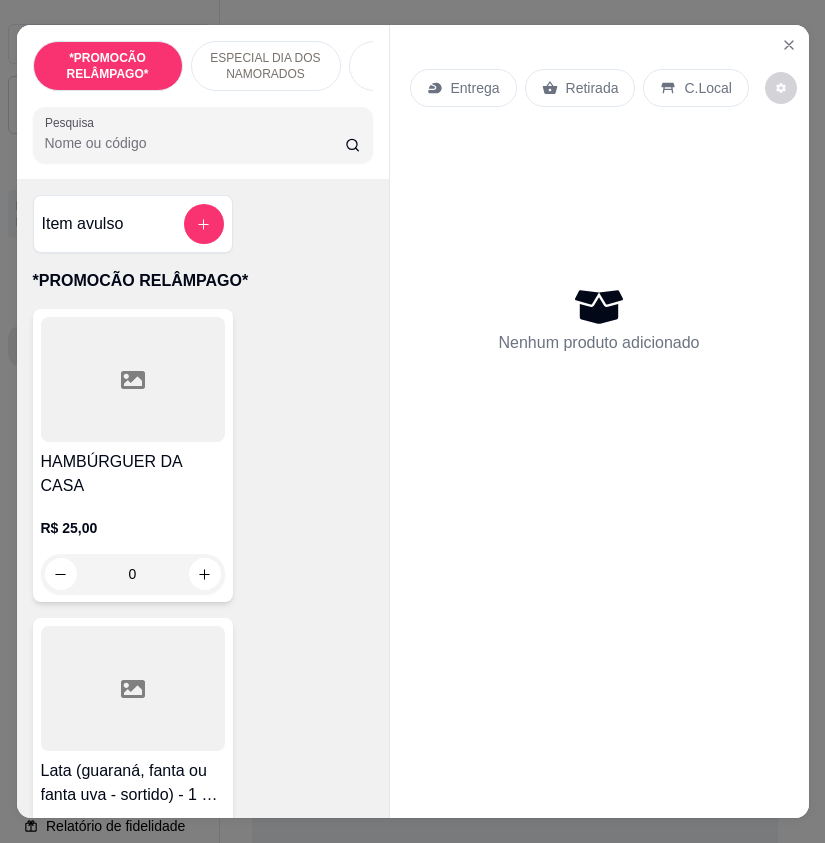 click on "Pesquisa" at bounding box center [195, 143] 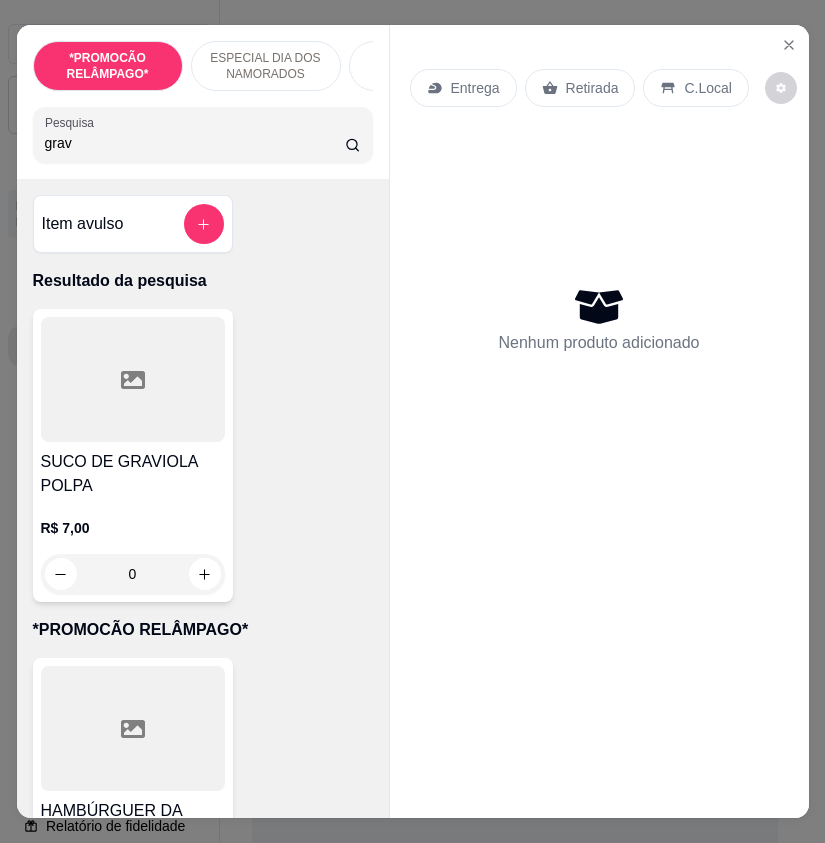 type on "grav" 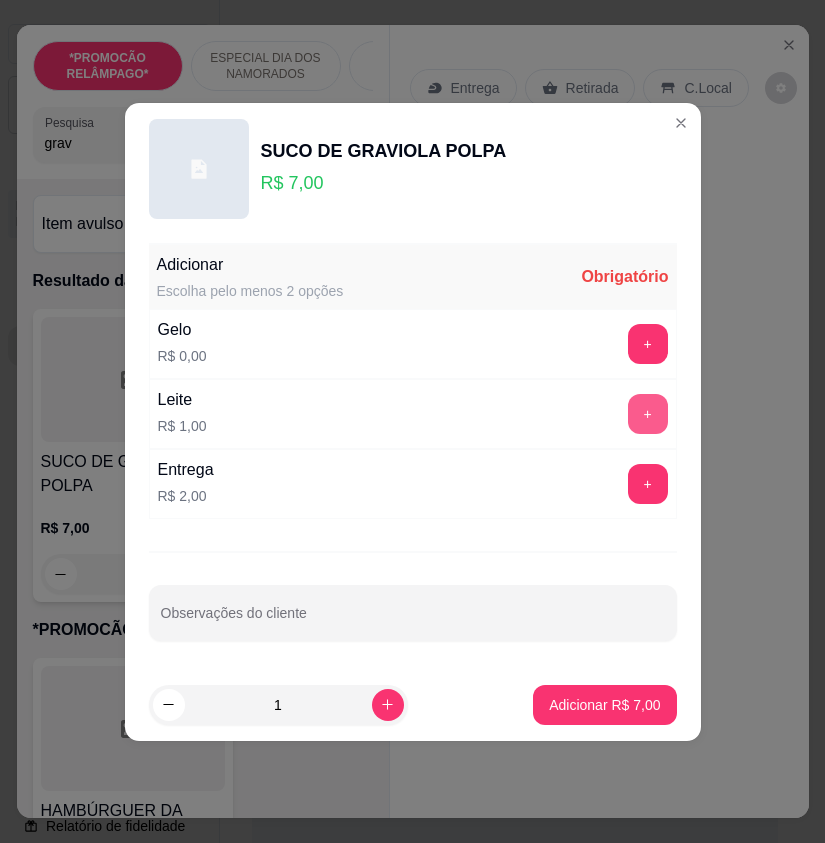 click on "+" at bounding box center (648, 414) 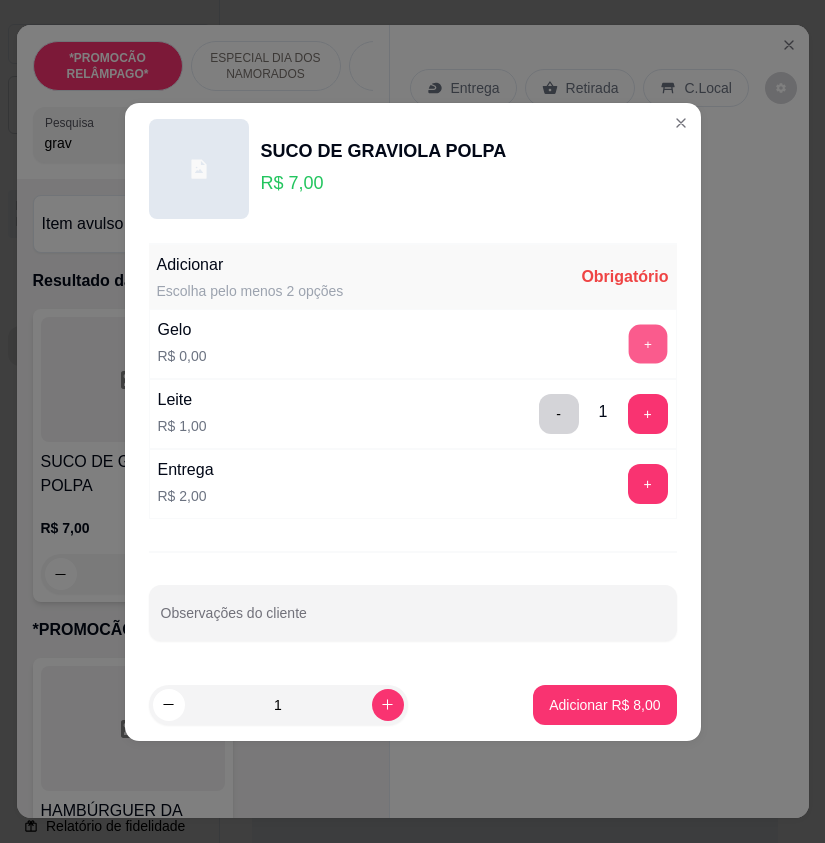 click on "+" at bounding box center (647, 343) 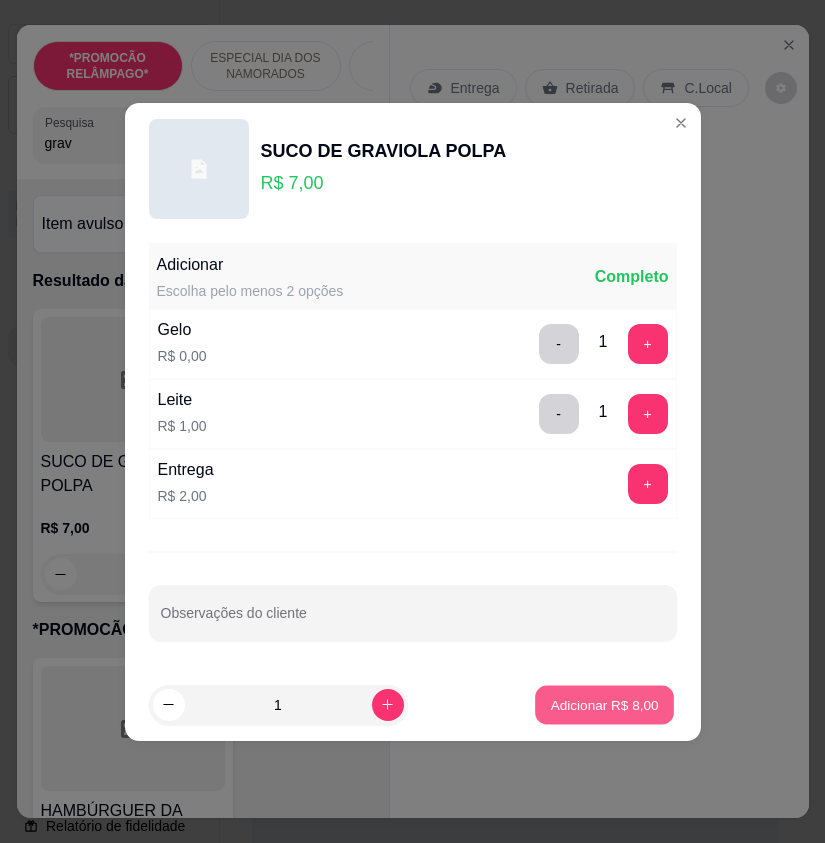 click on "Adicionar   R$ 8,00" at bounding box center (605, 704) 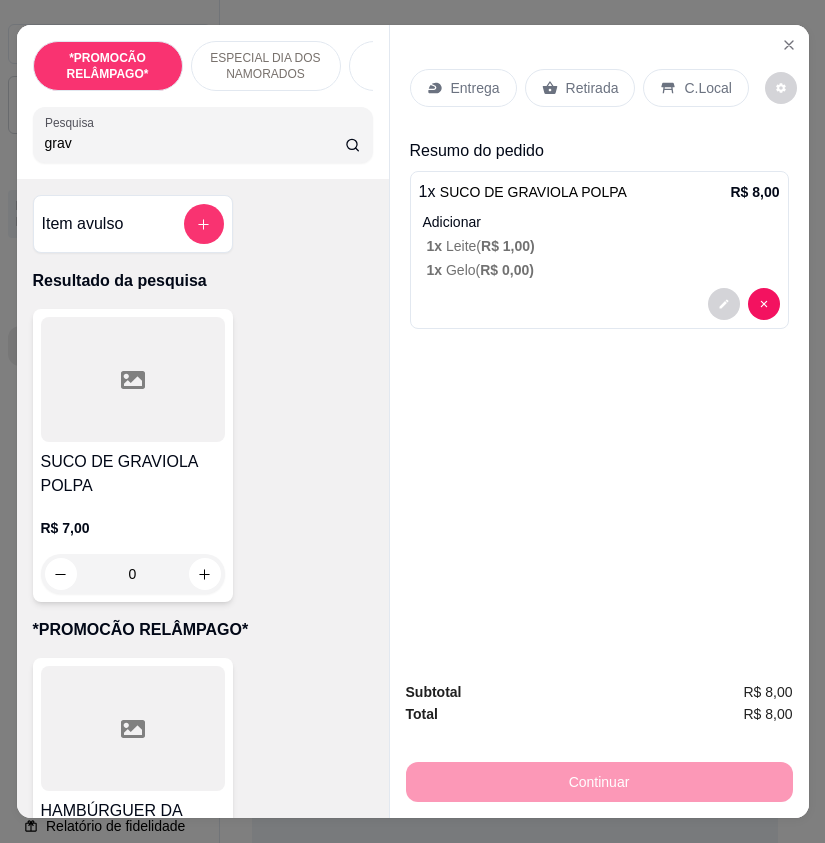 click on "Retirada" at bounding box center [592, 88] 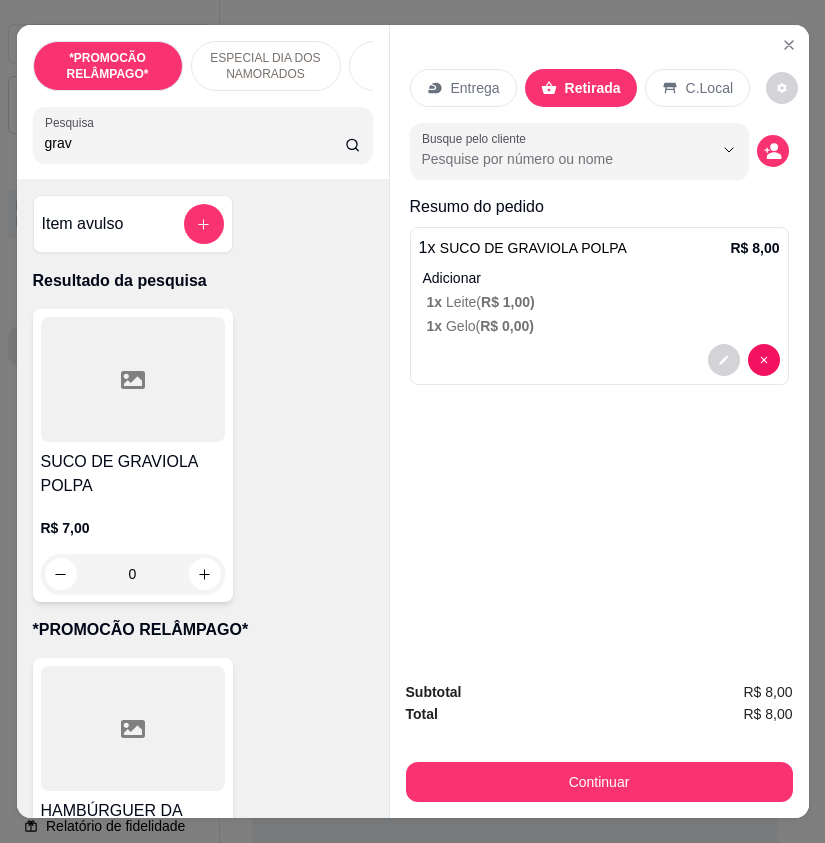click on "C.Local" at bounding box center (709, 88) 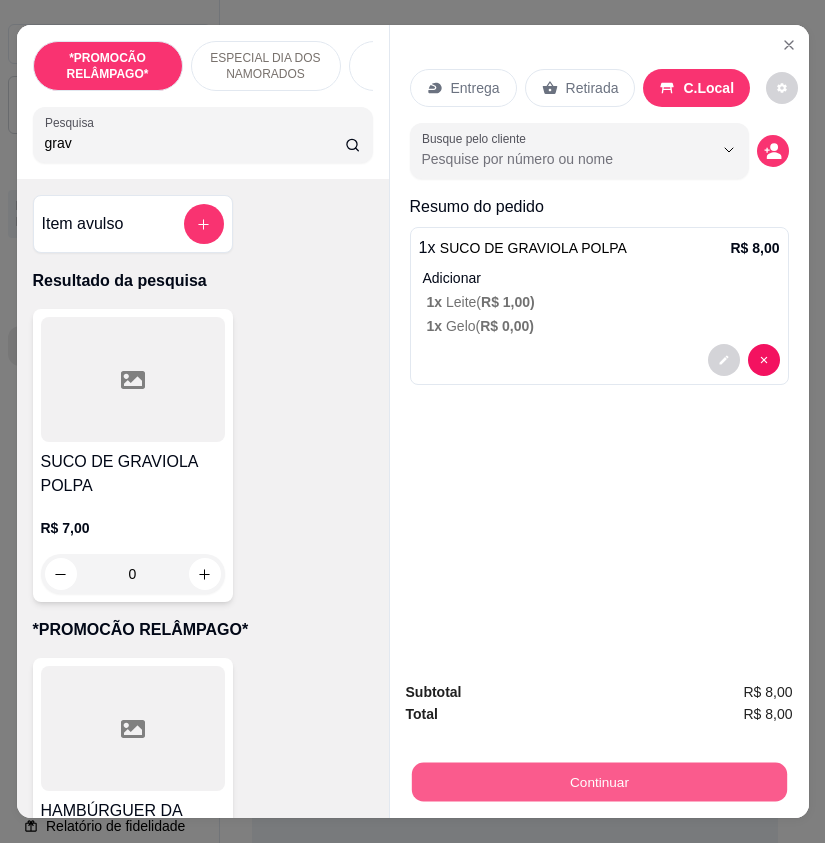 click on "Continuar" at bounding box center [598, 781] 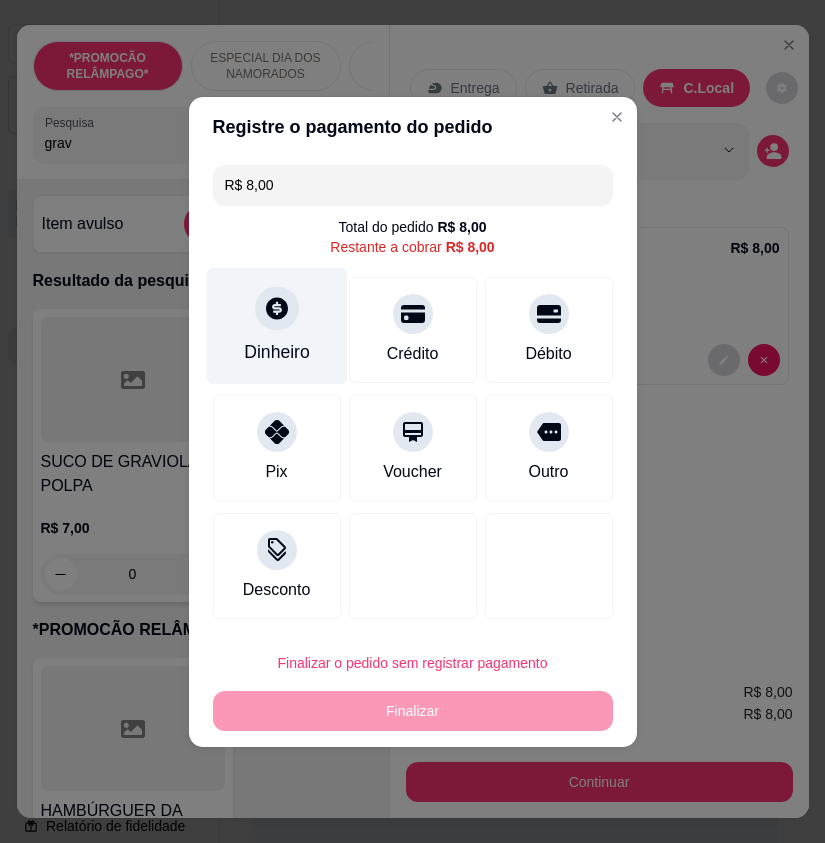 click on "Dinheiro" at bounding box center (277, 352) 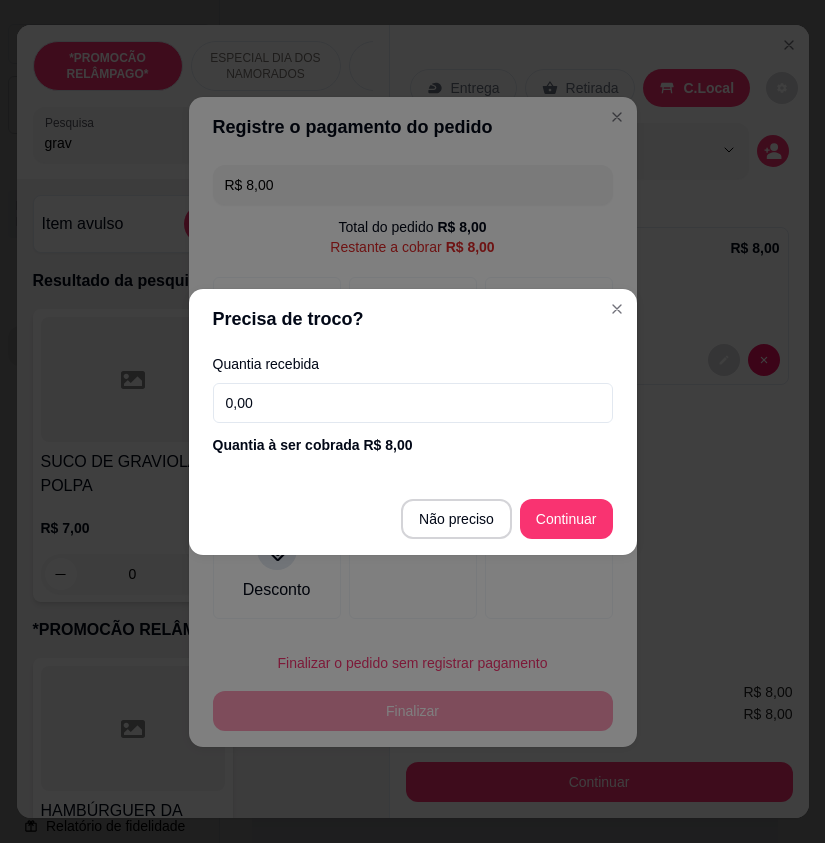 click on "Quantia recebida 0,00 Quantia à ser cobrada   R$ 8,00" at bounding box center [413, 406] 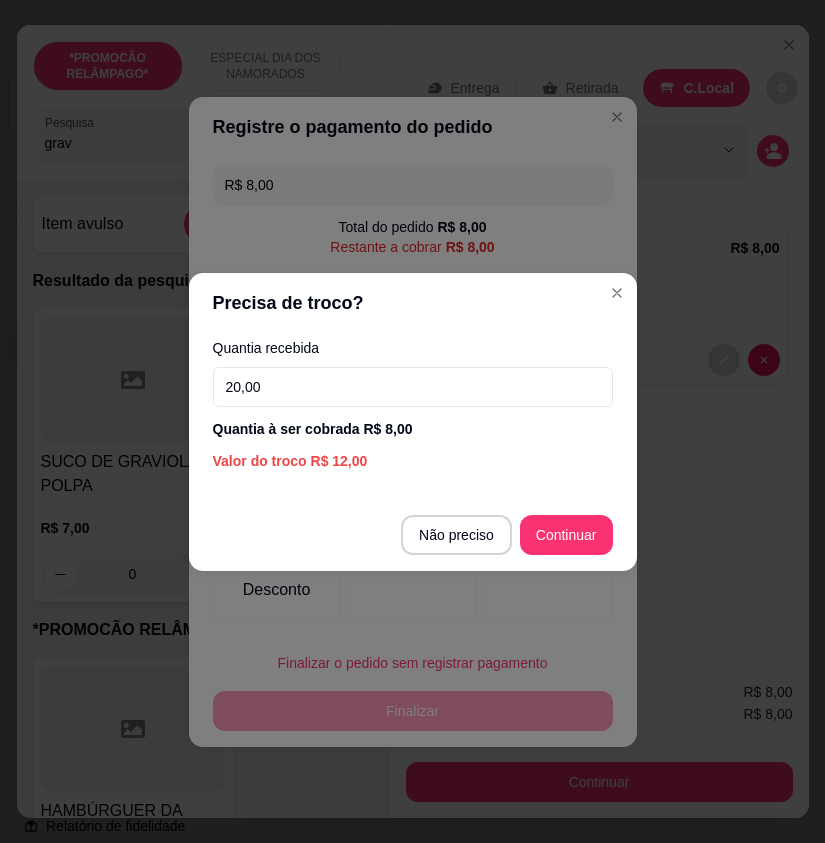 type on "20,00" 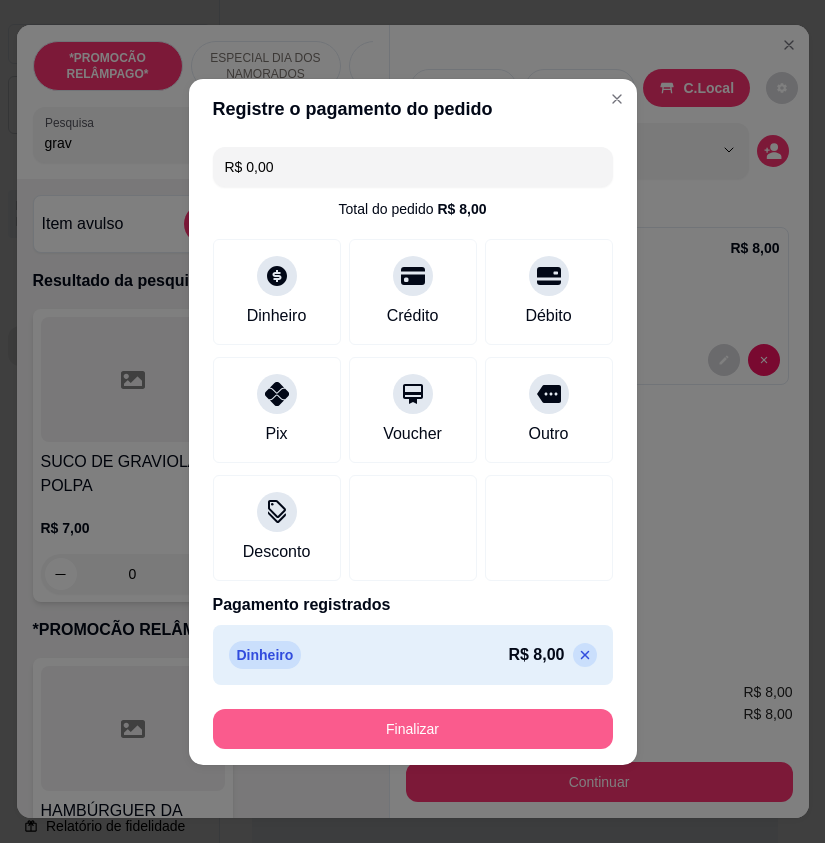 click on "Finalizar" at bounding box center (413, 729) 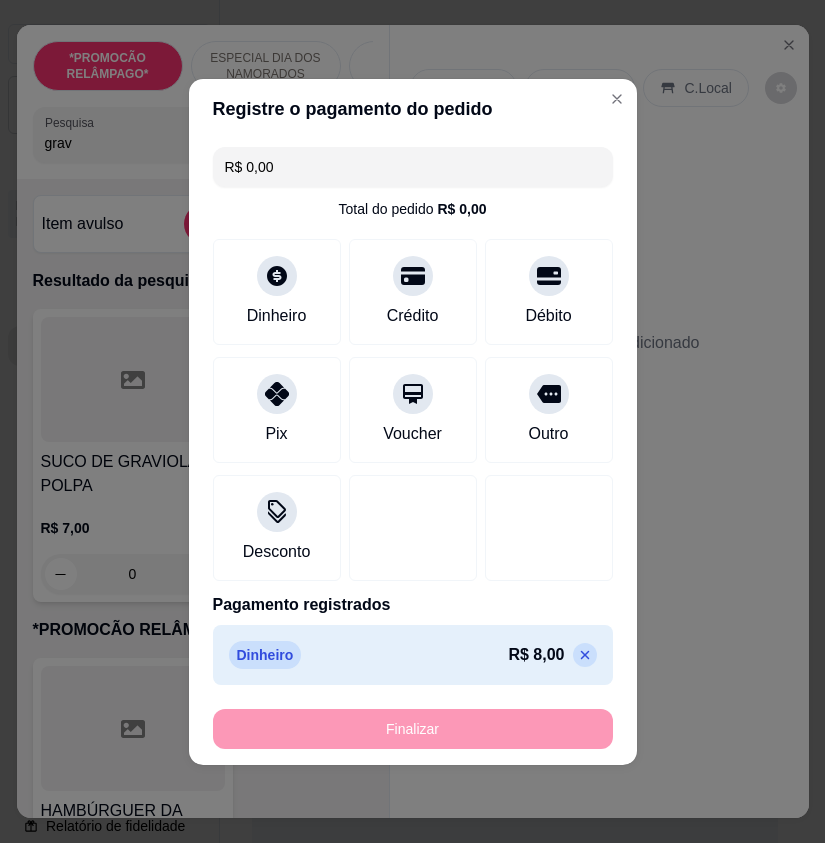 type on "-R$ 8,00" 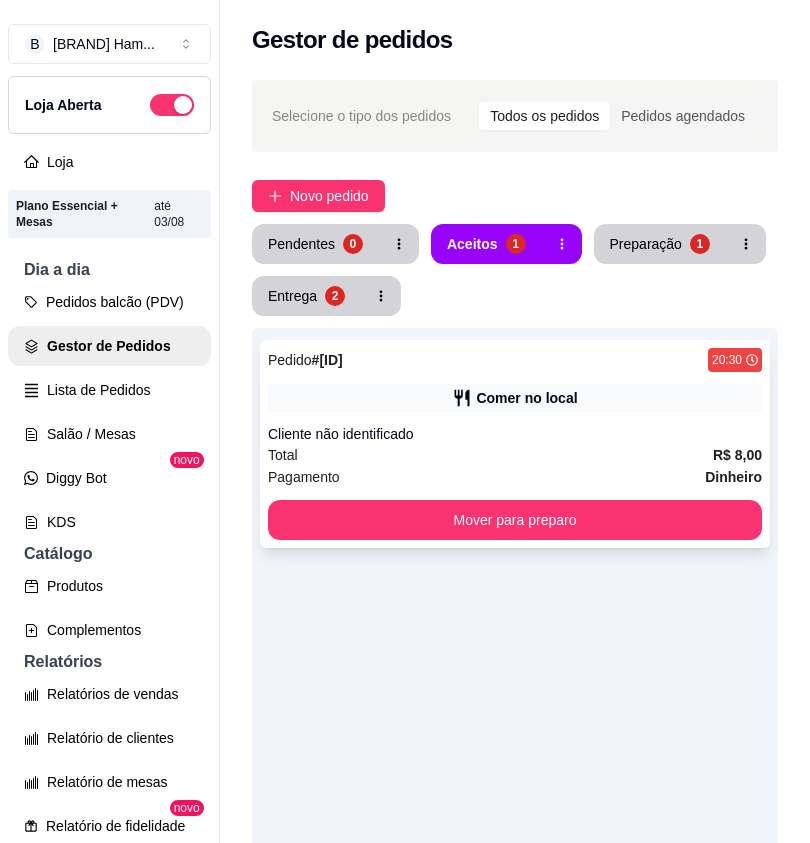 click on "Cliente não identificado" at bounding box center (515, 434) 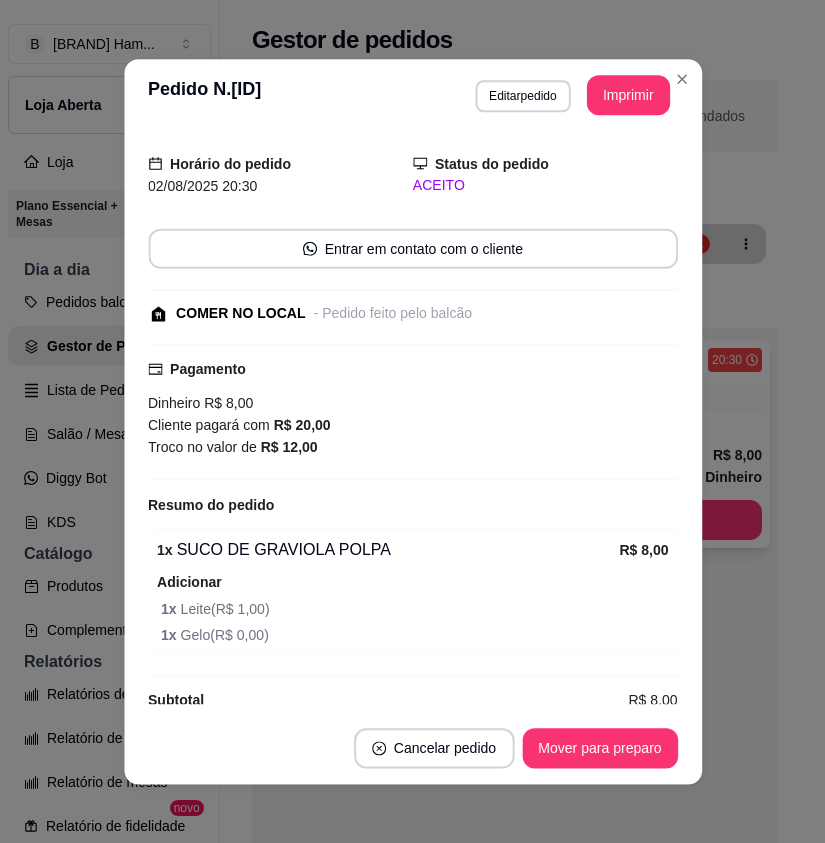 scroll, scrollTop: 82, scrollLeft: 0, axis: vertical 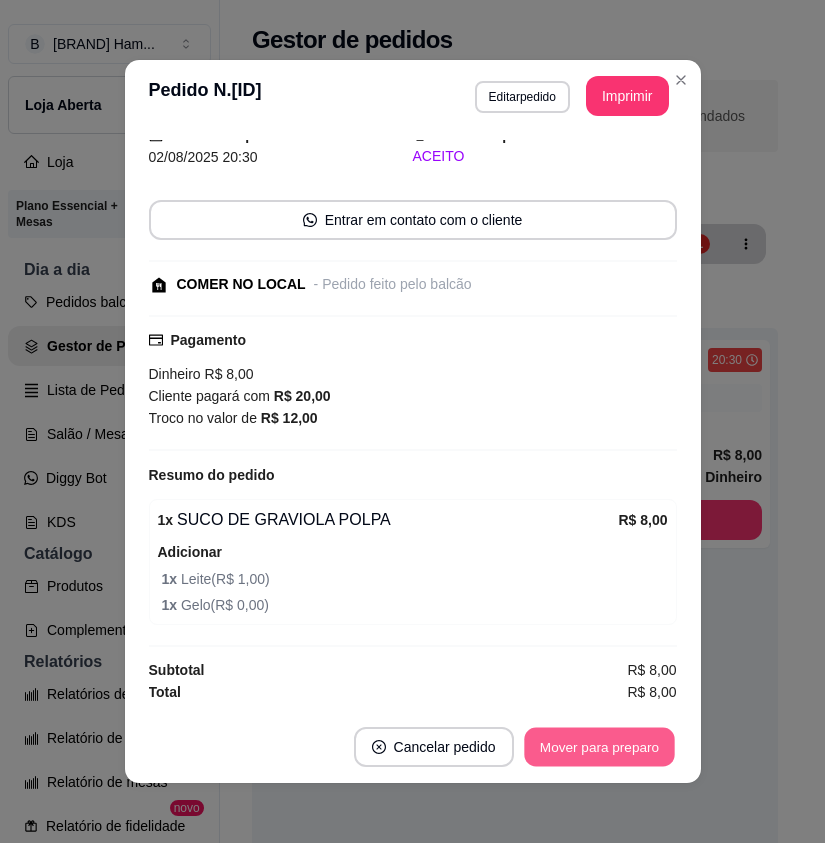 click on "Mover para preparo" at bounding box center (599, 747) 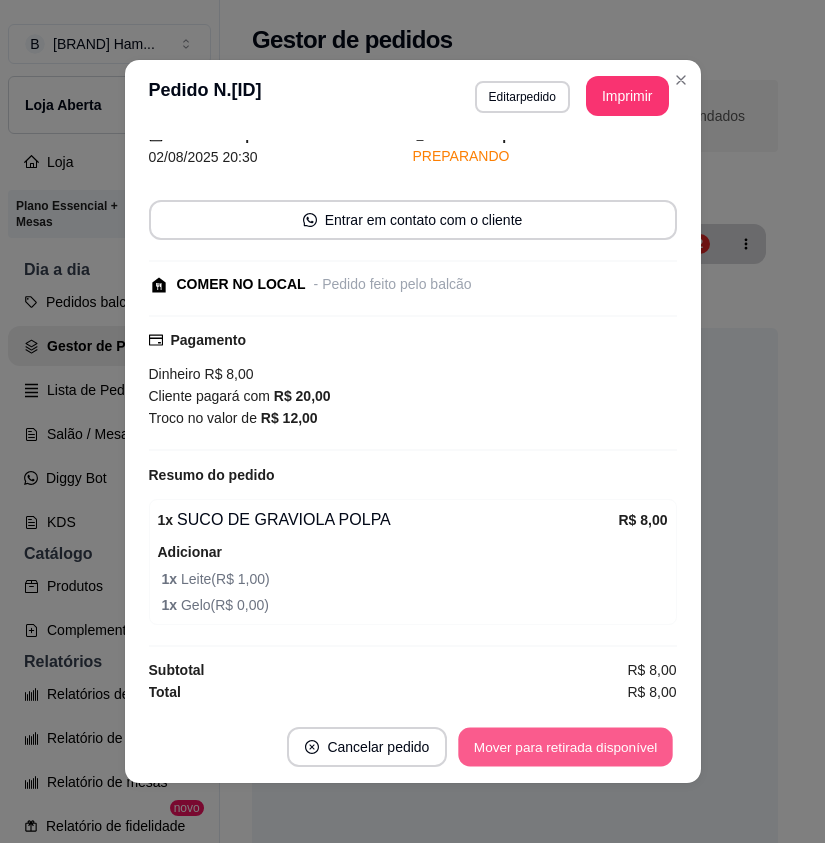click on "Mover para retirada disponível" at bounding box center (566, 747) 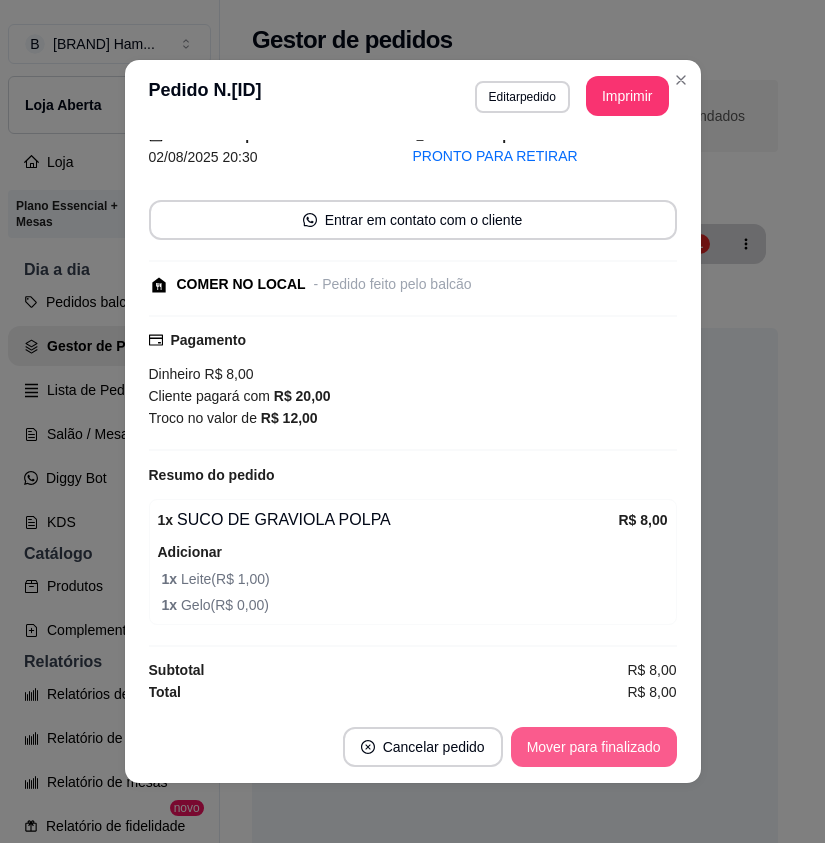 click on "Mover para finalizado" at bounding box center [594, 747] 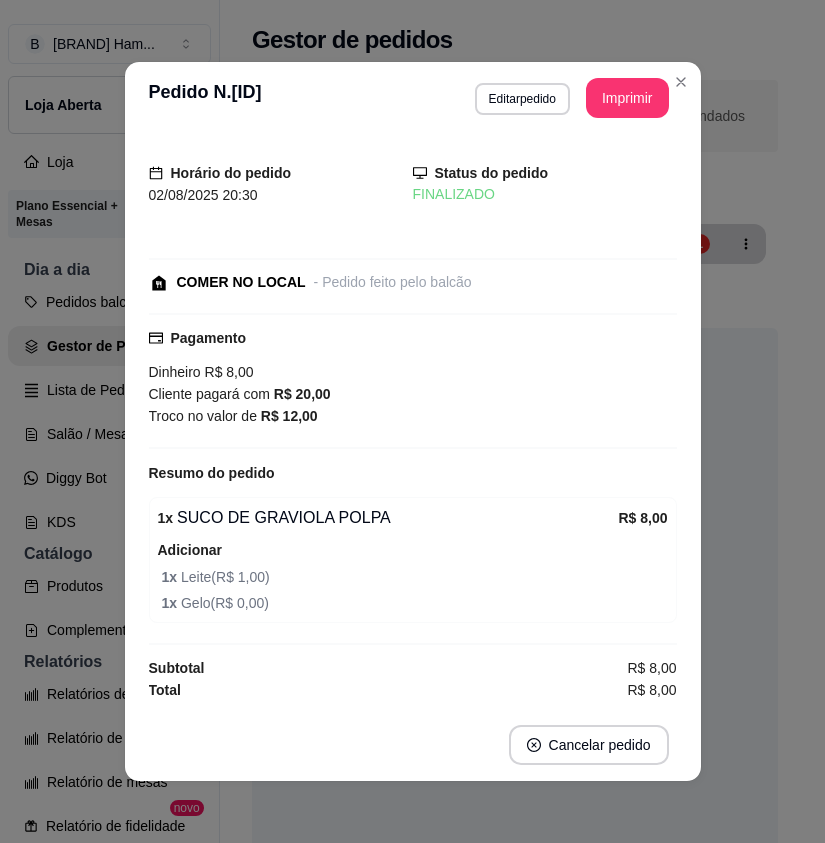 scroll, scrollTop: 0, scrollLeft: 0, axis: both 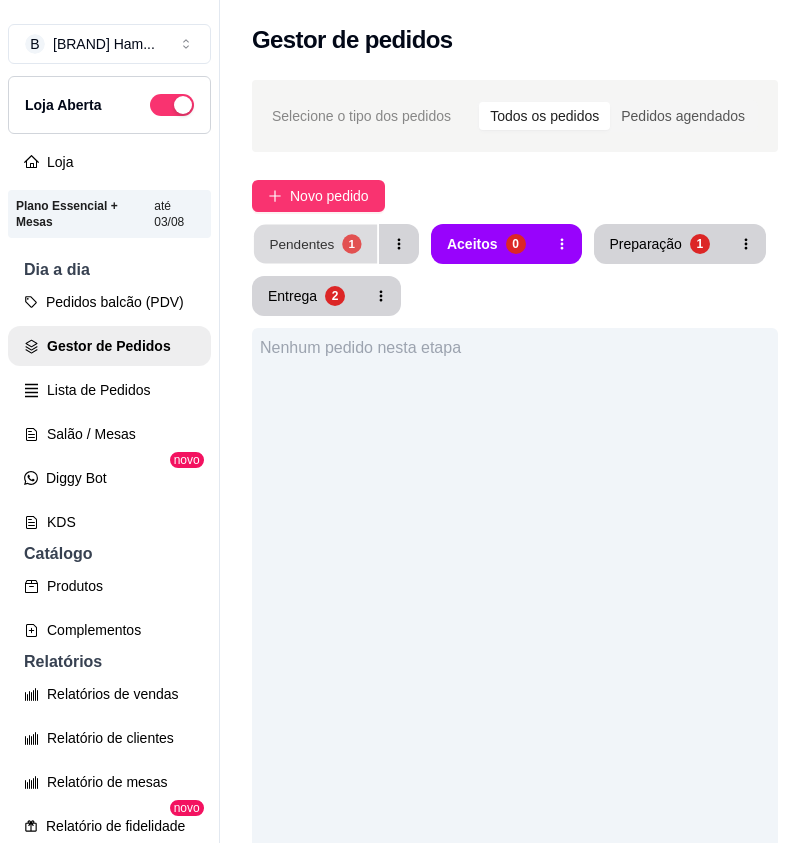 click on "1" at bounding box center [351, 243] 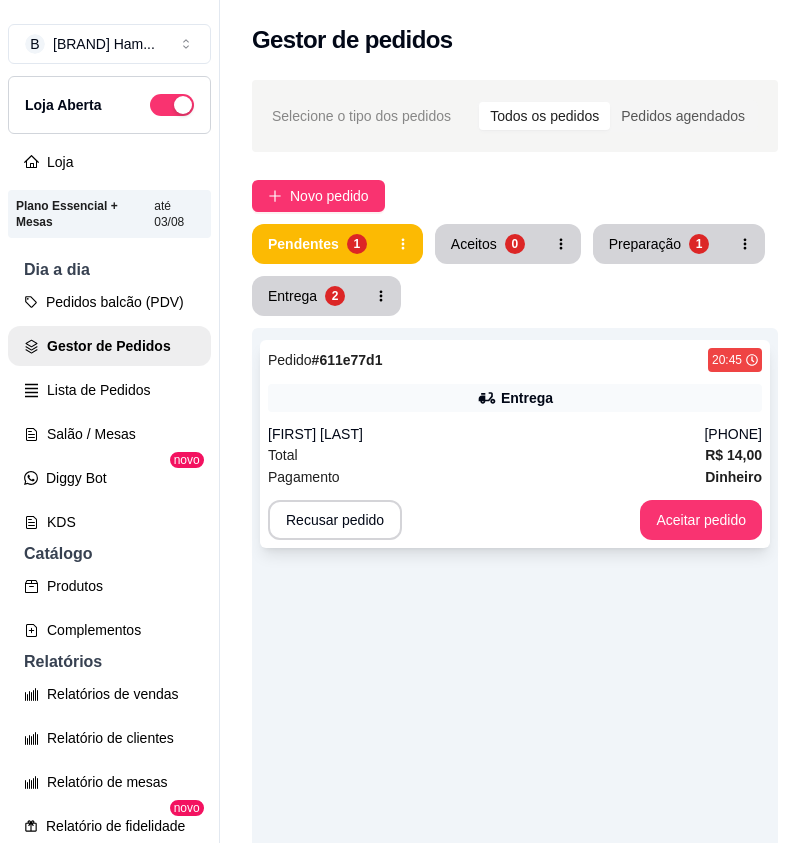 click on "Entrega" at bounding box center (527, 398) 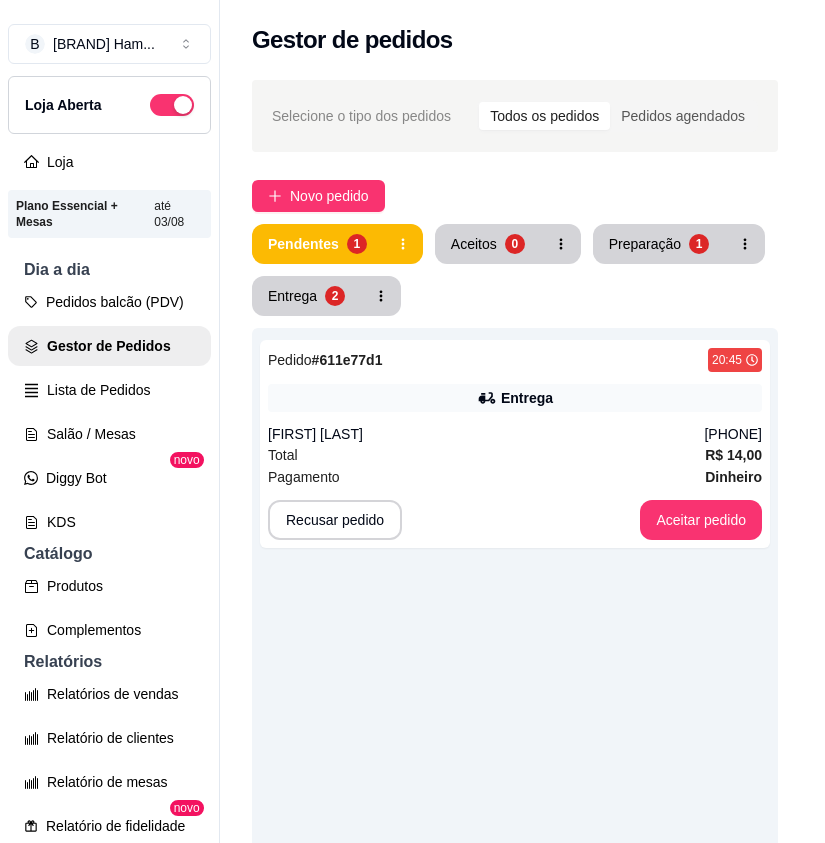 scroll, scrollTop: 342, scrollLeft: 0, axis: vertical 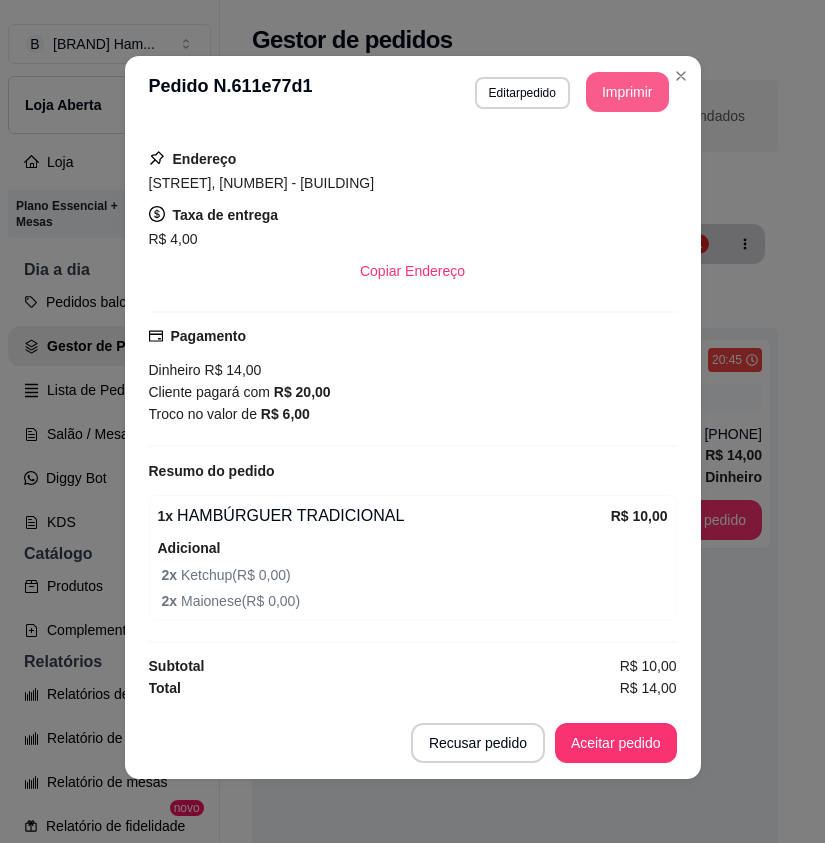 click on "Imprimir" at bounding box center [627, 92] 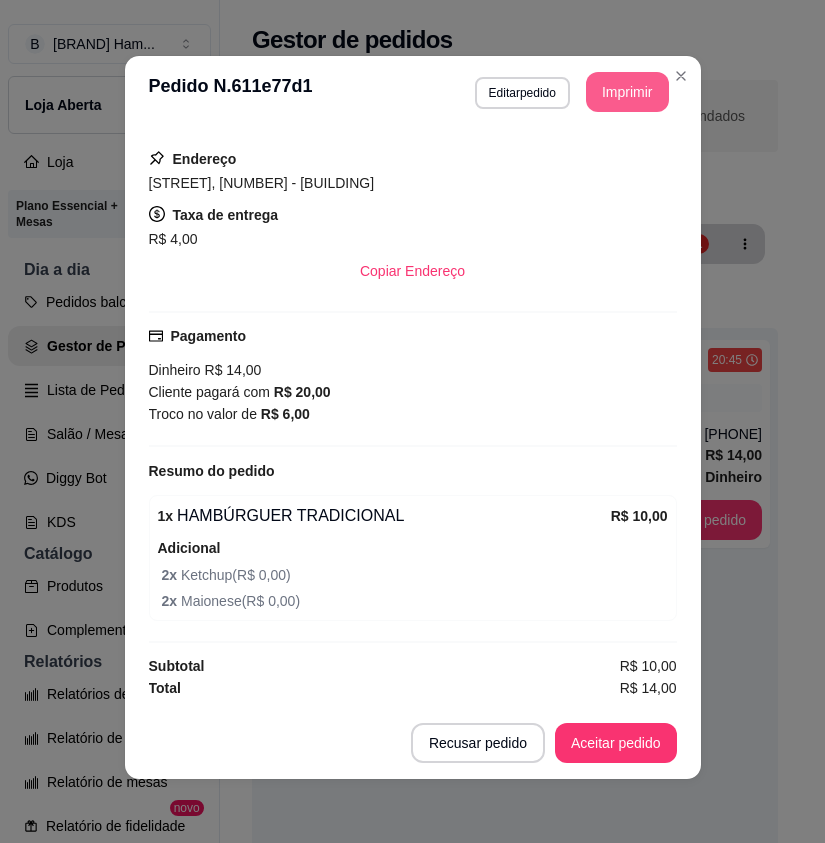 scroll, scrollTop: 0, scrollLeft: 0, axis: both 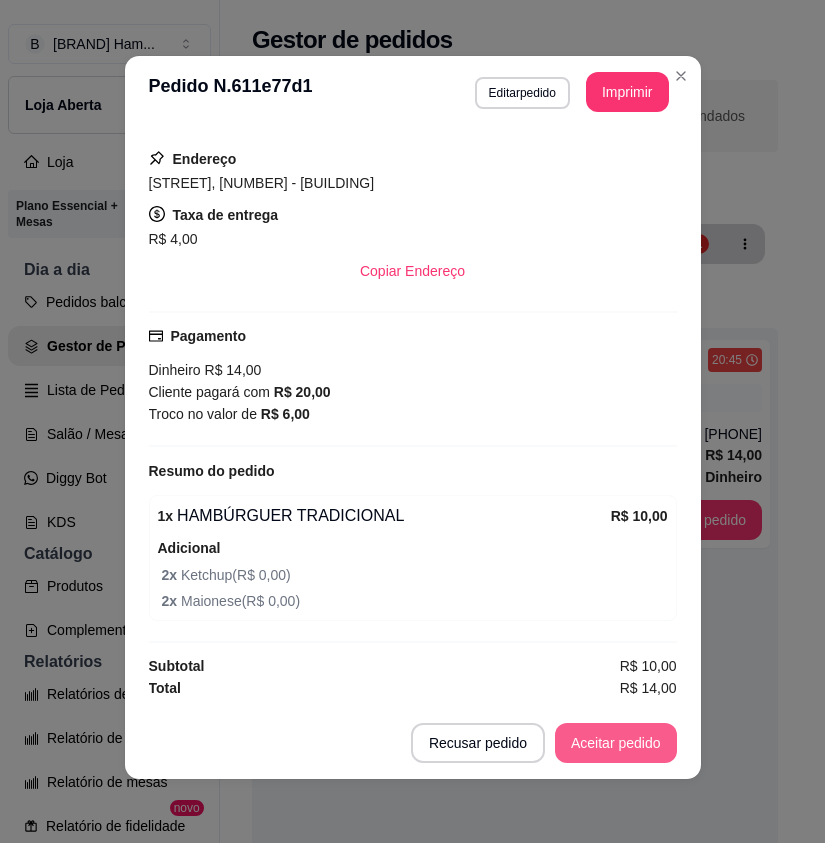 click on "Aceitar pedido" at bounding box center [616, 743] 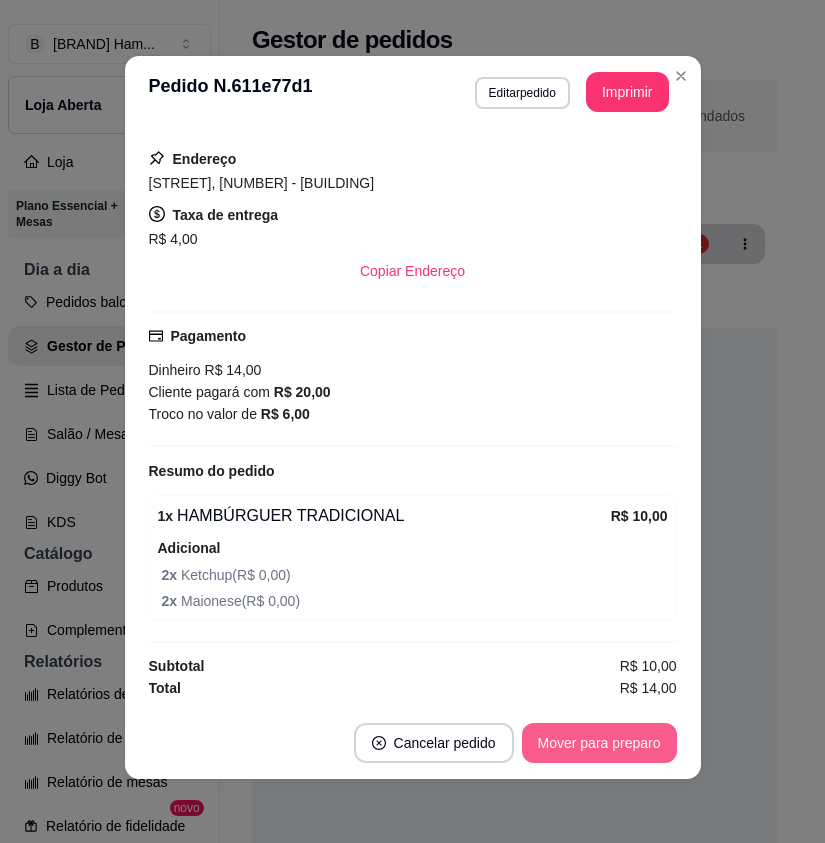 click on "Mover para preparo" at bounding box center (599, 743) 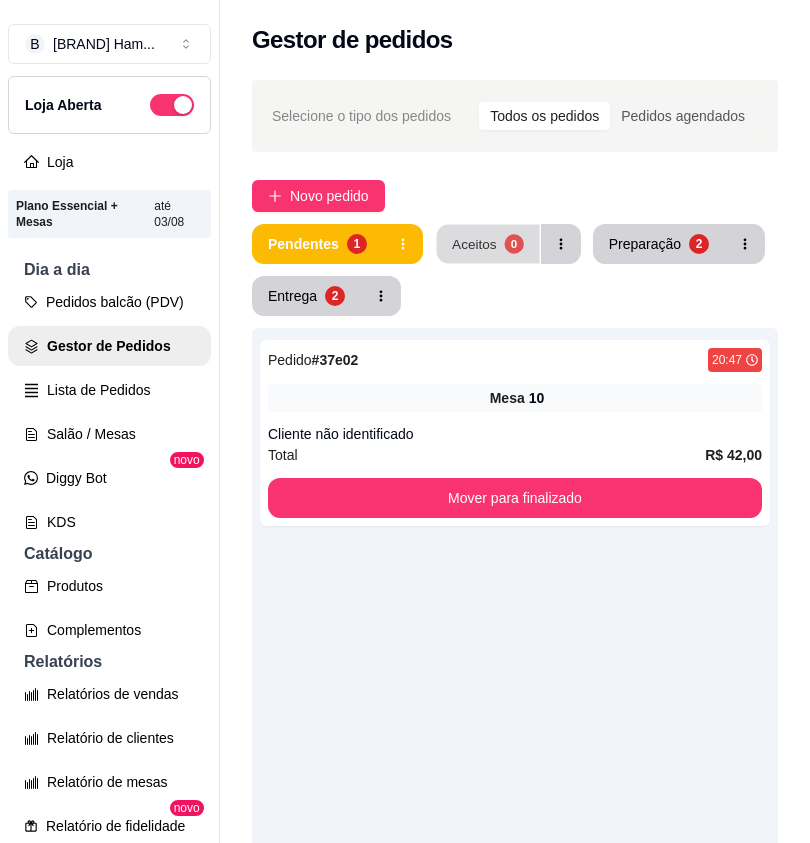 click on "0" at bounding box center [513, 243] 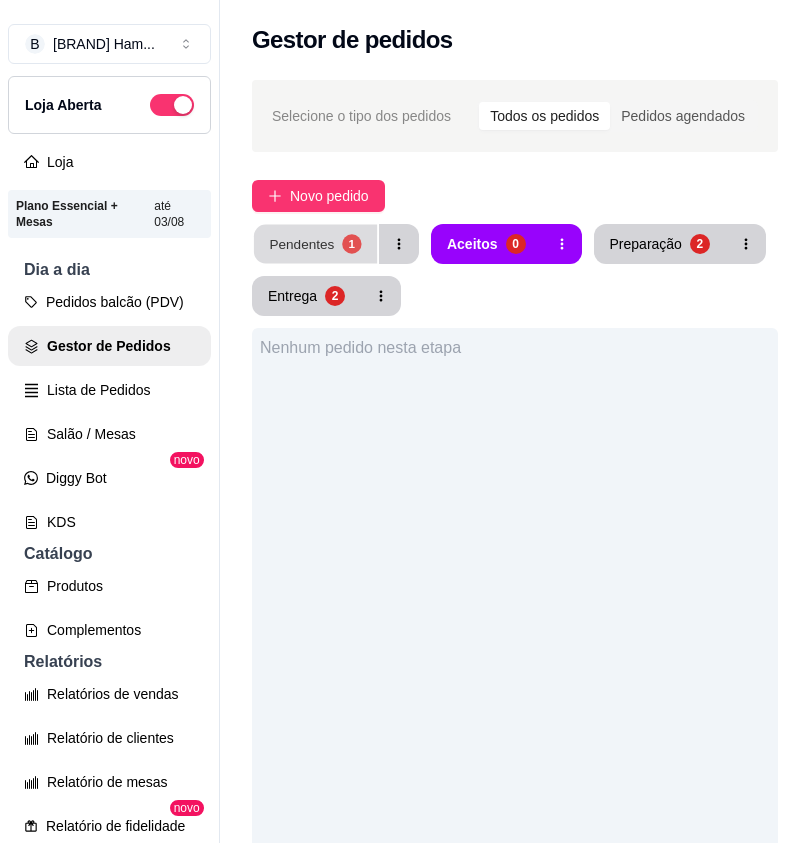 click on "Pendentes 1" at bounding box center [315, 244] 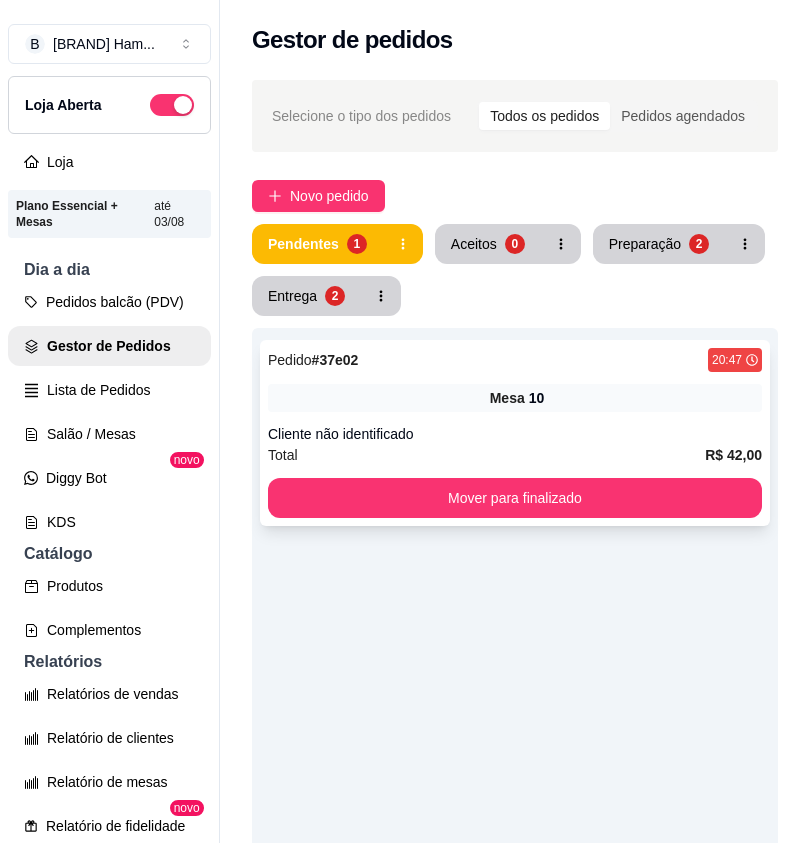 click on "Total R$ 42,00" at bounding box center [515, 455] 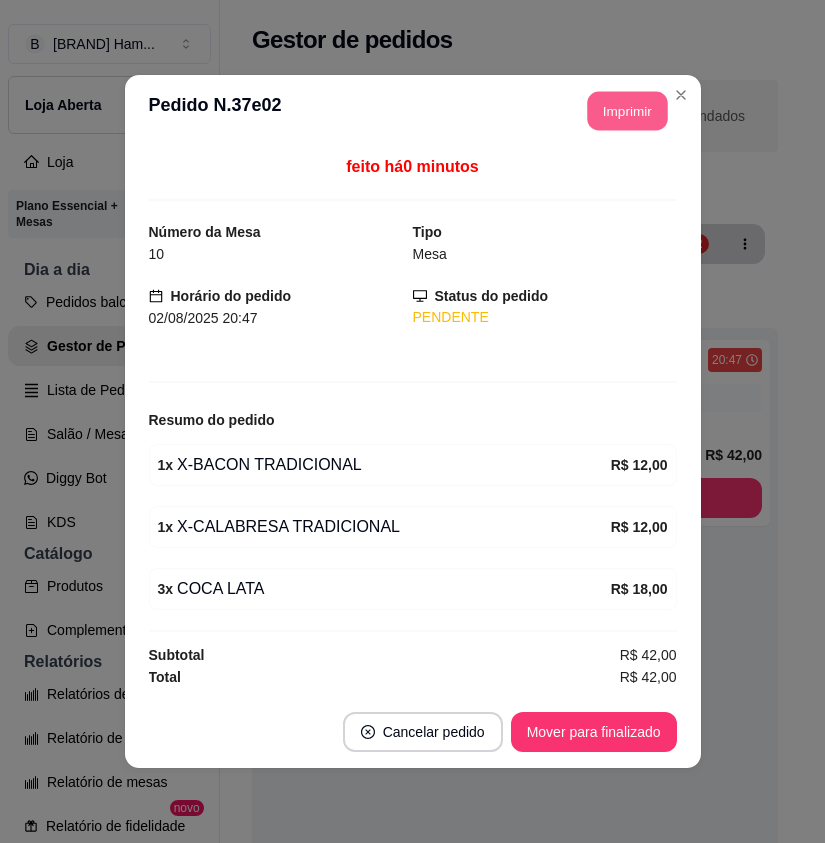 click on "Imprimir" at bounding box center [627, 111] 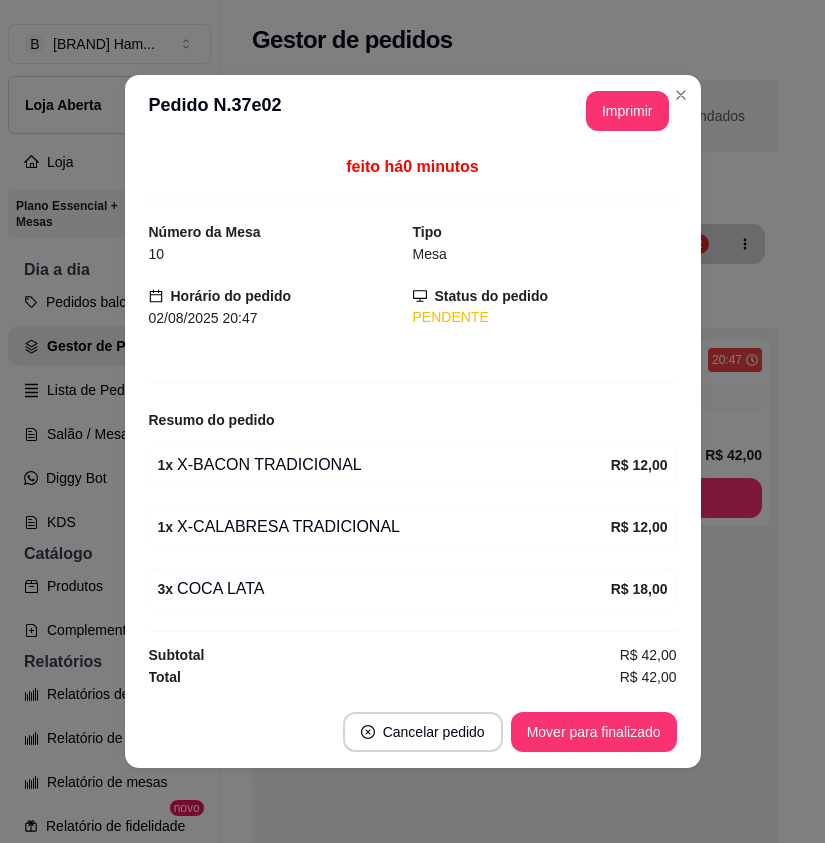 scroll, scrollTop: 0, scrollLeft: 0, axis: both 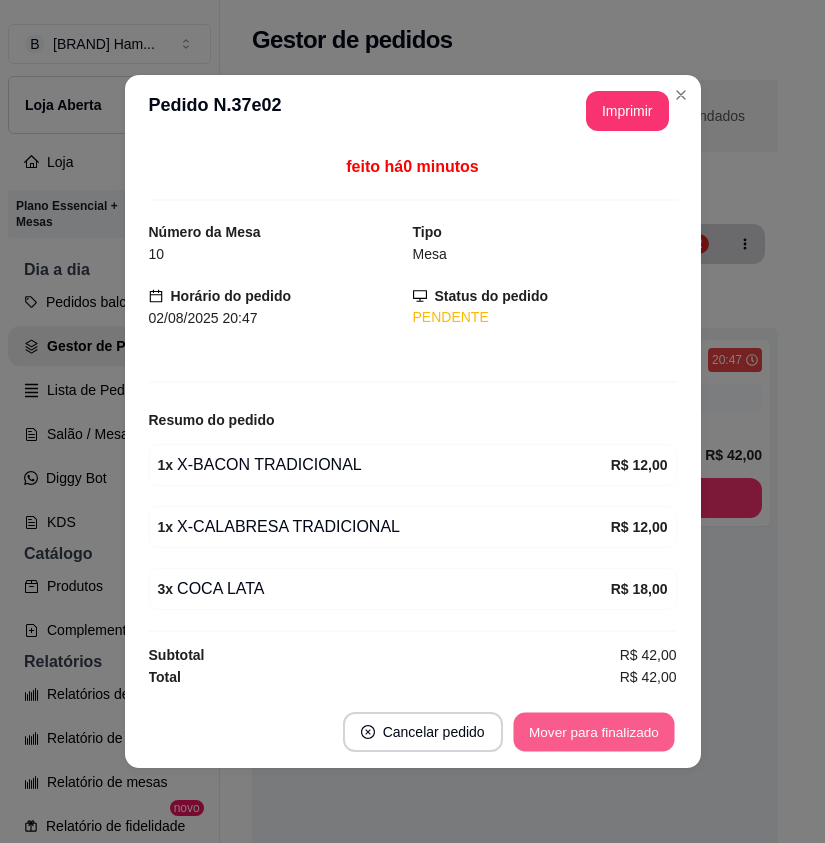 click on "Mover para finalizado" at bounding box center [593, 732] 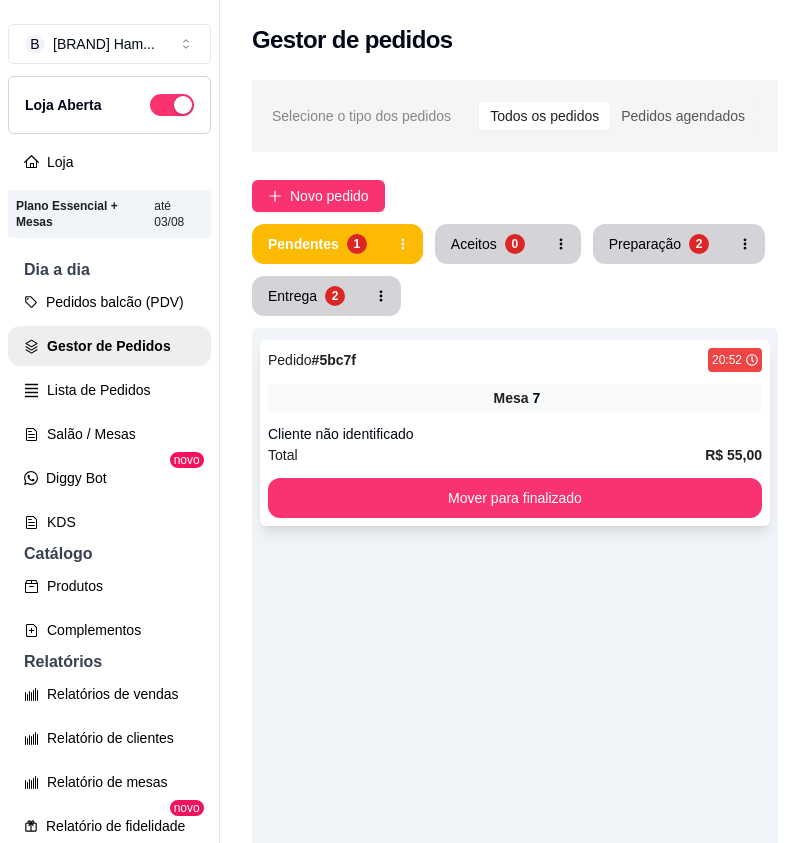 click on "Mesa 7" at bounding box center [515, 398] 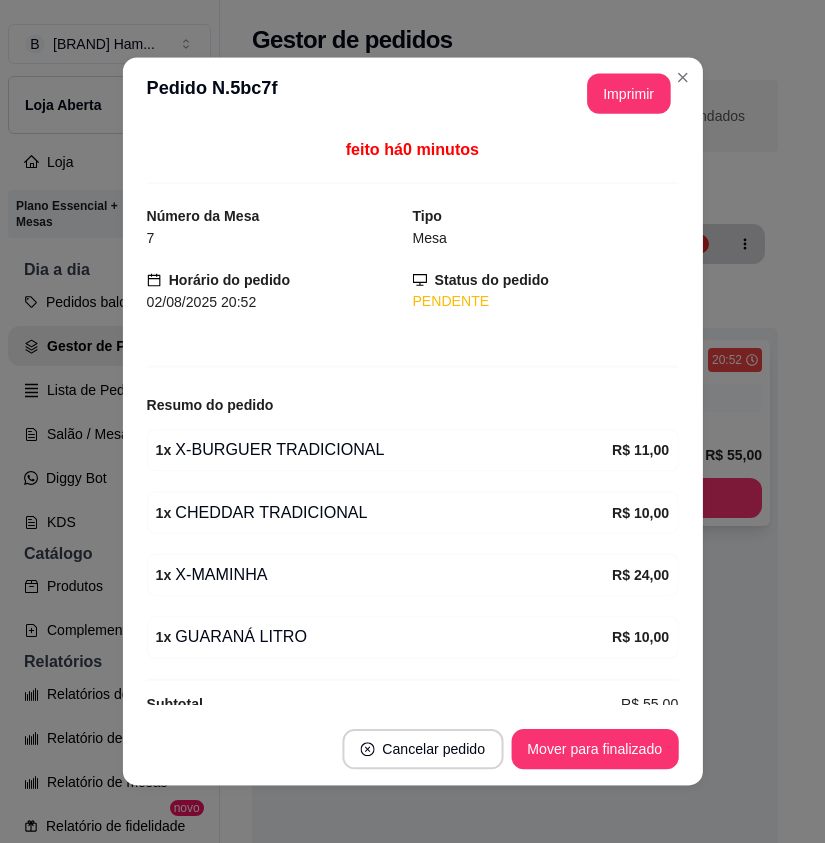 scroll, scrollTop: 32, scrollLeft: 0, axis: vertical 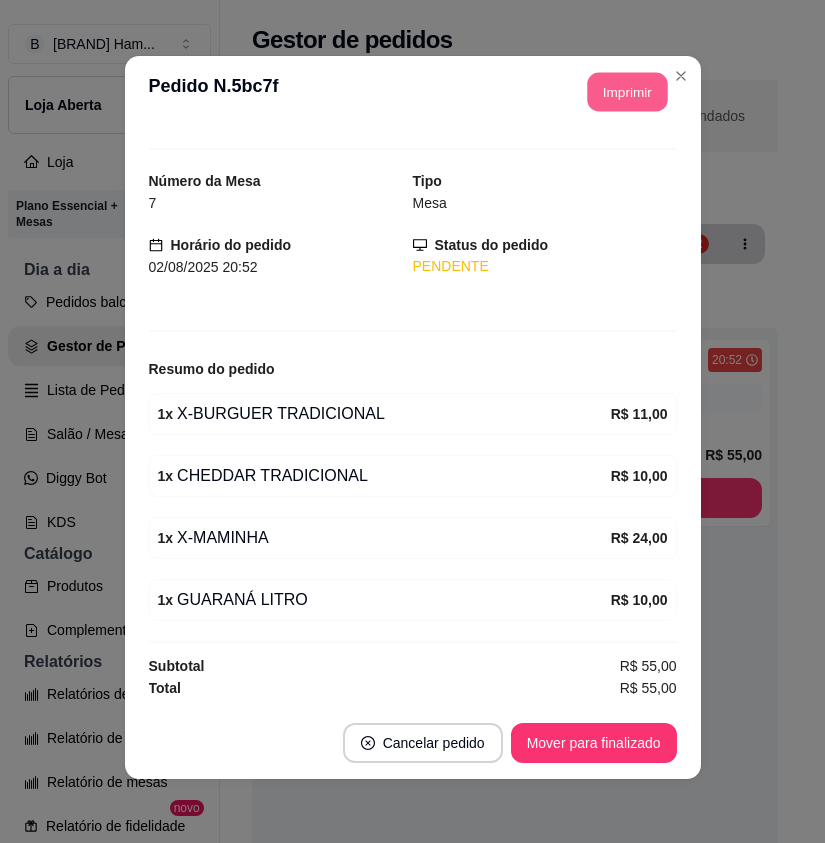 click on "Imprimir" at bounding box center [627, 92] 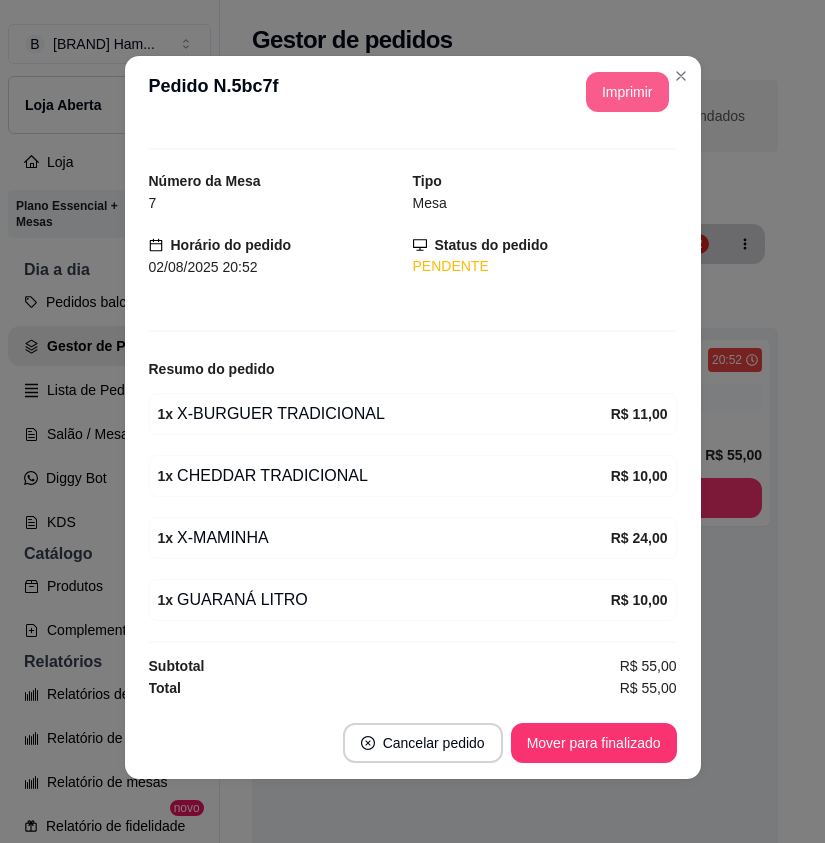 scroll, scrollTop: 0, scrollLeft: 0, axis: both 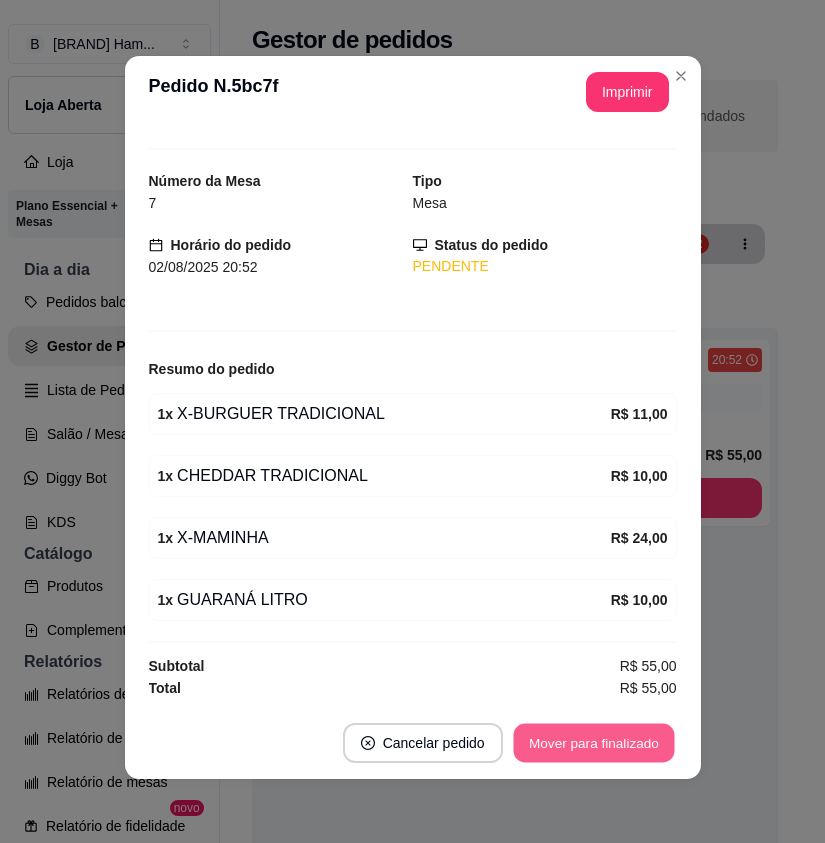 click on "Mover para finalizado" at bounding box center [593, 743] 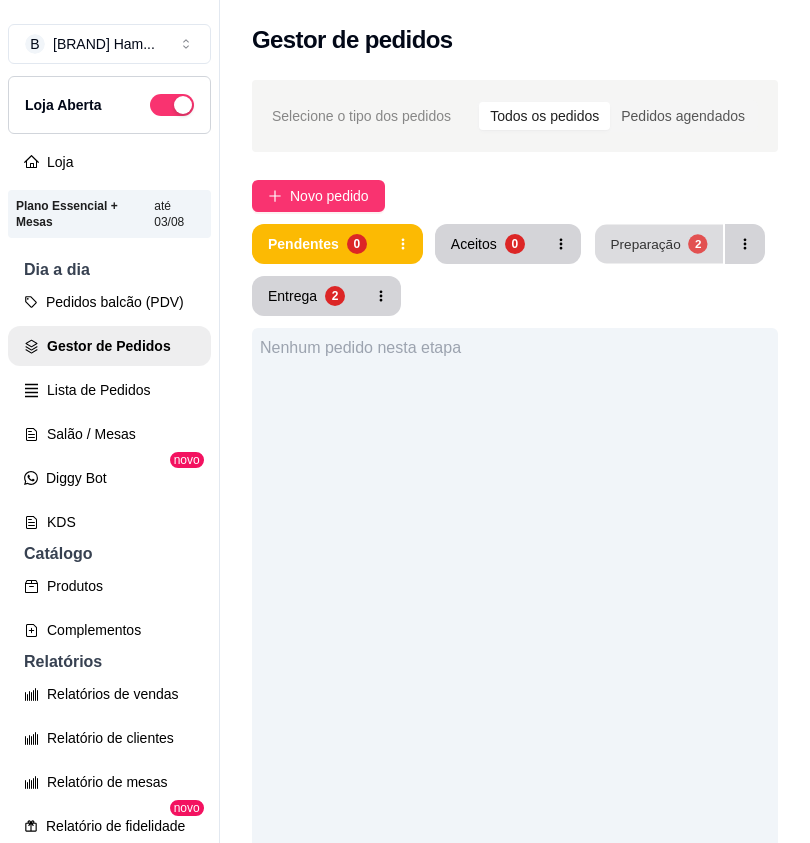 click on "Preparação 2" at bounding box center (659, 244) 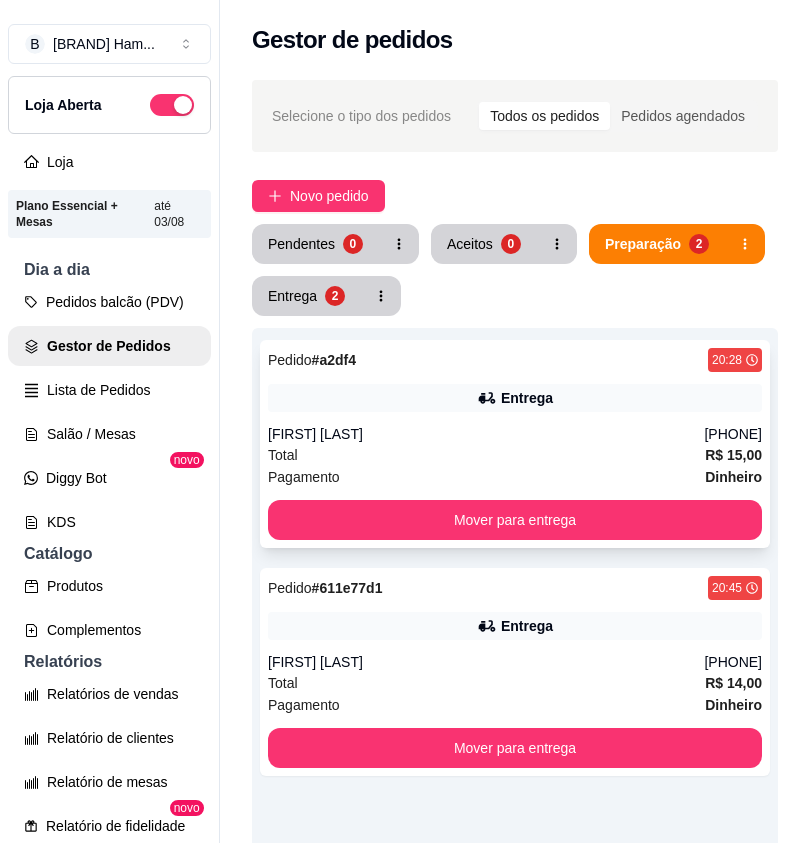 click on "Dhiogo Lins" at bounding box center (486, 434) 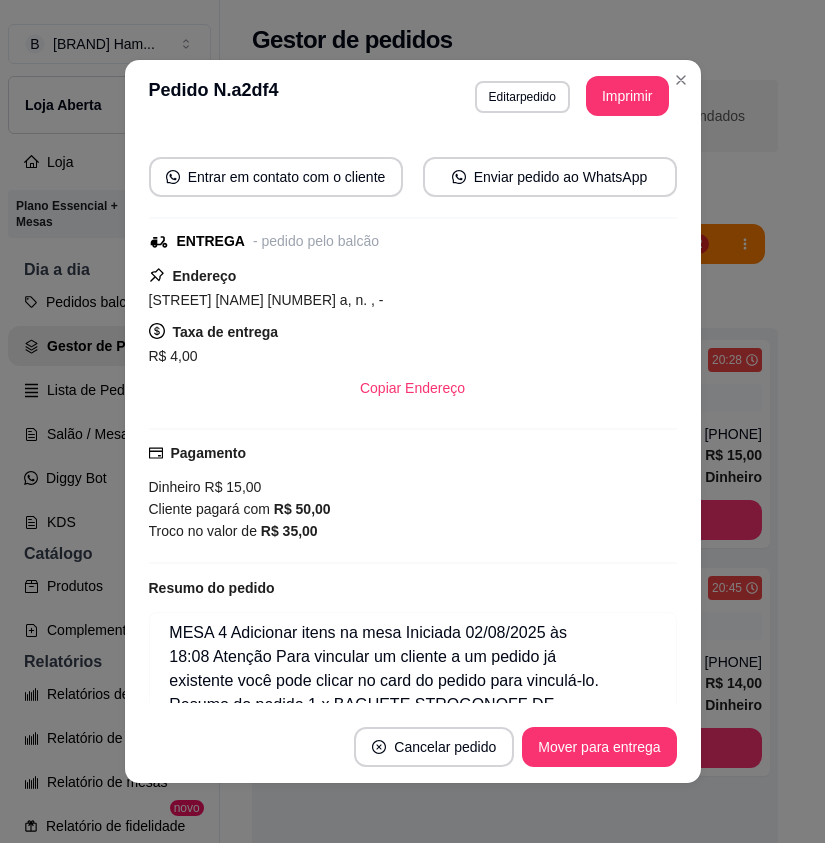 scroll, scrollTop: 0, scrollLeft: 0, axis: both 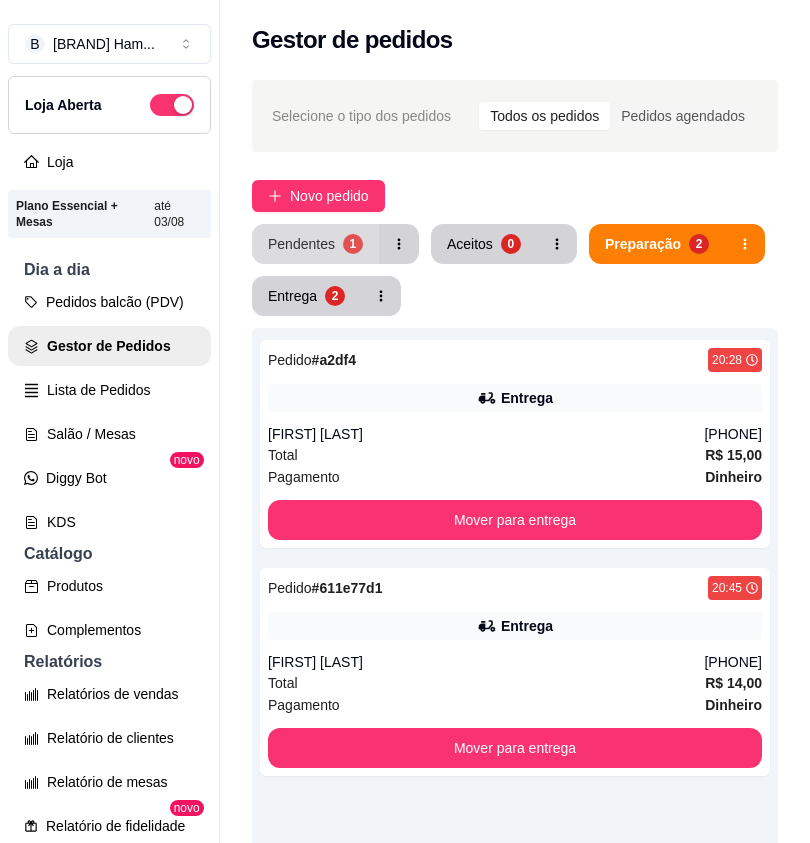 click on "Pendentes 1" at bounding box center (315, 244) 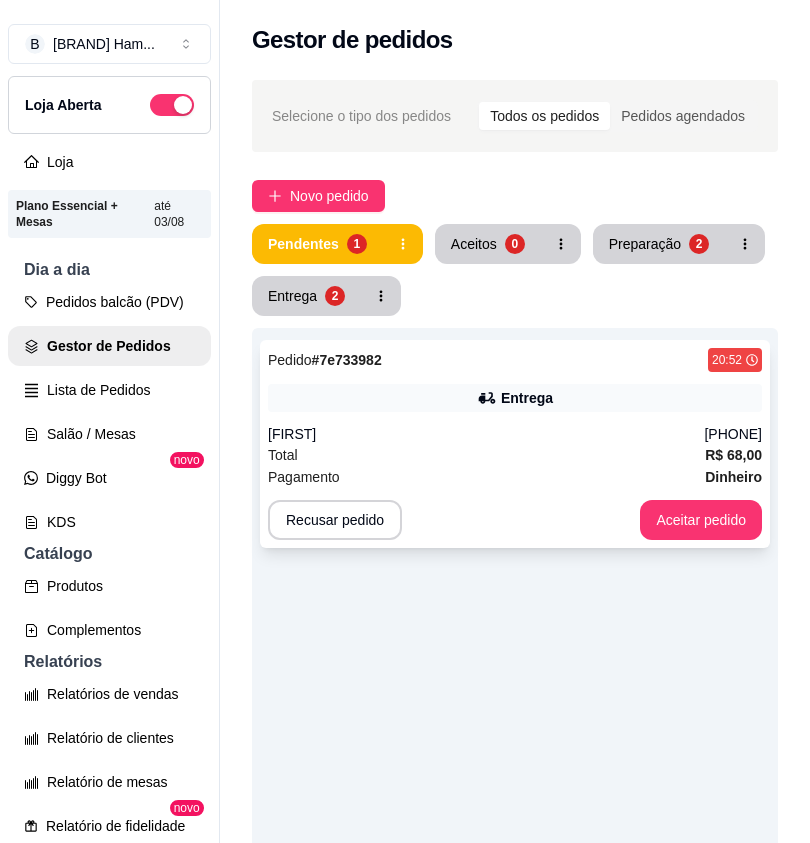 click on "Erick" at bounding box center [486, 434] 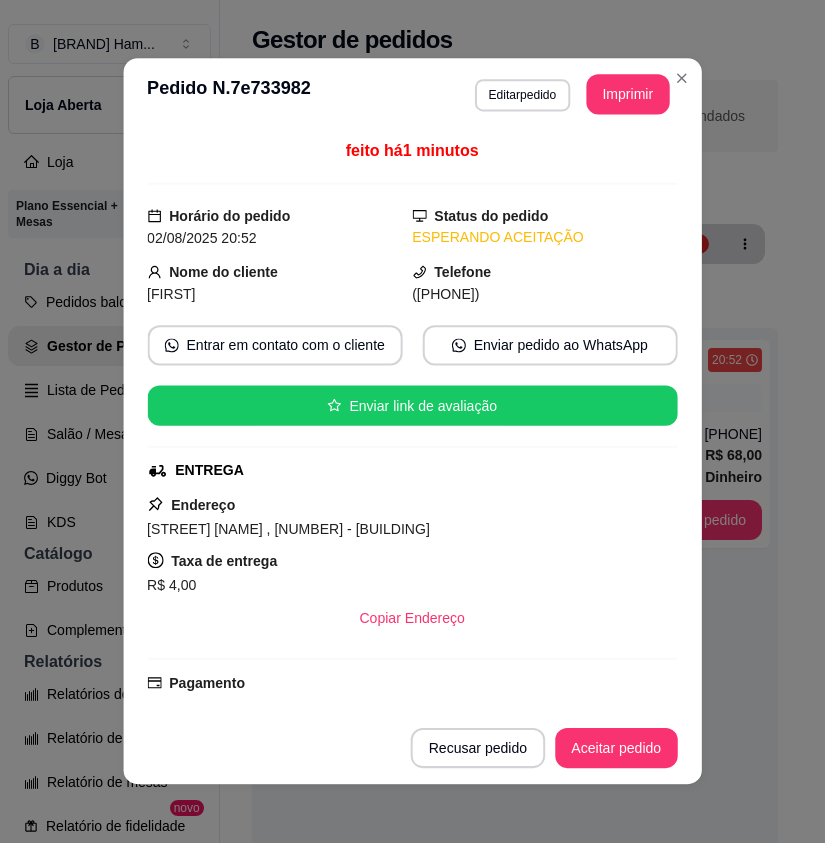 scroll, scrollTop: 320, scrollLeft: 0, axis: vertical 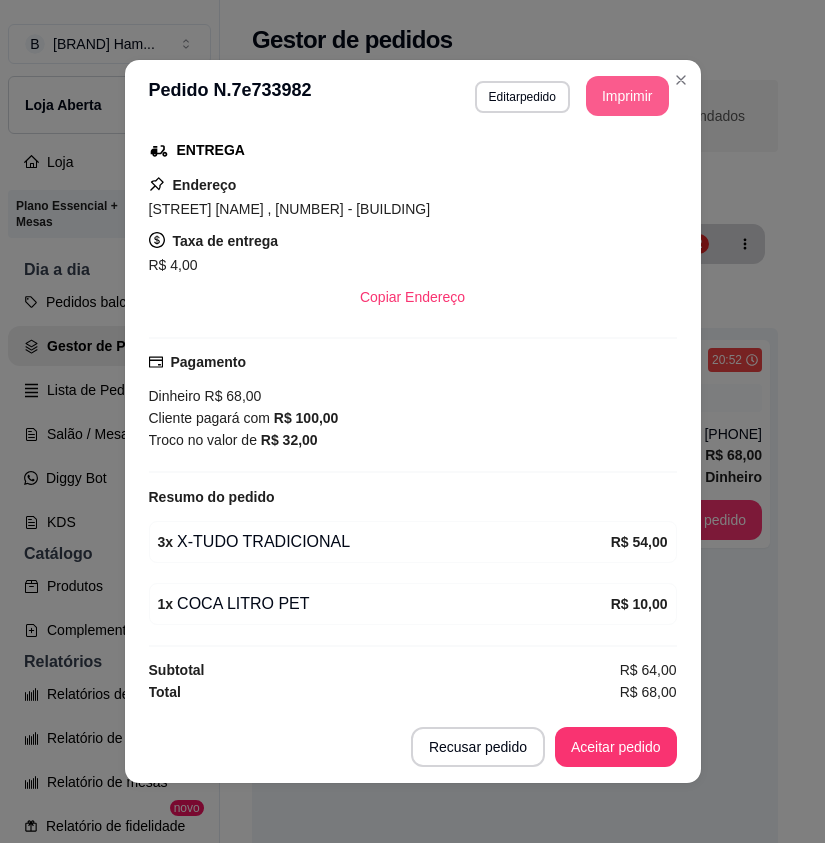 click on "Imprimir" at bounding box center [627, 96] 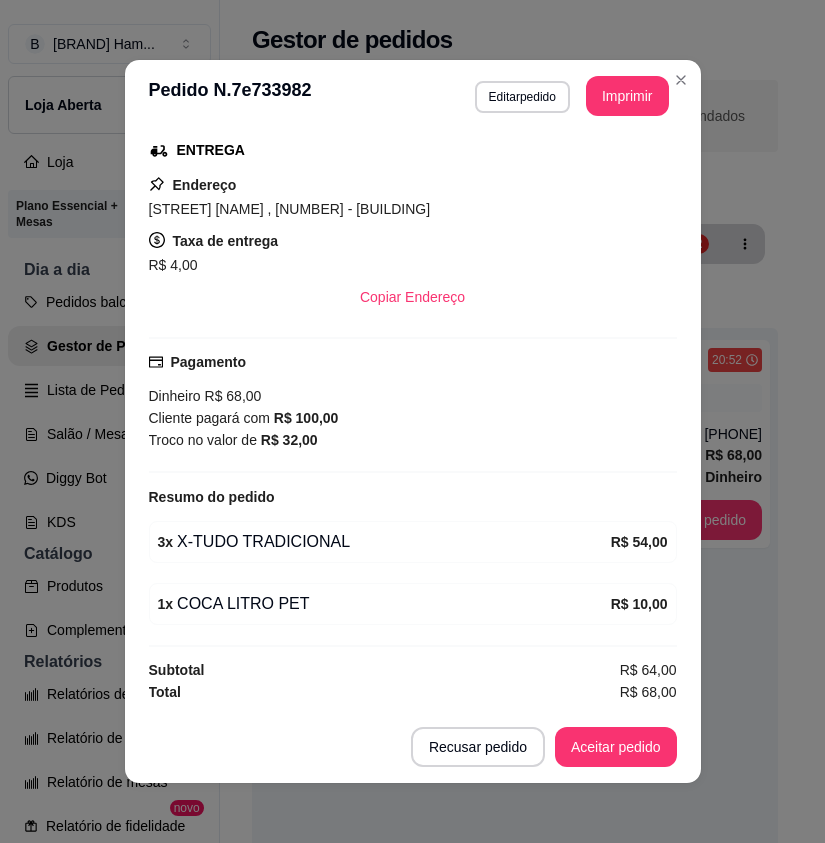scroll, scrollTop: 0, scrollLeft: 0, axis: both 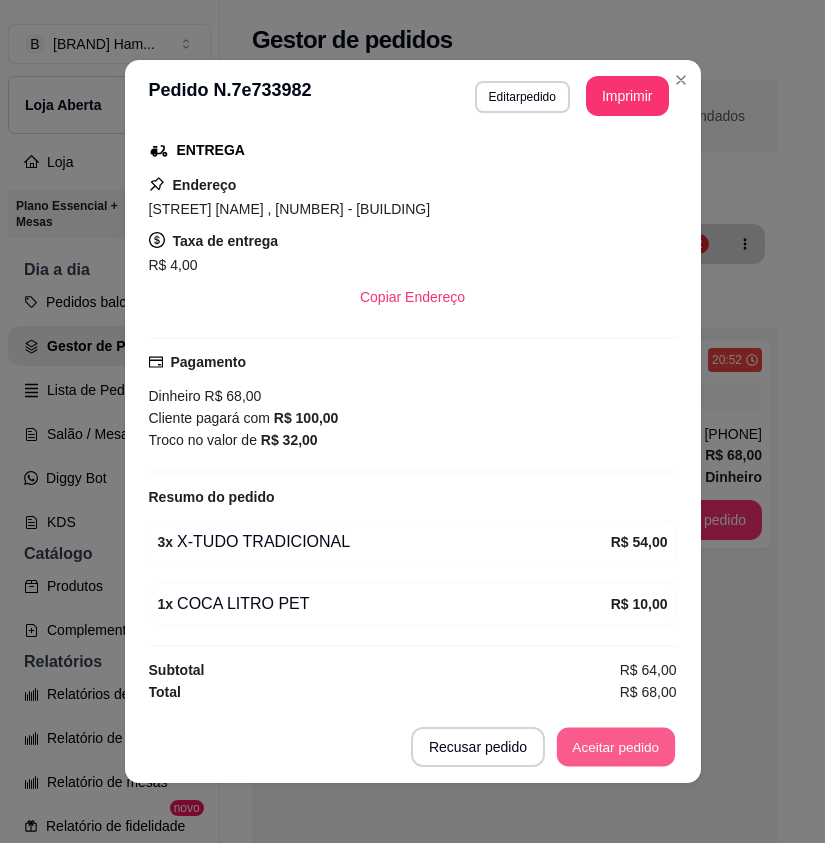 click on "Aceitar pedido" at bounding box center [616, 747] 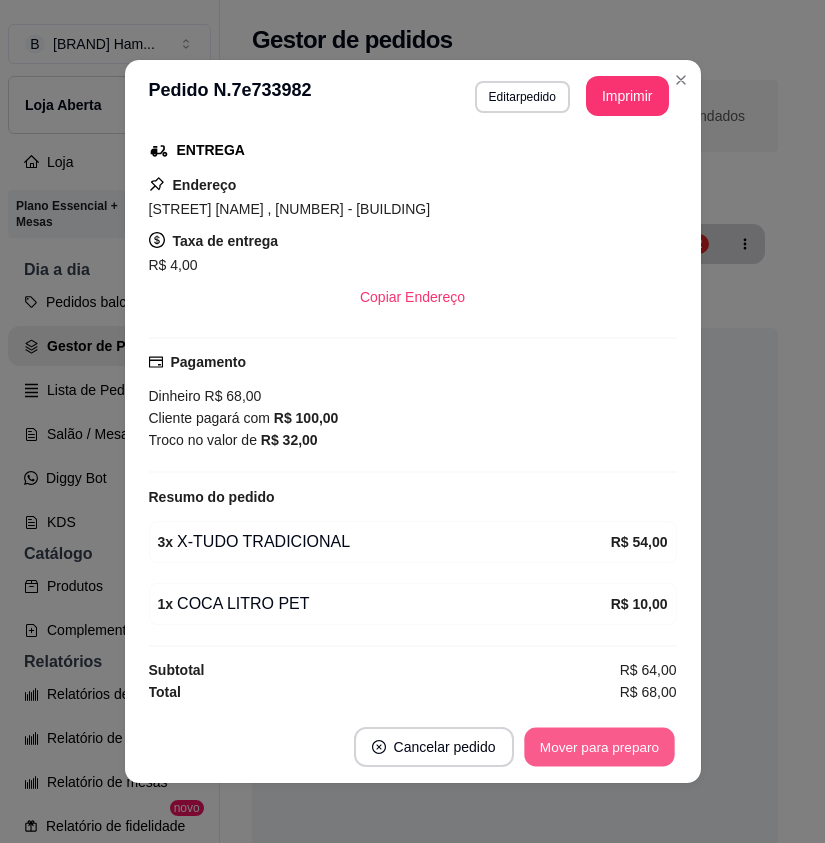click on "Mover para preparo" at bounding box center [599, 747] 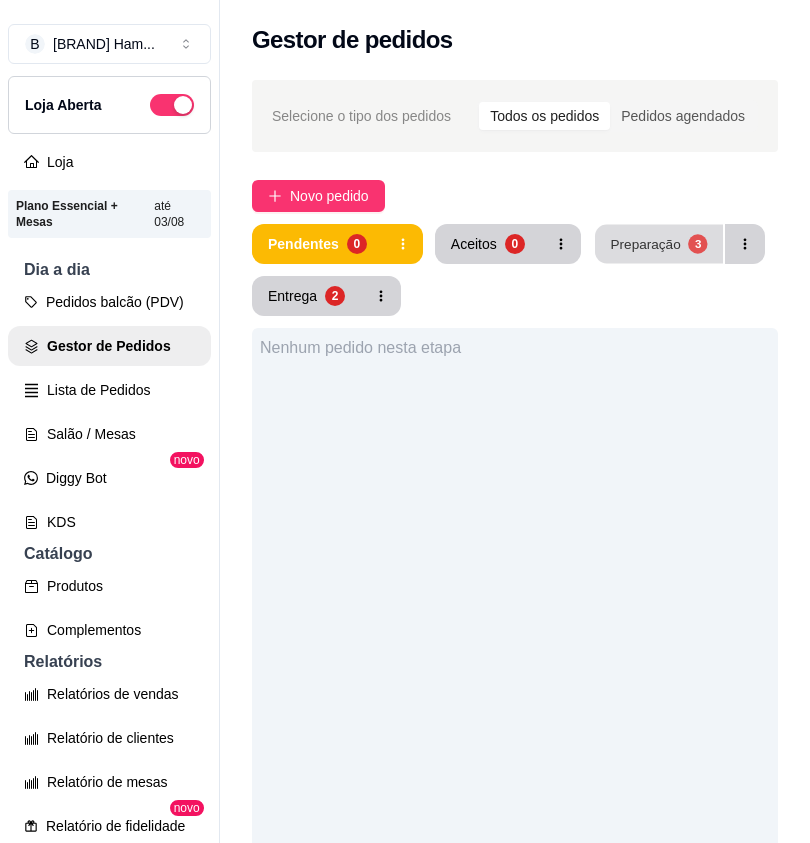 click on "3" at bounding box center (697, 243) 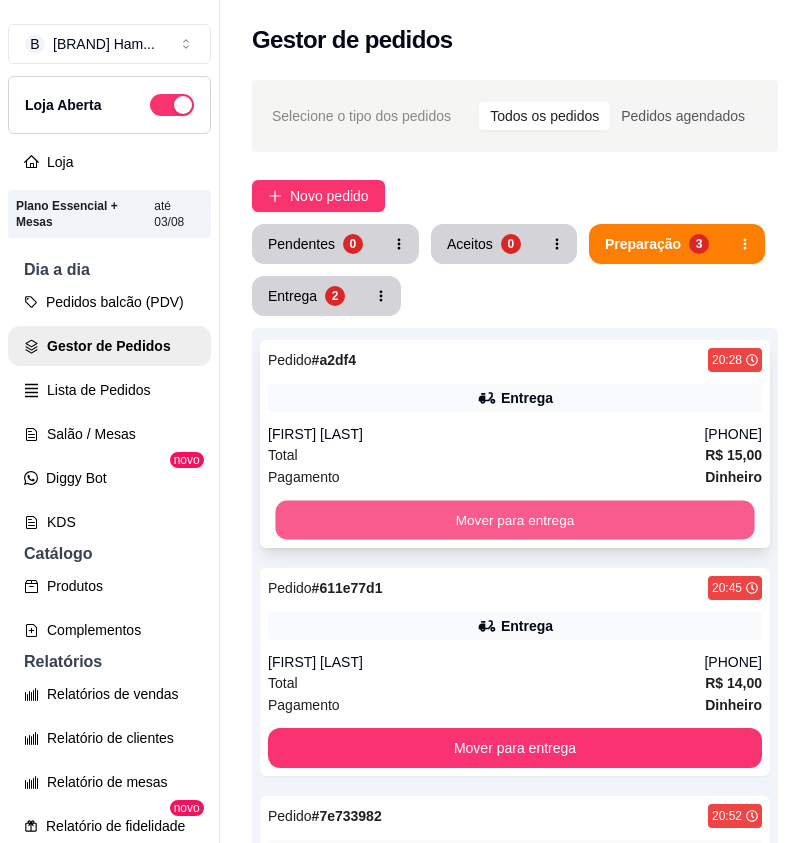 click on "Mover para entrega" at bounding box center [514, 520] 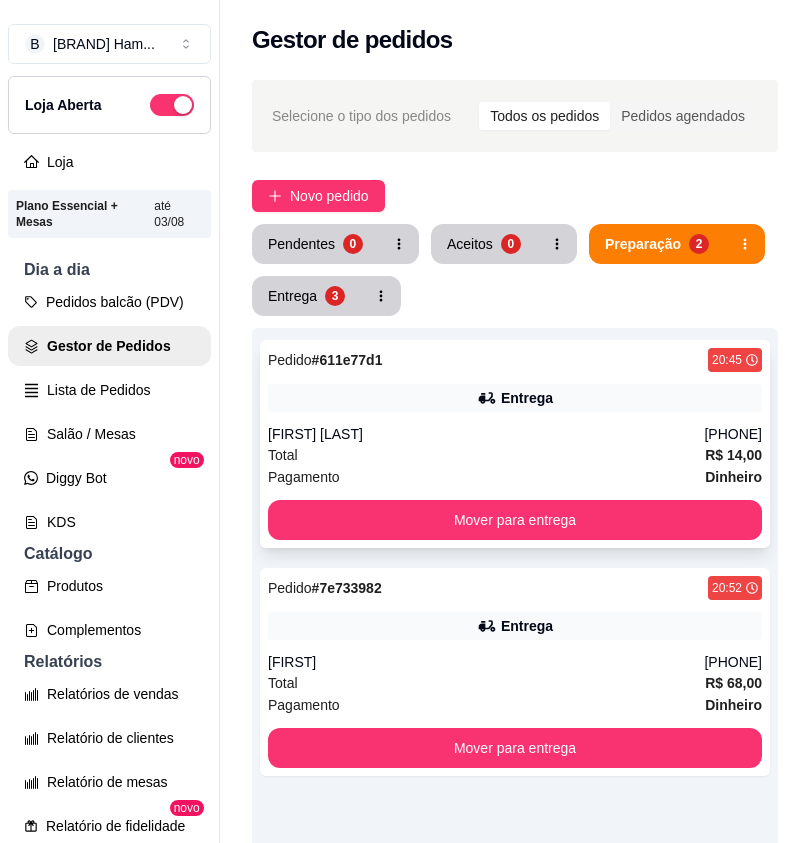 click on "Pagamento Dinheiro" at bounding box center [515, 477] 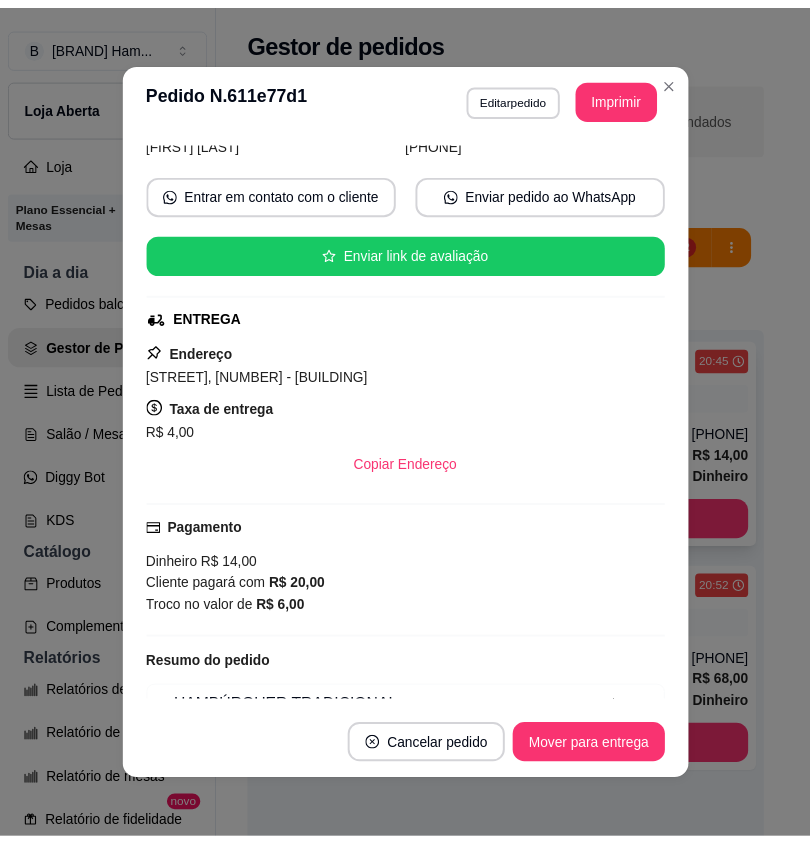 scroll, scrollTop: 342, scrollLeft: 0, axis: vertical 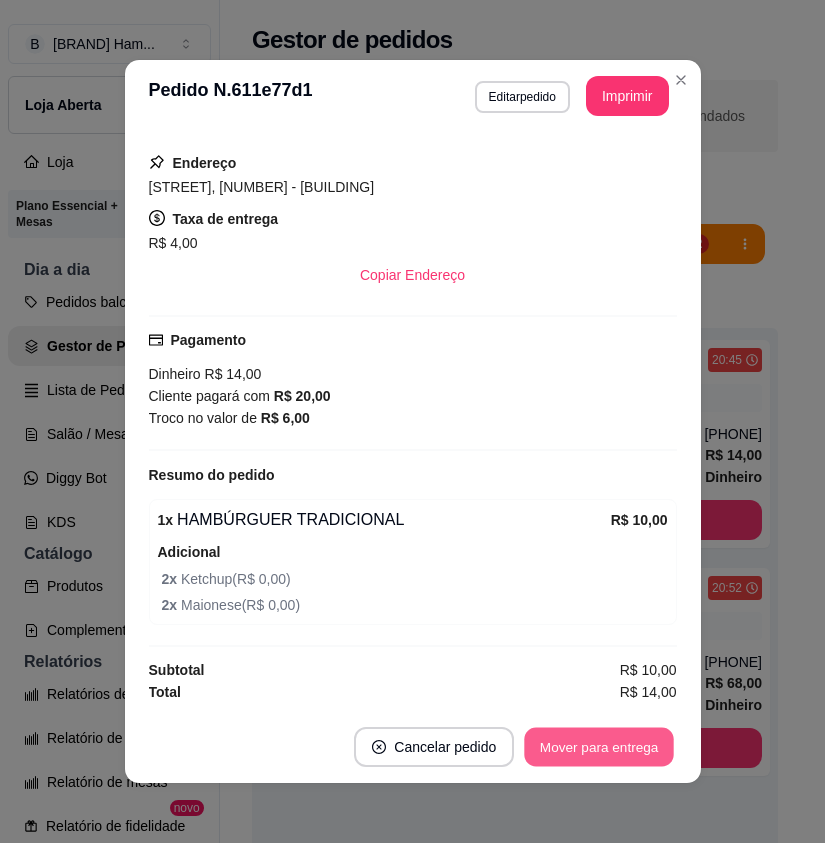click on "Mover para entrega" at bounding box center [600, 747] 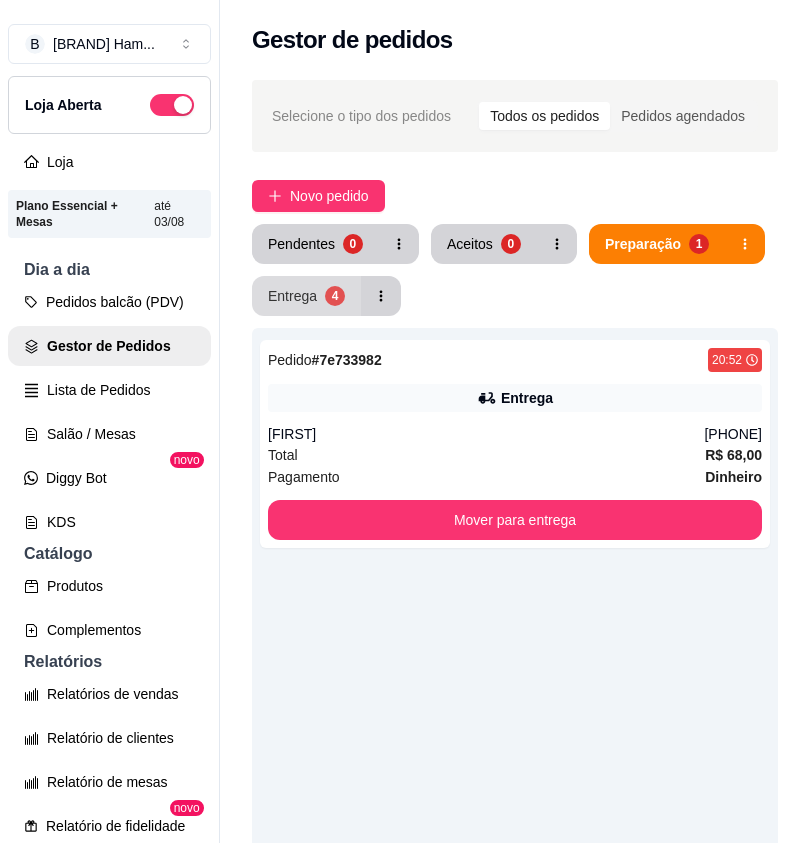 click on "Entrega" at bounding box center (292, 296) 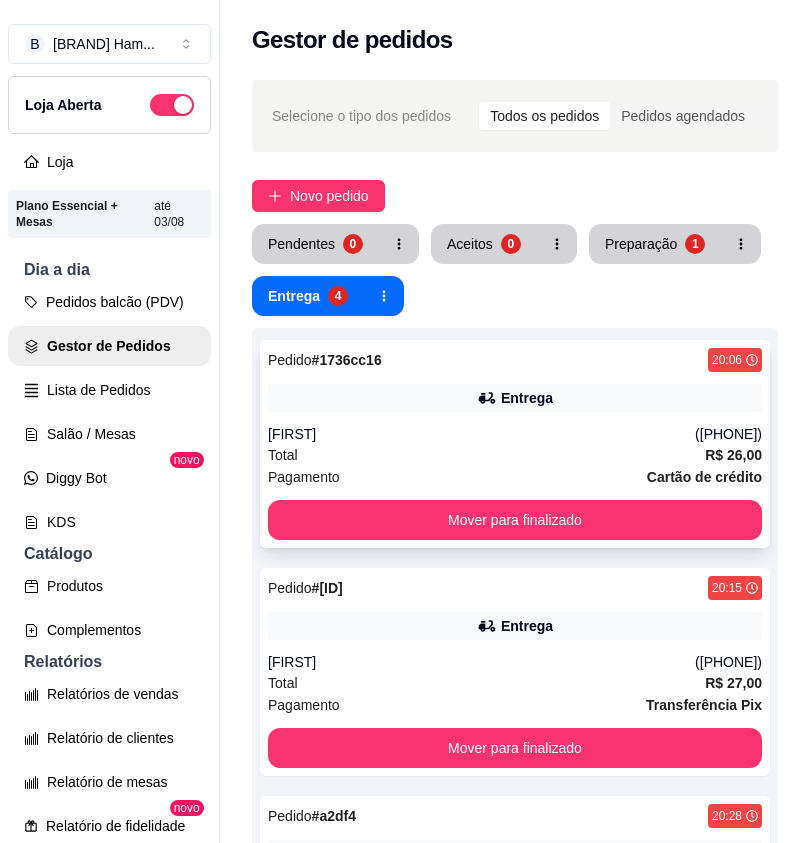 click on "Pedido  # 1736cc16 20:06 Entrega Josue (87) 98115-8943 Total R$ 26,00 Pagamento Cartão de crédito Mover para finalizado" at bounding box center (515, 444) 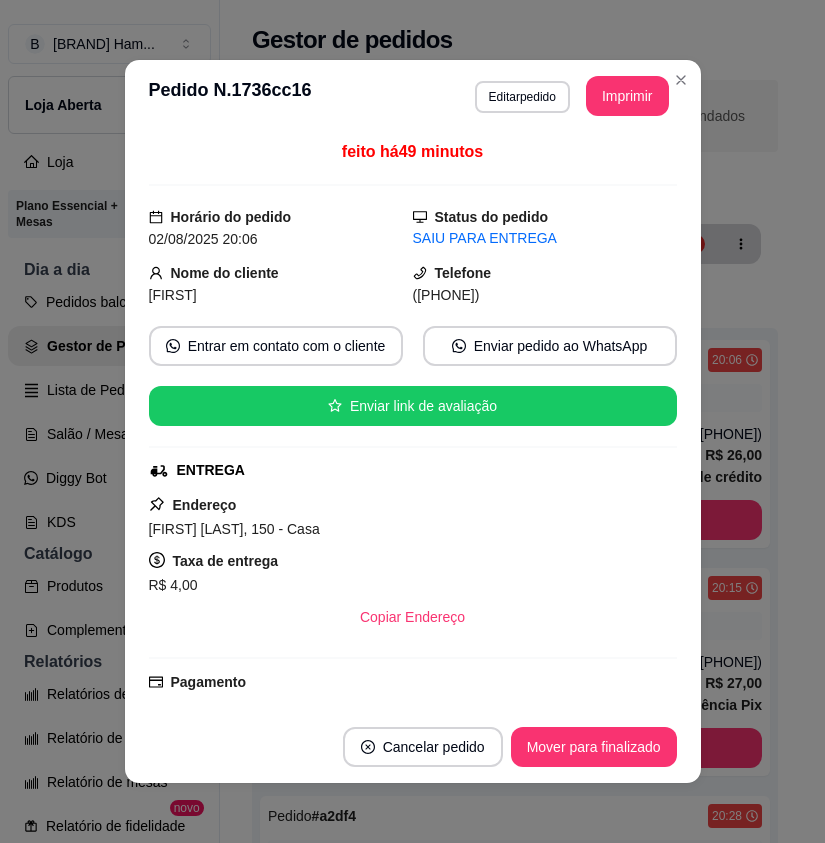 drag, startPoint x: 439, startPoint y: 383, endPoint x: 457, endPoint y: 405, distance: 28.42534 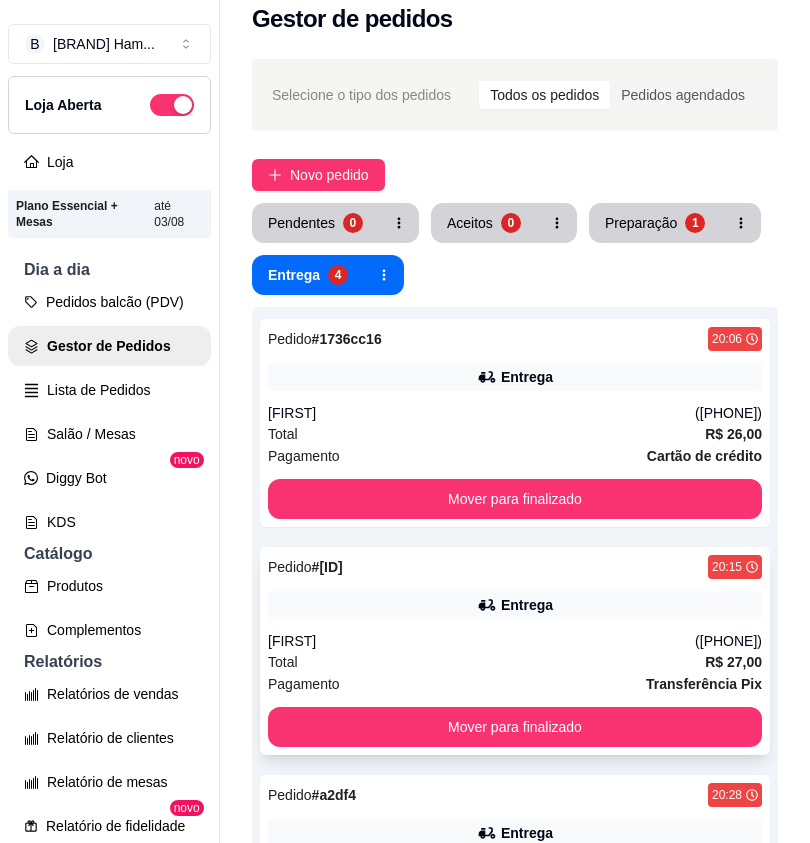 scroll, scrollTop: 0, scrollLeft: 0, axis: both 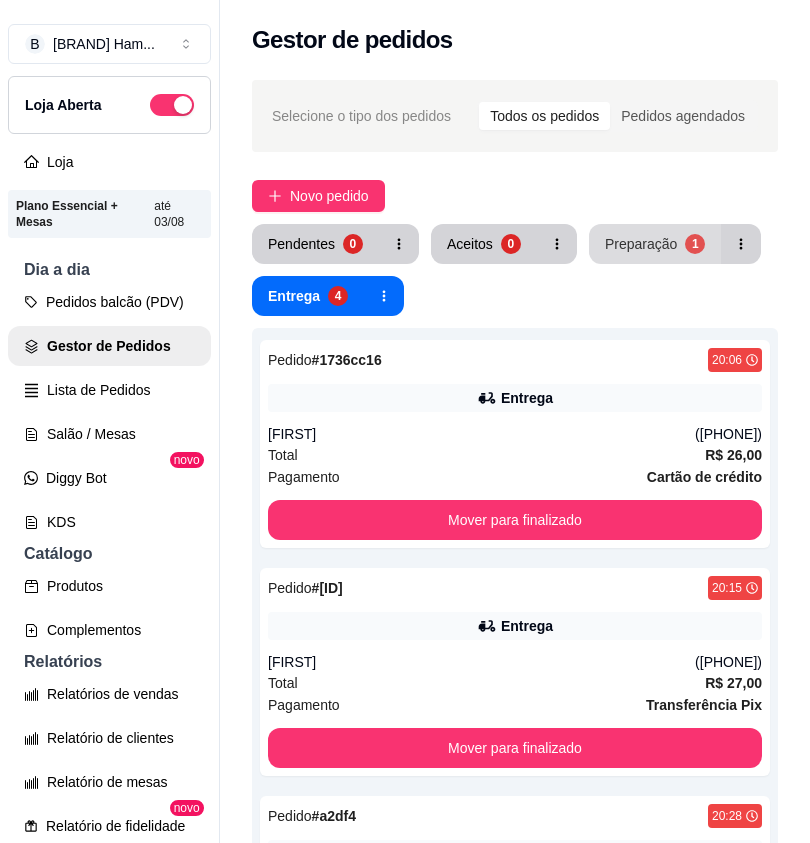 click on "Preparação 1" at bounding box center [655, 244] 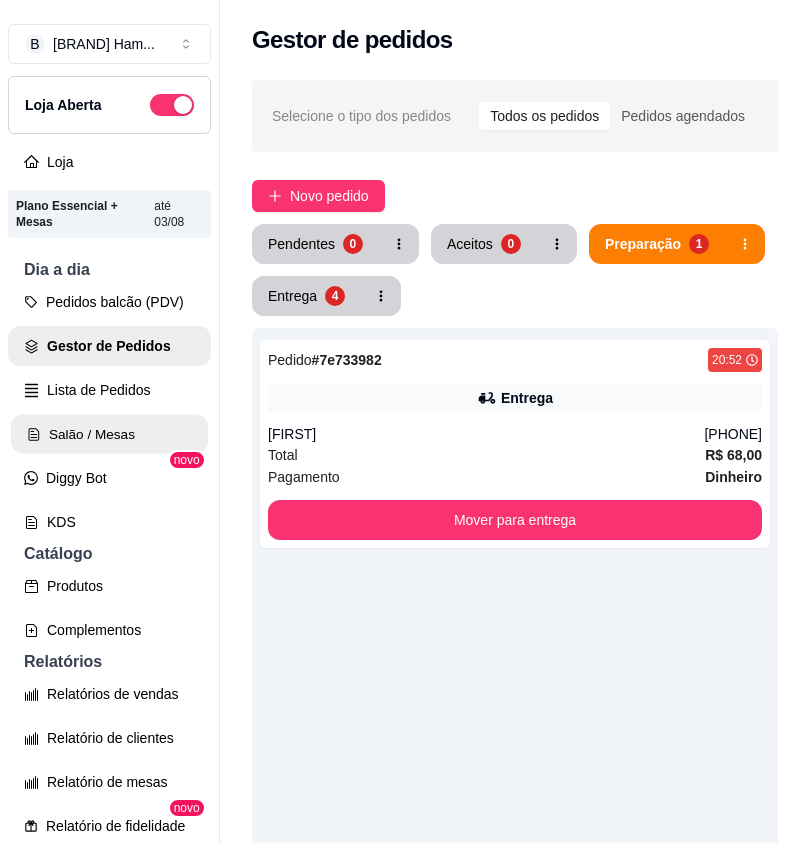 click on "Salão / Mesas" at bounding box center (109, 434) 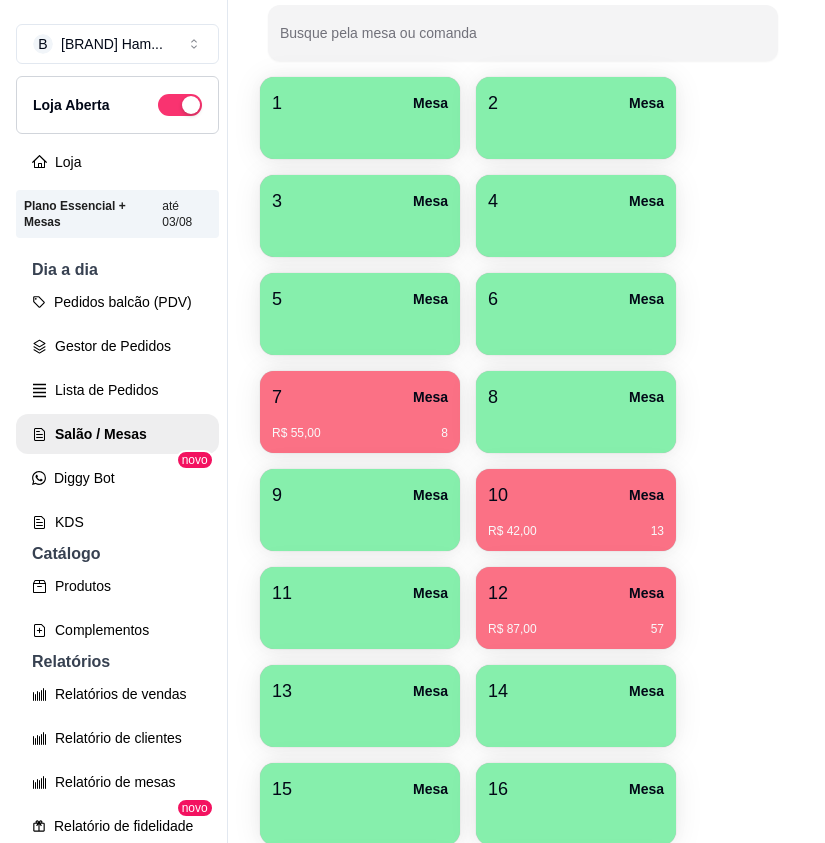 scroll, scrollTop: 400, scrollLeft: 0, axis: vertical 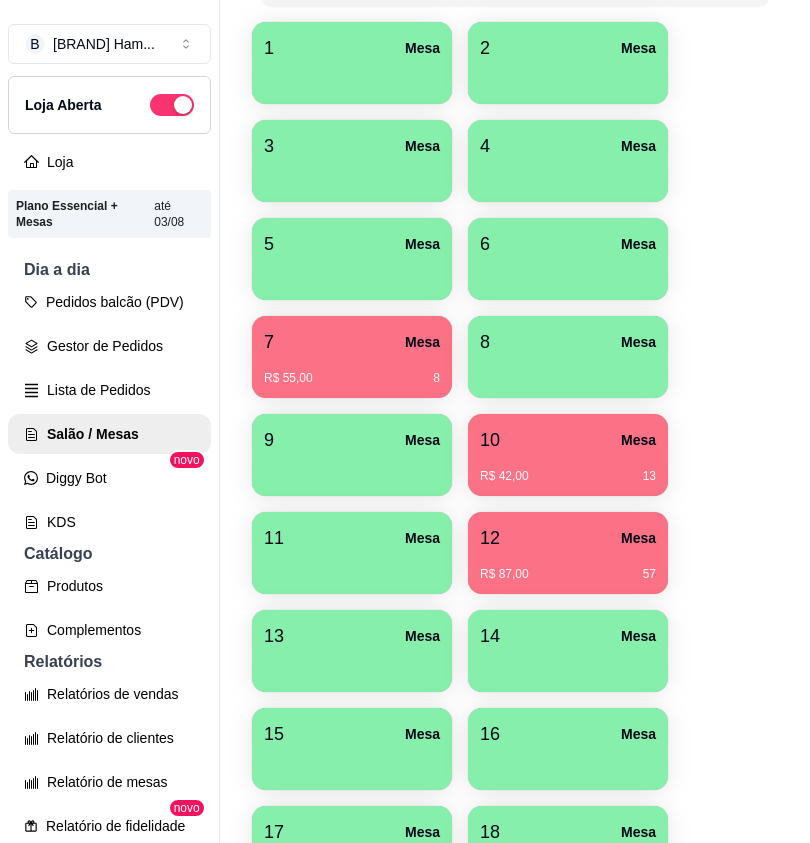 click on "12 Mesa" at bounding box center [568, 538] 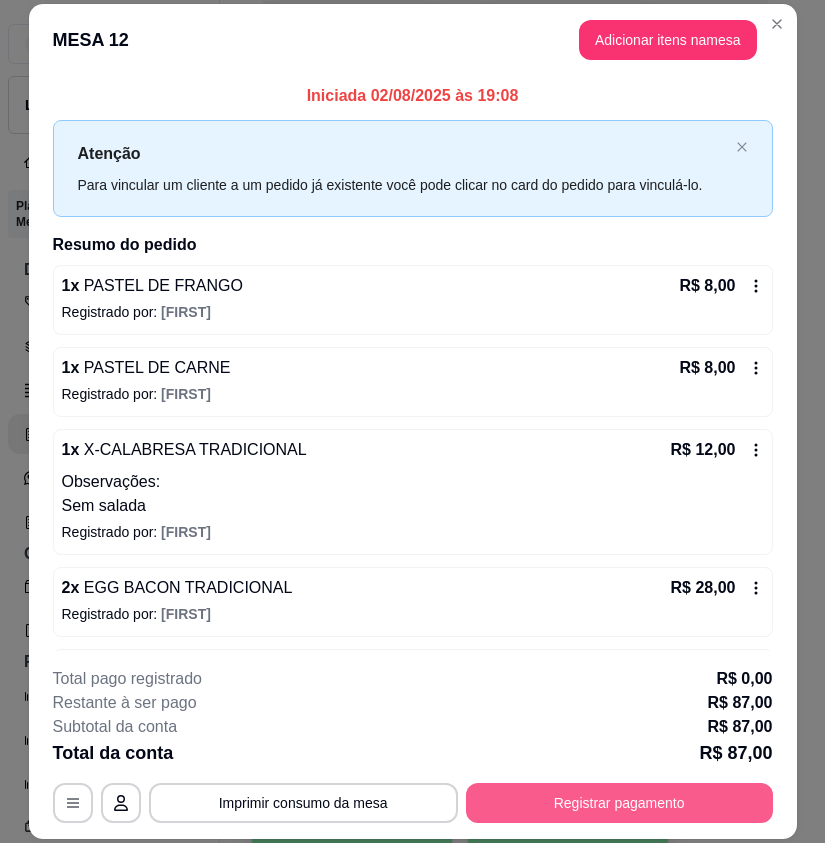 click on "Registrar pagamento" at bounding box center (619, 803) 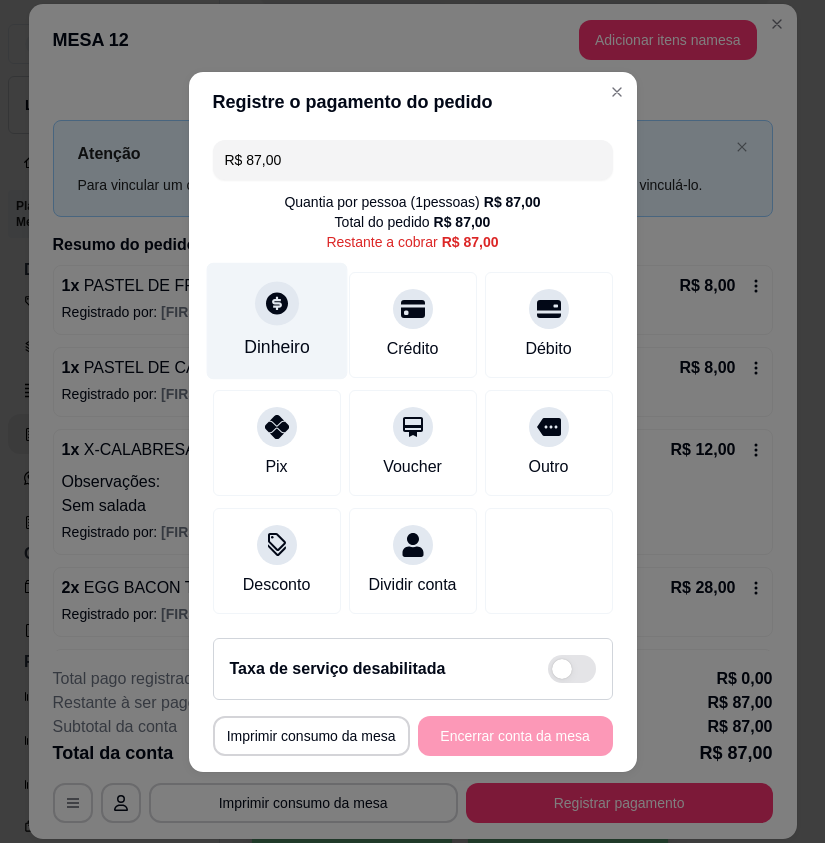 click on "Dinheiro" at bounding box center (277, 347) 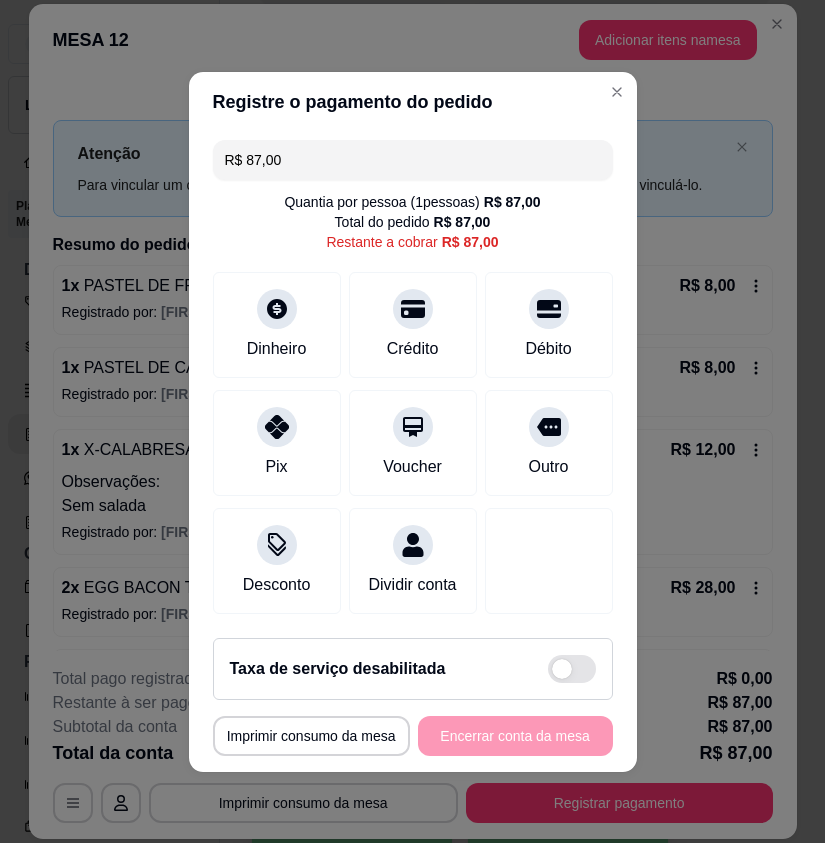 drag, startPoint x: 284, startPoint y: 137, endPoint x: 218, endPoint y: 157, distance: 68.96376 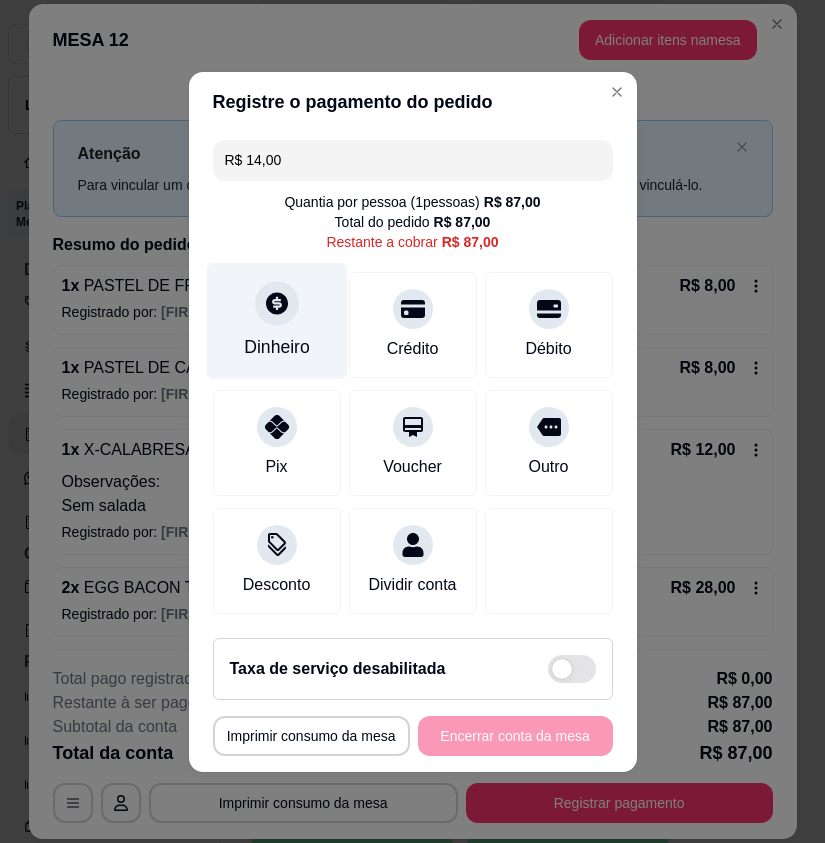 type on "R$ 14,00" 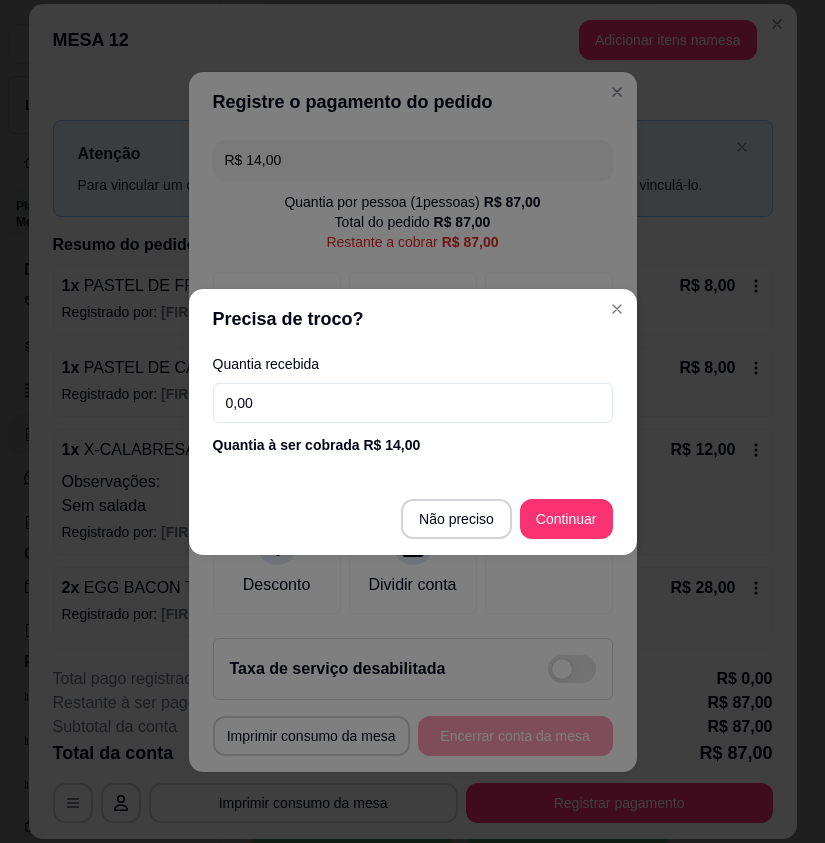 click on "0,00" at bounding box center [413, 403] 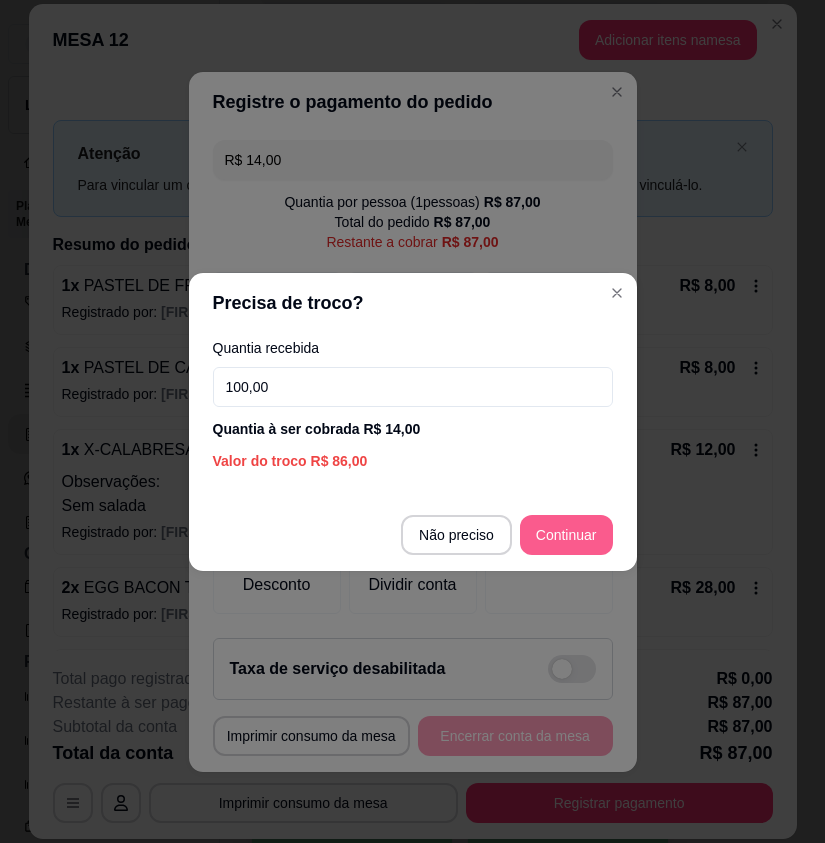 type on "100,00" 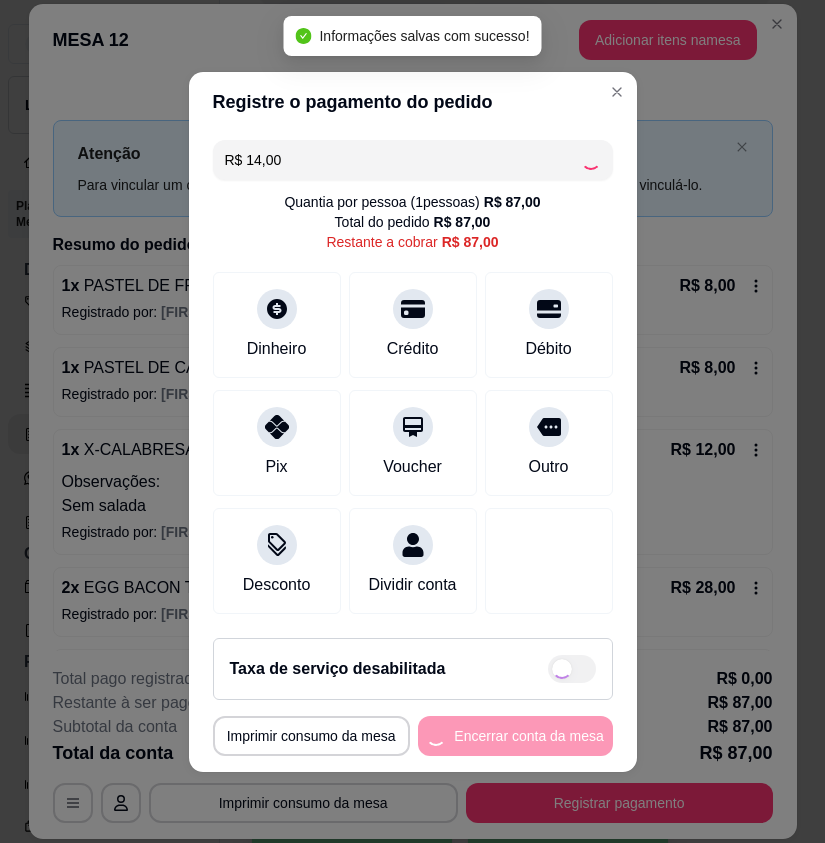 type on "R$ 73,00" 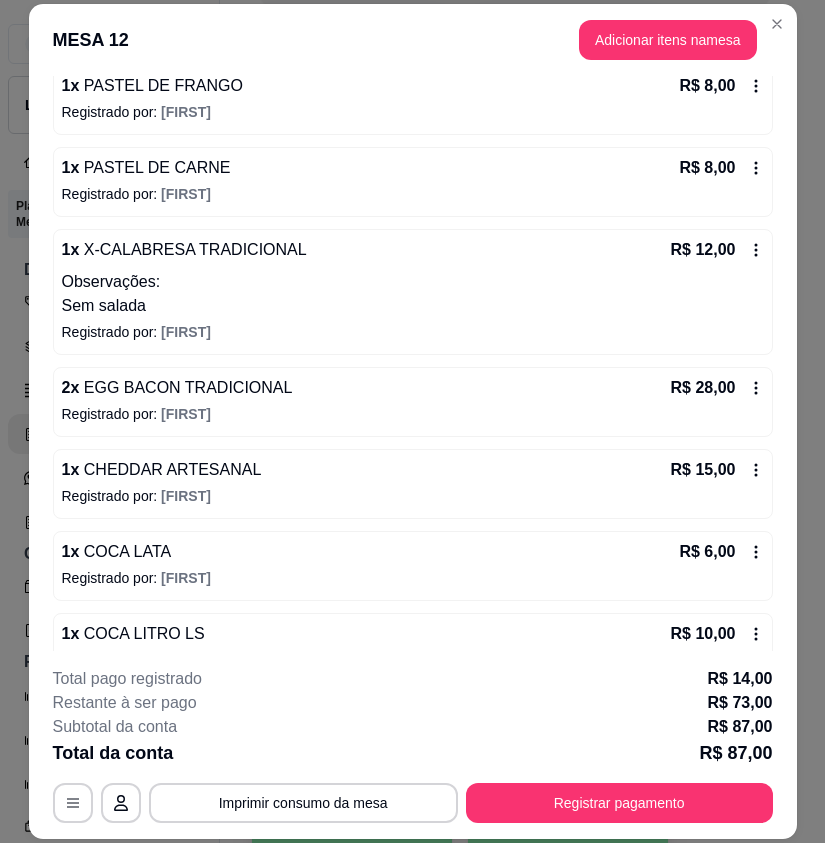 scroll, scrollTop: 240, scrollLeft: 0, axis: vertical 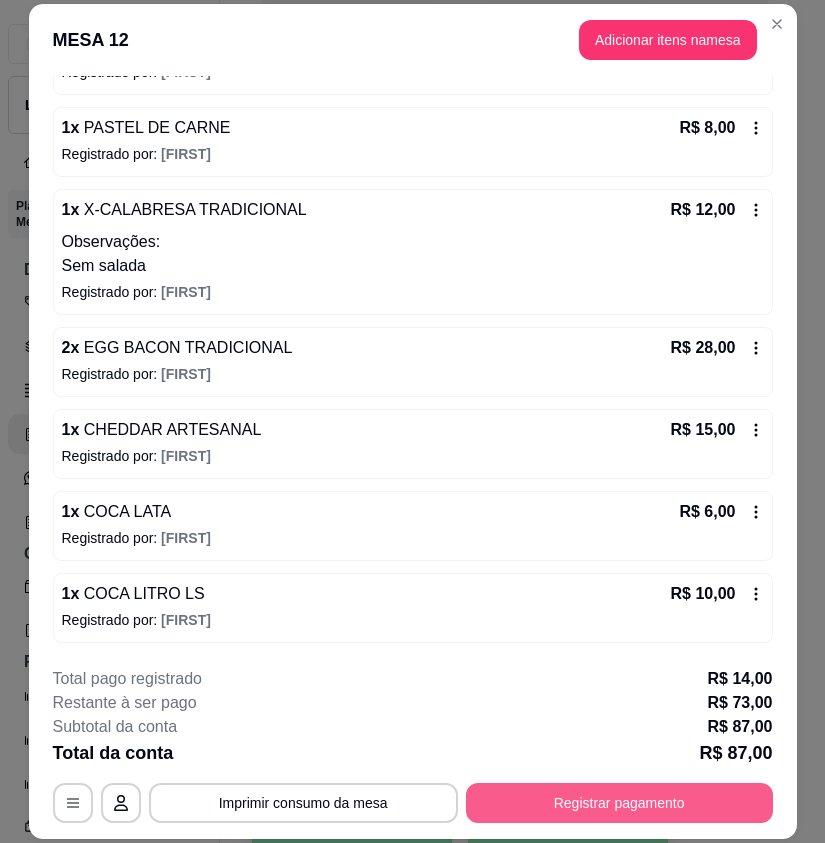 click on "Registrar pagamento" at bounding box center [619, 803] 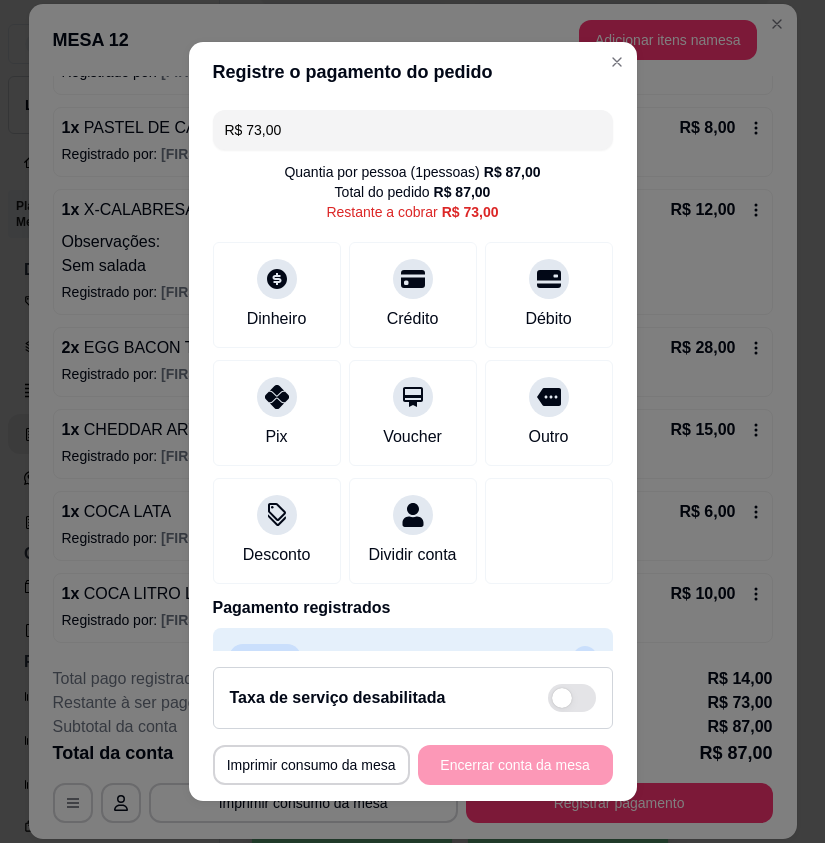 drag, startPoint x: 280, startPoint y: 132, endPoint x: 206, endPoint y: 134, distance: 74.02702 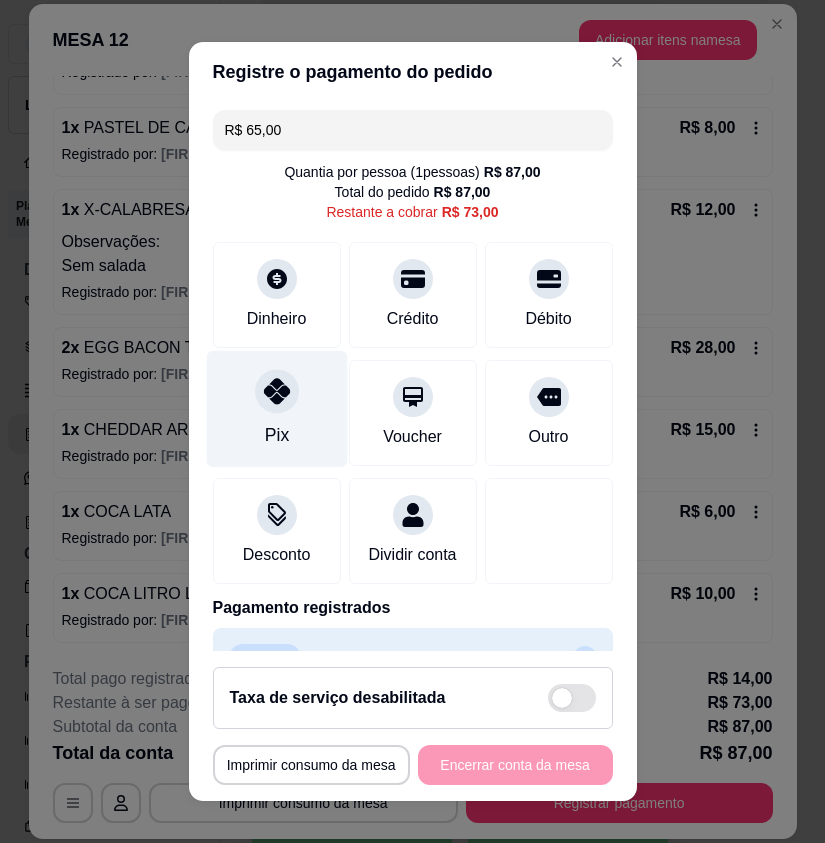click on "Pix" at bounding box center [276, 409] 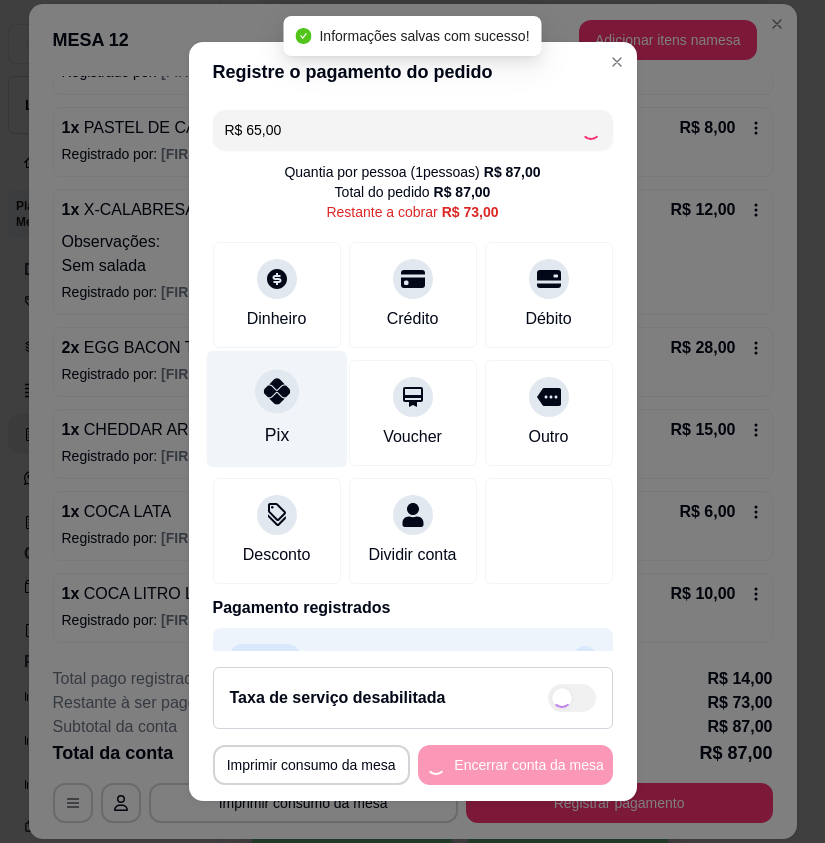 type on "R$ 8,00" 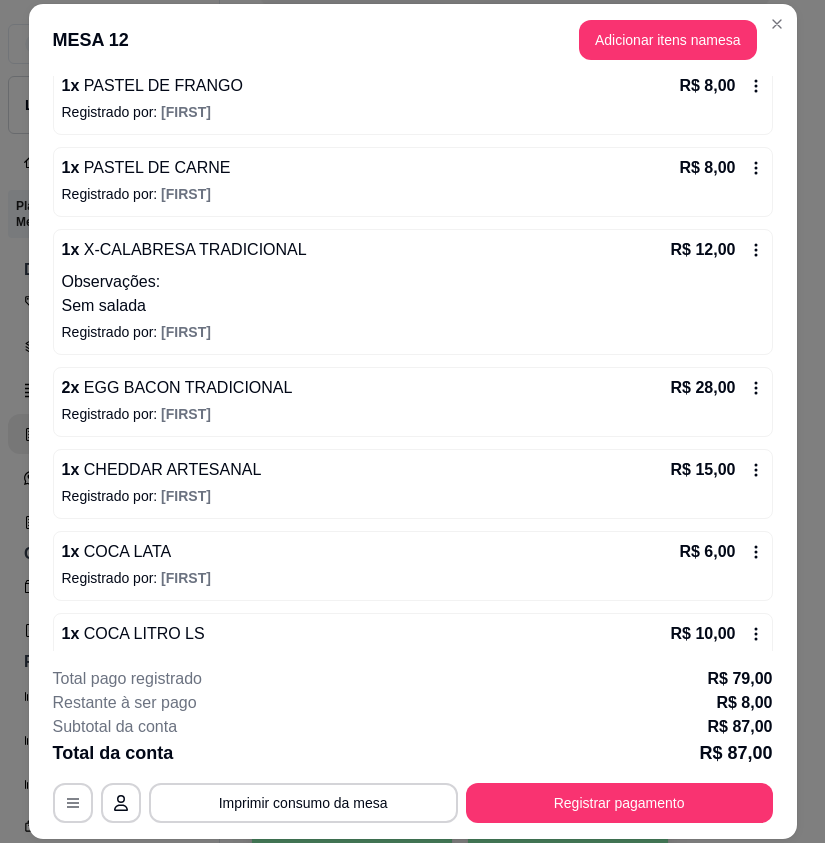 scroll, scrollTop: 240, scrollLeft: 0, axis: vertical 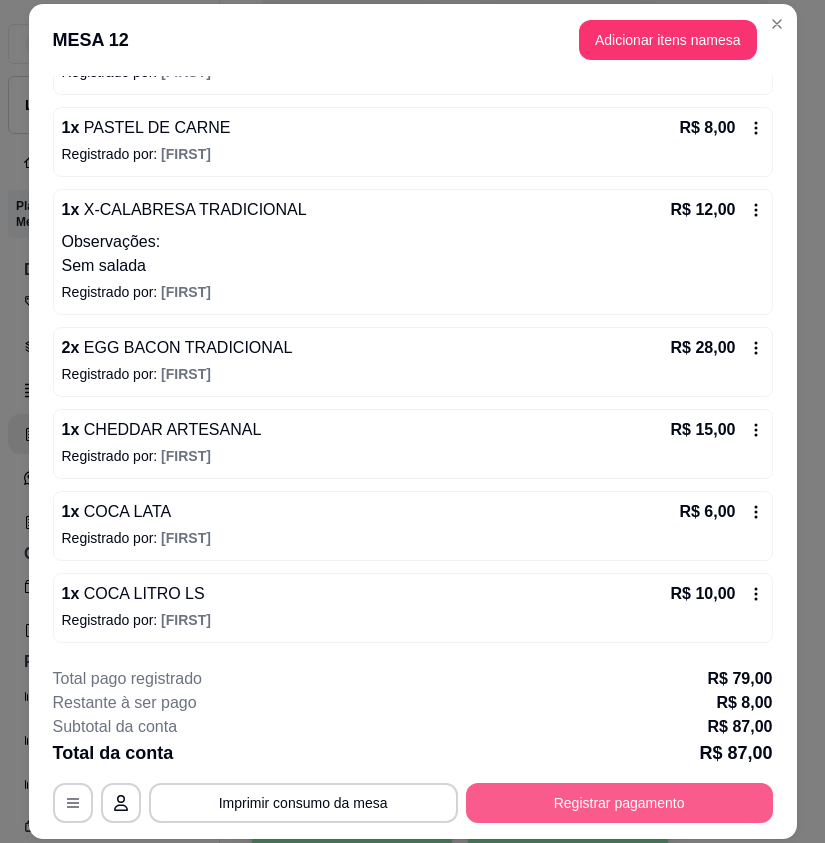 click on "Registrar pagamento" at bounding box center [619, 803] 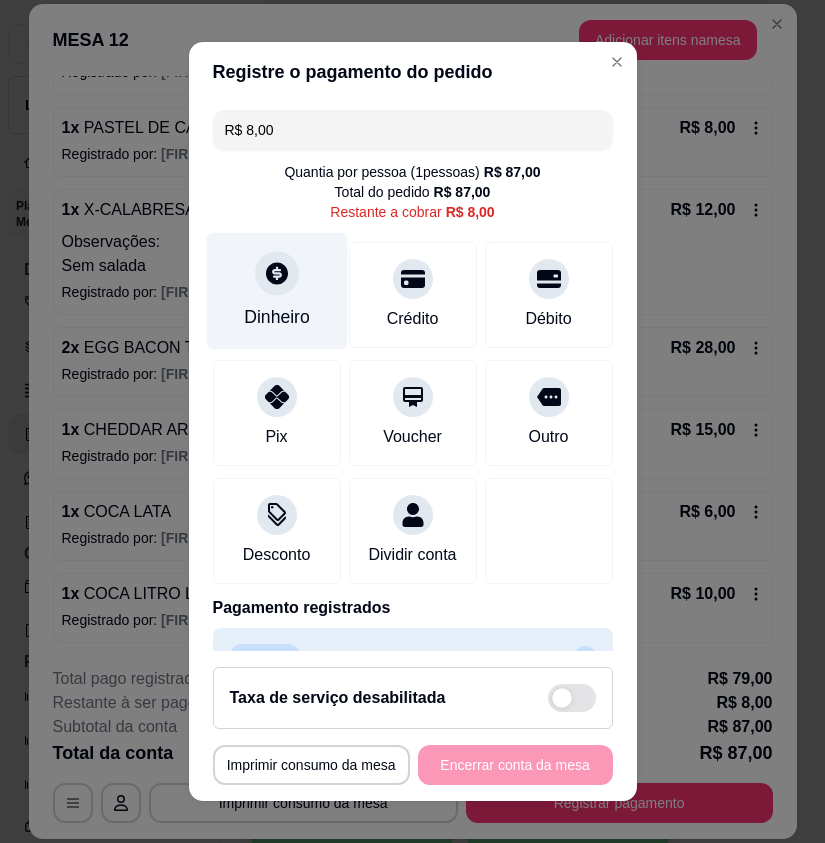 click on "Dinheiro" at bounding box center [276, 291] 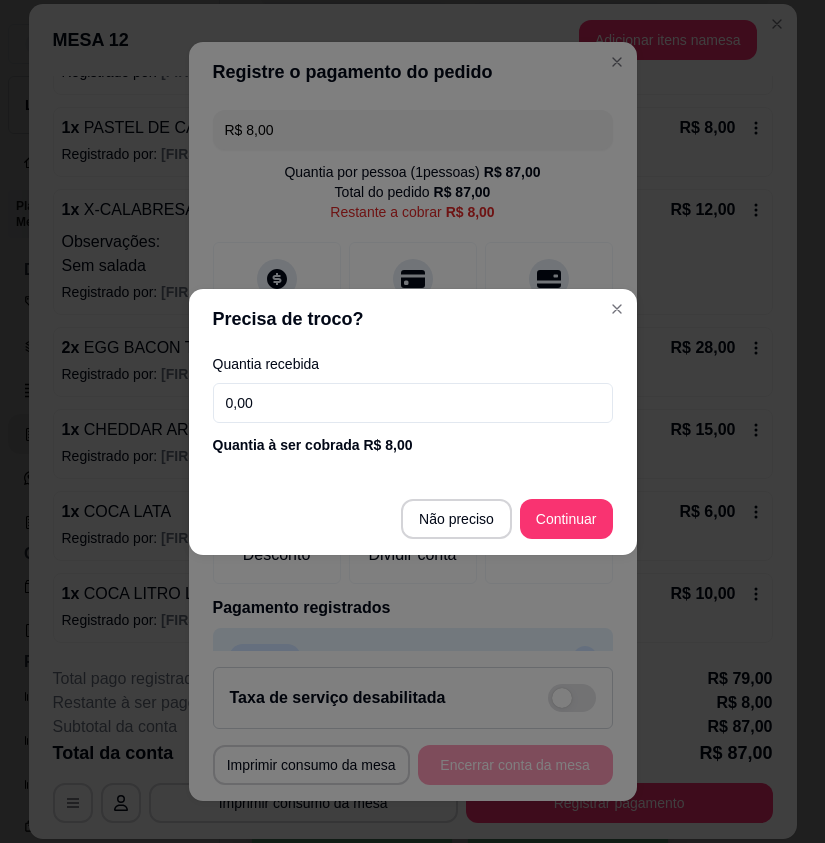 click on "0,00" at bounding box center (413, 403) 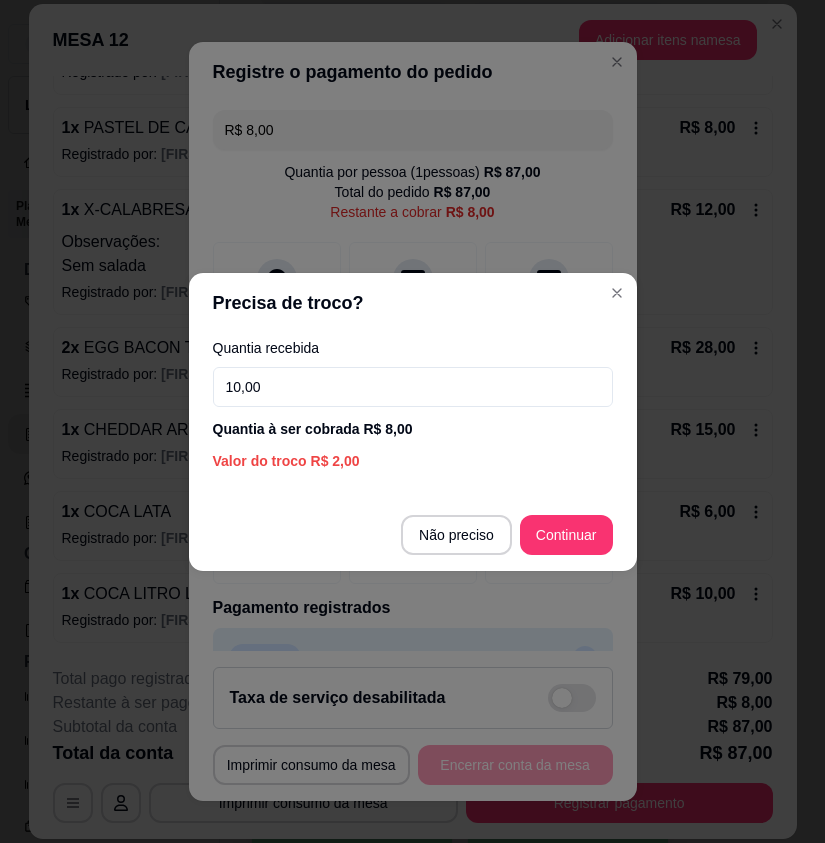 type on "10,00" 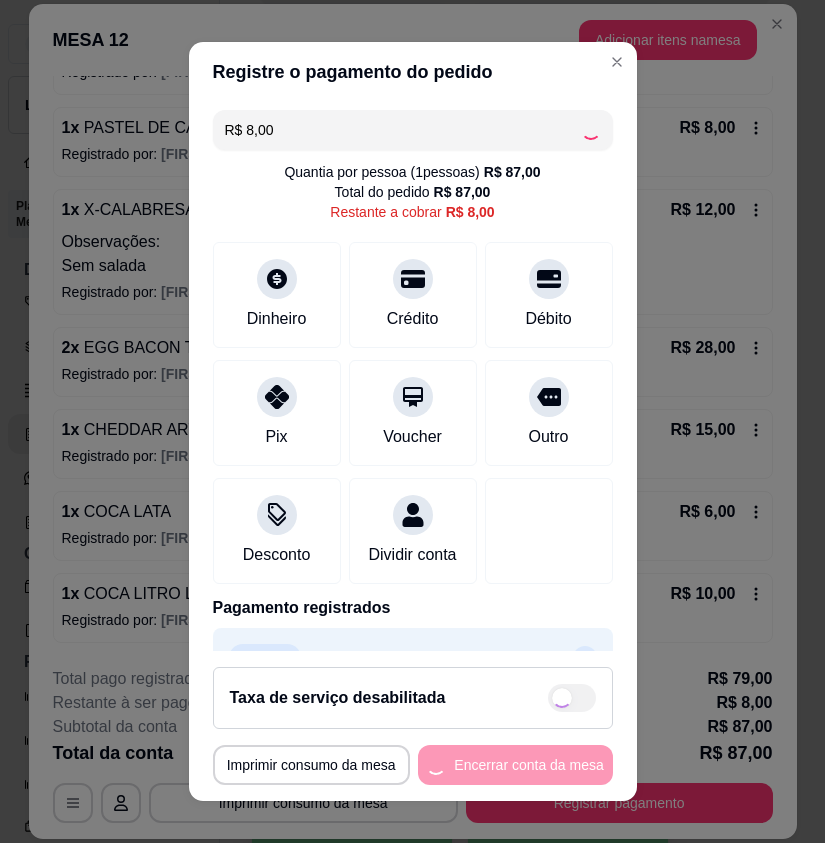 type on "R$ 0,00" 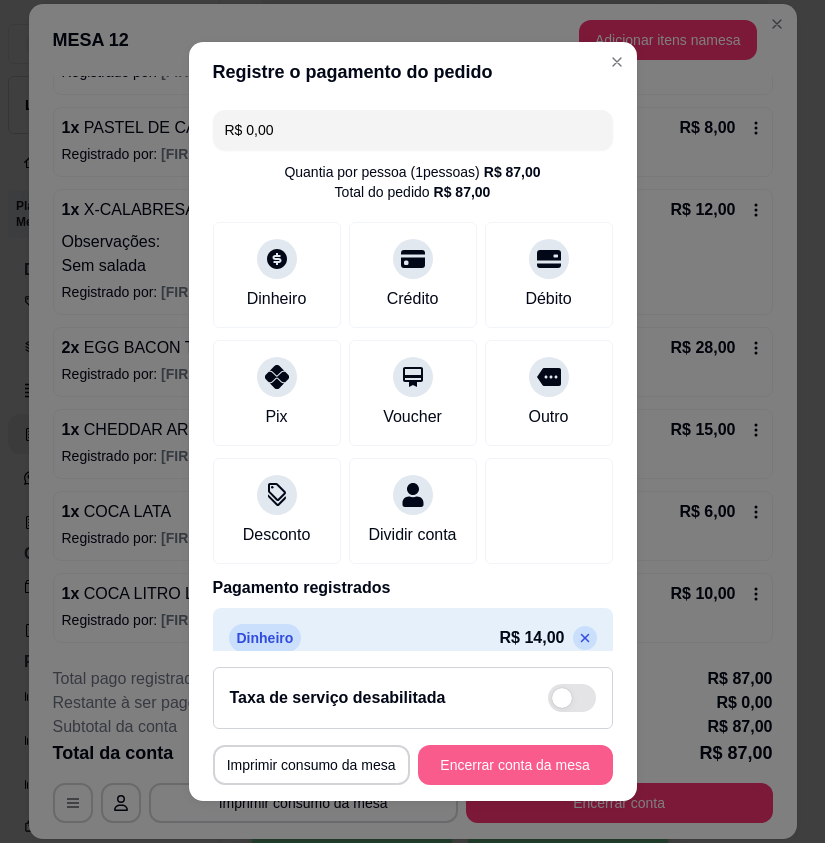 click on "Encerrar conta da mesa" at bounding box center [515, 765] 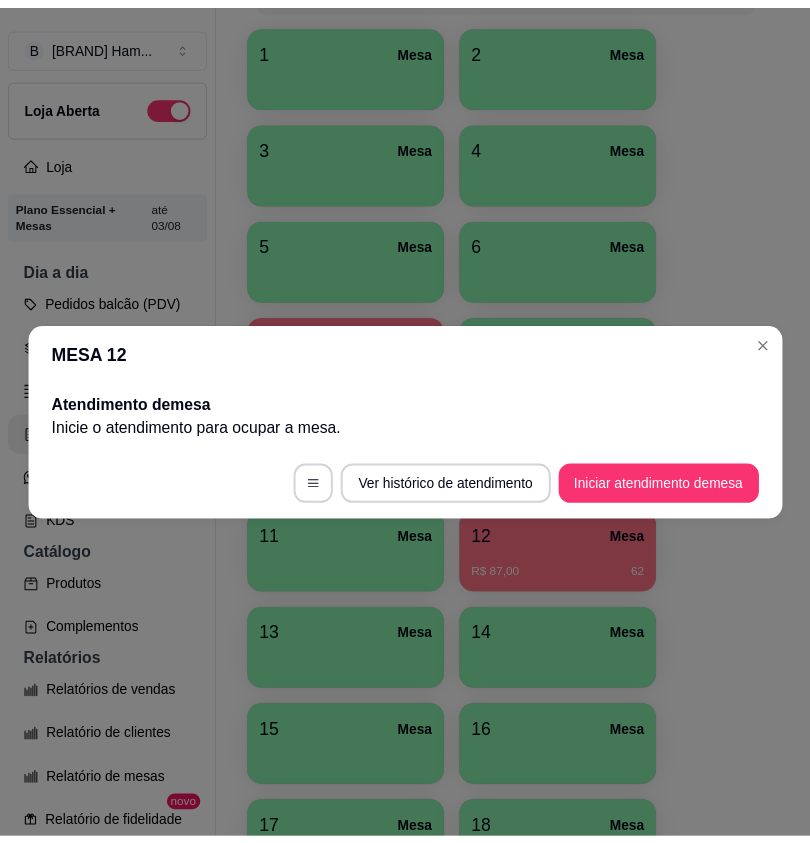 scroll, scrollTop: 0, scrollLeft: 0, axis: both 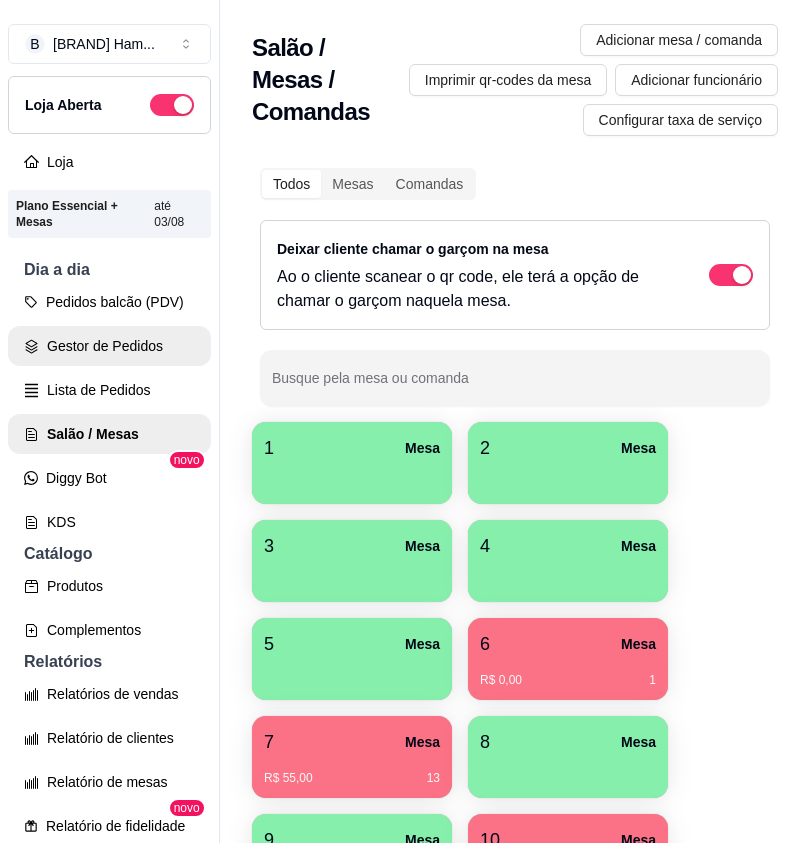 click on "Gestor de Pedidos" at bounding box center (109, 346) 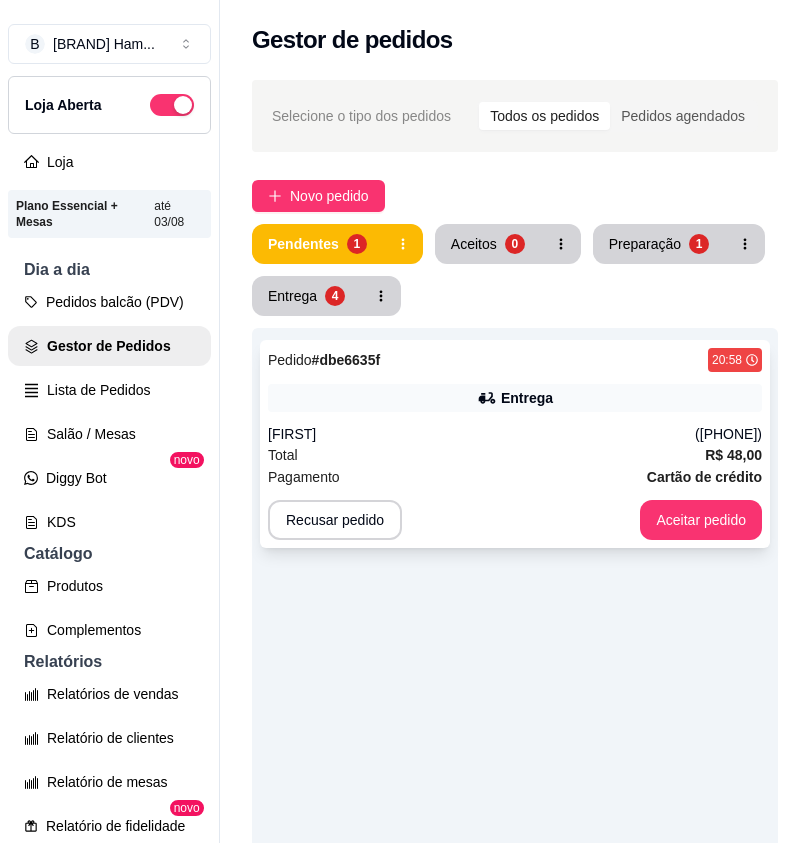 click on "Entrega" at bounding box center (515, 398) 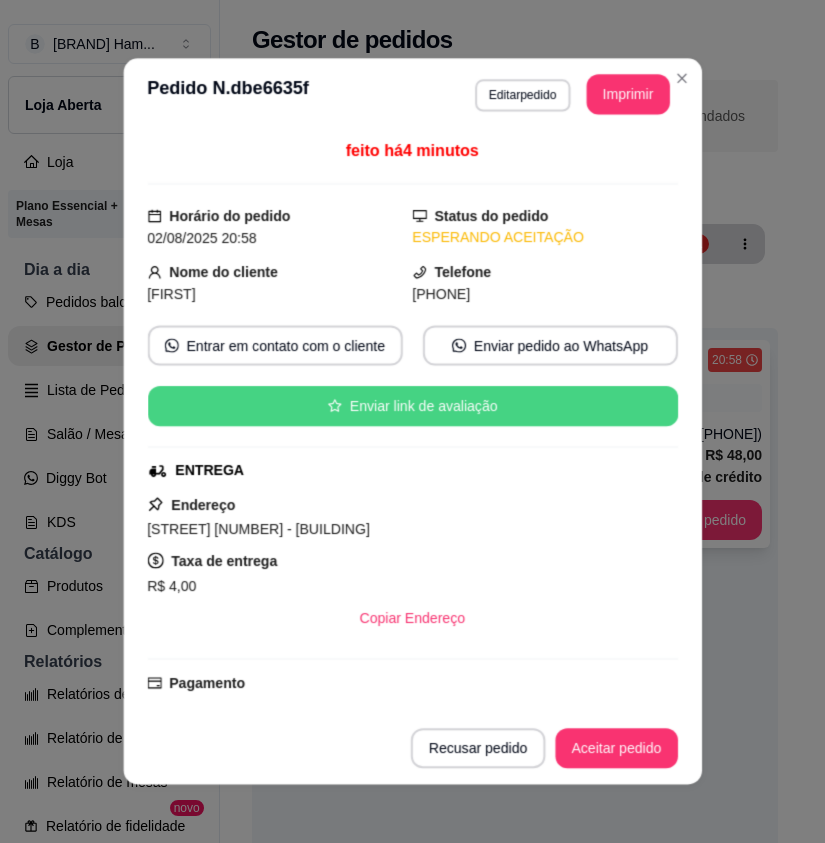 scroll, scrollTop: 500, scrollLeft: 0, axis: vertical 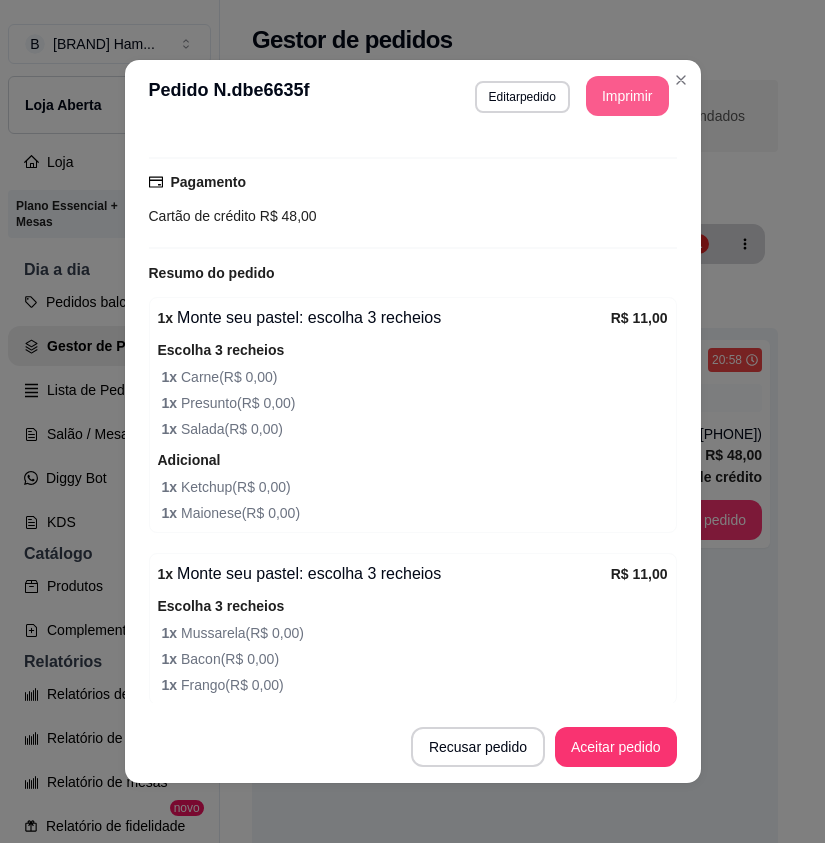 click on "Imprimir" at bounding box center (627, 96) 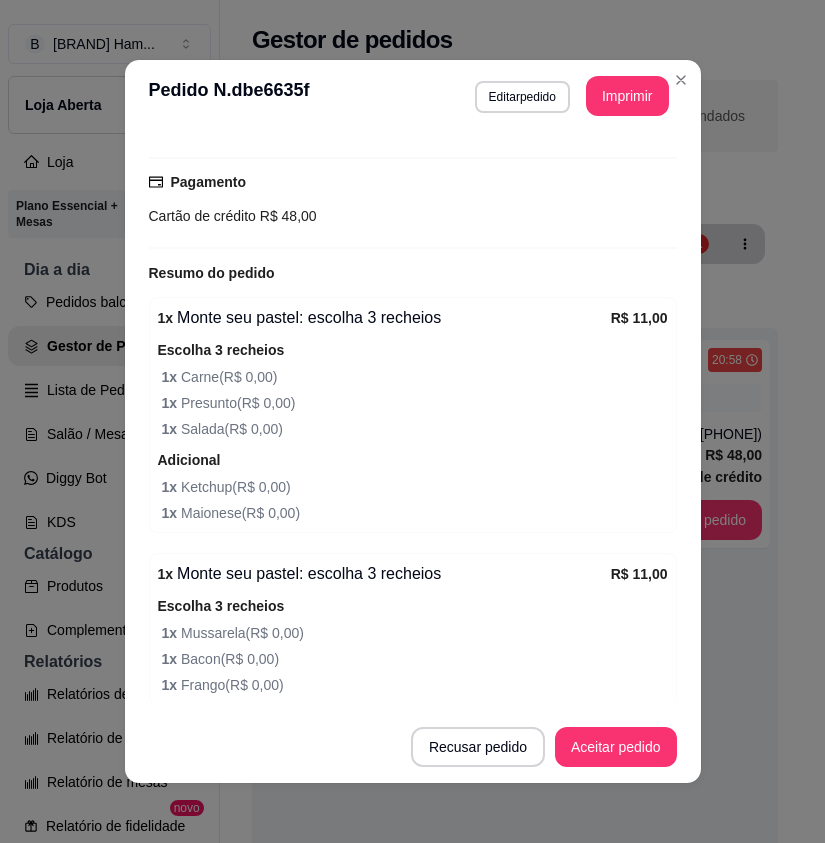 scroll, scrollTop: 0, scrollLeft: 0, axis: both 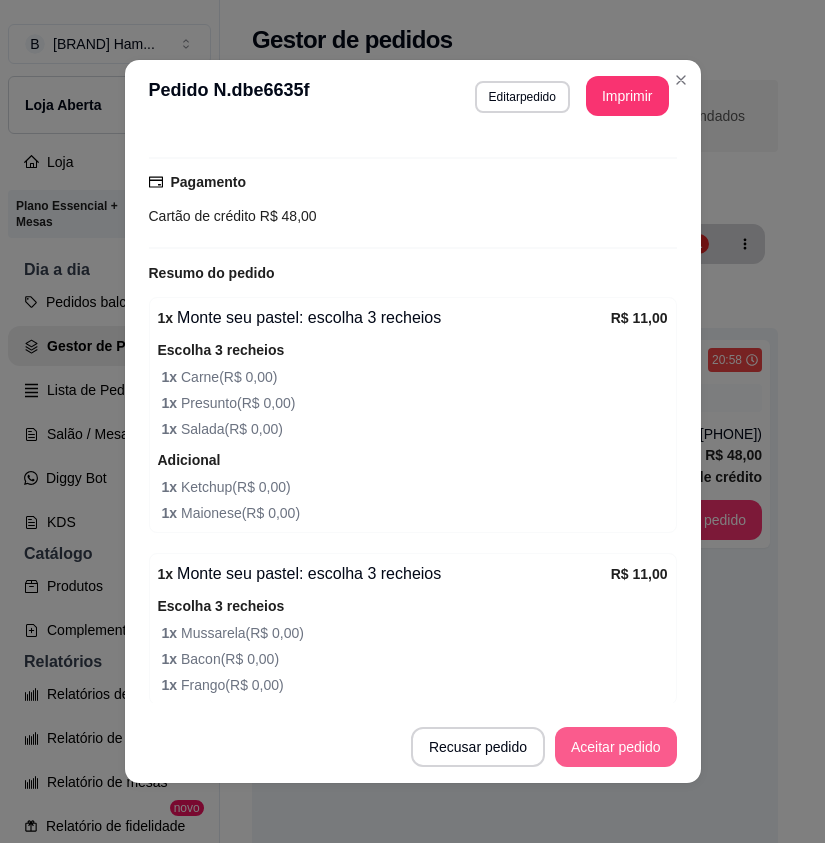 click on "Aceitar pedido" at bounding box center (616, 747) 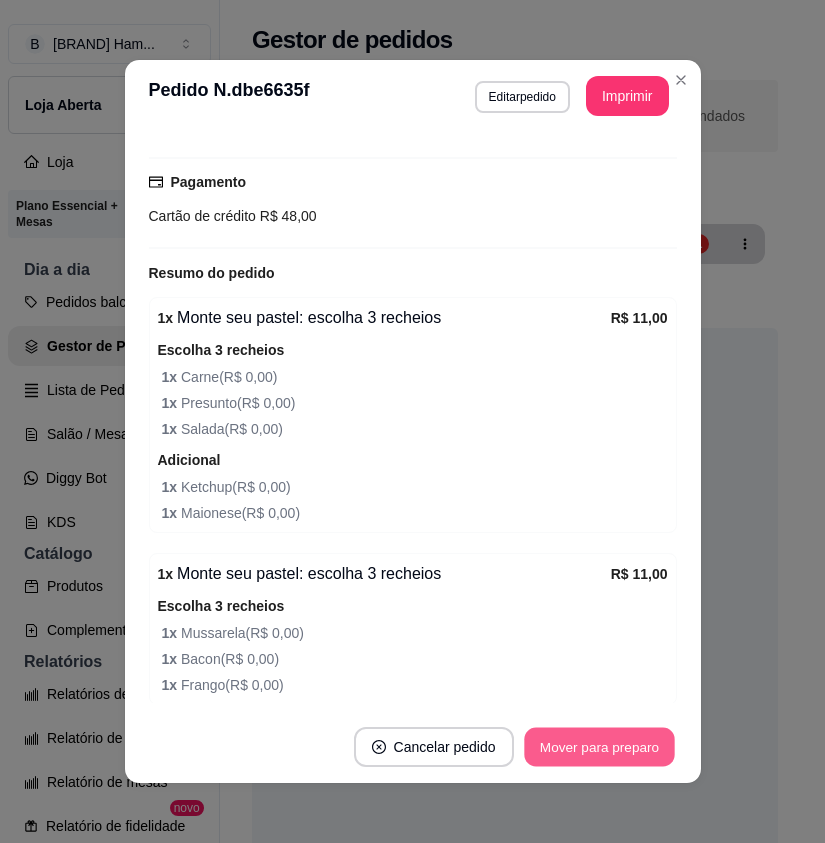 click on "Mover para preparo" at bounding box center [599, 747] 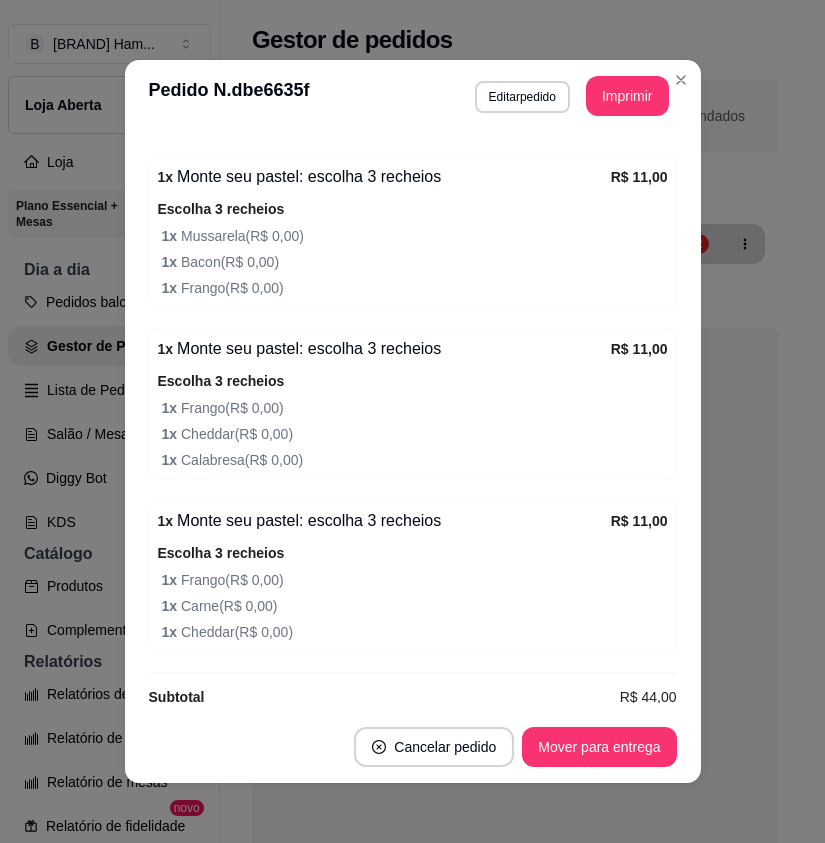 scroll, scrollTop: 924, scrollLeft: 0, axis: vertical 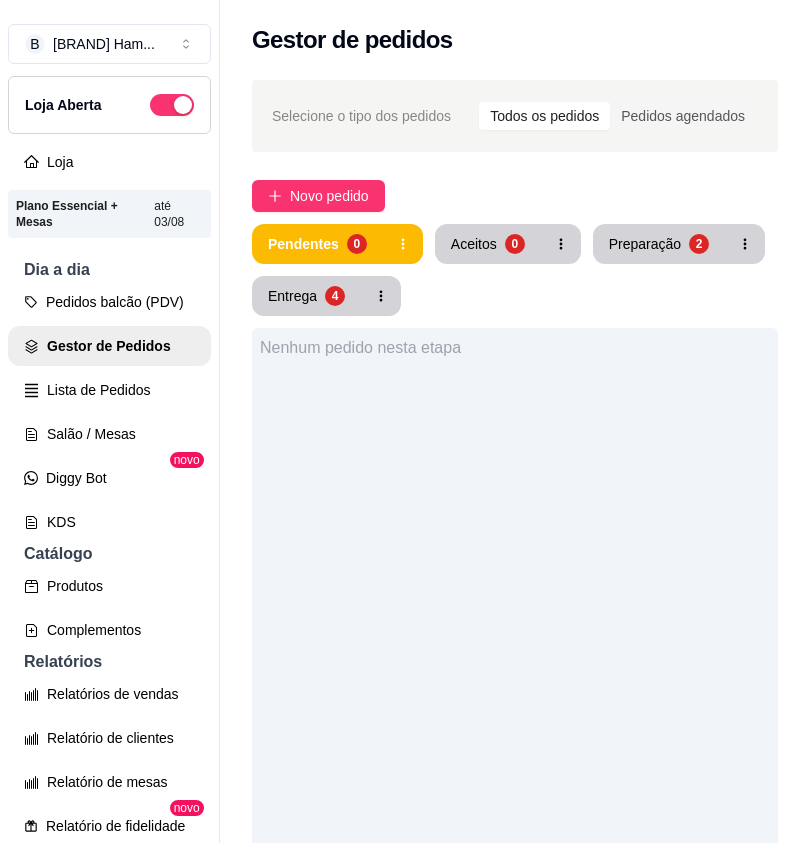 click on "Aceitos 0" at bounding box center (488, 244) 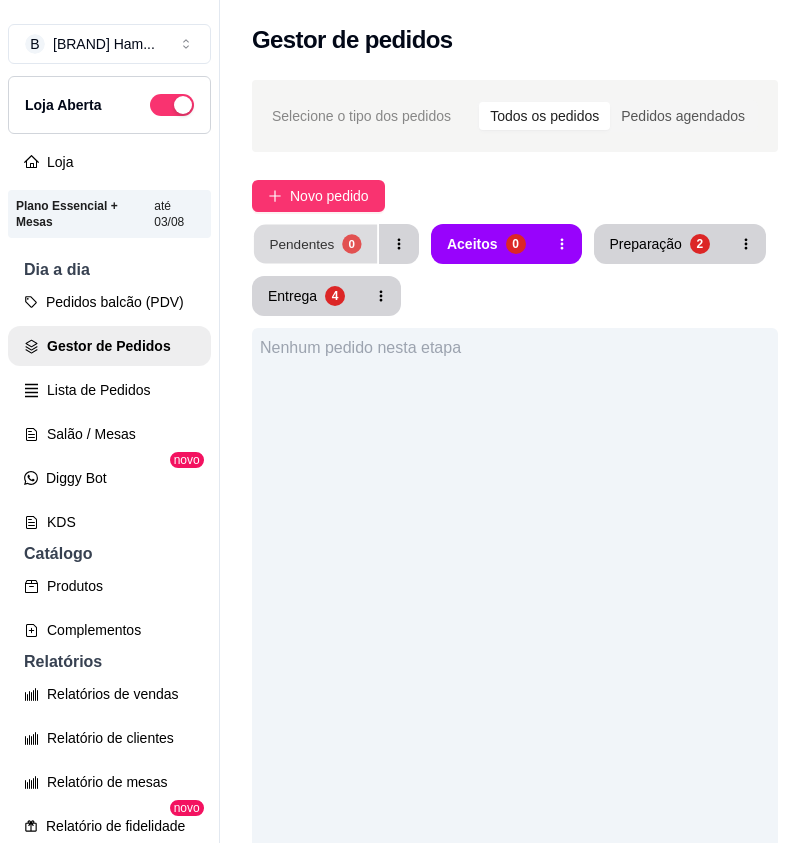 click on "Pendentes 0" at bounding box center [315, 244] 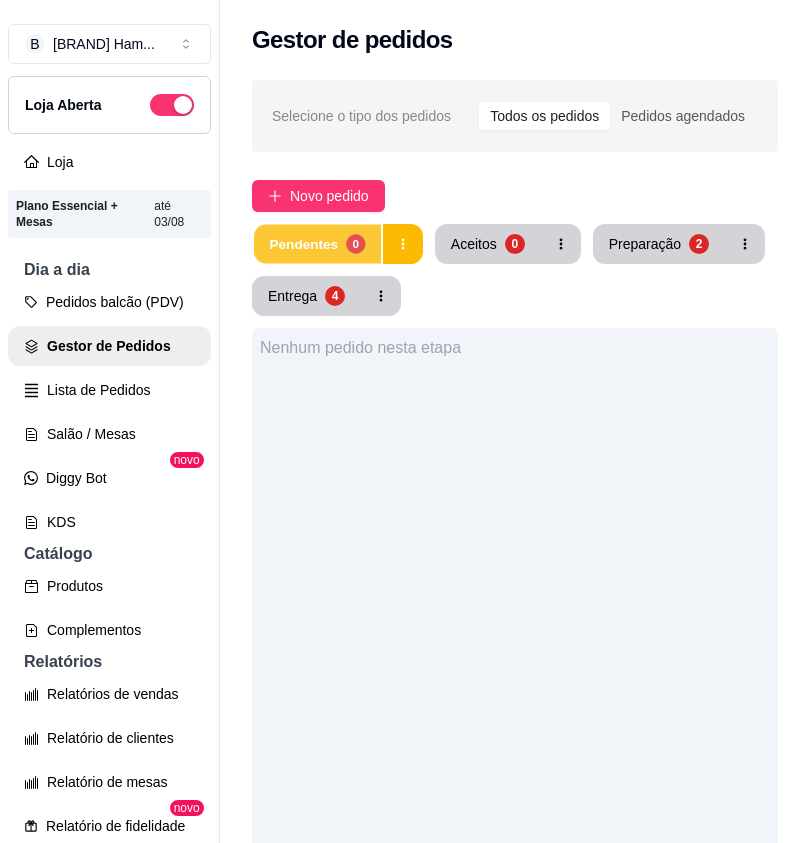 click on "0" at bounding box center [355, 243] 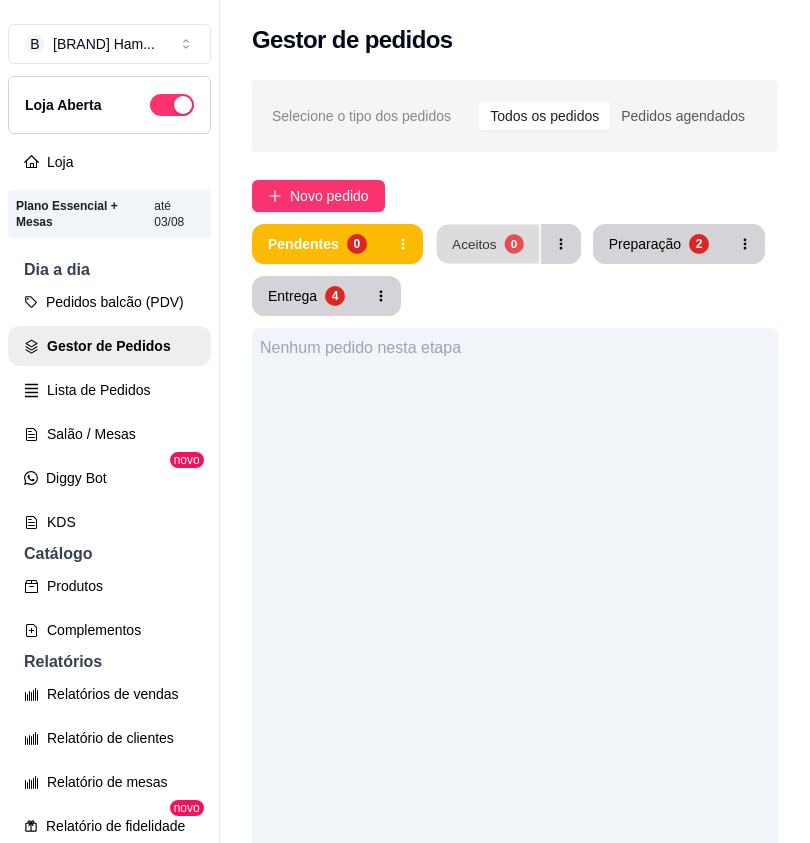 click on "Aceitos 0" at bounding box center (487, 244) 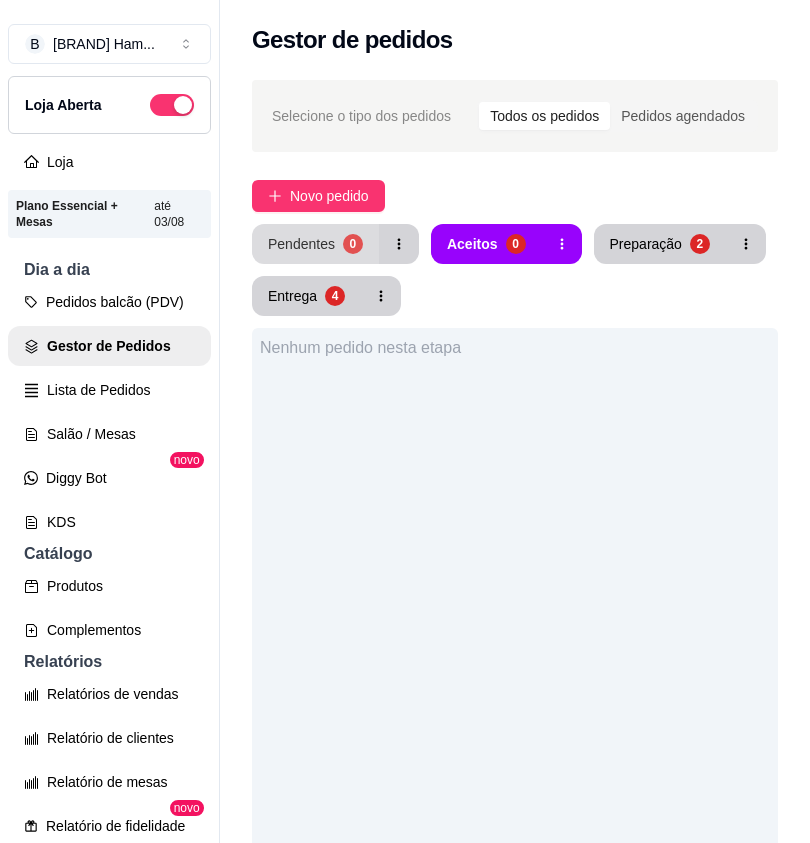 click on "0" at bounding box center (353, 244) 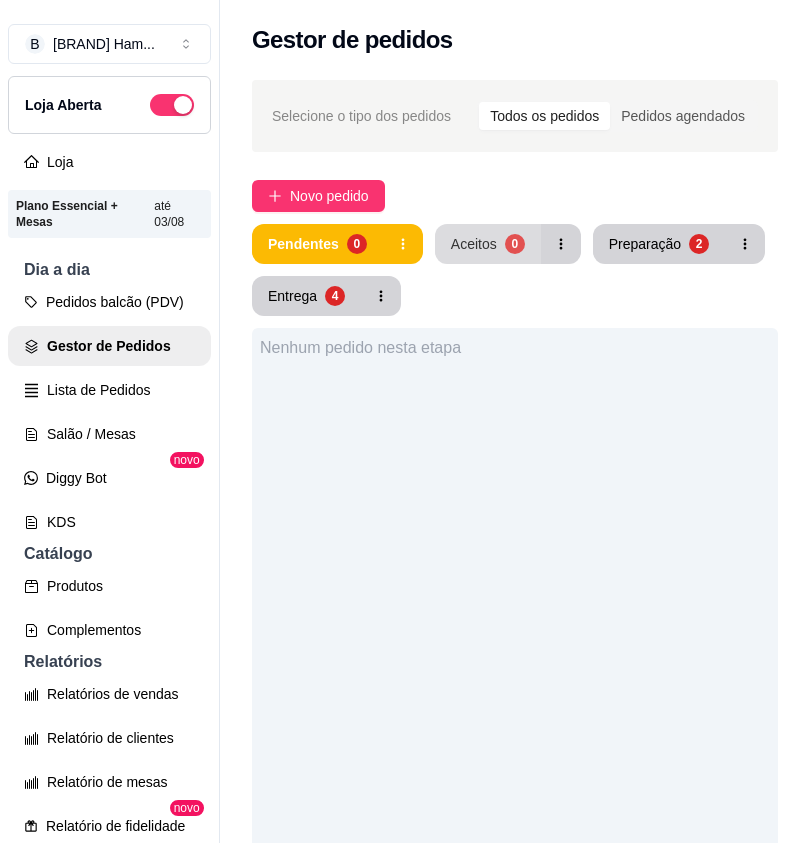 click on "Aceitos" at bounding box center (474, 244) 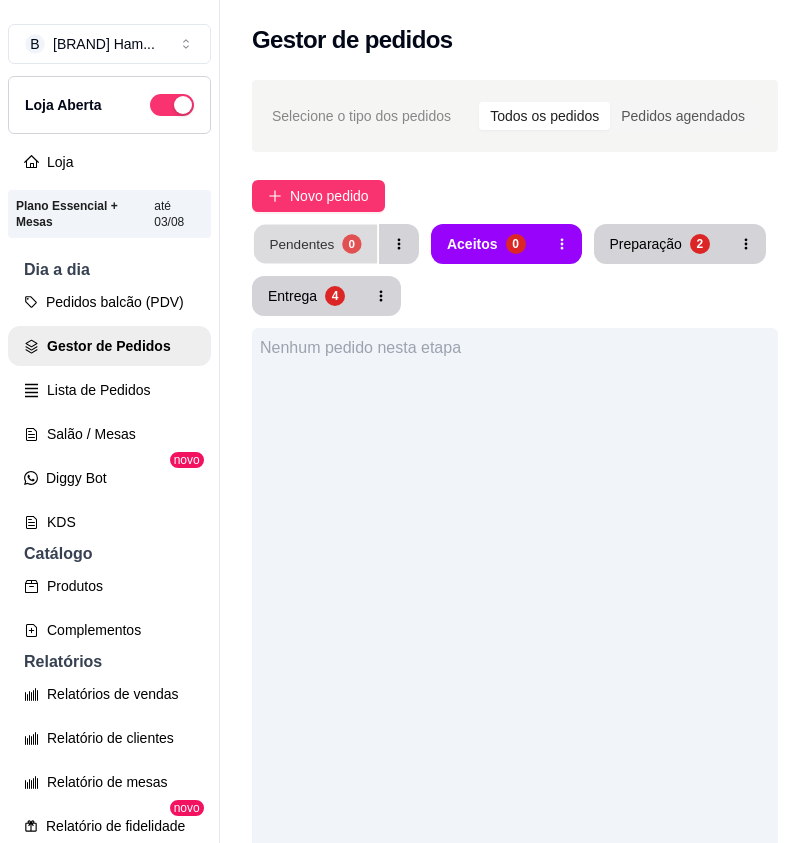 click on "Pendentes" at bounding box center (301, 243) 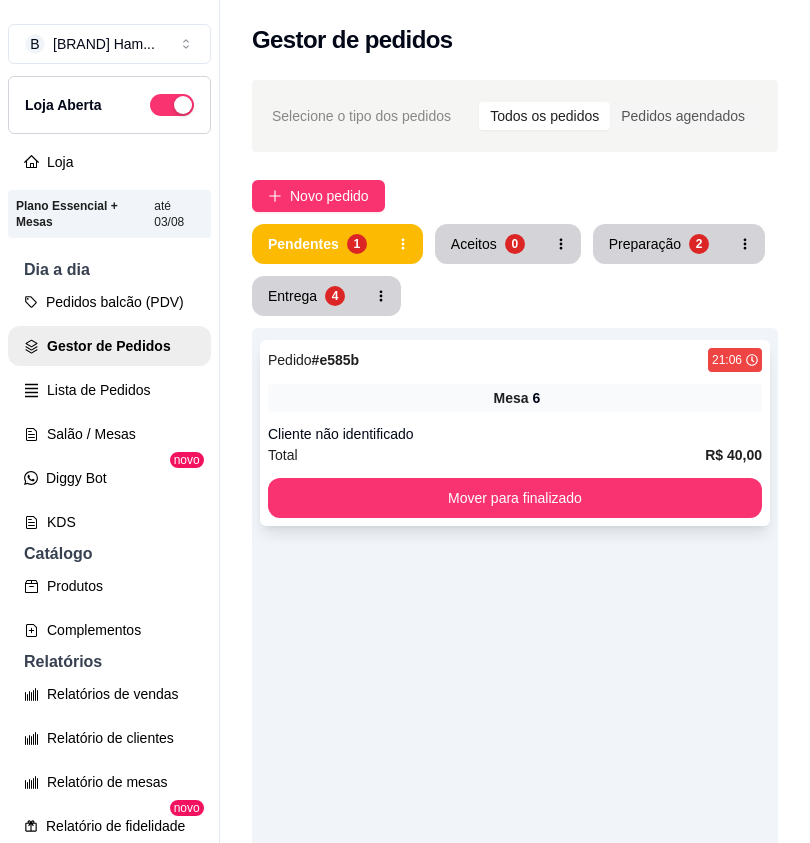 click on "Cliente não identificado" at bounding box center [515, 434] 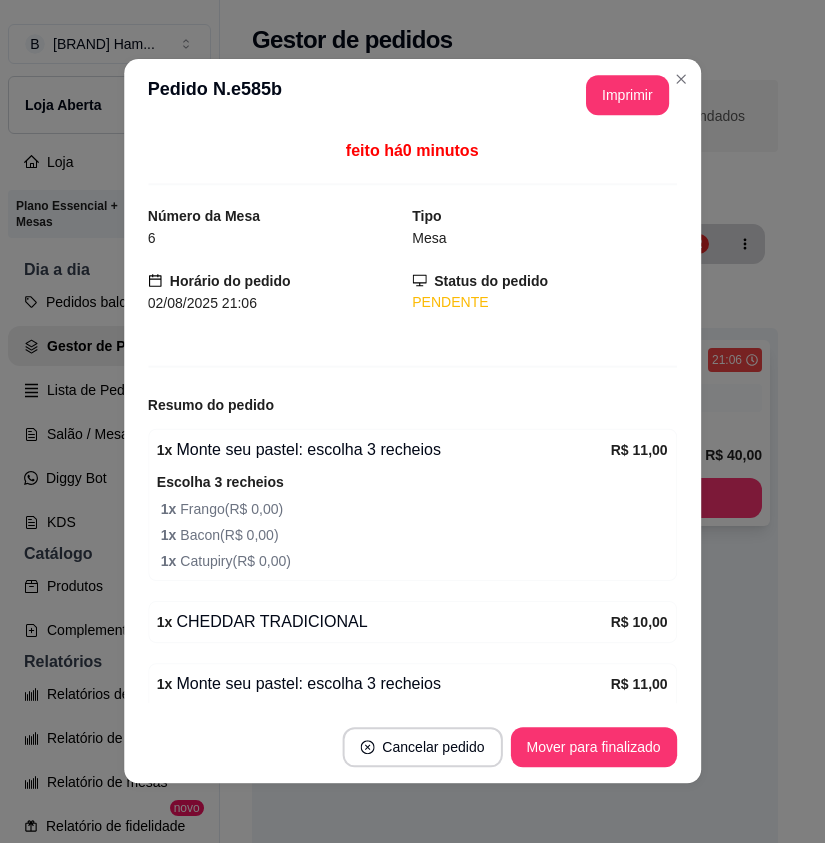 scroll, scrollTop: 336, scrollLeft: 0, axis: vertical 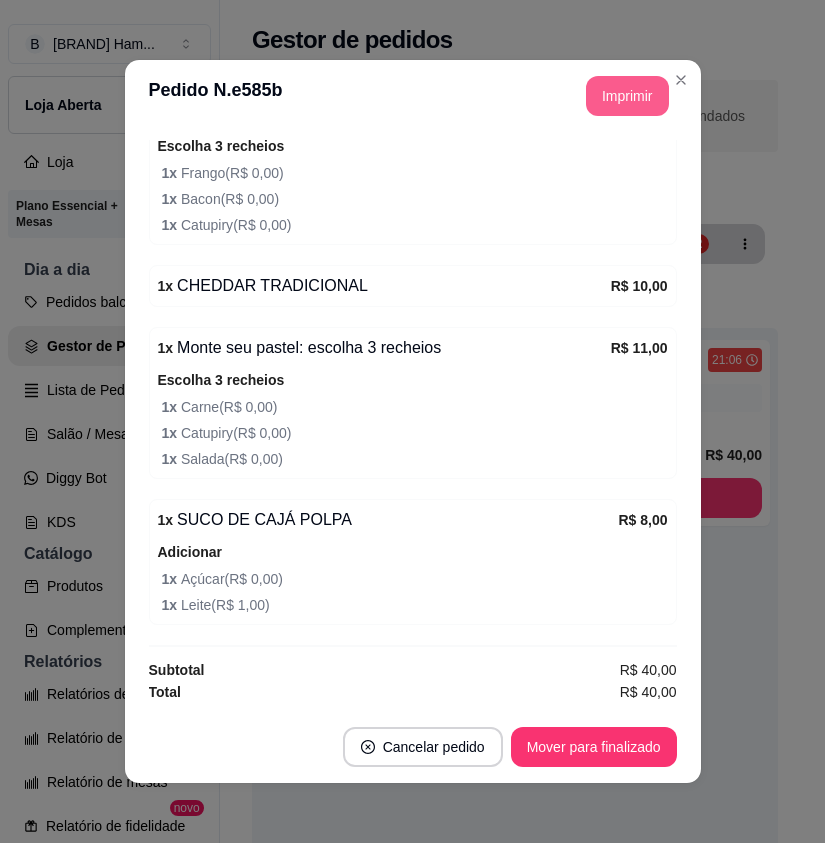 click on "Imprimir" at bounding box center [627, 96] 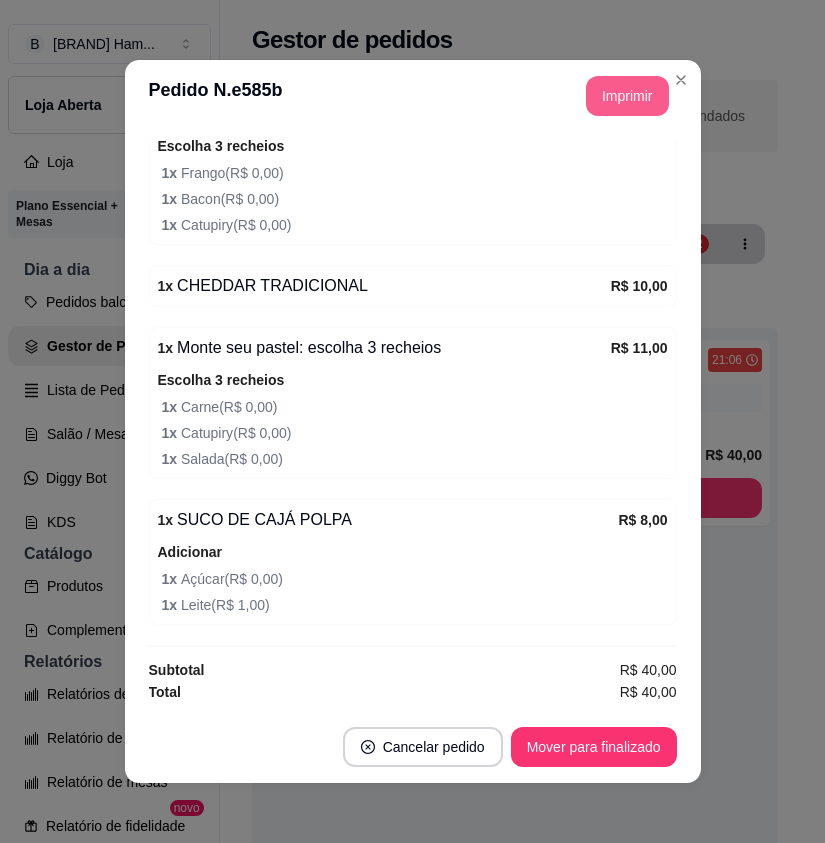 scroll, scrollTop: 0, scrollLeft: 0, axis: both 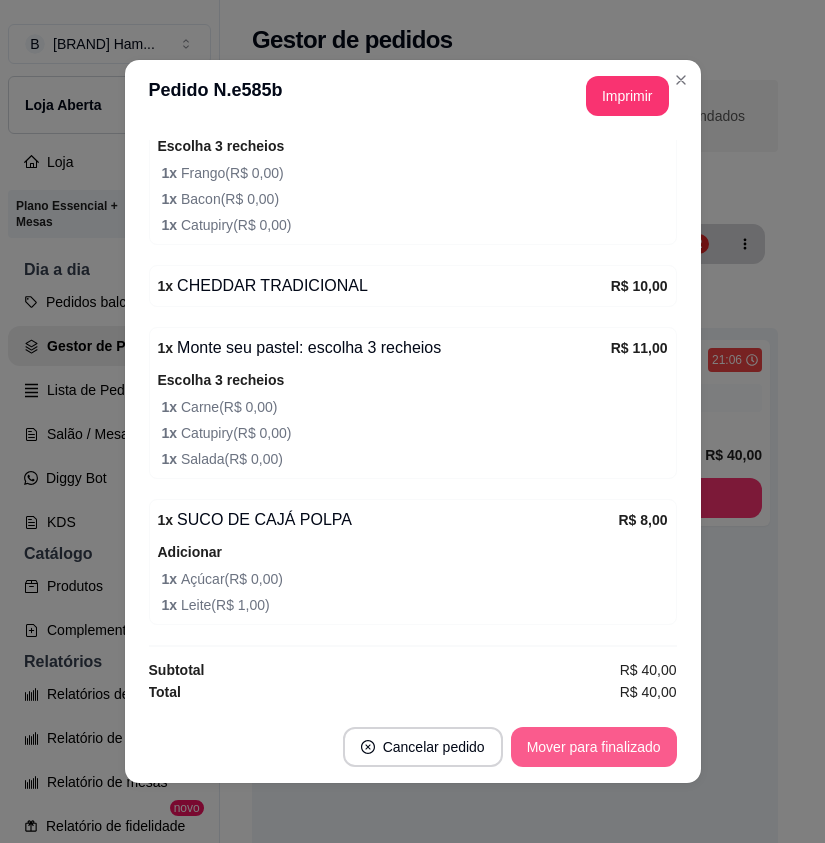 click on "Mover para finalizado" at bounding box center [594, 747] 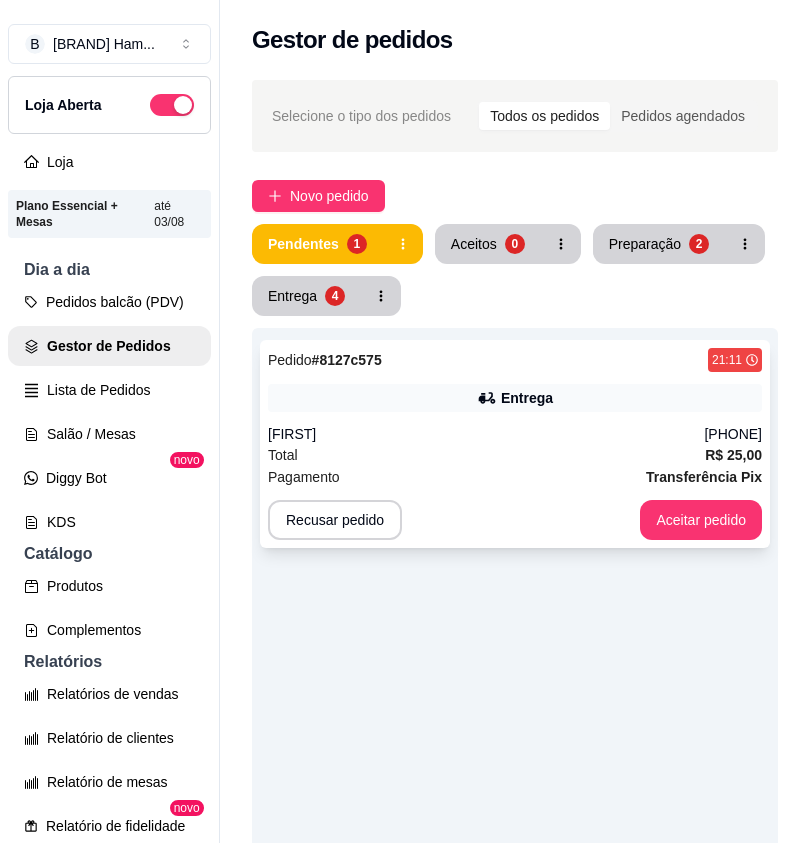 click on "Julimar" at bounding box center (486, 434) 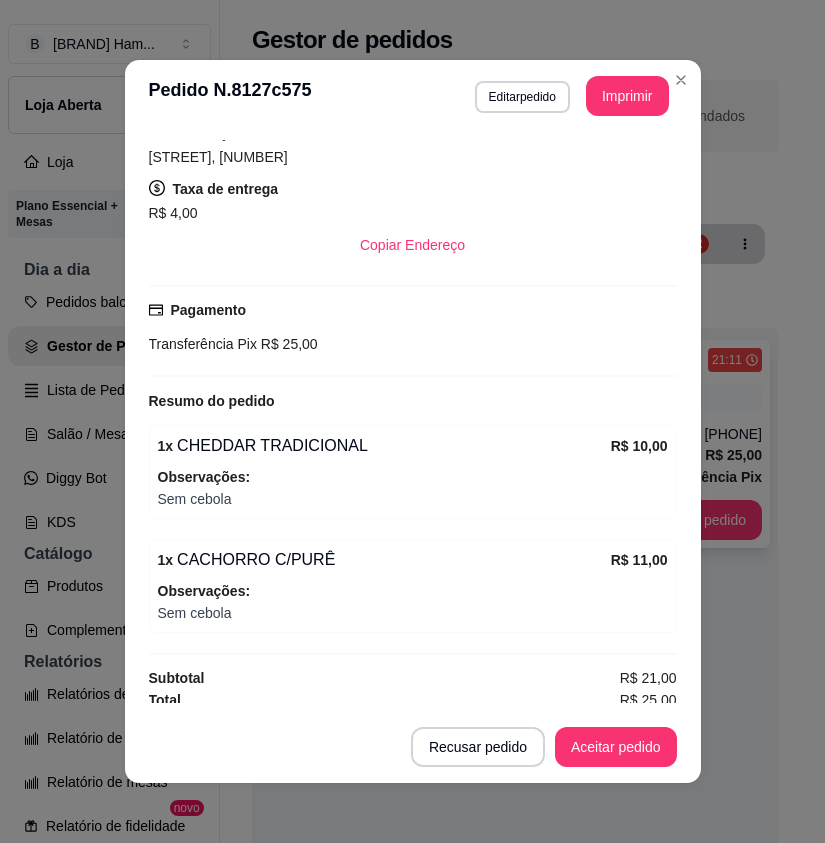 scroll, scrollTop: 380, scrollLeft: 0, axis: vertical 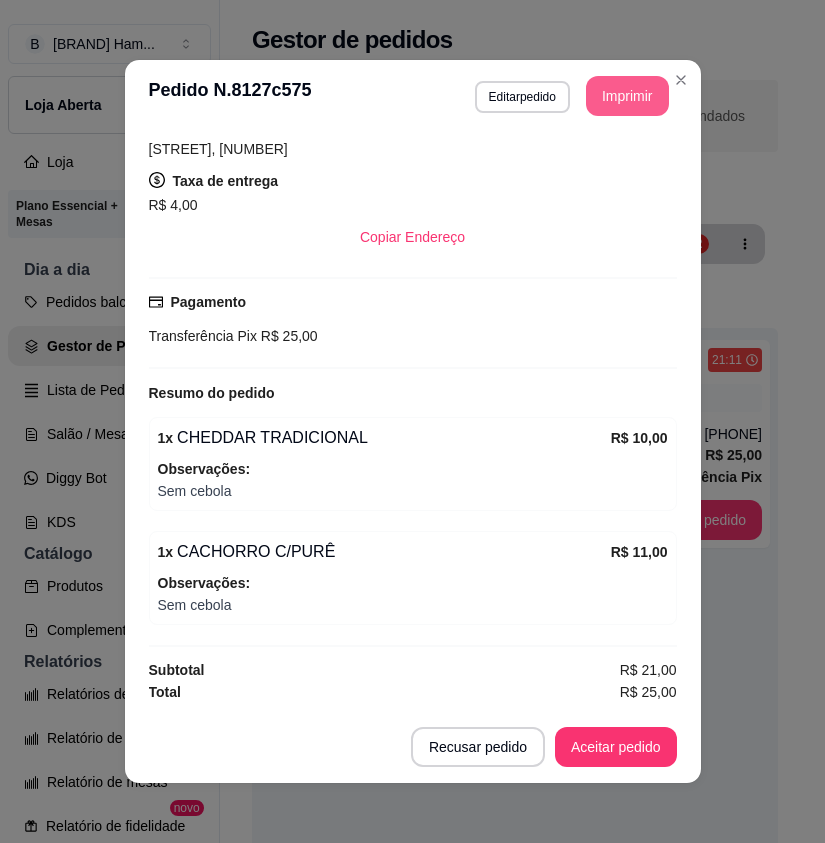 click on "Imprimir" at bounding box center [627, 96] 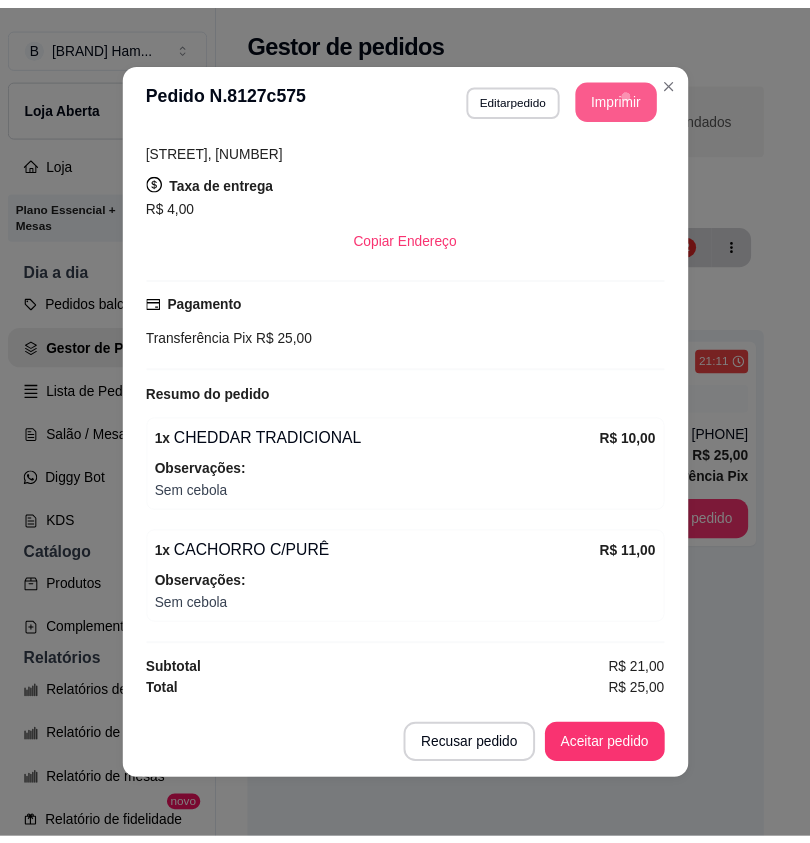 scroll, scrollTop: 0, scrollLeft: 0, axis: both 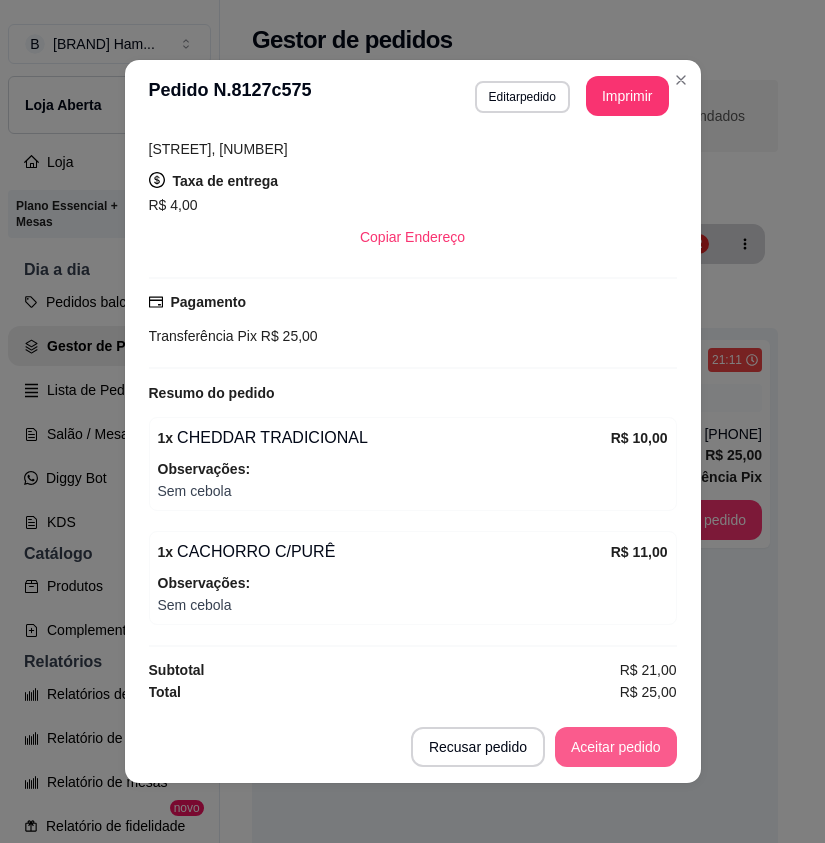 click on "Aceitar pedido" at bounding box center (616, 747) 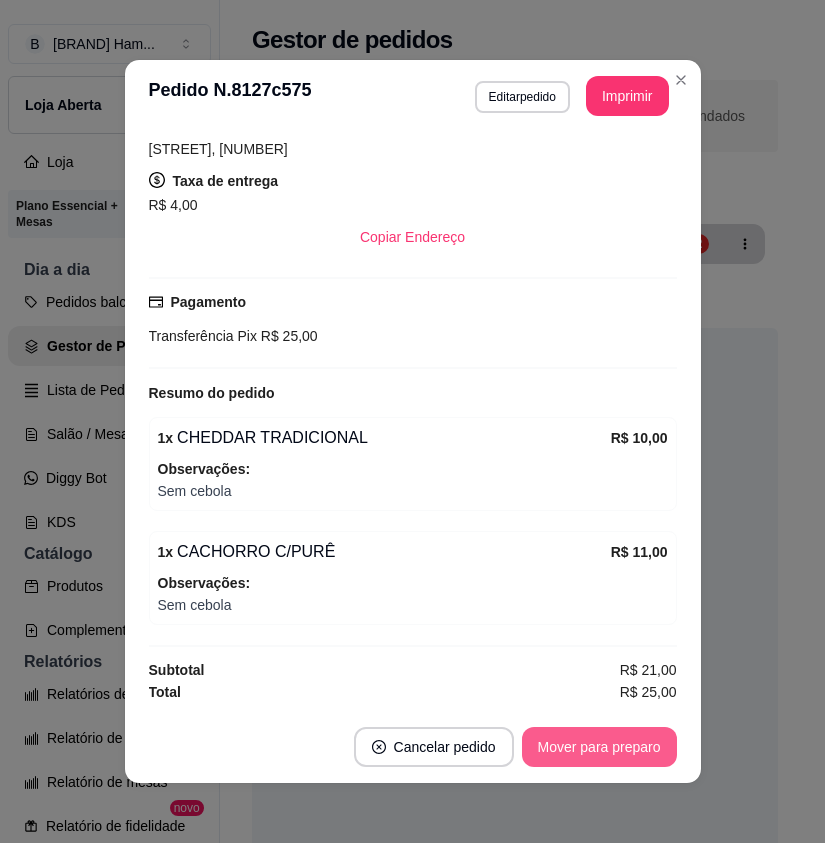 click on "Mover para preparo" at bounding box center [599, 747] 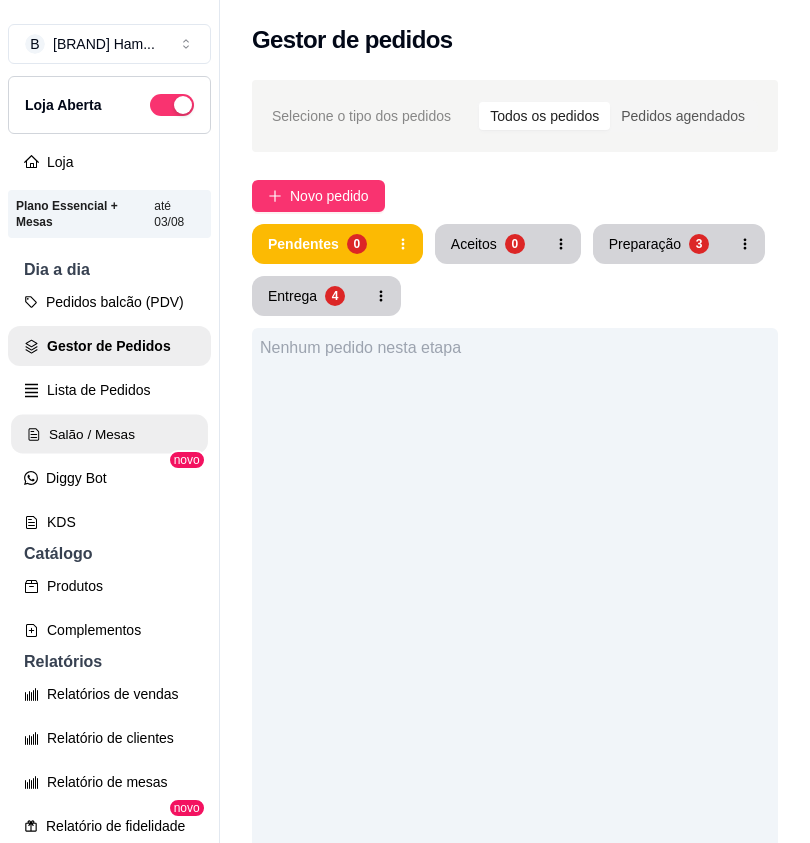 click on "Salão / Mesas" at bounding box center [109, 434] 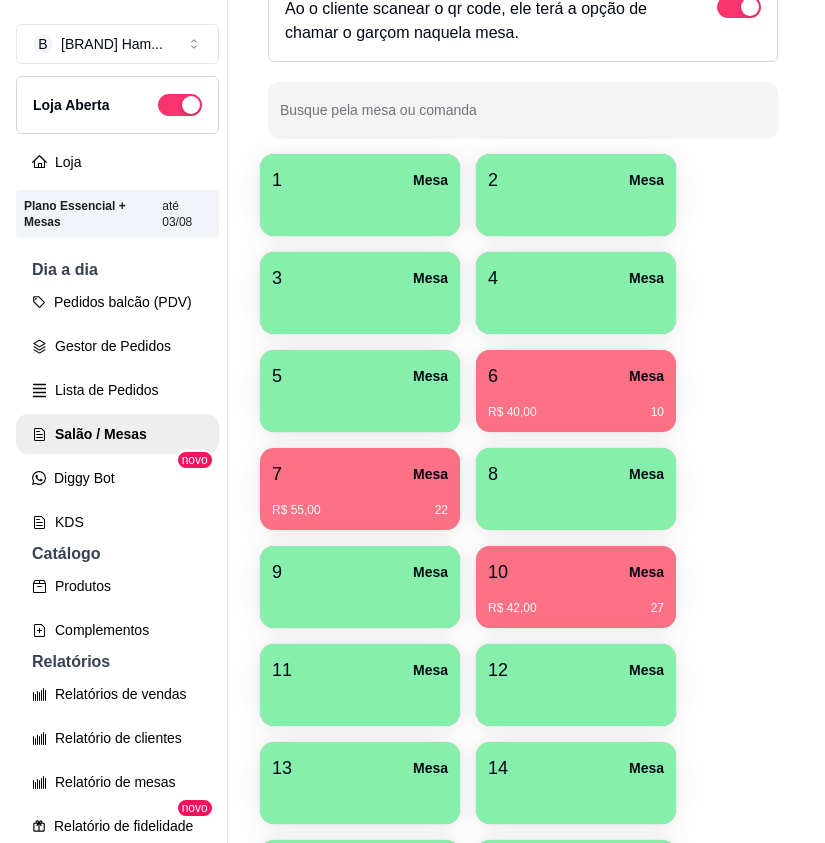 scroll, scrollTop: 300, scrollLeft: 0, axis: vertical 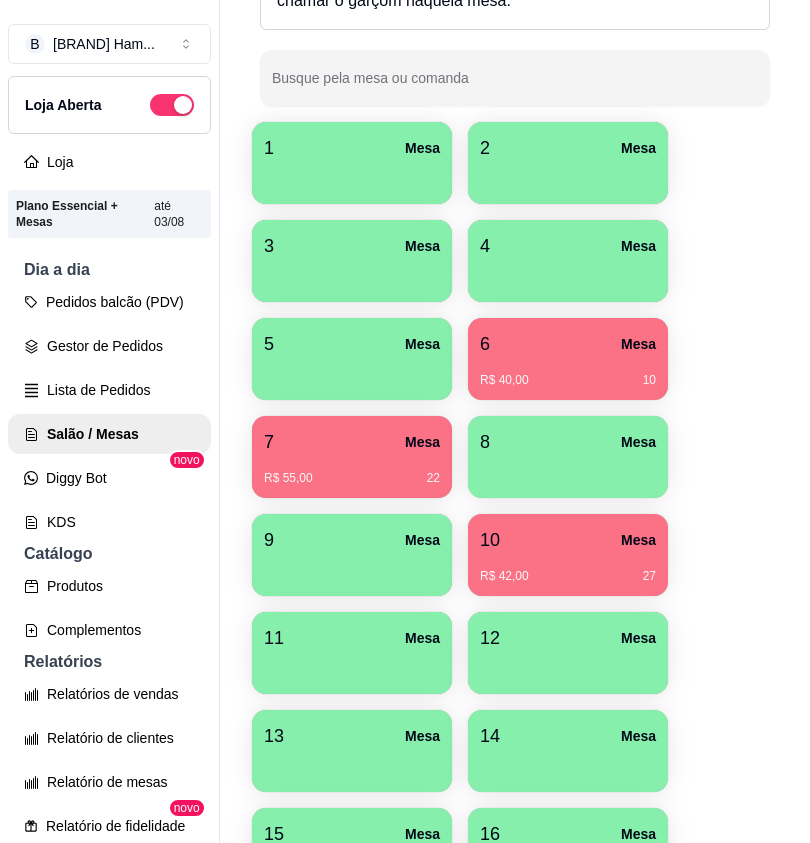 click on "R$ 42,00 27" at bounding box center (568, 576) 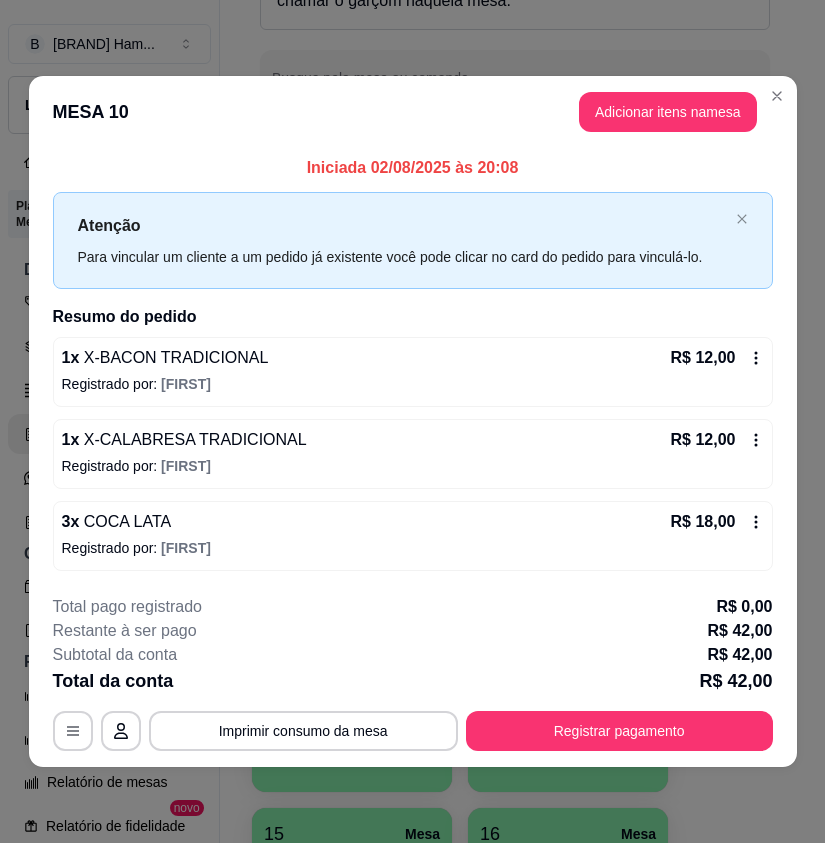 click 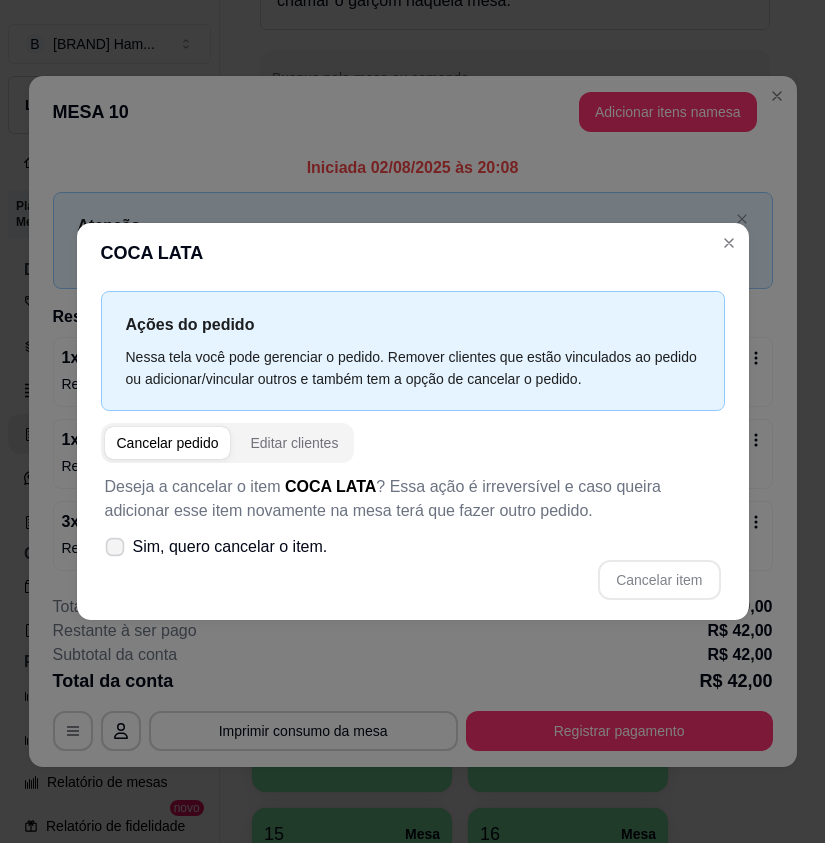 click on "Sim, quero cancelar o item." at bounding box center [216, 547] 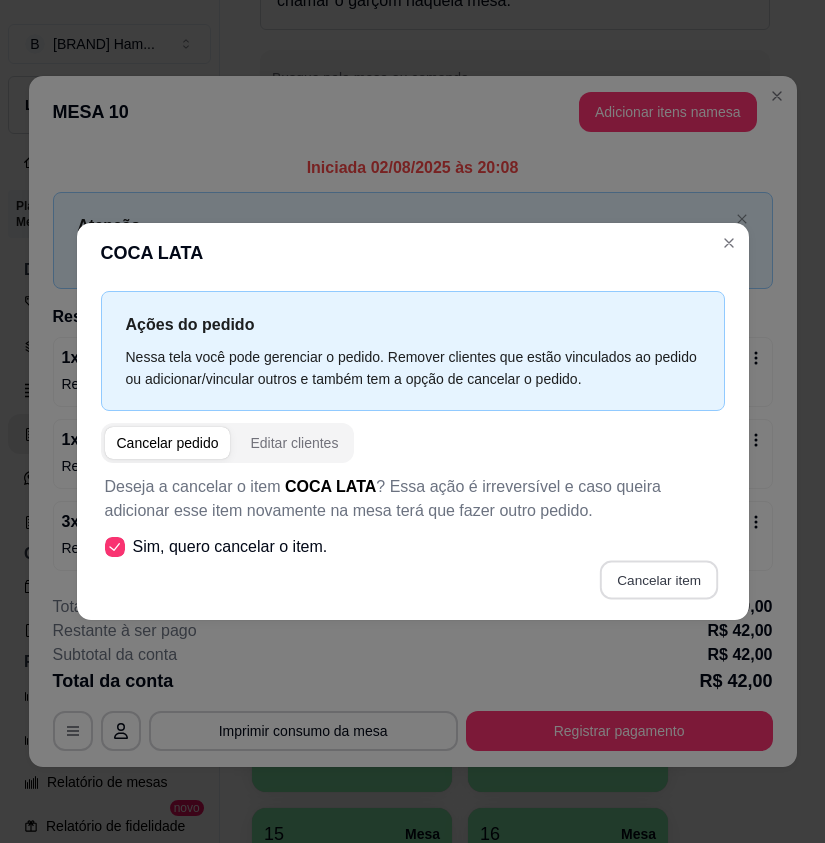 click on "Cancelar item" at bounding box center (659, 579) 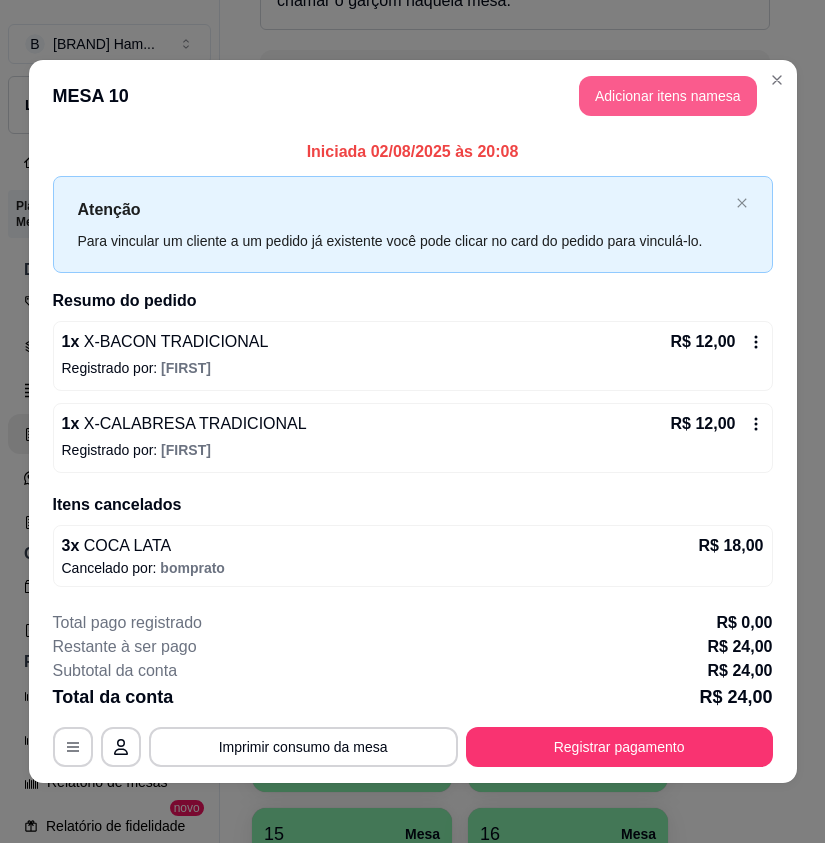 click on "Adicionar itens na  mesa" at bounding box center [668, 96] 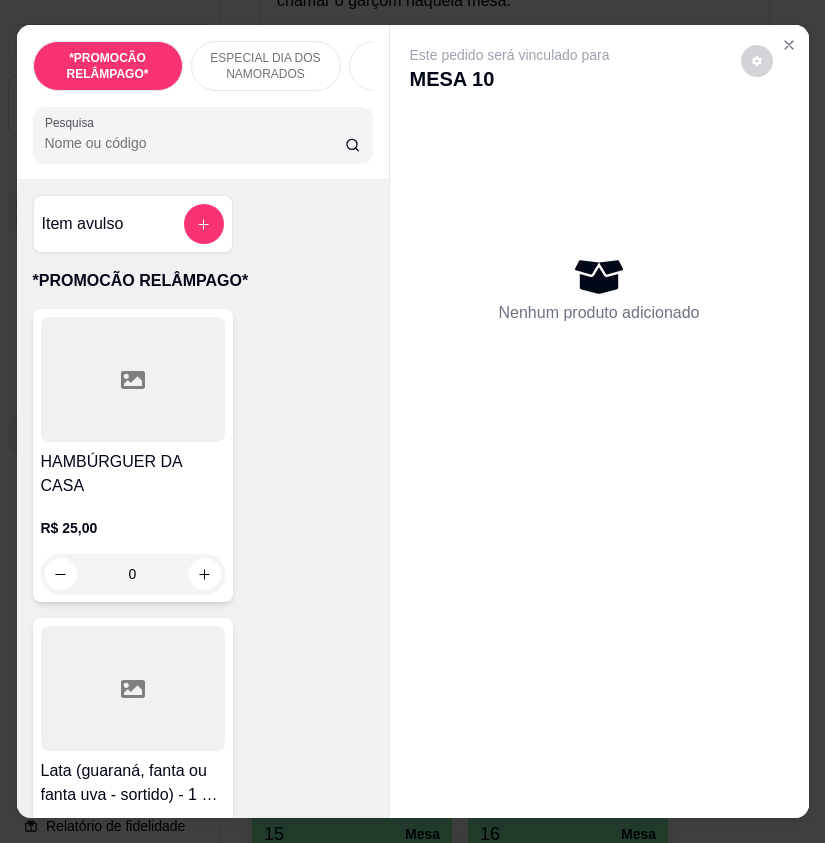 click on "Pesquisa" at bounding box center (195, 143) 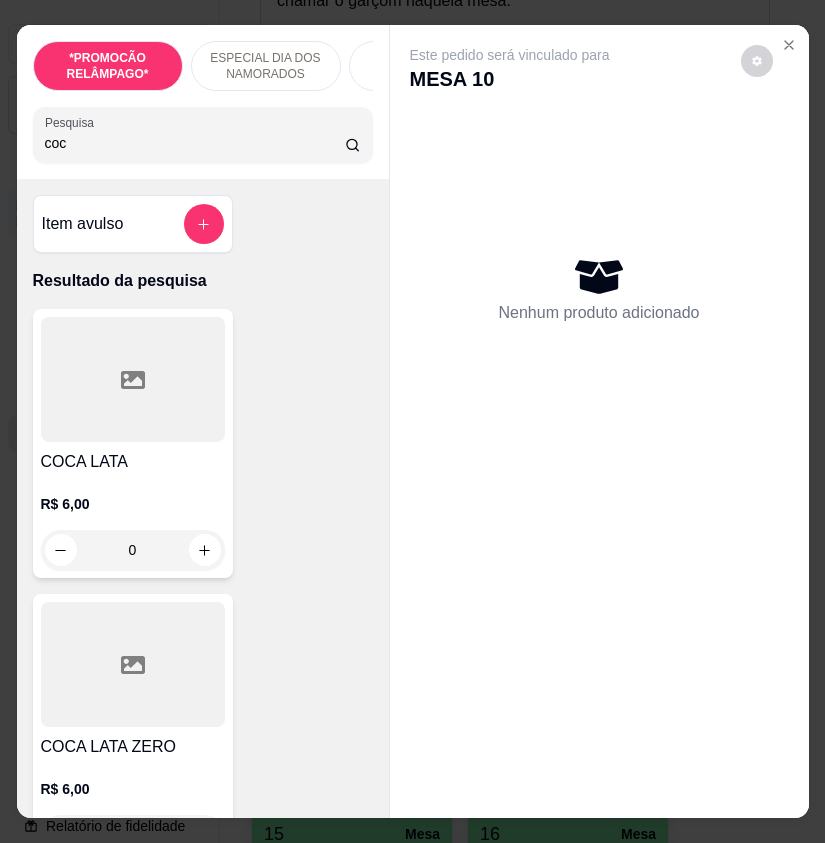 type on "coc" 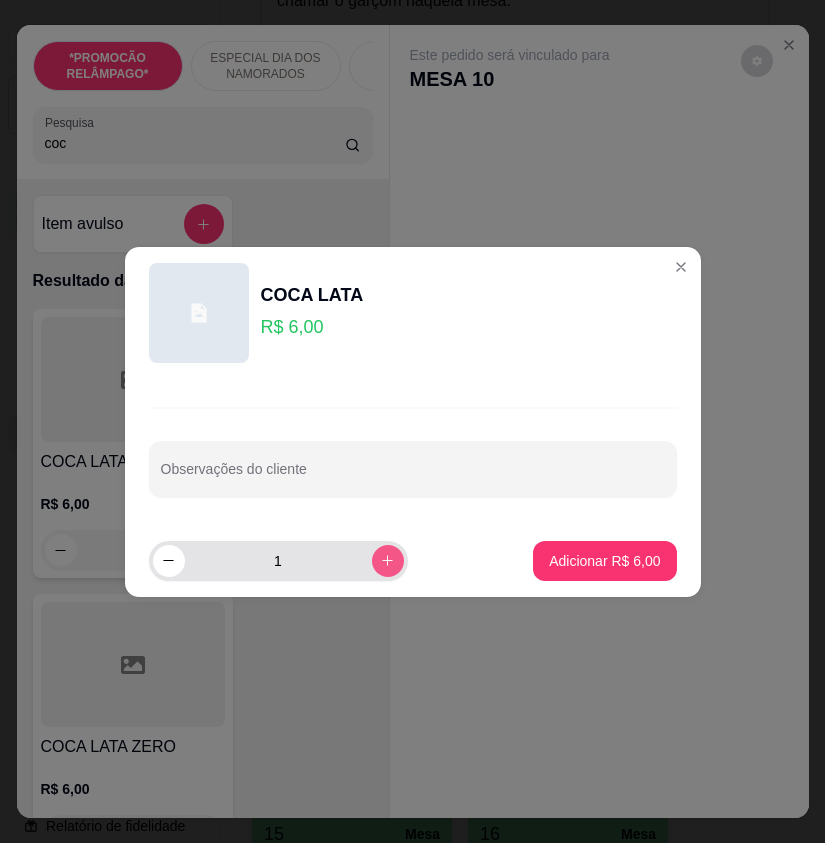 click 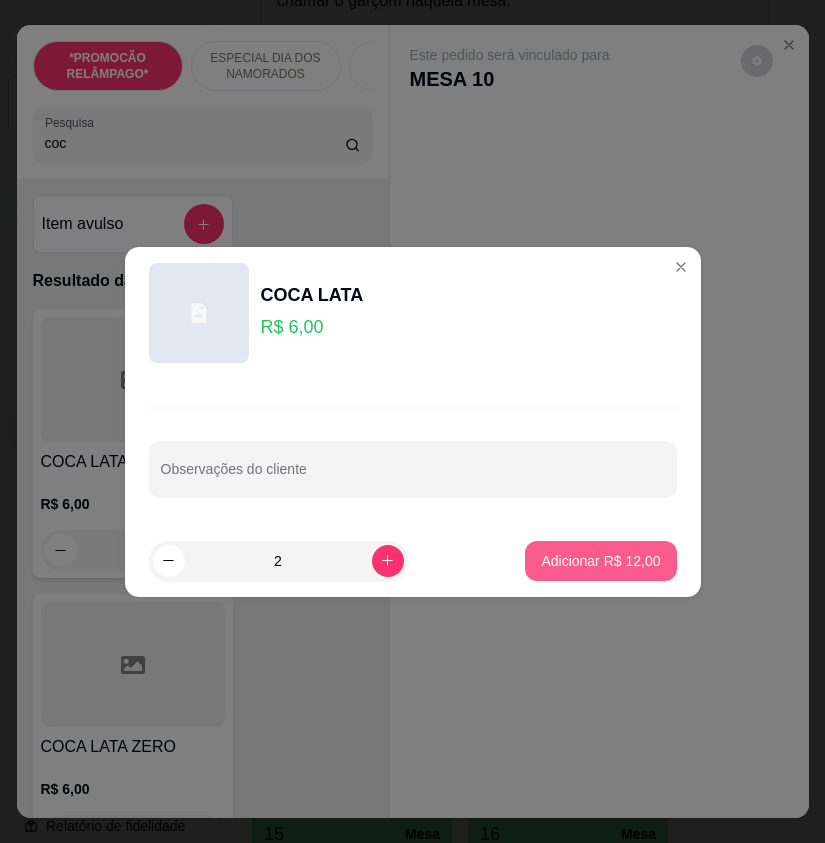 click on "Adicionar   R$ 12,00" at bounding box center [600, 561] 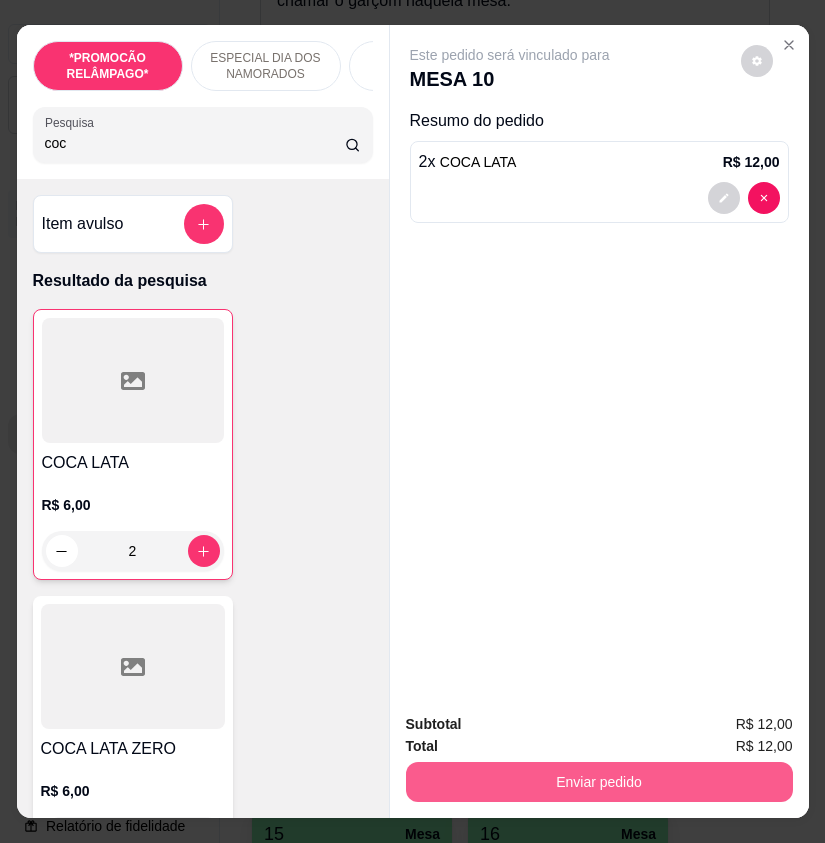 click on "Enviar pedido" at bounding box center [599, 782] 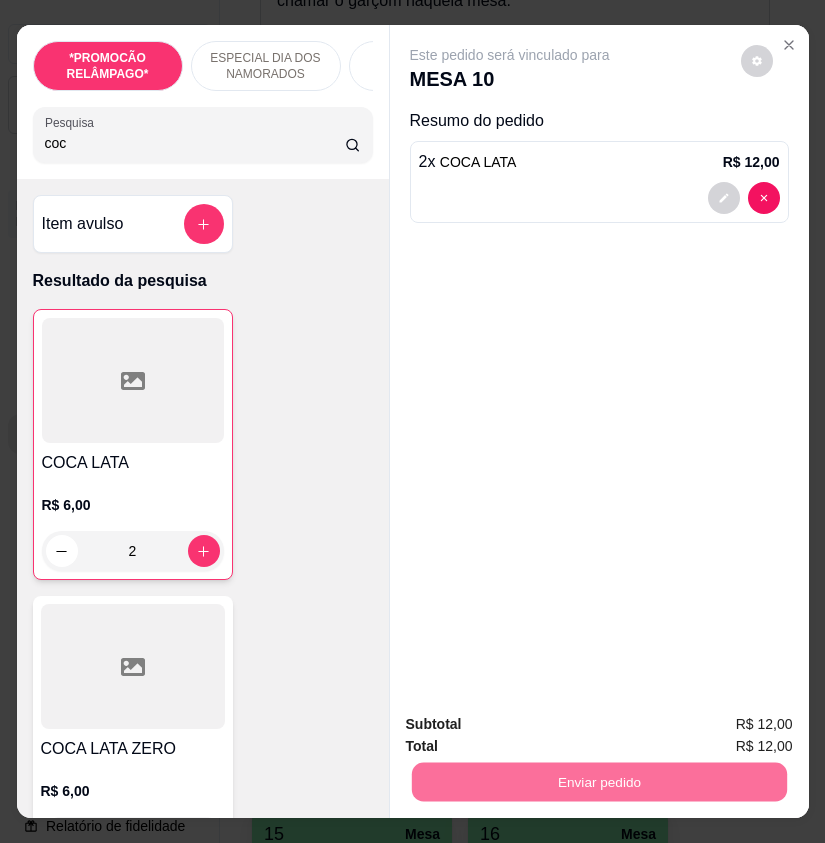click on "Não registrar e enviar pedido" at bounding box center [530, 725] 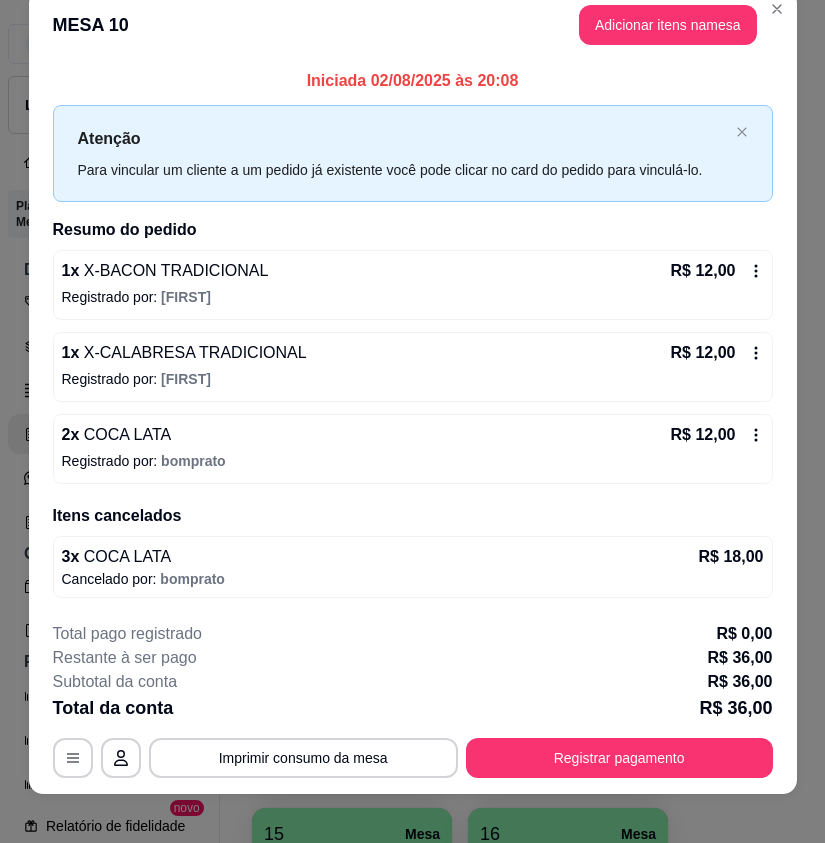 scroll, scrollTop: 45, scrollLeft: 0, axis: vertical 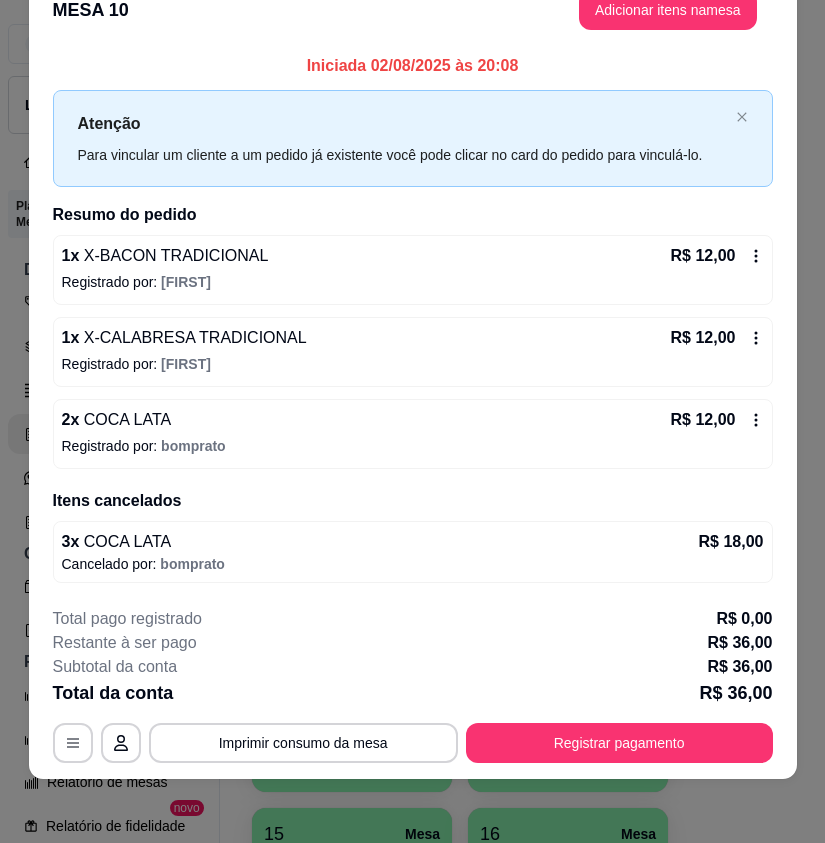 click on "Registrar pagamento" at bounding box center (619, 743) 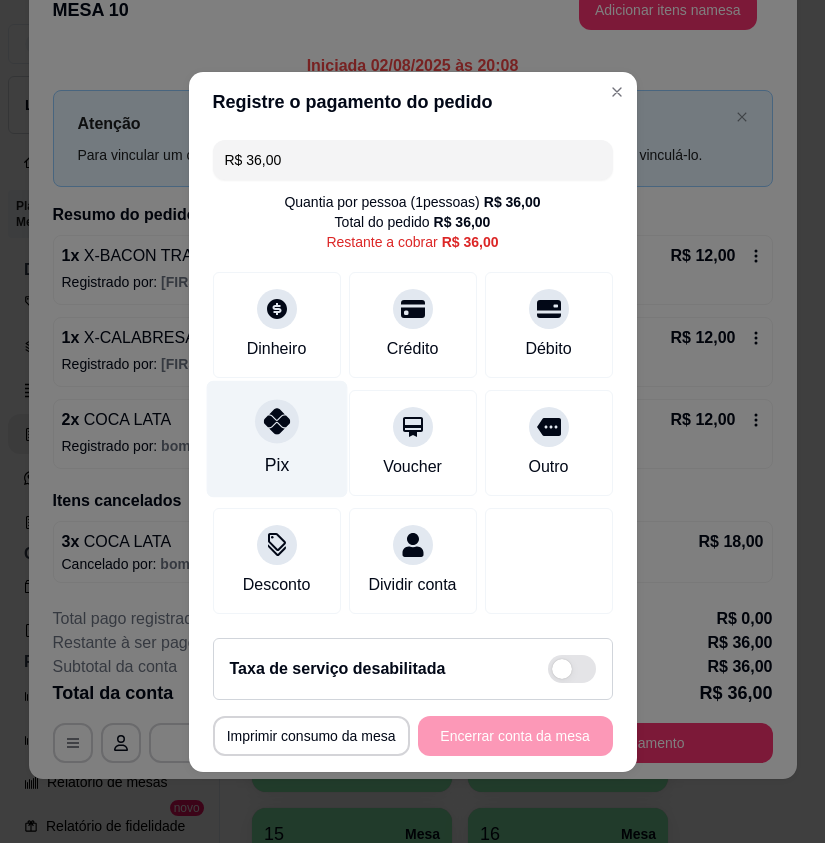 click on "Pix" at bounding box center (276, 438) 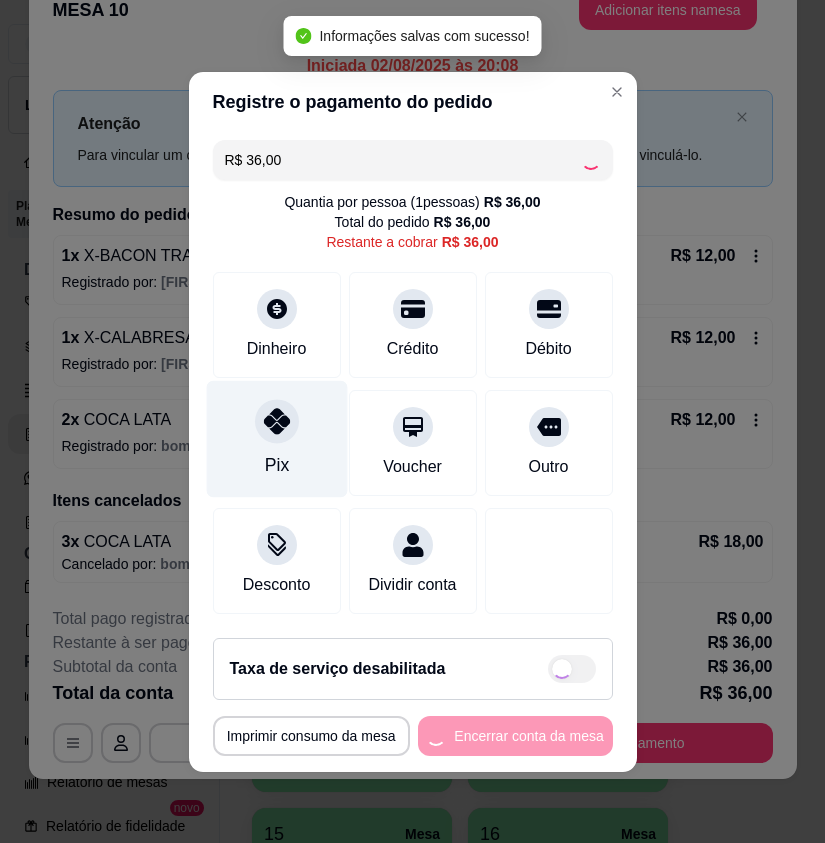 type on "R$ 0,00" 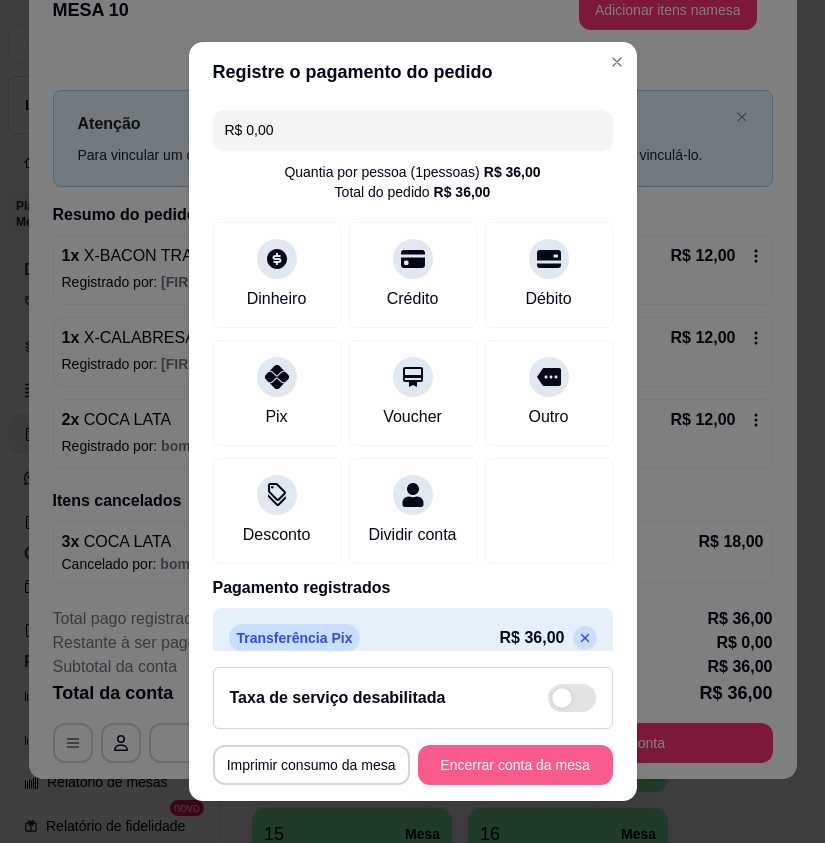 click on "Encerrar conta da mesa" at bounding box center (515, 765) 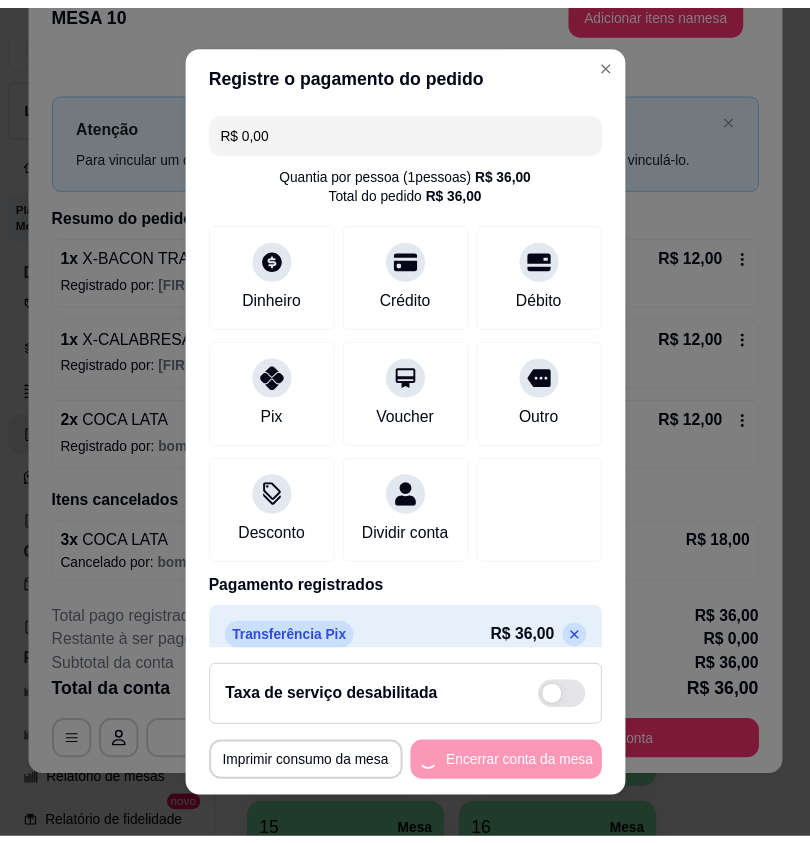 scroll, scrollTop: 0, scrollLeft: 0, axis: both 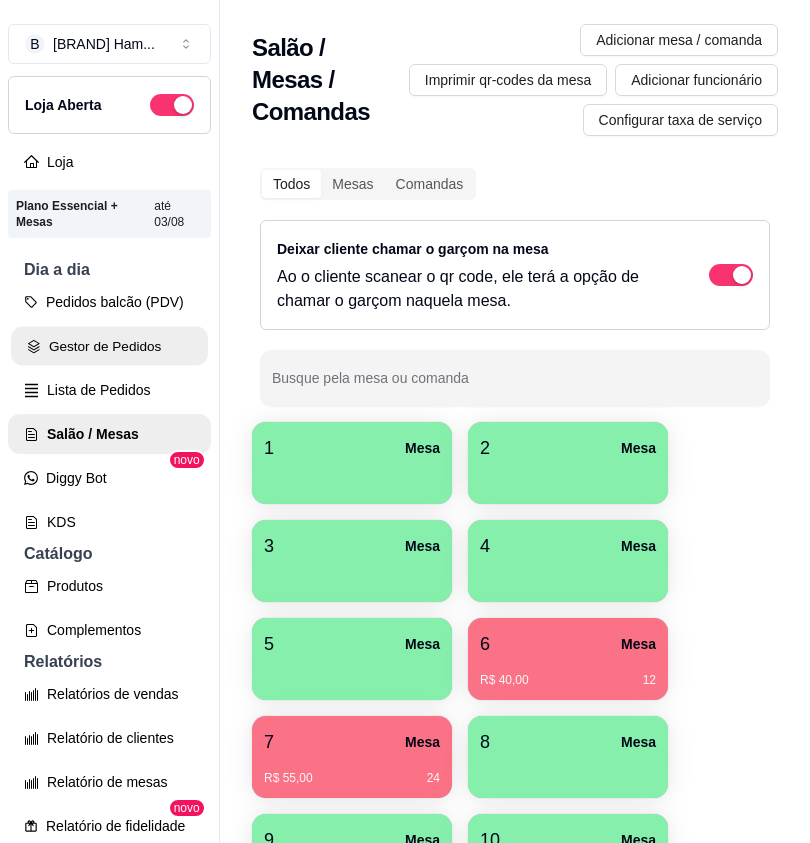 click on "Gestor de Pedidos" at bounding box center (109, 346) 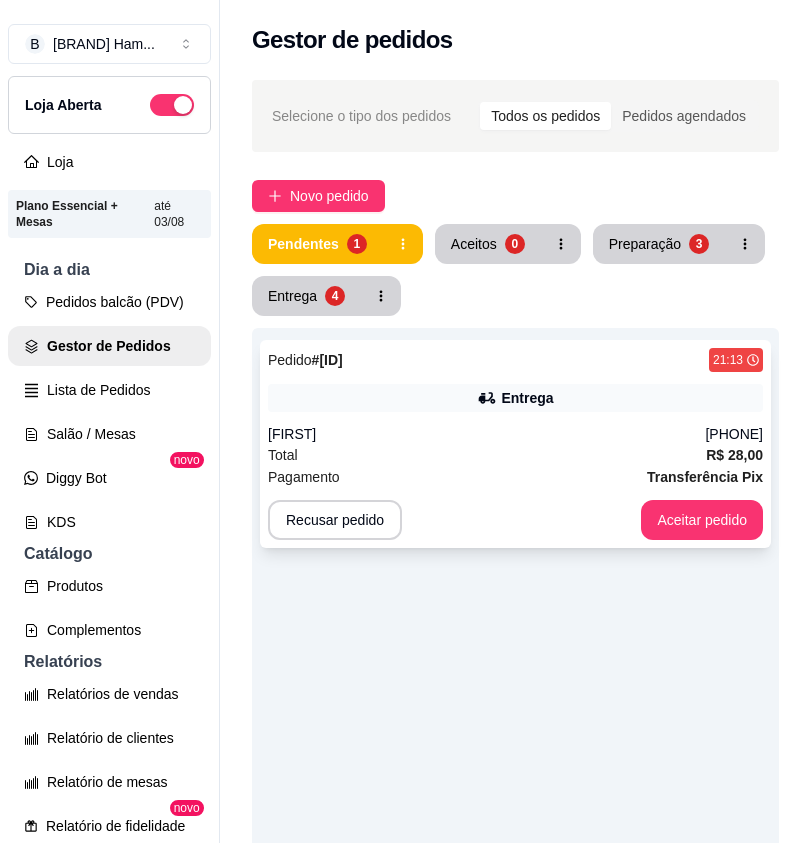 click on "Pedido  # d02abeb0 21:13" at bounding box center [515, 360] 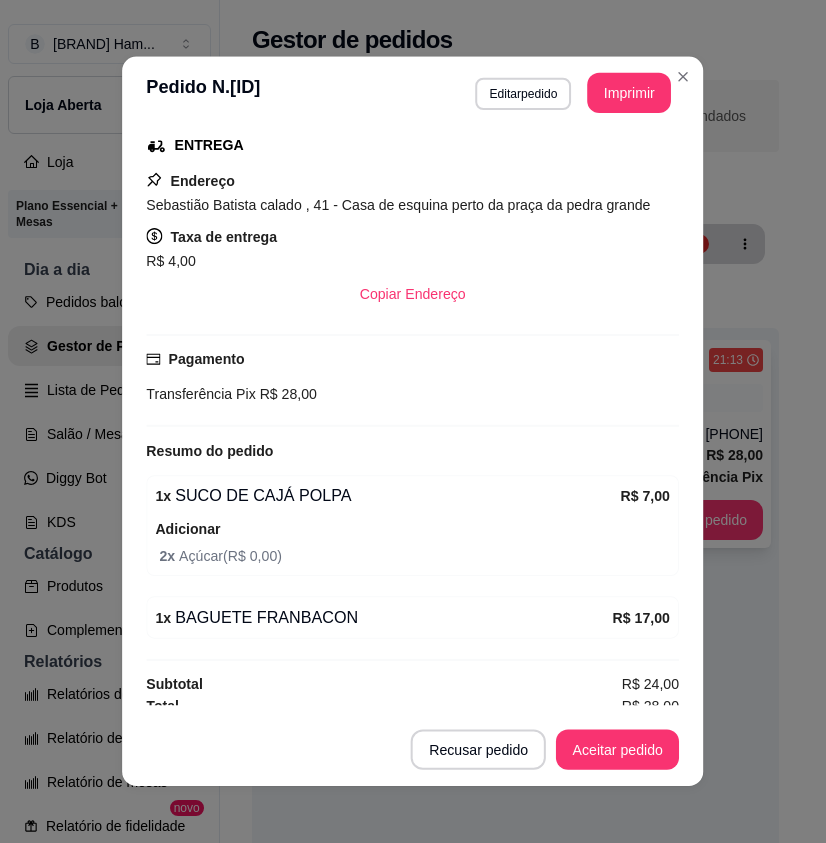 scroll, scrollTop: 334, scrollLeft: 0, axis: vertical 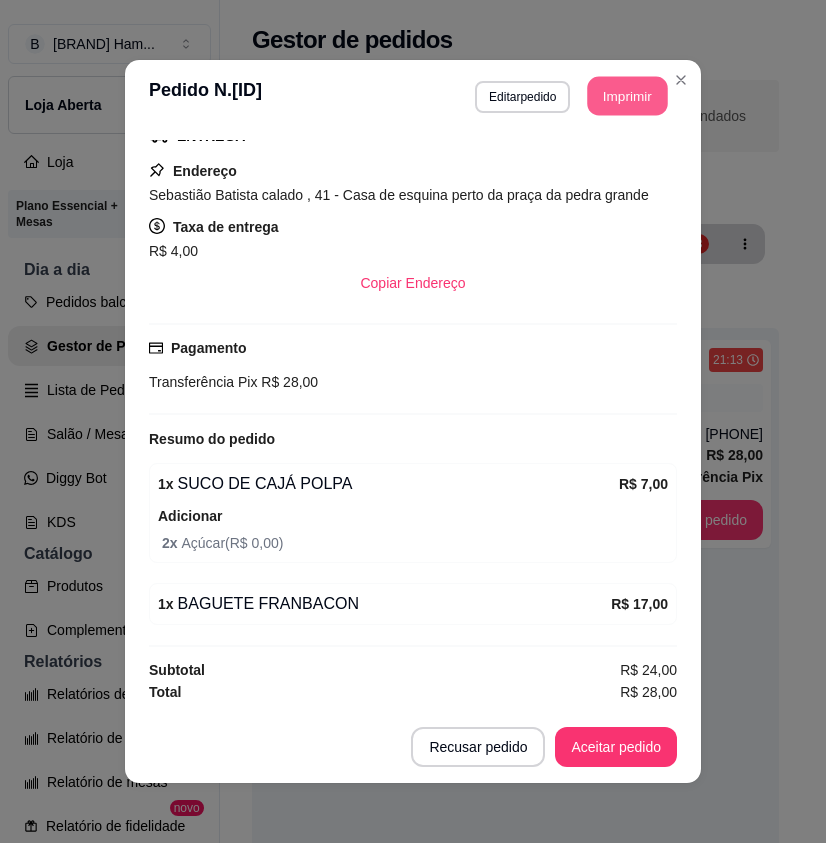 click on "Imprimir" at bounding box center (628, 96) 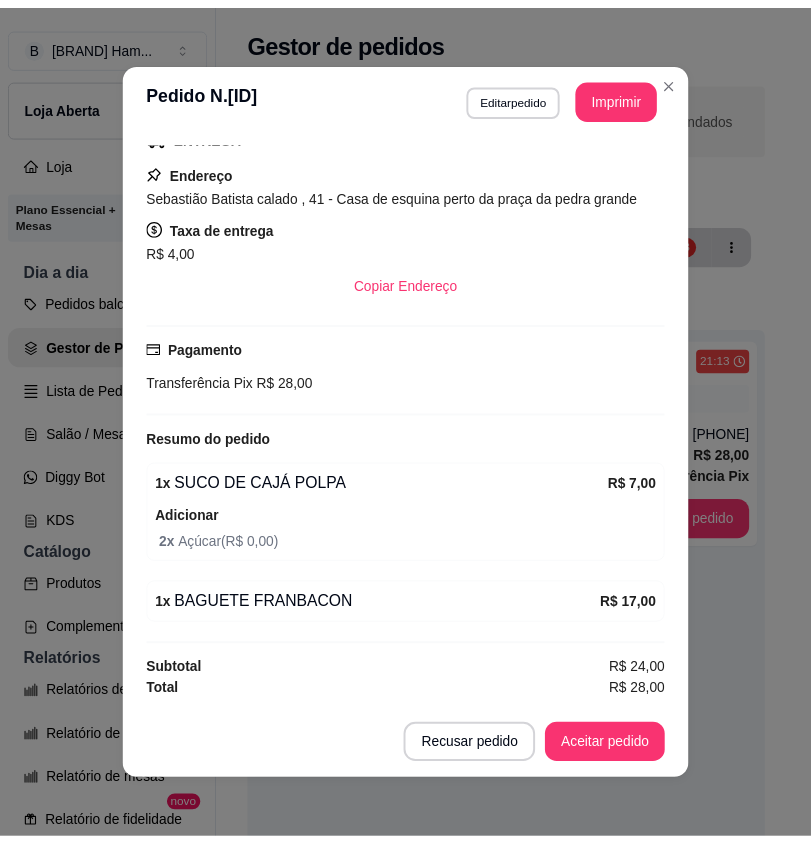 scroll, scrollTop: 0, scrollLeft: 0, axis: both 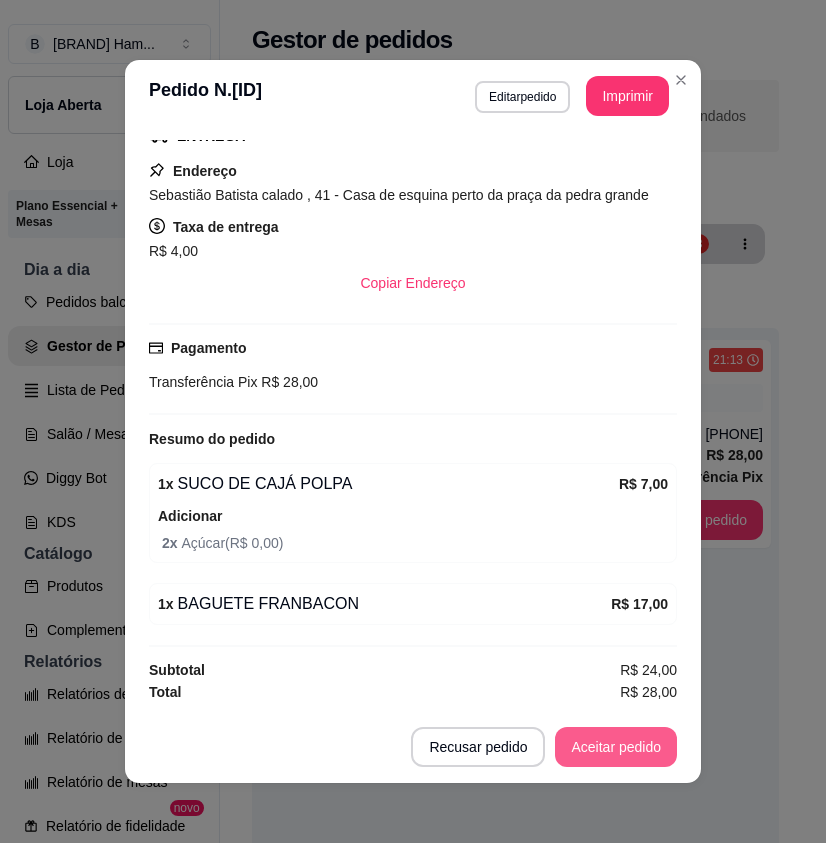 click on "Aceitar pedido" at bounding box center [616, 747] 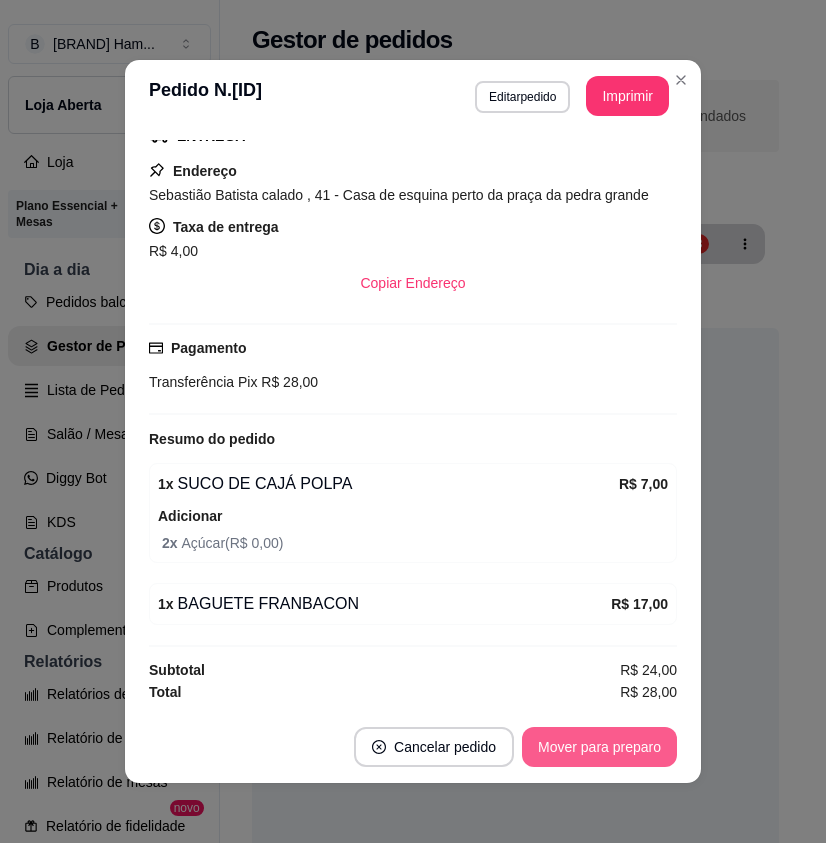 click on "Mover para preparo" at bounding box center (599, 747) 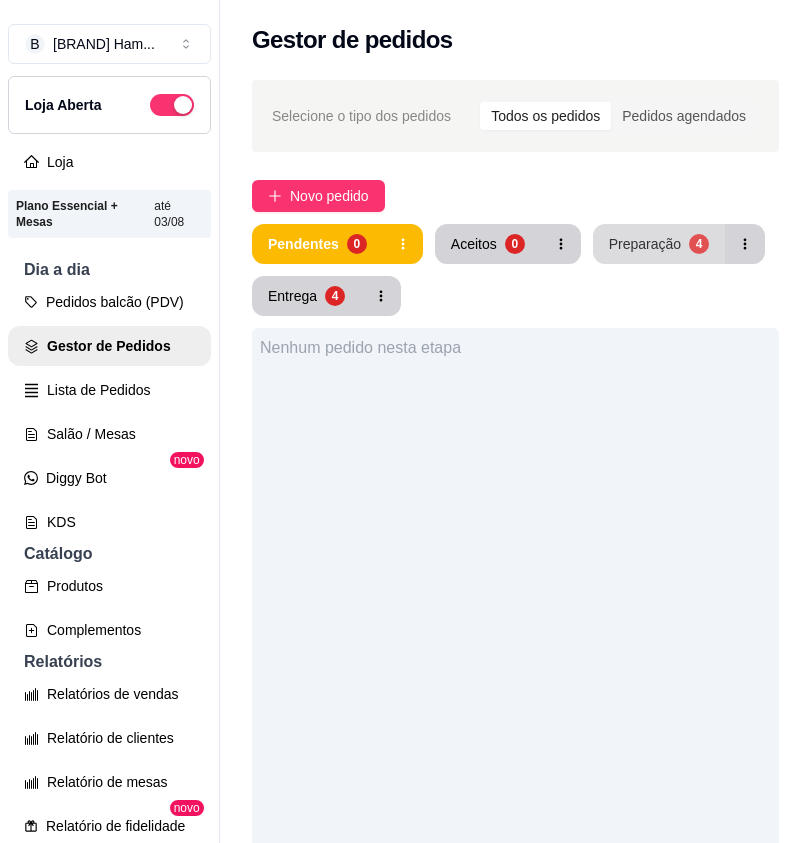click on "Preparação" at bounding box center [645, 244] 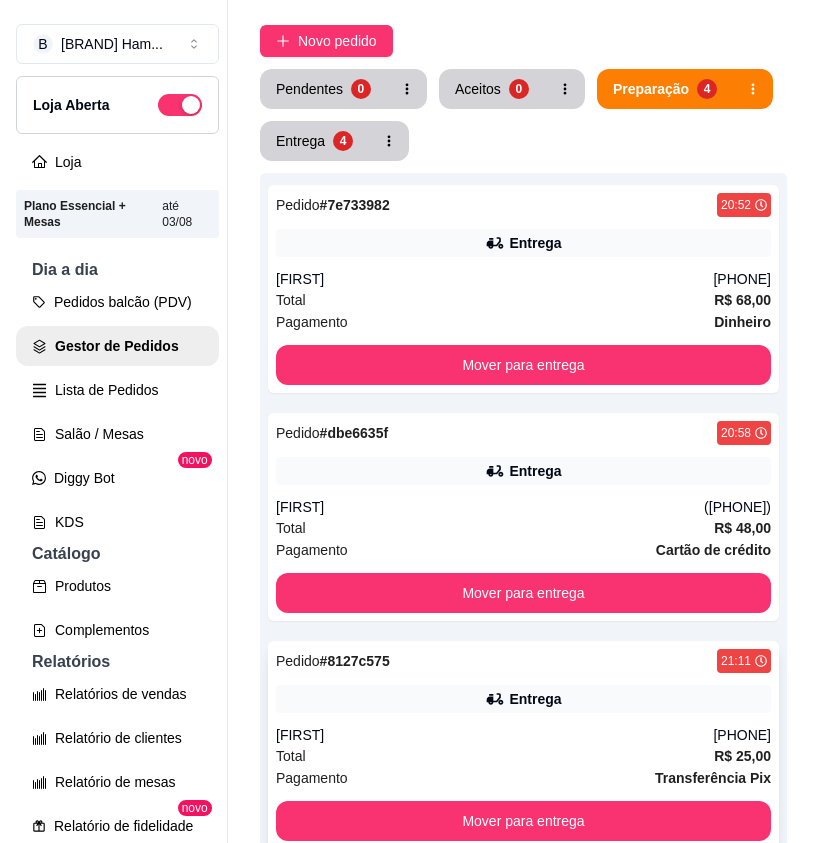 scroll, scrollTop: 0, scrollLeft: 0, axis: both 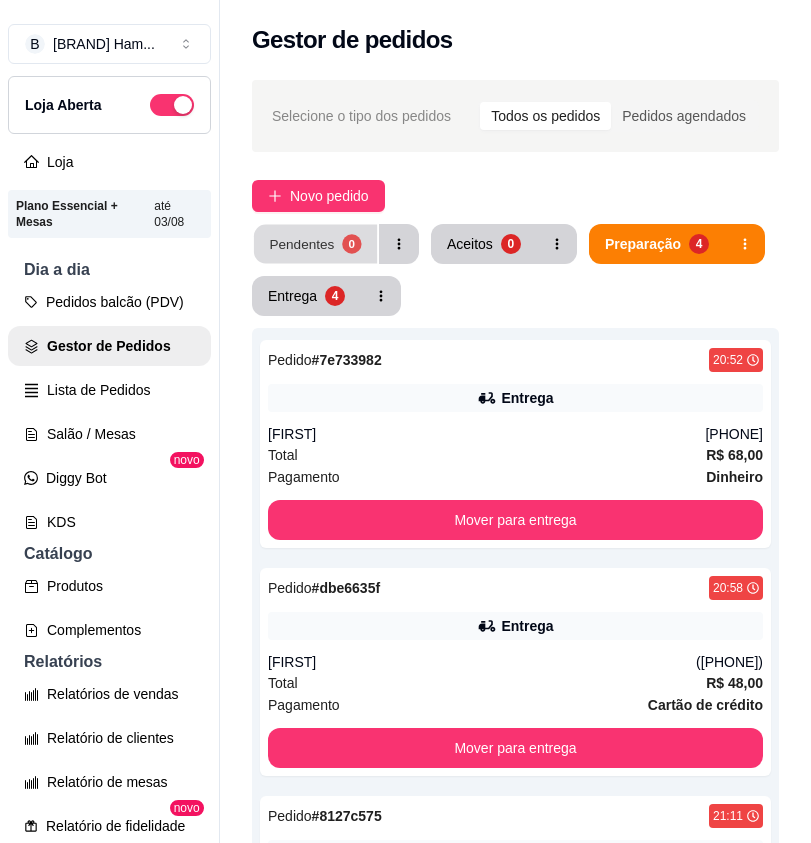 click on "Pendentes 0" at bounding box center [315, 244] 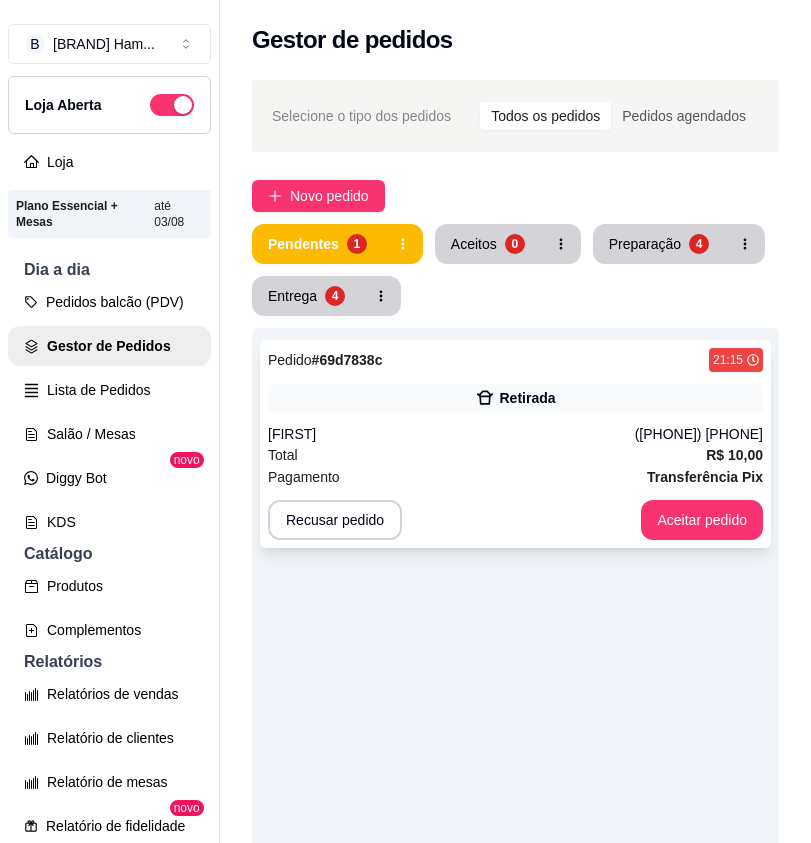 click on "Pedido  # 69d7838c 21:15 Retirada Ryan (87) 99133-2857 Total R$ 10,00 Pagamento Transferência Pix Recusar pedido Aceitar pedido" at bounding box center (515, 444) 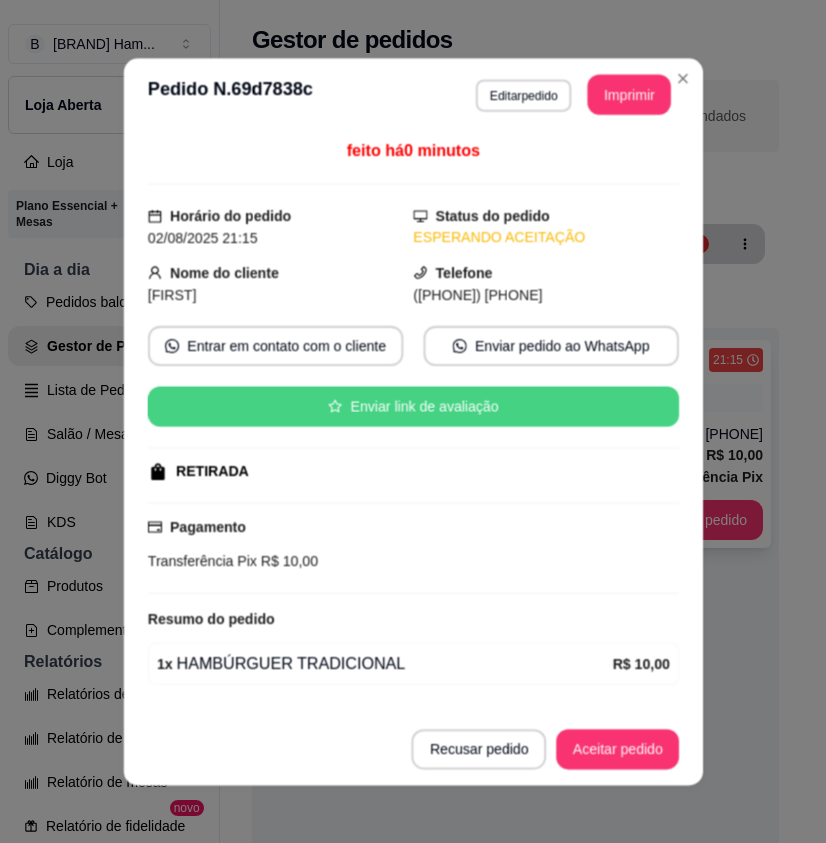 scroll, scrollTop: 58, scrollLeft: 0, axis: vertical 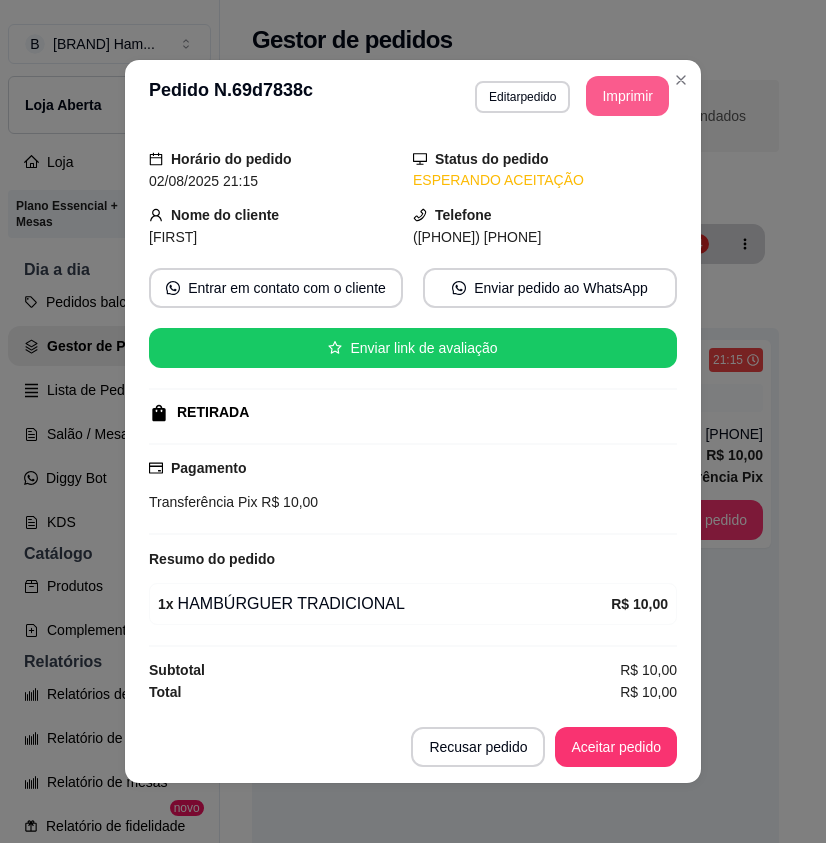 click on "Imprimir" at bounding box center [627, 96] 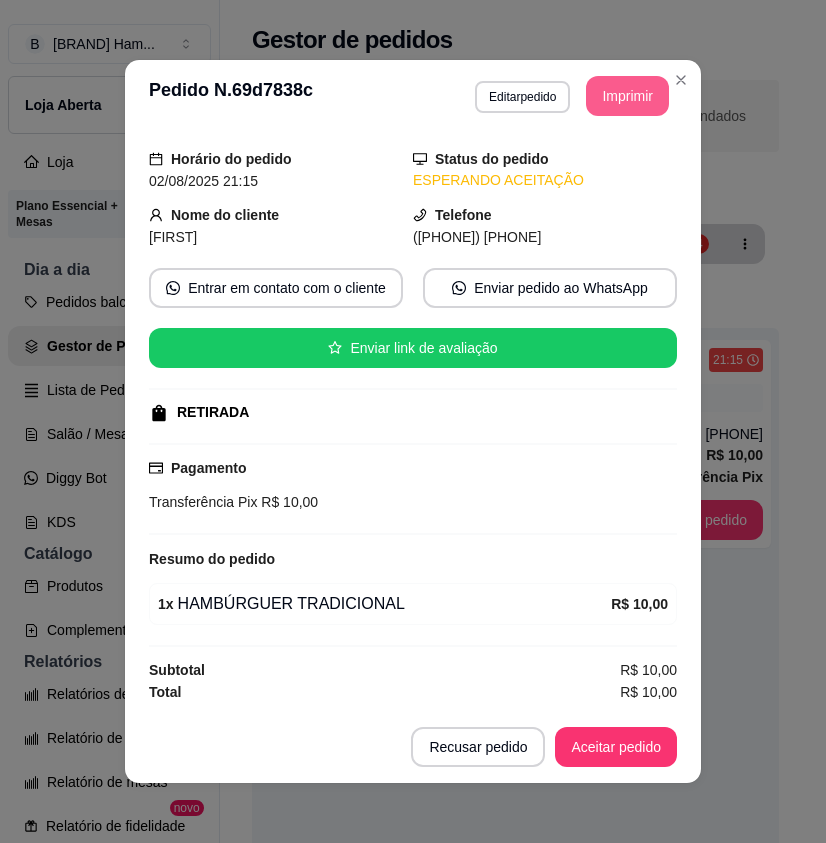 scroll, scrollTop: 0, scrollLeft: 0, axis: both 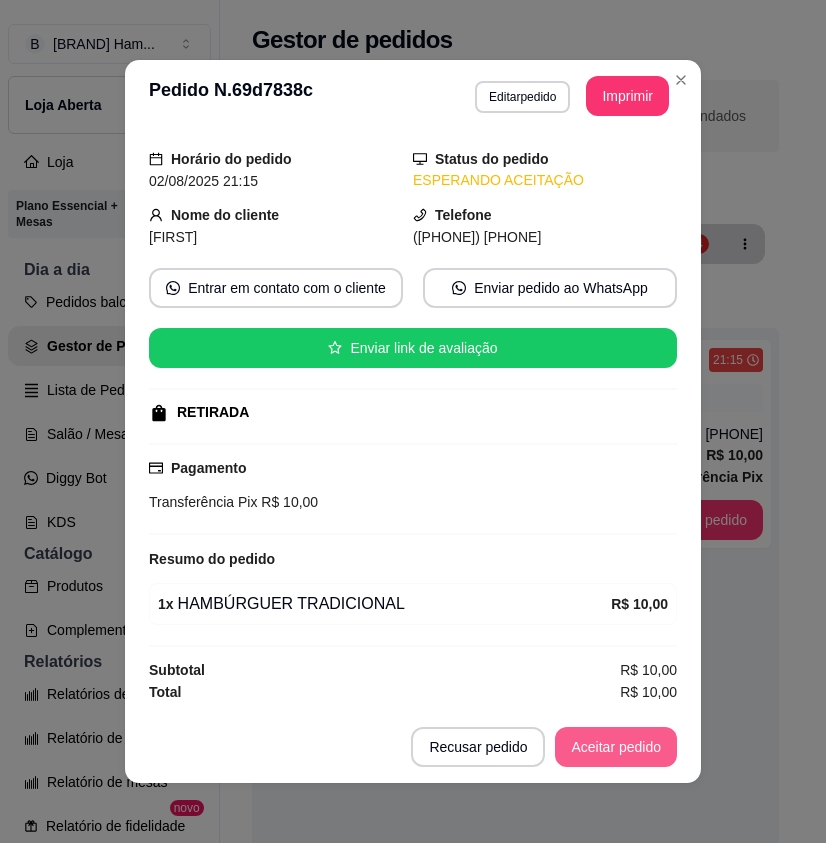 click on "Aceitar pedido" at bounding box center (616, 747) 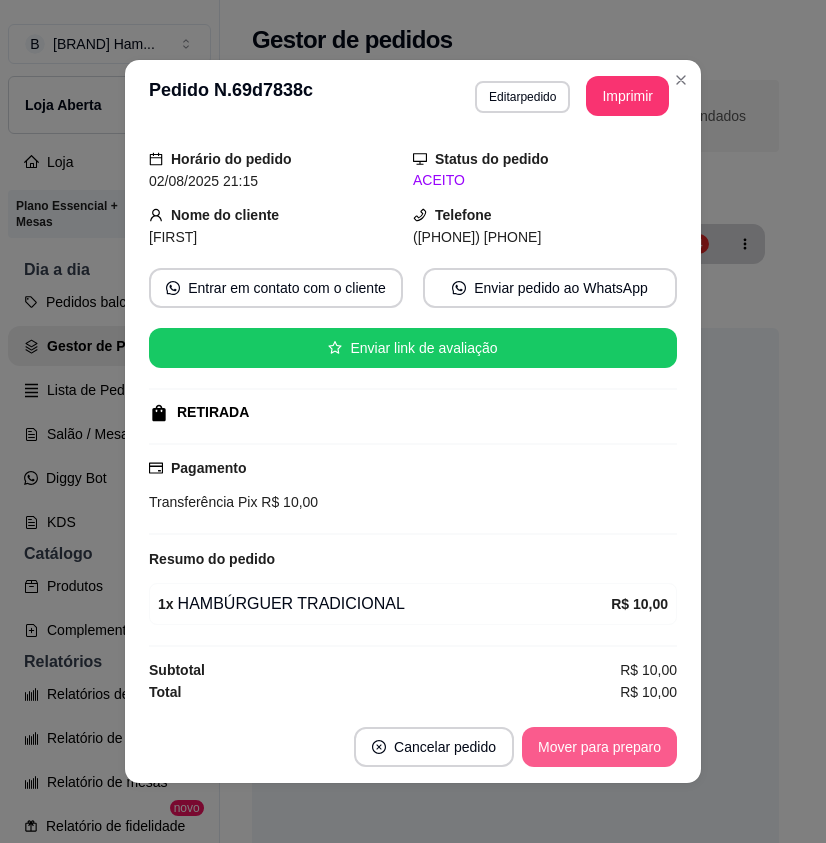 click on "Mover para preparo" at bounding box center [599, 747] 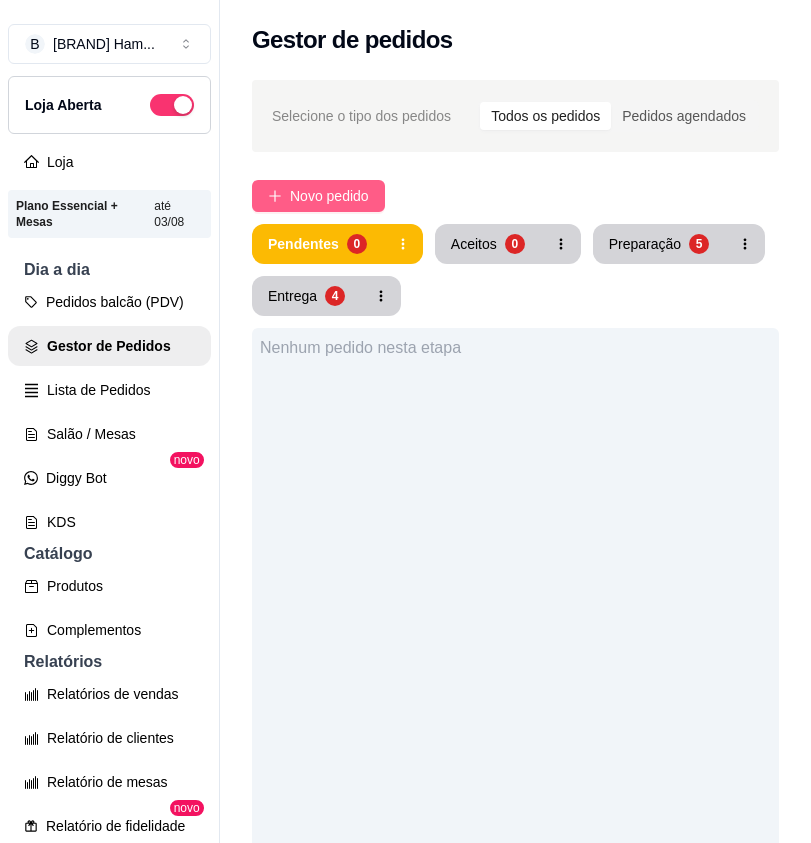click on "Novo pedido" at bounding box center (318, 196) 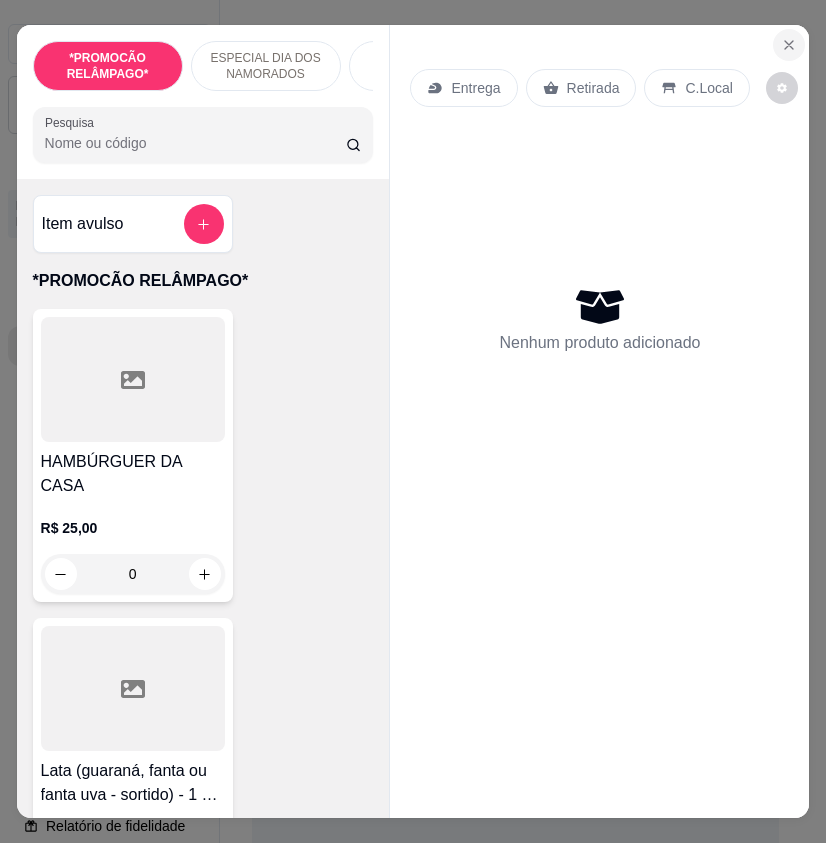 click 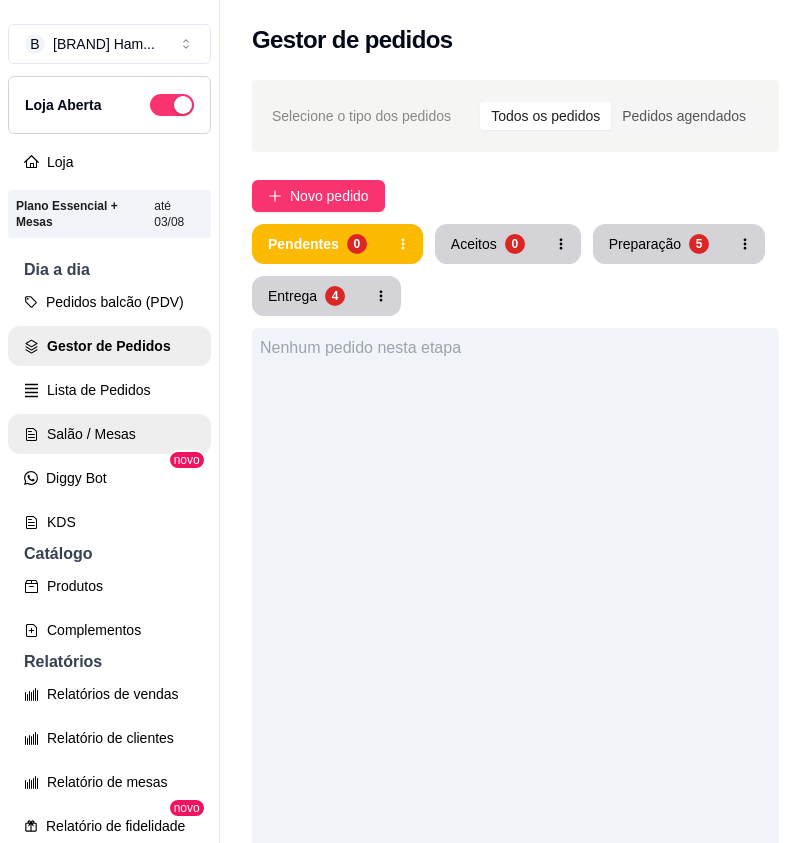 click on "Salão / Mesas" at bounding box center [109, 434] 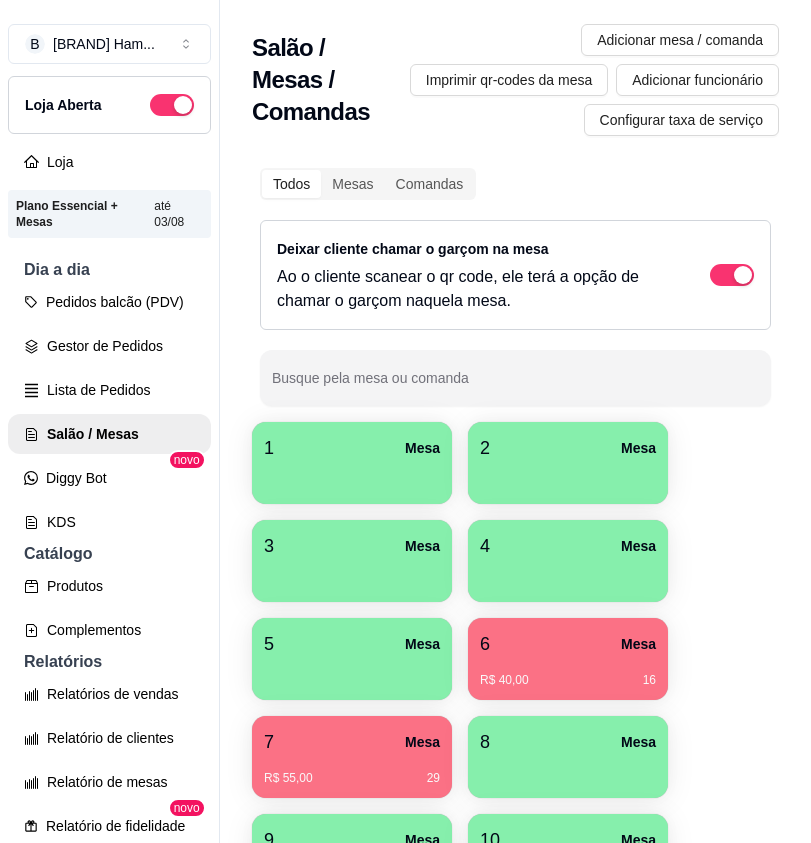 click at bounding box center [352, 477] 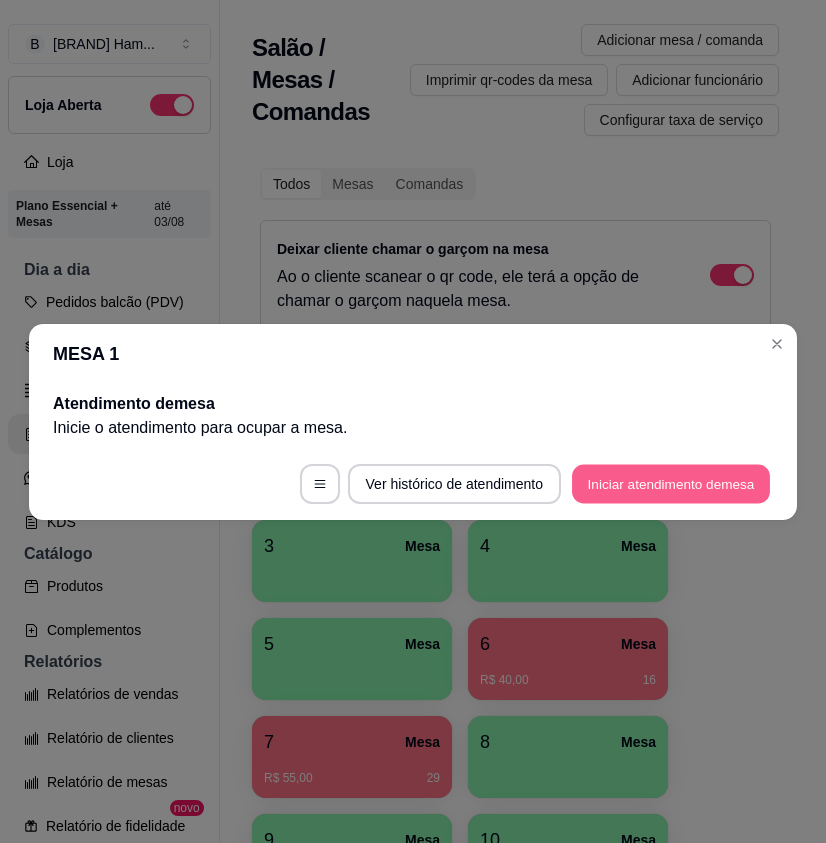 click on "Iniciar atendimento de  mesa" at bounding box center (671, 483) 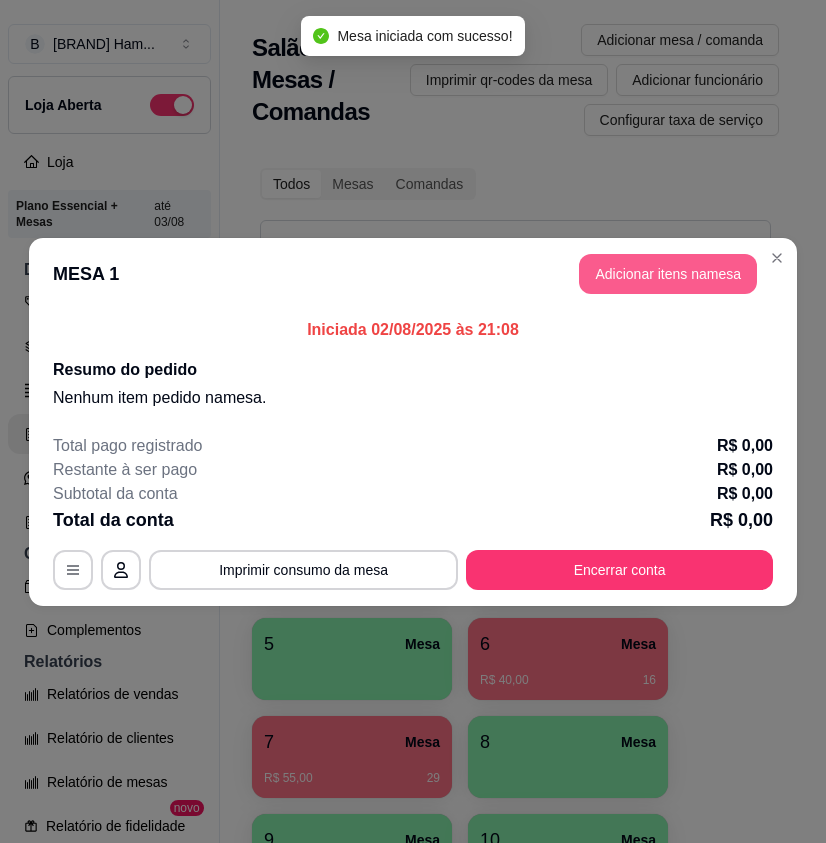 click on "Adicionar itens na  mesa" at bounding box center (668, 274) 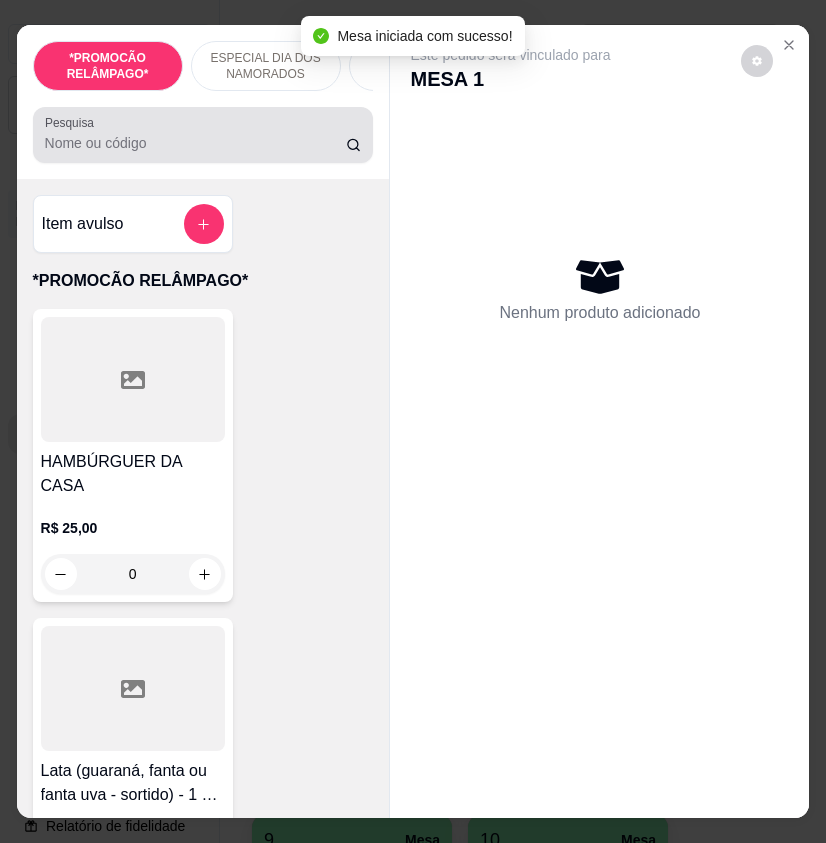 click on "Pesquisa" at bounding box center (196, 143) 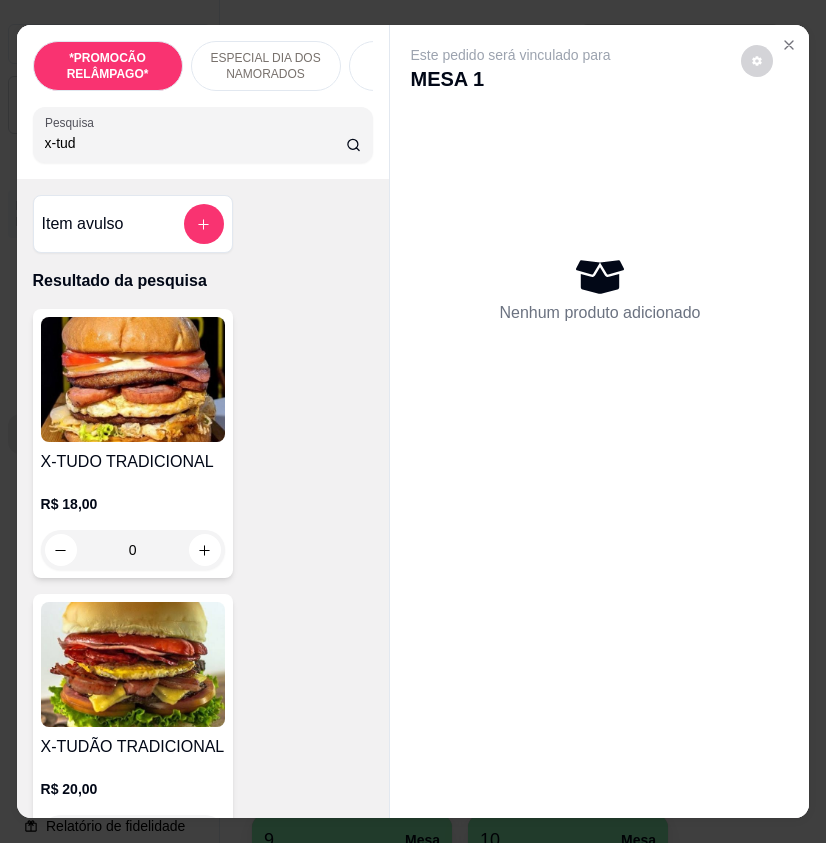 type on "x-tud" 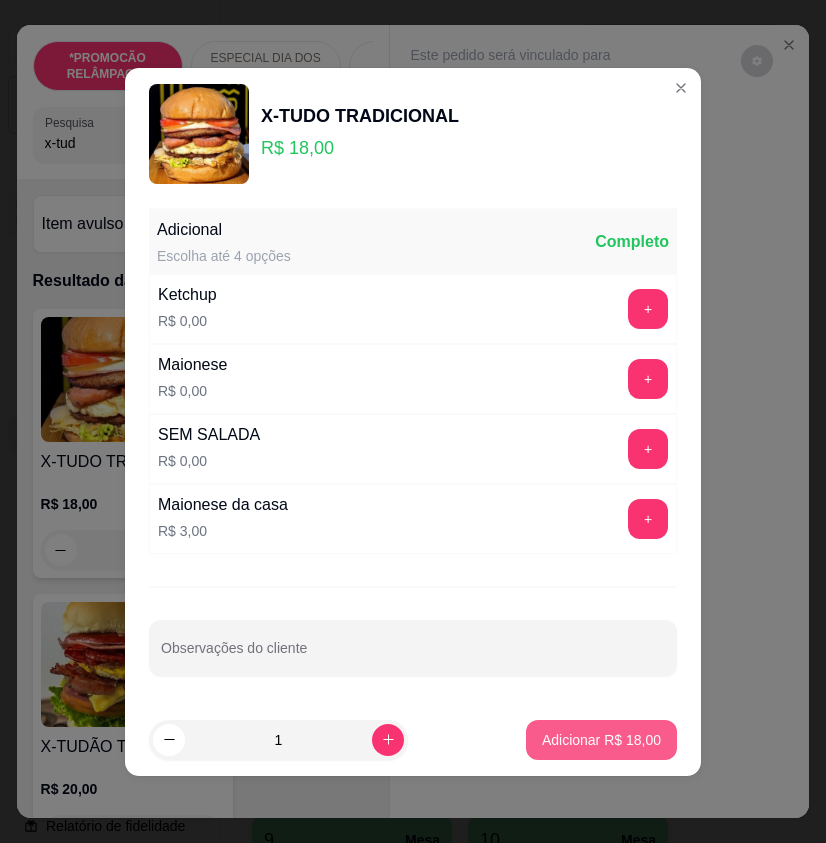 click on "Adicionar   R$ 18,00" at bounding box center (601, 740) 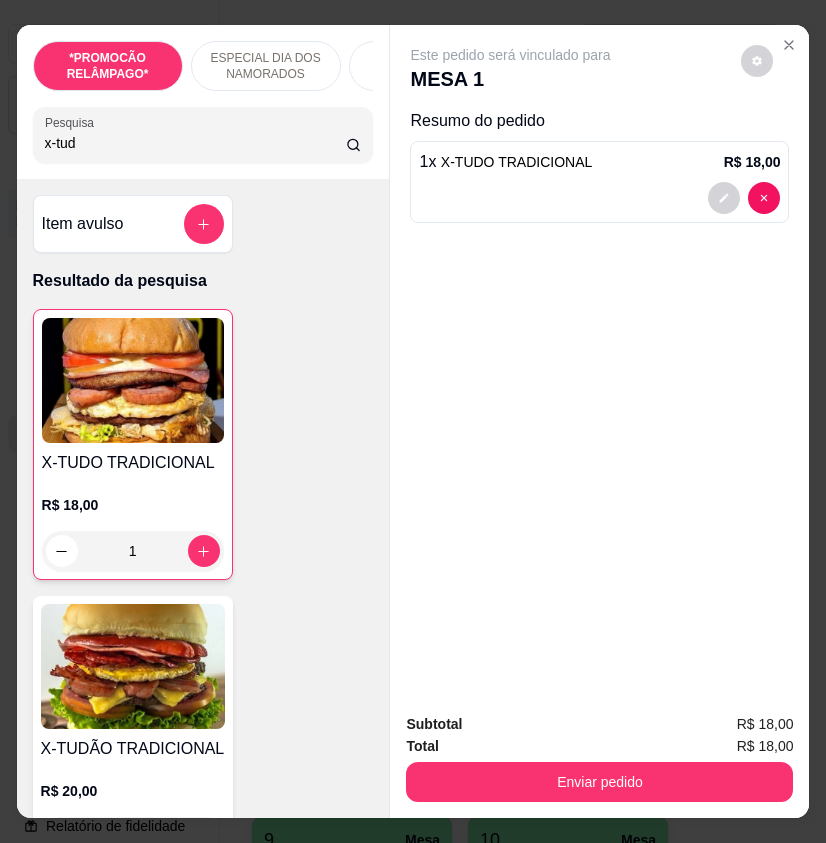 drag, startPoint x: 76, startPoint y: 155, endPoint x: 1, endPoint y: 152, distance: 75.059975 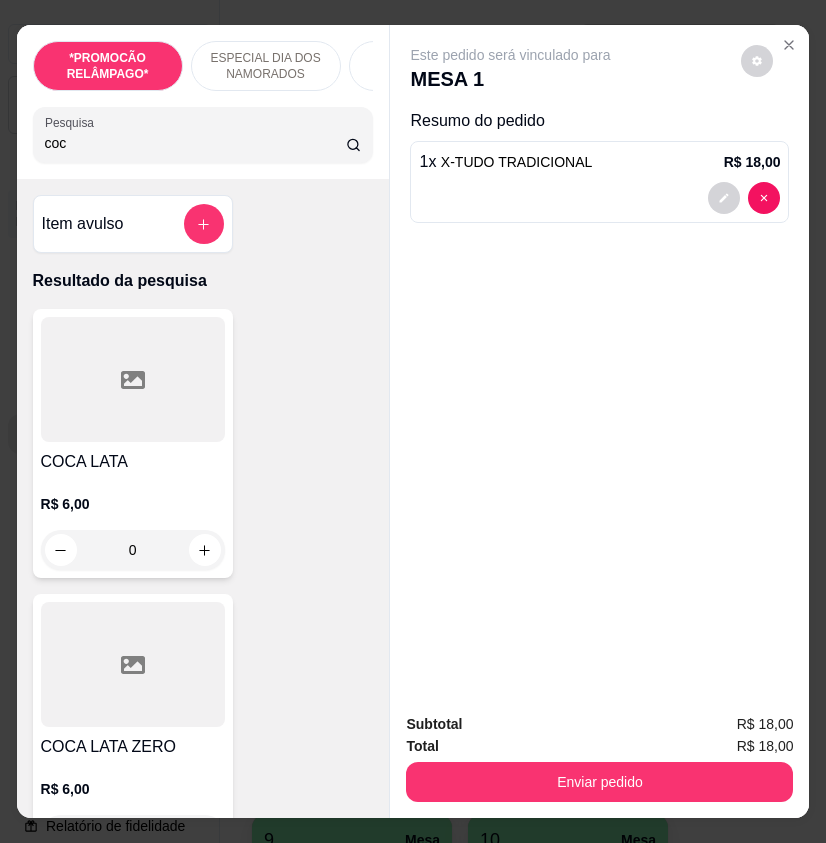 type on "coc" 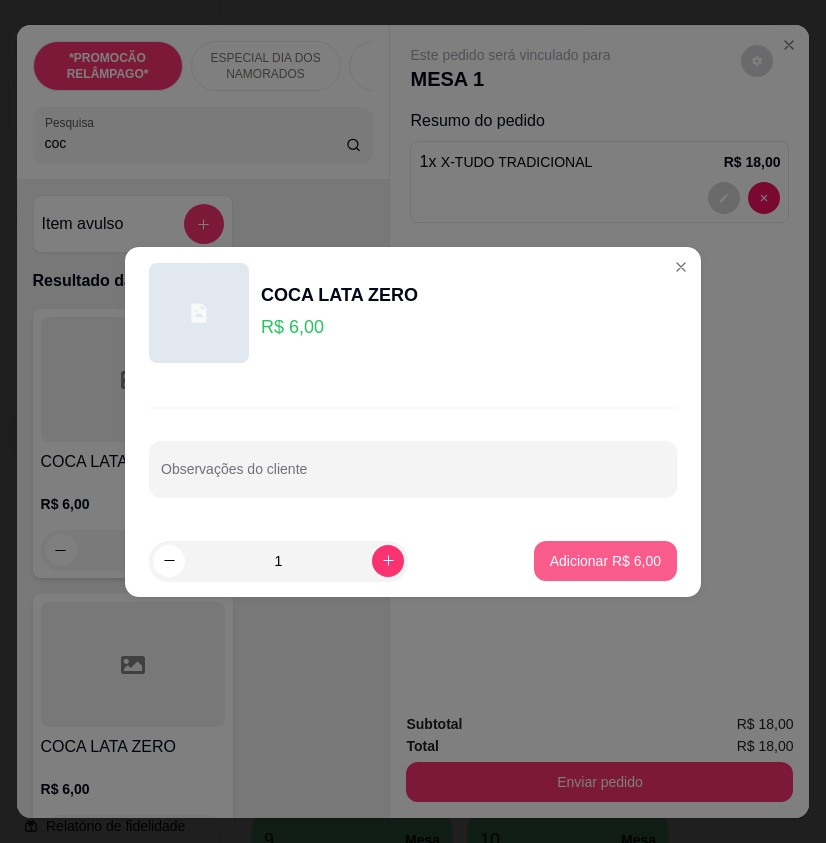 click on "Adicionar   R$ 6,00" at bounding box center [605, 561] 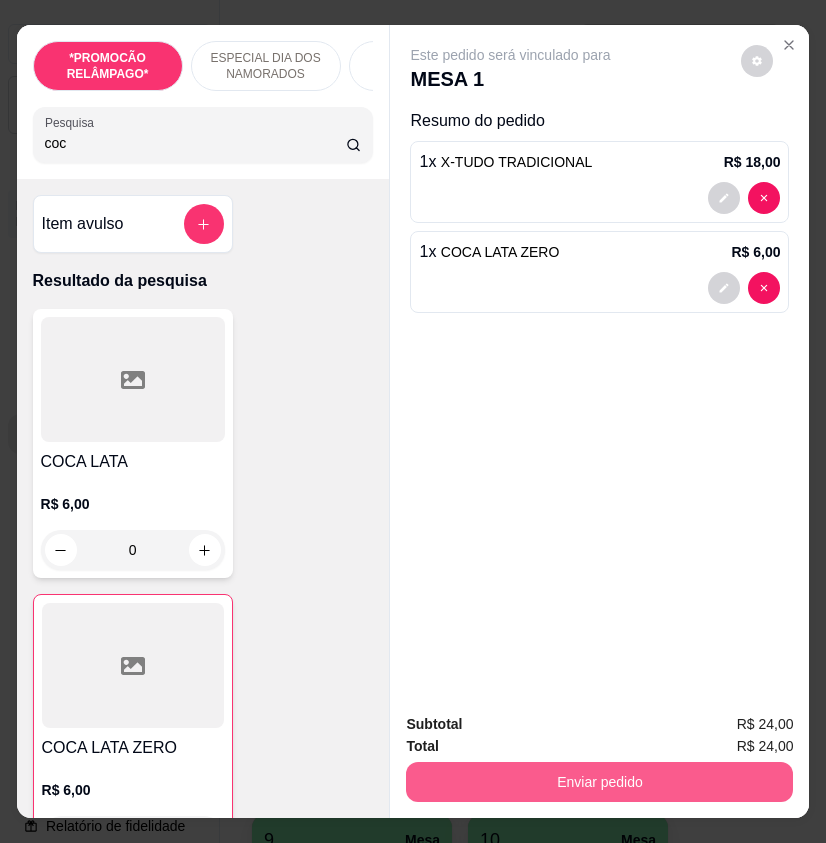 click on "Enviar pedido" at bounding box center [599, 782] 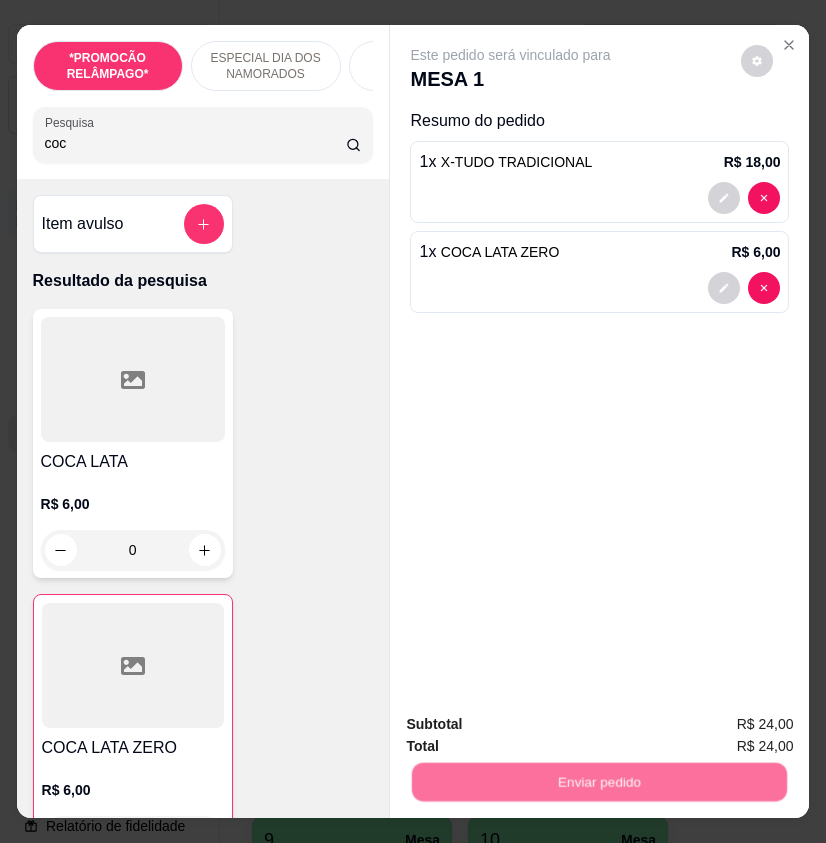 click on "Não registrar e enviar pedido" at bounding box center (531, 725) 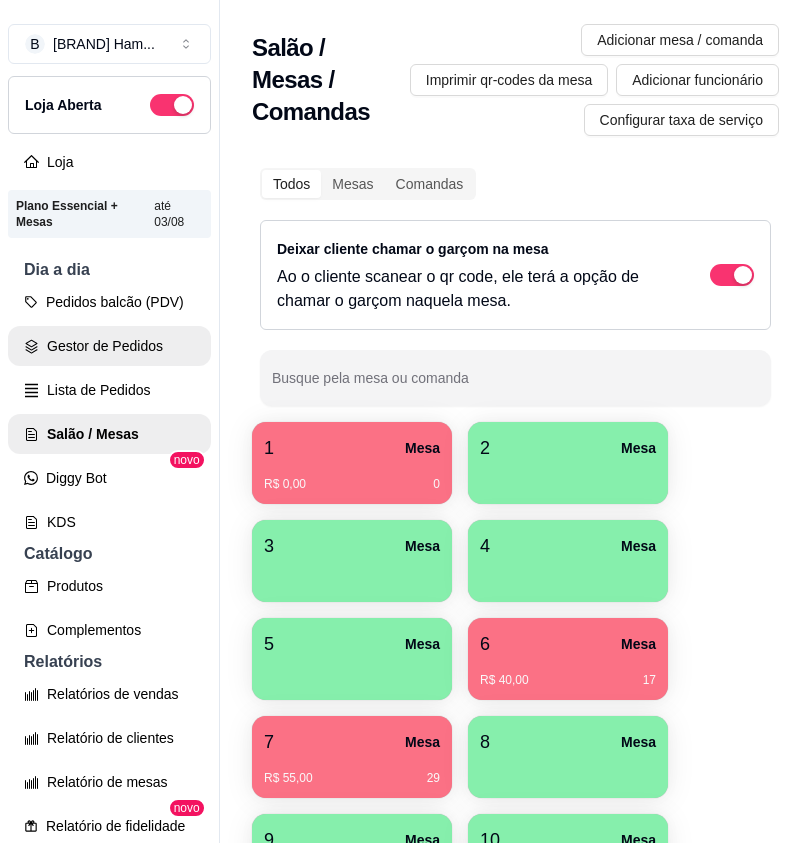 click on "Gestor de Pedidos" at bounding box center [109, 346] 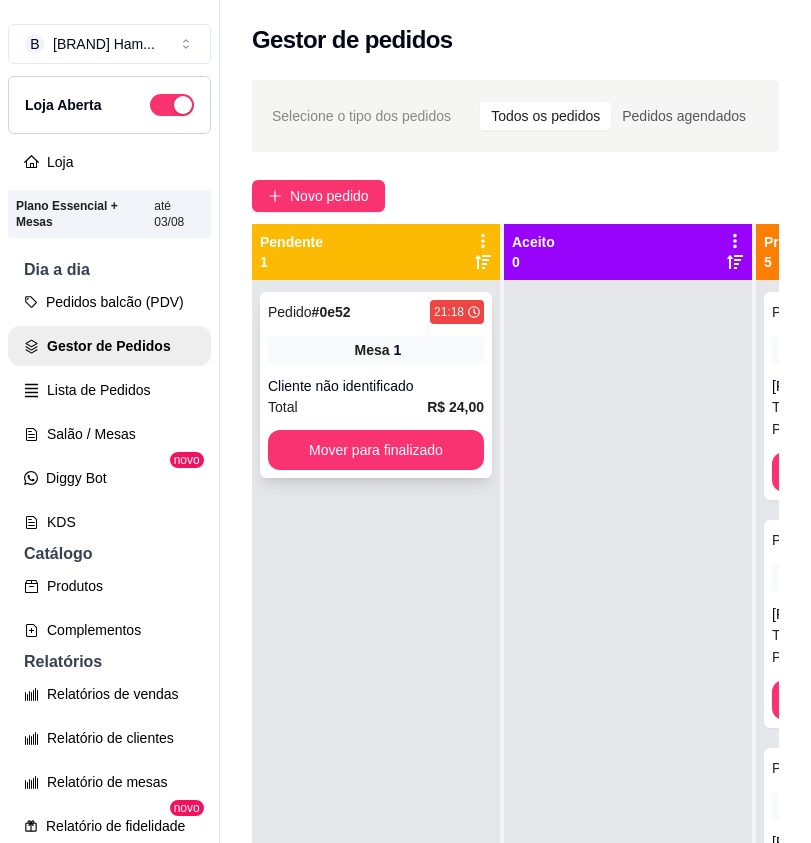 click on "Pedido  # 0e52 21:18 Mesa 1 Cliente não identificado Total R$ 24,00 Mover para finalizado" at bounding box center [376, 385] 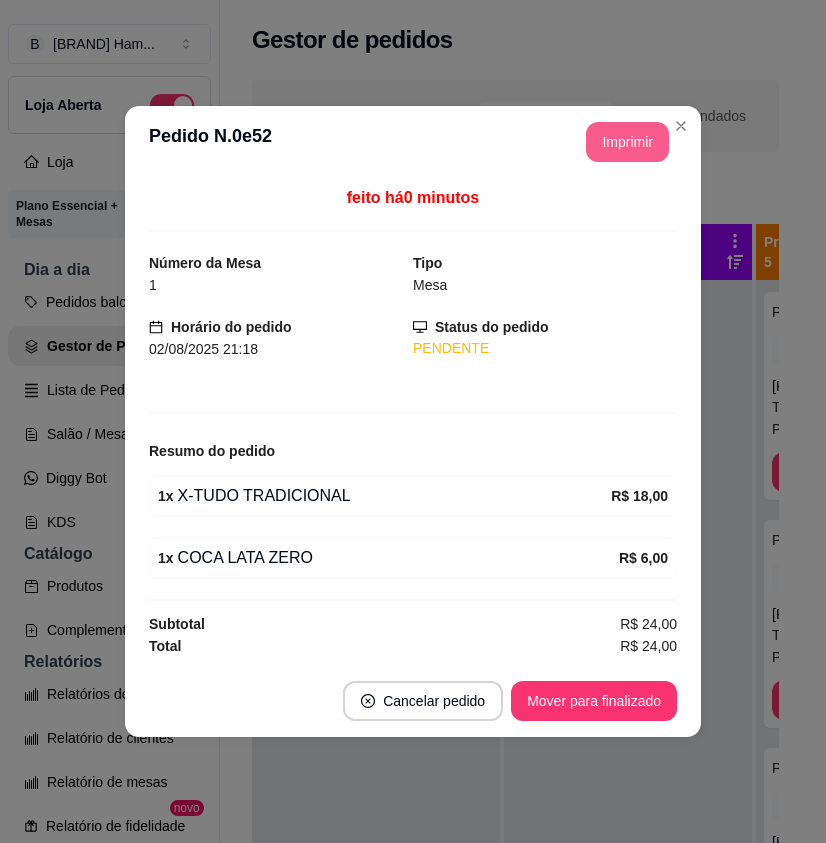 click on "Imprimir" at bounding box center [627, 142] 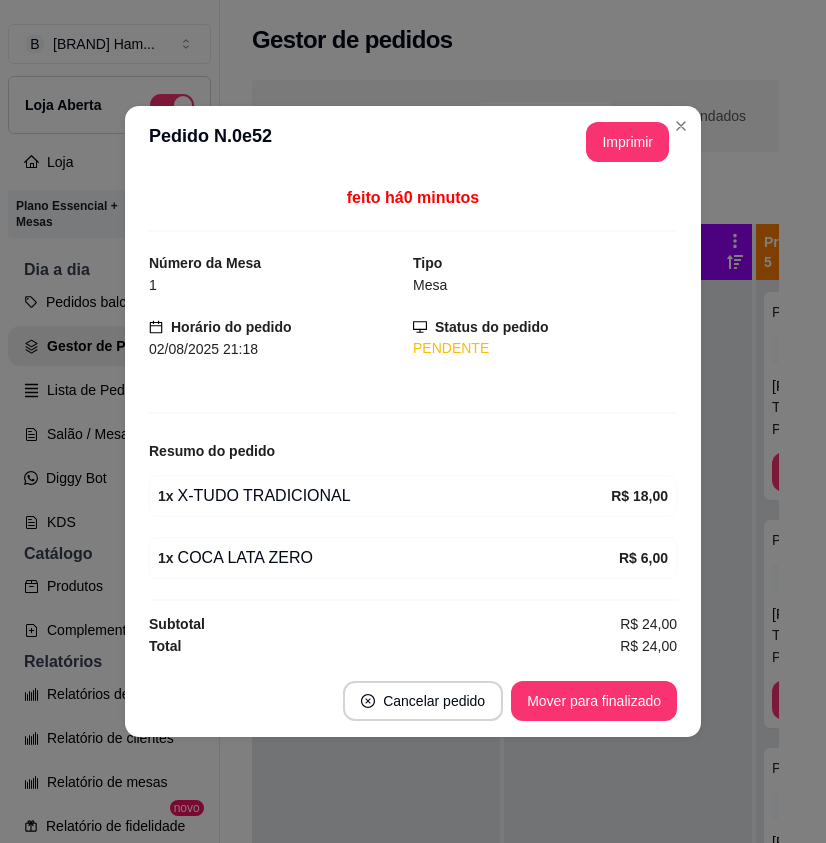 scroll, scrollTop: 0, scrollLeft: 0, axis: both 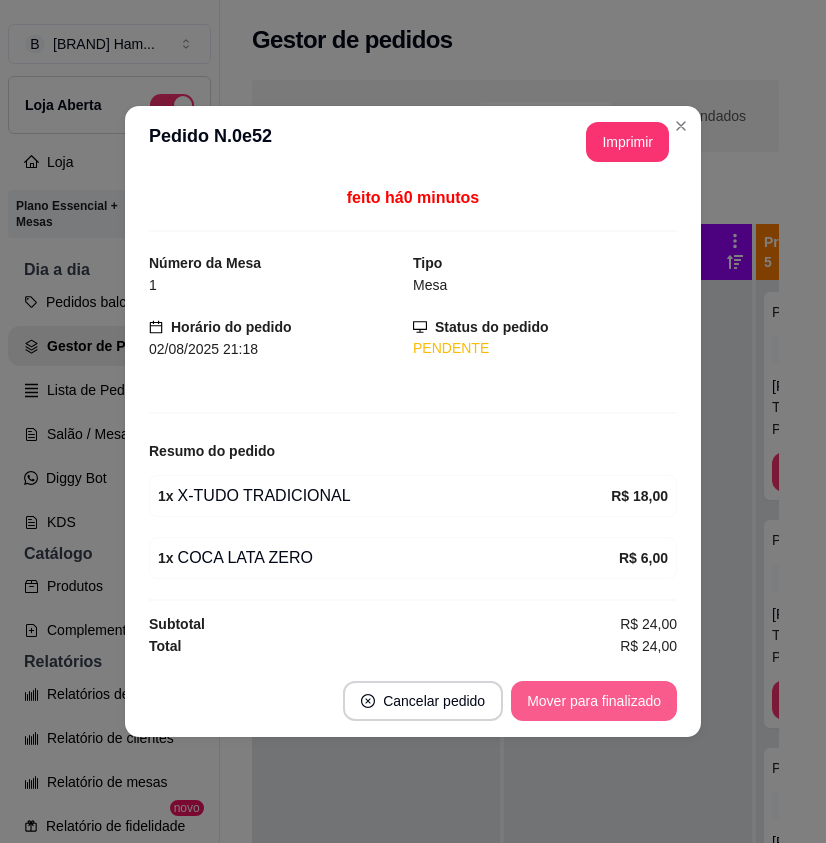 click on "Mover para finalizado" at bounding box center [594, 701] 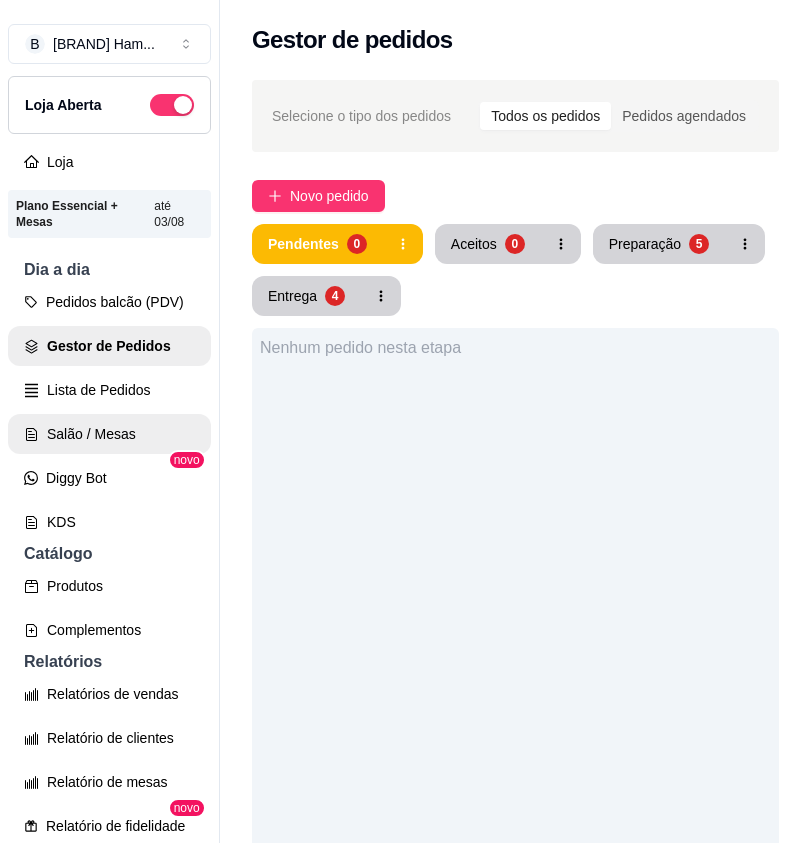click on "Salão / Mesas" at bounding box center (109, 434) 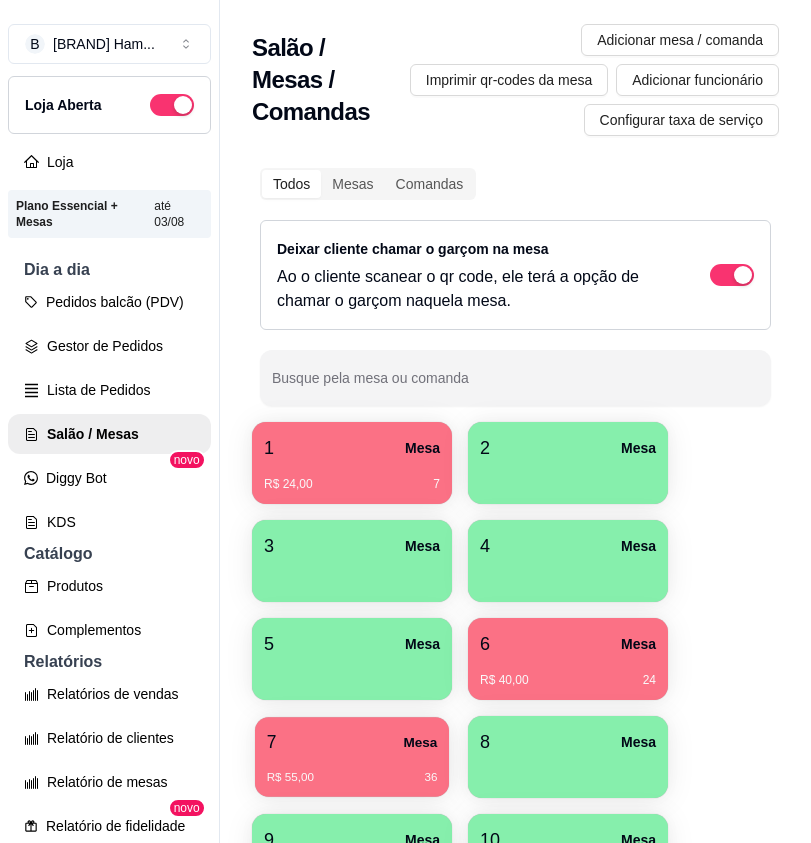 click on "R$ 55,00 36" at bounding box center (352, 770) 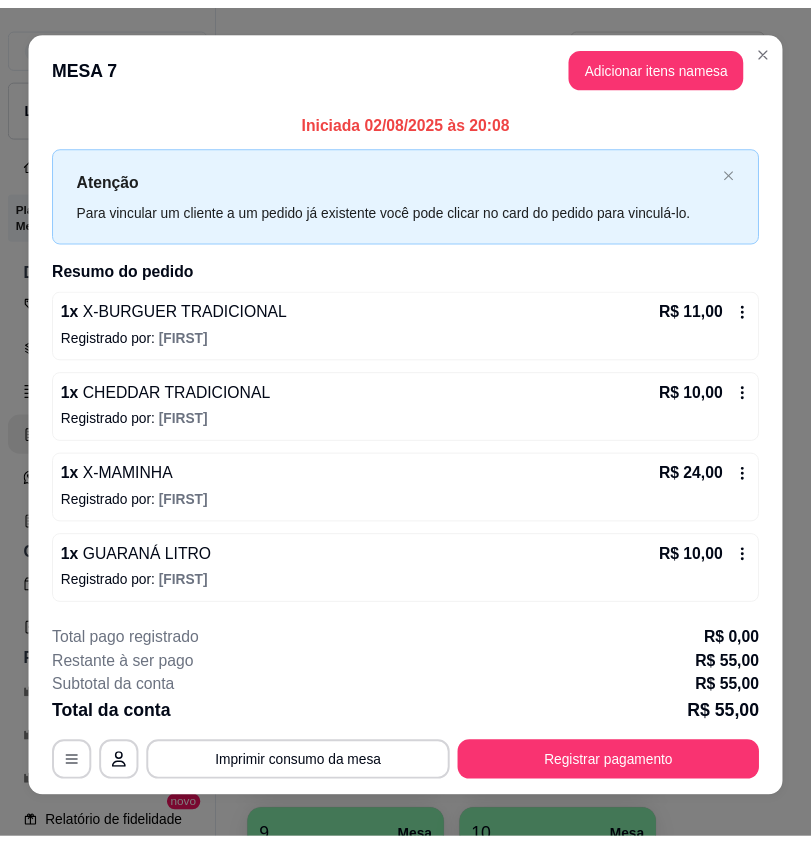 scroll, scrollTop: 0, scrollLeft: 0, axis: both 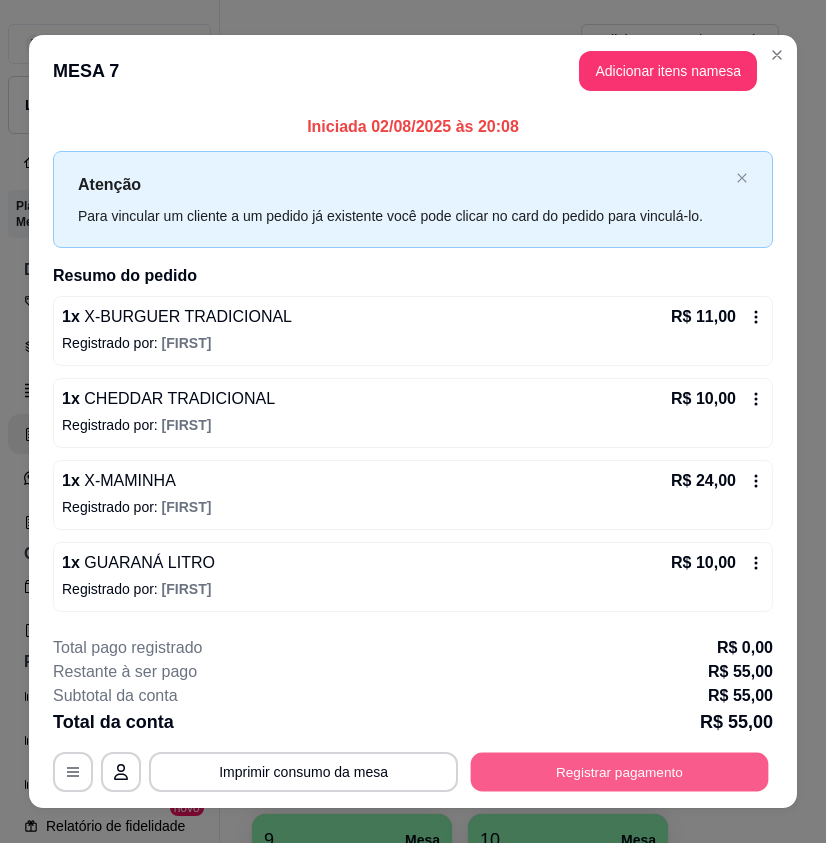 click on "Registrar pagamento" at bounding box center [620, 772] 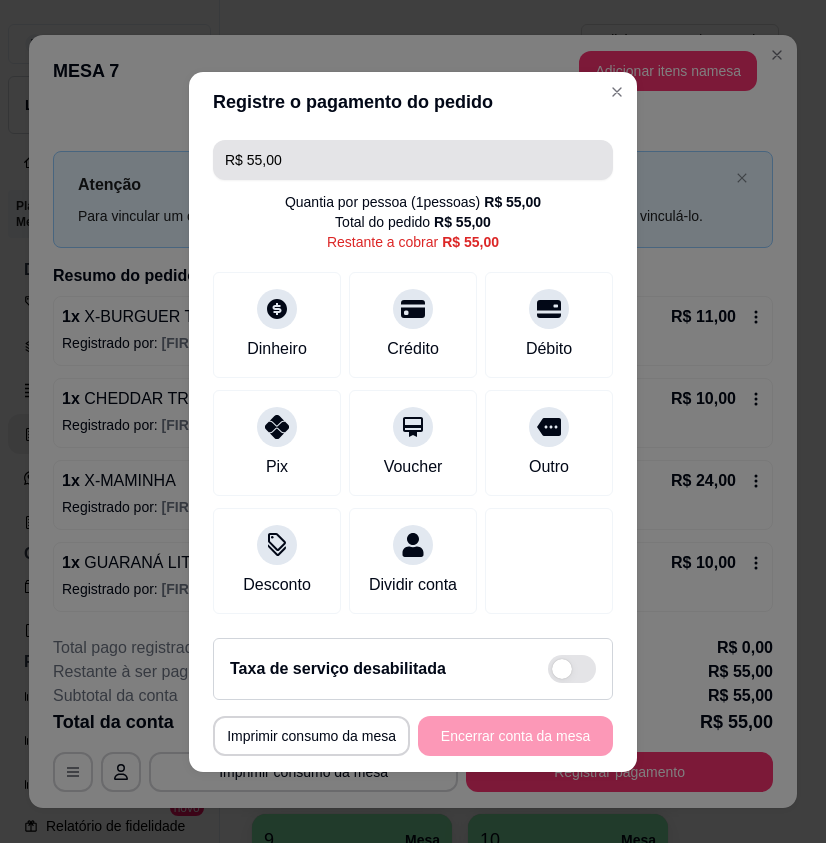 click on "R$ 55,00" at bounding box center [413, 160] 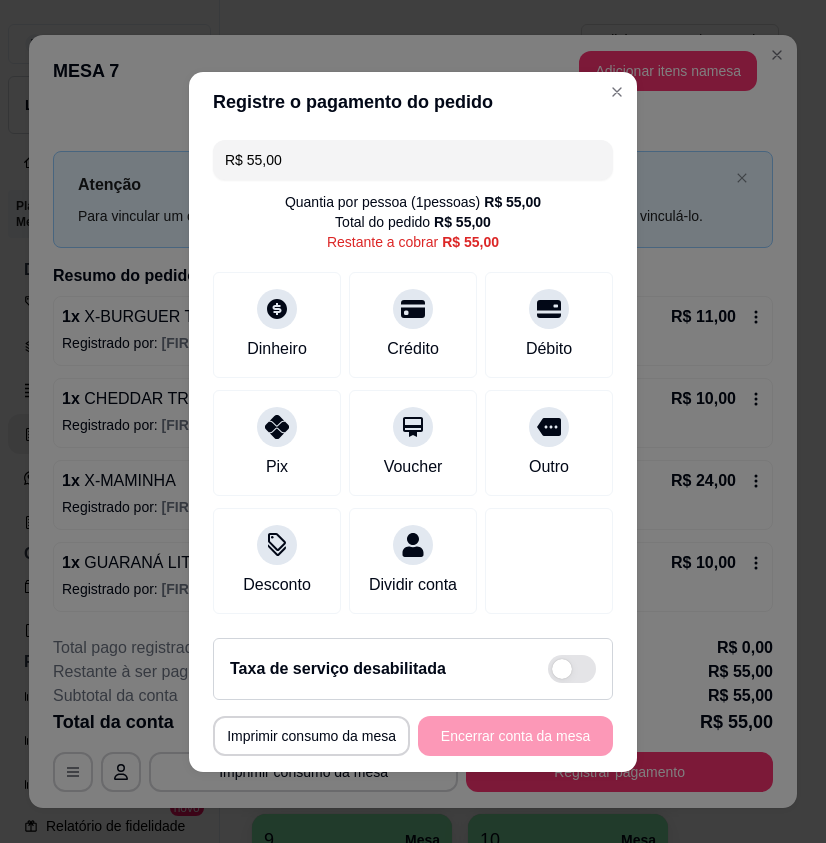 click on "R$ 55,00" at bounding box center (413, 160) 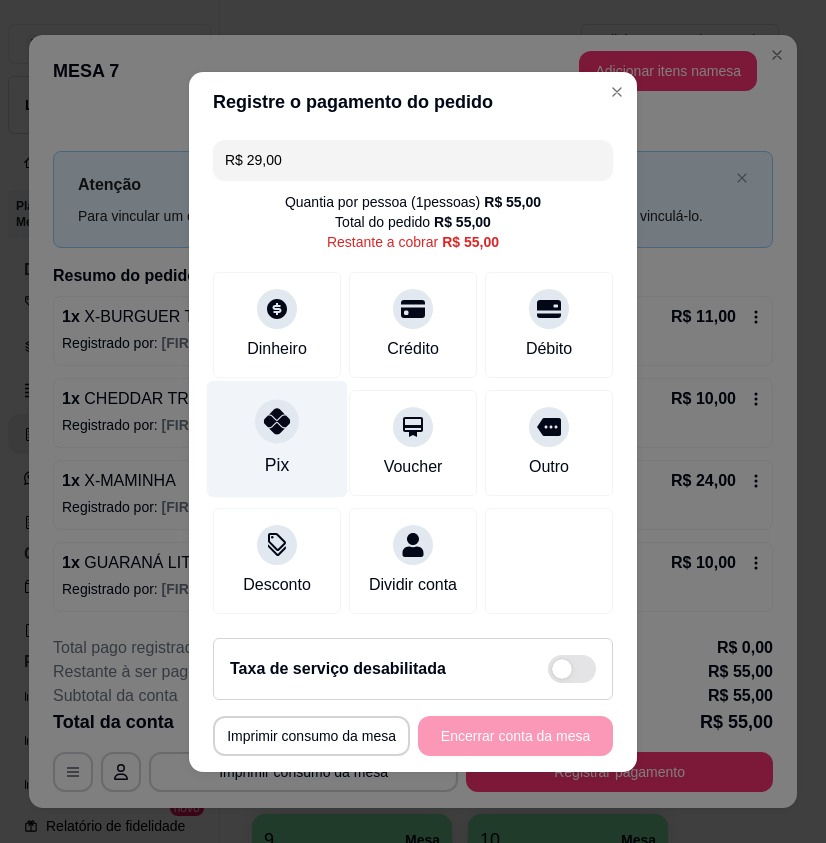 click 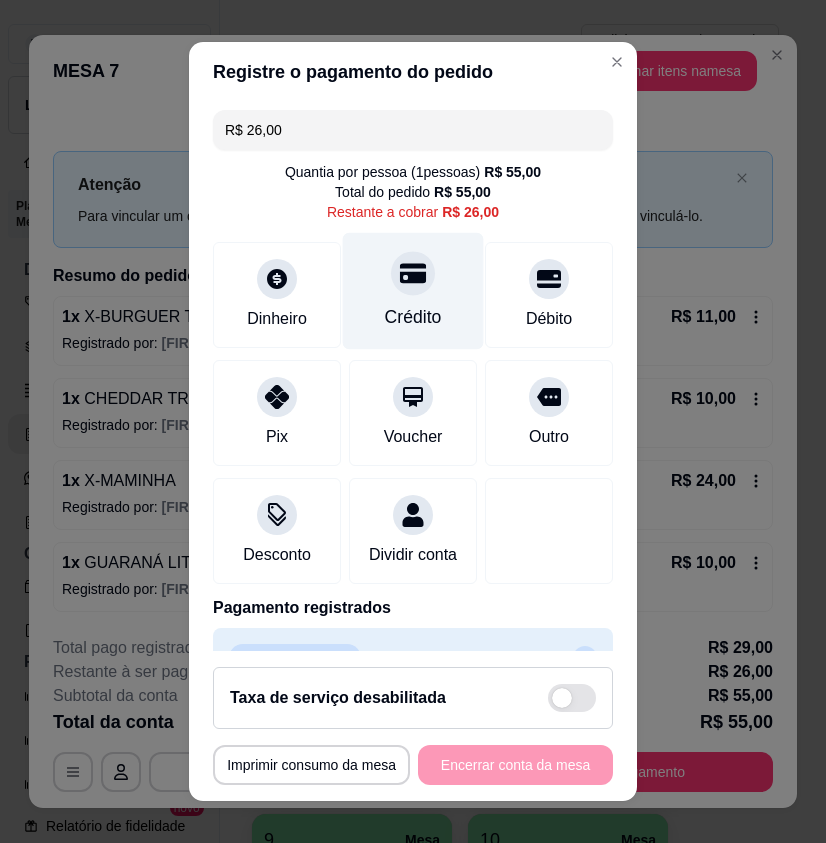 click on "Crédito" at bounding box center (413, 291) 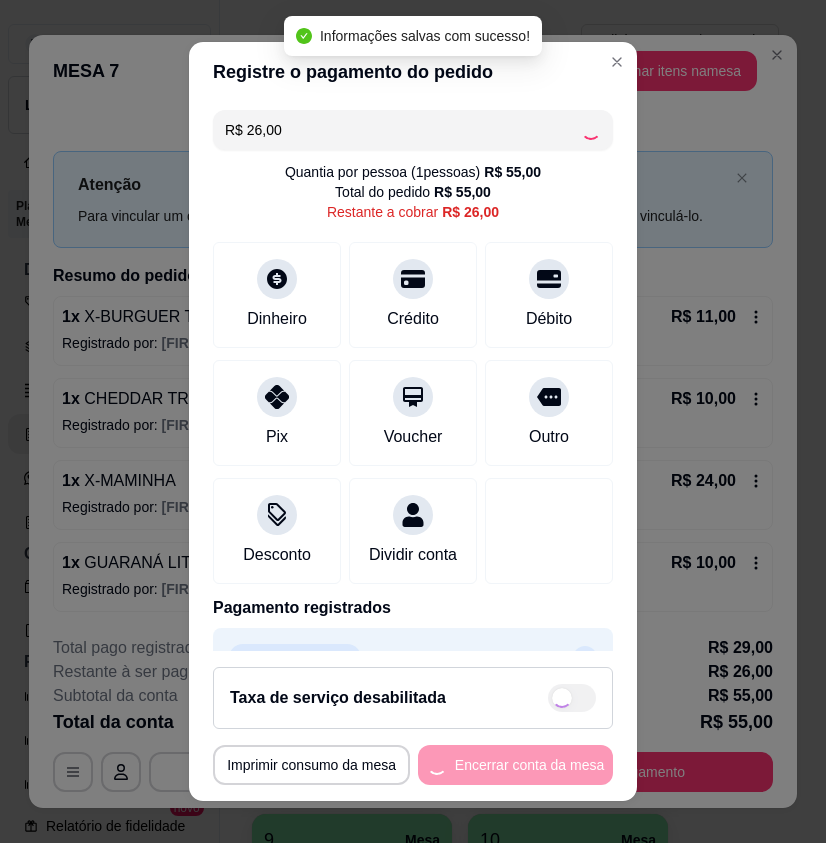 type on "R$ 0,00" 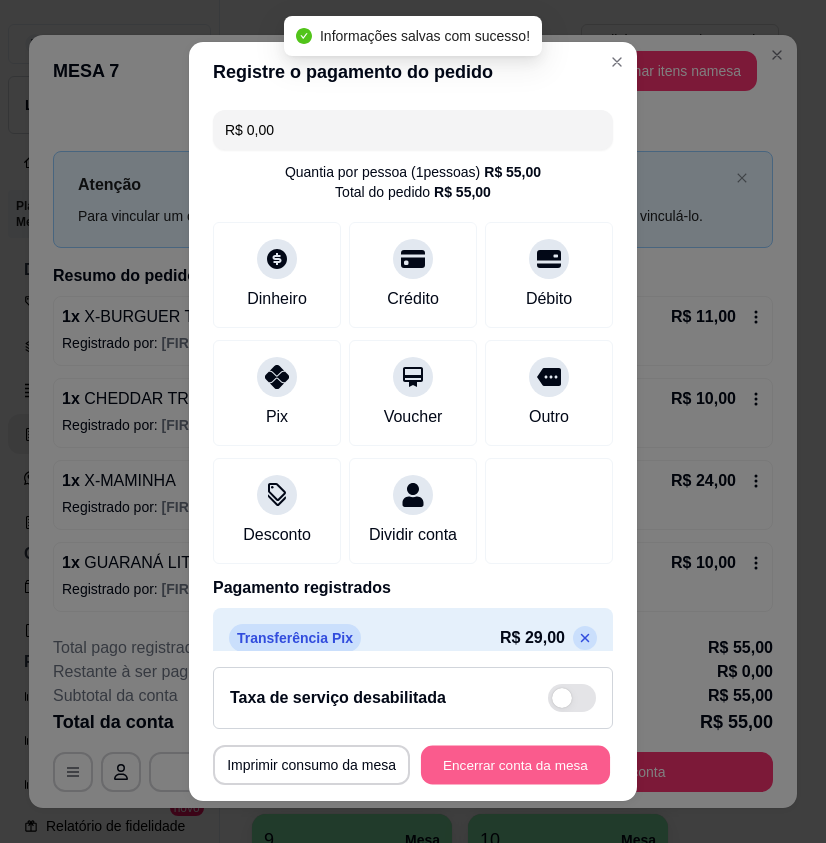 click on "Encerrar conta da mesa" at bounding box center [515, 764] 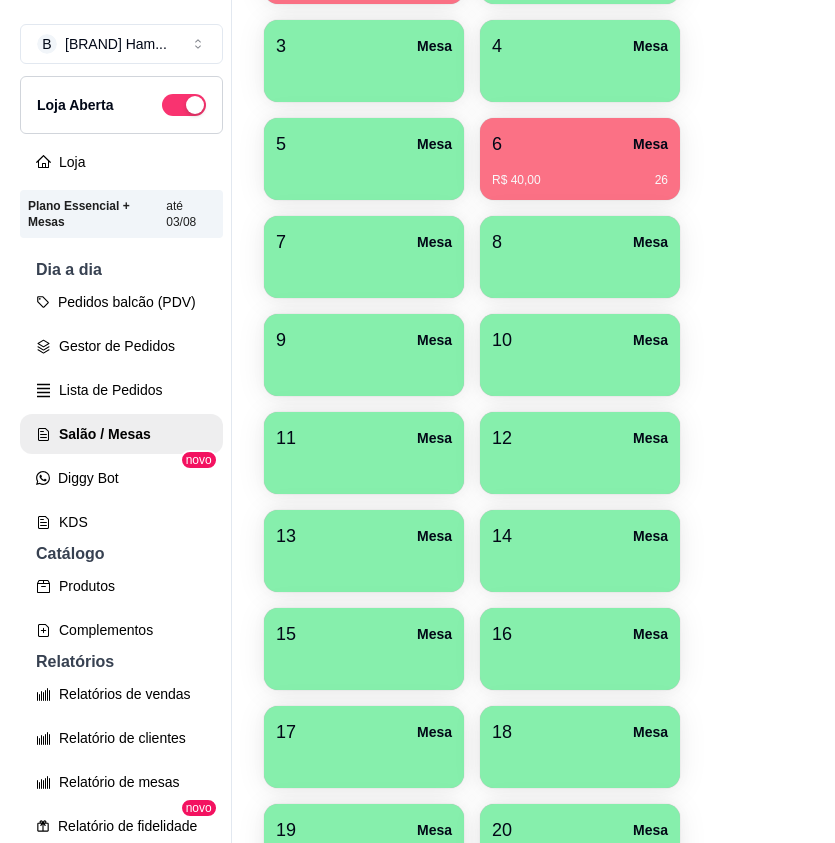 scroll, scrollTop: 0, scrollLeft: 0, axis: both 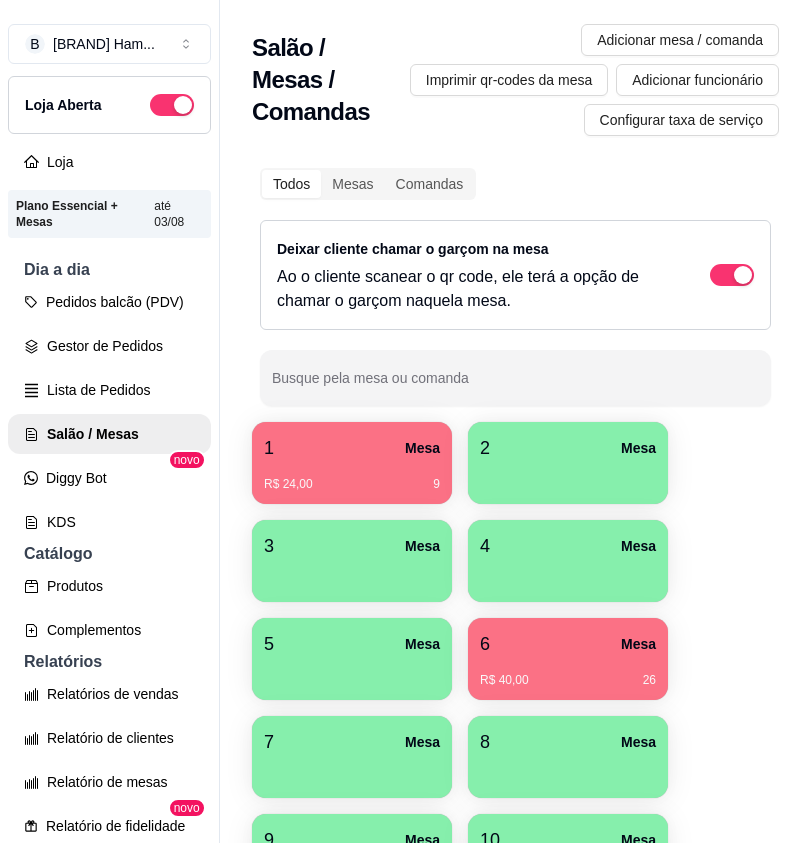 drag, startPoint x: 154, startPoint y: 393, endPoint x: 138, endPoint y: 382, distance: 19.416489 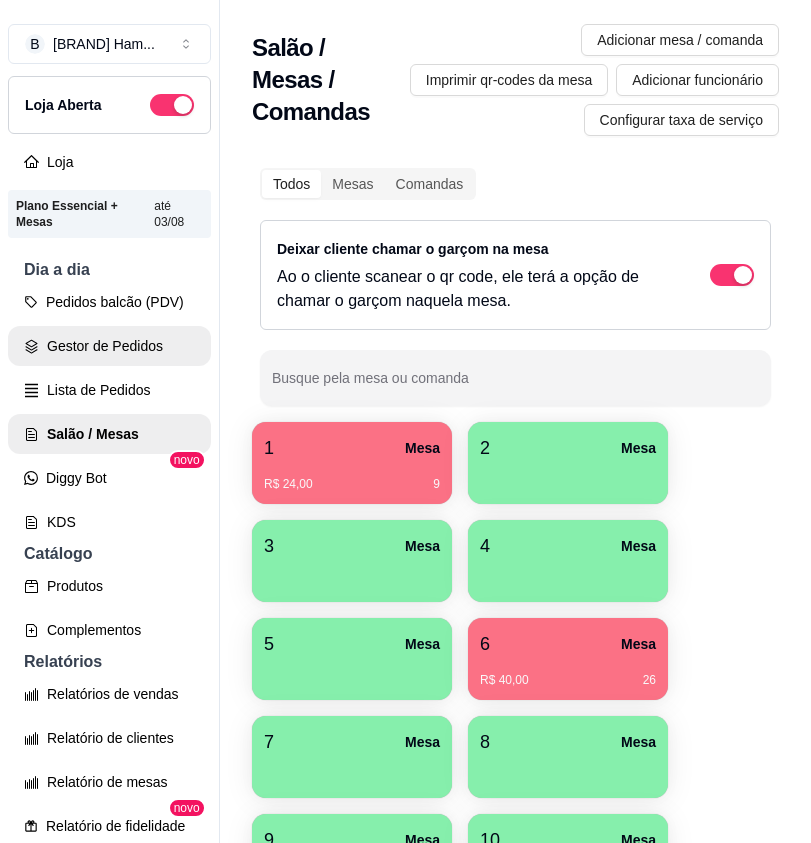 click on "Gestor de Pedidos" at bounding box center [109, 346] 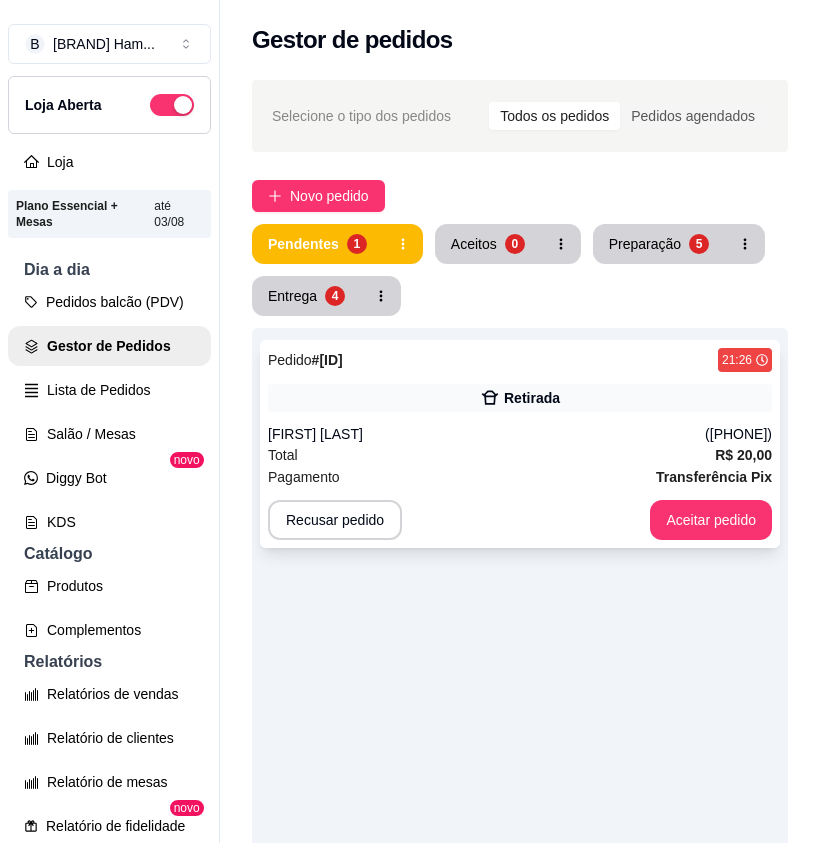 click on "Total R$ 20,00" at bounding box center [520, 455] 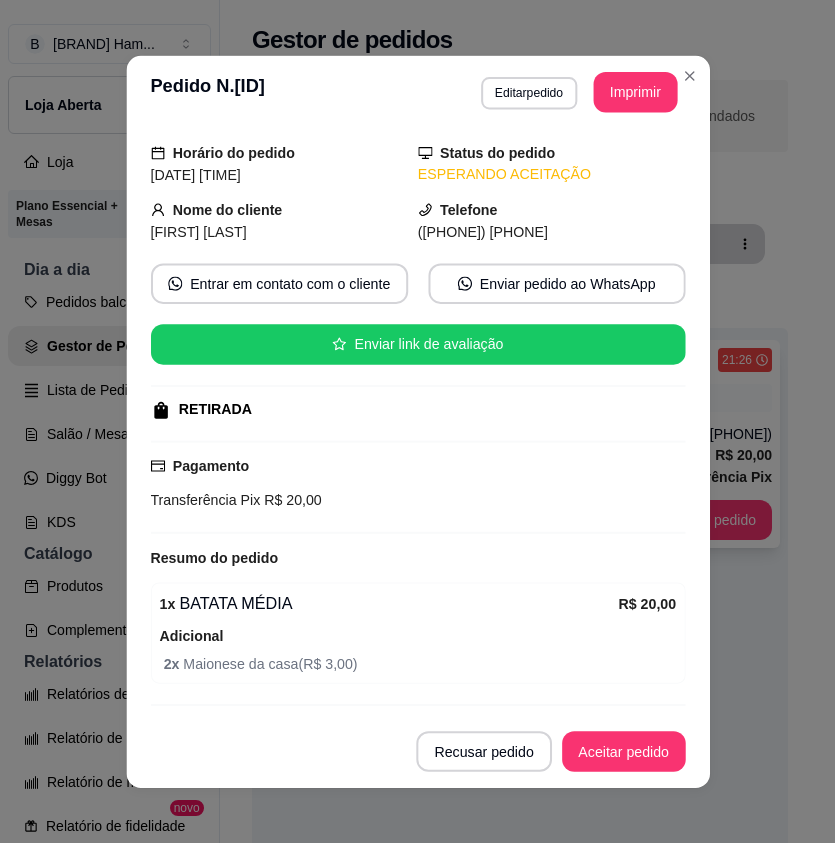 scroll, scrollTop: 116, scrollLeft: 0, axis: vertical 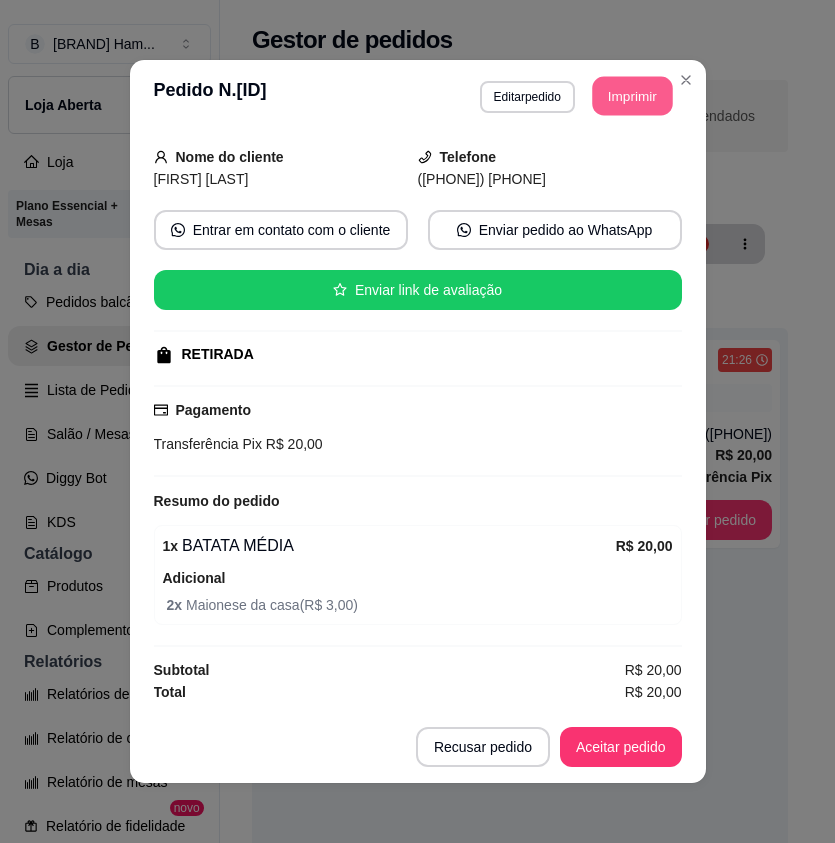 click on "Imprimir" at bounding box center (632, 96) 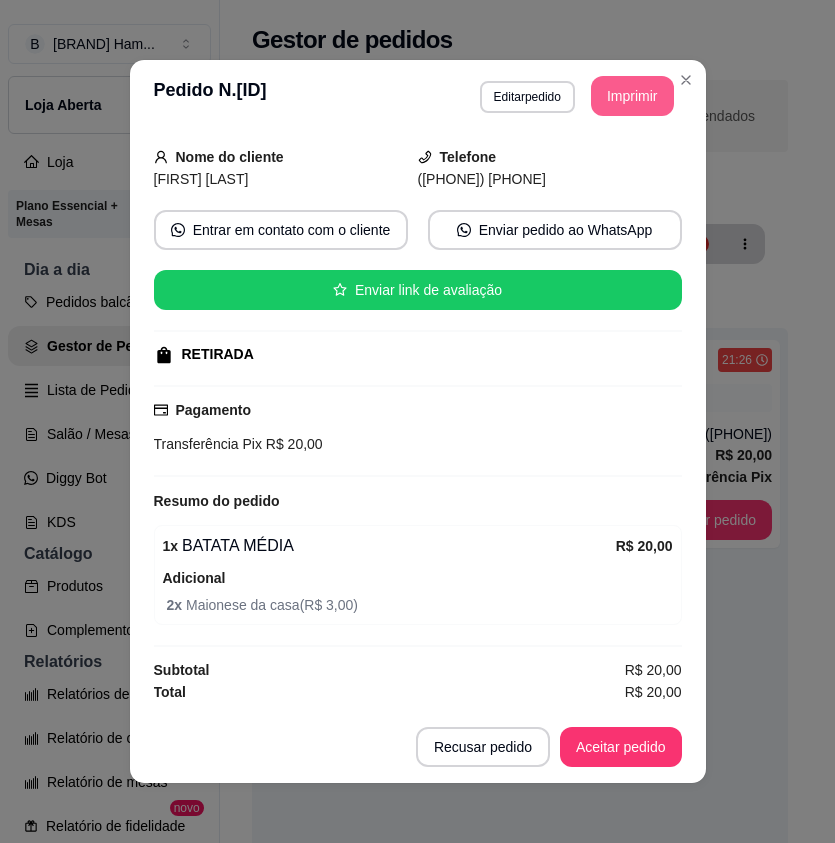 scroll, scrollTop: 0, scrollLeft: 0, axis: both 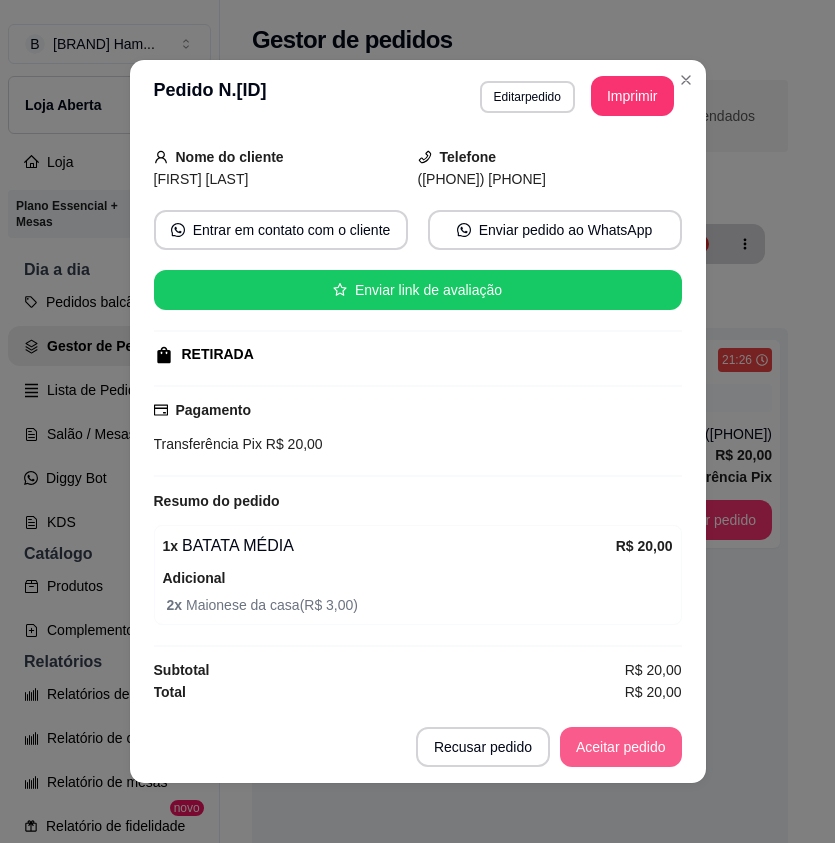 click on "Aceitar pedido" at bounding box center [621, 747] 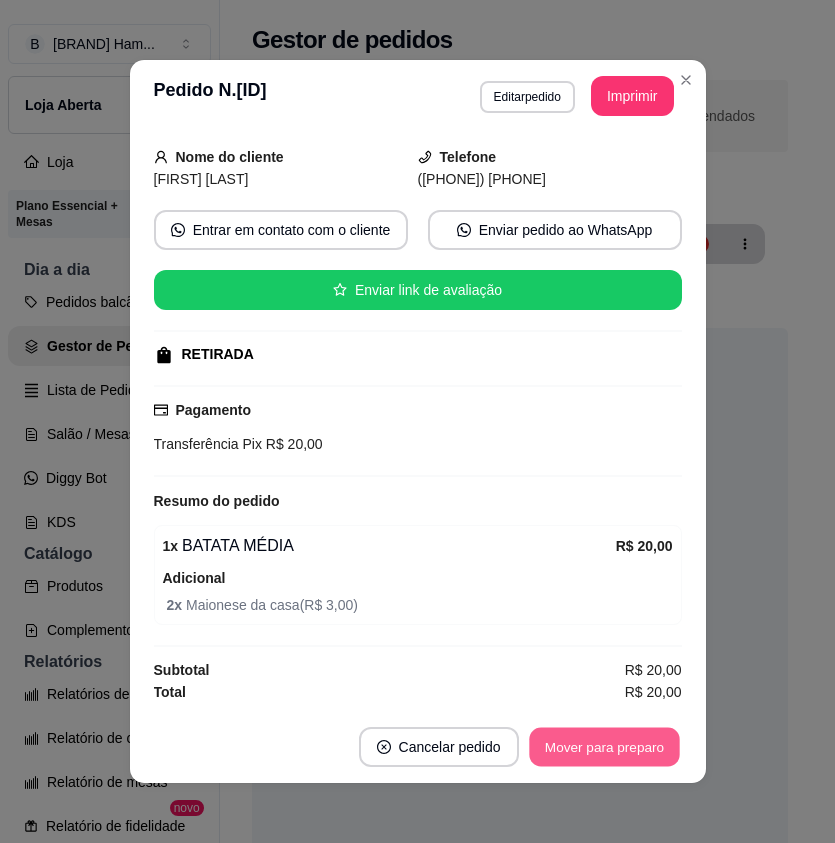 click on "Mover para preparo" at bounding box center (604, 747) 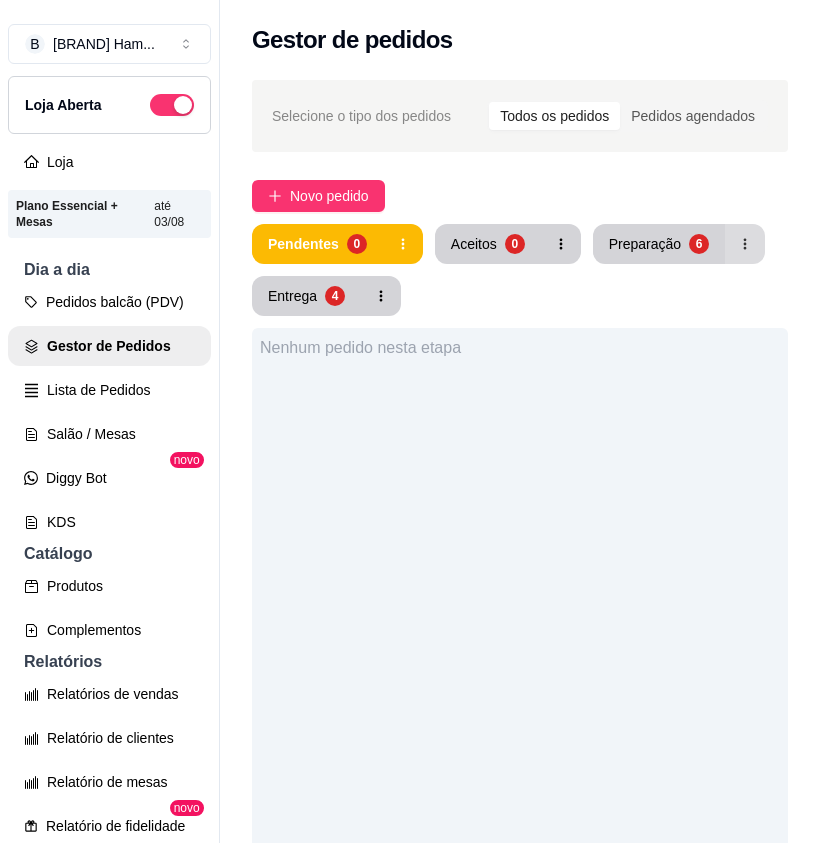 click on "Preparação 6" at bounding box center (659, 244) 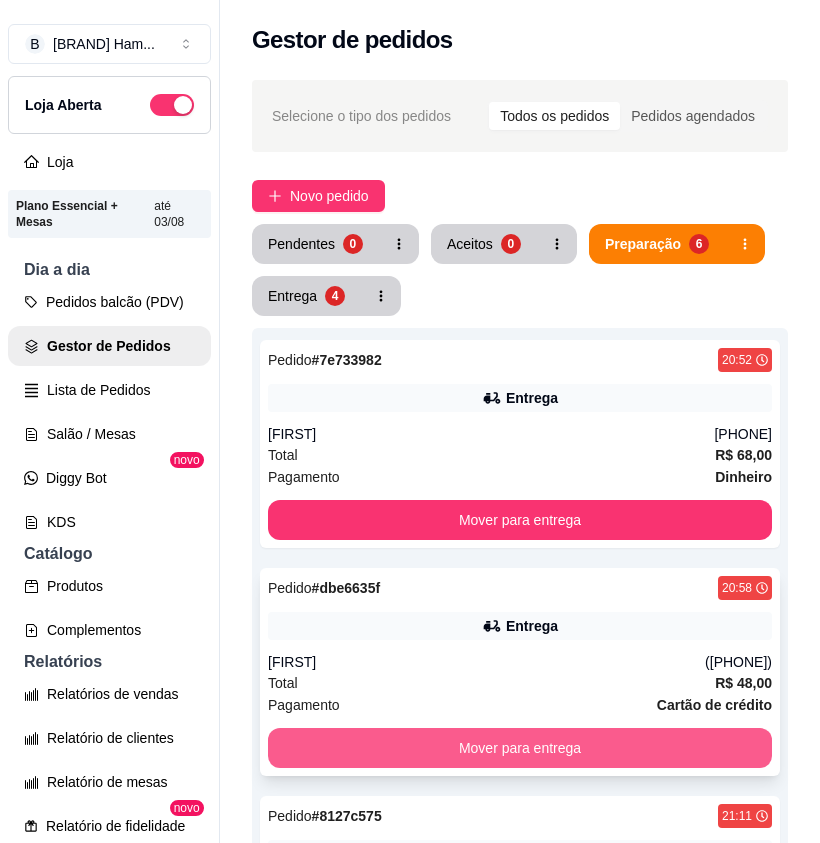 click on "Mover para entrega" at bounding box center [520, 748] 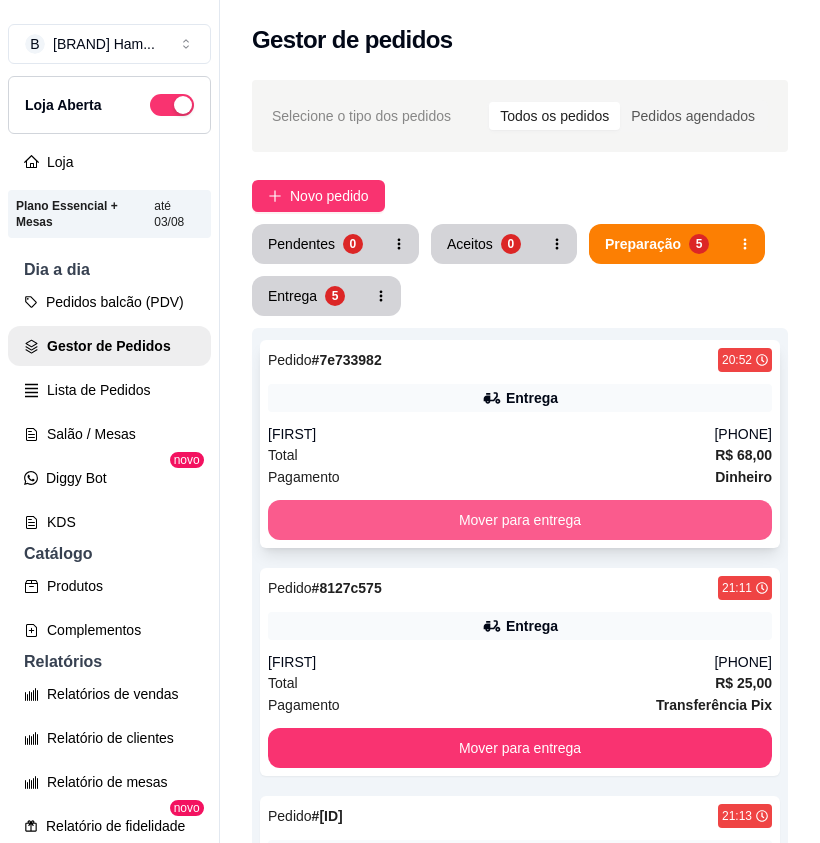 click on "Mover para entrega" at bounding box center [520, 520] 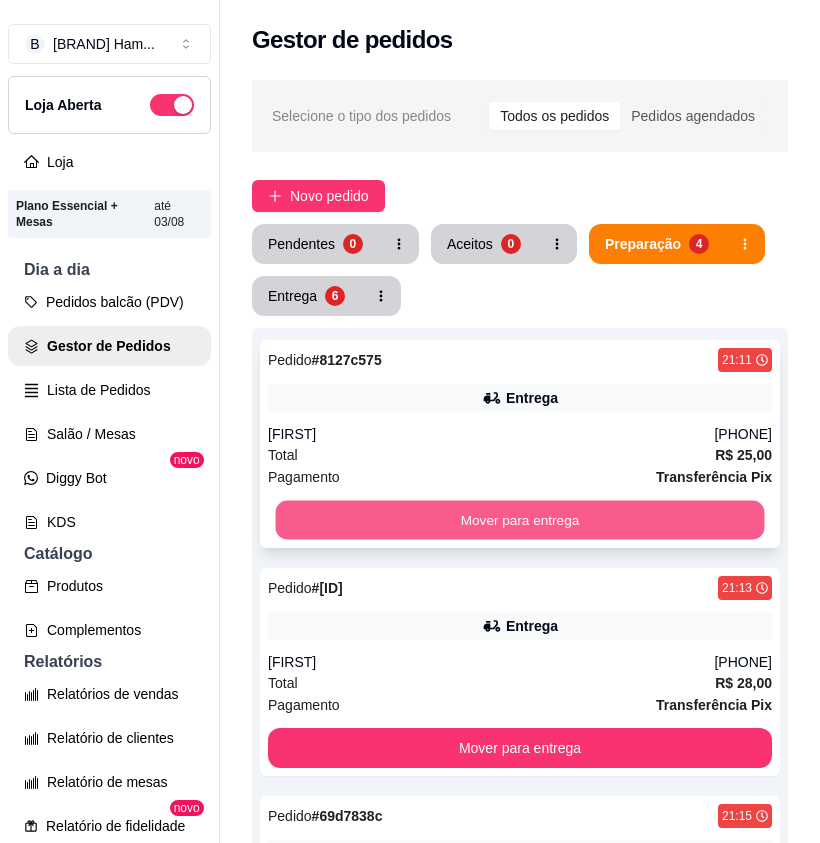 click on "Mover para entrega" at bounding box center [520, 520] 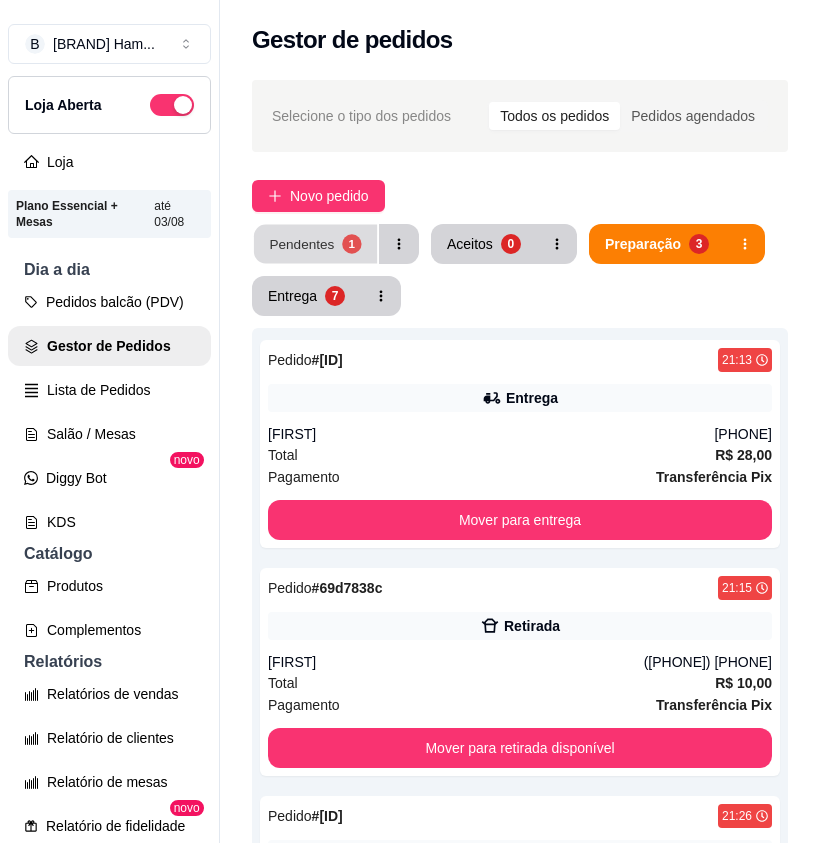 click on "Pendentes" at bounding box center [301, 243] 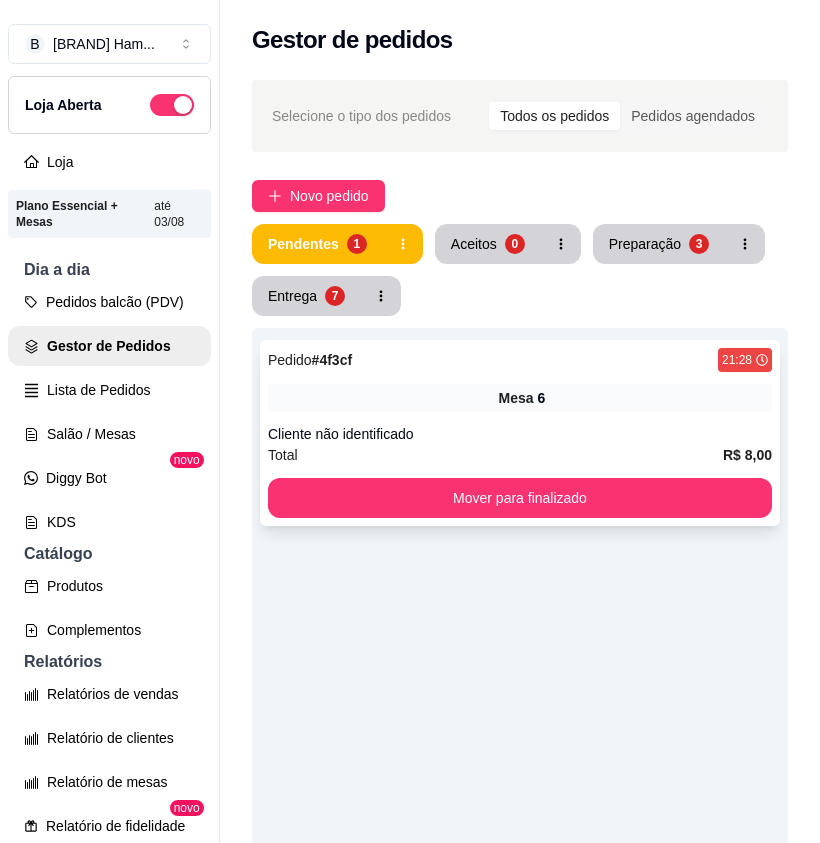 click on "Pedido  # 4f3cf 21:28" at bounding box center [520, 360] 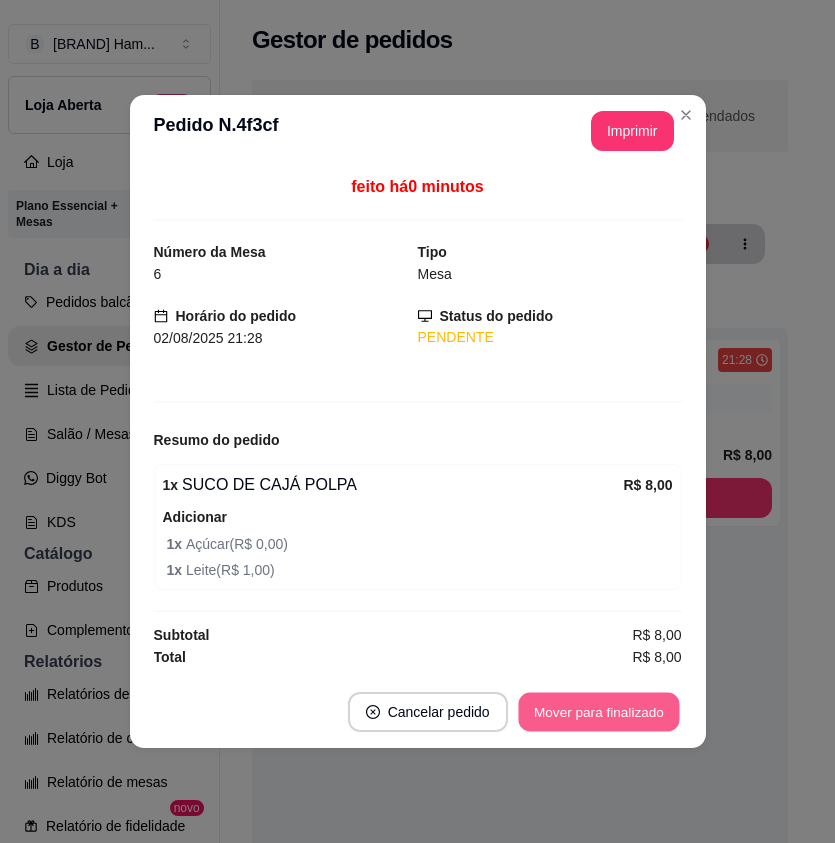 click on "Mover para finalizado" at bounding box center [598, 712] 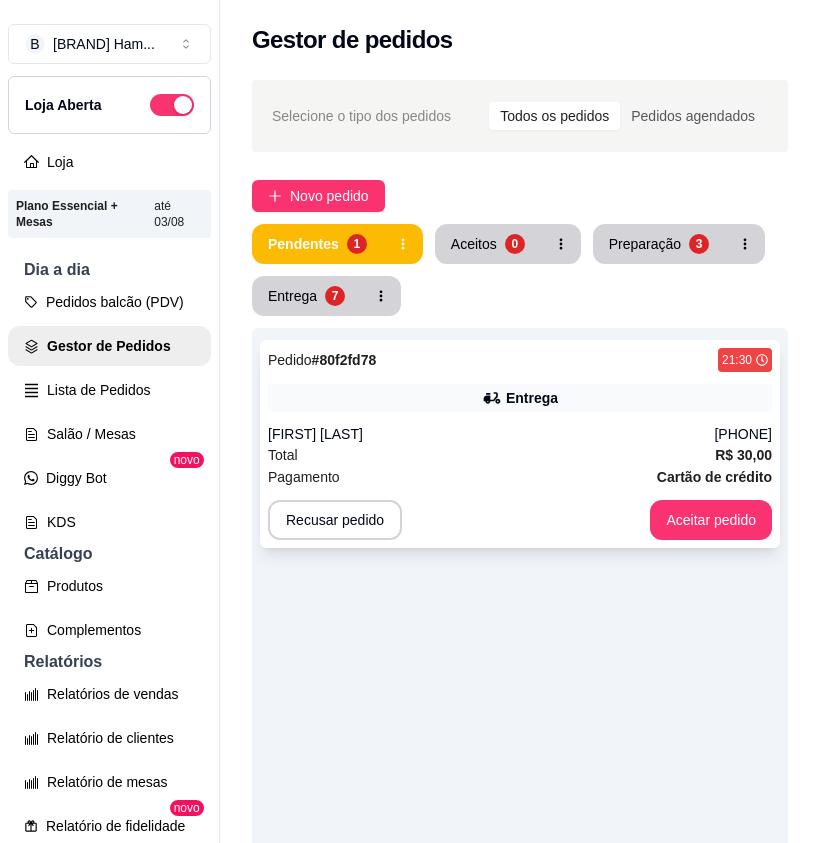 click on "Entrega" at bounding box center (520, 398) 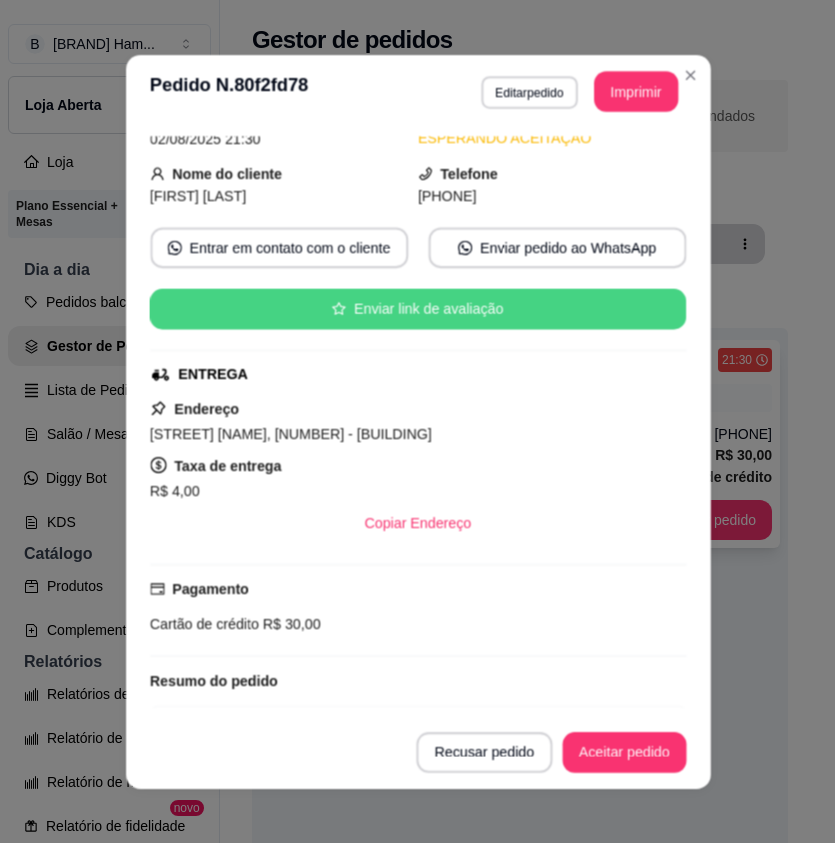 scroll, scrollTop: 328, scrollLeft: 0, axis: vertical 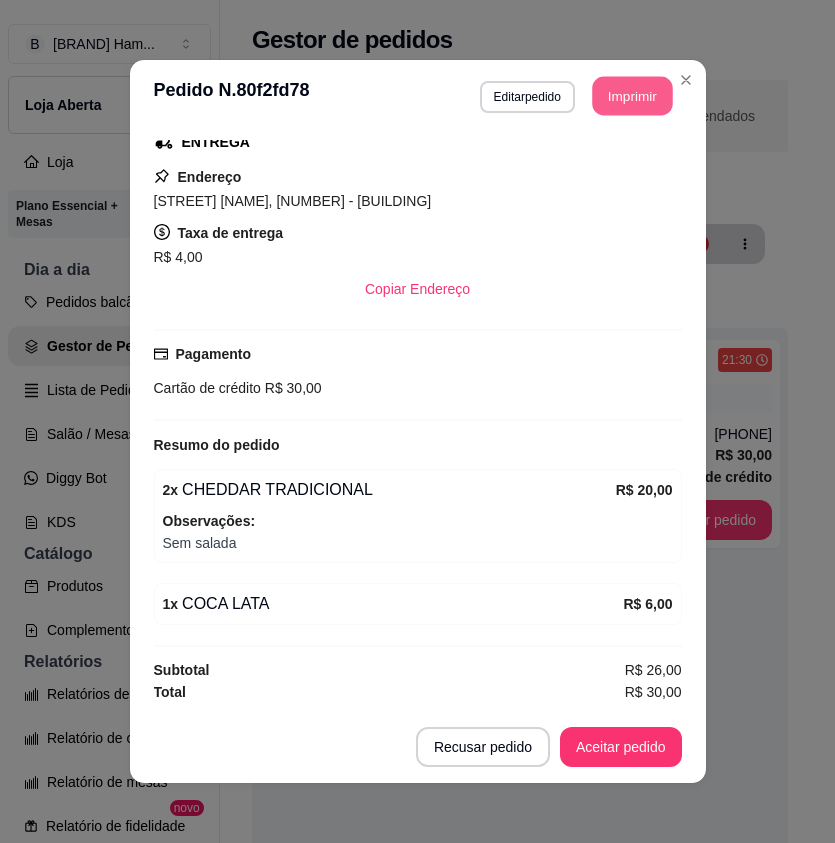 click on "Imprimir" at bounding box center [632, 96] 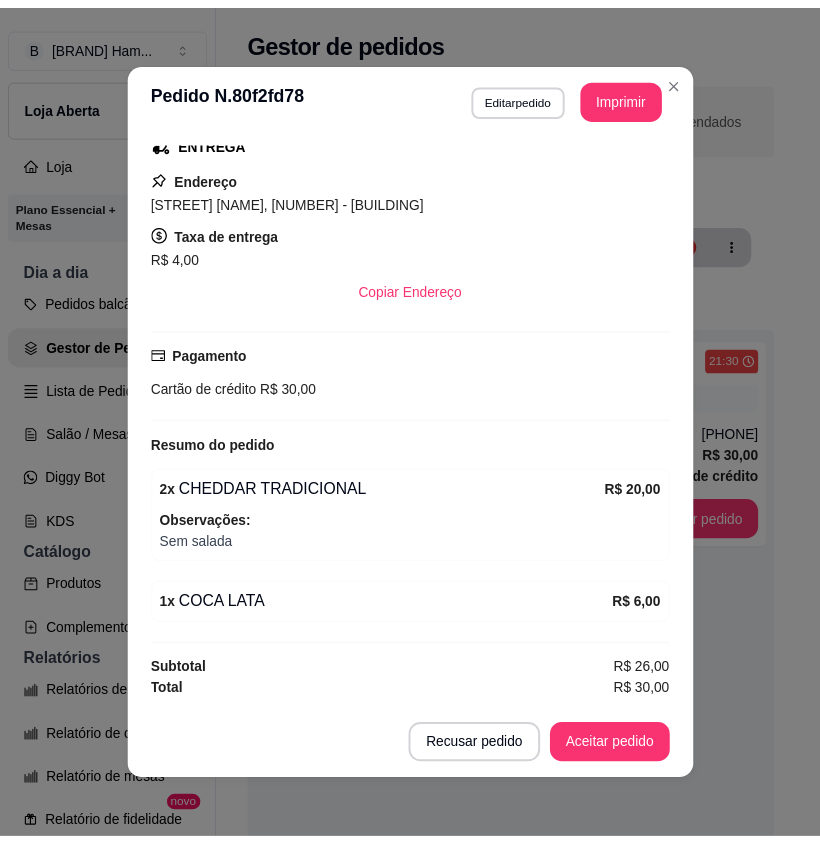 scroll, scrollTop: 0, scrollLeft: 0, axis: both 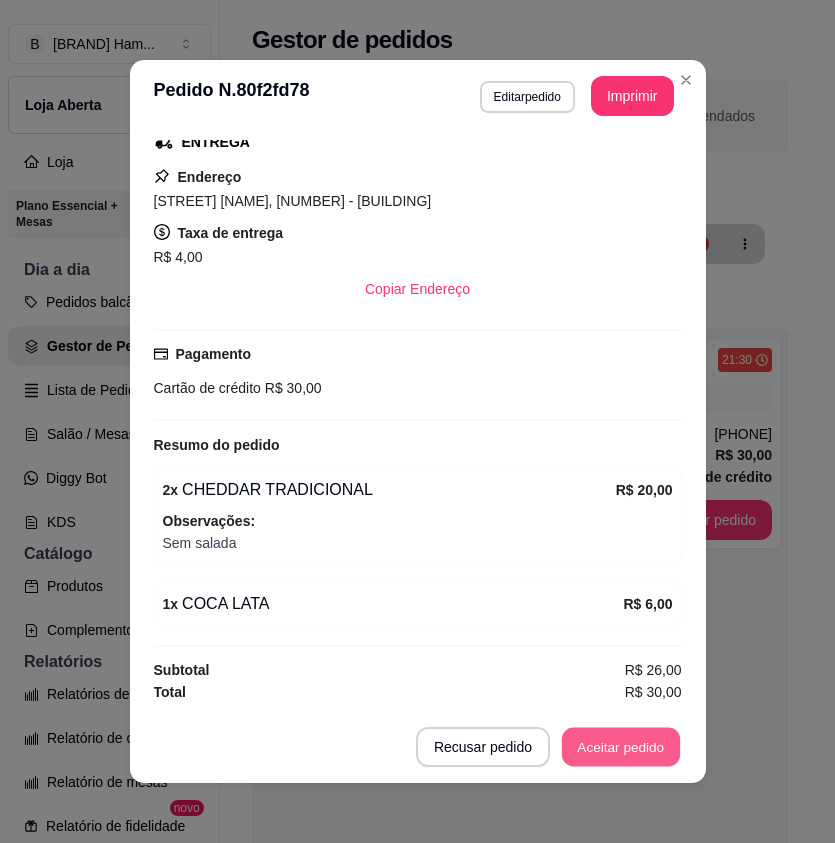 click on "Aceitar pedido" at bounding box center [621, 747] 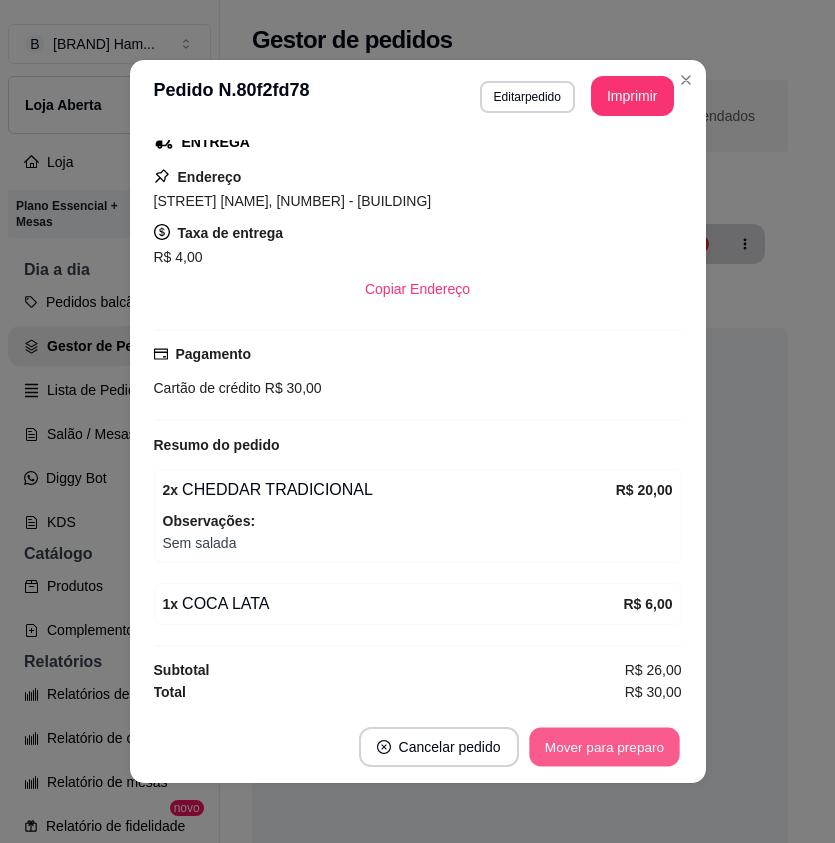 click on "Mover para preparo" at bounding box center [604, 747] 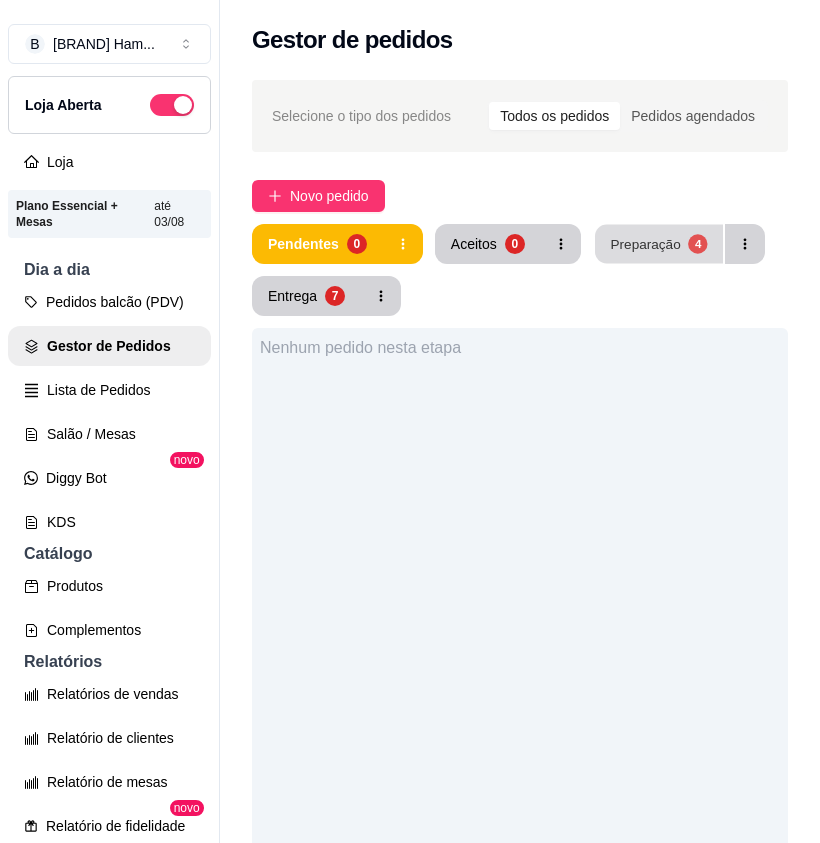 click on "Preparação" at bounding box center (645, 243) 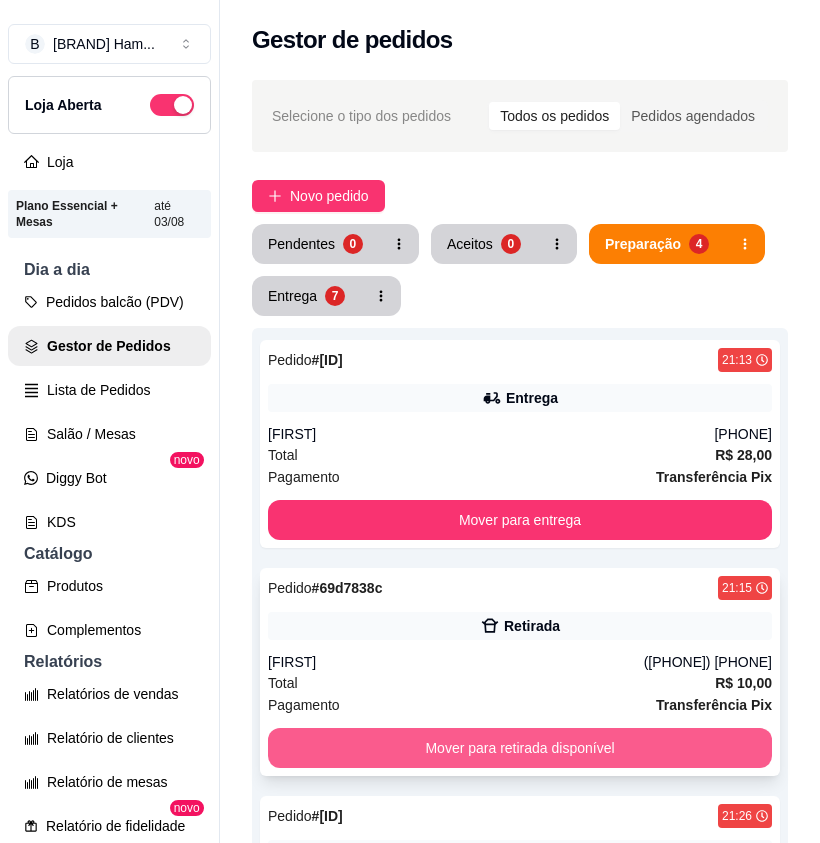 click on "Mover para retirada disponível" at bounding box center [520, 748] 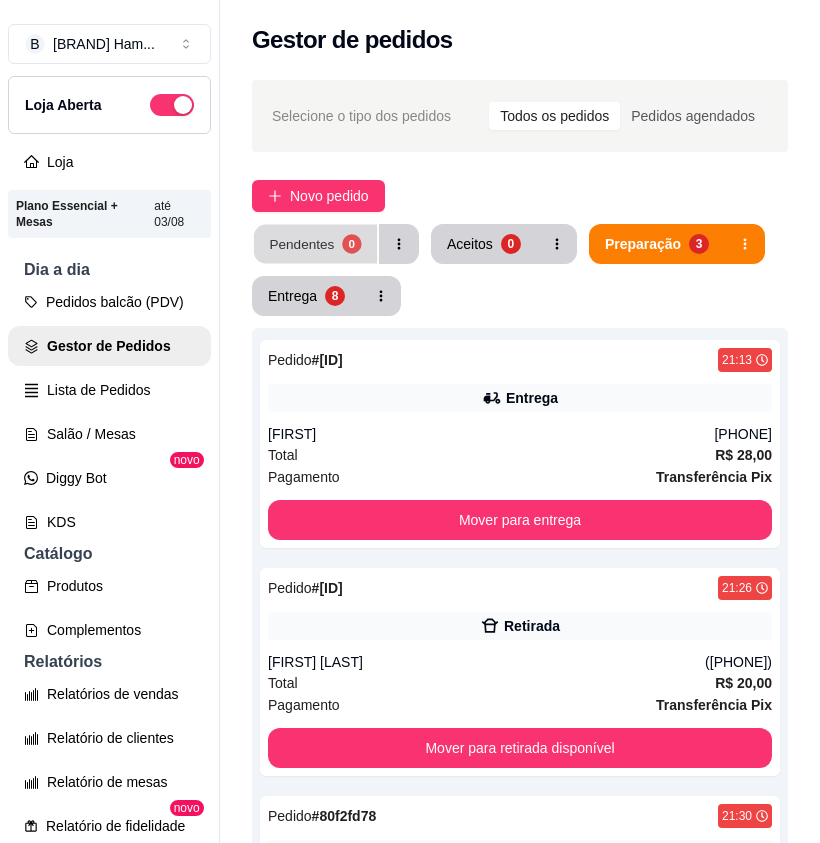 click on "0" at bounding box center [351, 243] 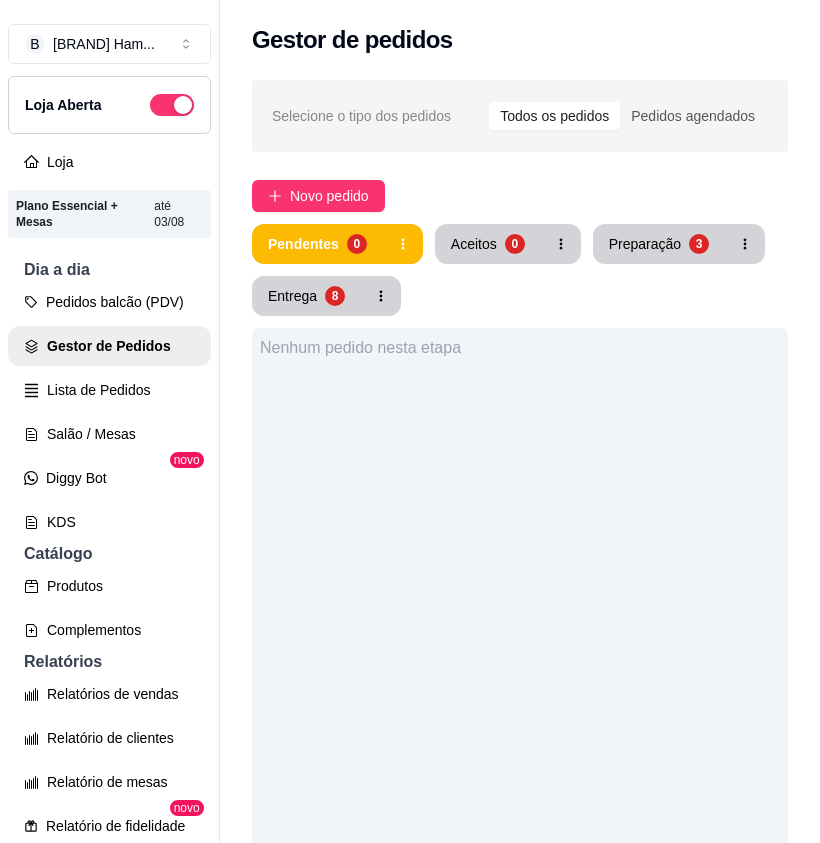 click on "Pendentes 0 Aceitos 0 Preparação 3 Entrega 8 Nenhum pedido nesta etapa" at bounding box center [520, 697] 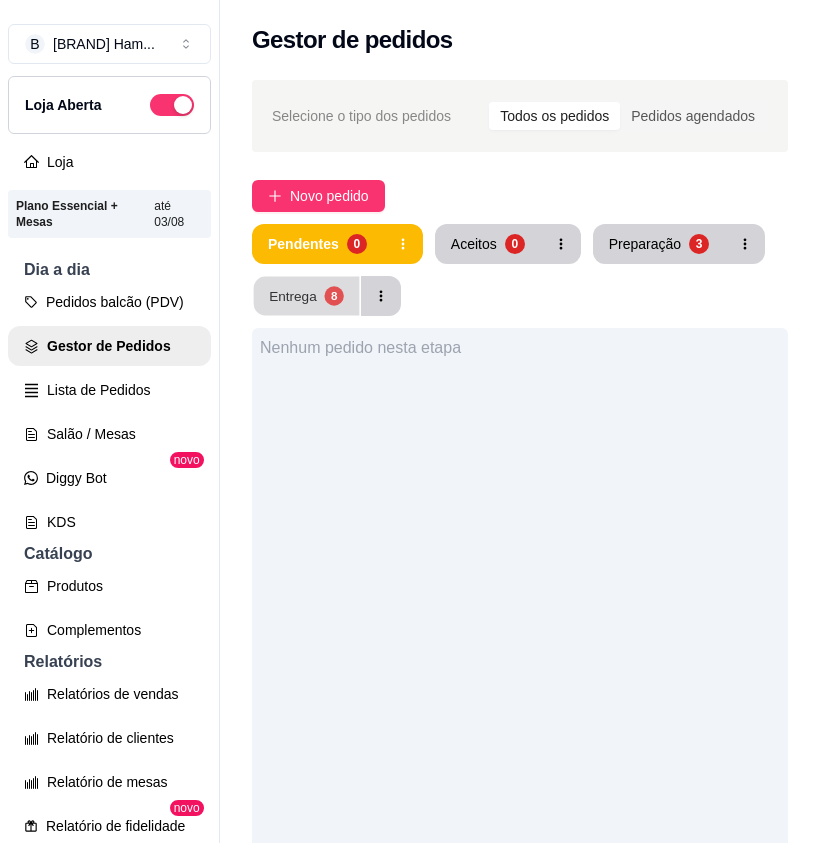 click on "Entrega" at bounding box center (293, 295) 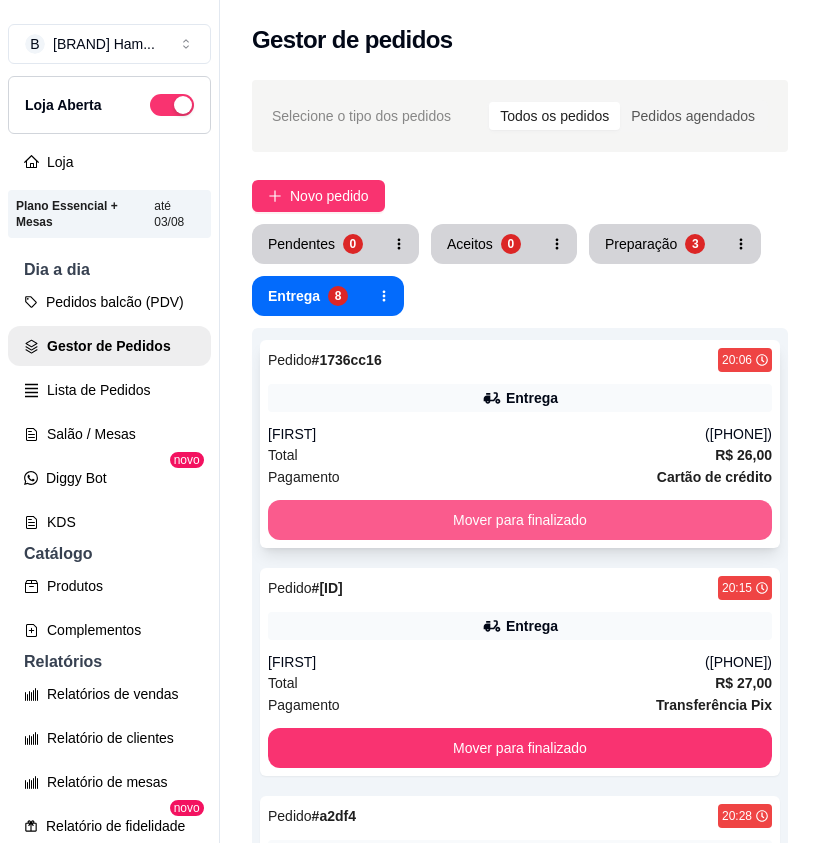 click on "Mover para finalizado" at bounding box center (520, 520) 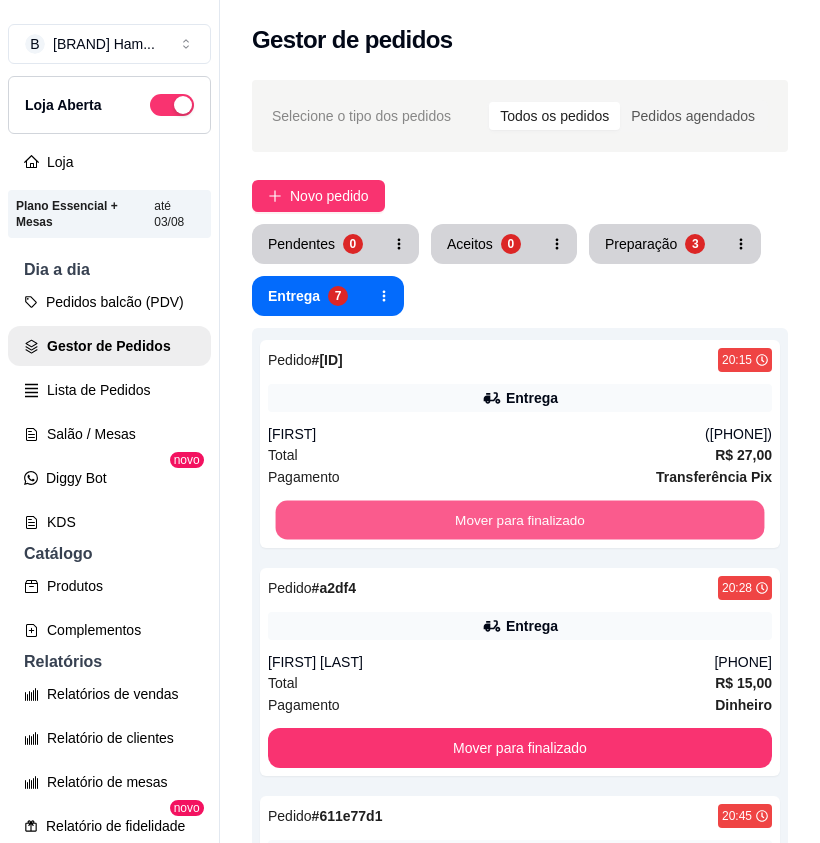 click on "Mover para finalizado" at bounding box center [520, 520] 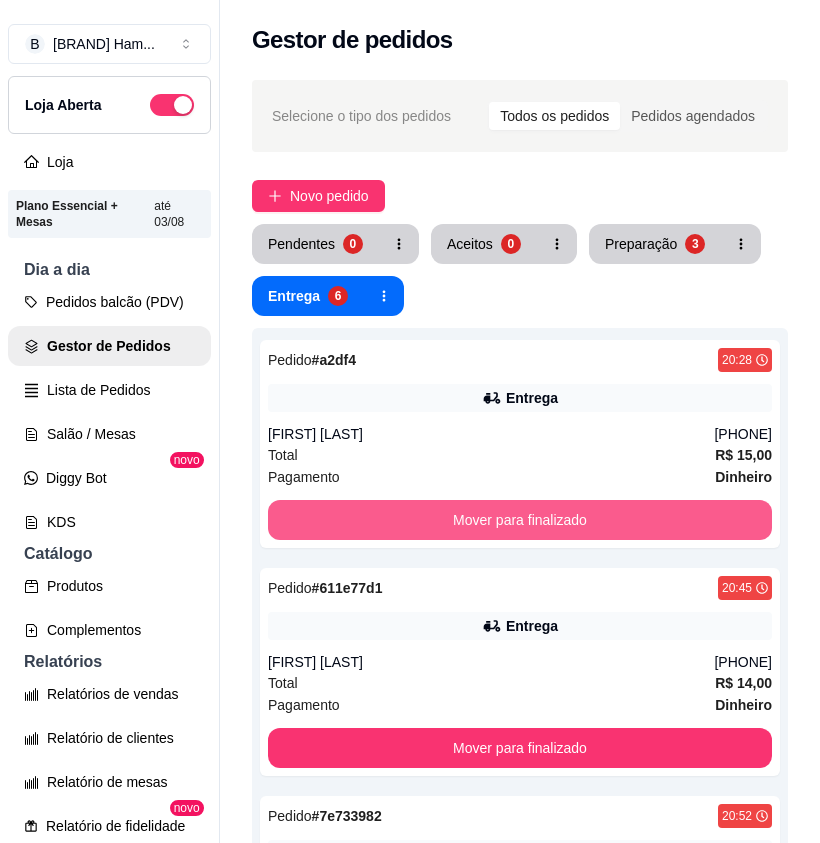 click on "Mover para finalizado" at bounding box center (520, 520) 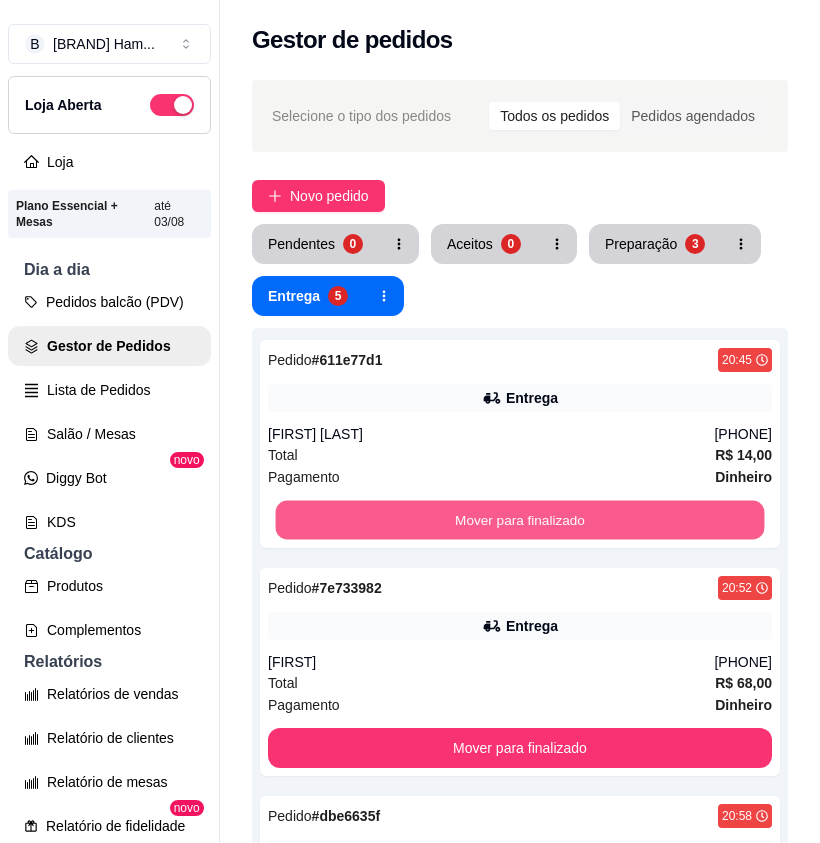 click on "Mover para finalizado" at bounding box center [520, 520] 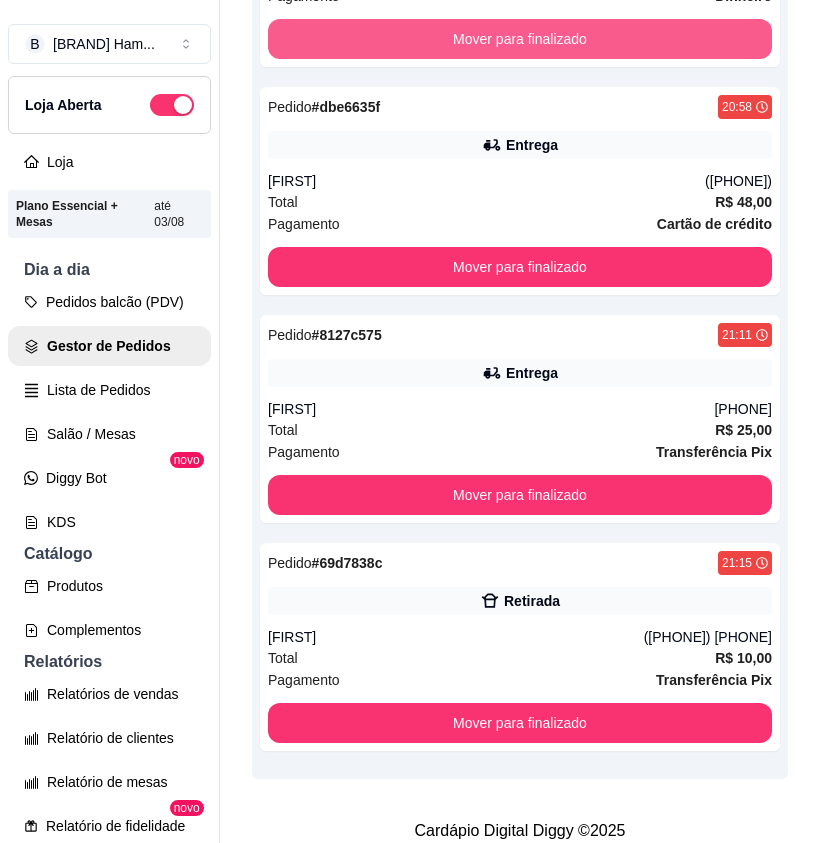 scroll, scrollTop: 500, scrollLeft: 0, axis: vertical 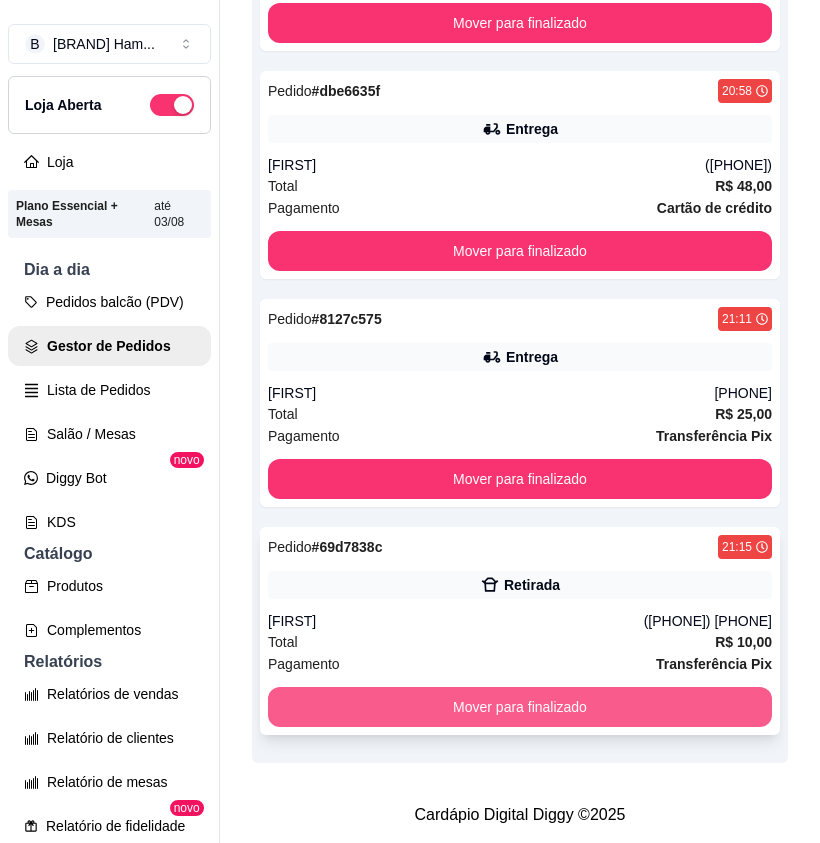 click on "Mover para finalizado" at bounding box center (520, 707) 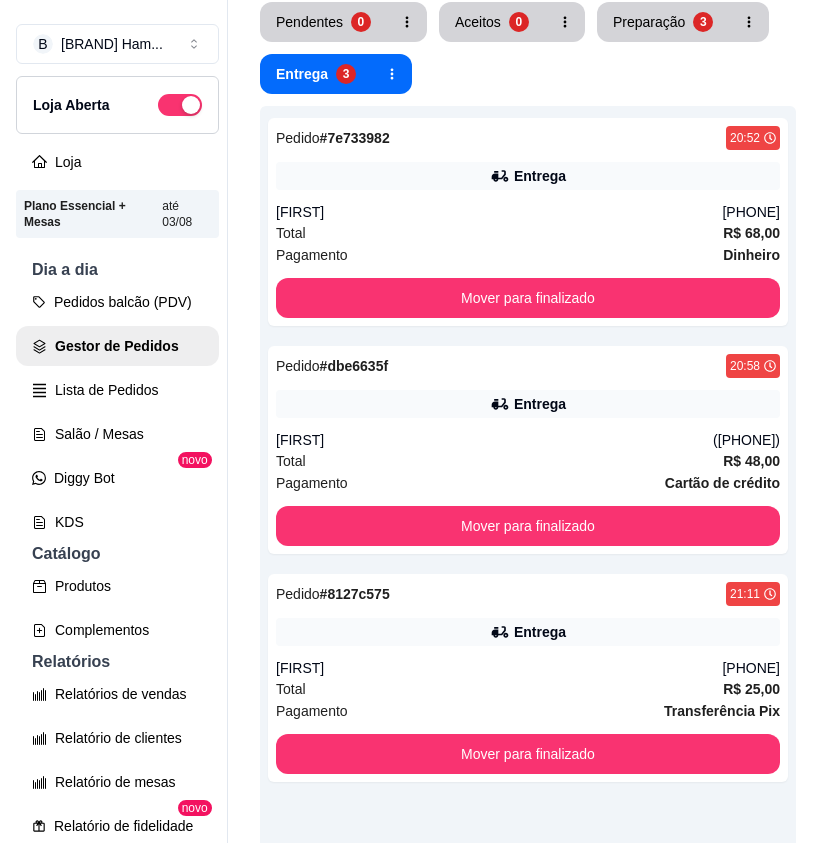scroll, scrollTop: 0, scrollLeft: 0, axis: both 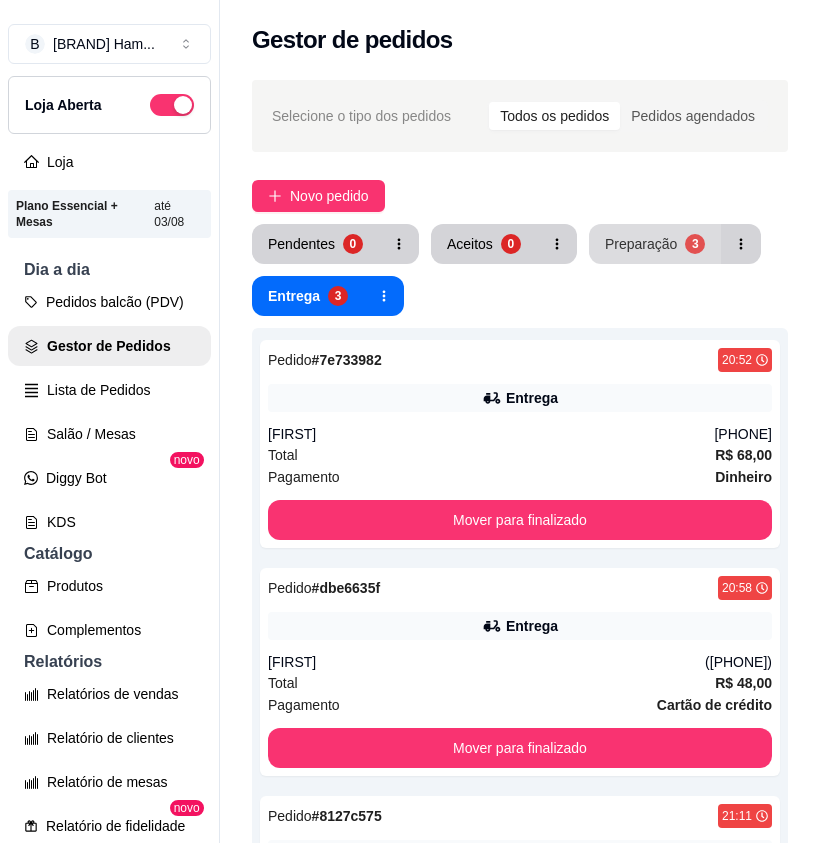 click on "Preparação" at bounding box center (641, 244) 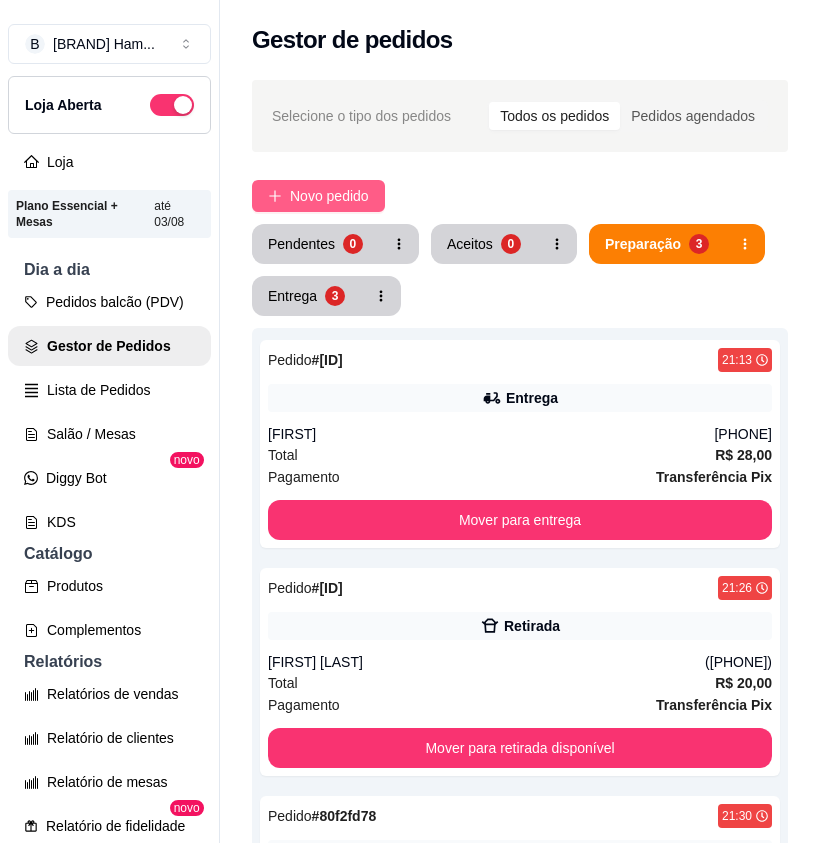 click on "Novo pedido" at bounding box center [329, 196] 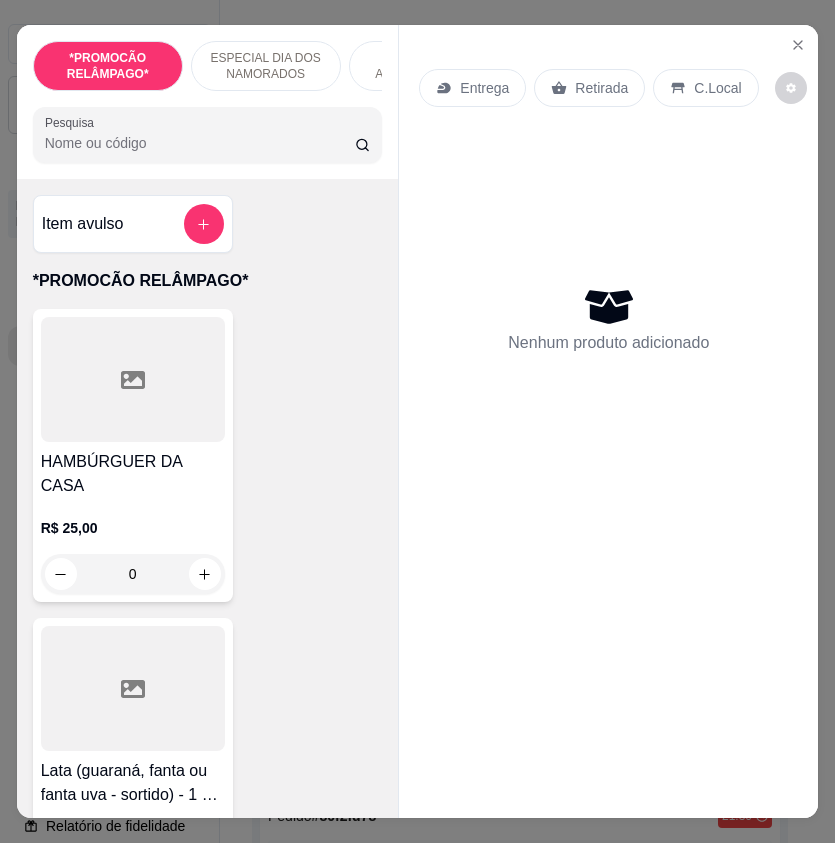 click on "Pesquisa" at bounding box center (200, 143) 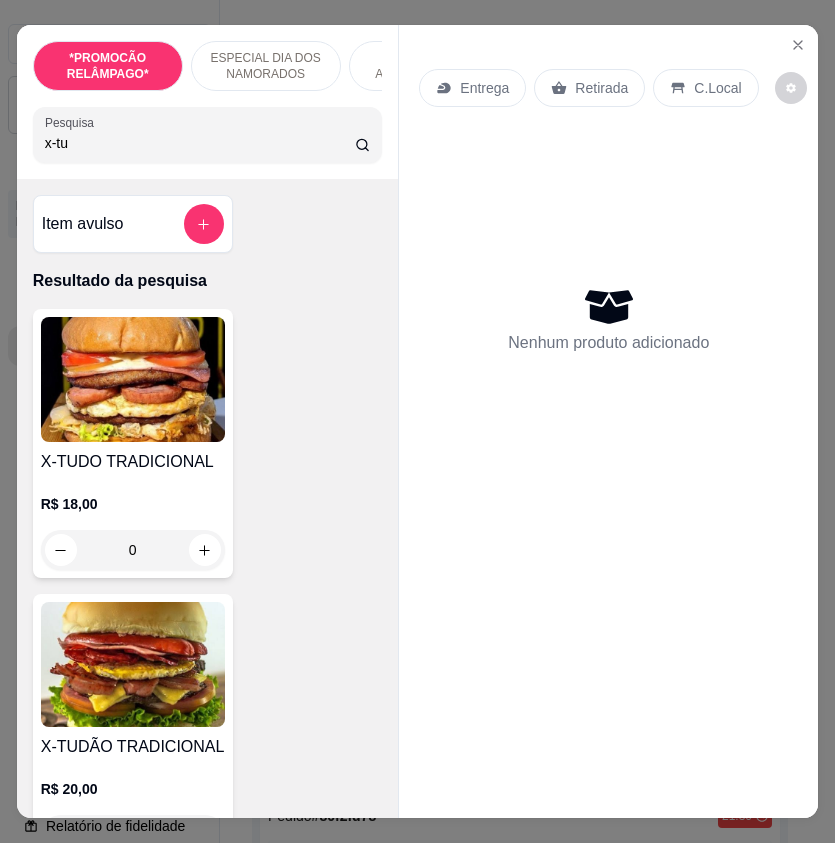 type on "x-tu" 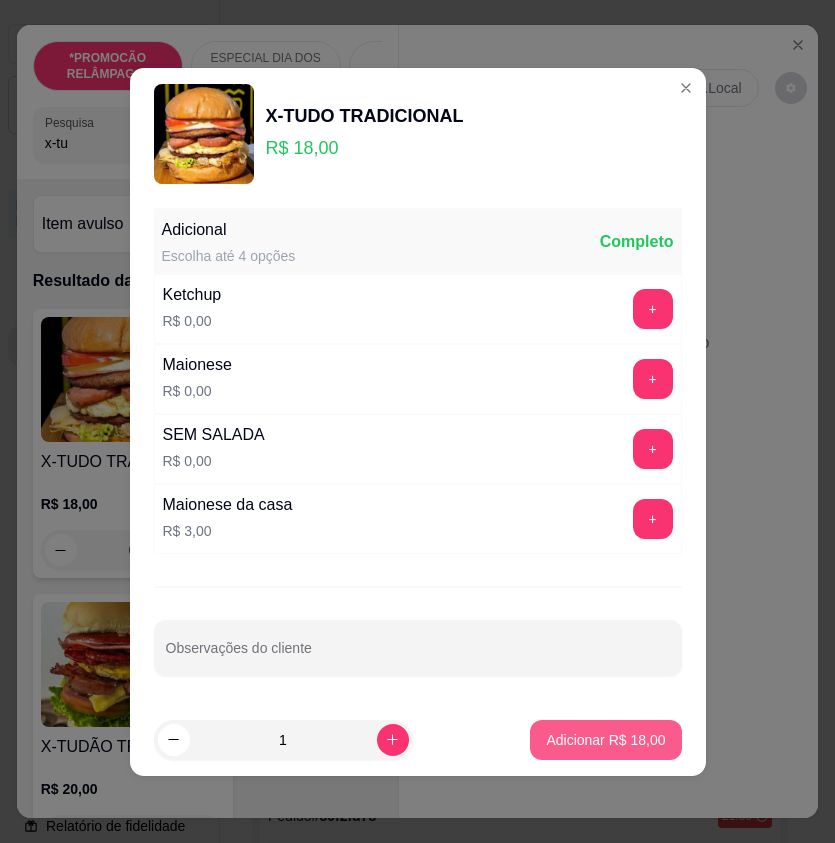 click on "Adicionar   R$ 18,00" at bounding box center (605, 740) 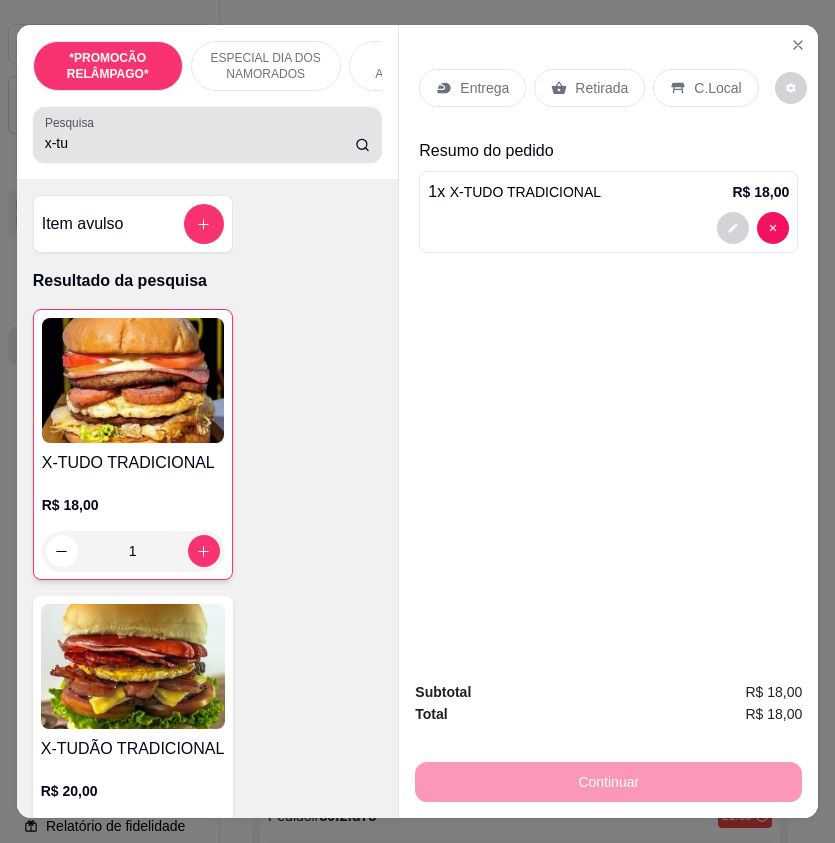 click on "x-tu" at bounding box center [200, 143] 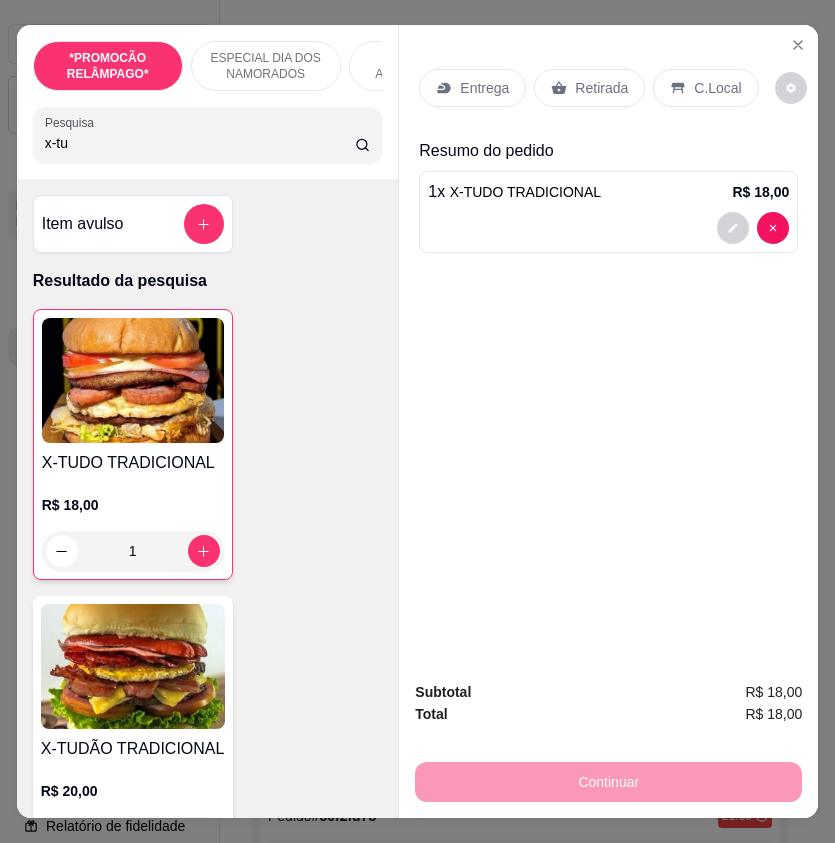 click on "x-tu" at bounding box center (200, 143) 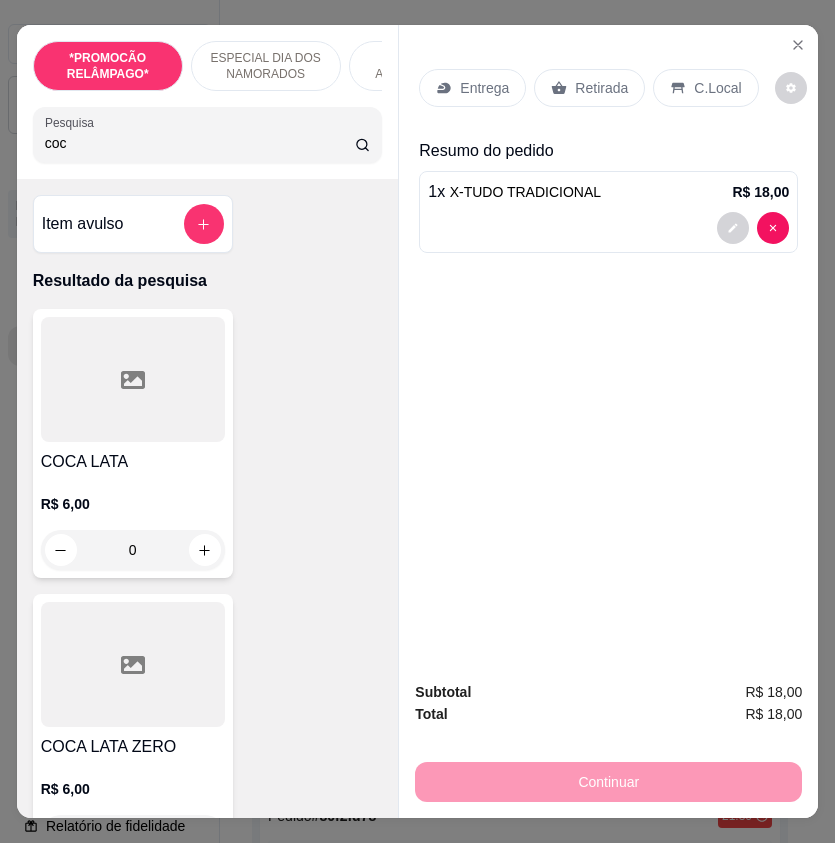 type on "coc" 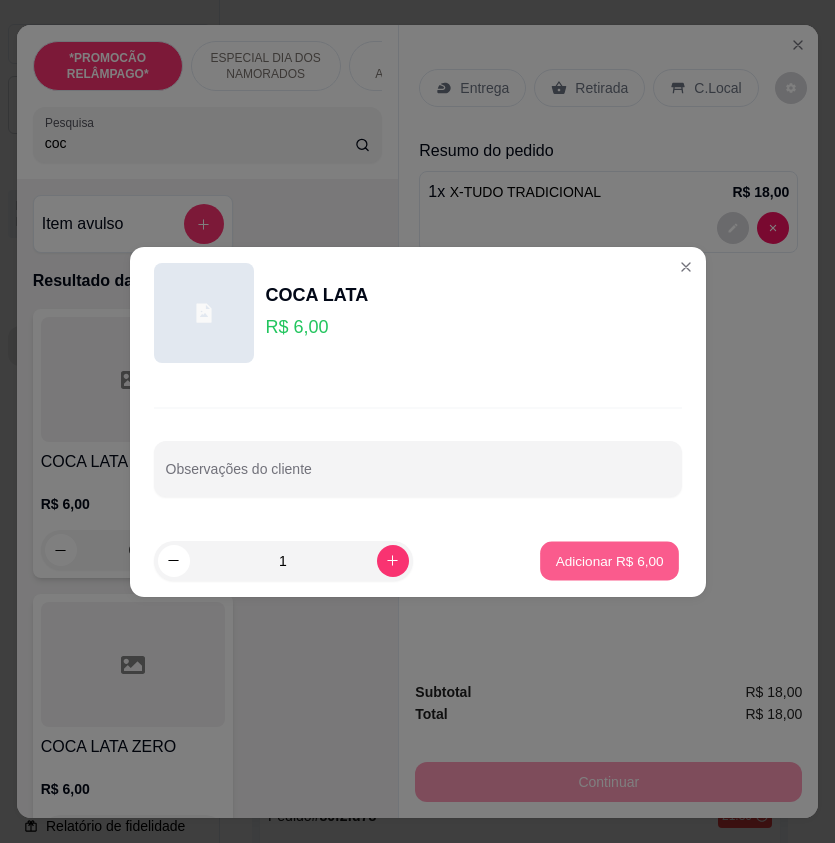 click on "Adicionar   R$ 6,00" at bounding box center [610, 560] 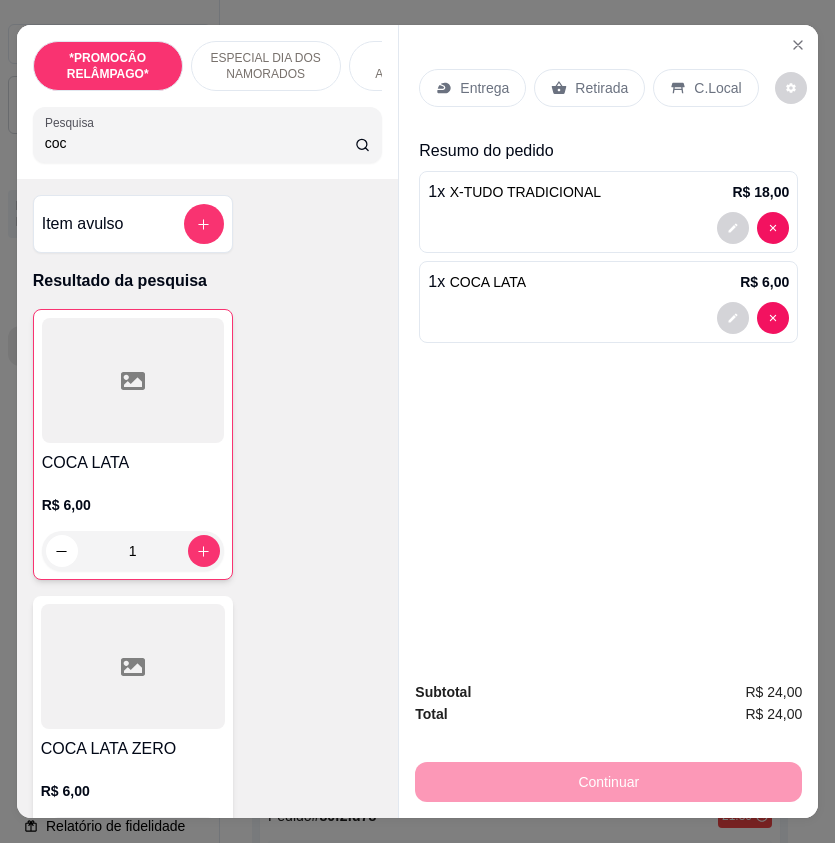 click on "Entrega" at bounding box center (484, 88) 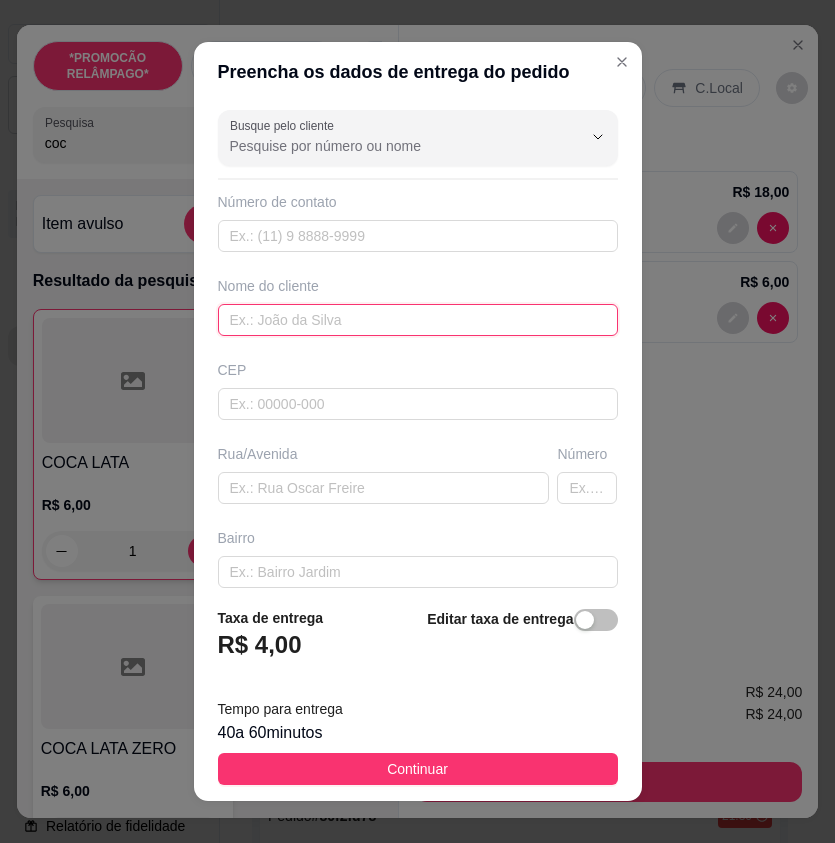 paste on "Erika" 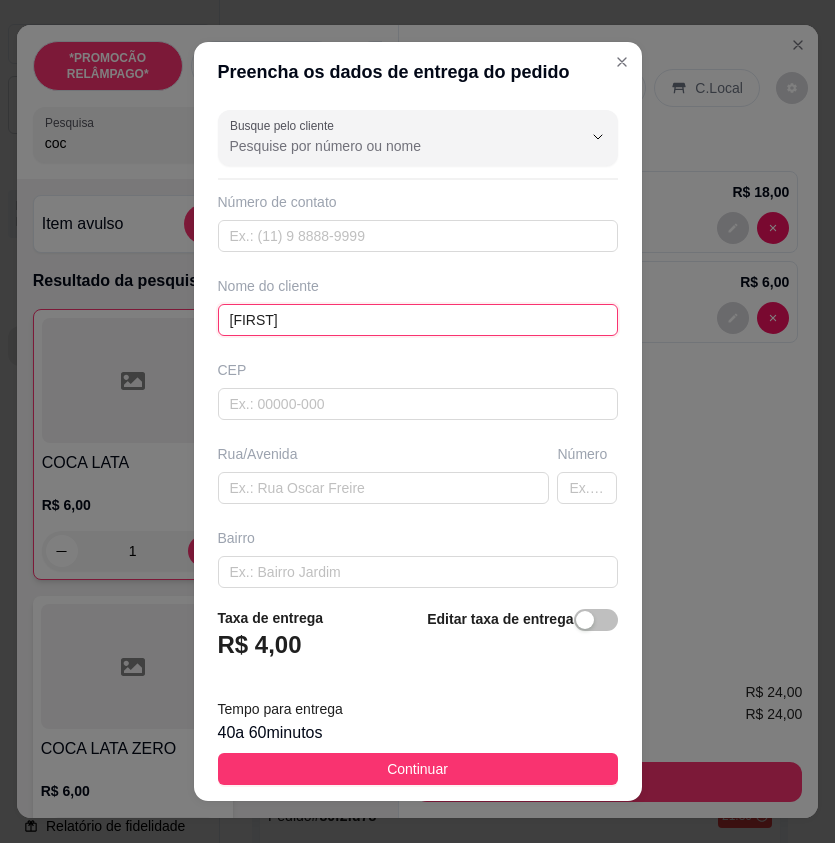 type on "Erika" 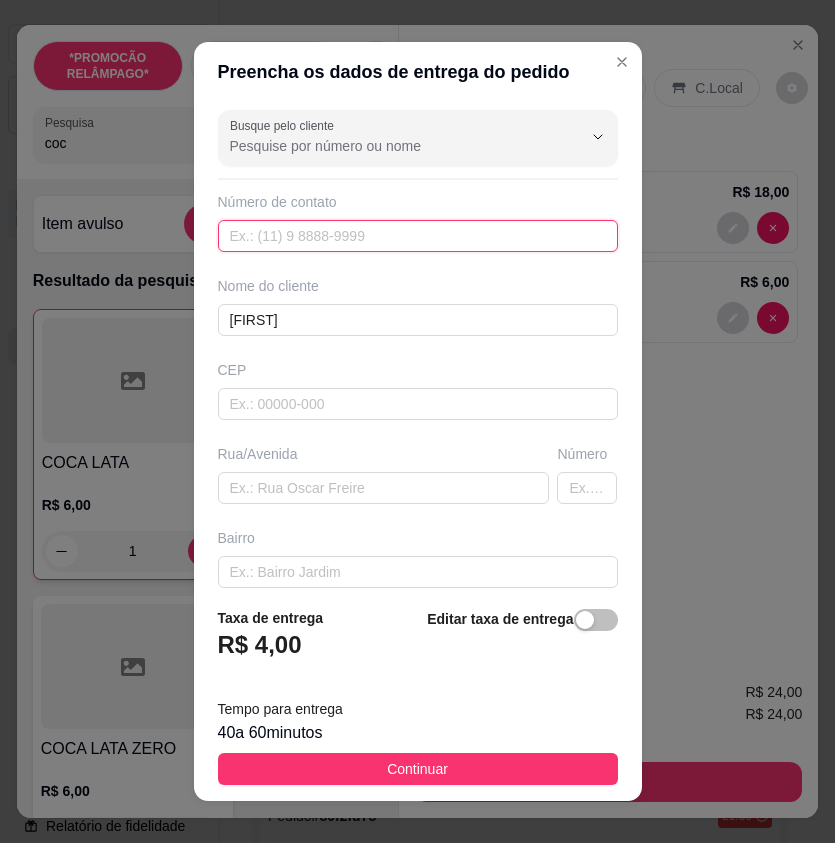 paste on "(87) 9185-0342" 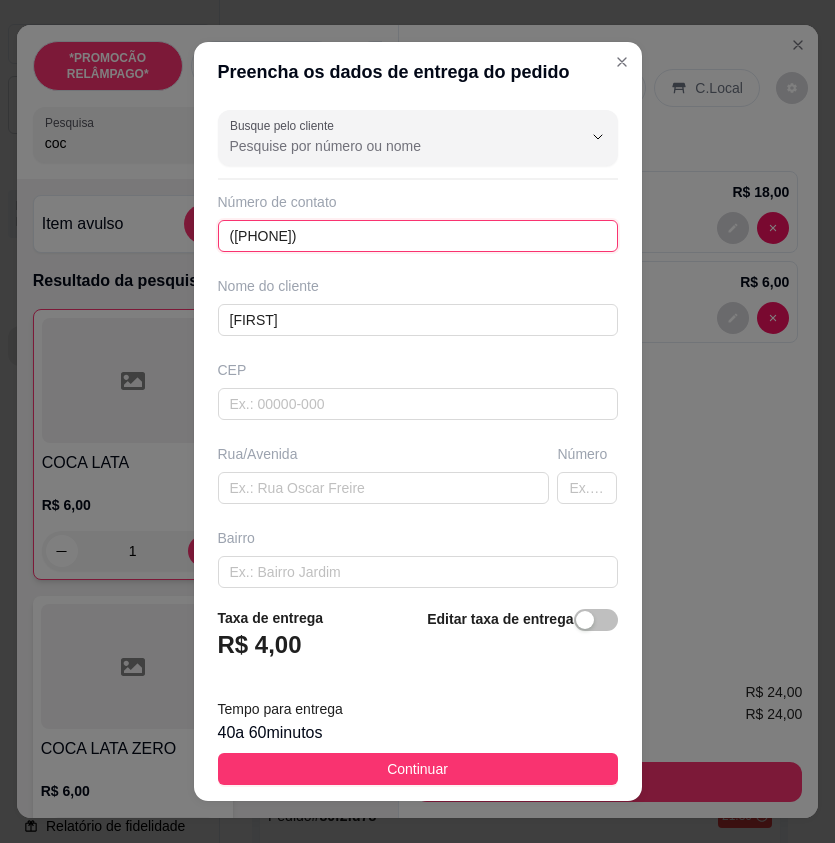 type on "(87) 9185-0342" 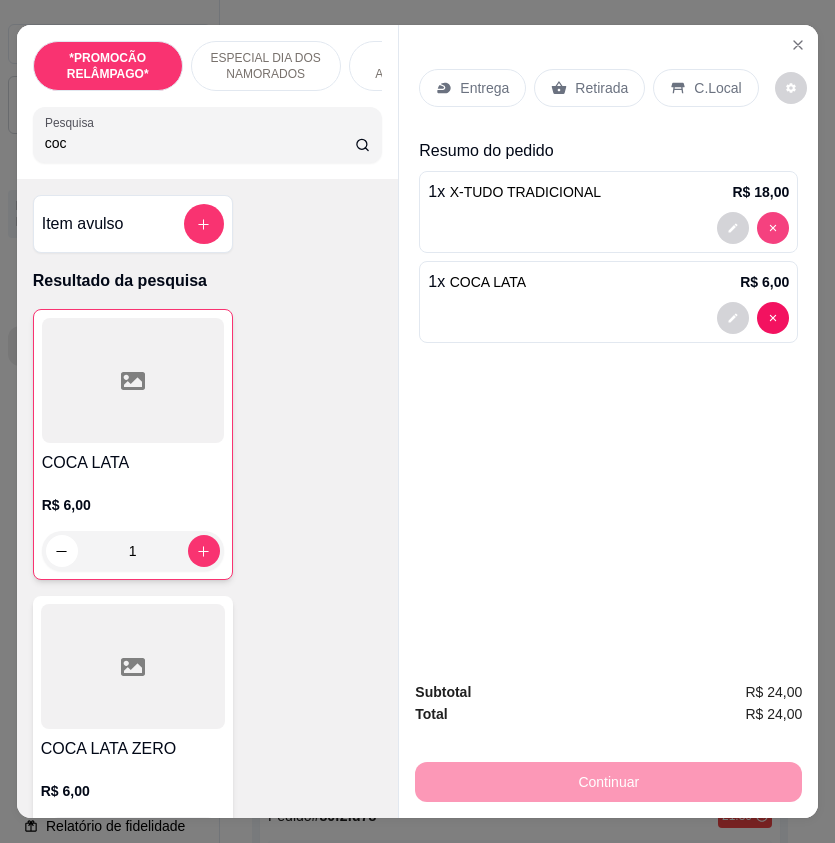 type on "0" 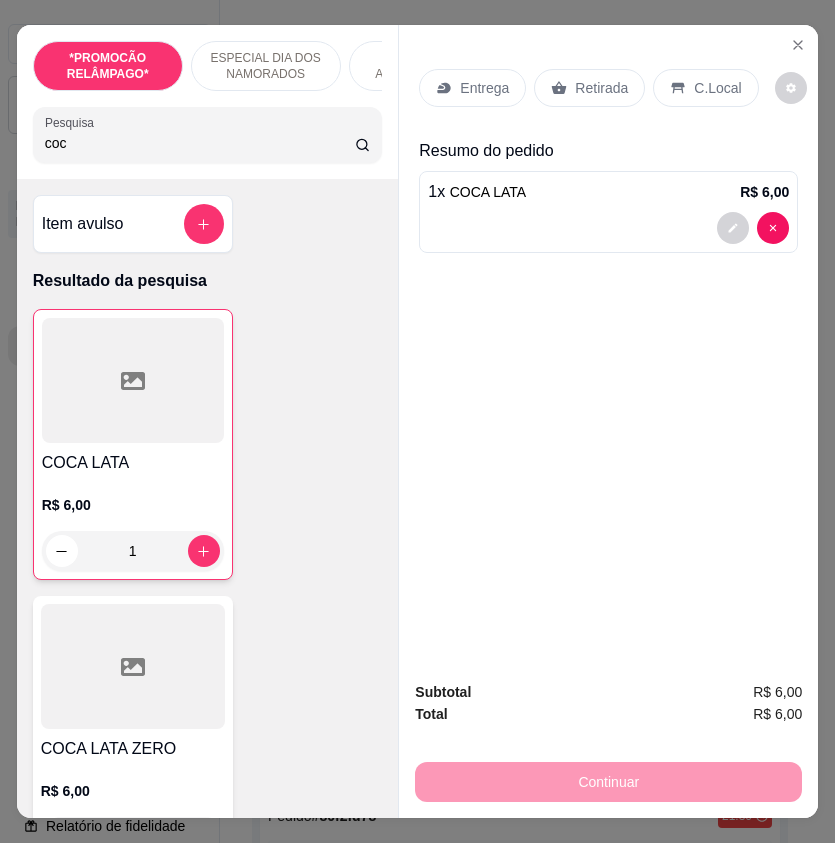 click on "coc" at bounding box center (200, 143) 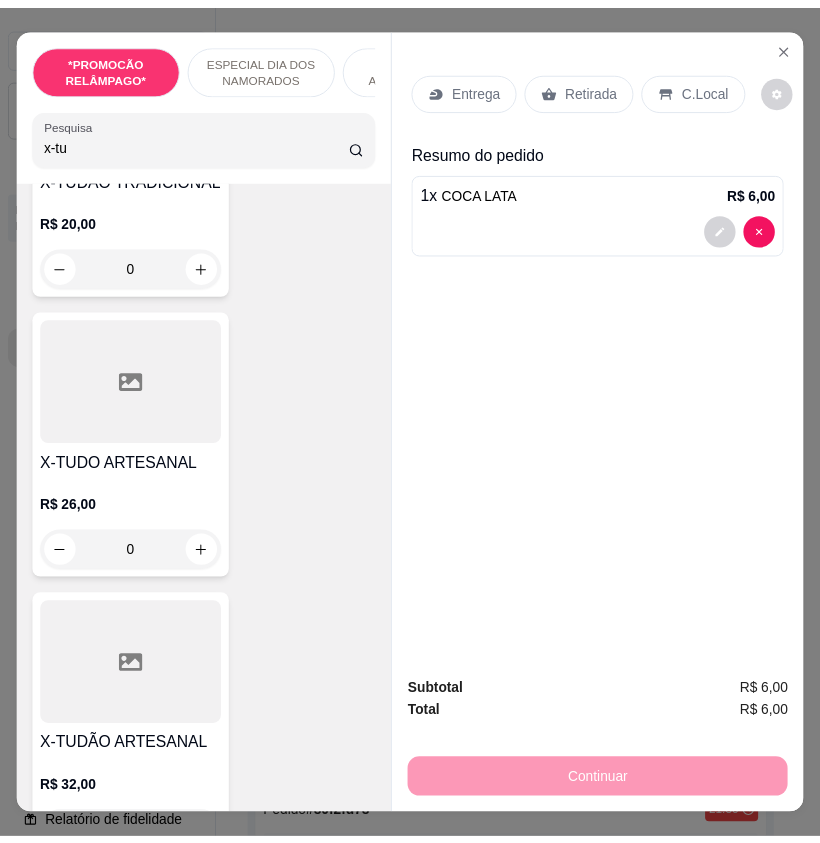 scroll, scrollTop: 600, scrollLeft: 0, axis: vertical 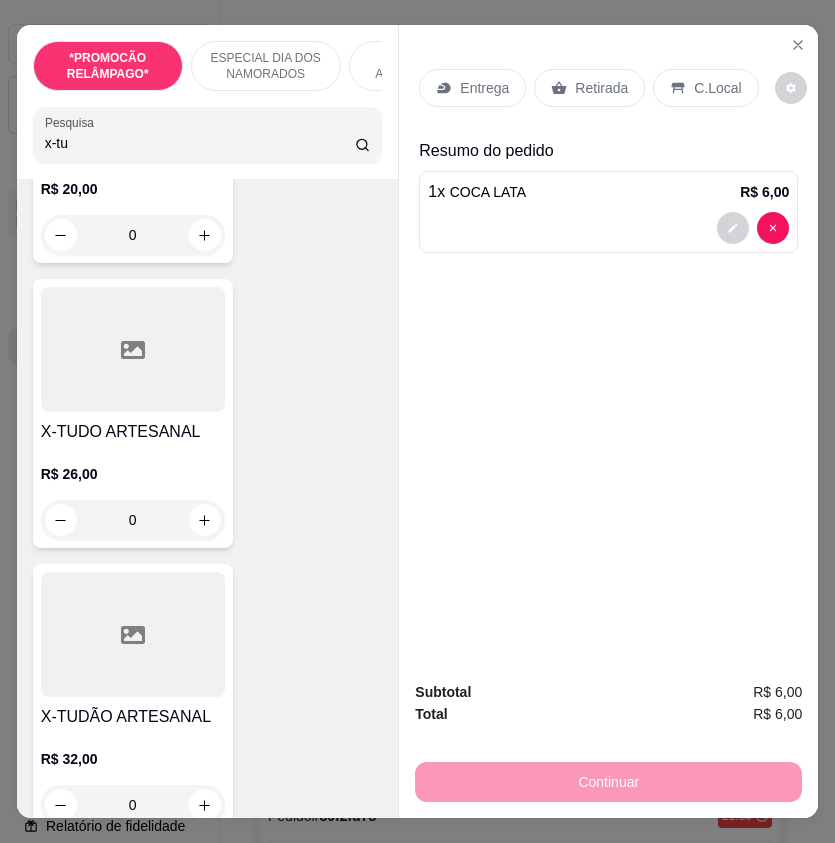 type on "x-tu" 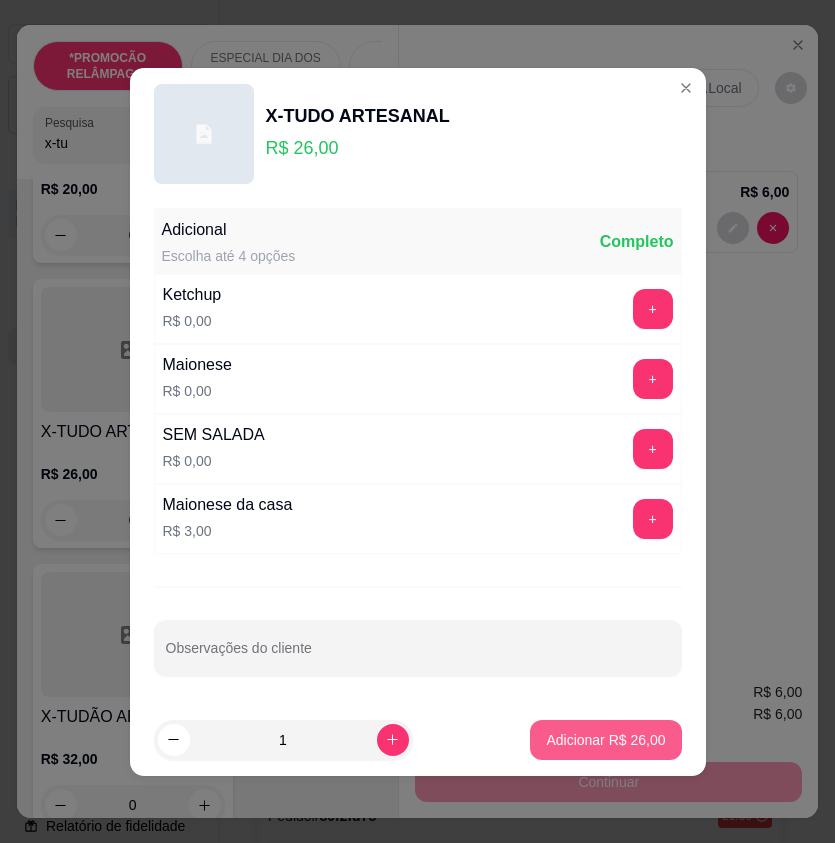 click on "Adicionar   R$ 26,00" at bounding box center [605, 740] 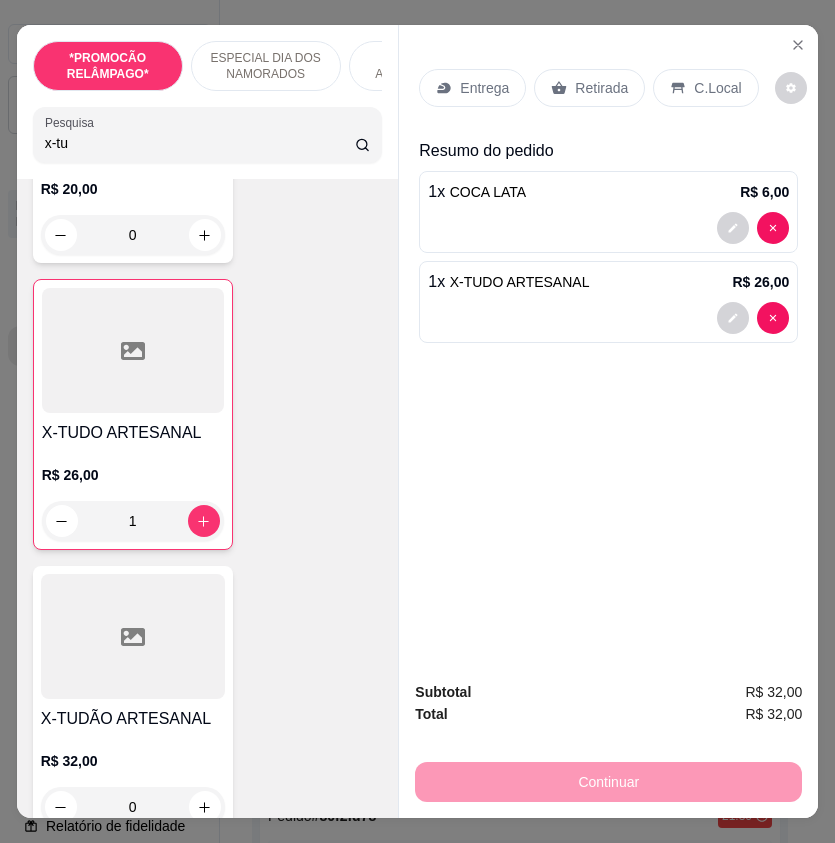 click on "Entrega" at bounding box center (484, 88) 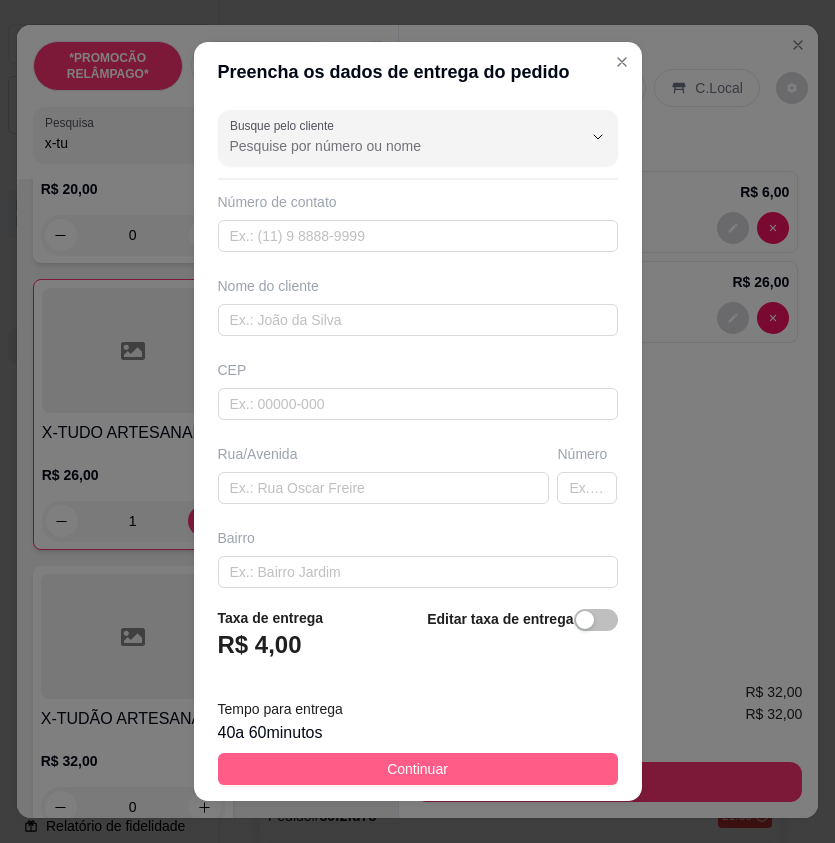 click on "Continuar" at bounding box center [418, 769] 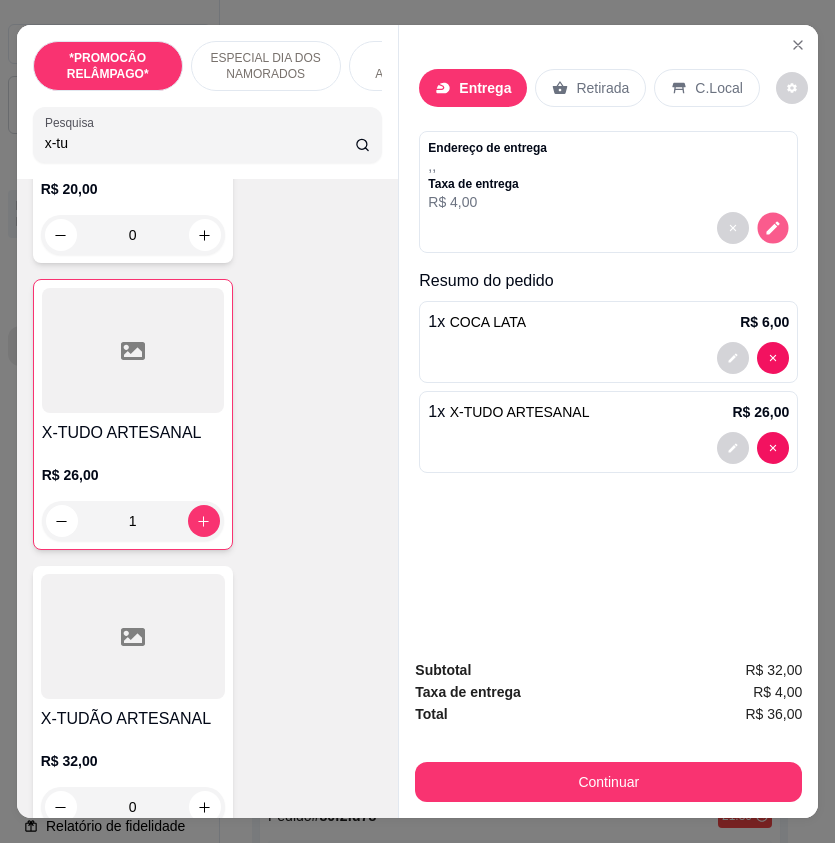click 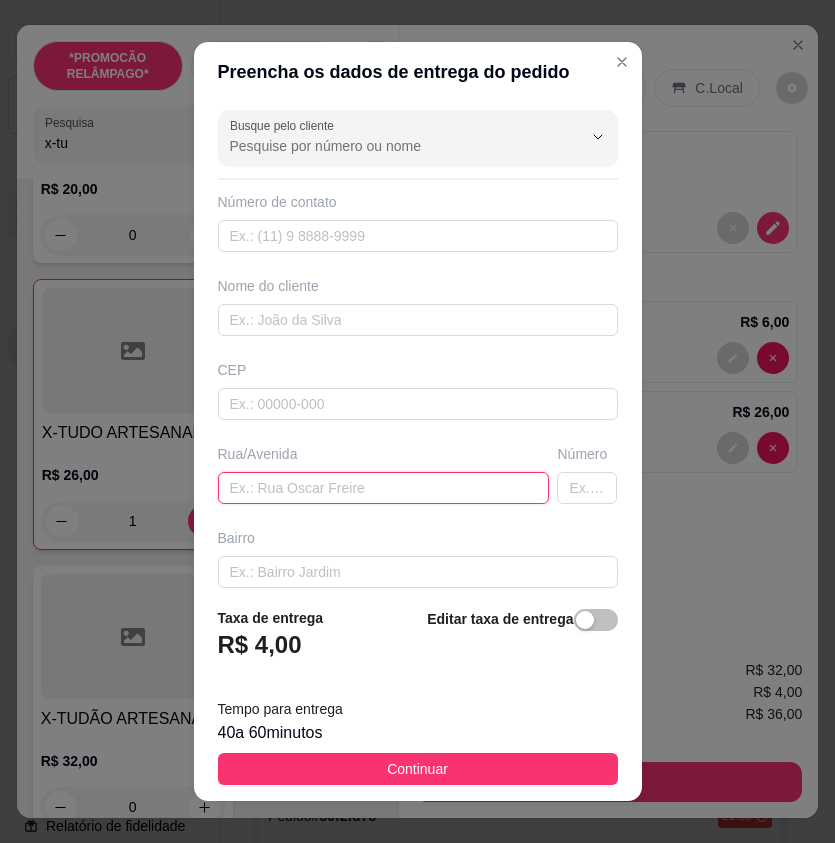 paste on "Ferro velho  Rua João Rodrigues 372" 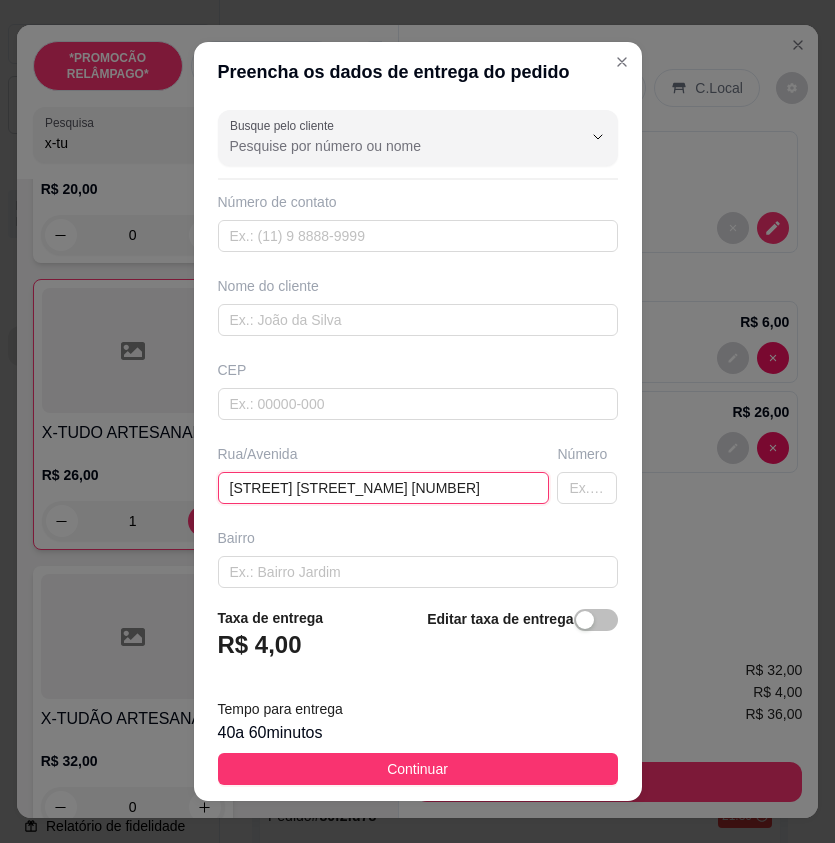 type on "Ferro velho  Rua João Rodrigues 372" 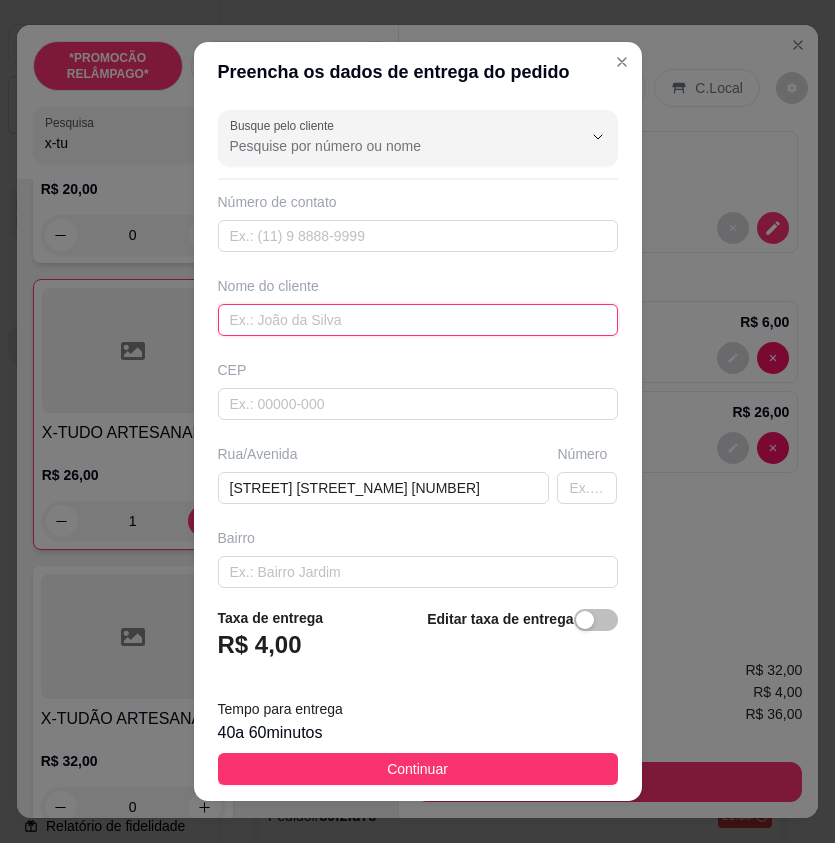 drag, startPoint x: 280, startPoint y: 312, endPoint x: 280, endPoint y: 323, distance: 11 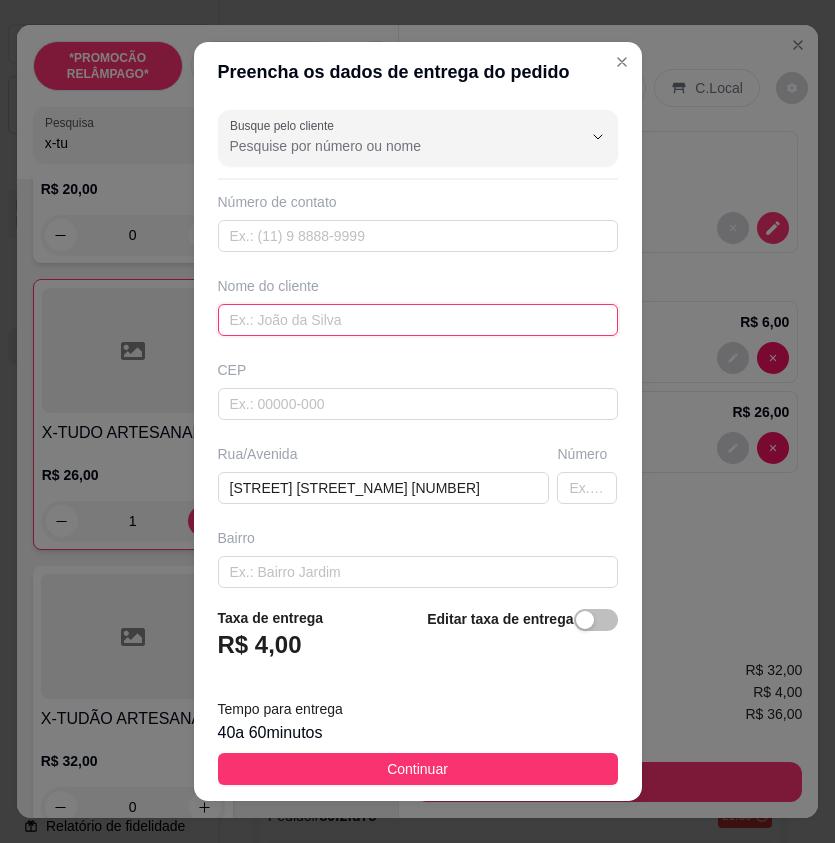 paste on "Erika" 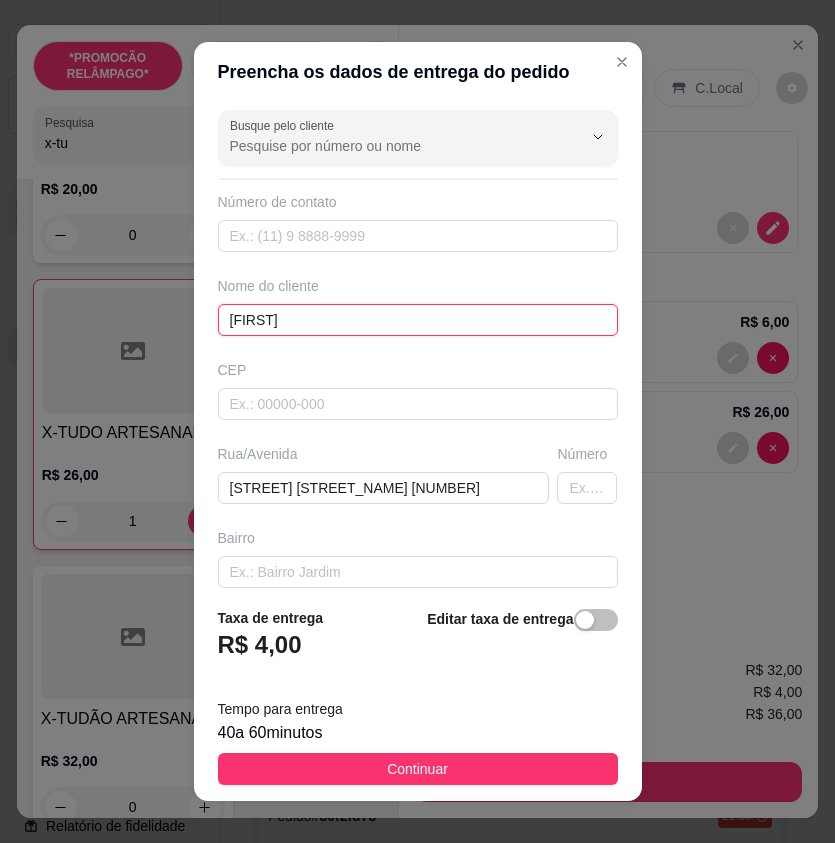 type on "Erika" 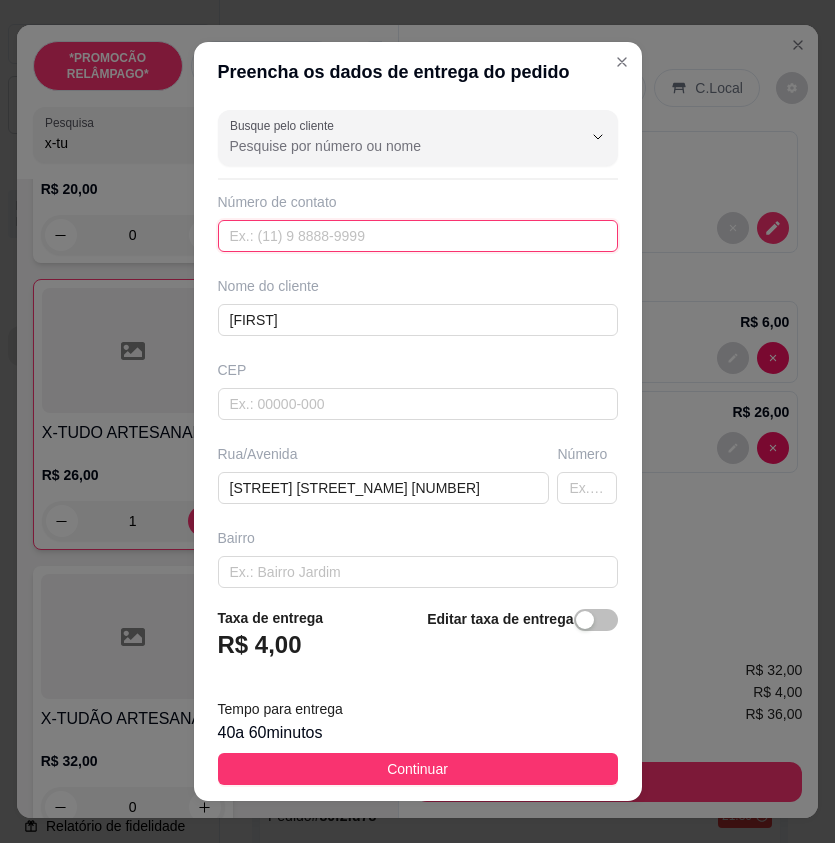 paste on "(87) 9185-0342" 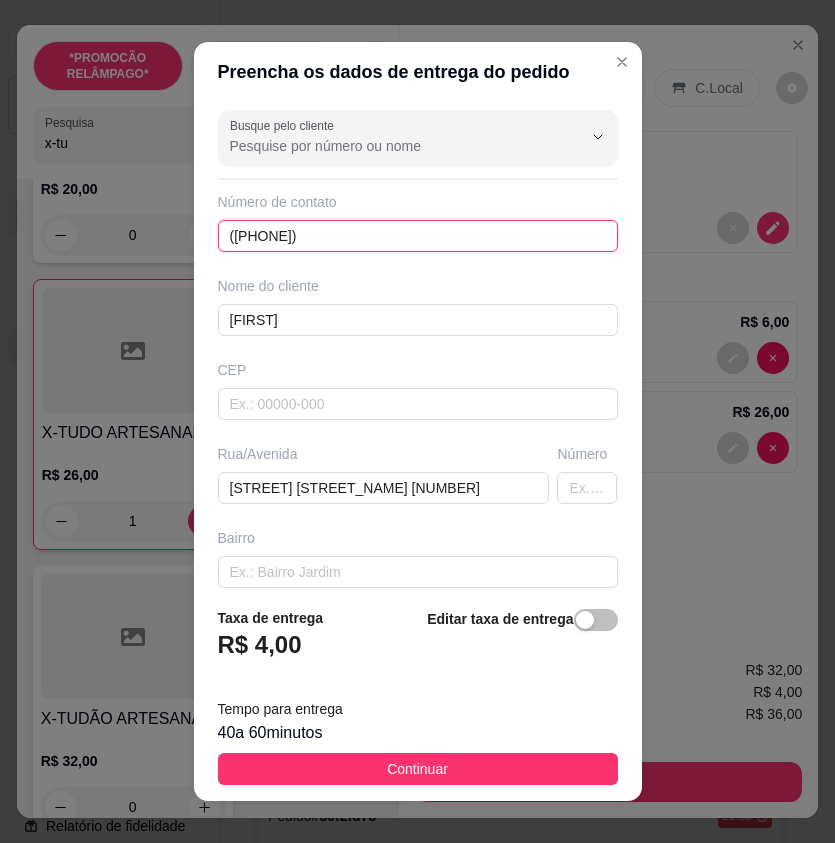 type on "(87) 9185-0342" 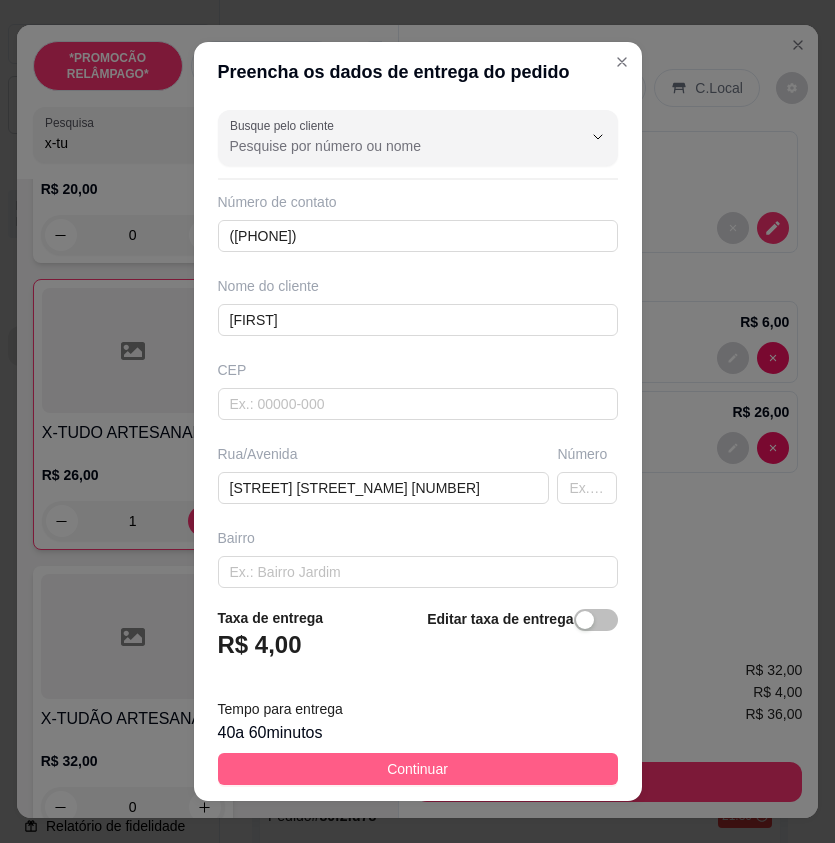 click on "Continuar" at bounding box center [418, 769] 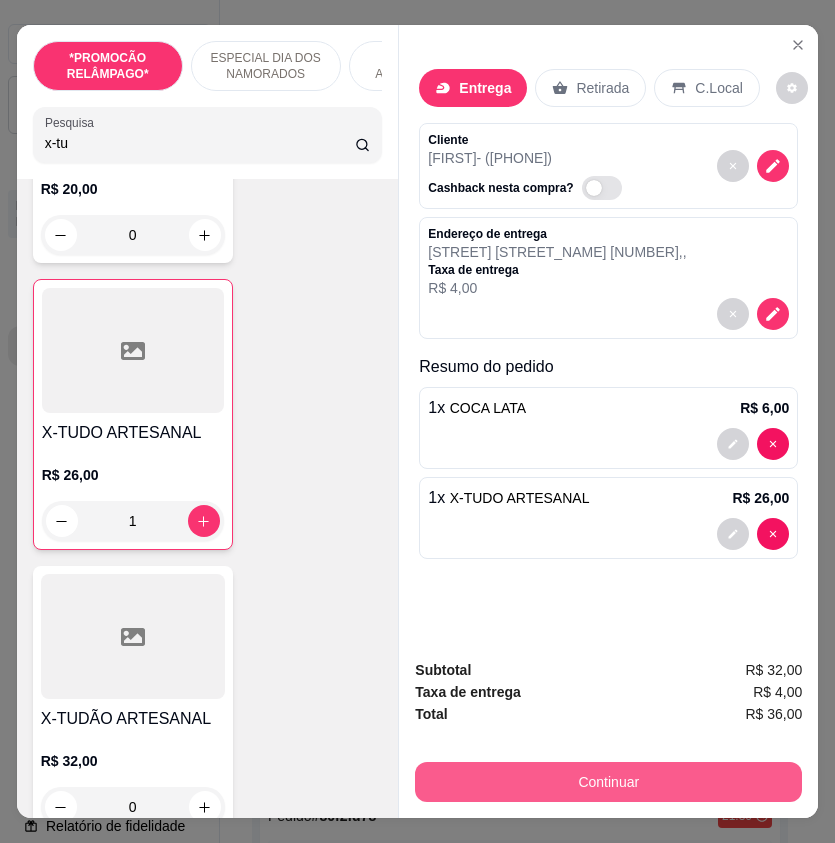 click on "Continuar" at bounding box center [608, 782] 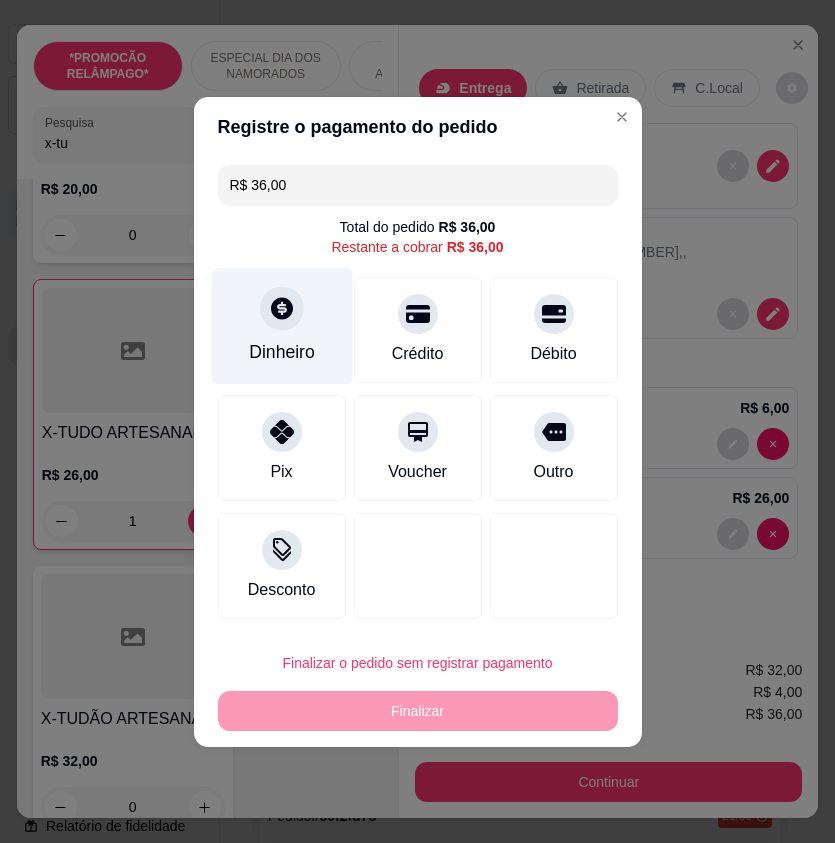 click at bounding box center (282, 308) 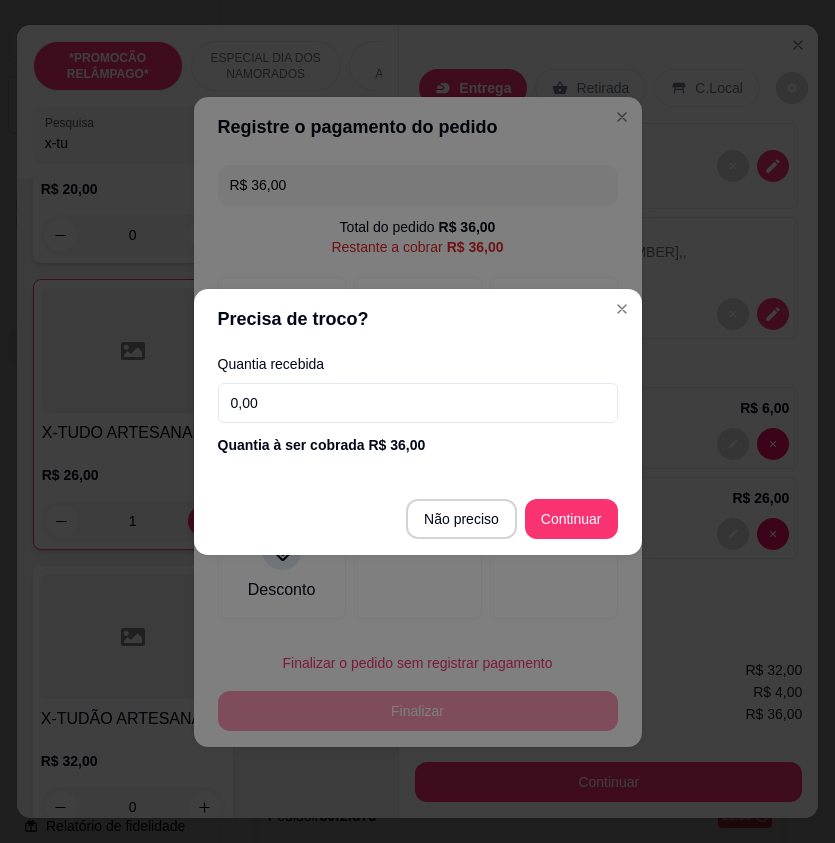 click on "0,00" at bounding box center (418, 403) 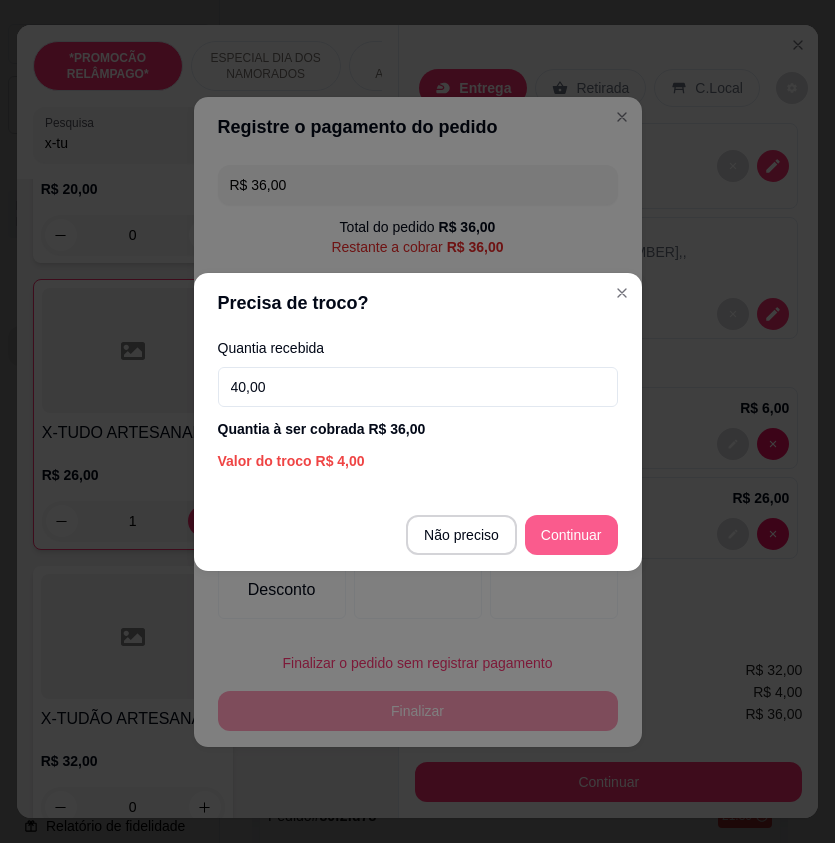type on "40,00" 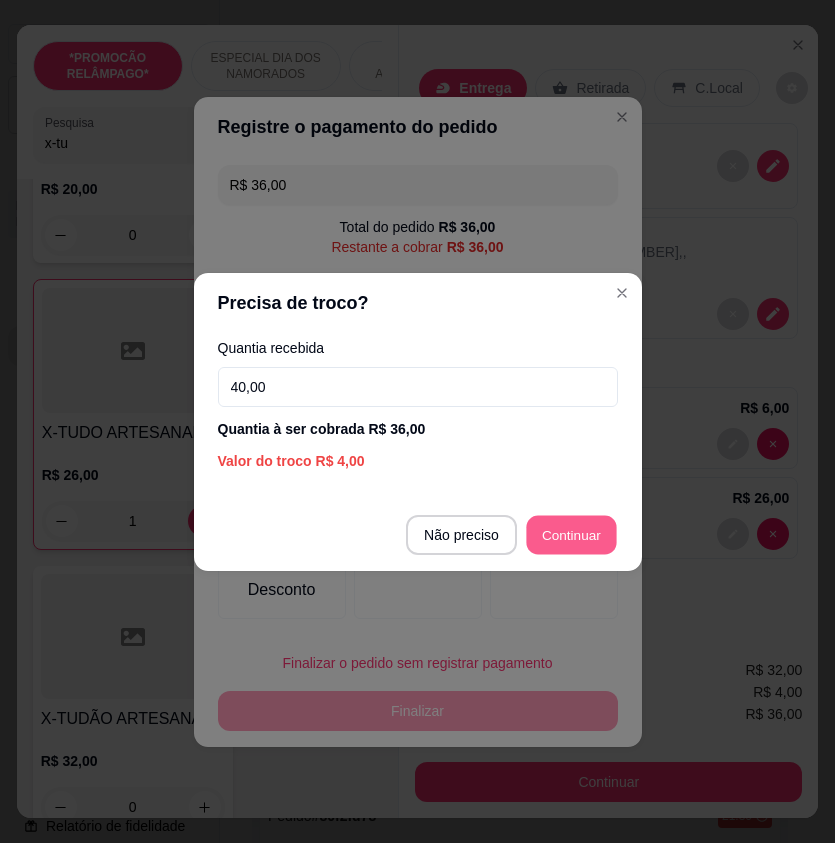 type on "R$ 0,00" 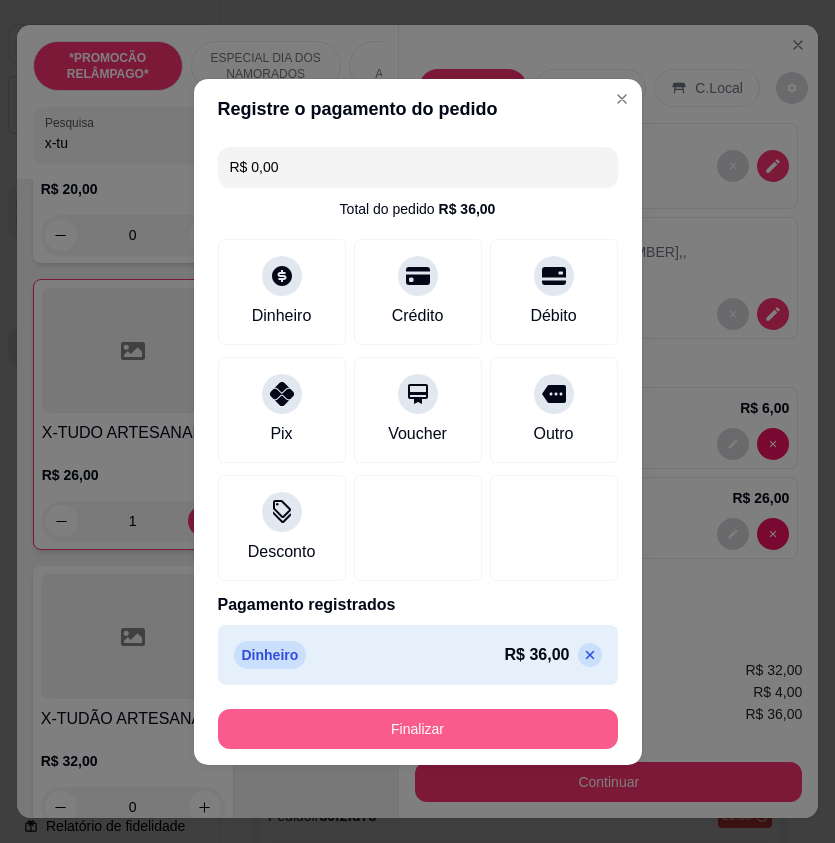 click on "Finalizar" at bounding box center [418, 729] 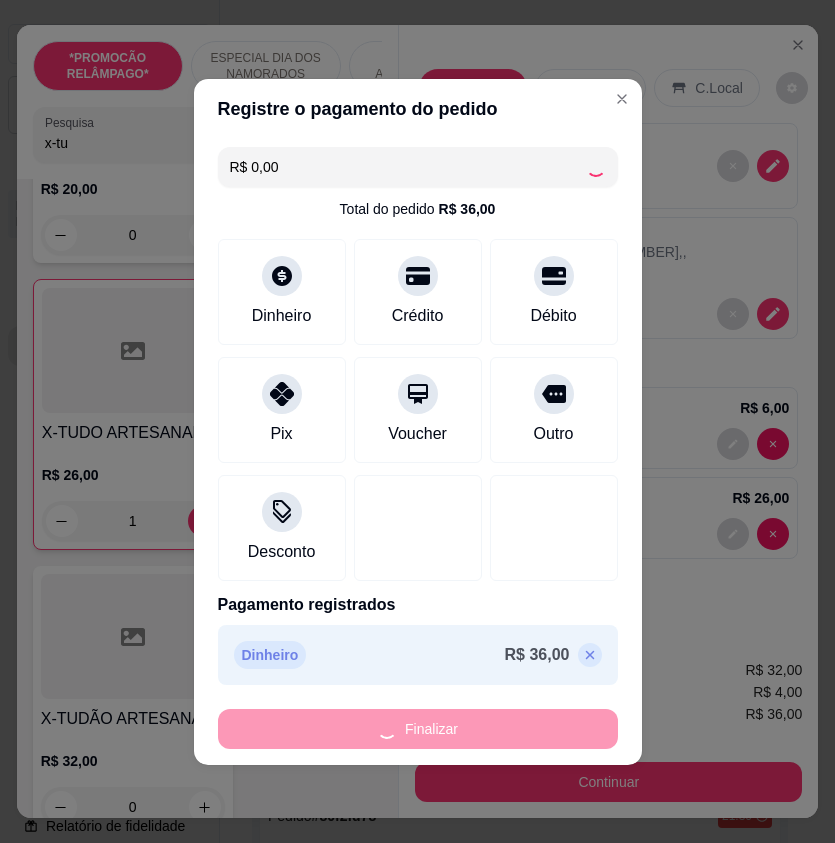type on "0" 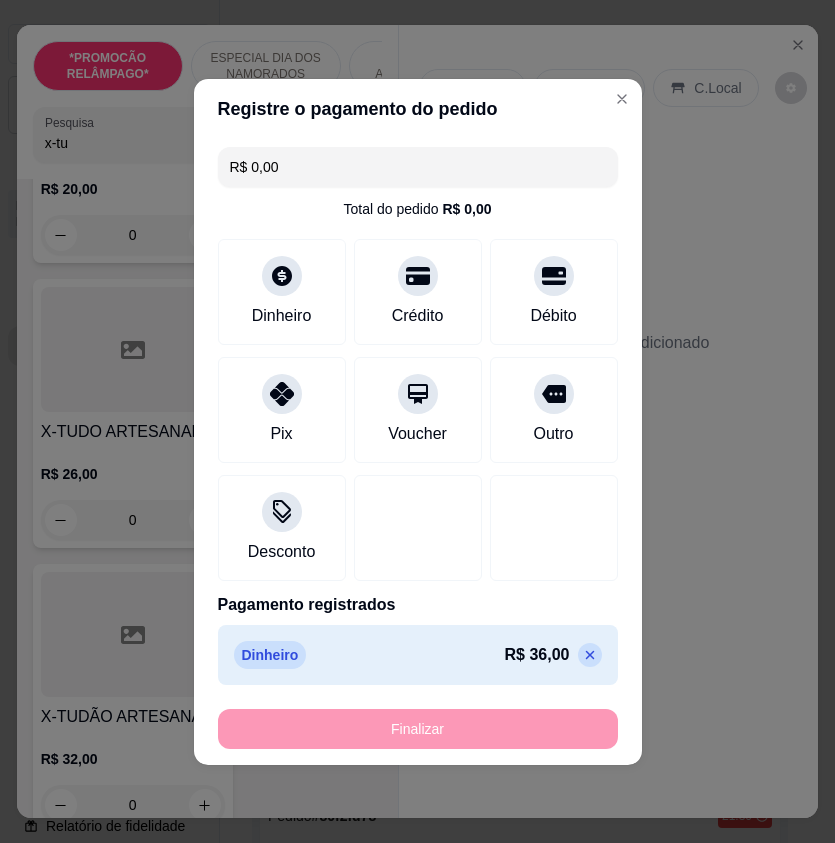 type on "-R$ 36,00" 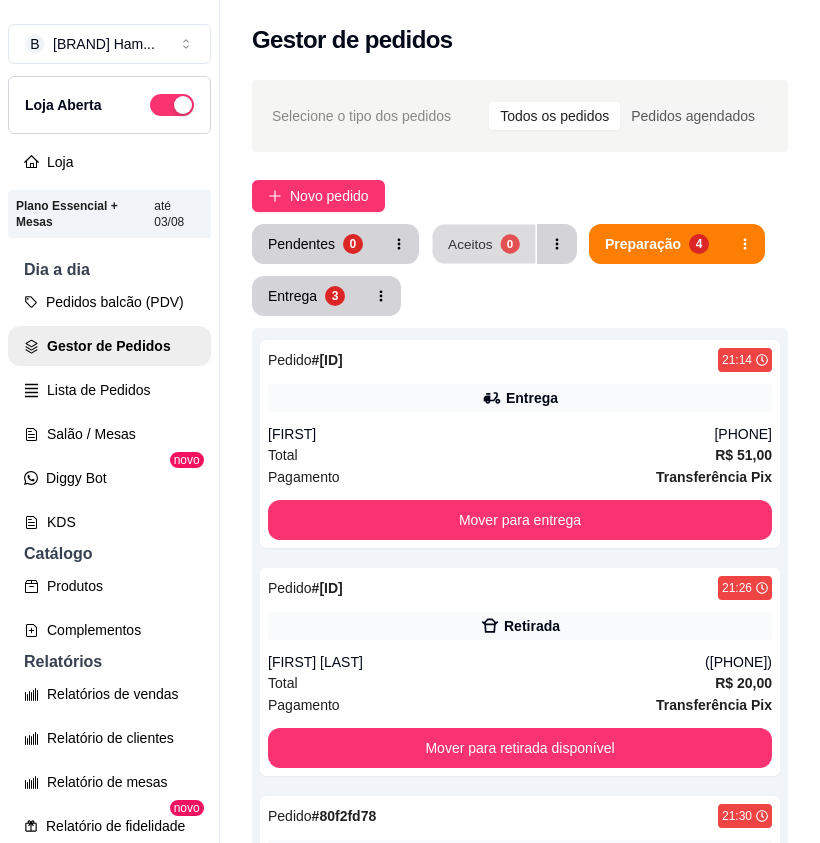click on "Aceitos" at bounding box center [470, 243] 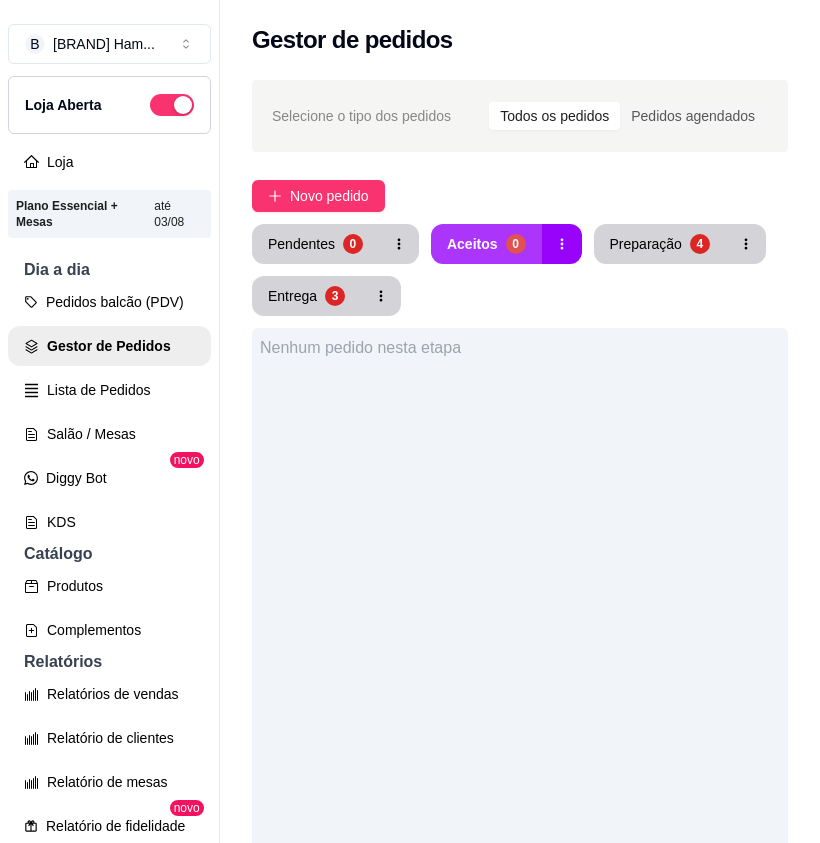 type 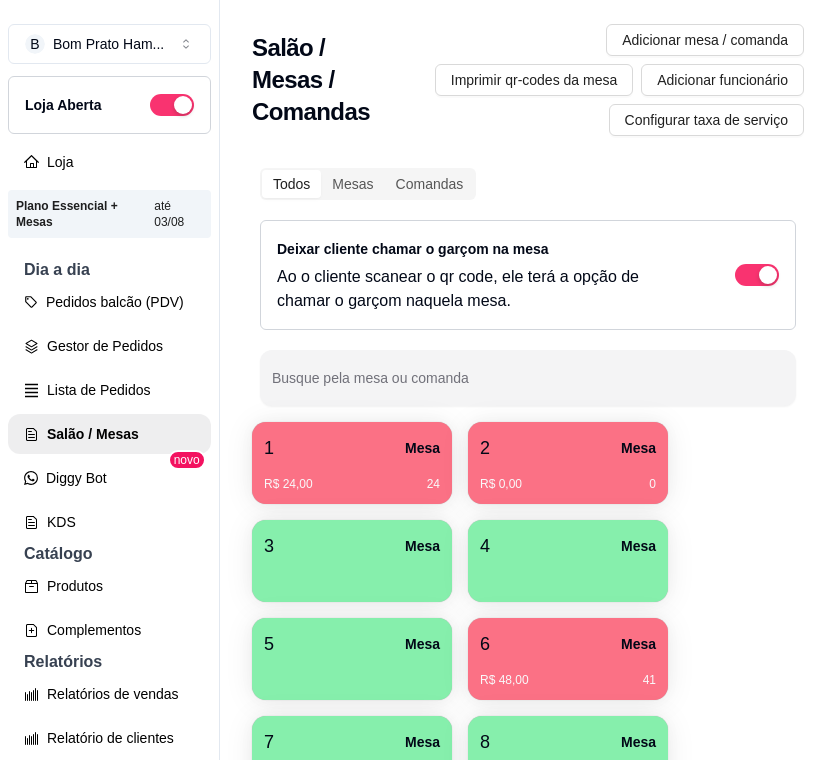 scroll, scrollTop: 0, scrollLeft: 0, axis: both 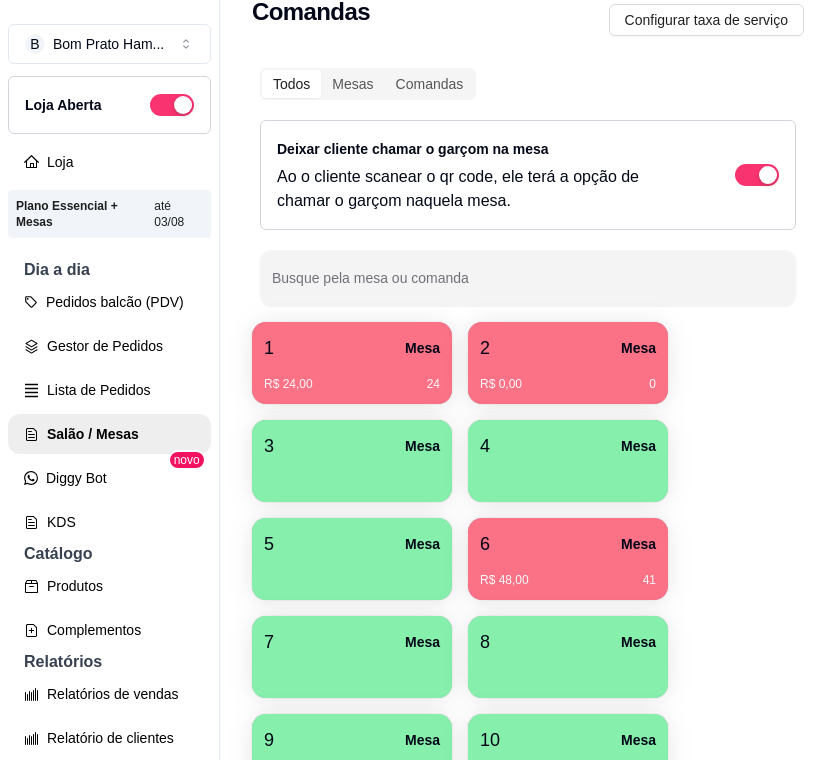 click on "[NUMBER] [NUMBER]" at bounding box center (568, 573) 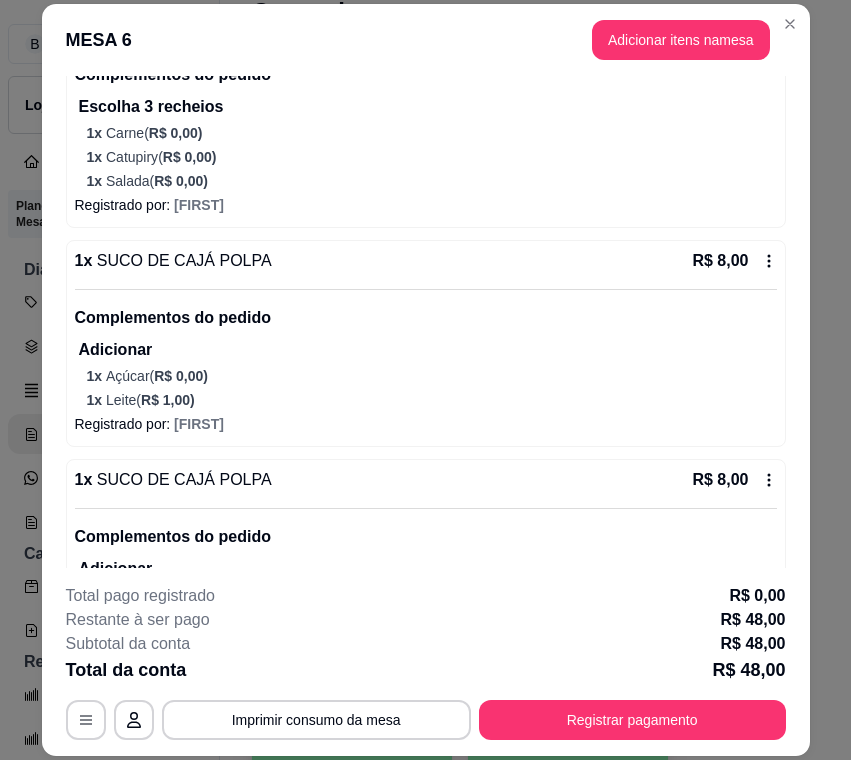 scroll, scrollTop: 699, scrollLeft: 0, axis: vertical 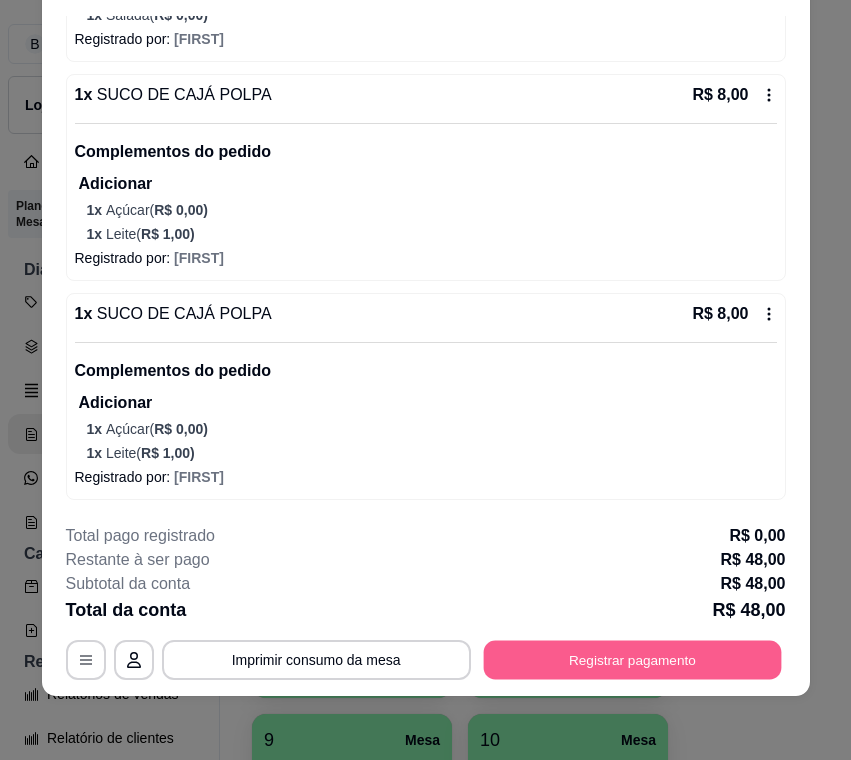click on "Registrar pagamento" at bounding box center (632, 660) 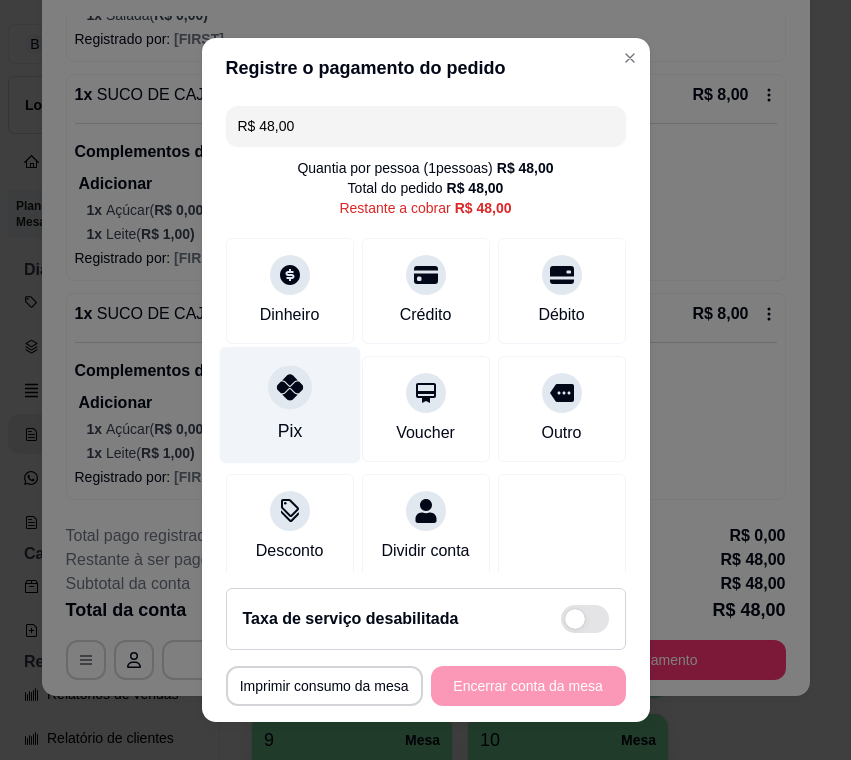 click on "Pix" at bounding box center (289, 405) 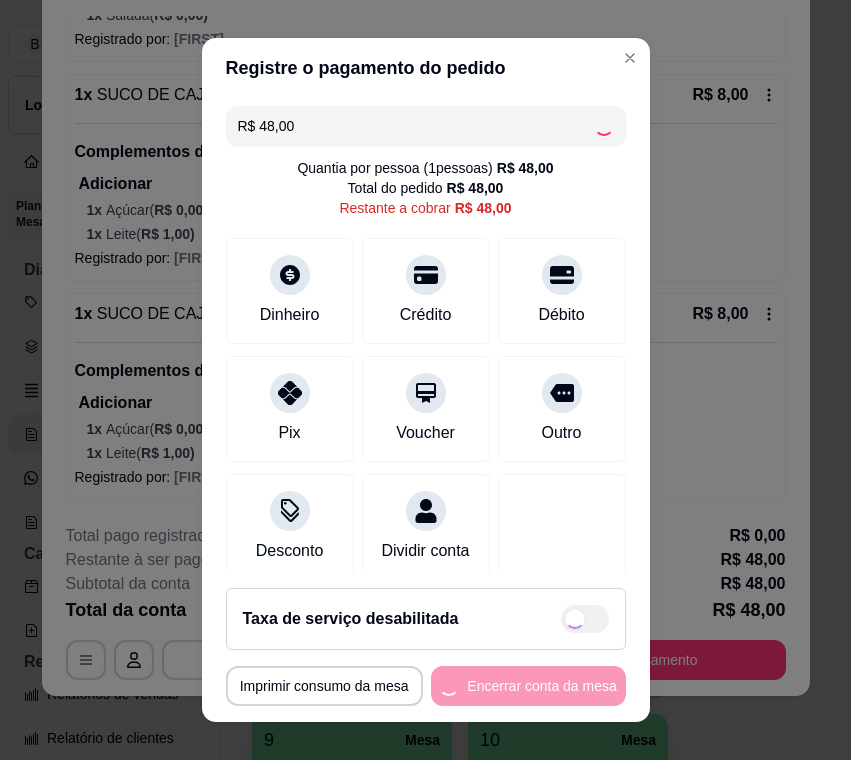 type on "R$ 0,00" 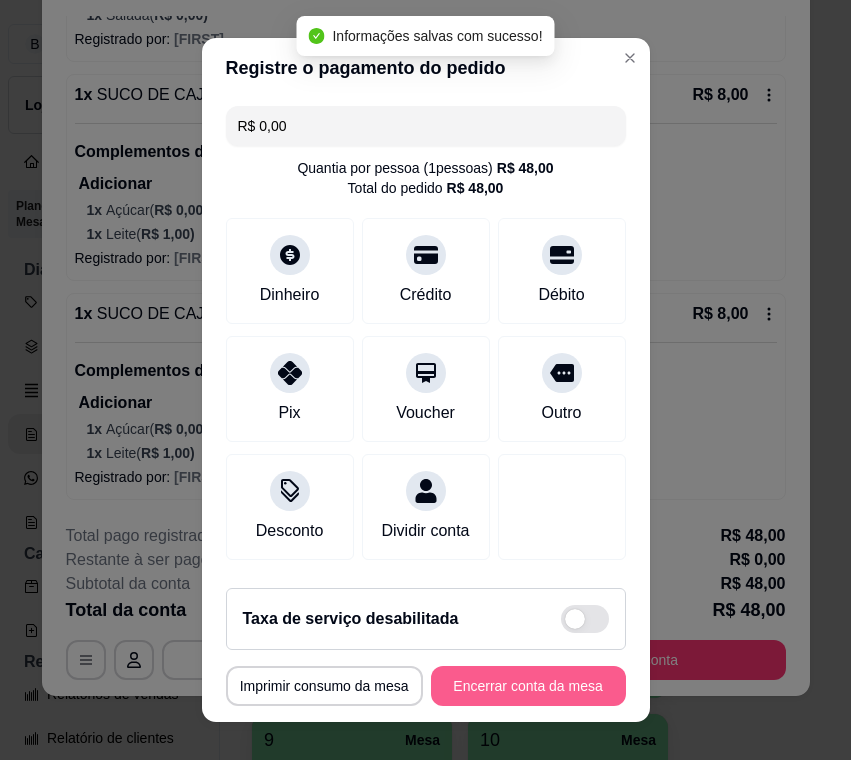 click on "Encerrar conta da mesa" at bounding box center [528, 686] 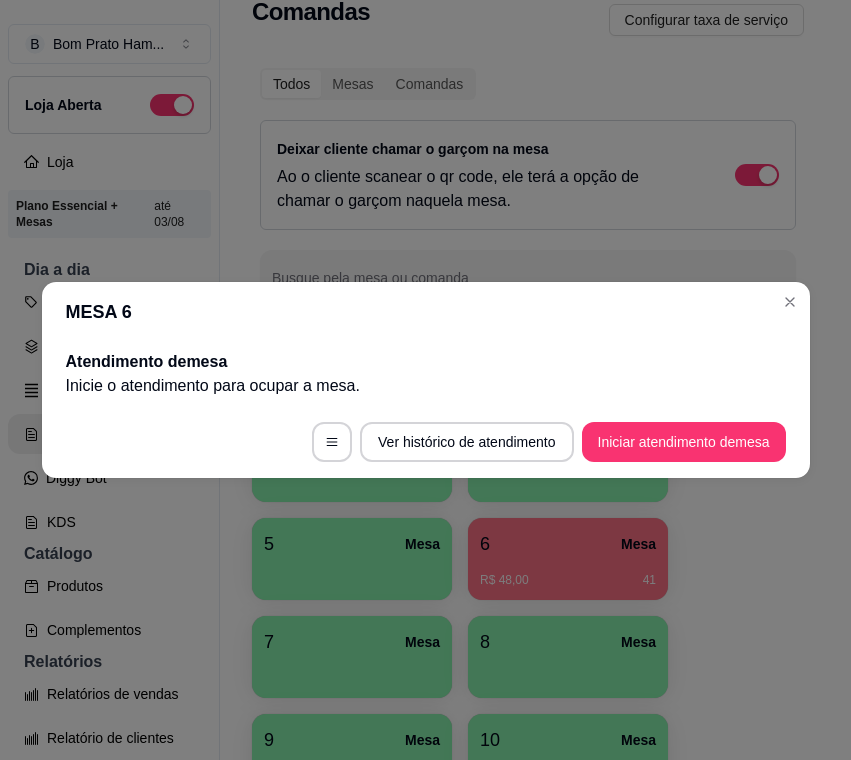 scroll, scrollTop: 0, scrollLeft: 0, axis: both 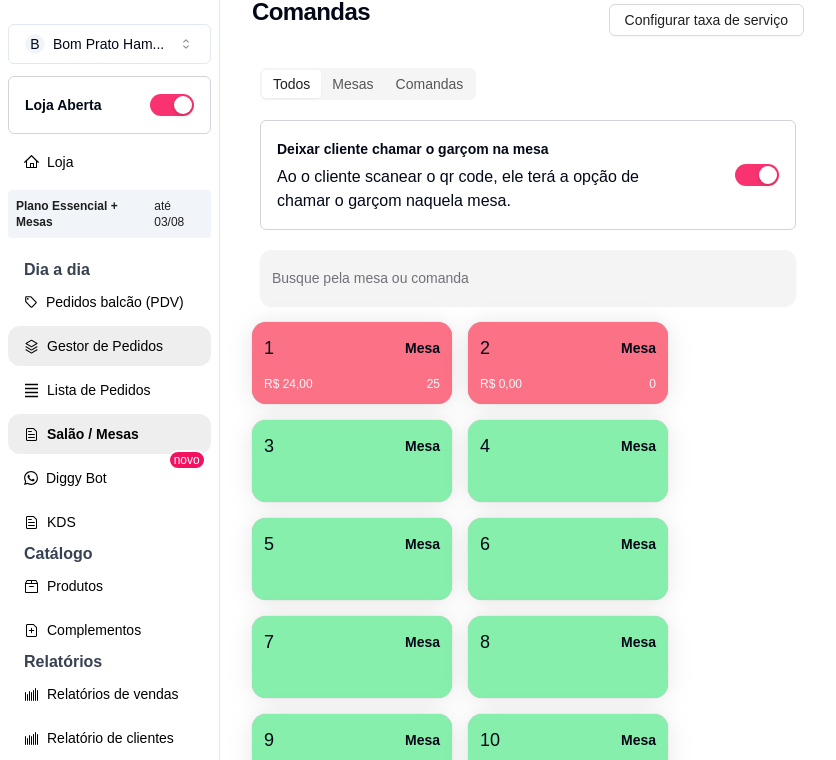 click on "Gestor de Pedidos" at bounding box center (109, 346) 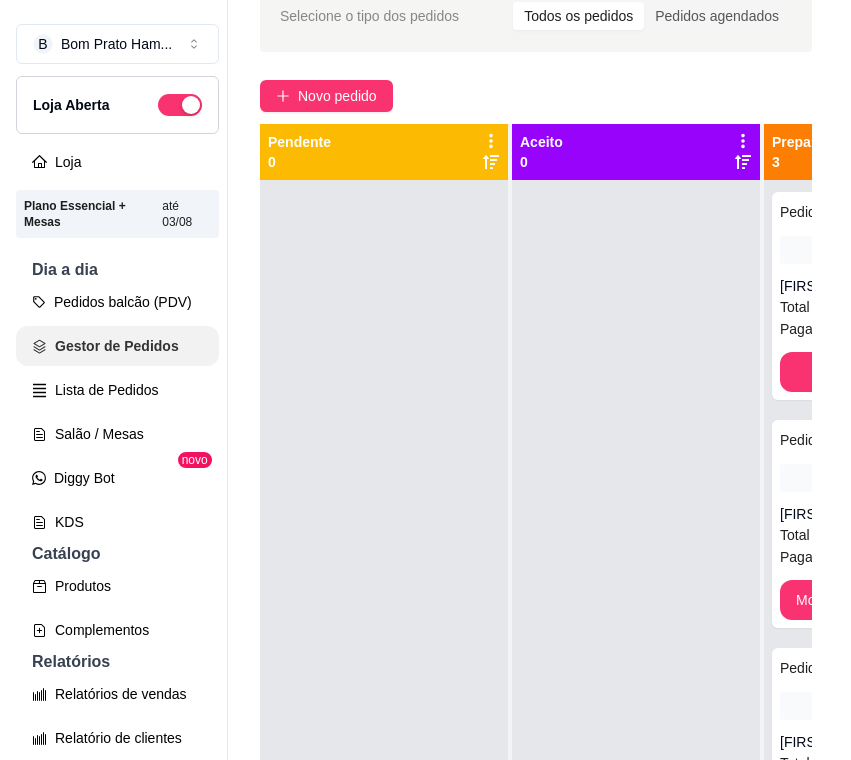 scroll, scrollTop: 0, scrollLeft: 0, axis: both 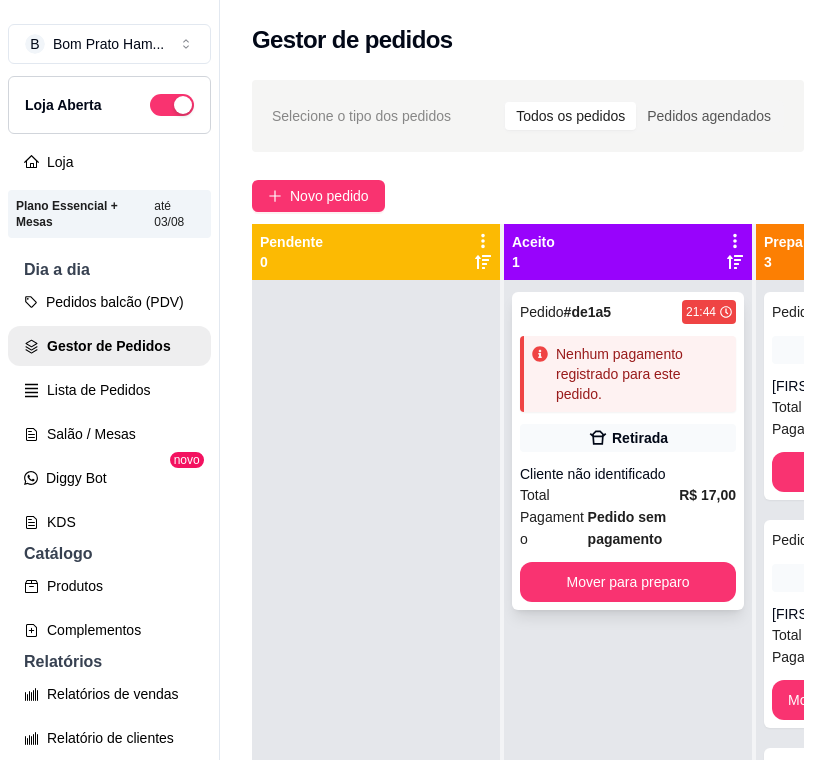 click on "Nenhum pagamento registrado para este pedido." at bounding box center [628, 374] 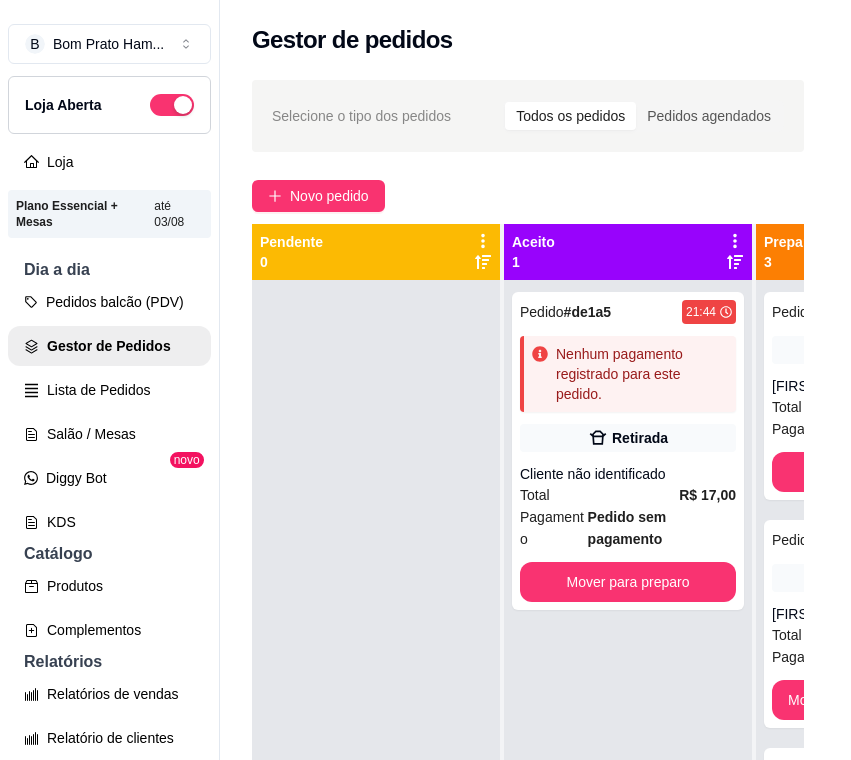 click on "Imprimir" at bounding box center [640, 99] 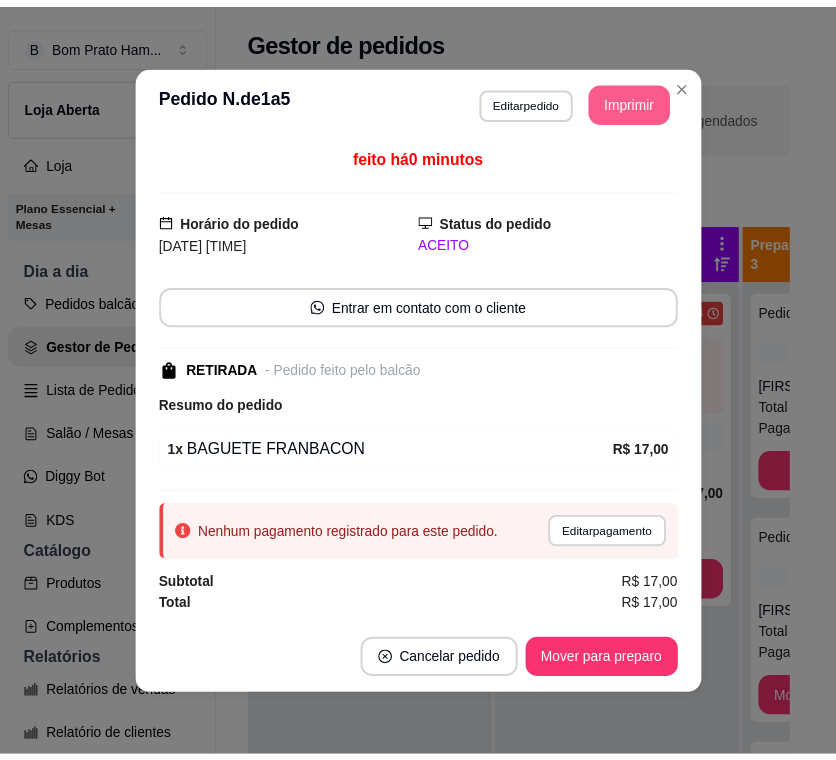 scroll, scrollTop: 0, scrollLeft: 0, axis: both 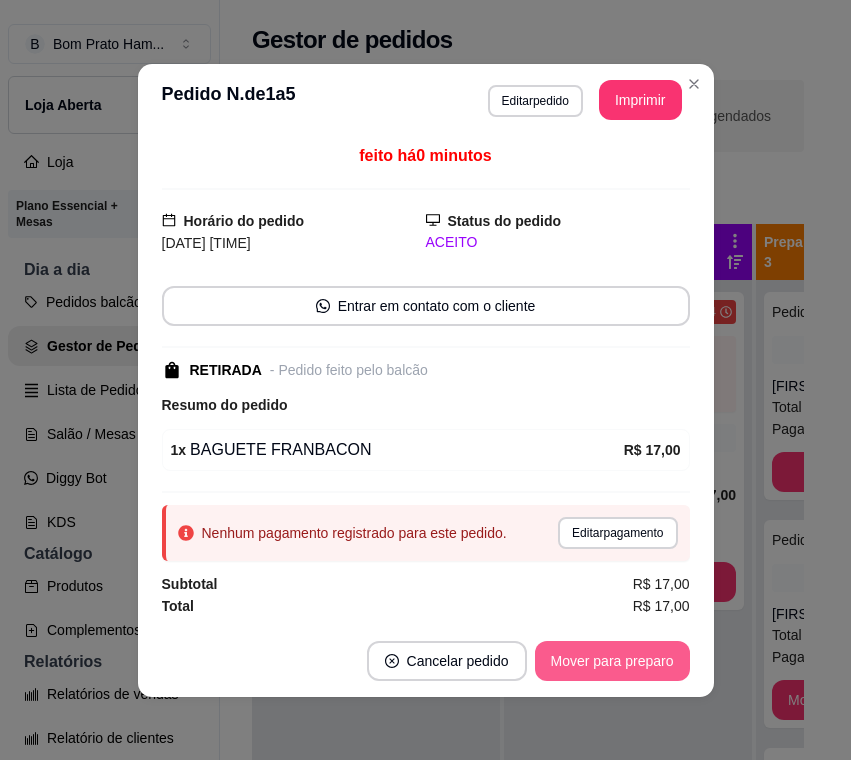 click on "Mover para preparo" at bounding box center (612, 661) 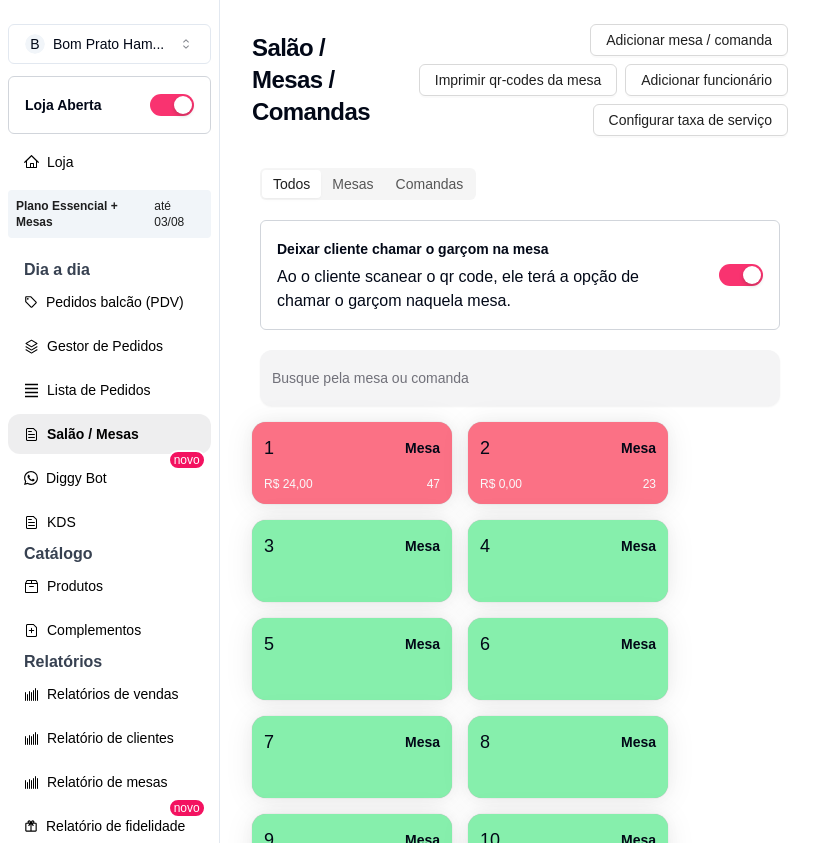 scroll, scrollTop: 0, scrollLeft: 0, axis: both 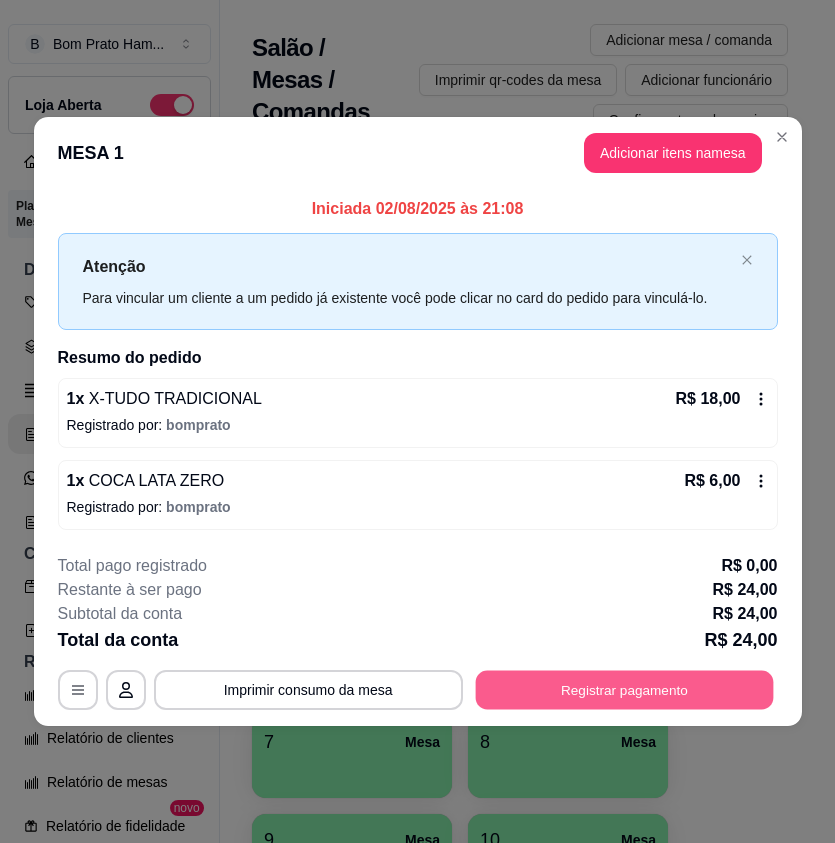 click on "Registrar pagamento" at bounding box center (624, 690) 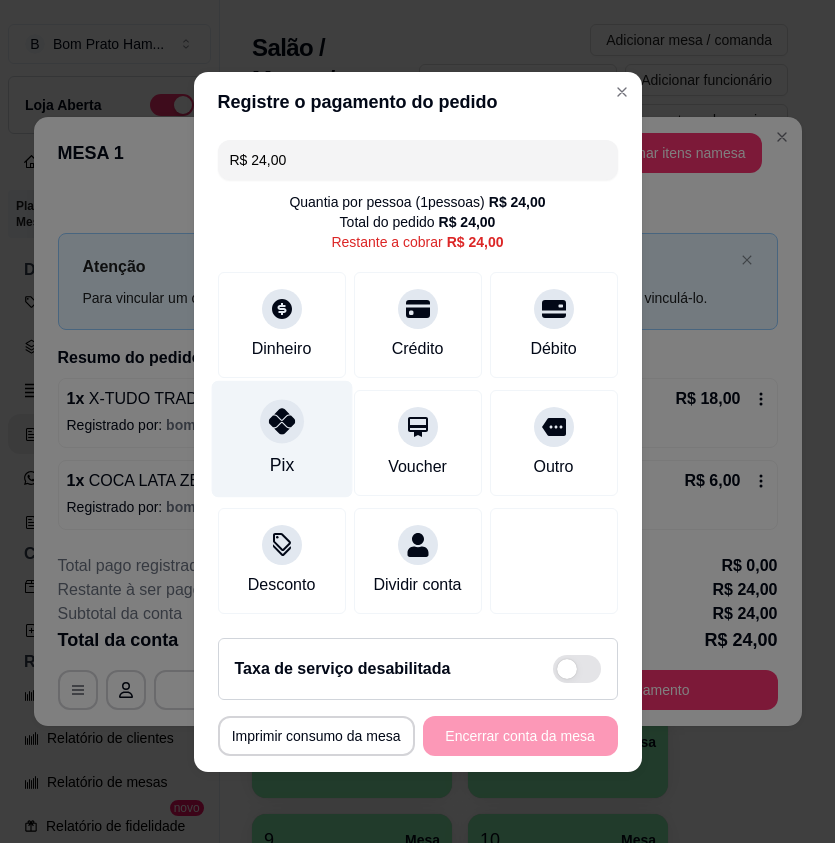 click on "Pix" at bounding box center (281, 465) 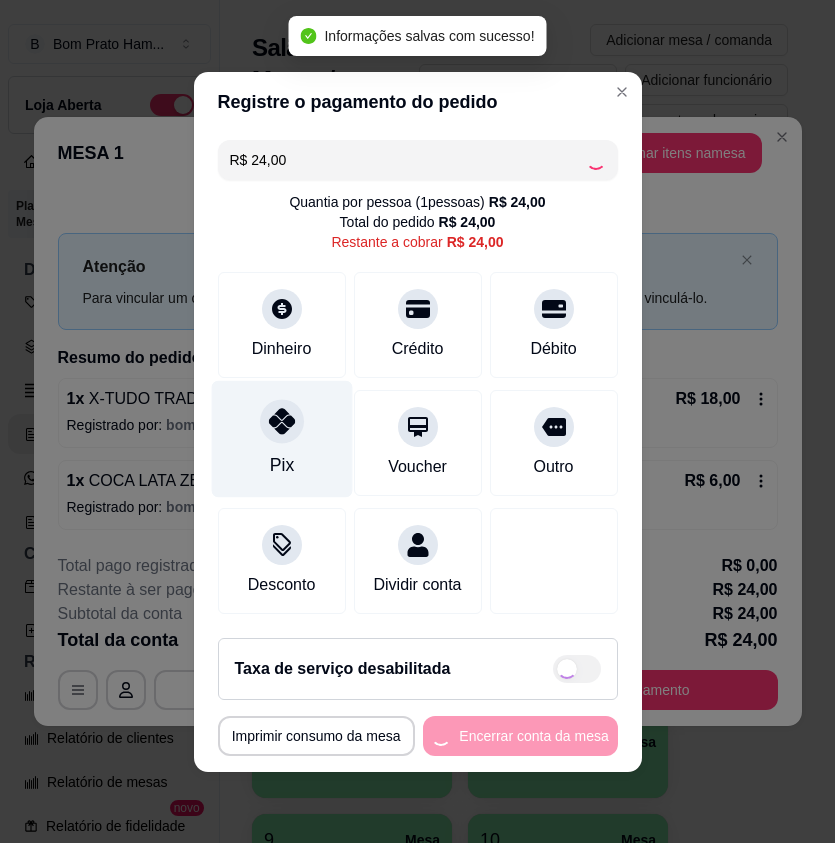 type on "R$ 0,00" 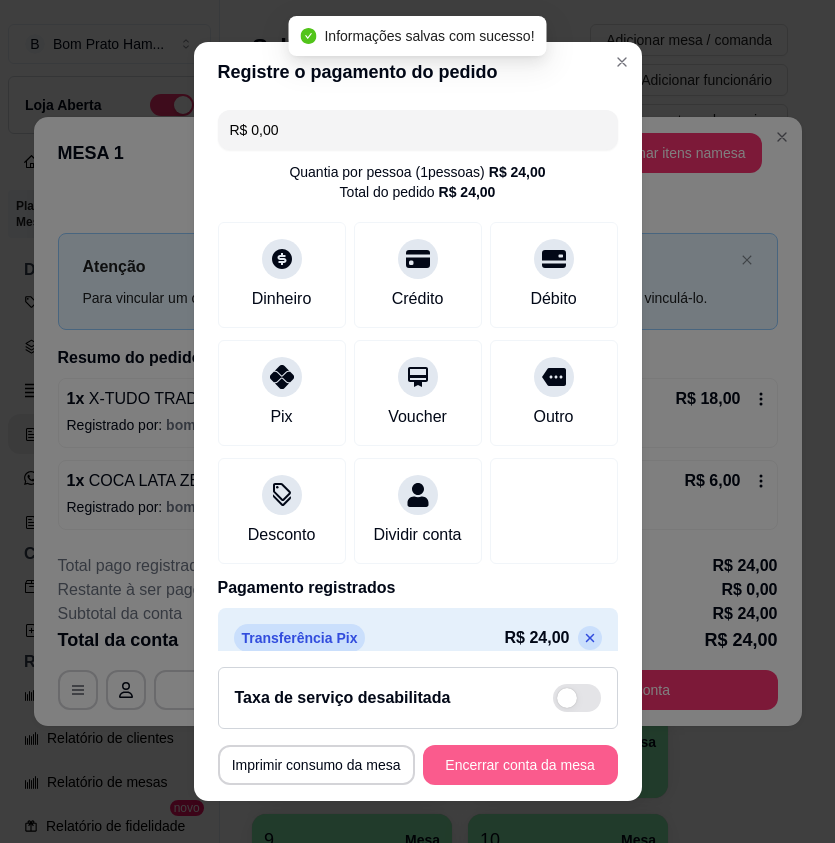 click on "Encerrar conta da mesa" at bounding box center [520, 765] 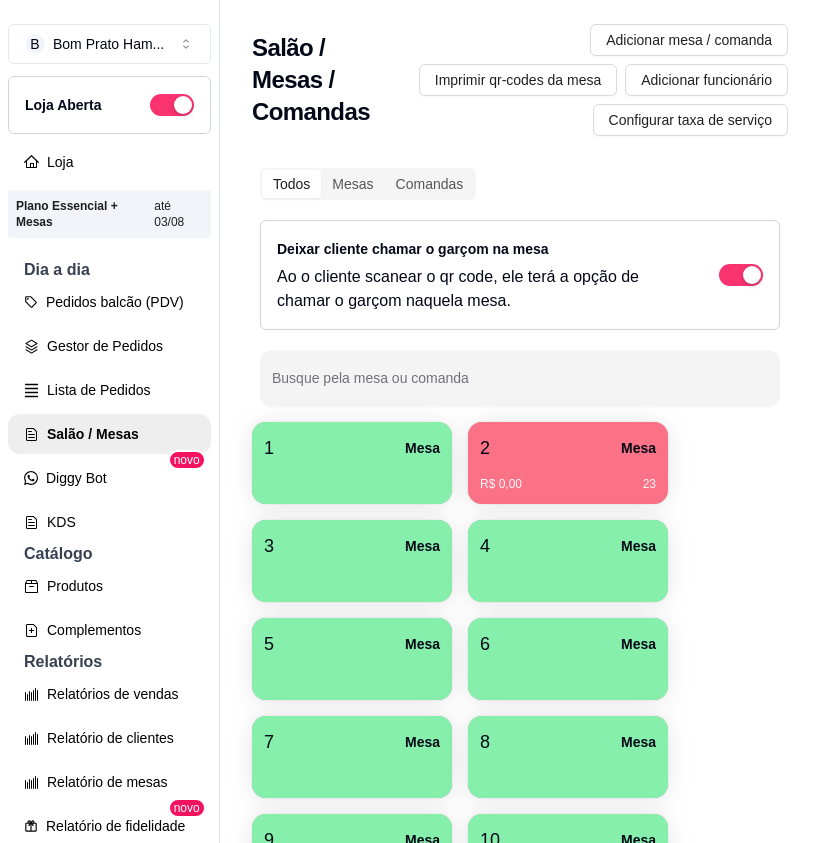 click on "2 Mesa" at bounding box center [568, 448] 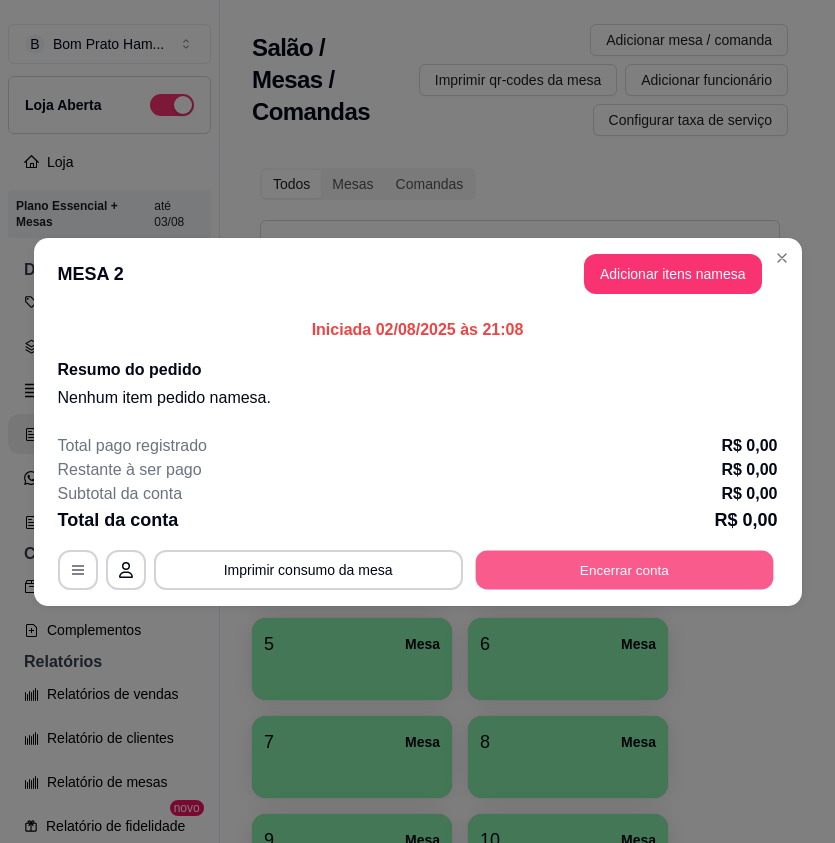 click on "Encerrar conta" at bounding box center [624, 569] 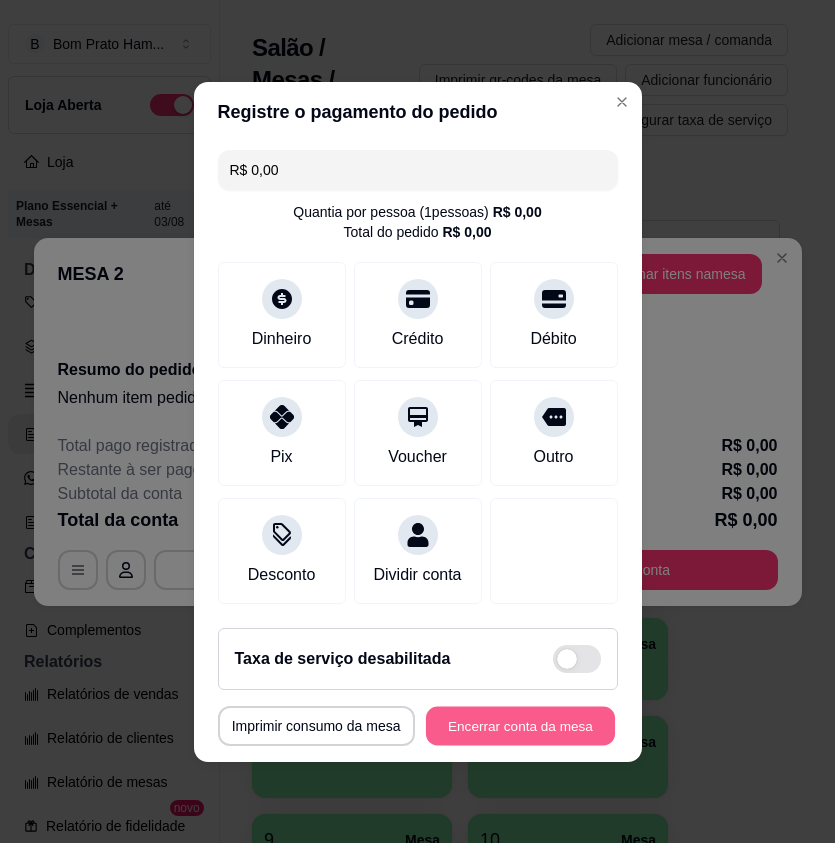 click on "Encerrar conta da mesa" at bounding box center [520, 725] 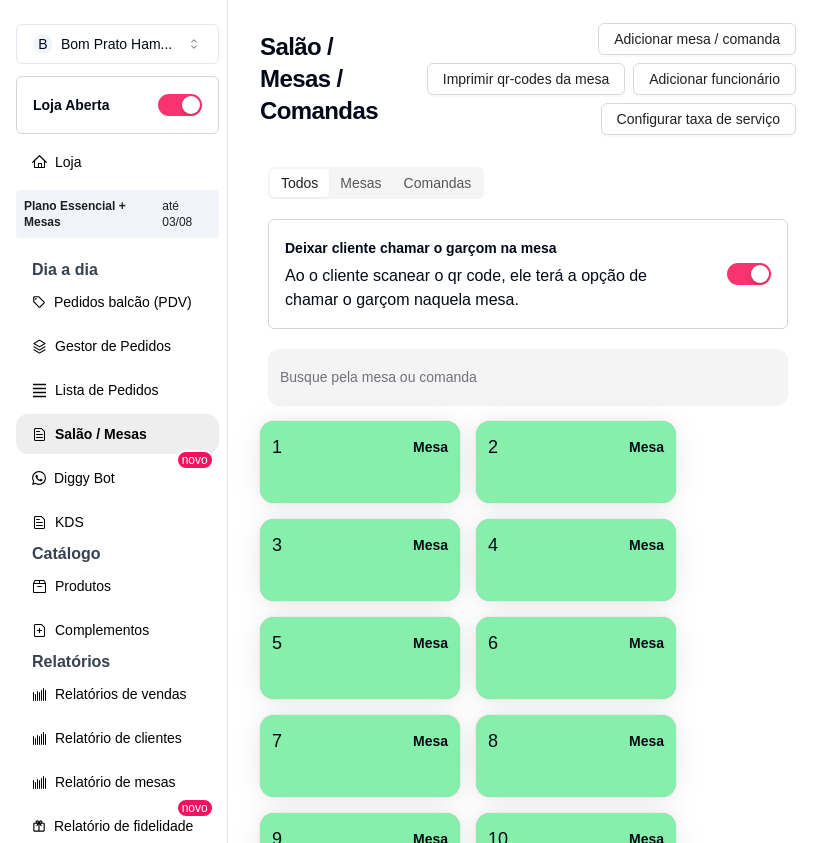 scroll, scrollTop: 0, scrollLeft: 0, axis: both 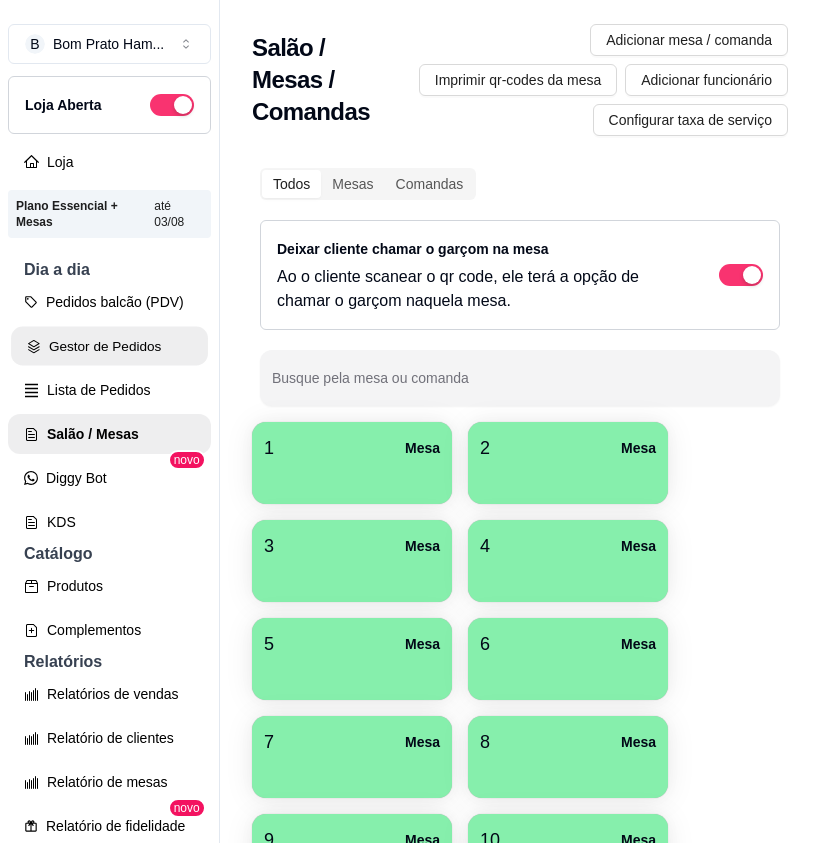 click on "Gestor de Pedidos" at bounding box center (109, 346) 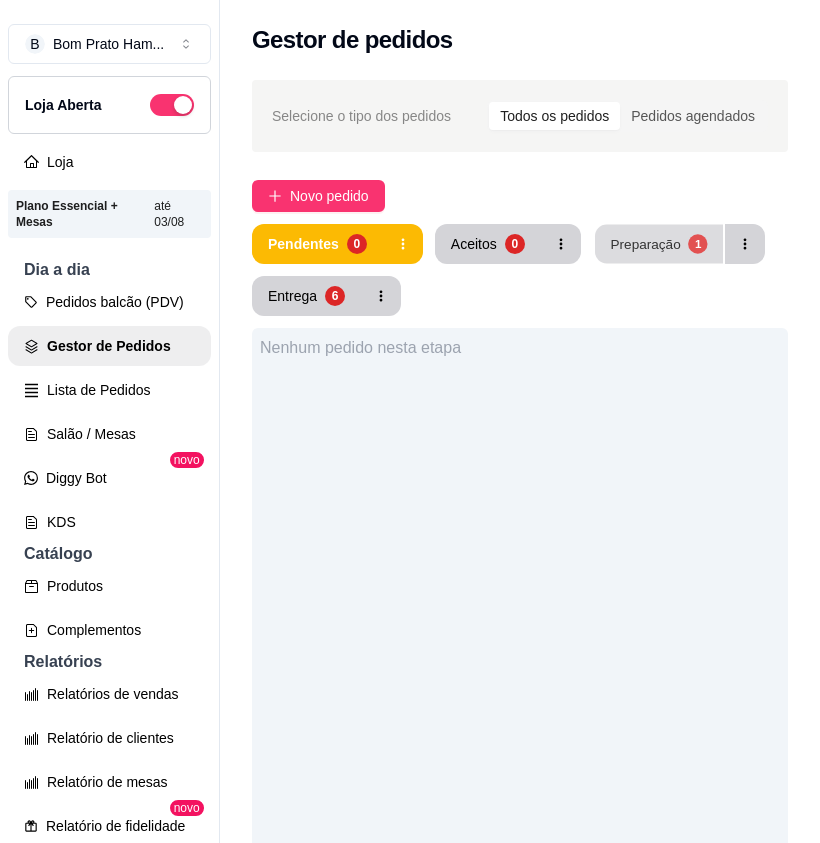 click on "Preparação" at bounding box center (645, 243) 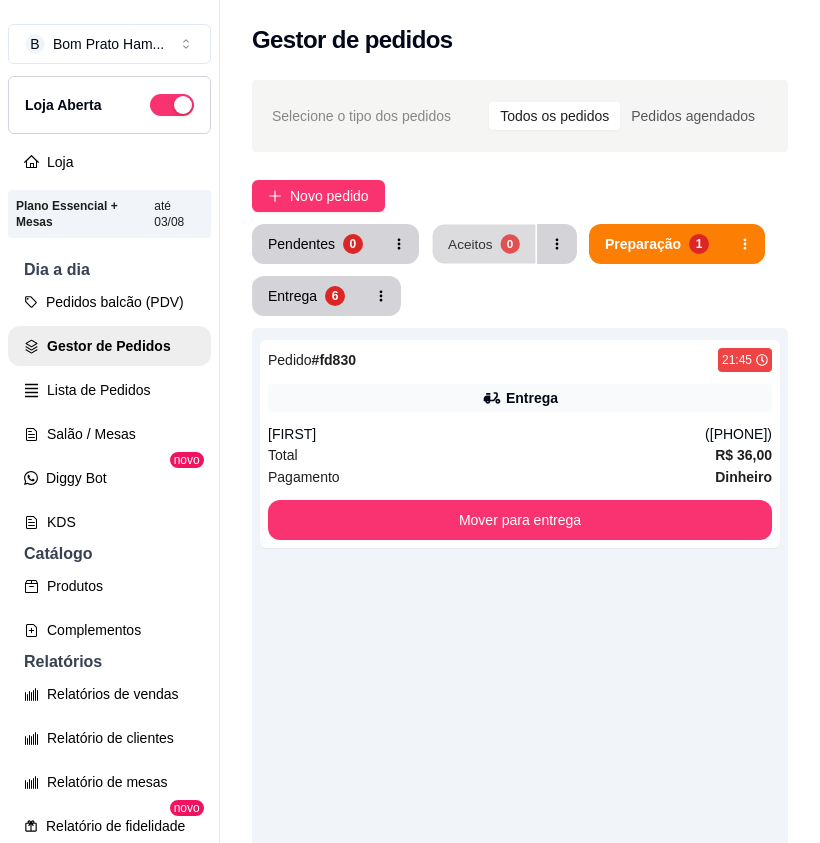 click on "Aceitos 0" at bounding box center (484, 244) 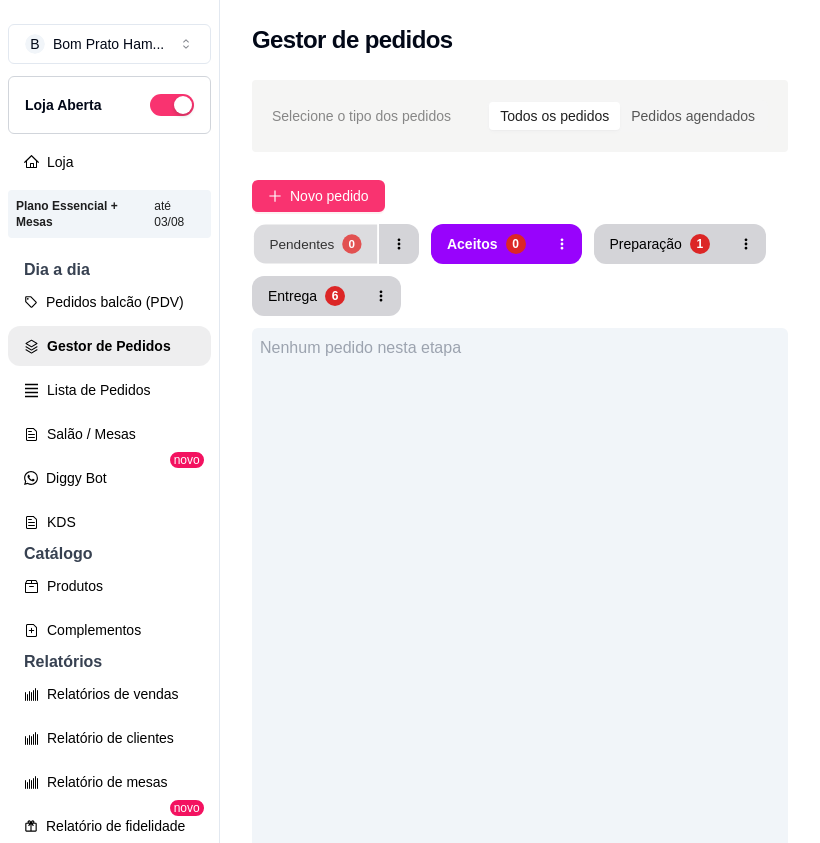 click on "0" at bounding box center [351, 243] 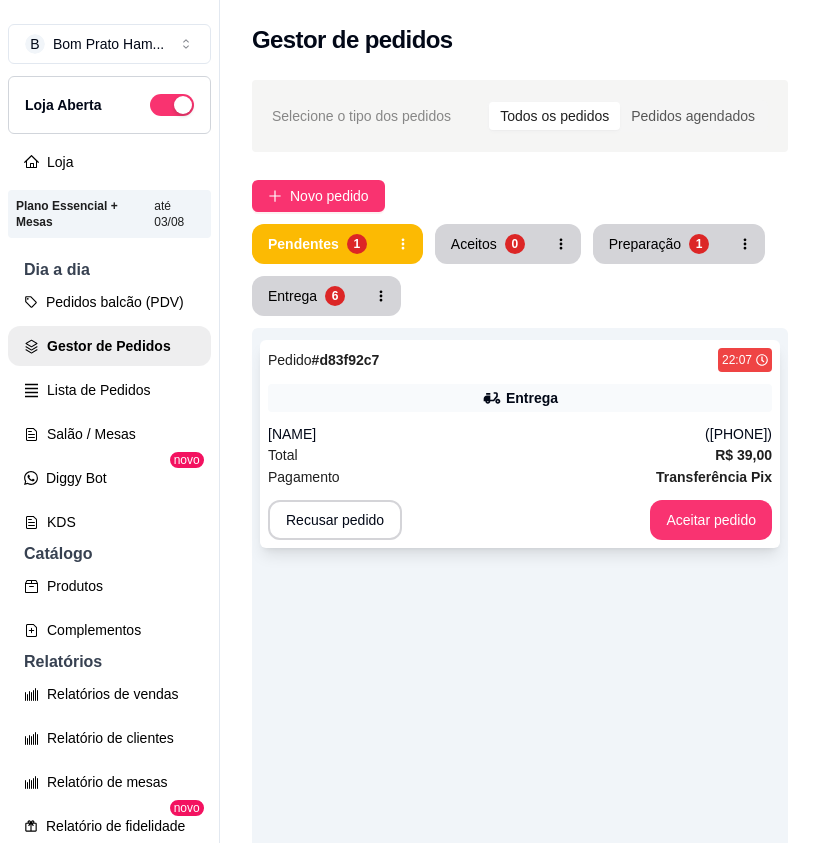click on "Total R$ 39,00" at bounding box center (520, 455) 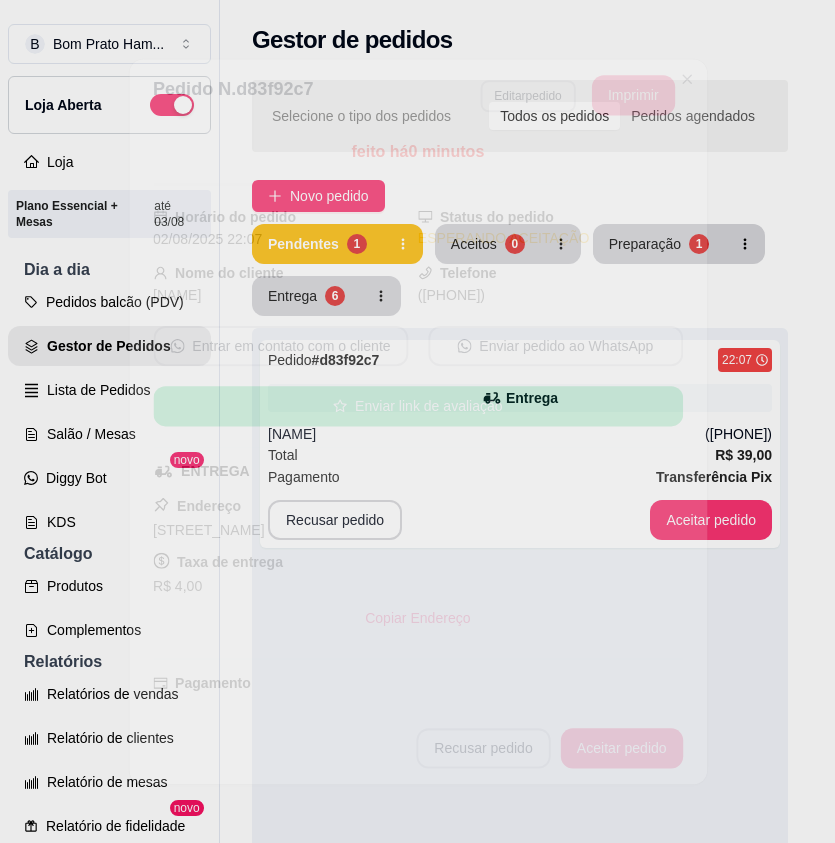 scroll, scrollTop: 448, scrollLeft: 0, axis: vertical 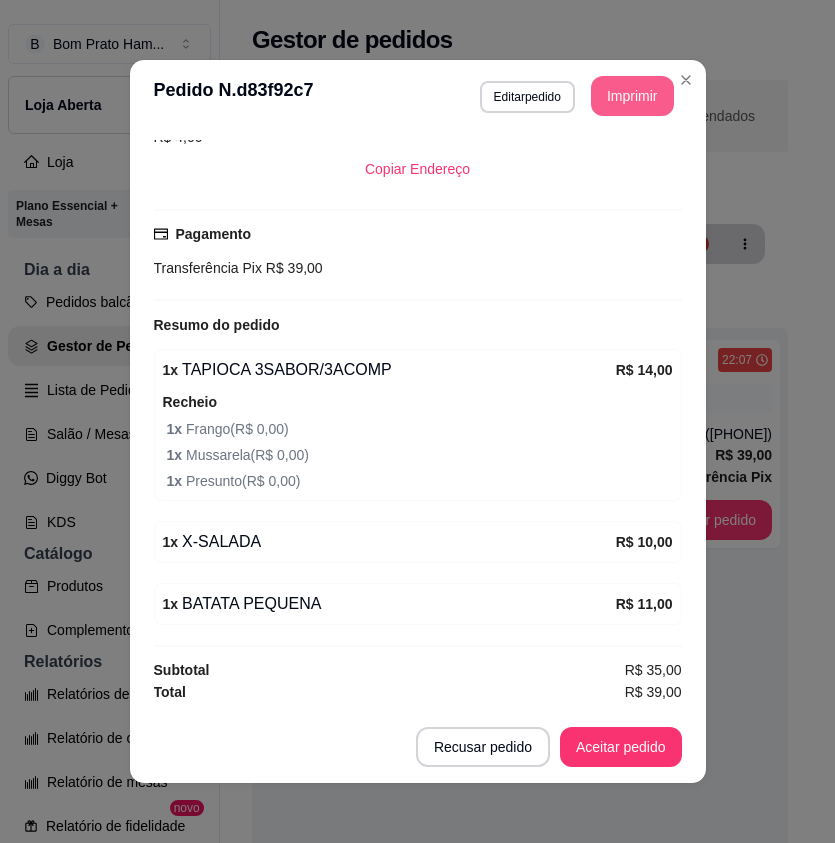 click on "Imprimir" at bounding box center [632, 96] 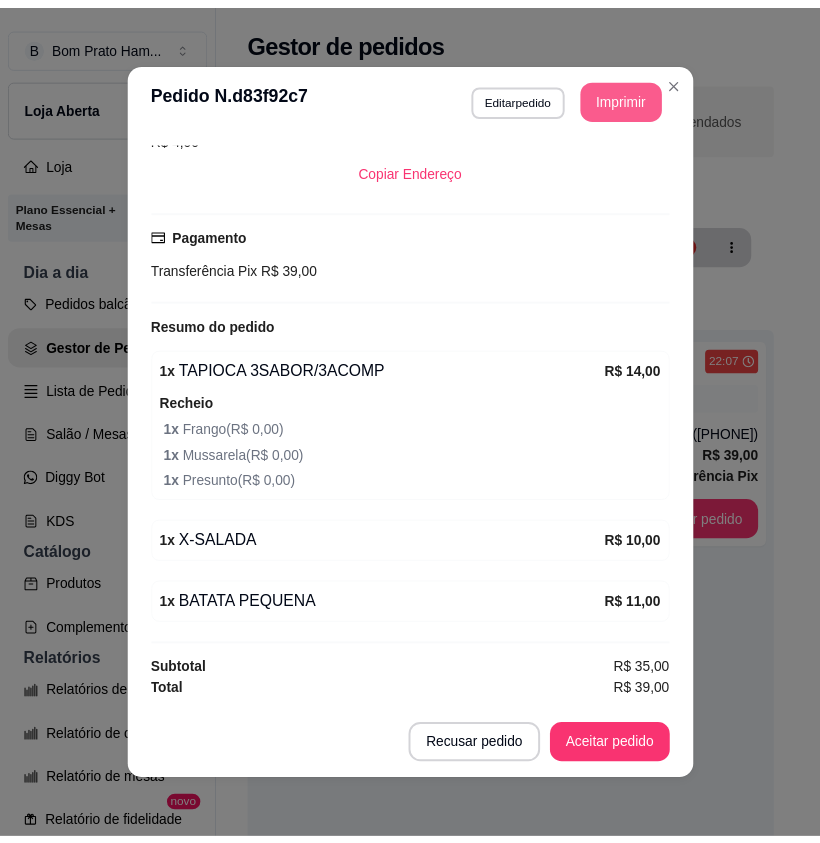 scroll, scrollTop: 0, scrollLeft: 0, axis: both 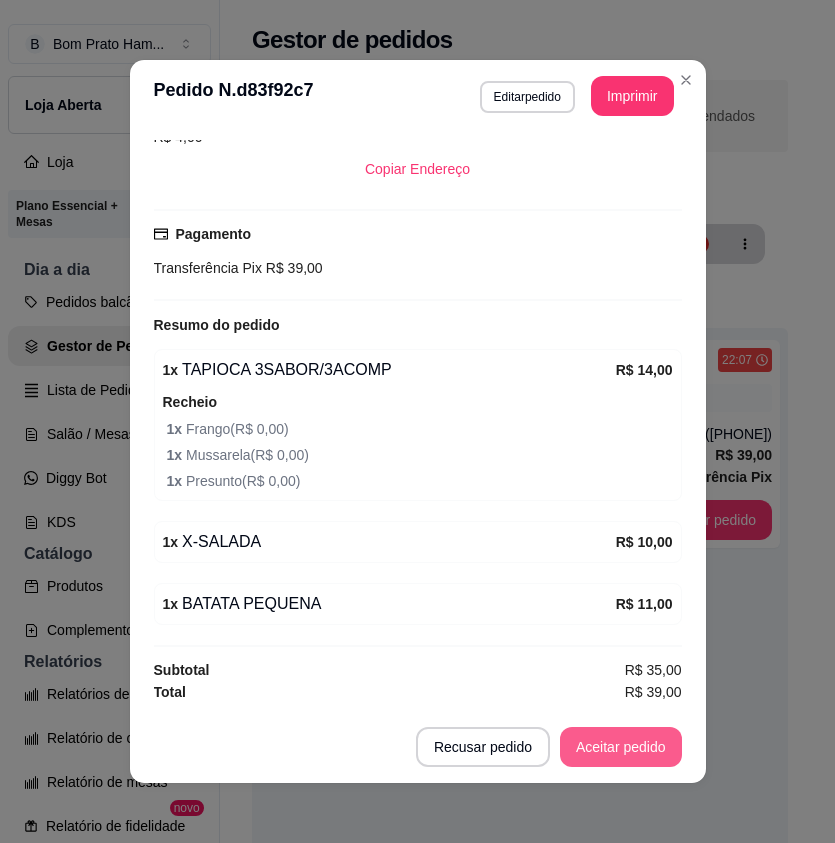 click on "Aceitar pedido" at bounding box center (621, 747) 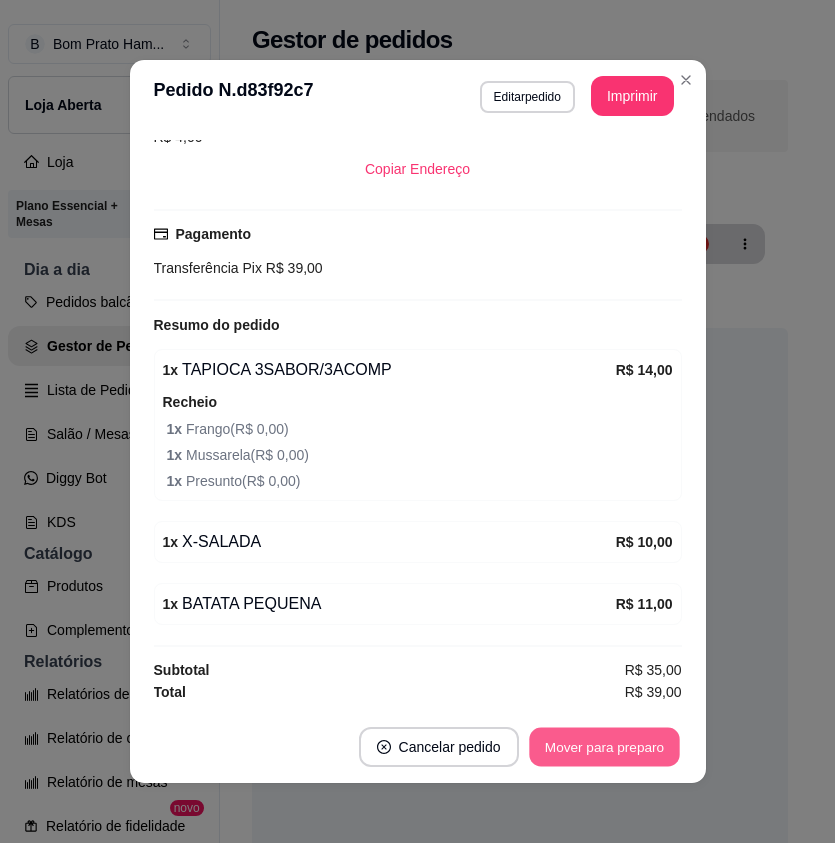 click on "Mover para preparo" at bounding box center (604, 747) 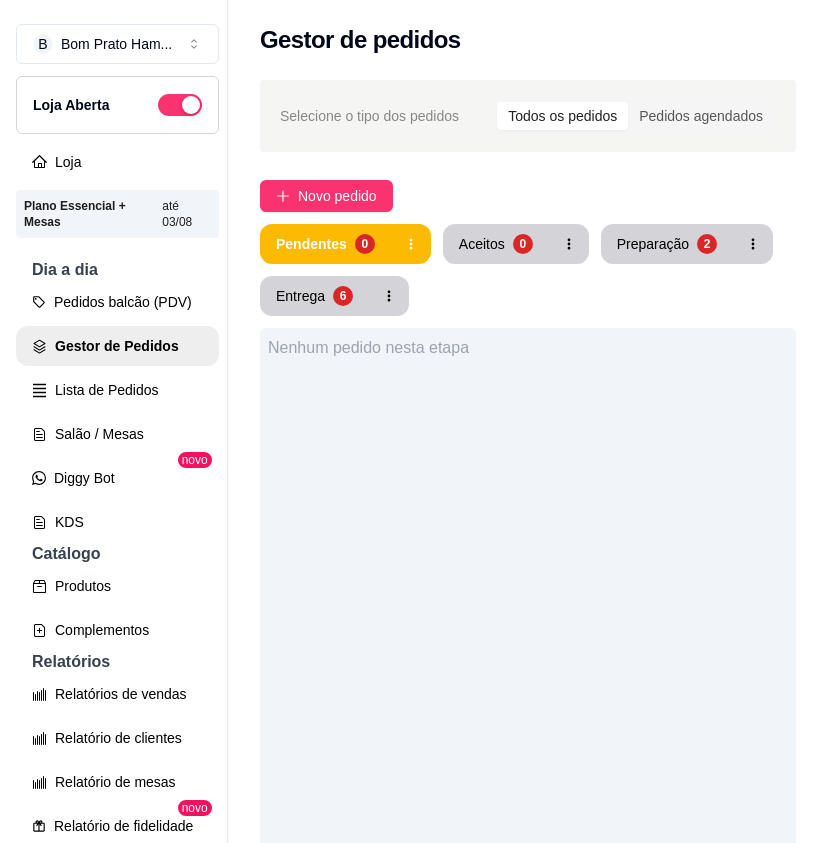 scroll, scrollTop: 32, scrollLeft: 0, axis: vertical 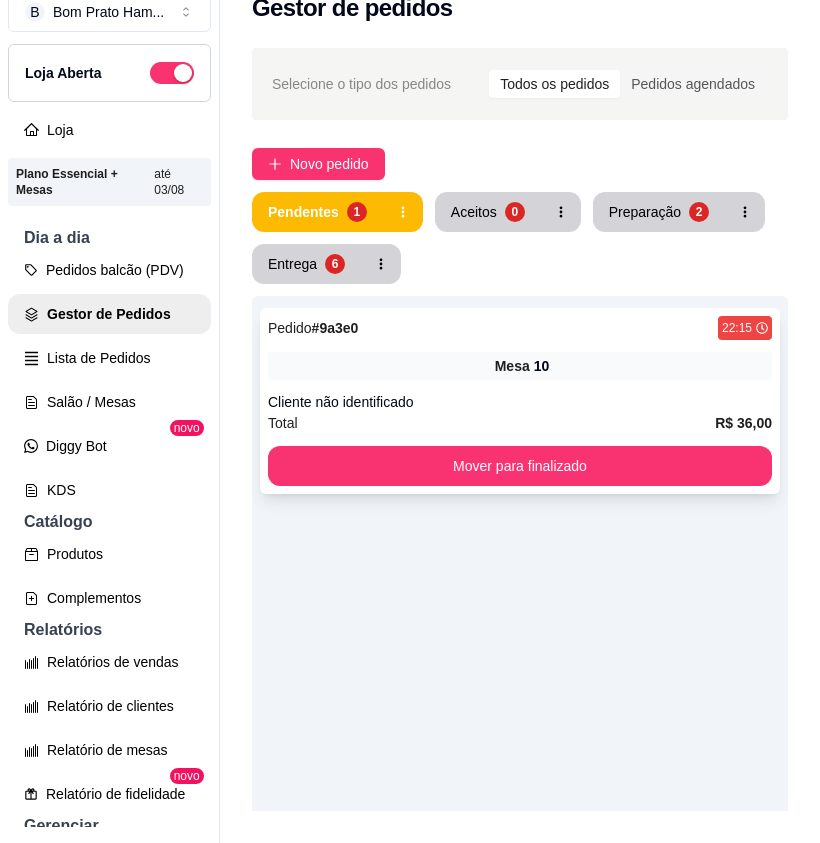 click on "Mesa" at bounding box center [512, 366] 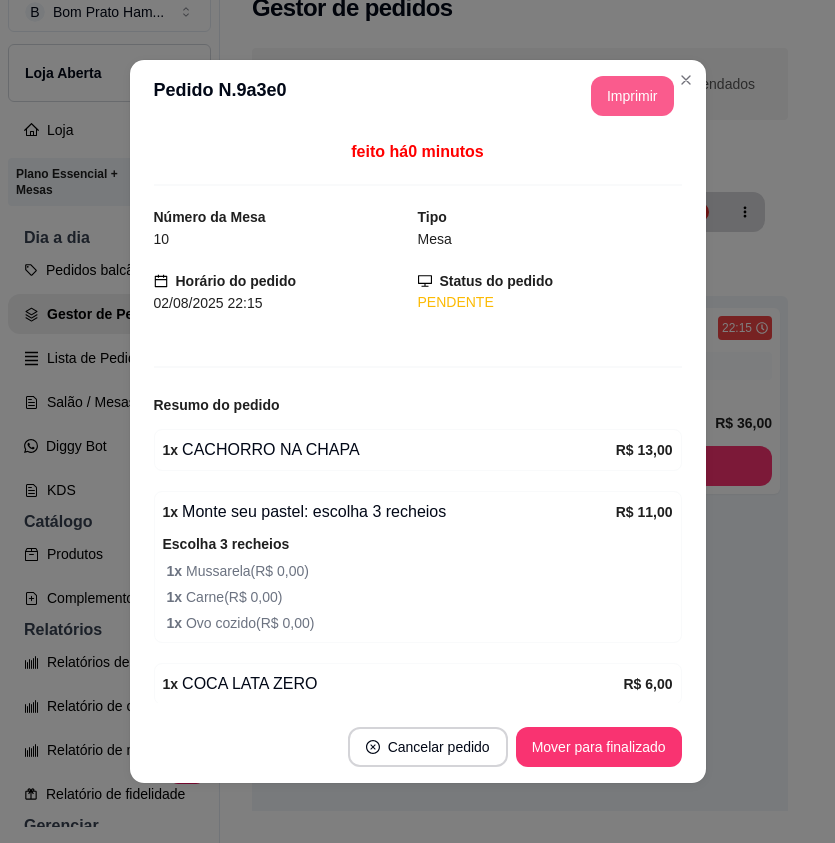click on "Imprimir" at bounding box center (632, 96) 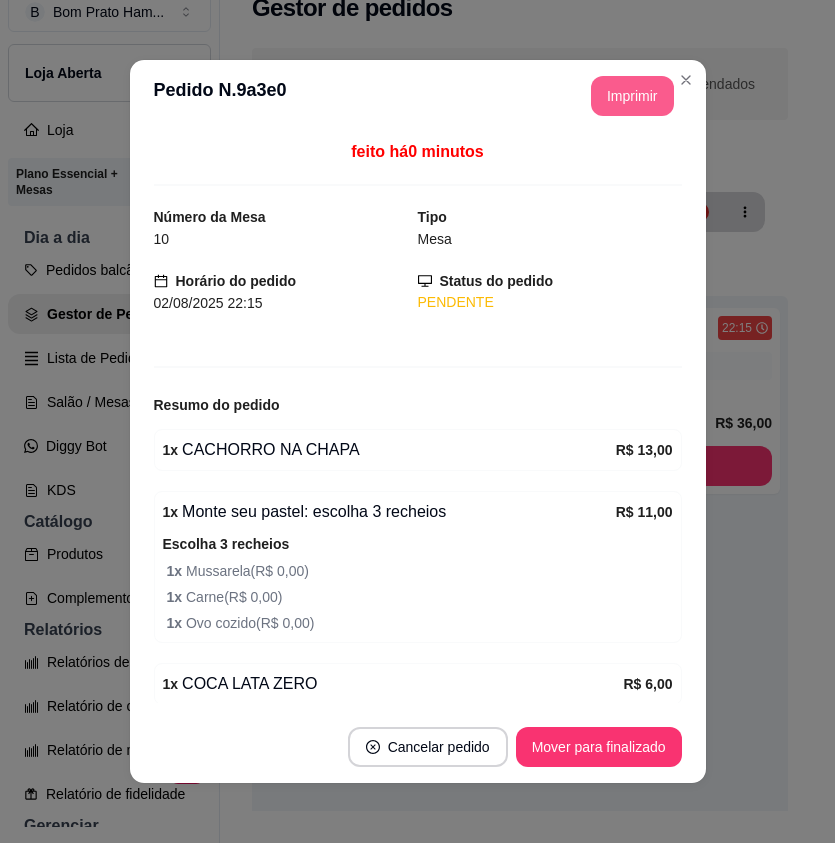 scroll, scrollTop: 0, scrollLeft: 0, axis: both 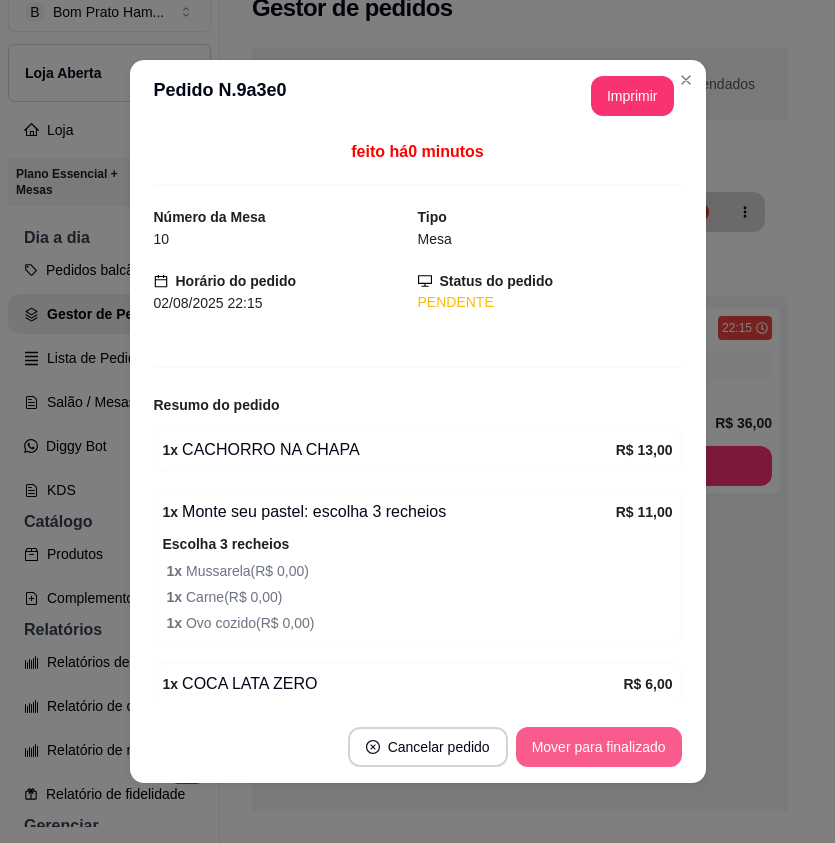 click on "Mover para finalizado" at bounding box center (599, 747) 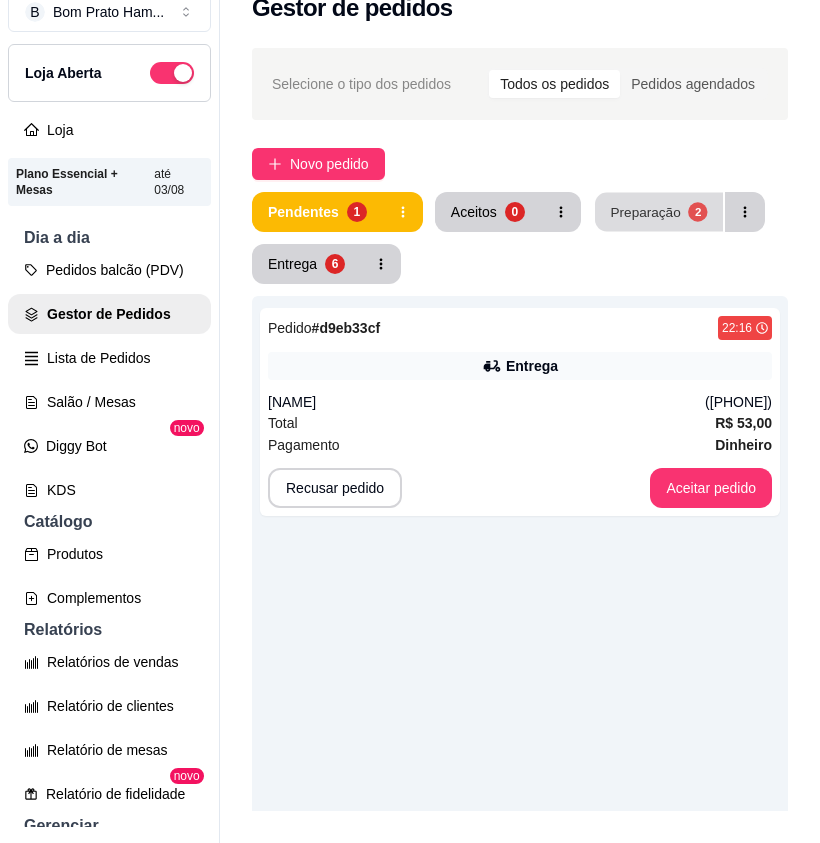 click on "Preparação" at bounding box center [645, 211] 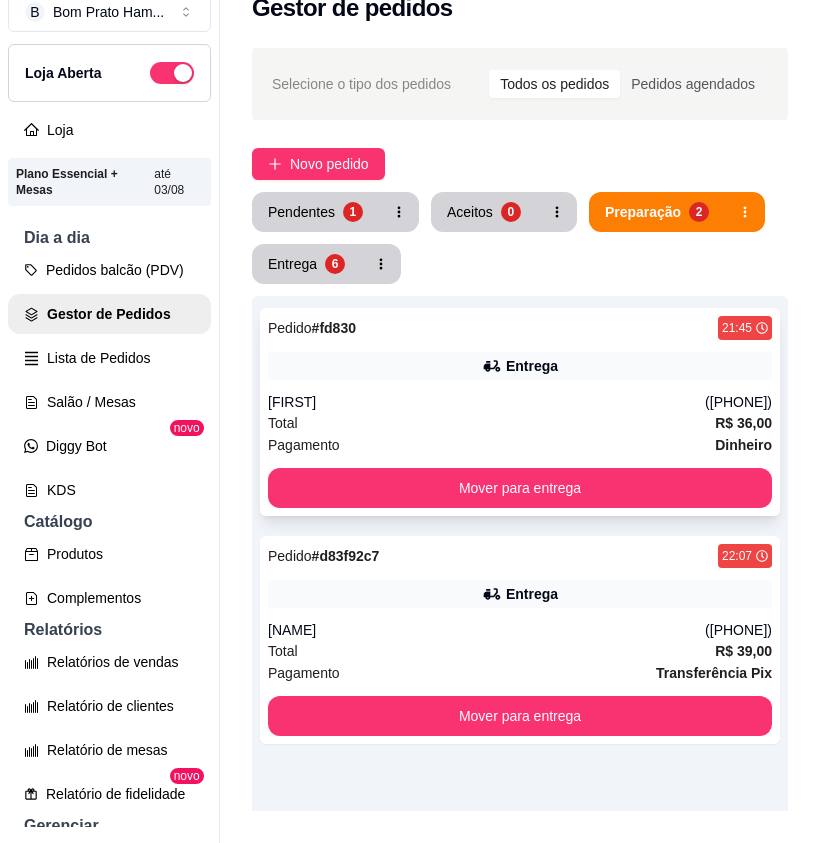 click on "Pedido  # fd830 21:45 Entrega Erika (87) 9185-0342 Total R$ 36,00 Pagamento Dinheiro Mover para entrega" at bounding box center [520, 412] 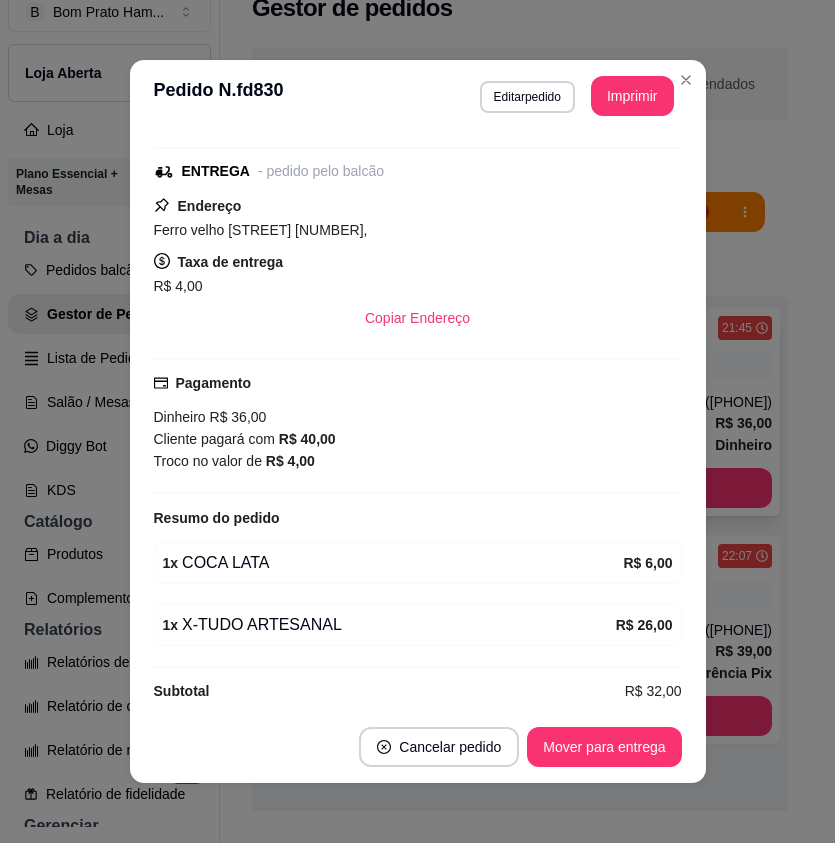 scroll, scrollTop: 260, scrollLeft: 0, axis: vertical 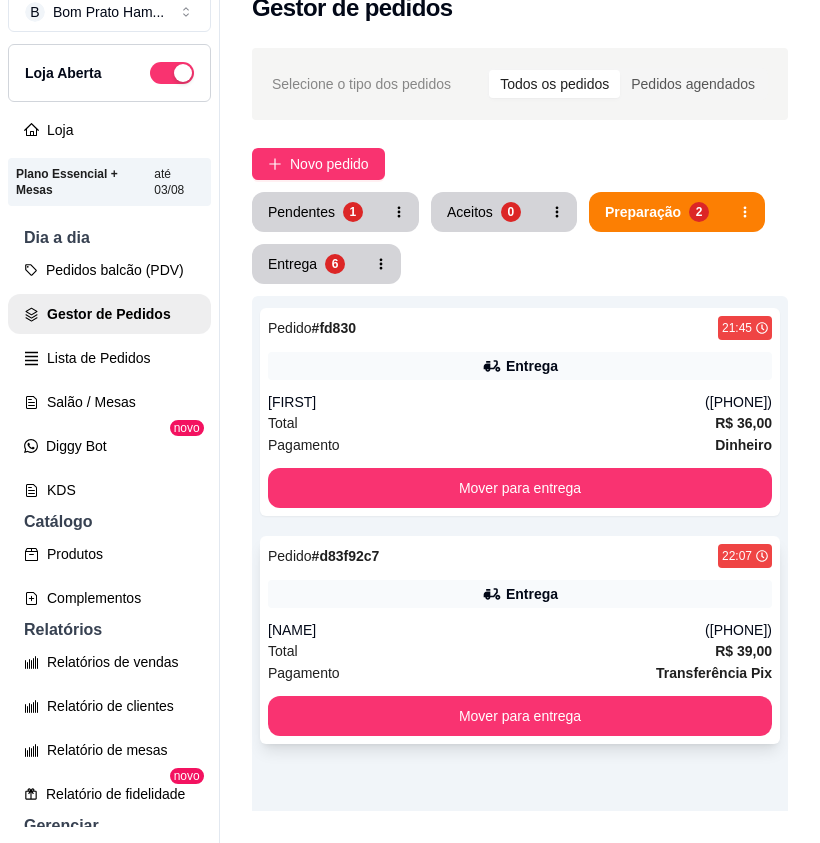 click on "Entrega" at bounding box center (532, 594) 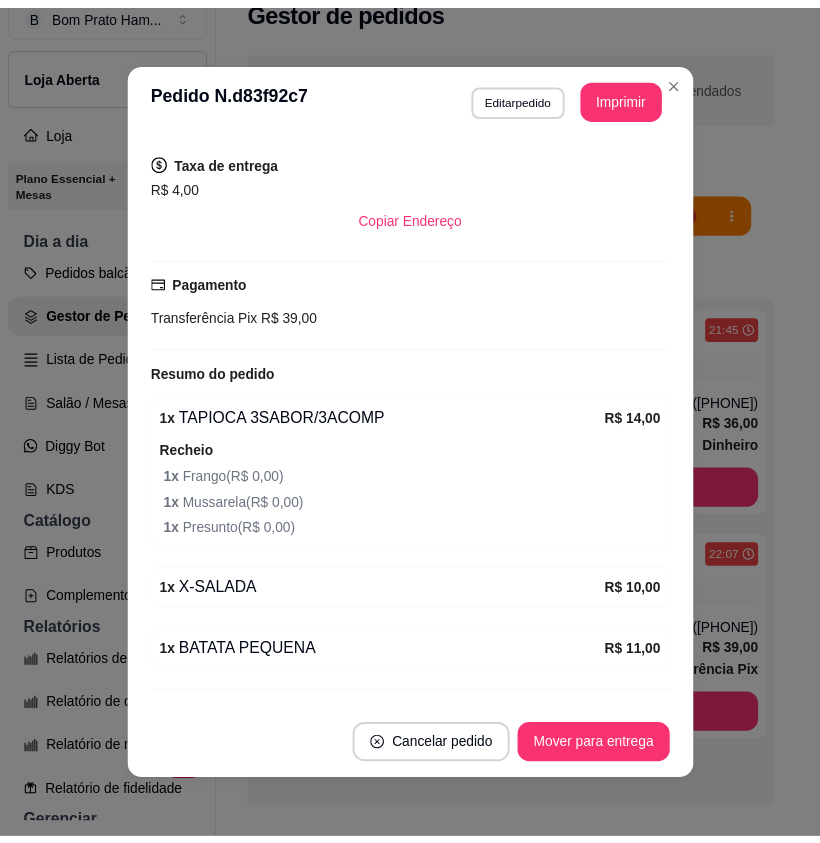 scroll, scrollTop: 448, scrollLeft: 0, axis: vertical 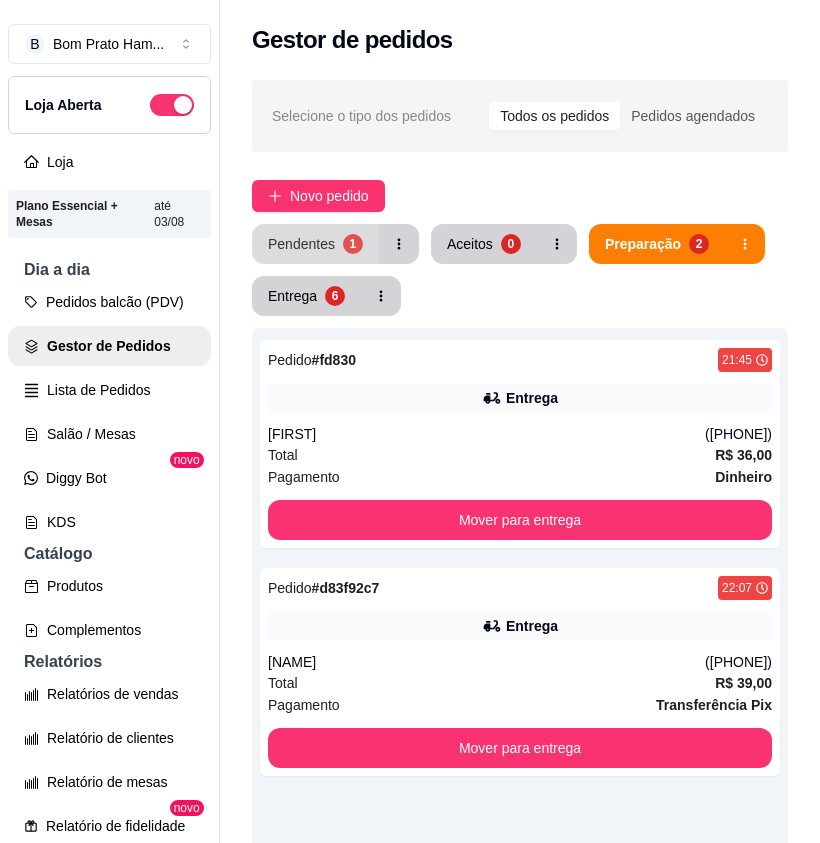 click on "1" at bounding box center (353, 244) 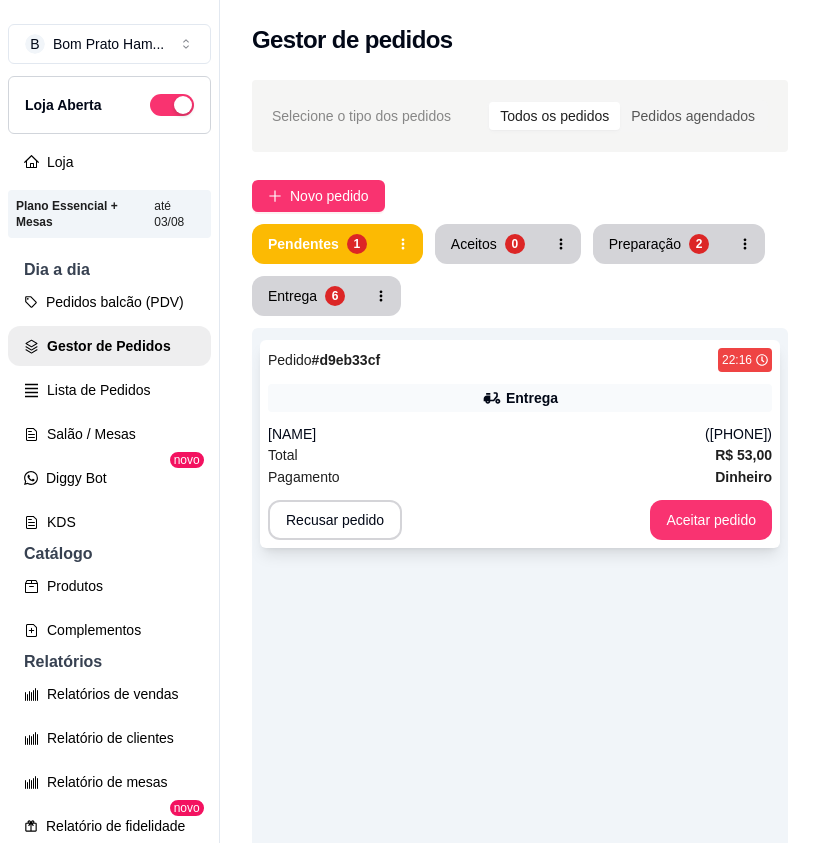 click on "Pedido  # d9eb33cf 22:16 Entrega Eduarda  (87) 99188-4015 Total R$ 53,00 Pagamento Dinheiro Recusar pedido Aceitar pedido" at bounding box center [520, 444] 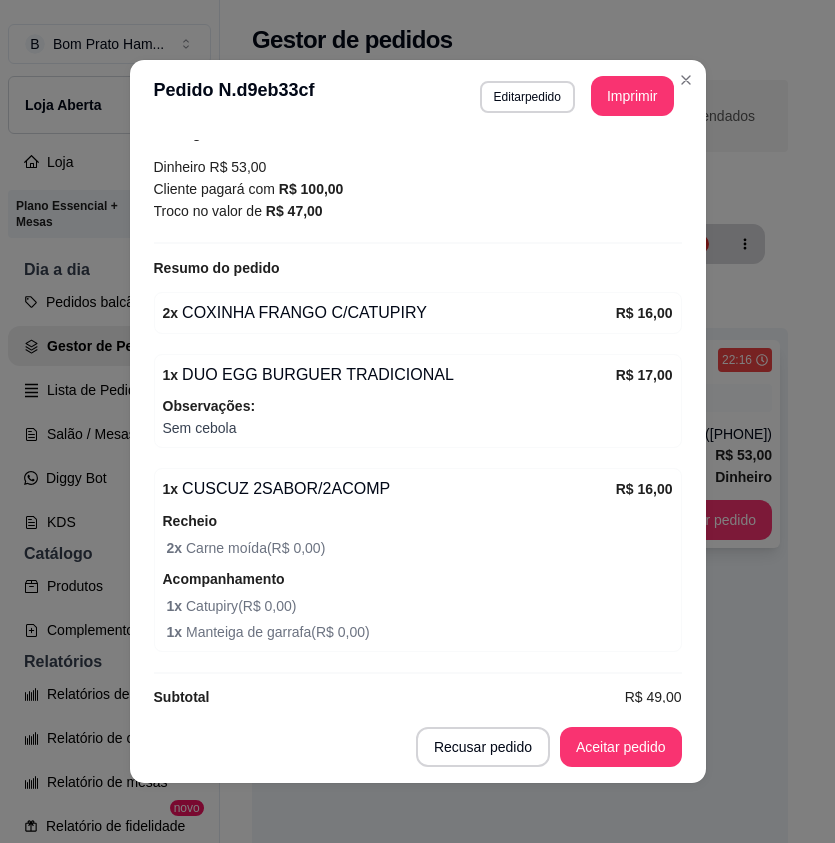 scroll, scrollTop: 576, scrollLeft: 0, axis: vertical 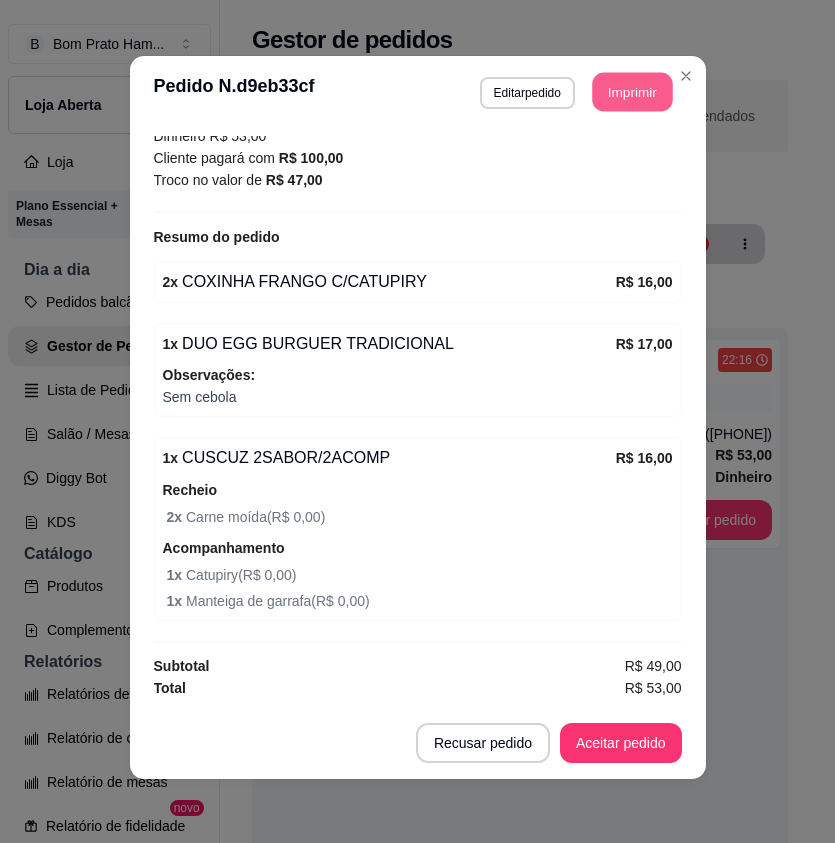 click on "Imprimir" at bounding box center (632, 92) 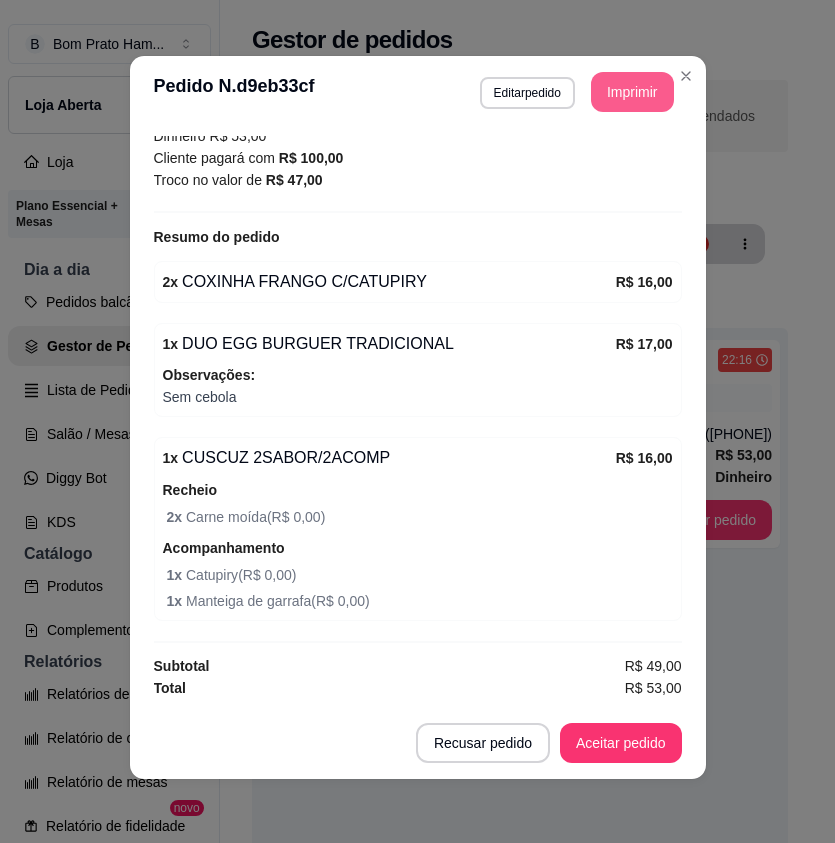scroll, scrollTop: 0, scrollLeft: 0, axis: both 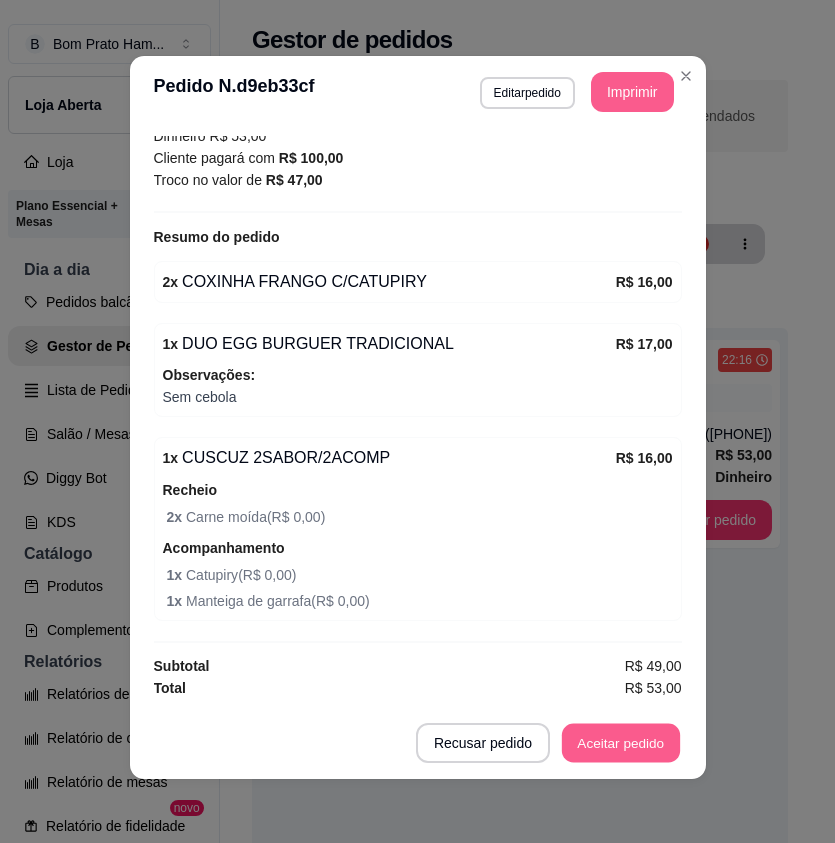 click on "Aceitar pedido" at bounding box center [621, 743] 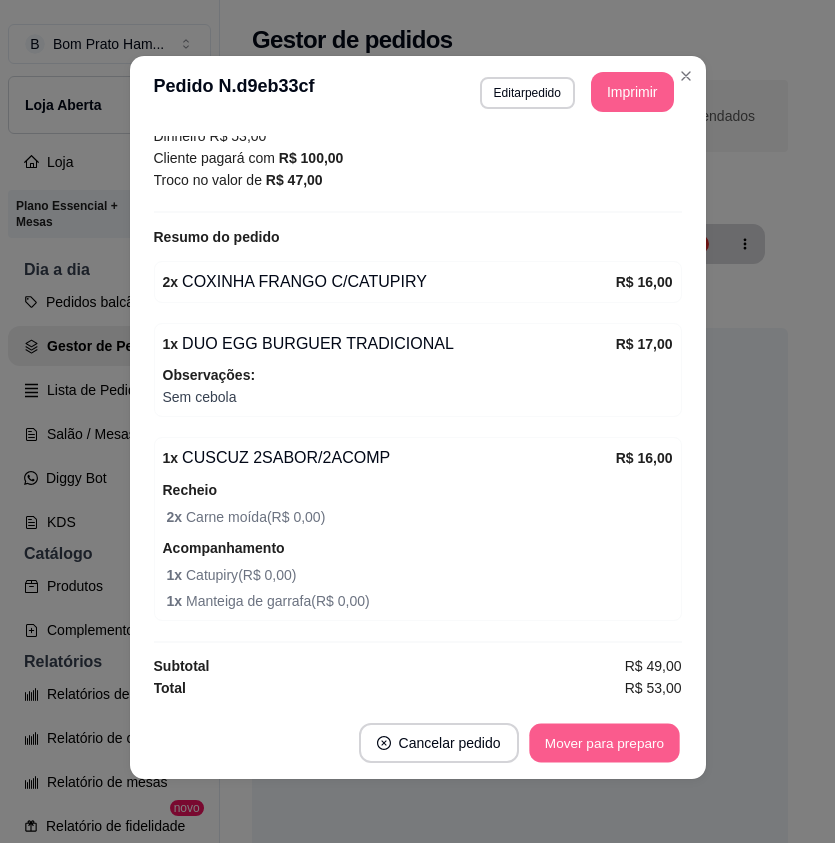 click on "Mover para preparo" at bounding box center [604, 743] 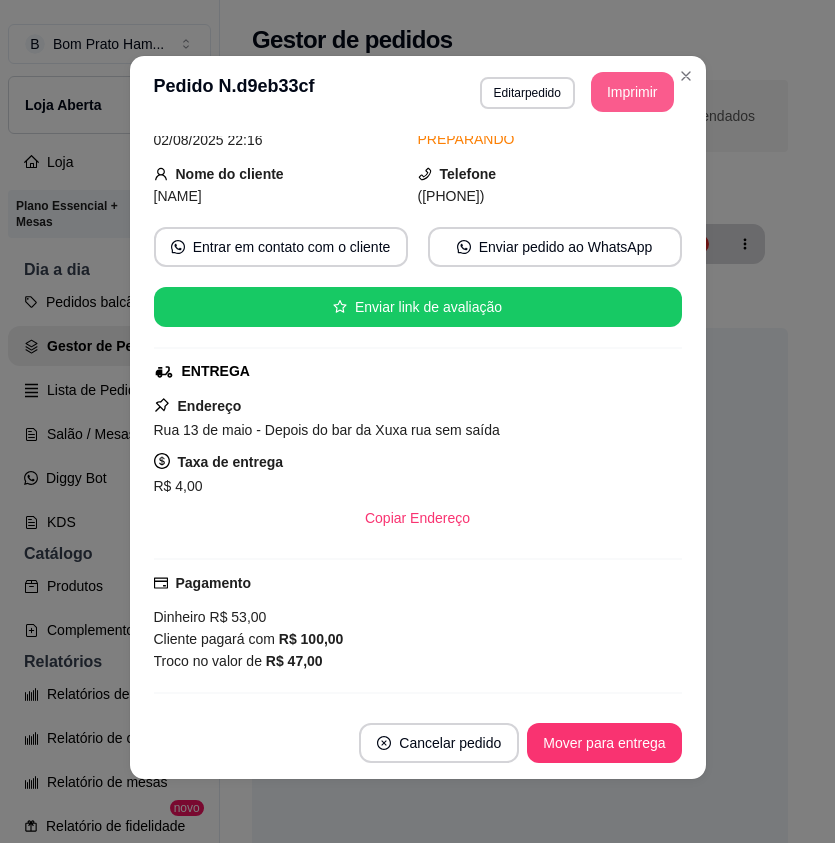 scroll, scrollTop: 0, scrollLeft: 0, axis: both 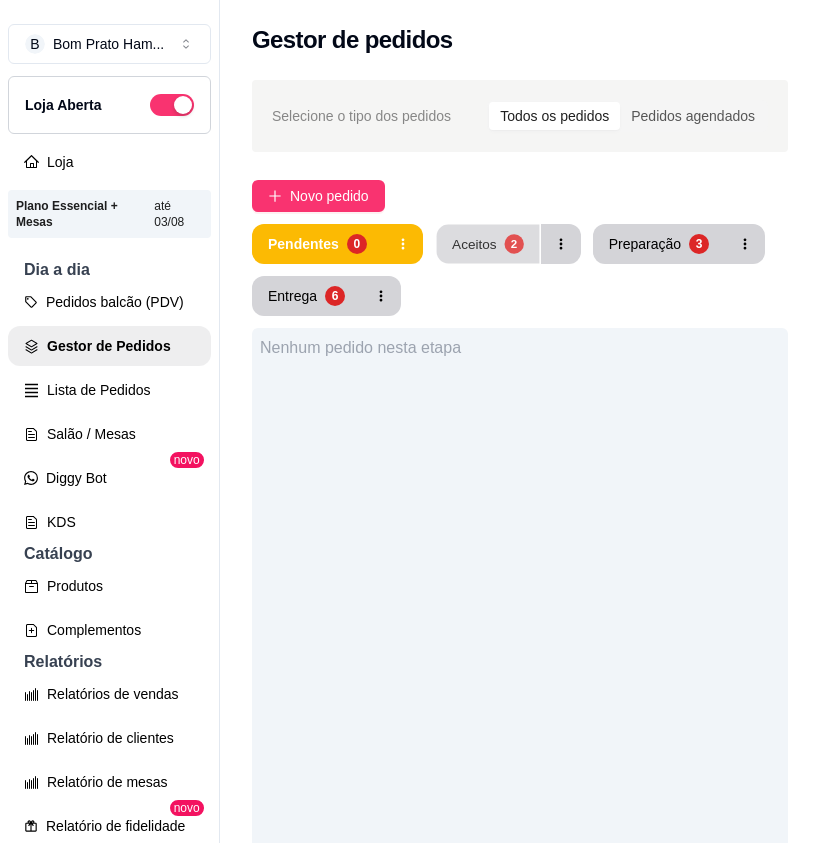 click on "Aceitos" at bounding box center (474, 243) 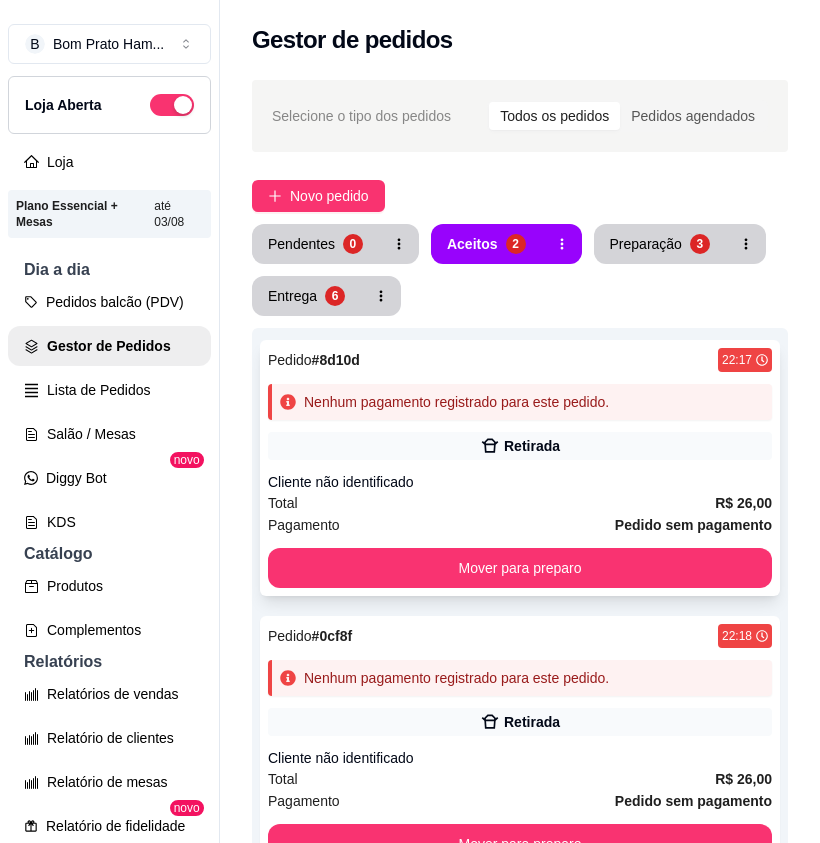 click on "Pedido  # 8d10d 22:17 Nenhum pagamento registrado para este pedido. Retirada Cliente não identificado Total R$ 26,00 Pagamento Pedido sem pagamento Mover para preparo" at bounding box center (520, 468) 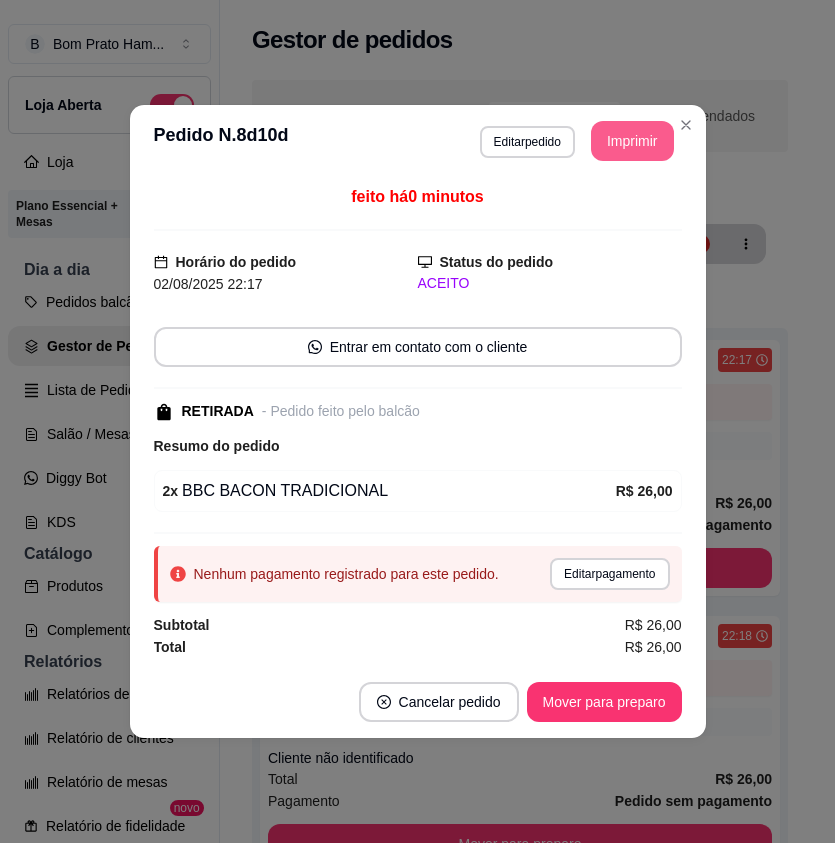 click on "Imprimir" at bounding box center [632, 141] 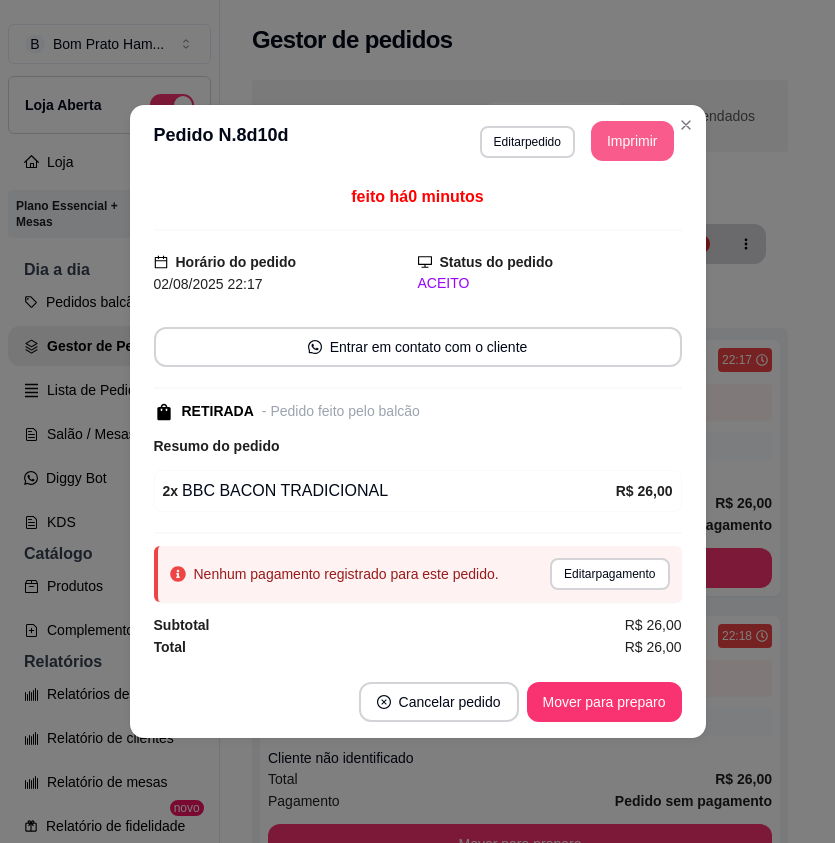 scroll, scrollTop: 0, scrollLeft: 0, axis: both 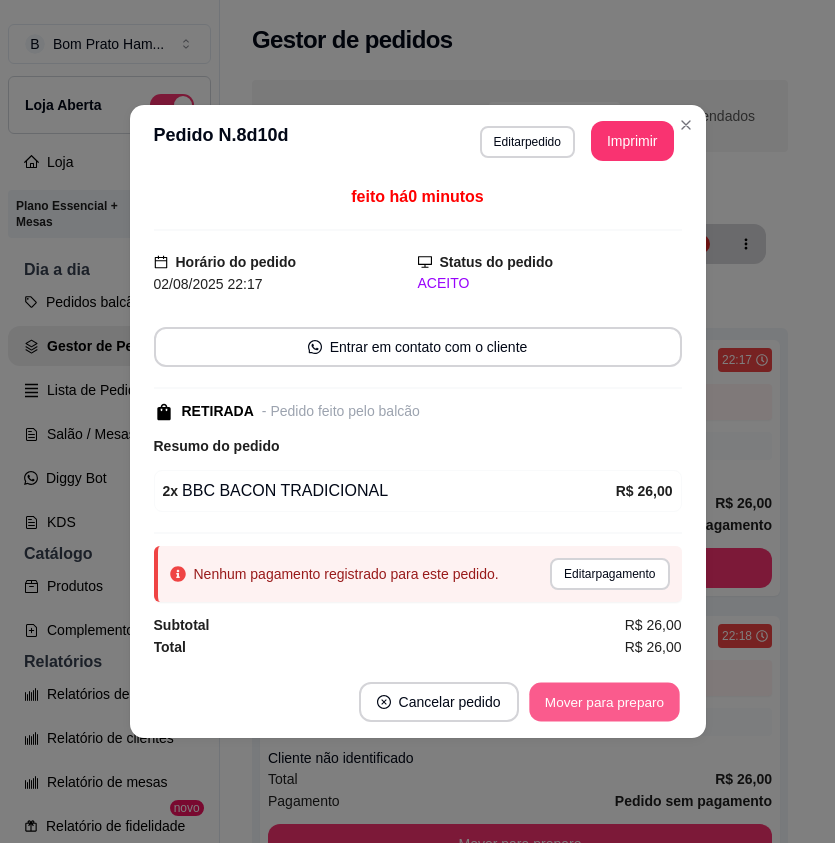 click on "Mover para preparo" at bounding box center (604, 702) 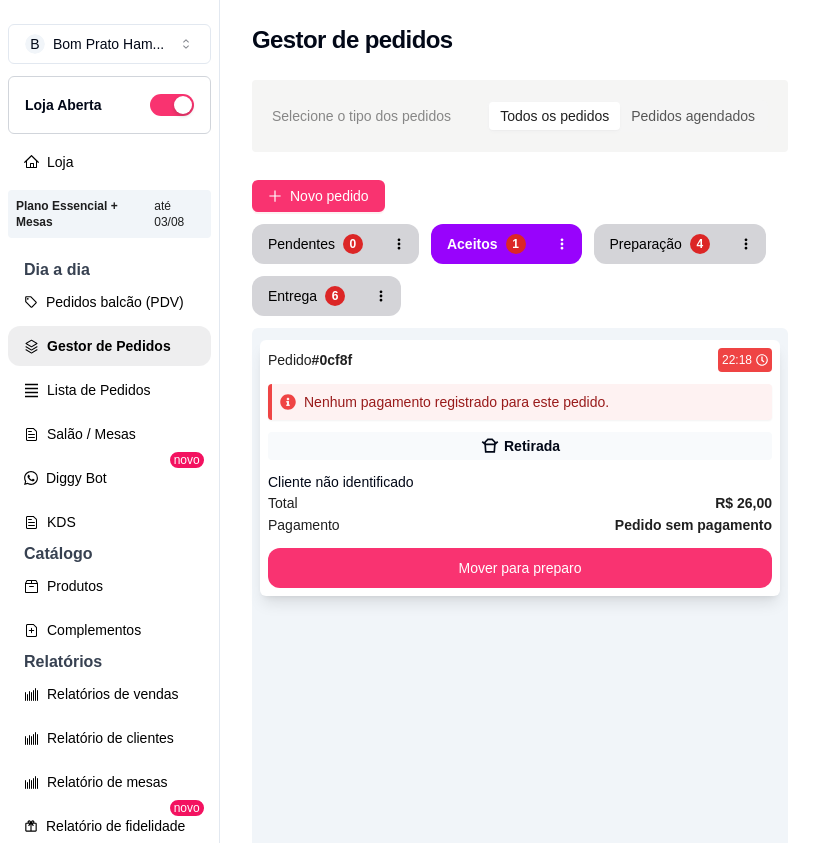 click on "Total R$ 26,00" at bounding box center (520, 503) 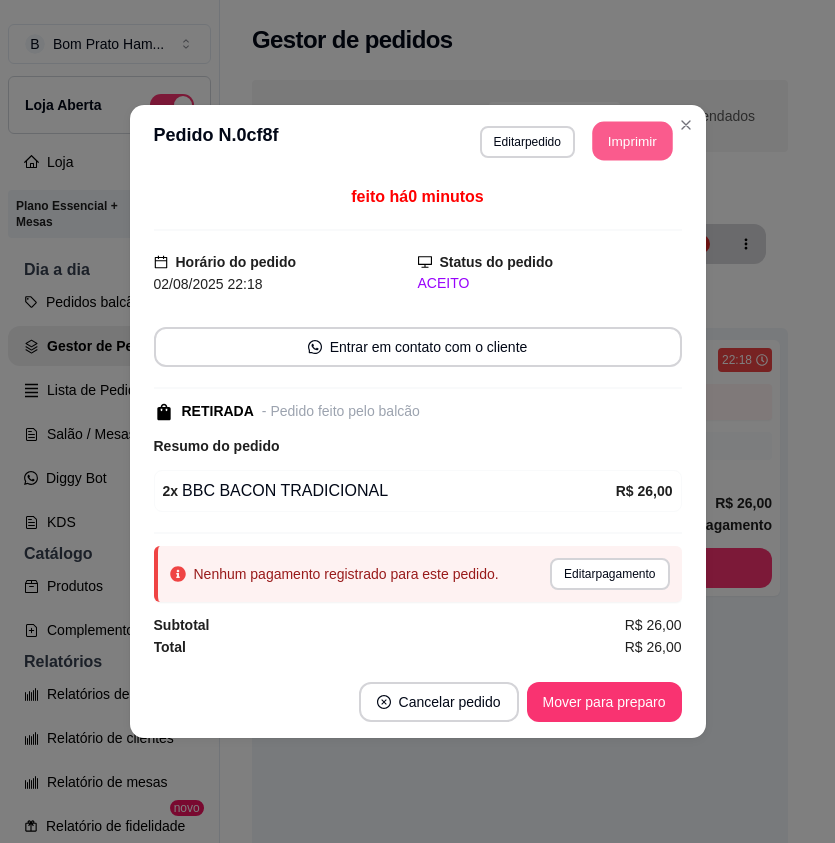 click on "Imprimir" at bounding box center [632, 141] 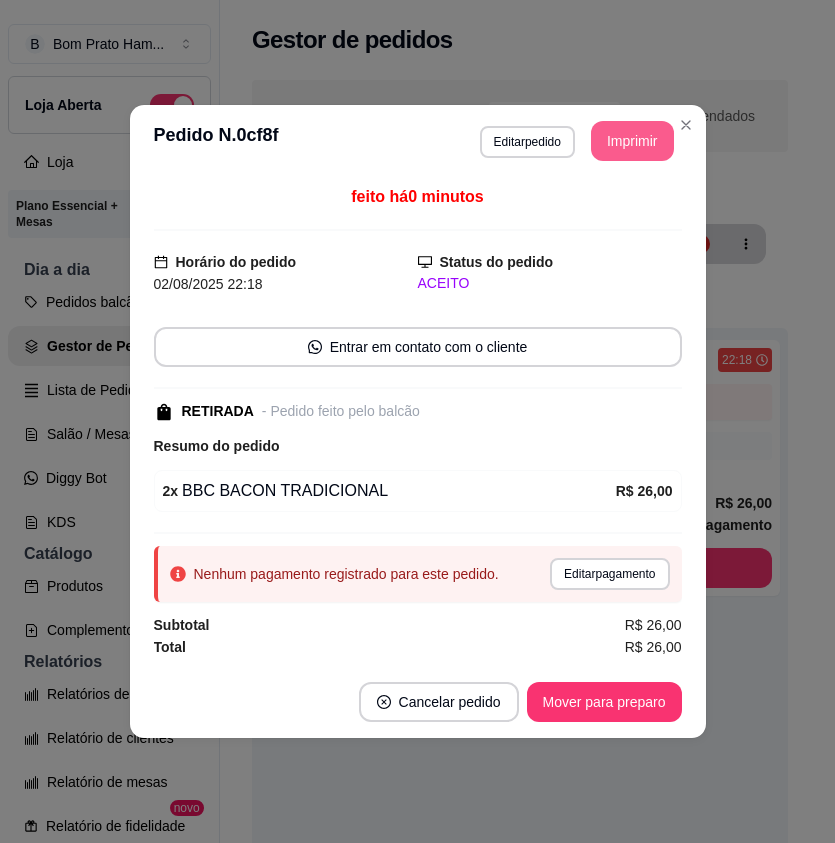 scroll, scrollTop: 0, scrollLeft: 0, axis: both 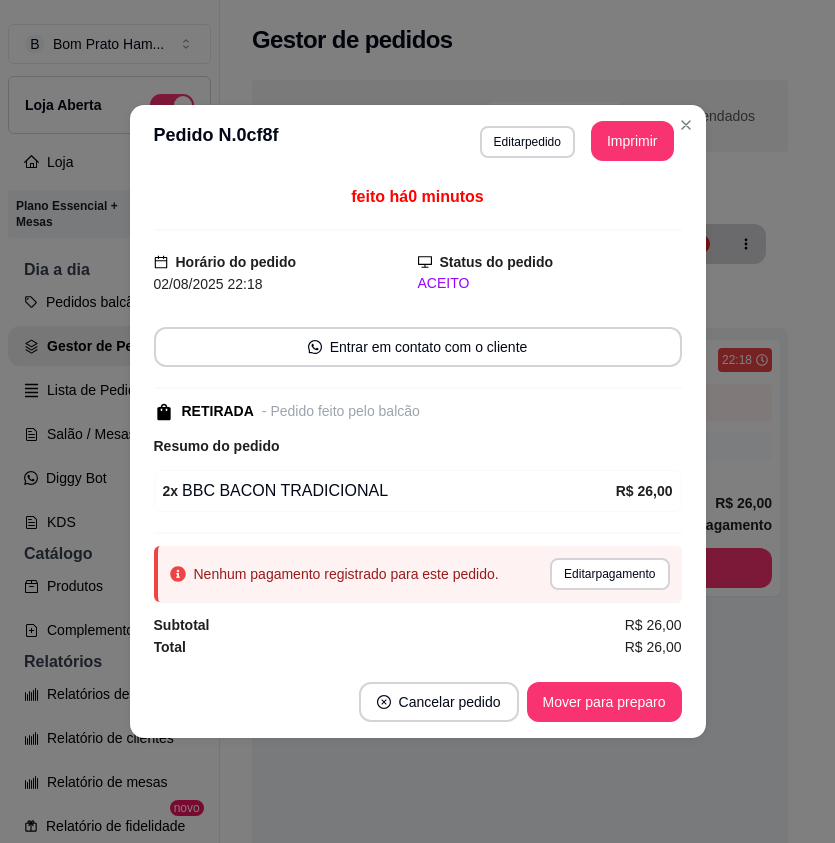 type 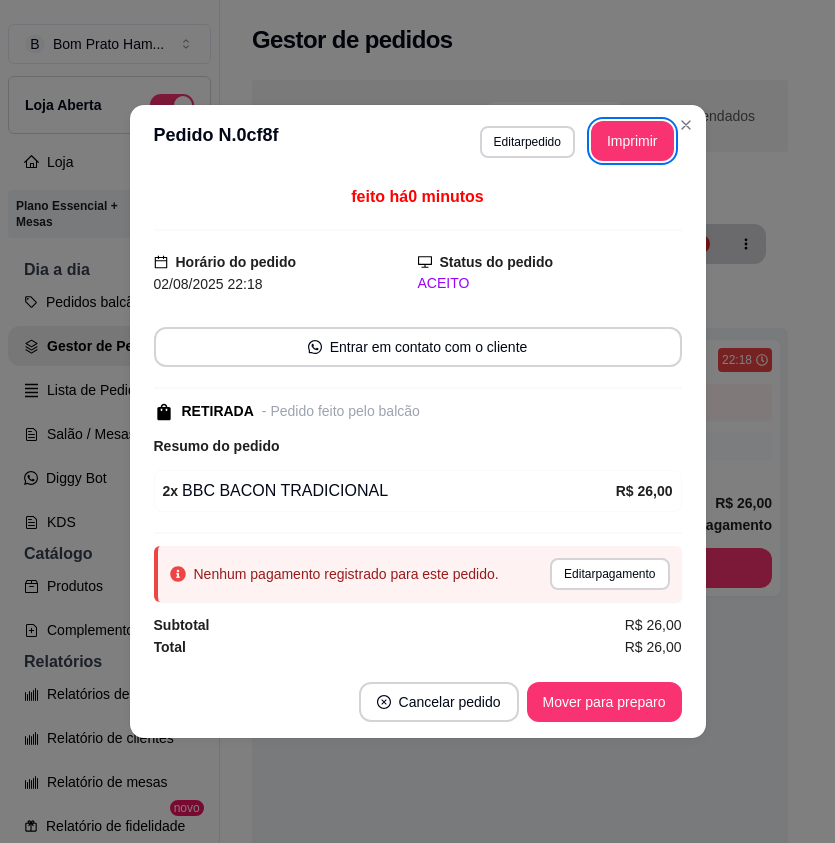 scroll, scrollTop: 0, scrollLeft: 0, axis: both 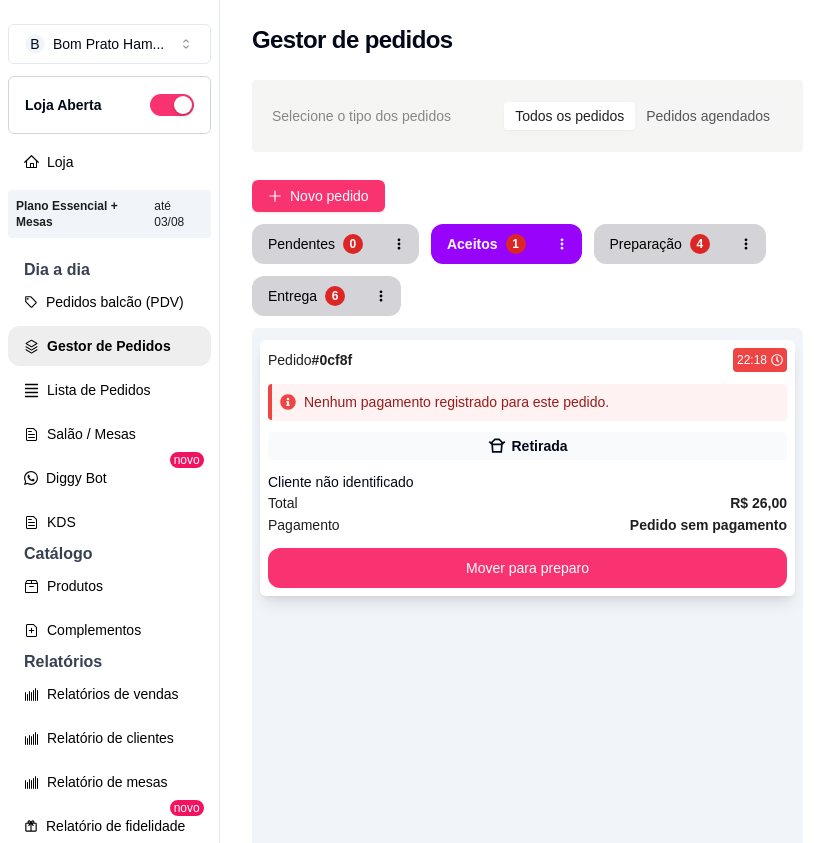 click on "Pedido  # 0cf8f 22:18 Nenhum pagamento registrado para este pedido. Retirada Cliente não identificado Total R$ 26,00 Pagamento Pedido sem pagamento Mover para preparo" at bounding box center (527, 468) 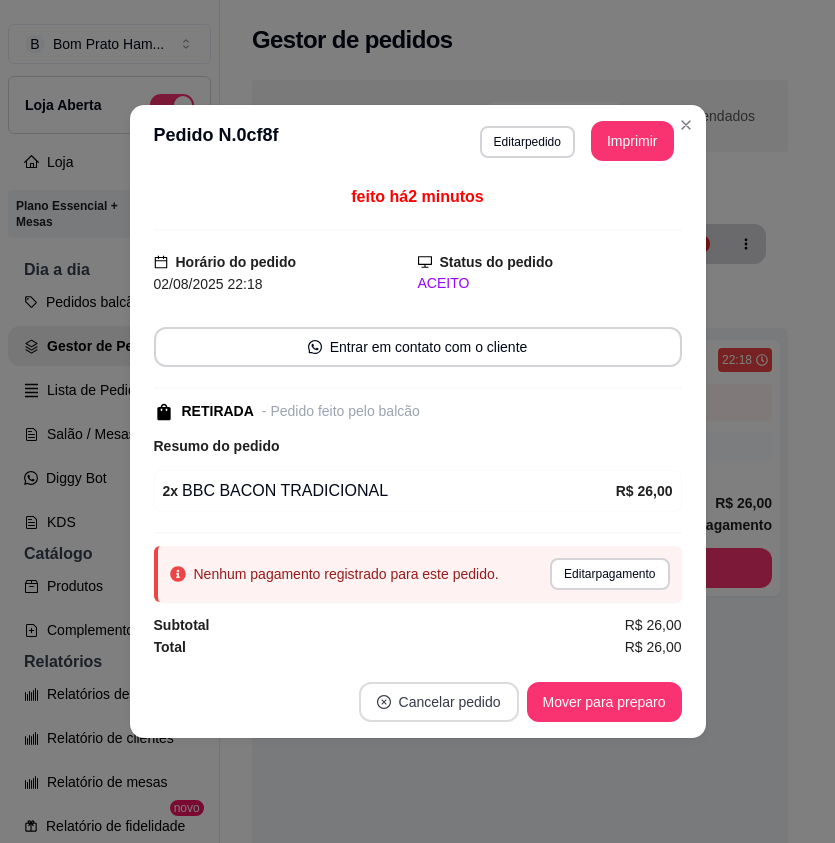 click on "Cancelar pedido" at bounding box center (439, 702) 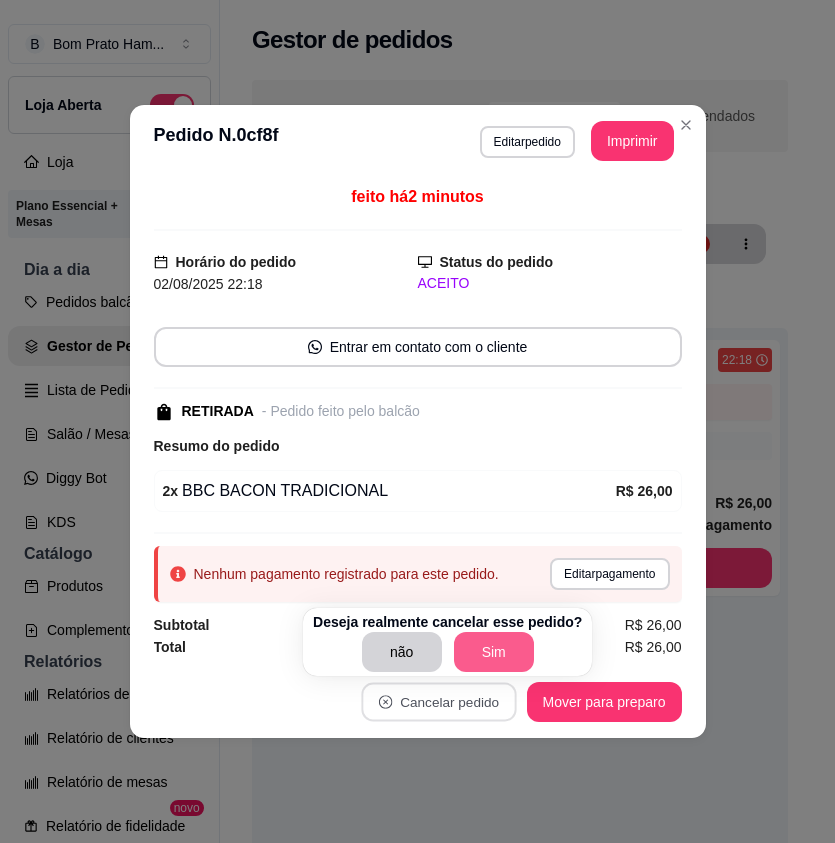 click on "Sim" at bounding box center [494, 652] 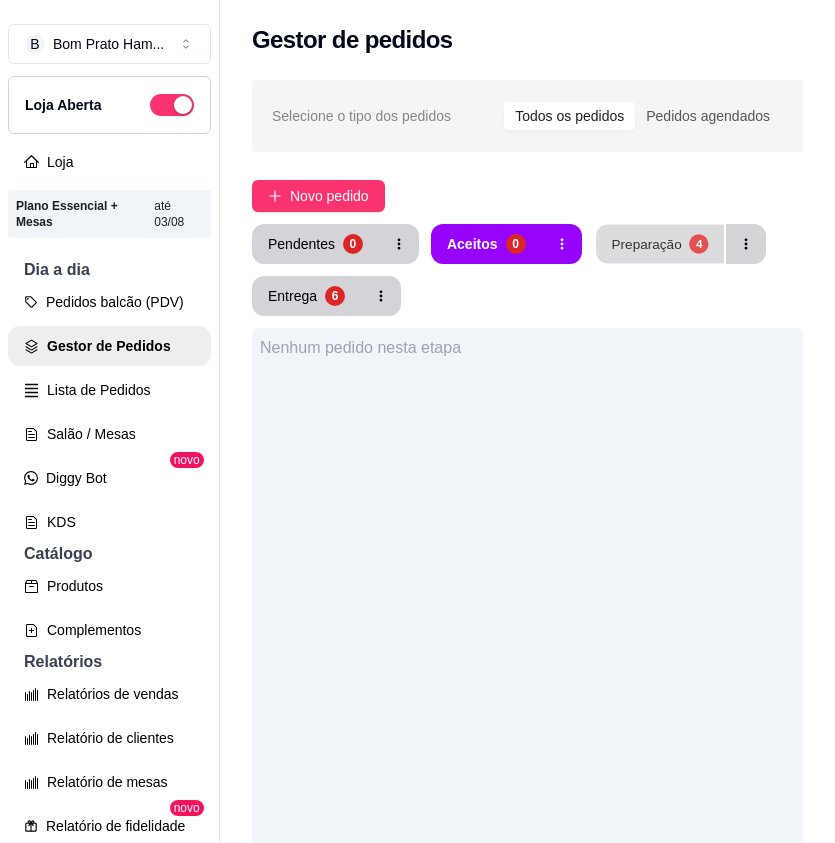 click on "Preparação" at bounding box center [646, 243] 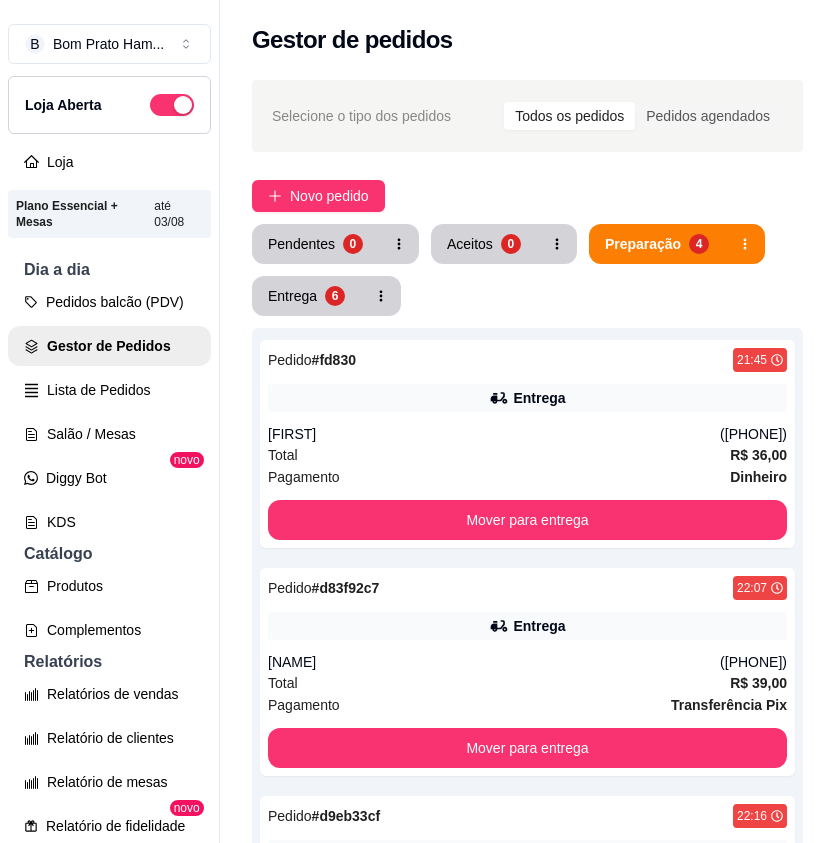 click on "Retirada" at bounding box center (539, 1130) 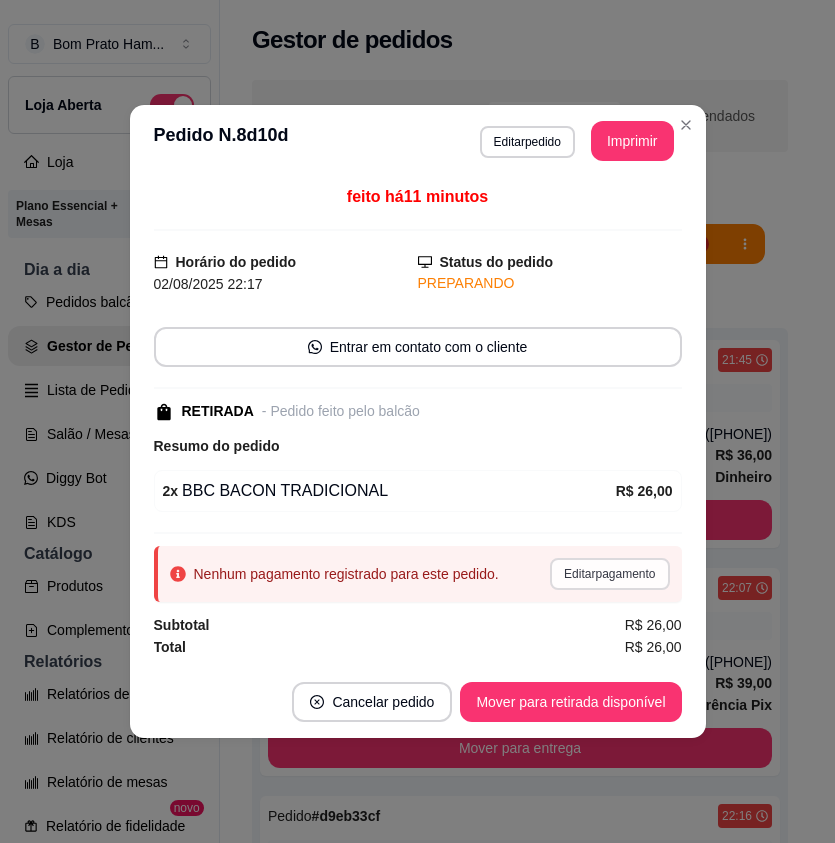 click on "Editar  pagamento" at bounding box center [609, 574] 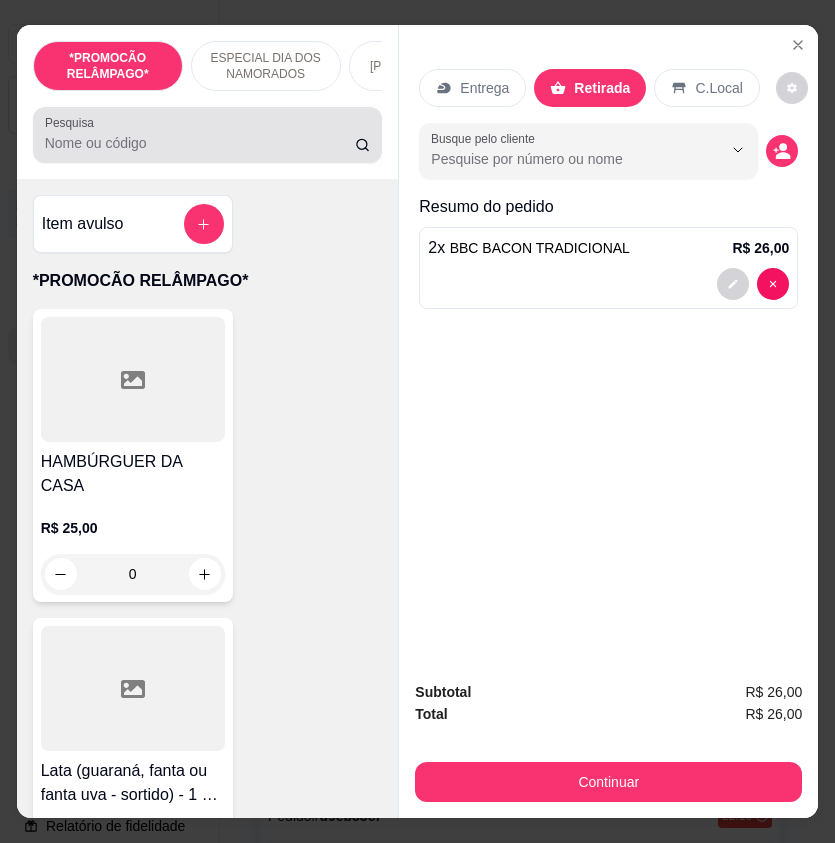 click on "Pesquisa" at bounding box center (200, 143) 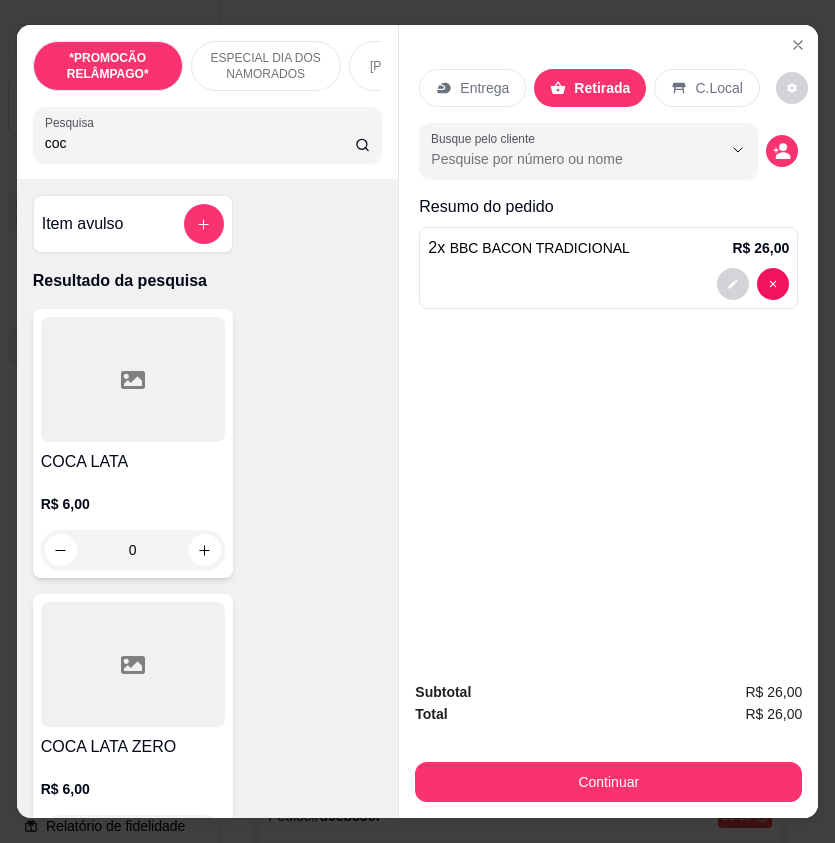 type on "coc" 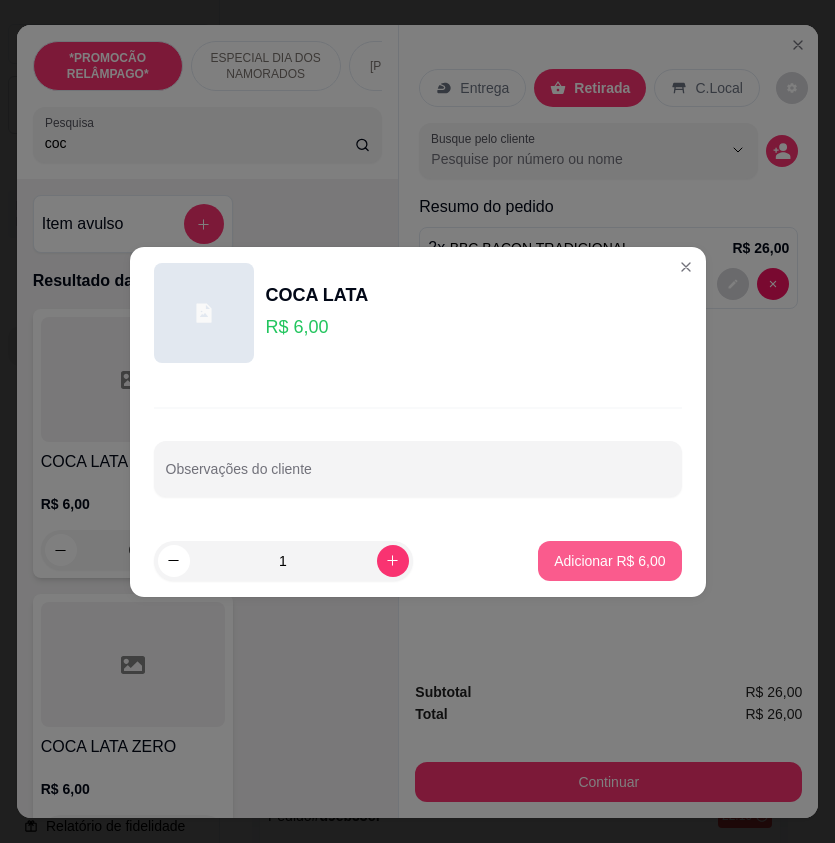 click on "Adicionar   R$ 6,00" at bounding box center (609, 561) 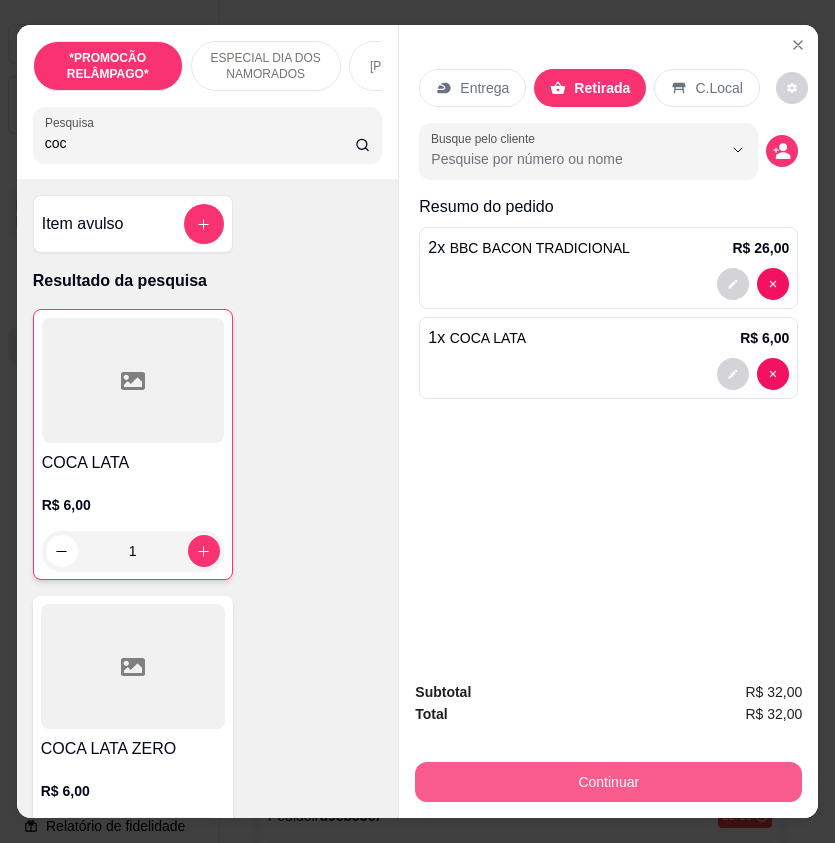 click on "Continuar" at bounding box center [608, 782] 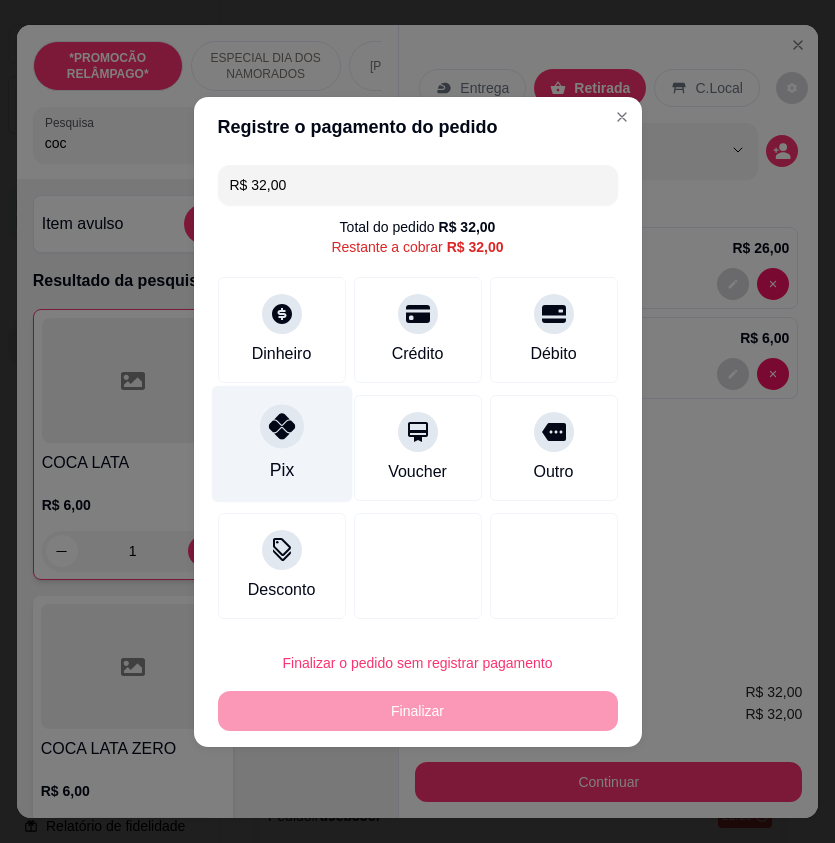 click on "Pix" at bounding box center [281, 443] 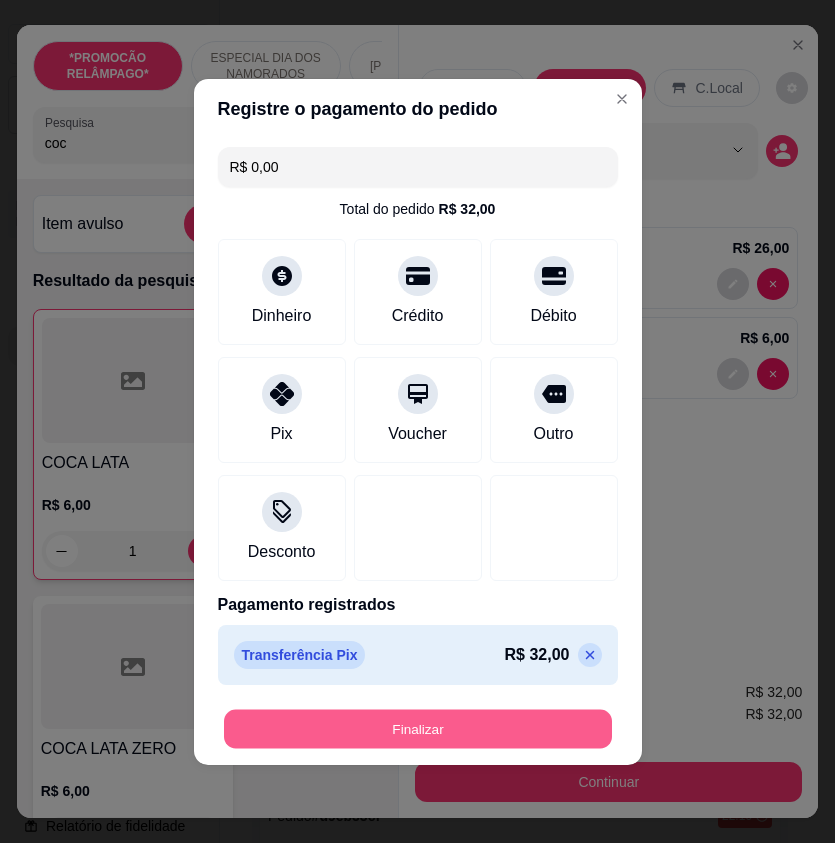 click on "Finalizar" at bounding box center [418, 728] 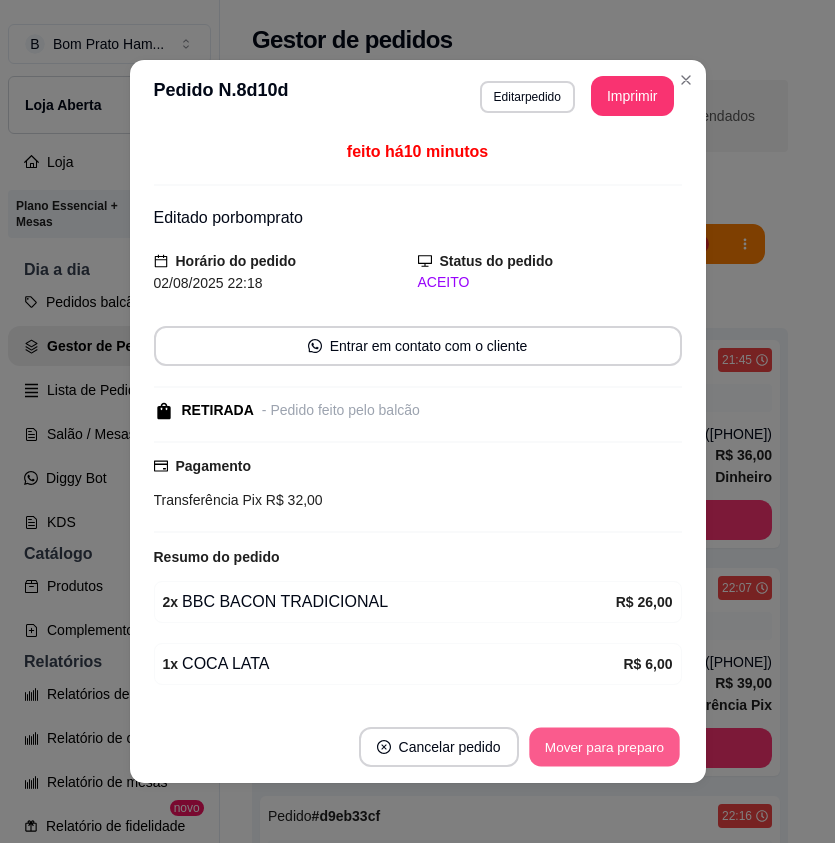 click on "Mover para preparo" at bounding box center (604, 747) 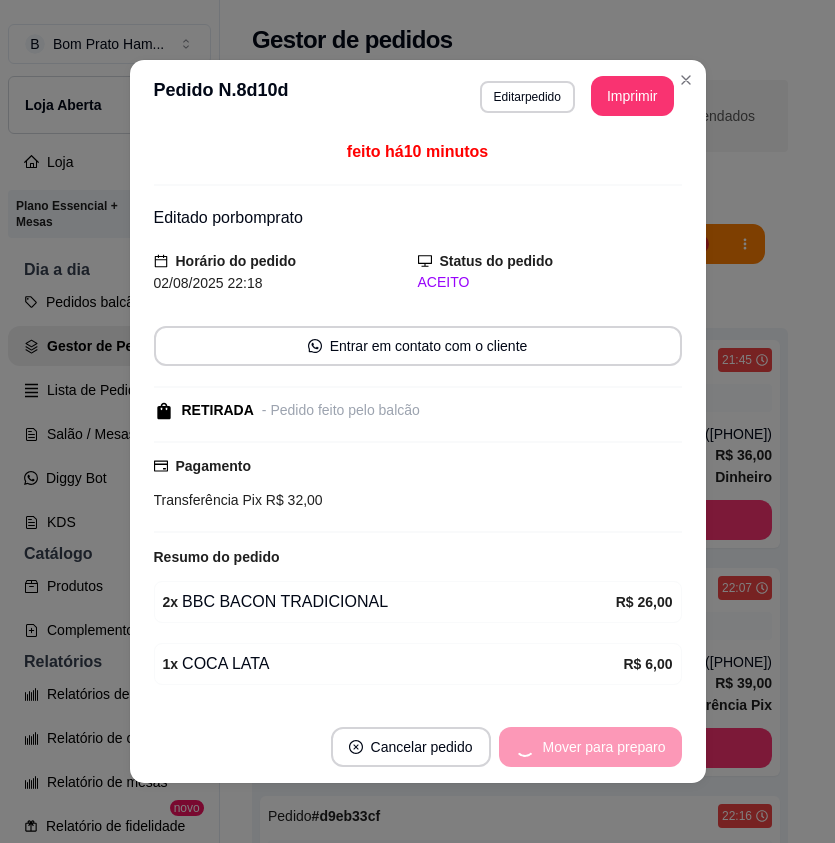 click on "Mover para preparo" at bounding box center [590, 747] 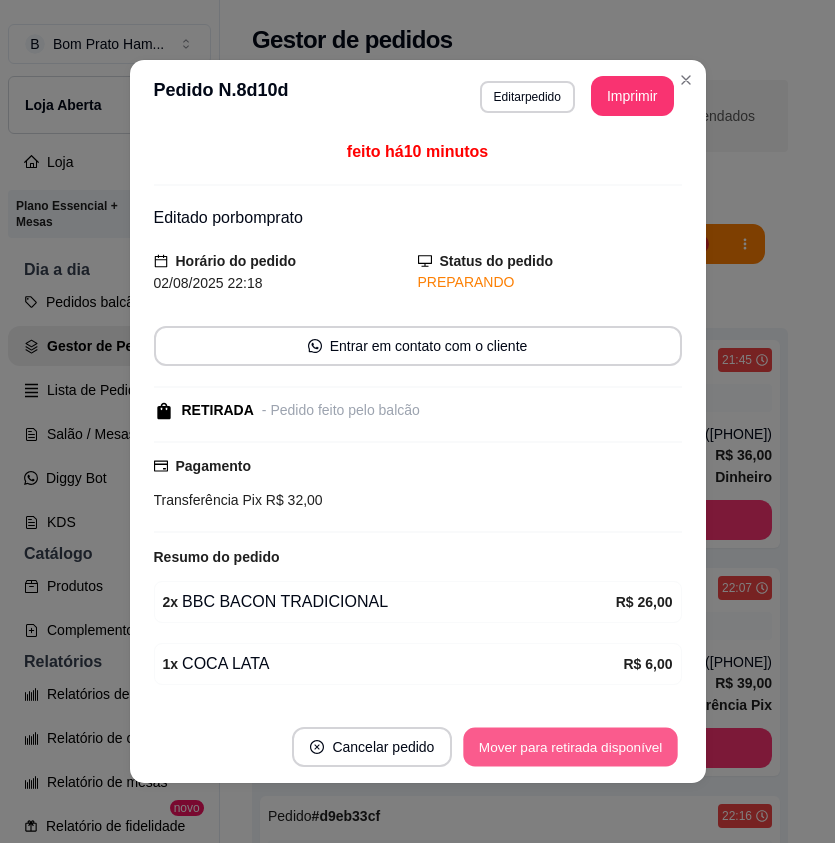 click on "Mover para retirada disponível" at bounding box center [571, 747] 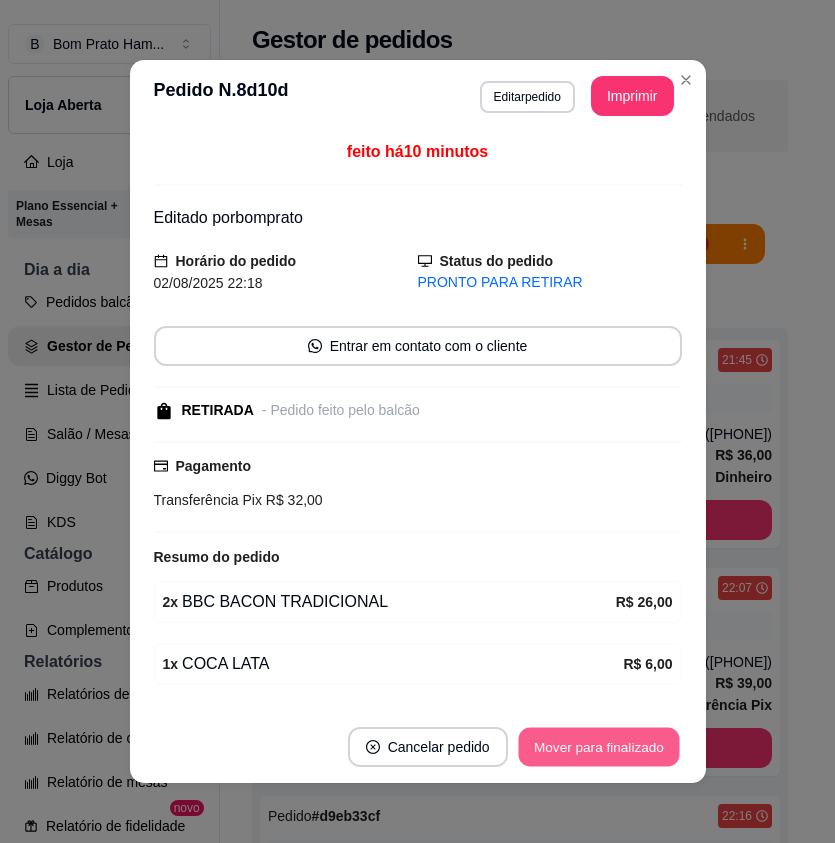 click on "Mover para finalizado" at bounding box center [598, 747] 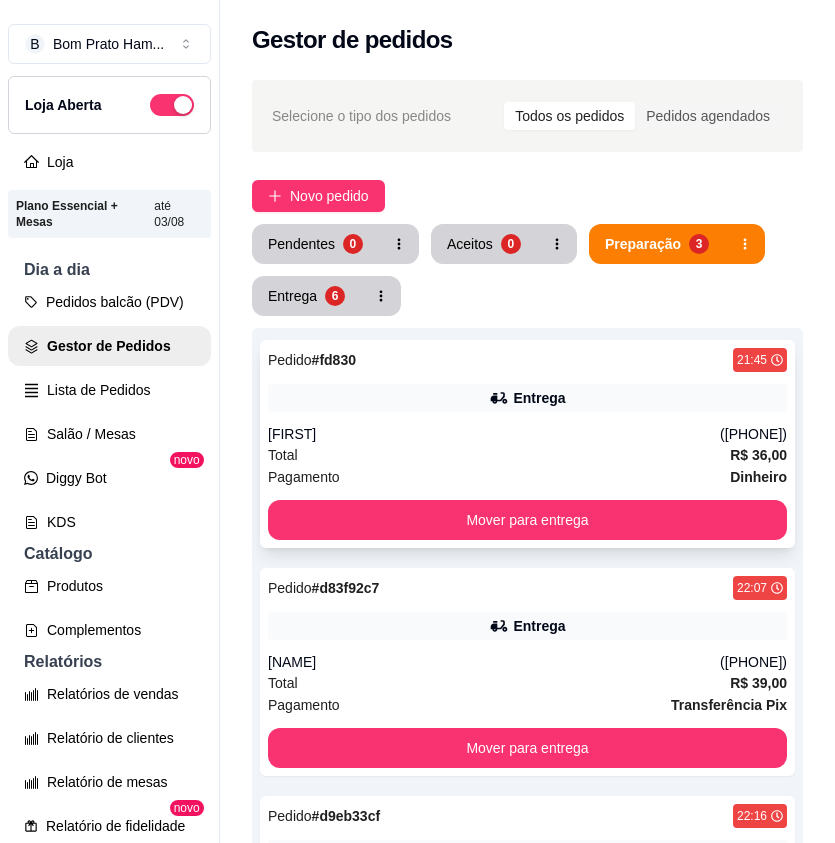 click on "Pedido  # fd830 21:45 Entrega Erika (87) 9185-0342 Total R$ 36,00 Pagamento Dinheiro Mover para entrega" at bounding box center (527, 444) 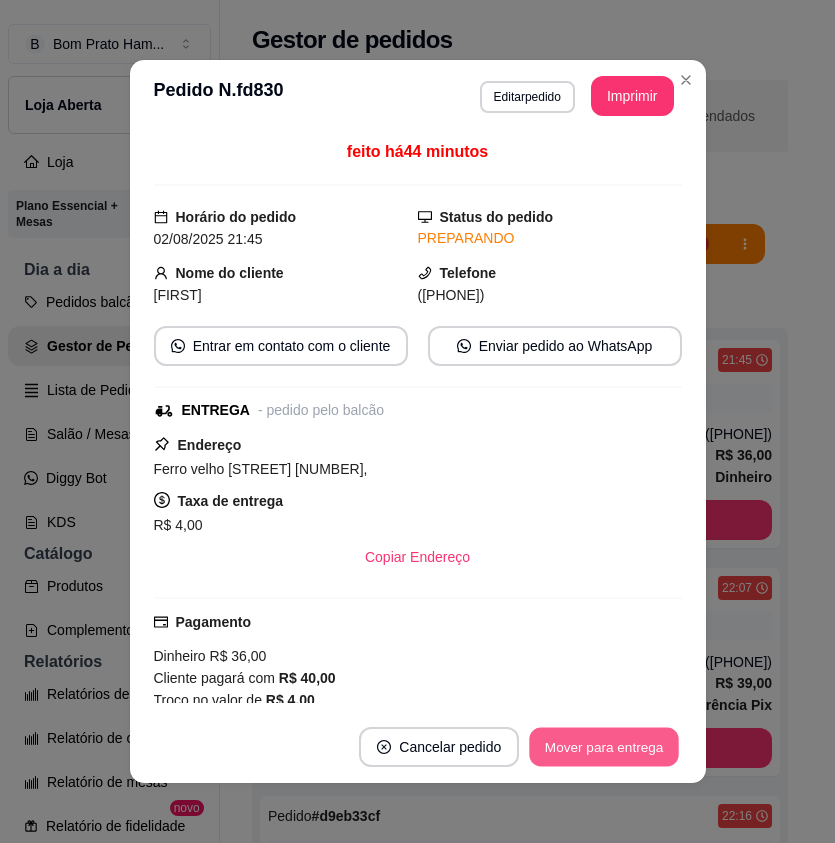 click on "Mover para entrega" at bounding box center [605, 747] 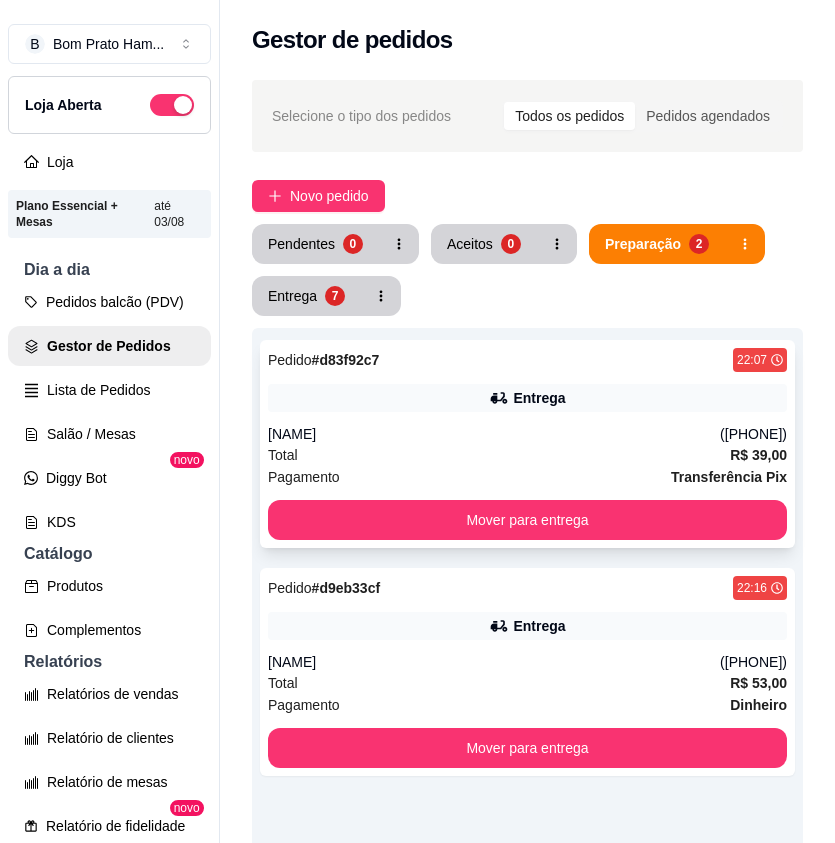click on "Danyelle" at bounding box center [494, 434] 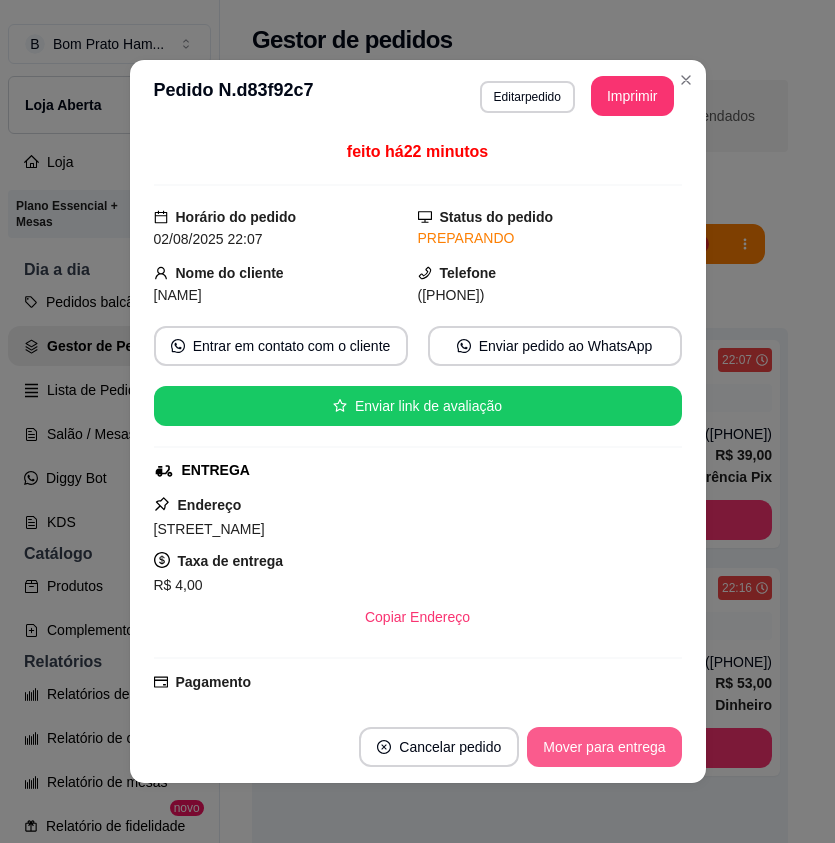 click on "Mover para entrega" at bounding box center (604, 747) 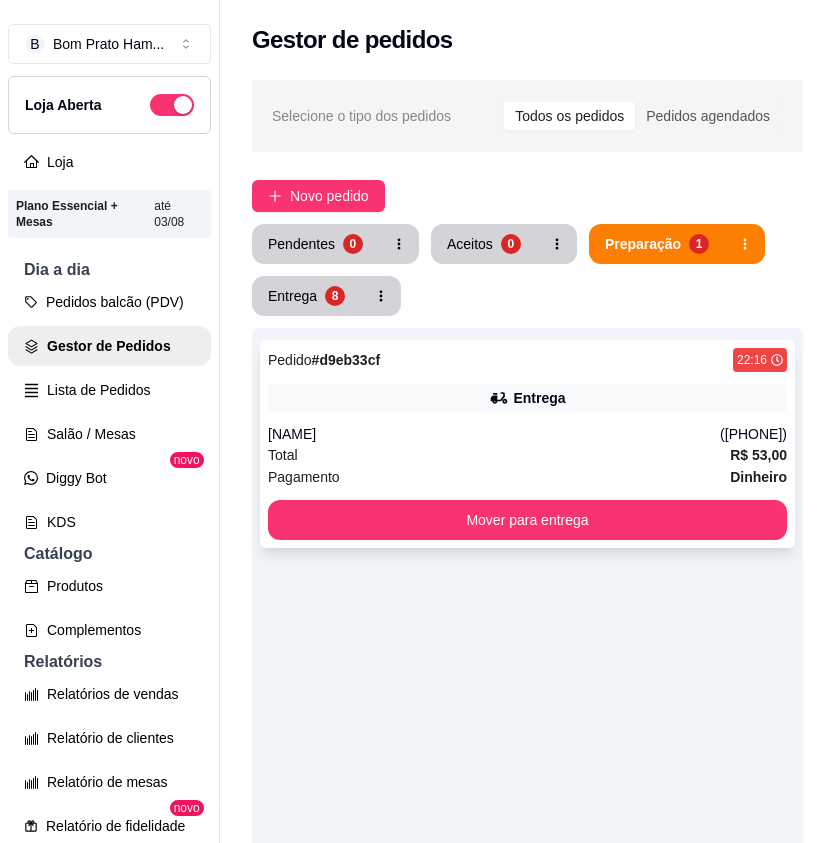 click on "Entrega" at bounding box center [527, 398] 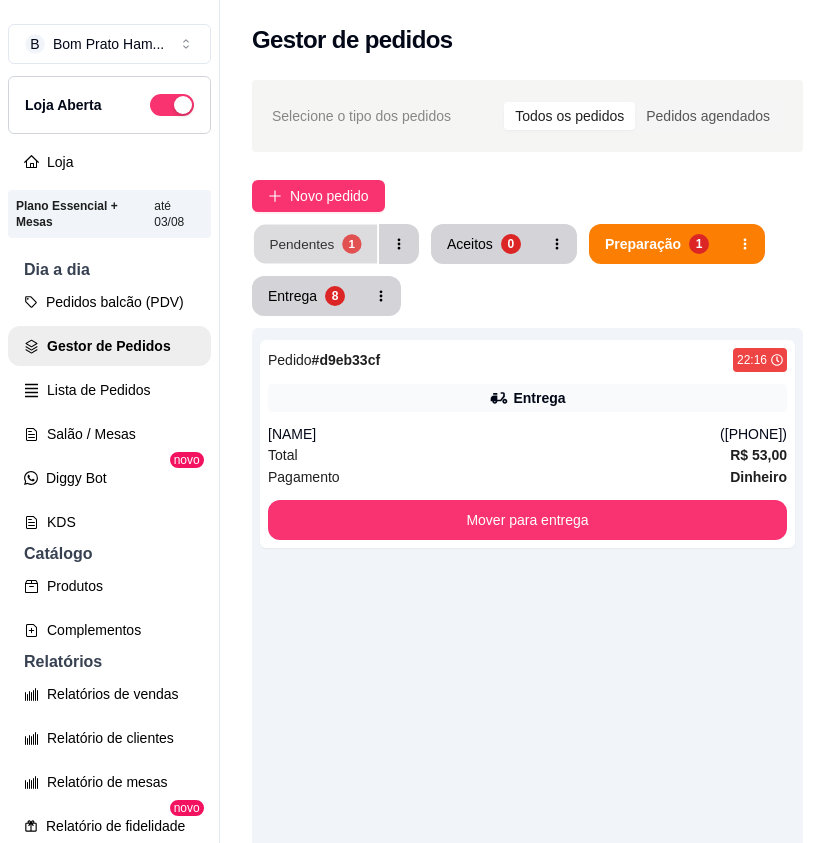 click on "Pendentes" at bounding box center [301, 243] 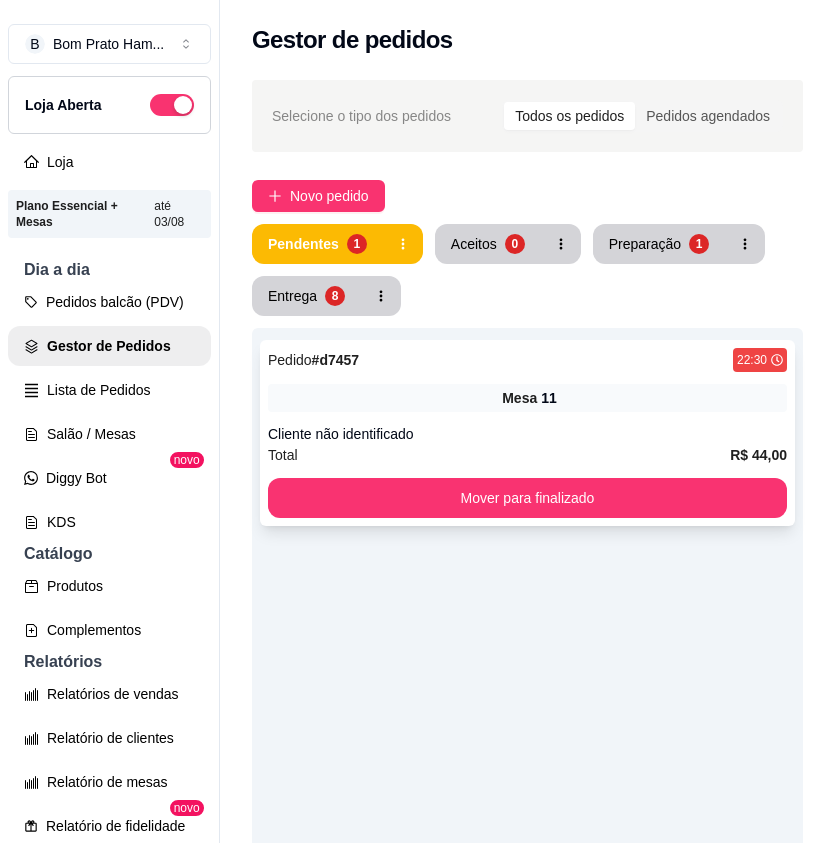 click on "Pedido  # d7457 22:30 Mesa 11 Cliente não identificado Total R$ 44,00 Mover para finalizado" at bounding box center (527, 433) 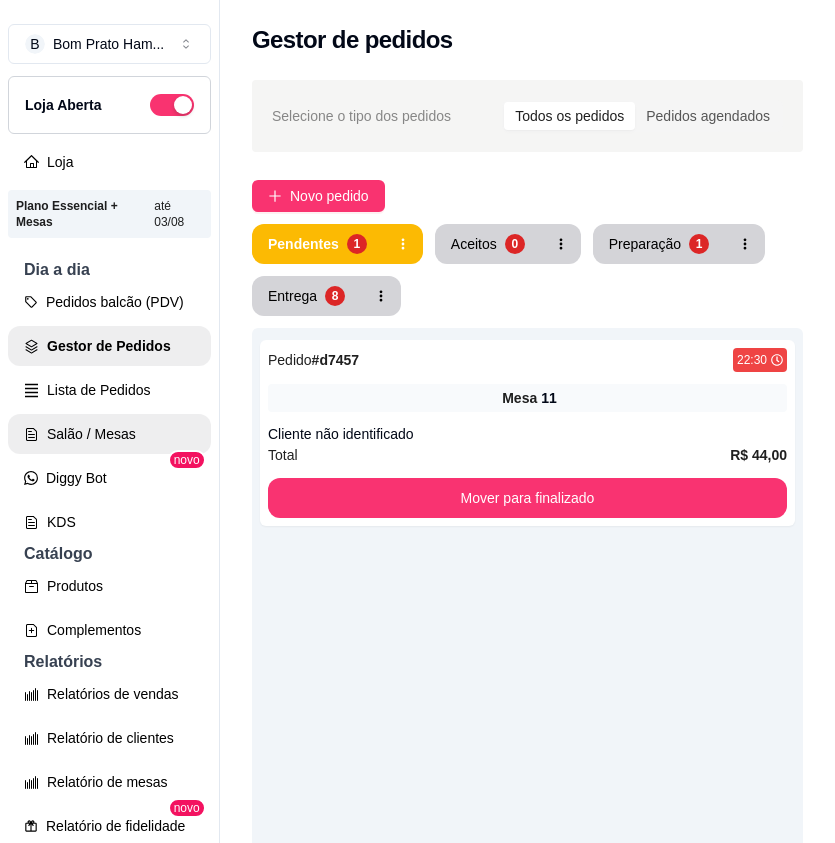 click on "Salão / Mesas" at bounding box center (109, 434) 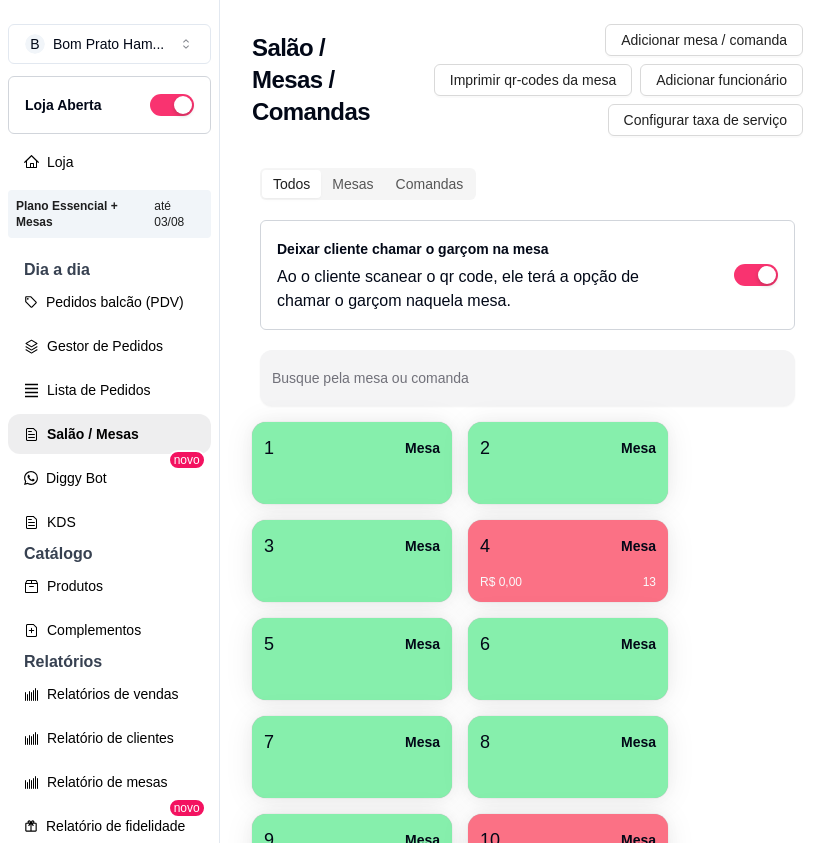 click on "Mesa" at bounding box center (422, 938) 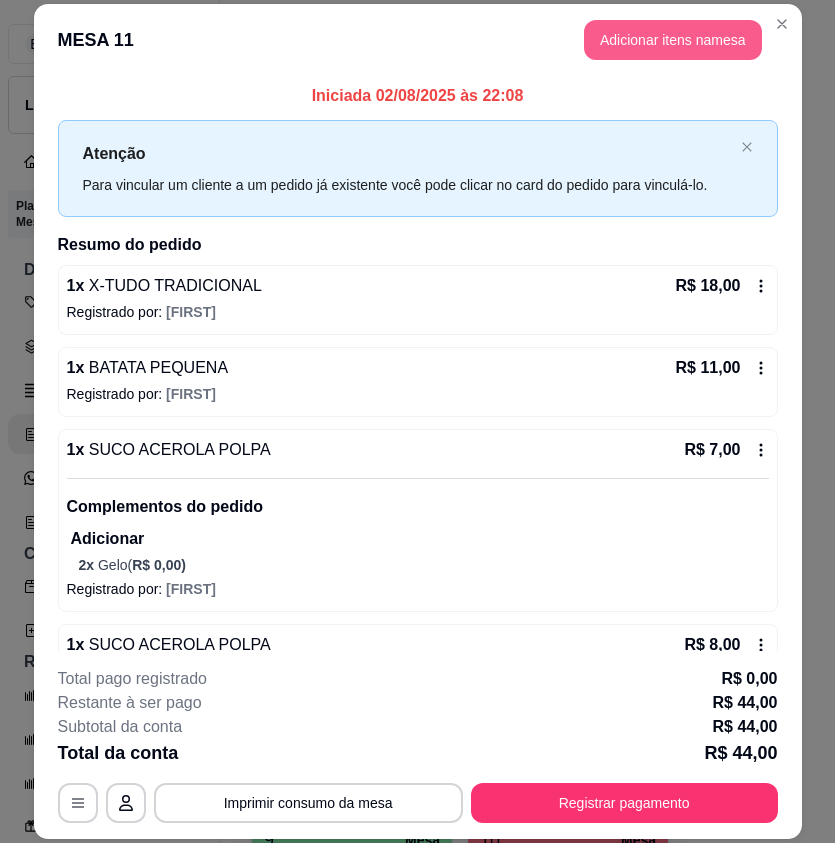 click on "Adicionar itens na  mesa" at bounding box center [673, 40] 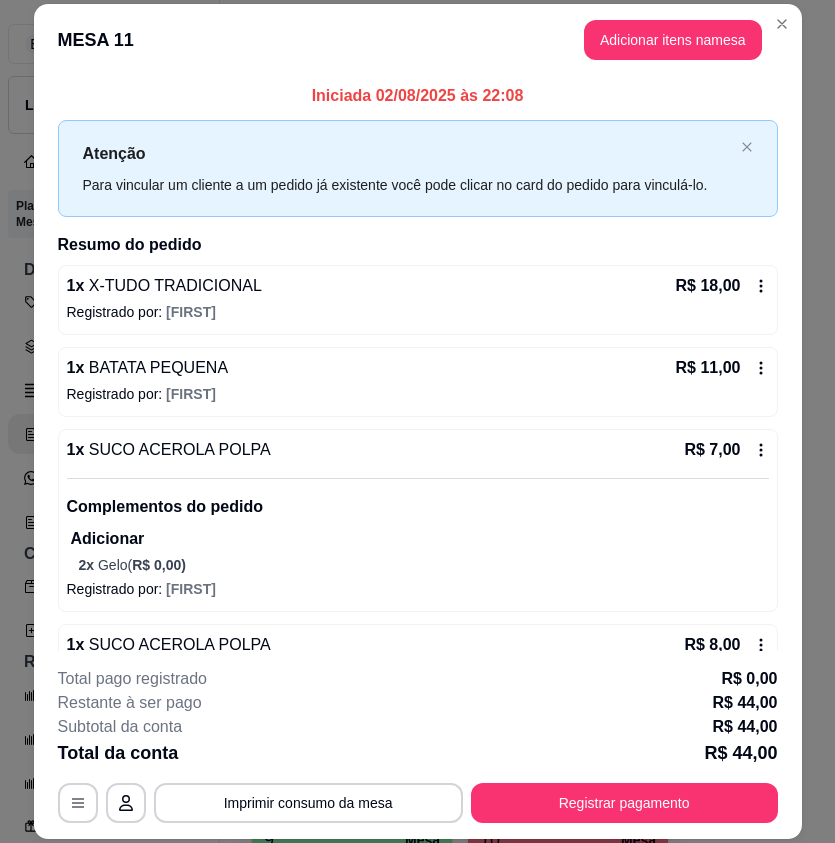 click on "Pesquisa" at bounding box center [200, 143] 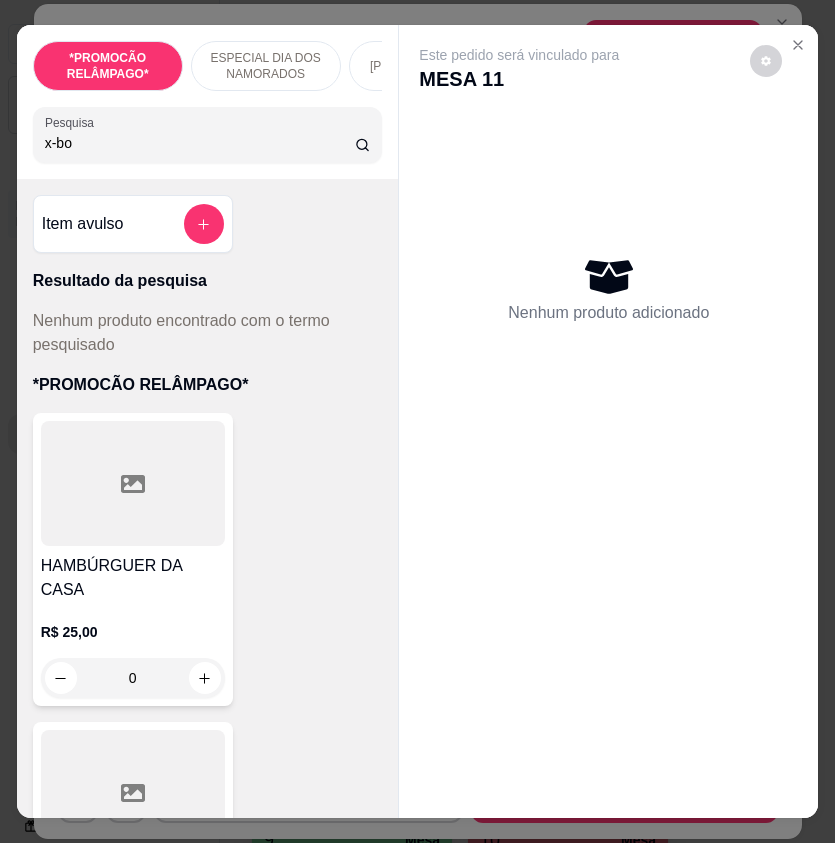 type on "x-b" 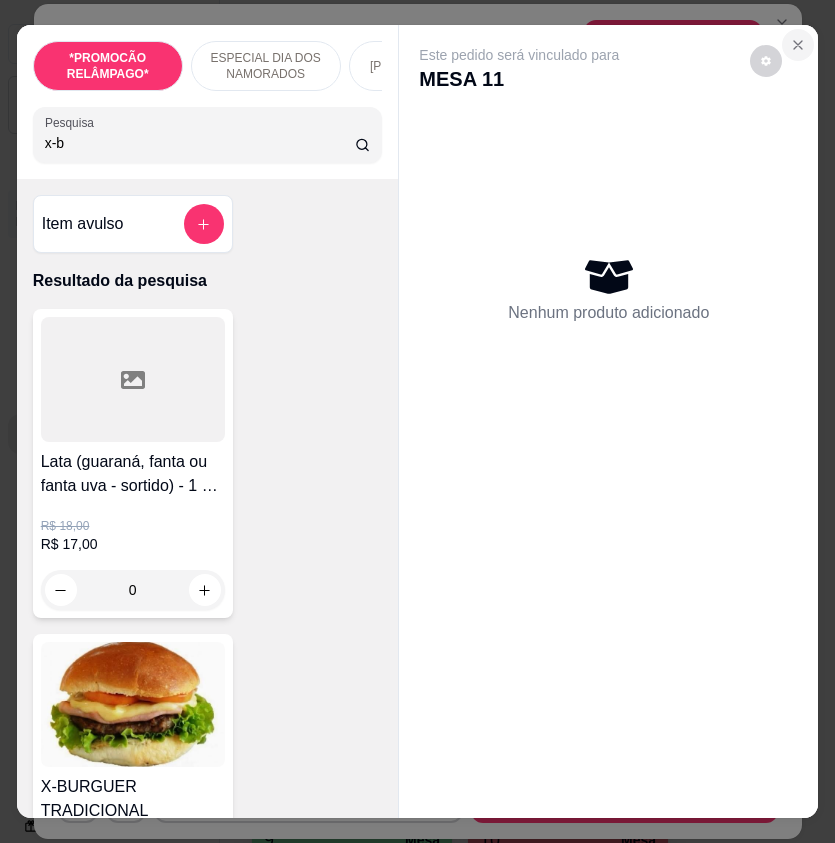click 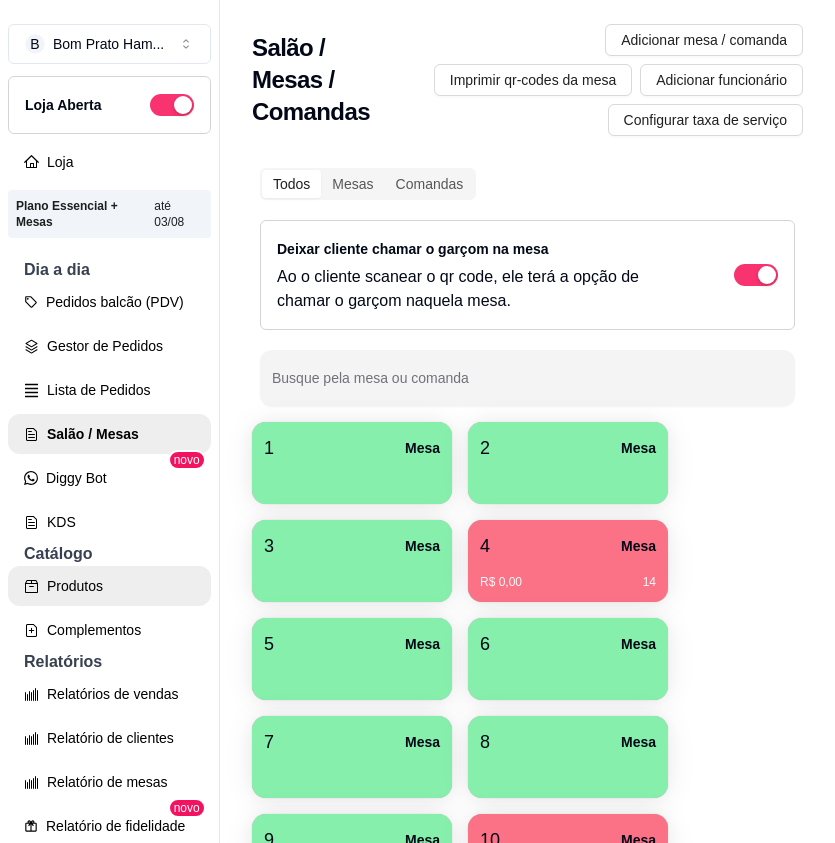 click on "Produtos" at bounding box center [109, 586] 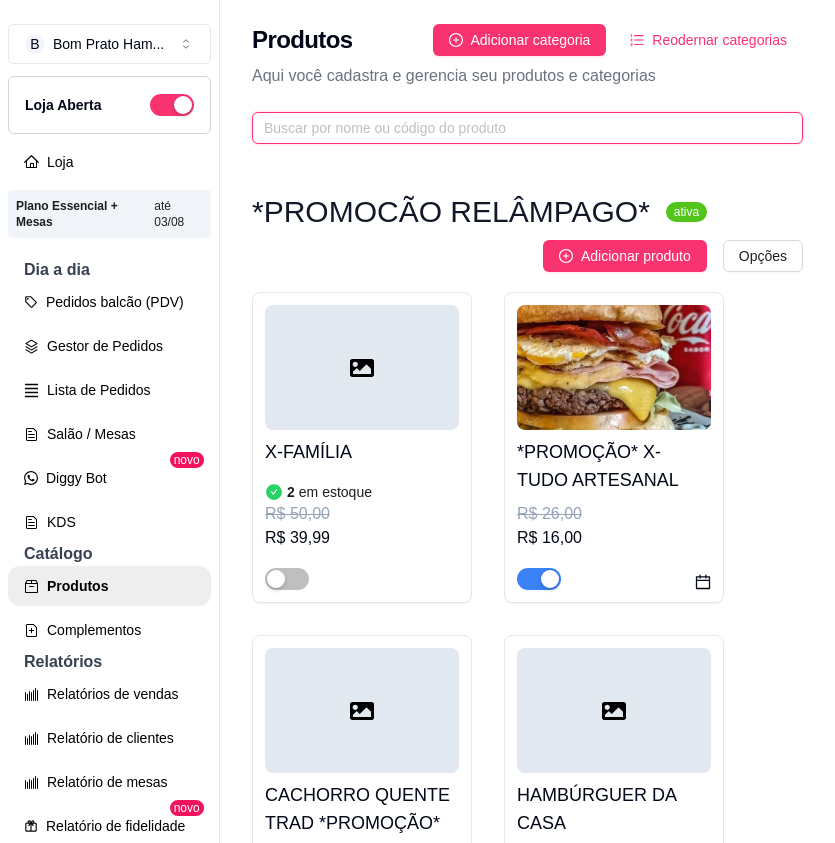 click at bounding box center (519, 128) 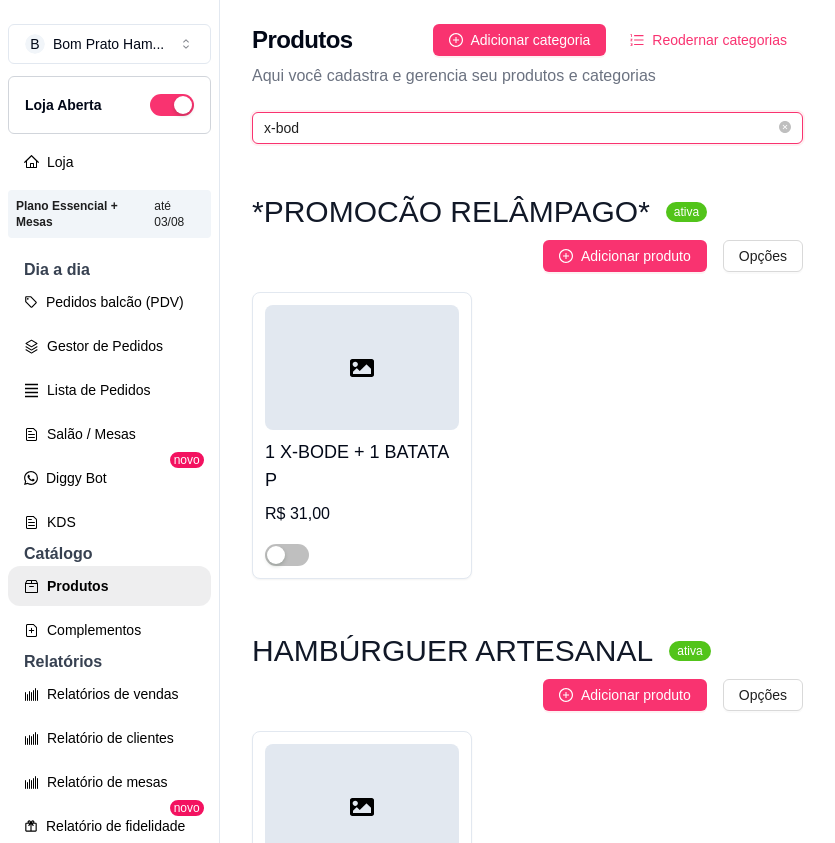 type on "x-bod" 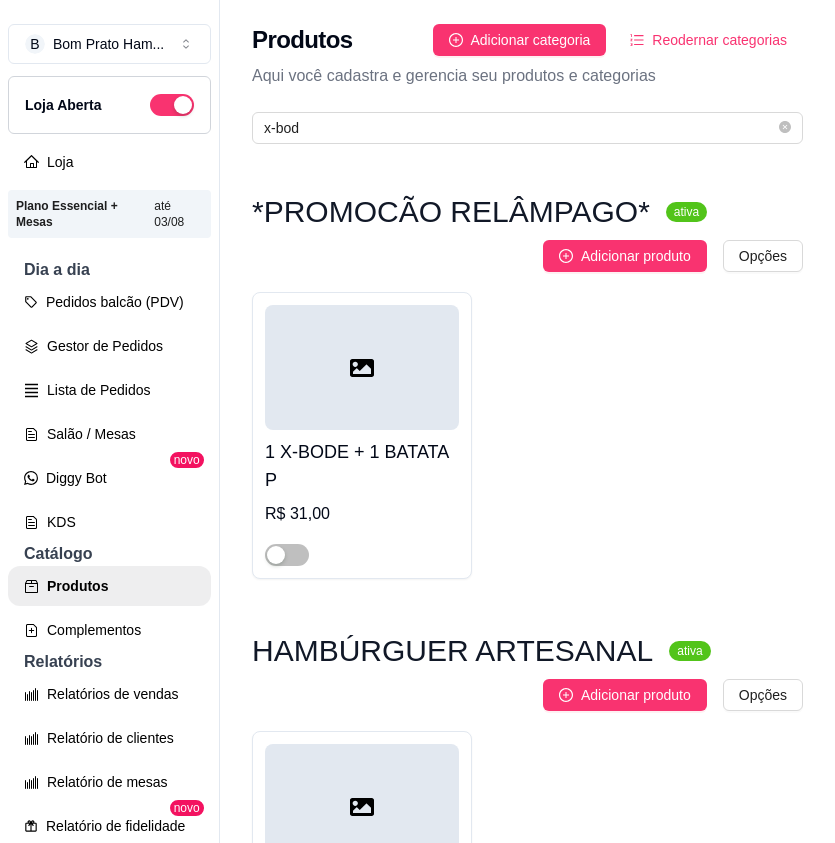 click on "X-BODE   R$ 25,00" at bounding box center [362, 923] 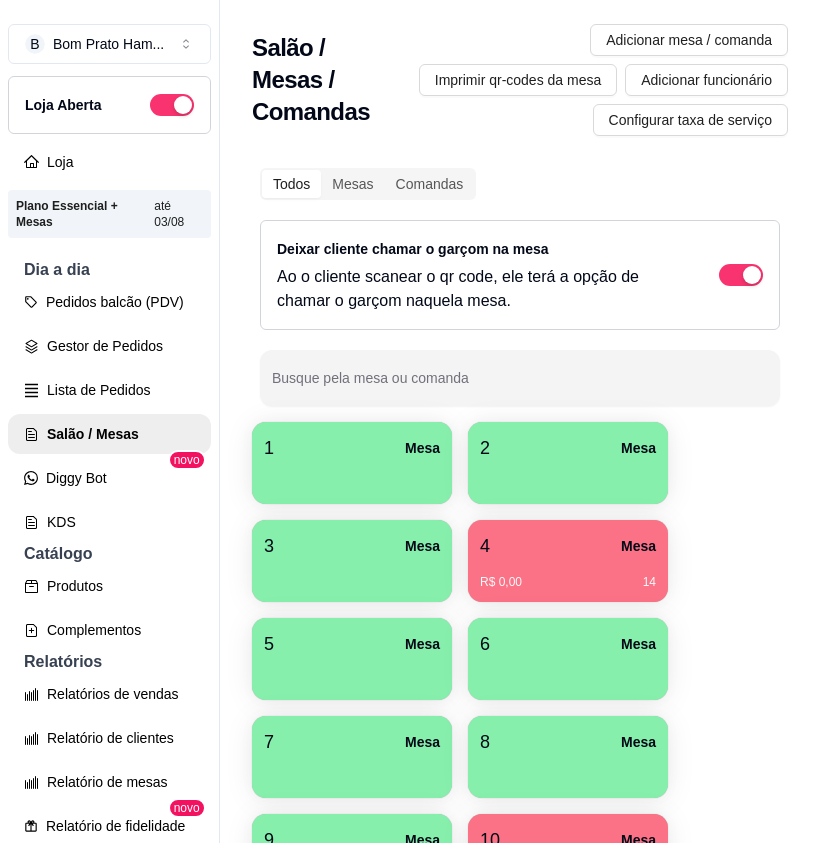 scroll, scrollTop: 0, scrollLeft: 0, axis: both 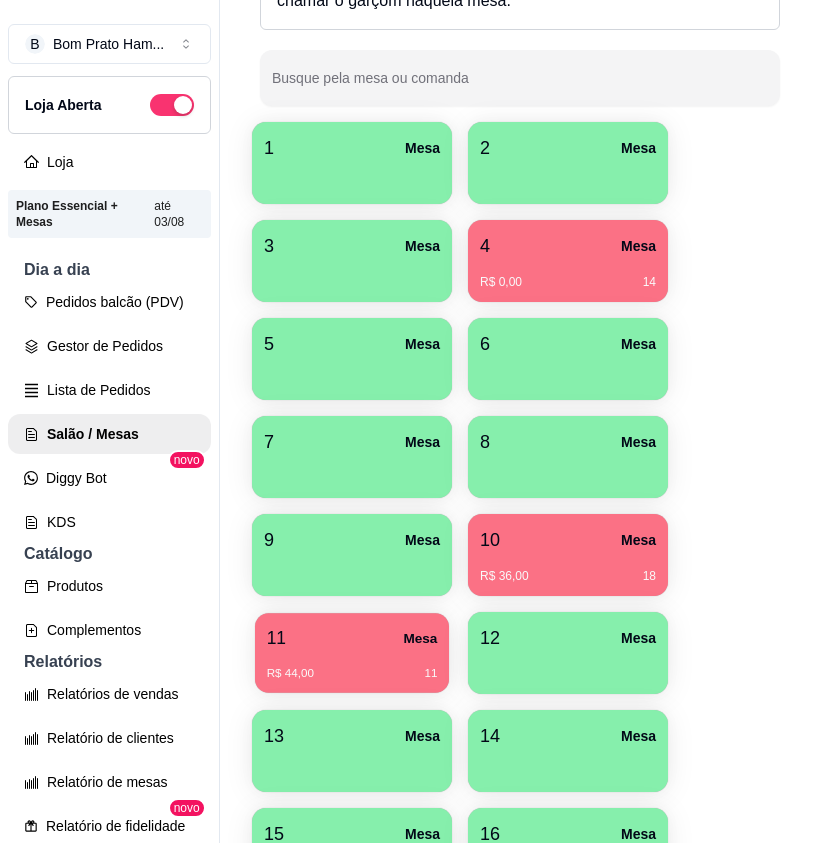 click on "11 Mesa" at bounding box center [352, 638] 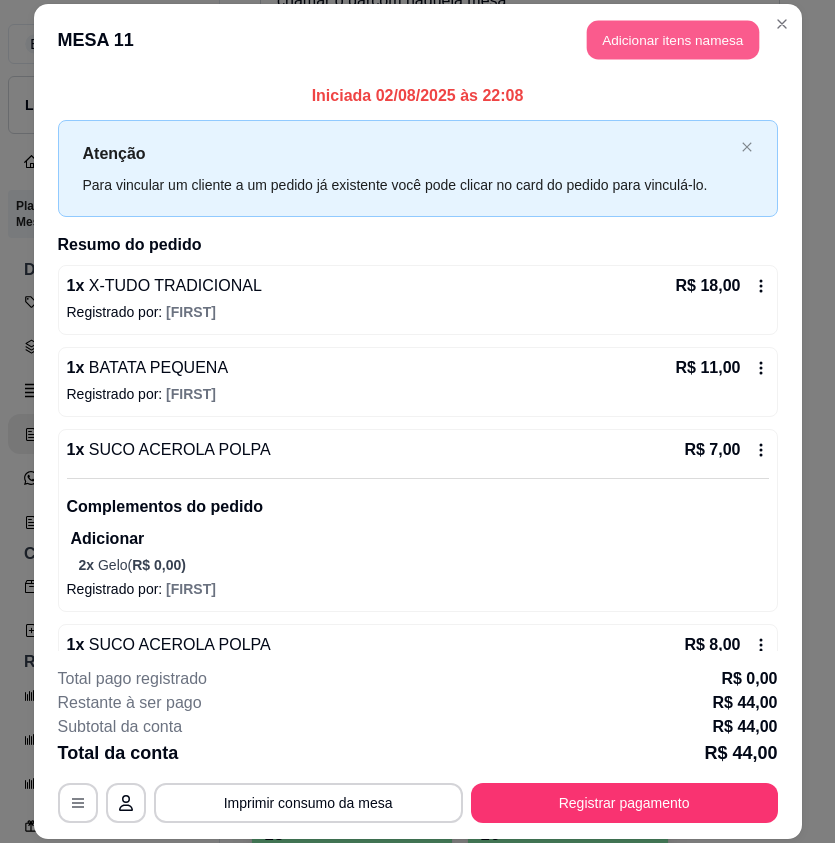 click on "Adicionar itens na  mesa" at bounding box center (673, 40) 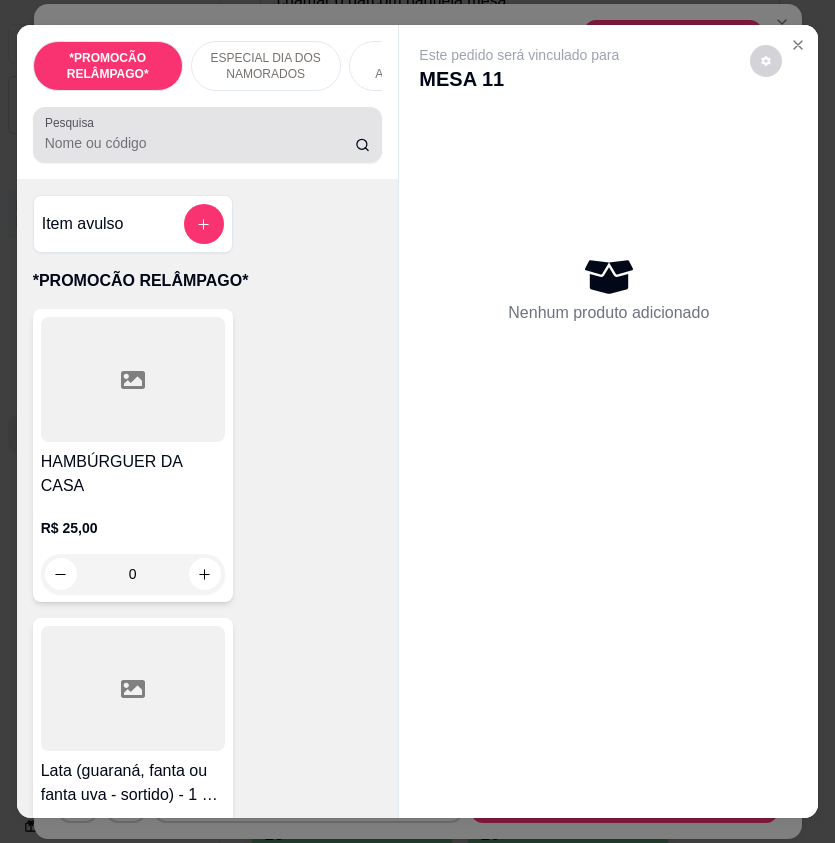 click on "Pesquisa" at bounding box center [200, 143] 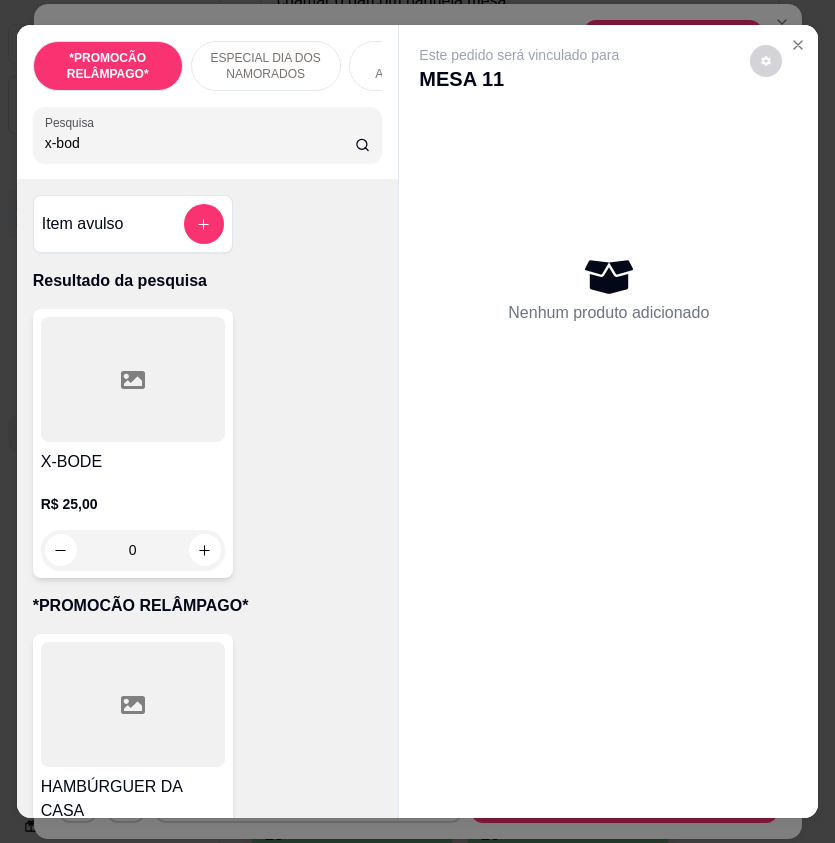 type on "x-bod" 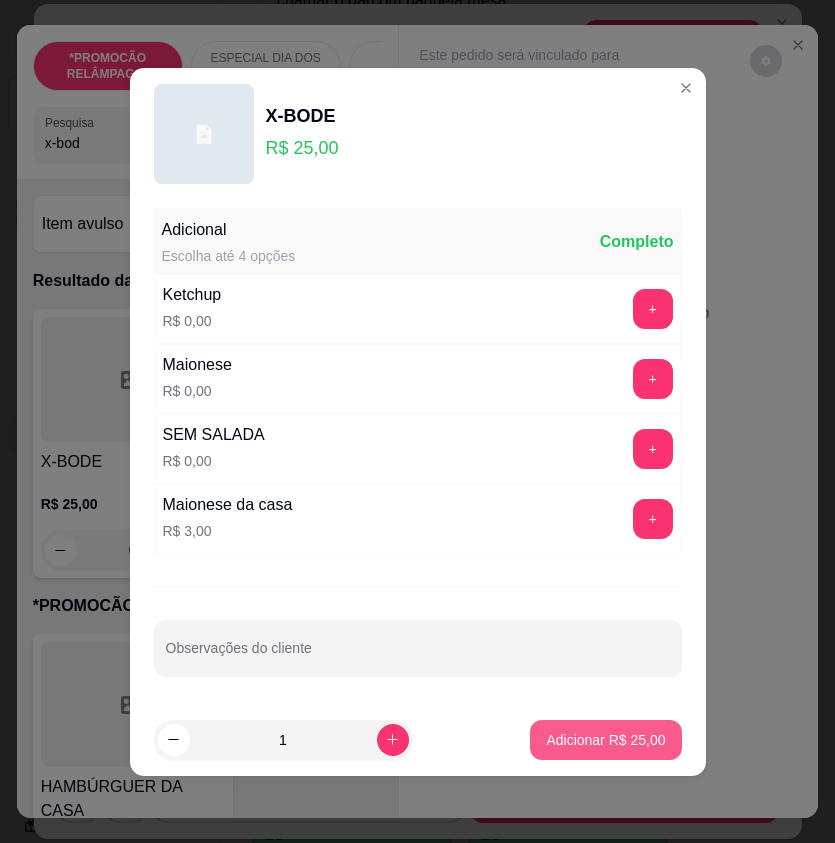 click on "Adicionar   R$ 25,00" at bounding box center (605, 740) 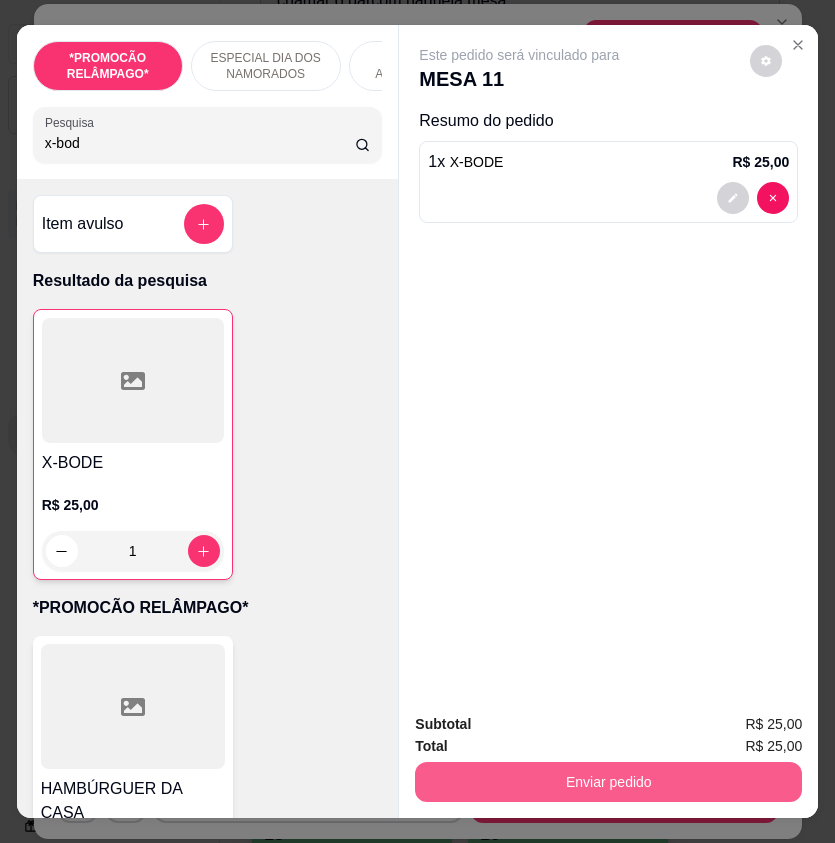 click on "Enviar pedido" at bounding box center (608, 782) 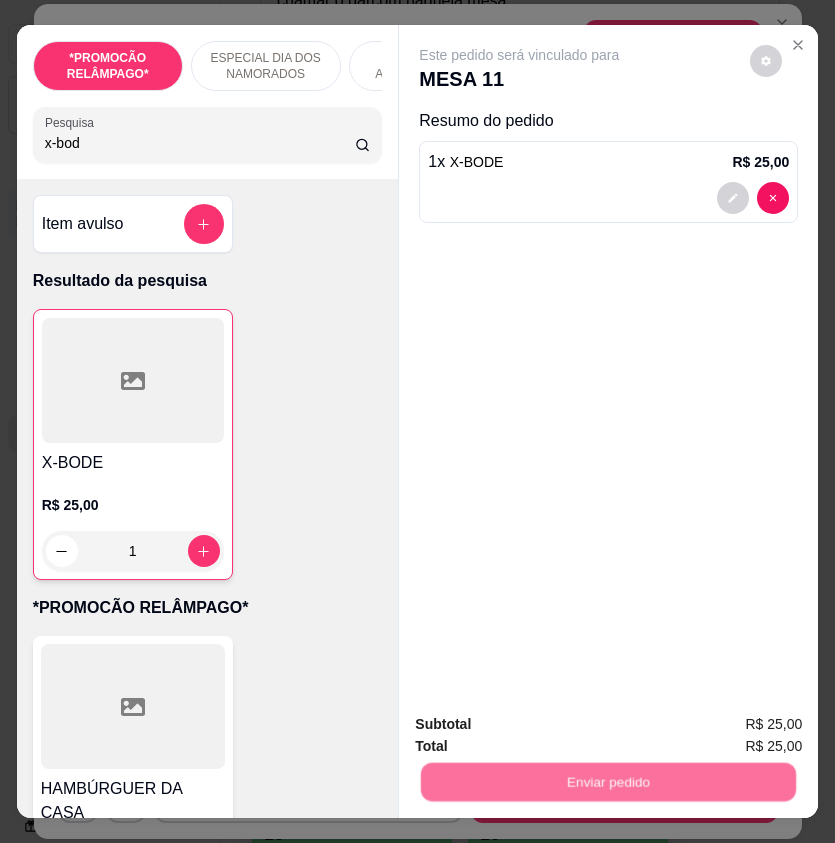 click on "Não registrar e enviar pedido" at bounding box center (540, 724) 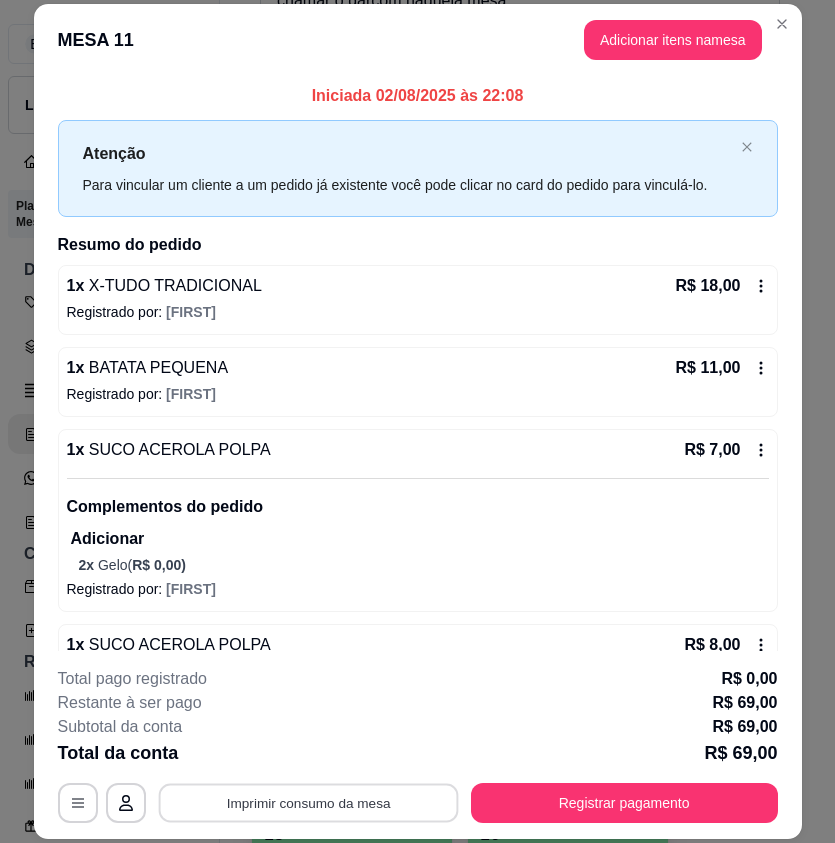 click on "Imprimir consumo da mesa" at bounding box center [308, 802] 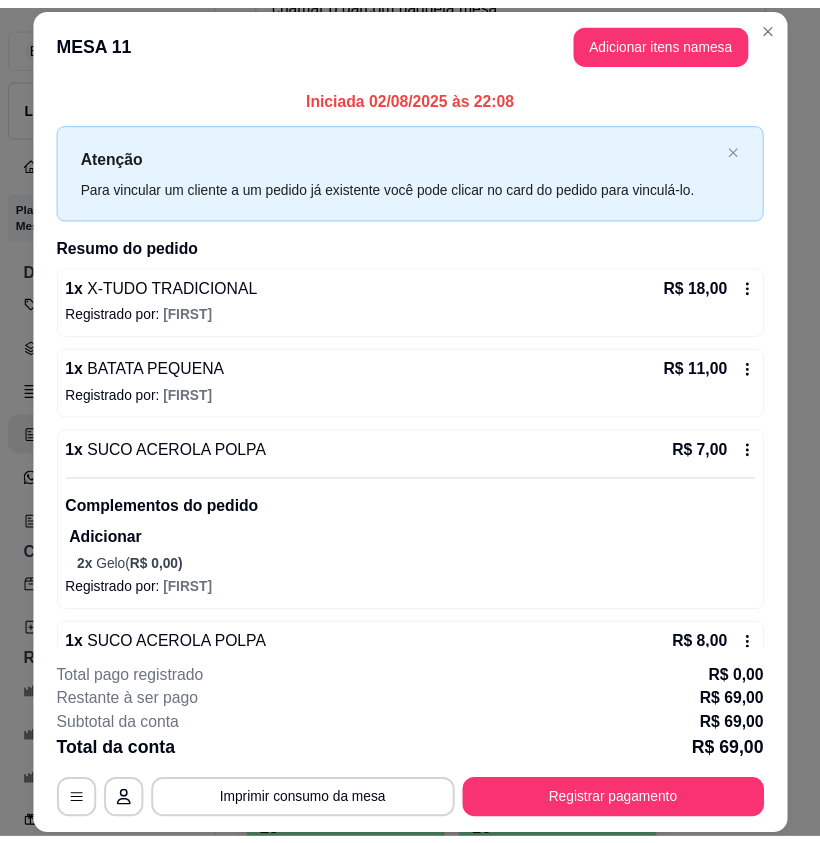 scroll, scrollTop: 0, scrollLeft: 0, axis: both 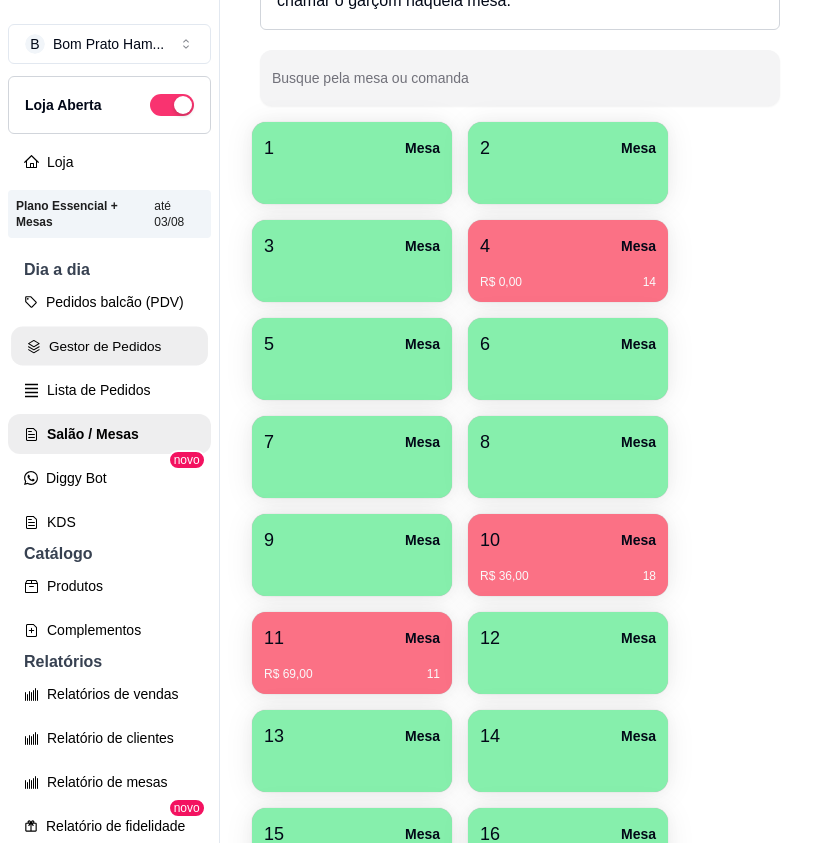 click on "Gestor de Pedidos" at bounding box center (109, 346) 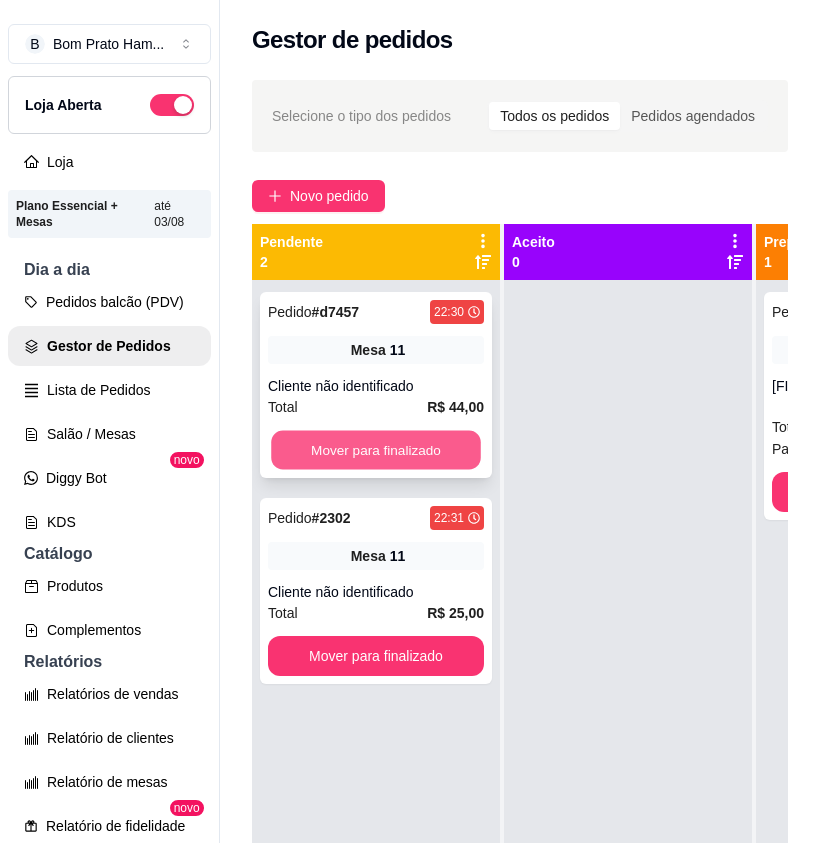 click on "Mover para finalizado" at bounding box center (376, 450) 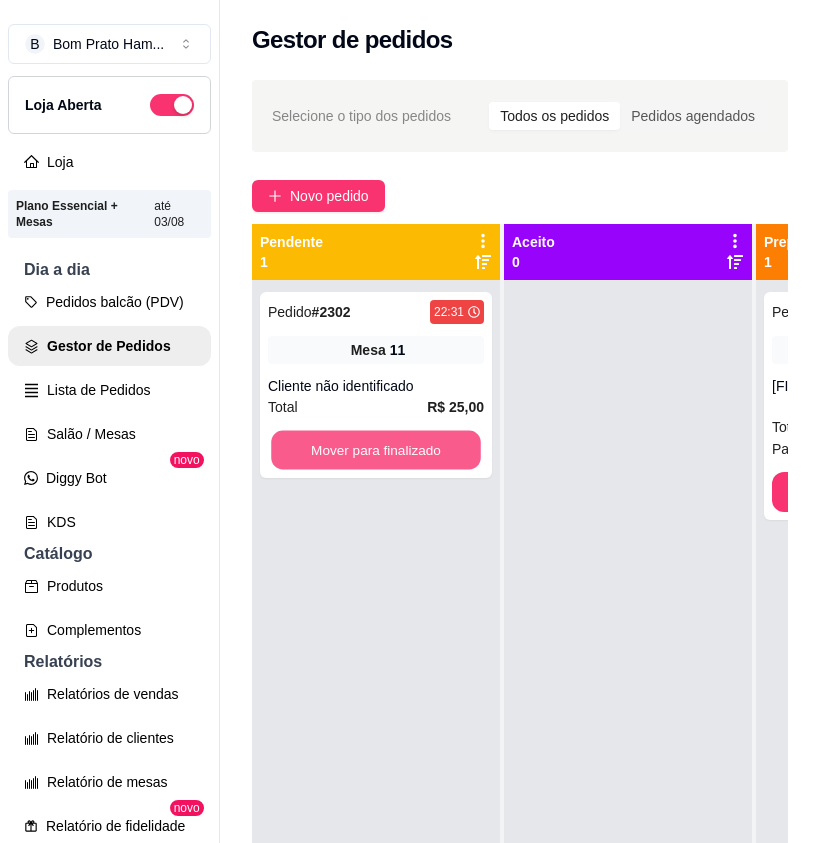 click on "Mover para finalizado" at bounding box center [376, 450] 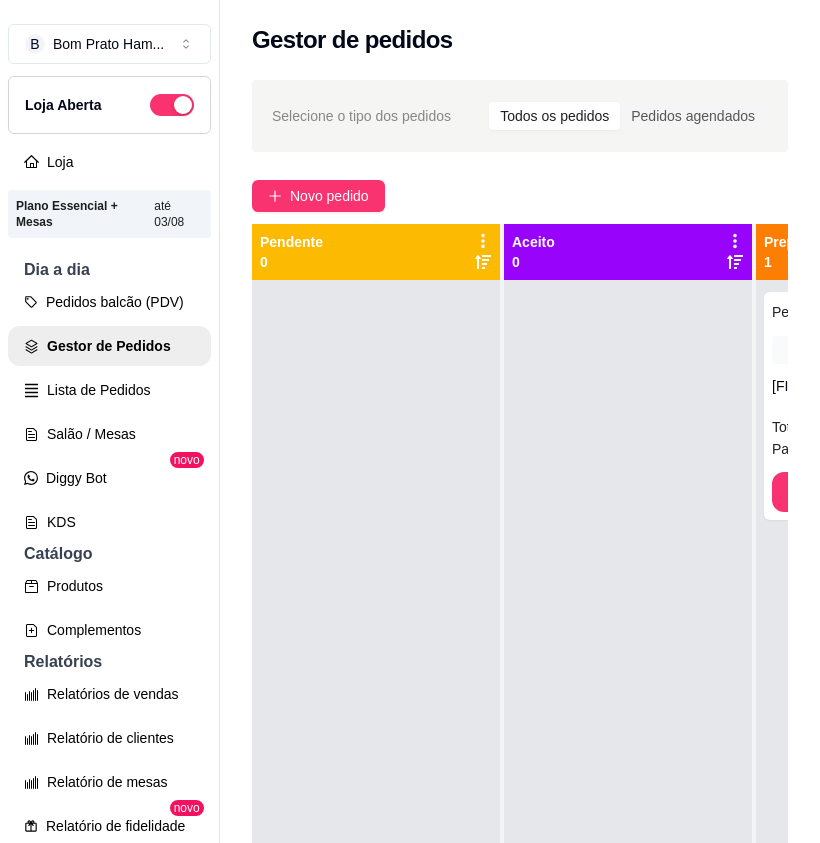 click at bounding box center (628, 701) 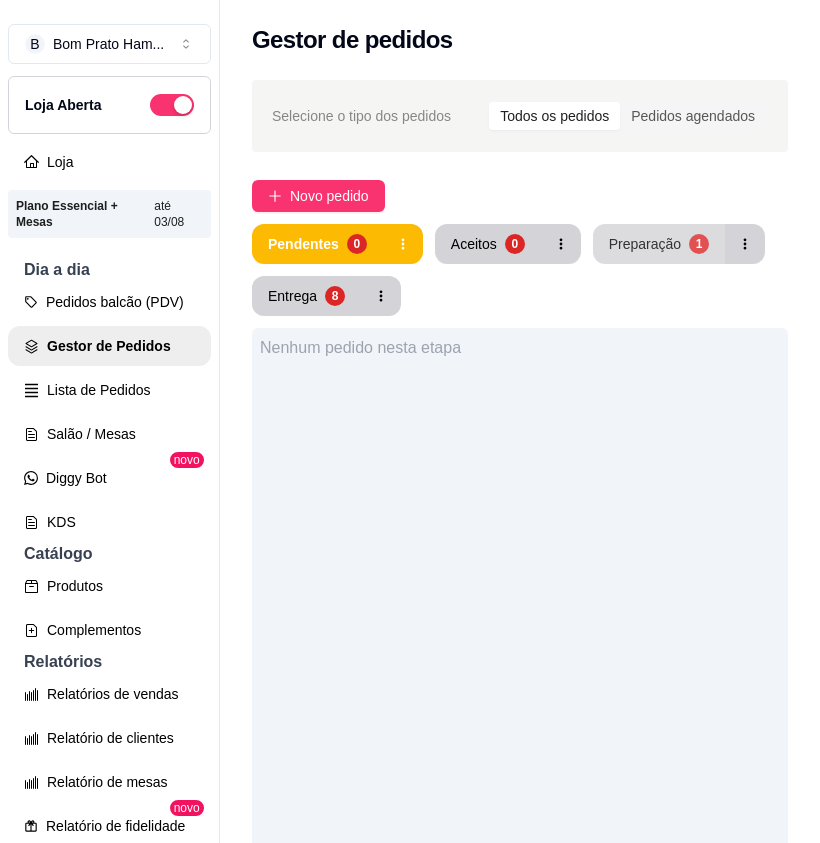 click on "Preparação" at bounding box center (645, 244) 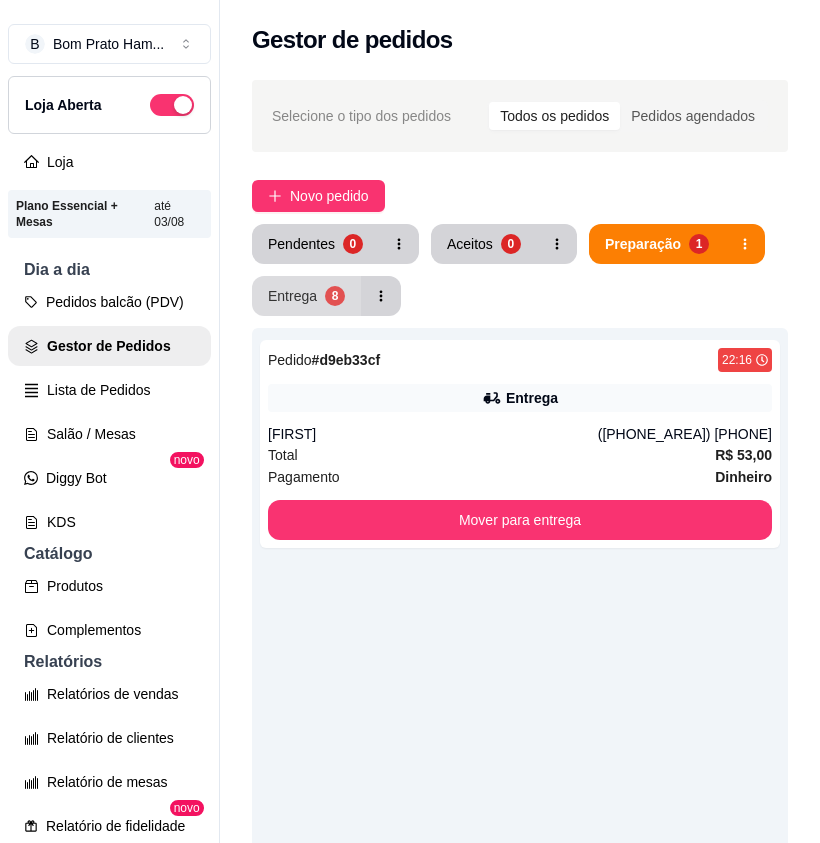 click on "8" at bounding box center (335, 296) 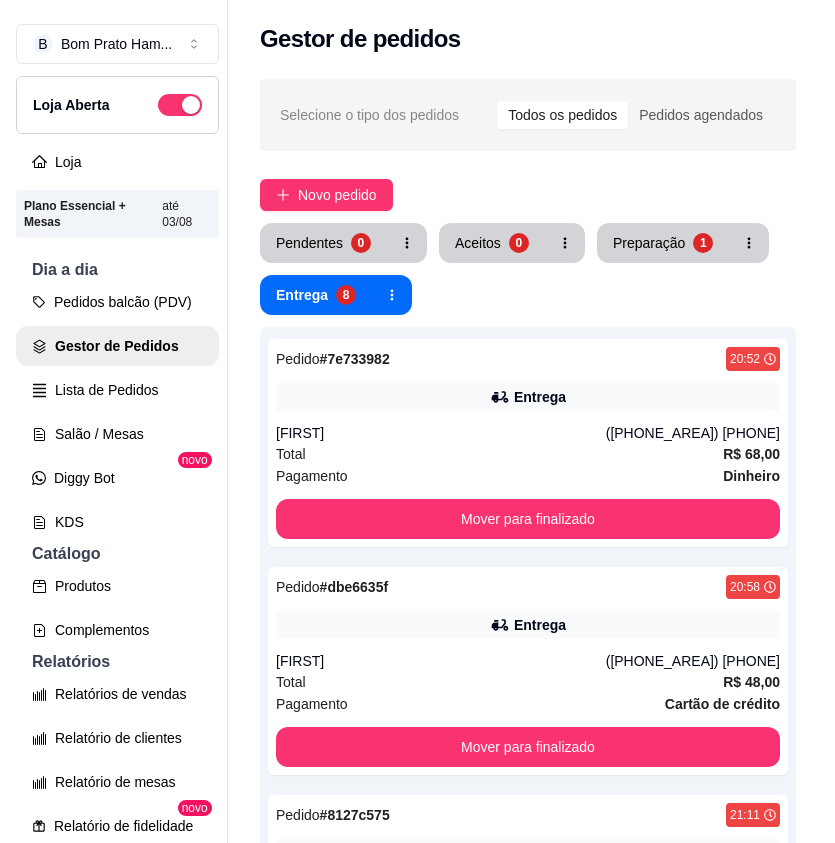 scroll, scrollTop: 0, scrollLeft: 0, axis: both 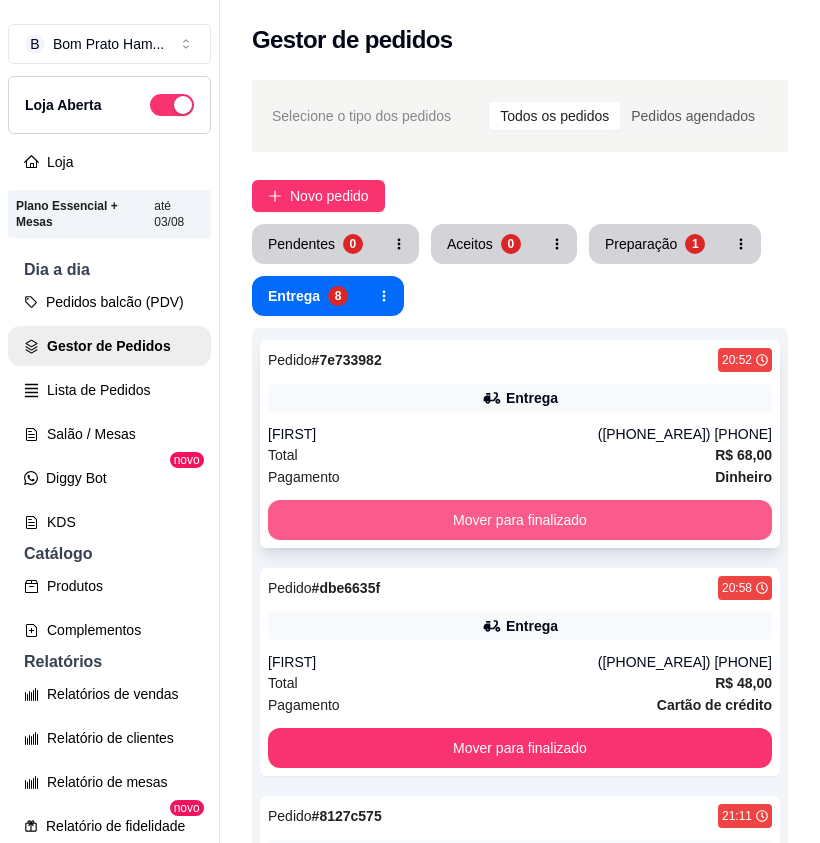 click on "Mover para finalizado" at bounding box center (520, 520) 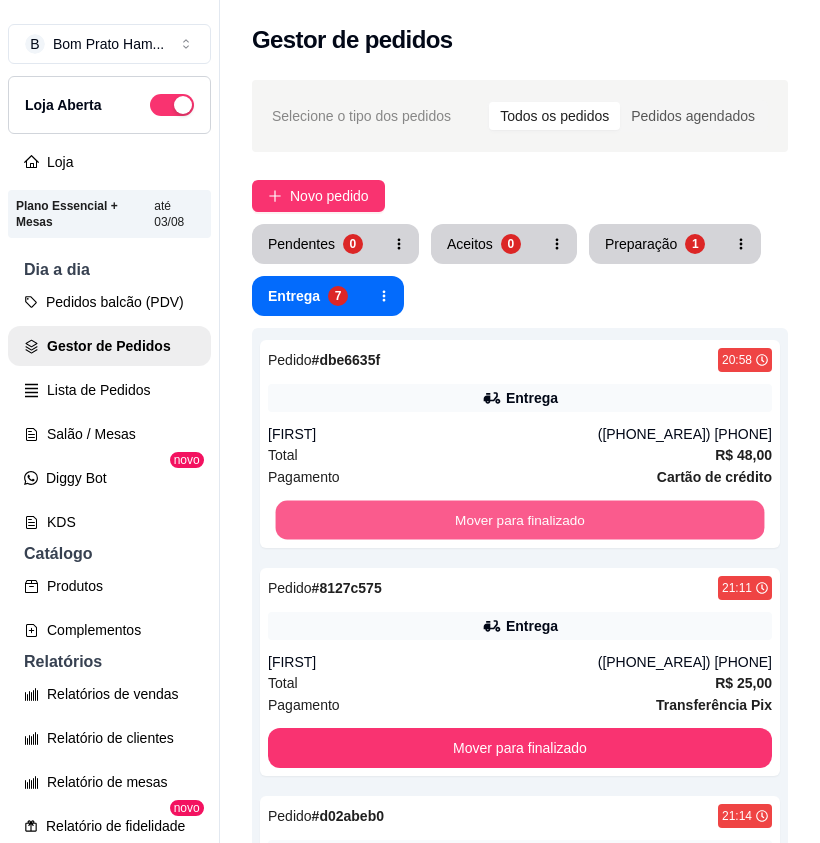 click on "Mover para finalizado" at bounding box center (520, 520) 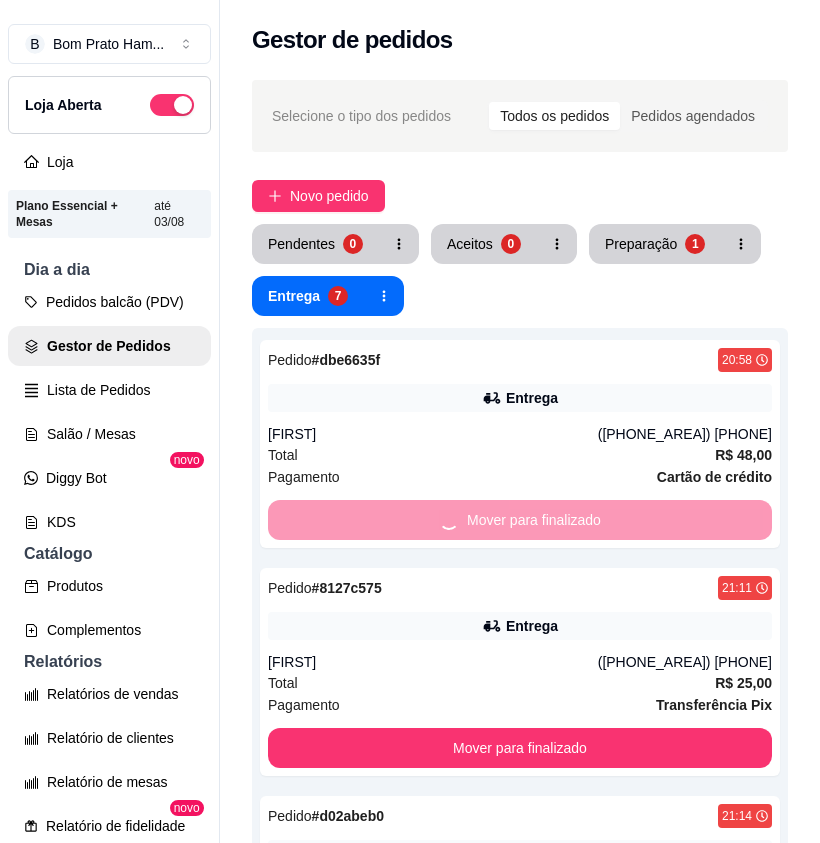 click on "Mover para finalizado" at bounding box center (520, 748) 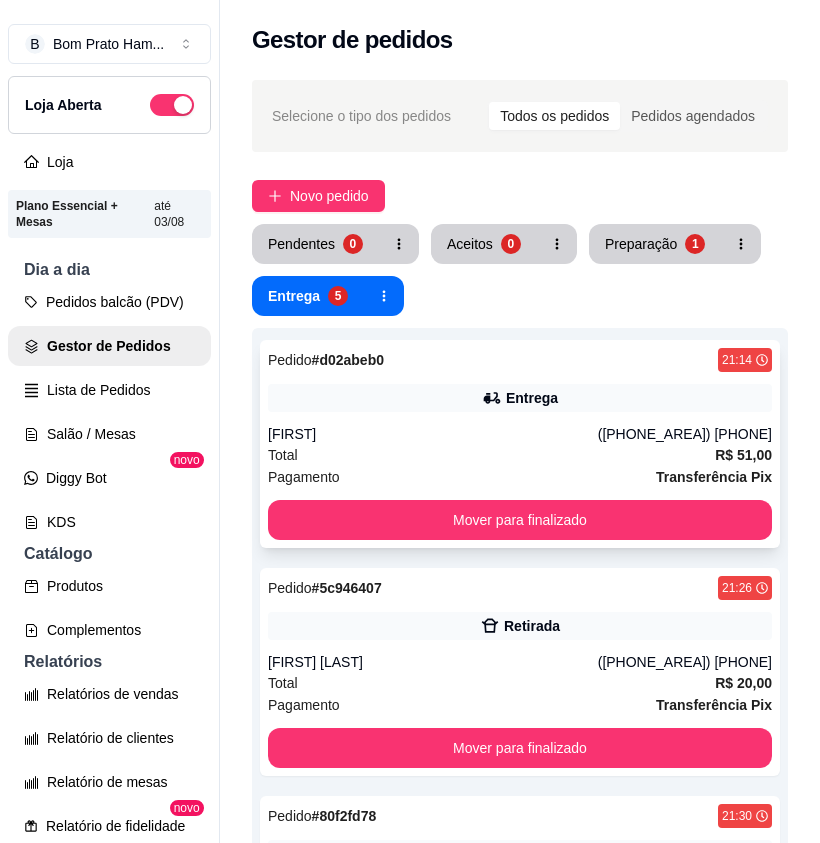 click on "Total R$ 51,00" at bounding box center (520, 455) 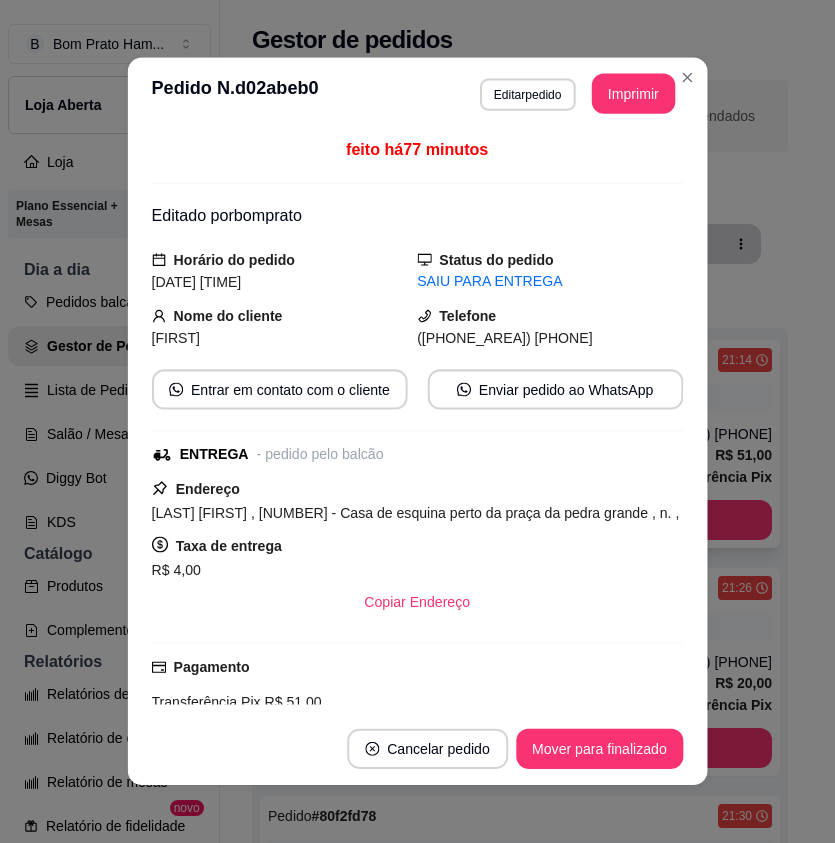 scroll, scrollTop: 404, scrollLeft: 0, axis: vertical 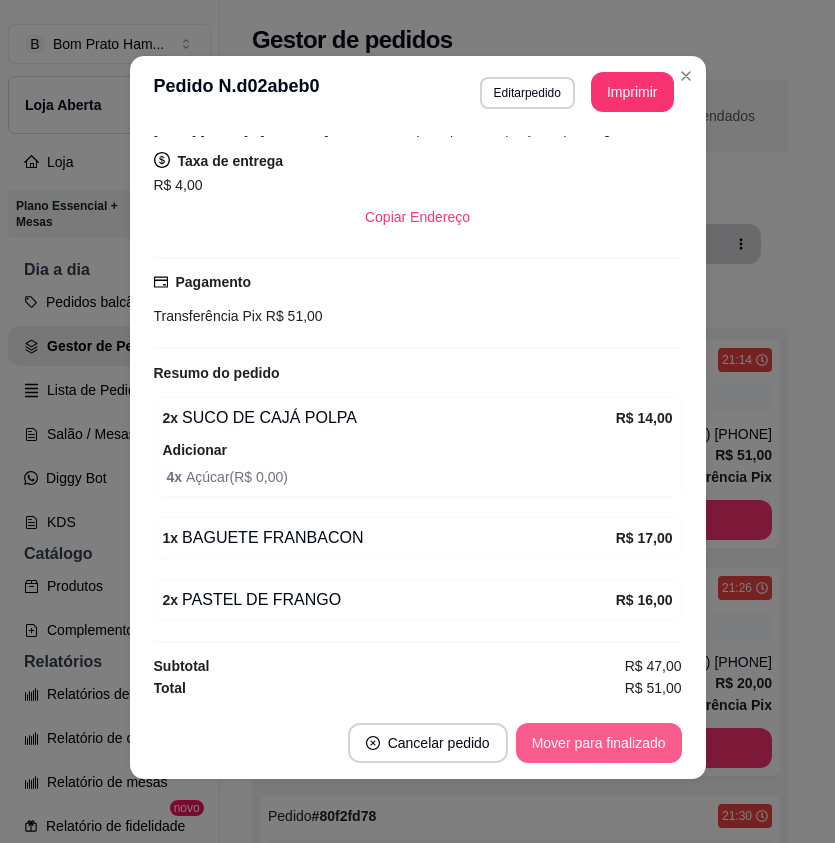 click on "Mover para finalizado" at bounding box center [599, 743] 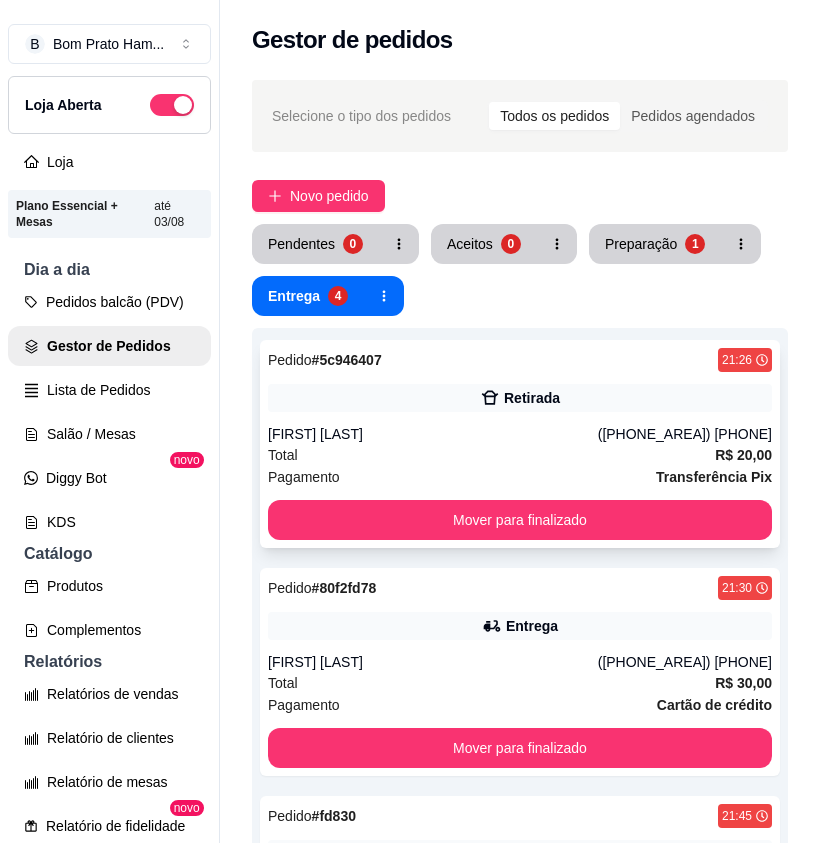 click on "[FIRST] [LAST]" at bounding box center (433, 434) 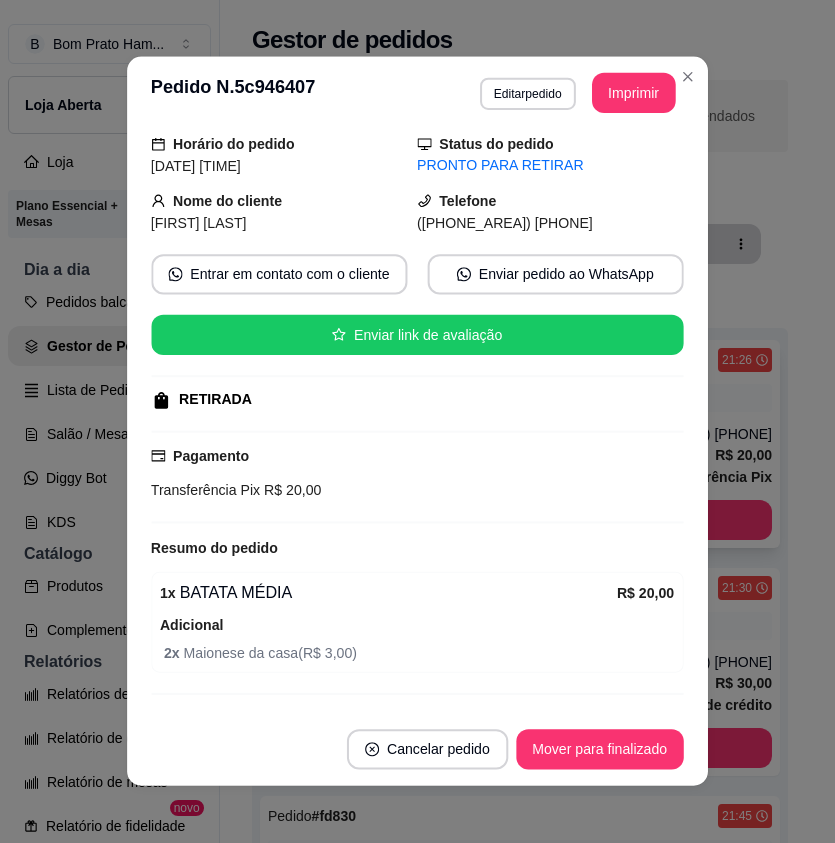 scroll, scrollTop: 116, scrollLeft: 0, axis: vertical 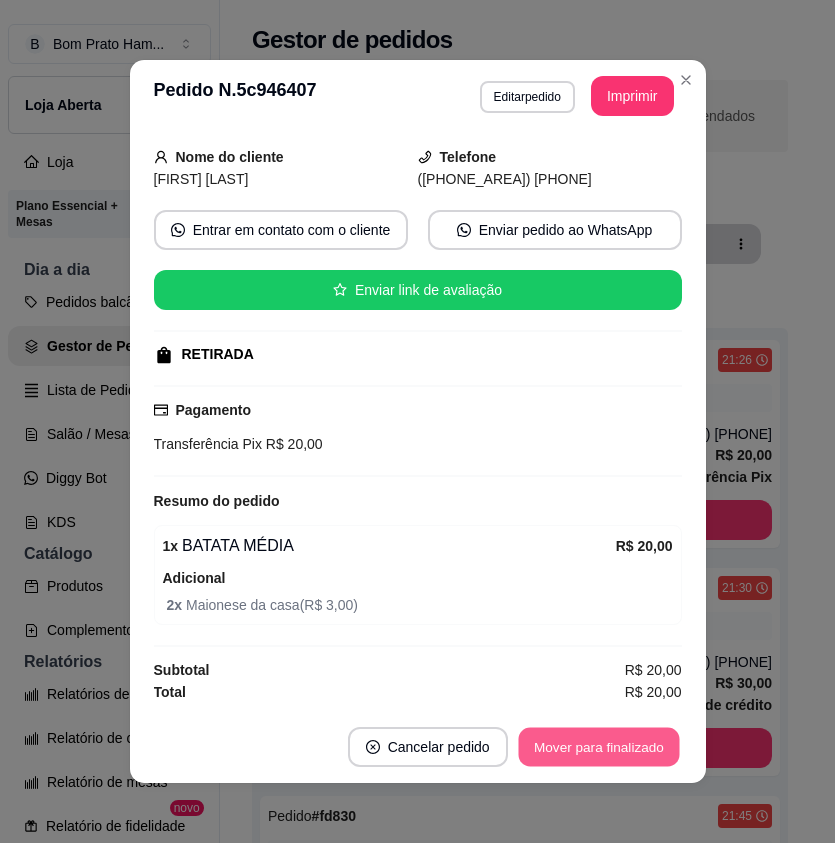 click on "Mover para finalizado" at bounding box center [598, 747] 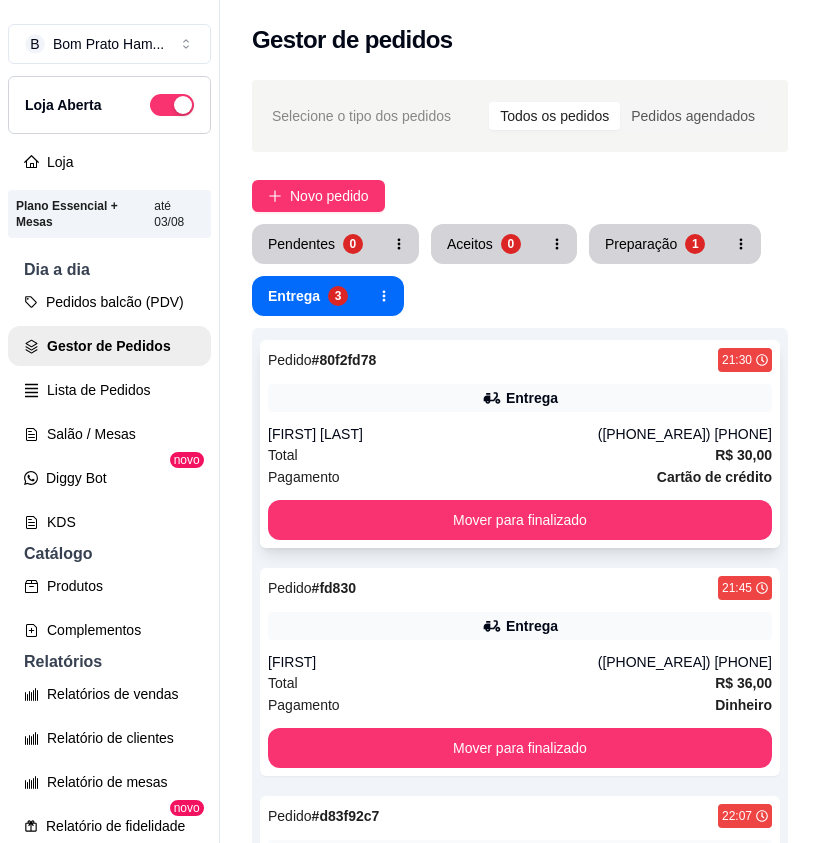 click on "Total R$ 30,00" at bounding box center [520, 455] 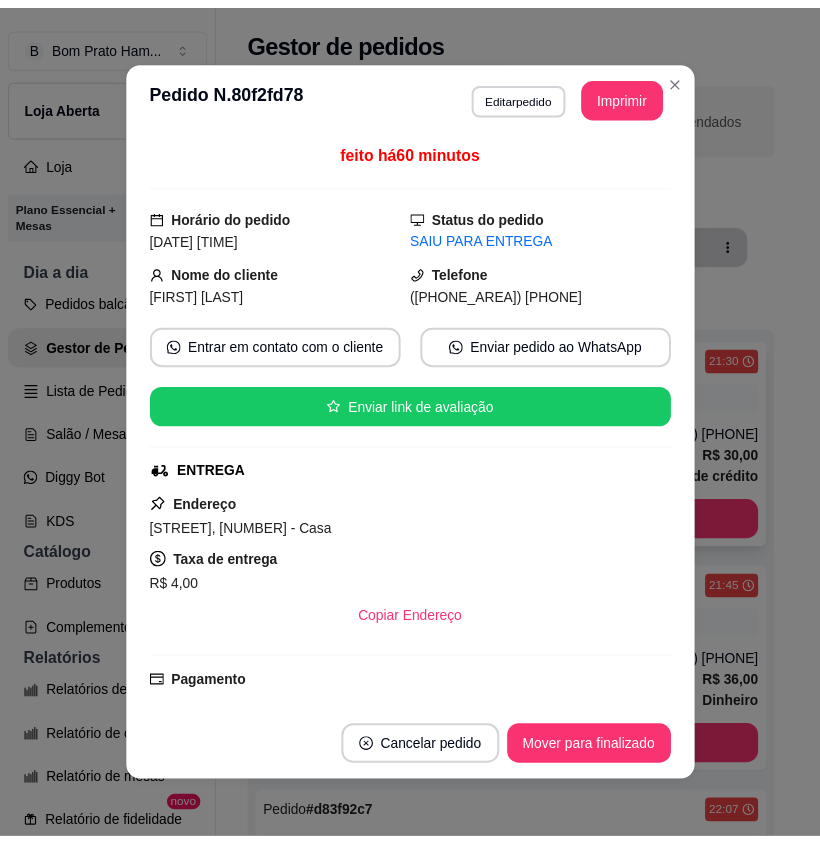 scroll, scrollTop: 328, scrollLeft: 0, axis: vertical 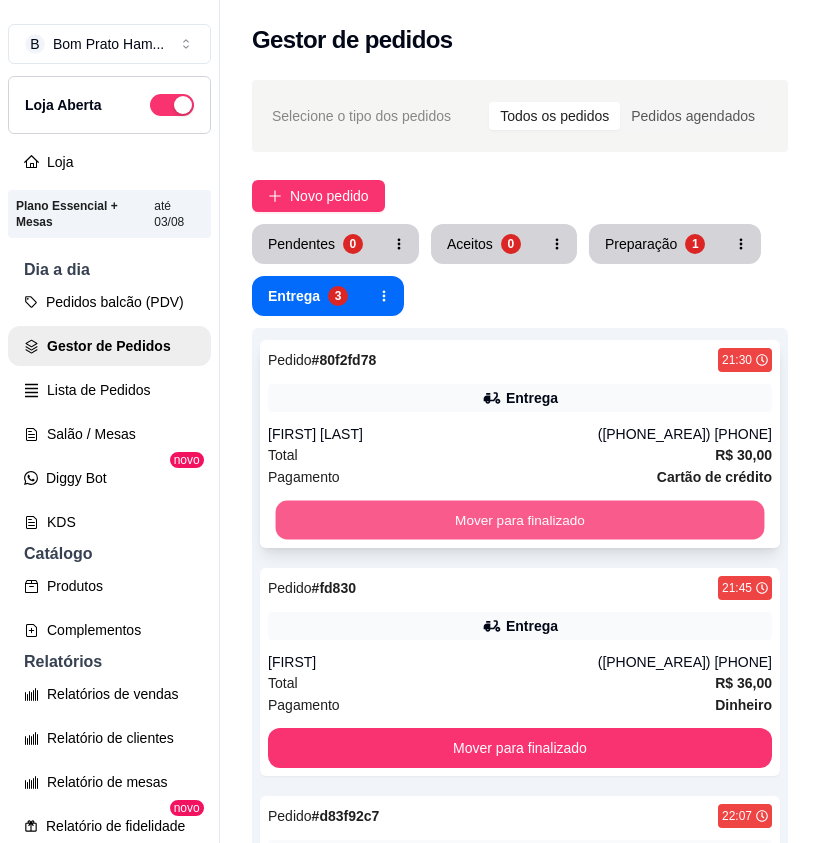 click on "Mover para finalizado" at bounding box center [520, 520] 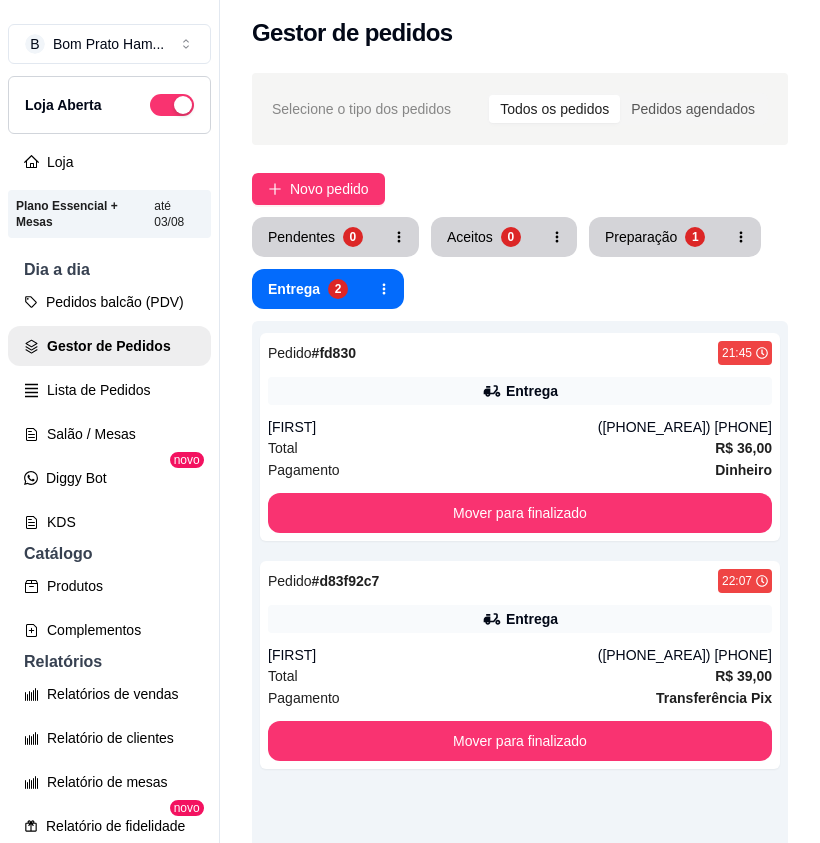 scroll, scrollTop: 0, scrollLeft: 0, axis: both 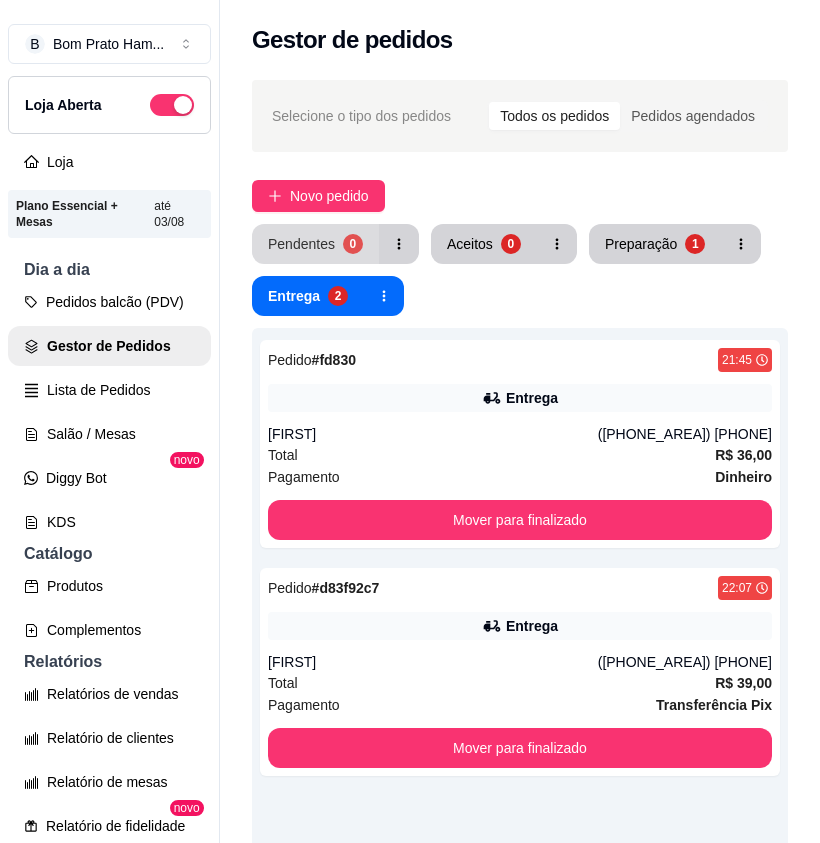 click on "Pendentes" at bounding box center [301, 244] 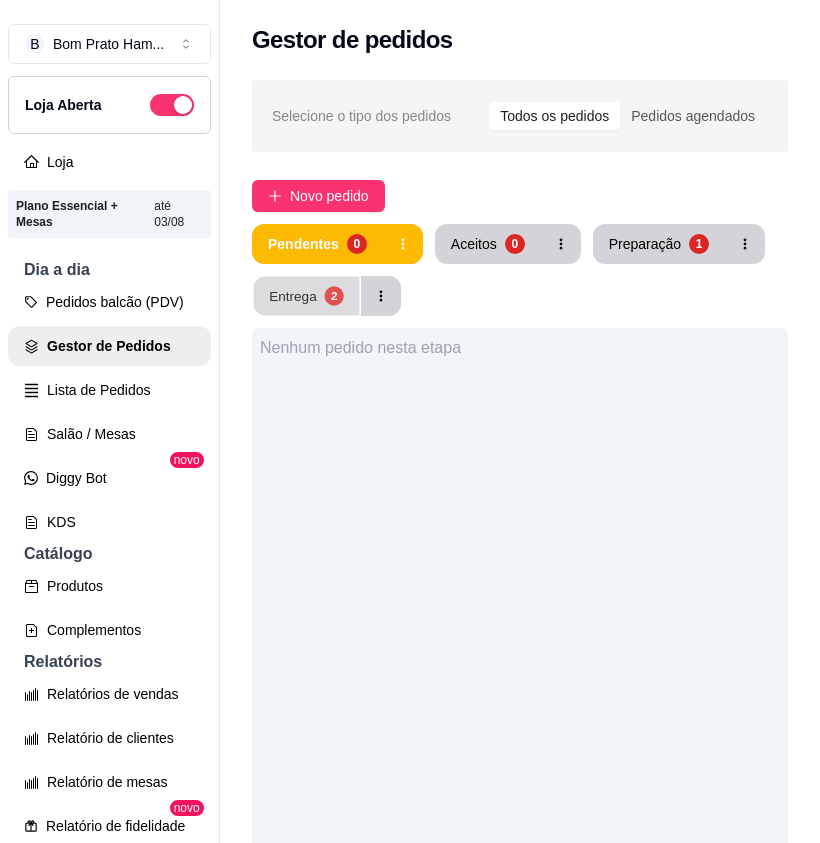 click on "Entrega 2" at bounding box center (307, 296) 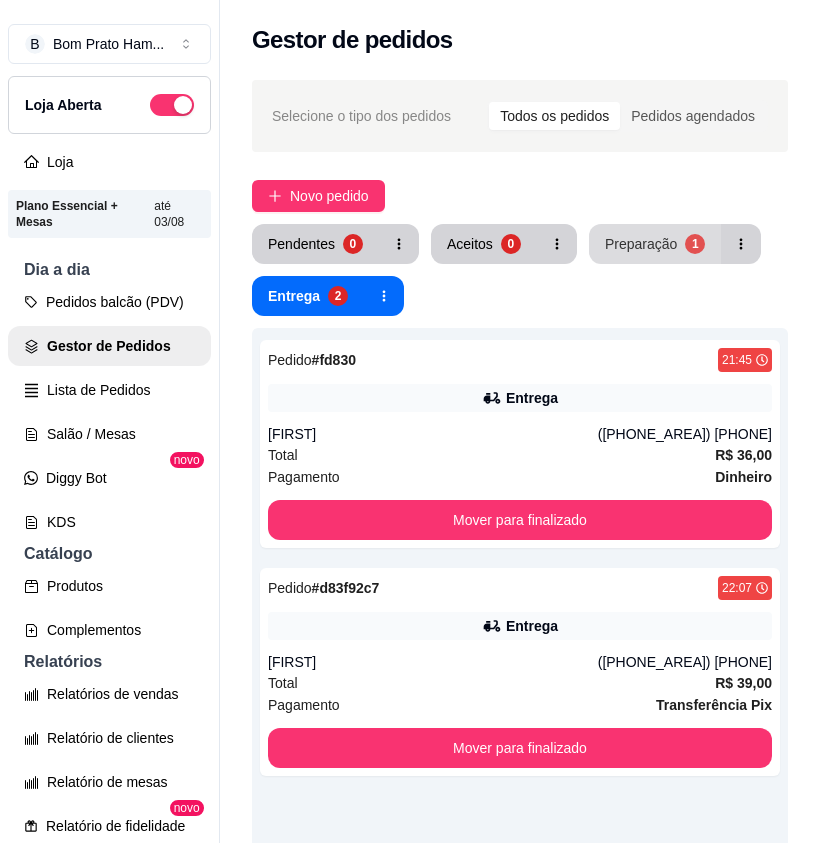 click on "Preparação" at bounding box center [641, 244] 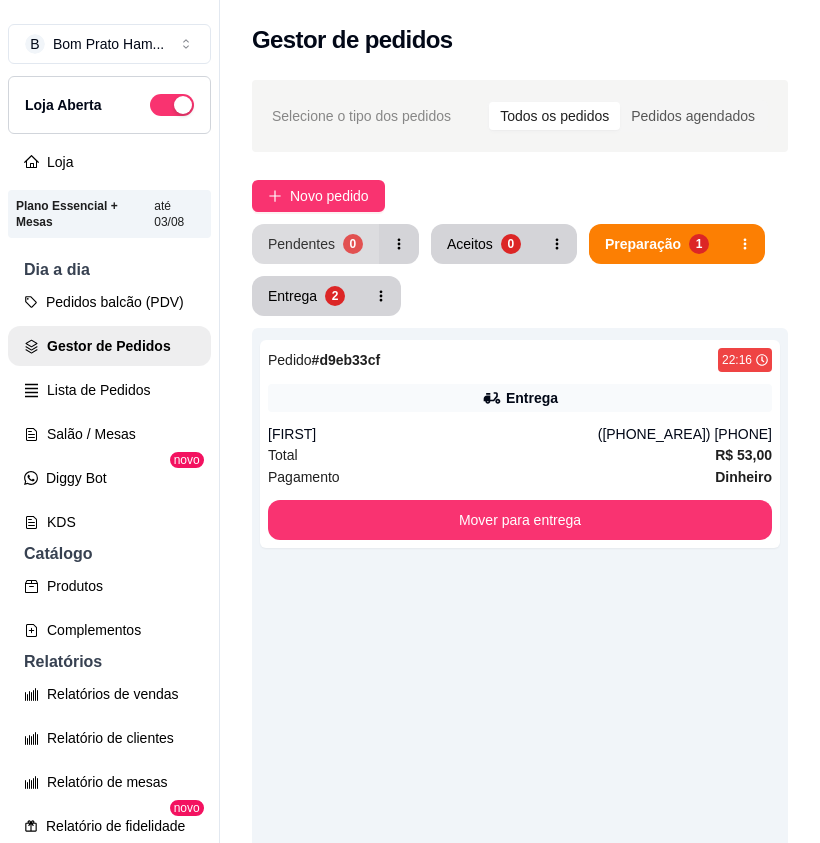 click on "Pendentes" at bounding box center (301, 244) 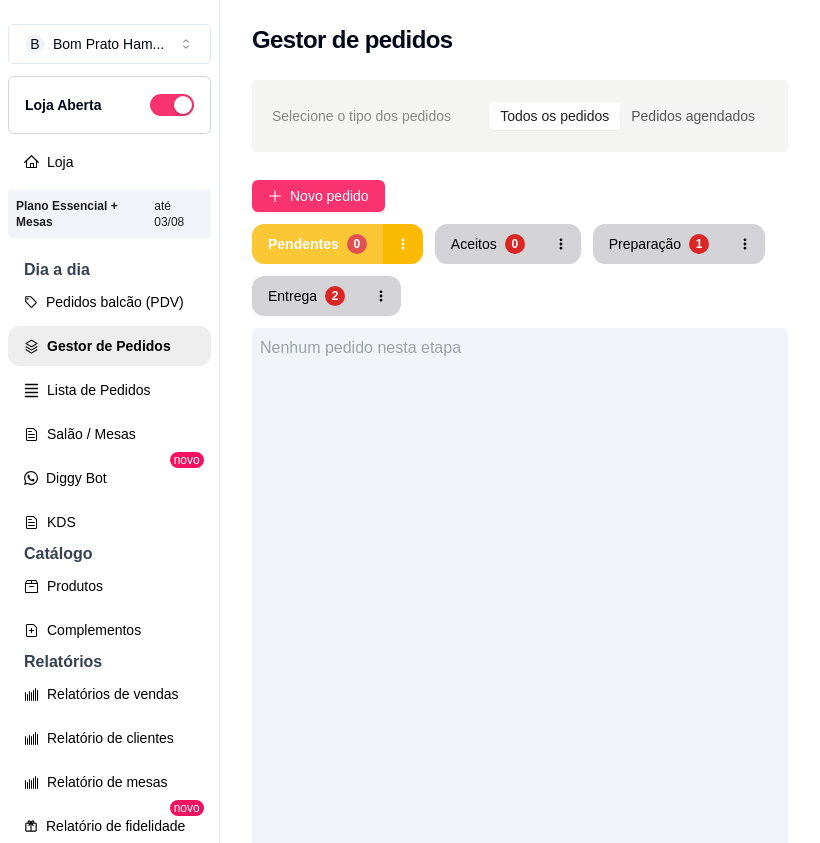 type 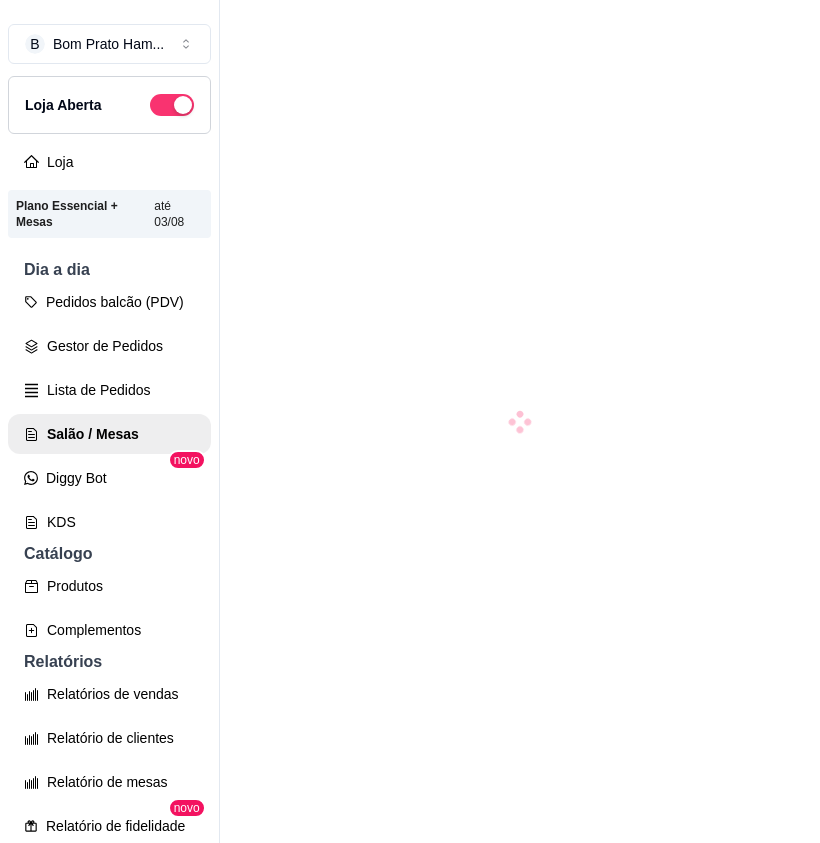 scroll, scrollTop: 0, scrollLeft: 0, axis: both 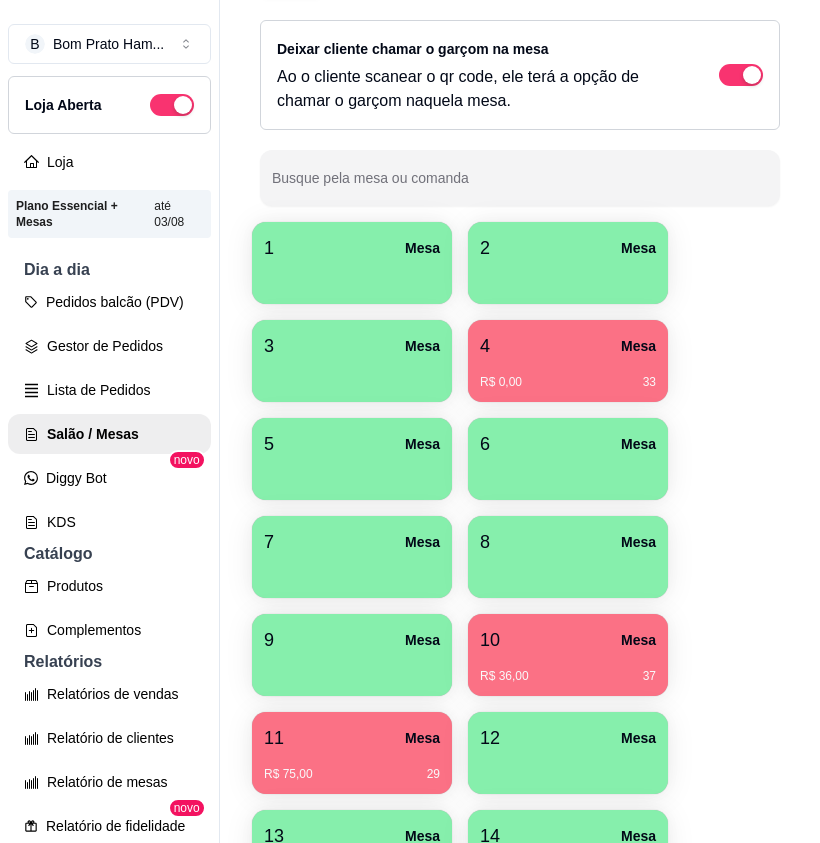 click on "10 Mesa" at bounding box center (568, 640) 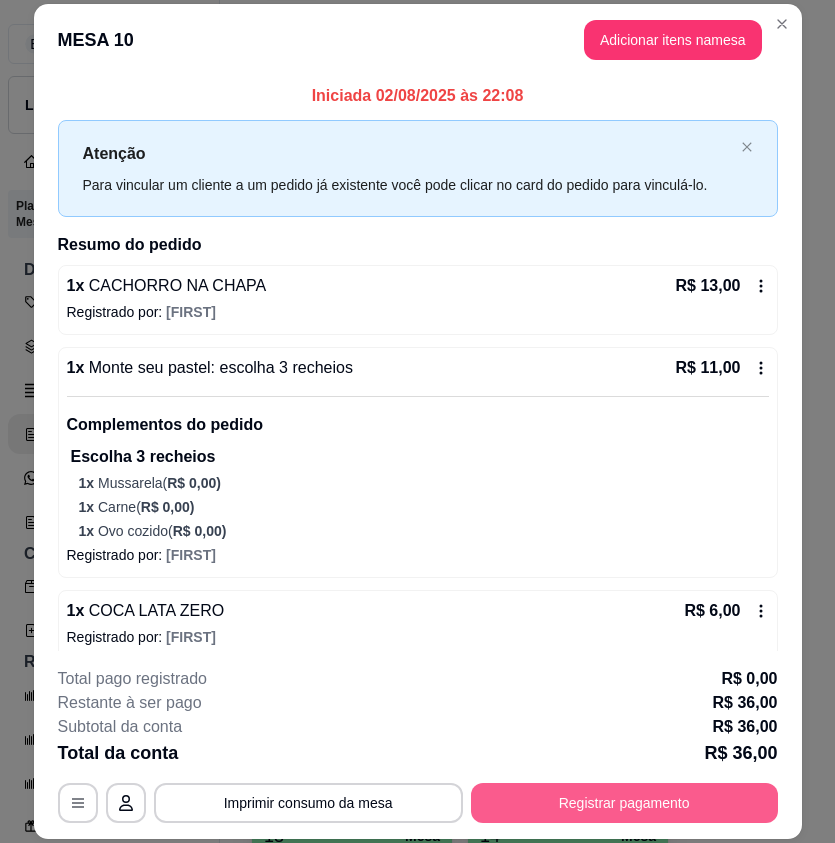click on "Registrar pagamento" at bounding box center (624, 803) 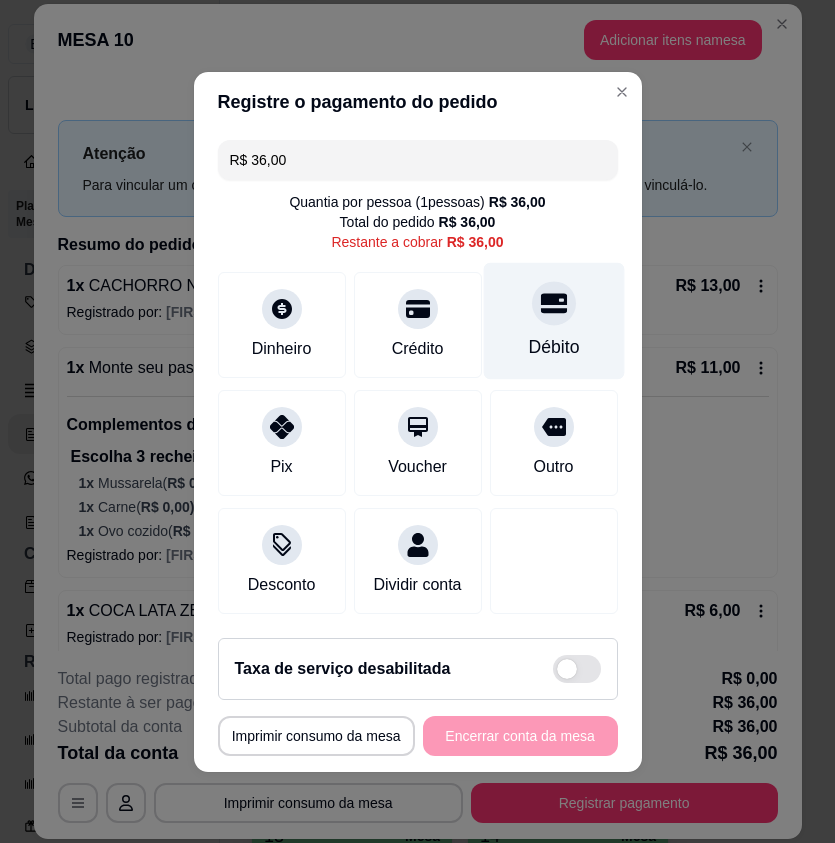 click on "Débito" at bounding box center [553, 320] 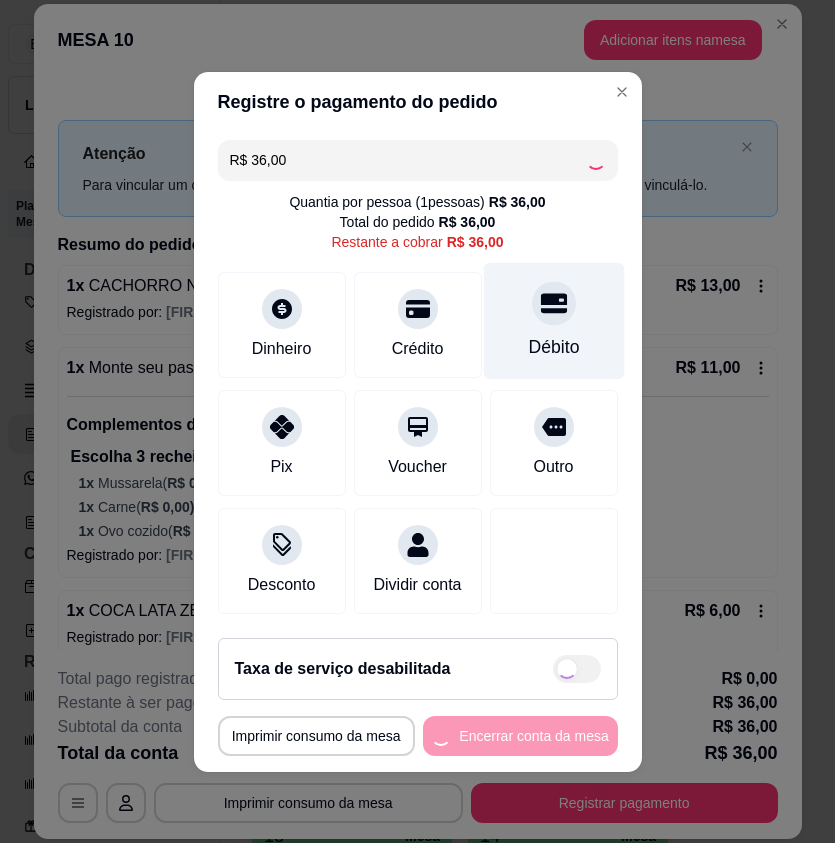 type on "R$ 0,00" 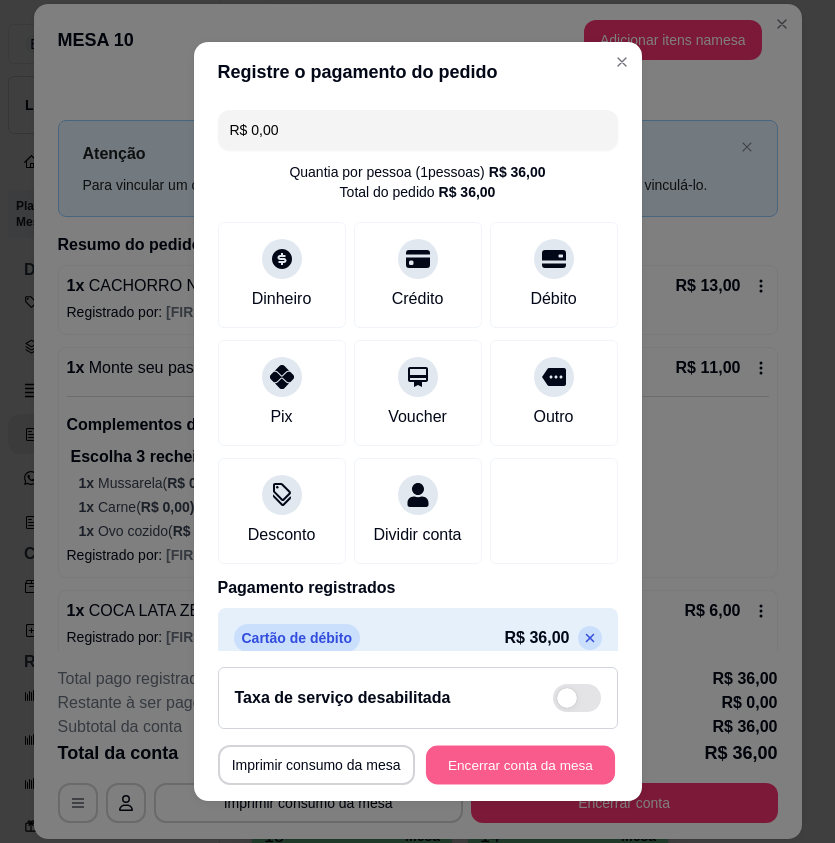 click on "Encerrar conta da mesa" at bounding box center (520, 764) 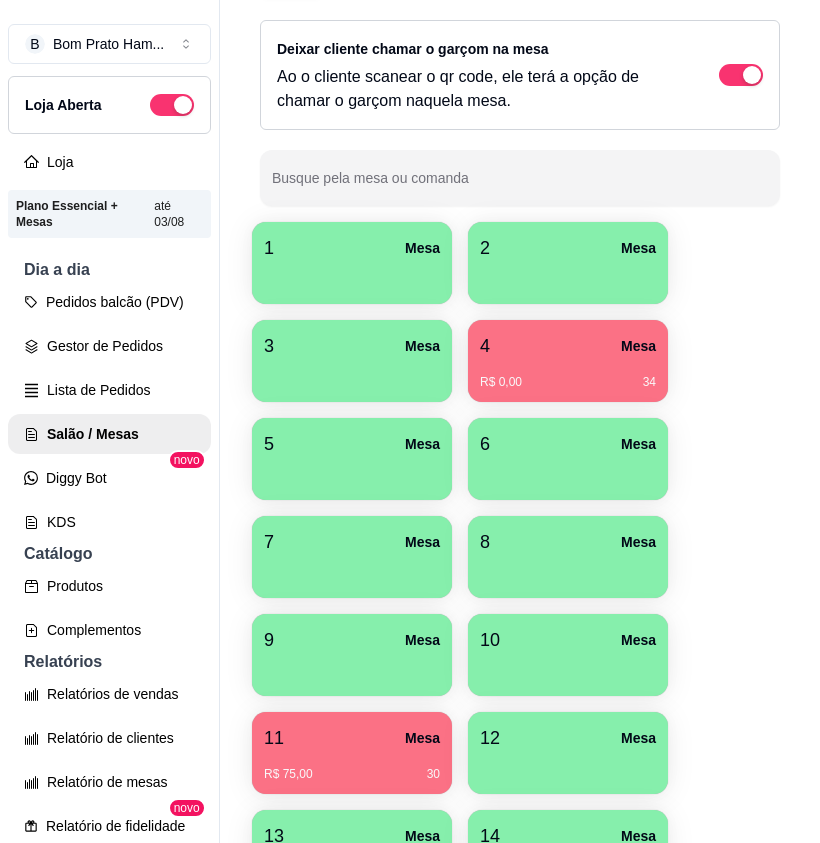 click on "4 Mesa R$ 0,00 34" at bounding box center (568, 361) 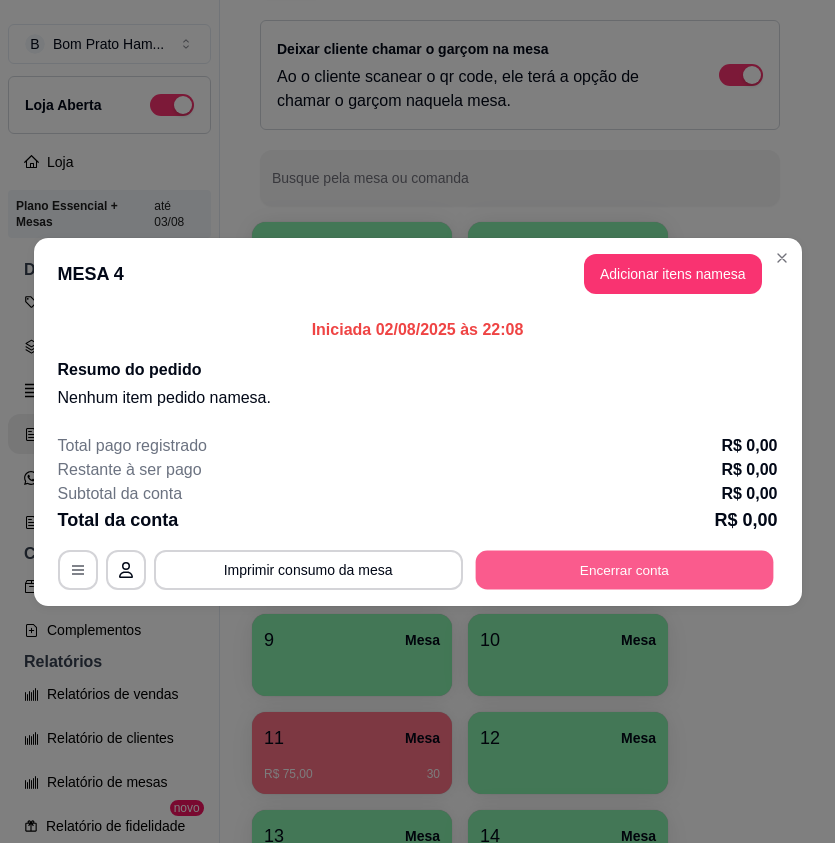 click on "Encerrar conta" at bounding box center [624, 569] 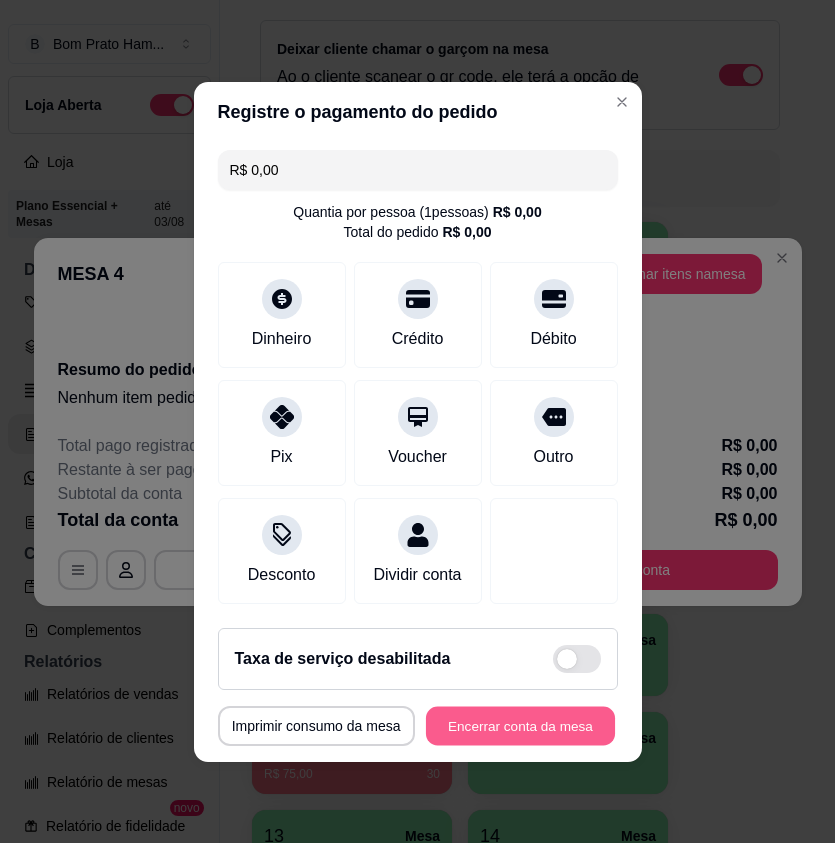 click on "Encerrar conta da mesa" at bounding box center [520, 725] 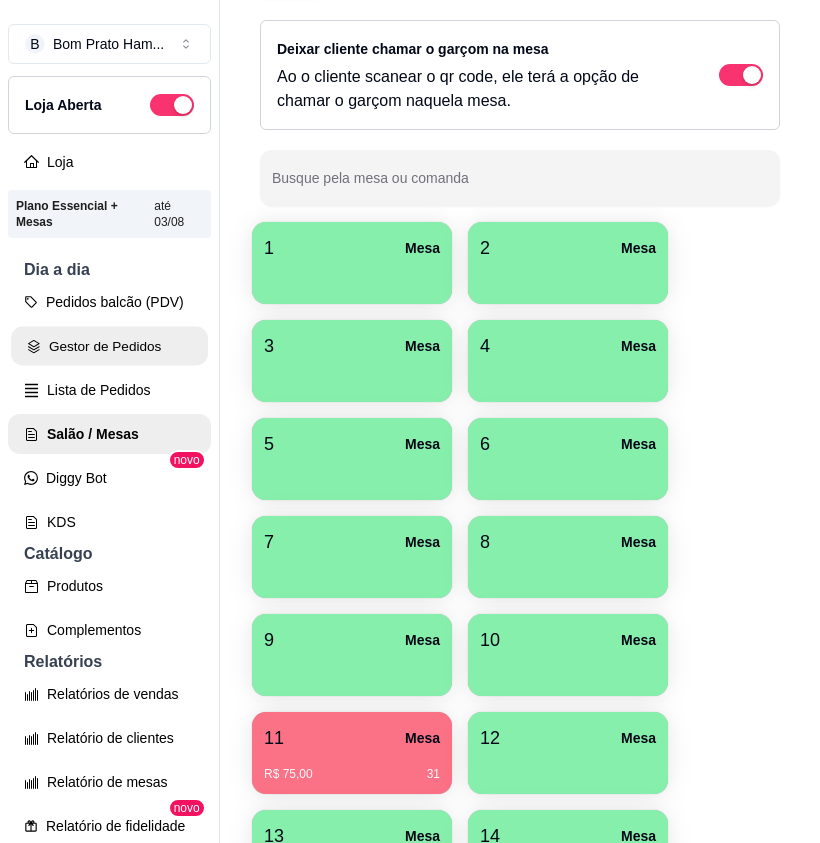 click on "Gestor de Pedidos" at bounding box center [109, 346] 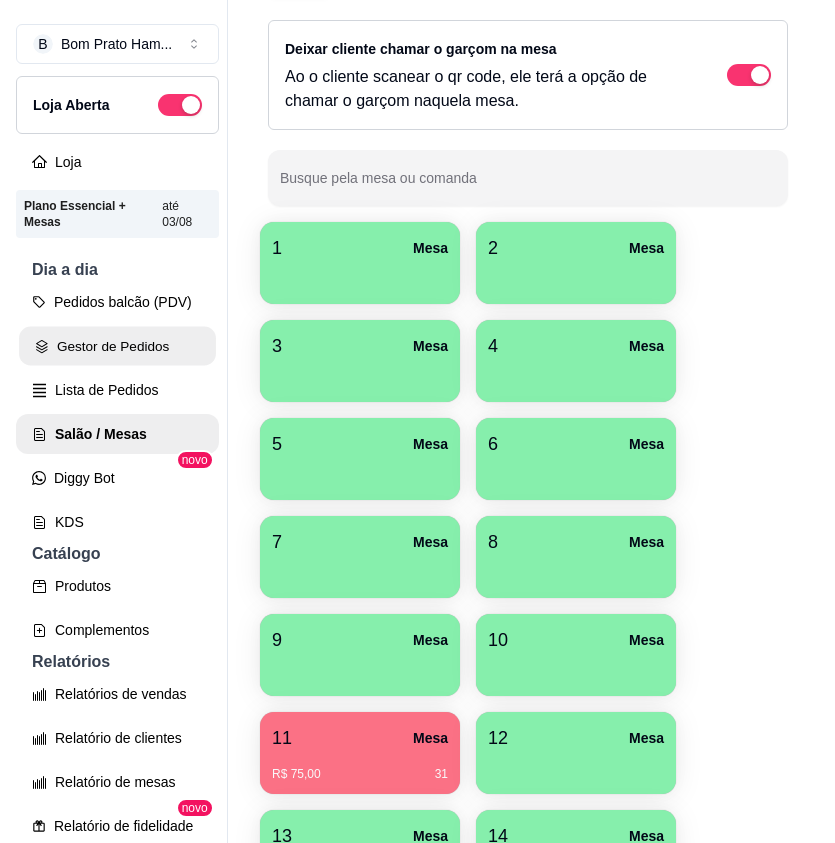 scroll, scrollTop: 0, scrollLeft: 0, axis: both 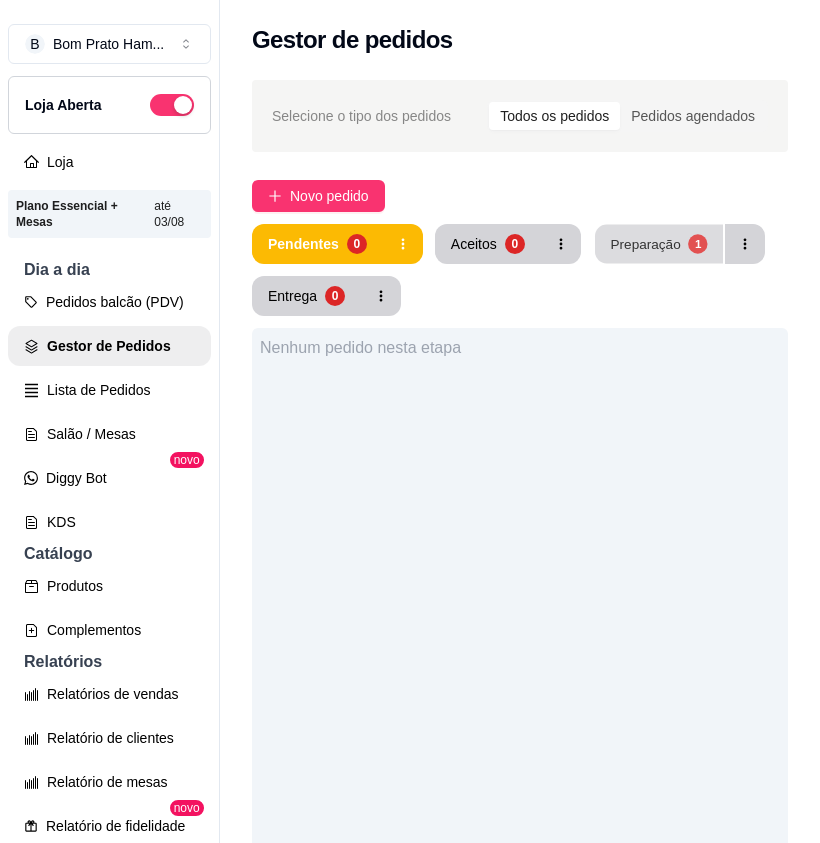 click on "Preparação 1" at bounding box center (659, 244) 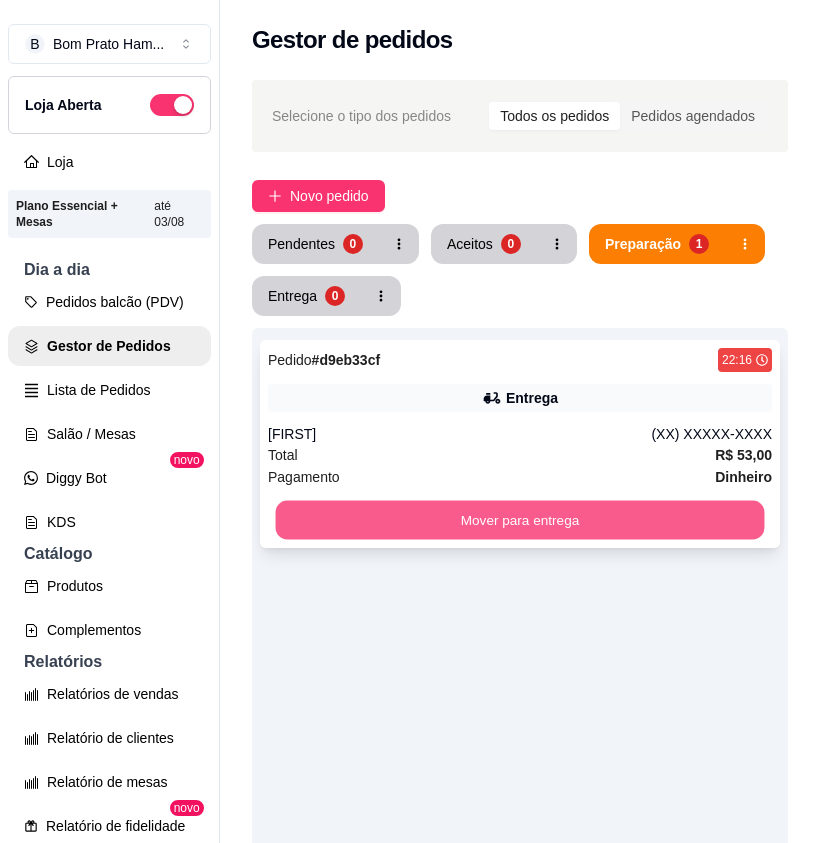 click on "Mover para entrega" at bounding box center [520, 520] 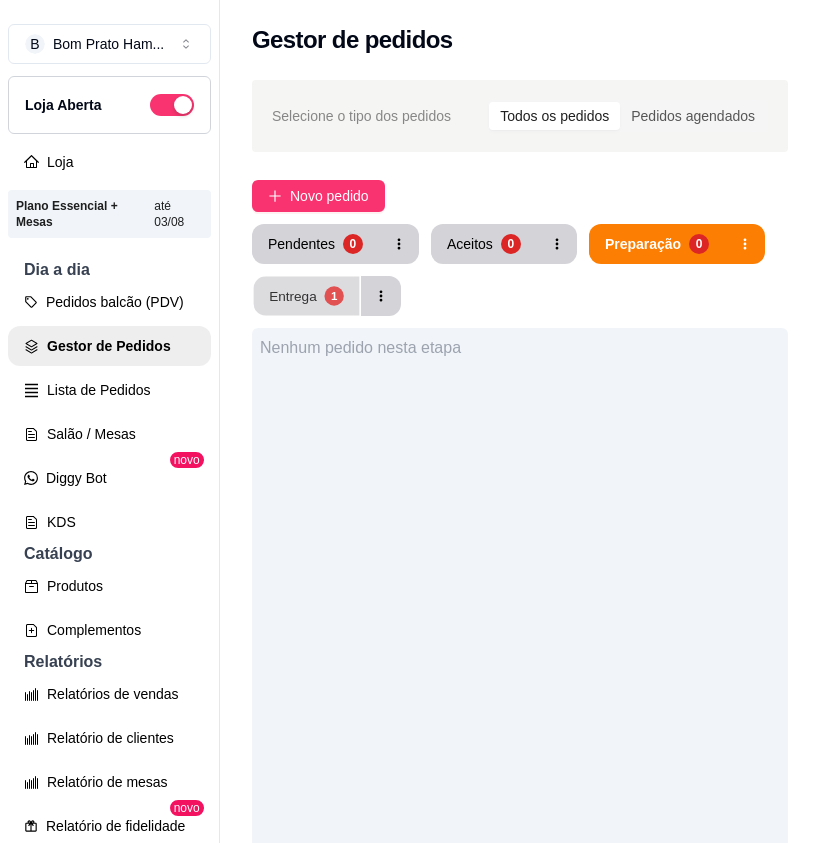 click on "1" at bounding box center [333, 295] 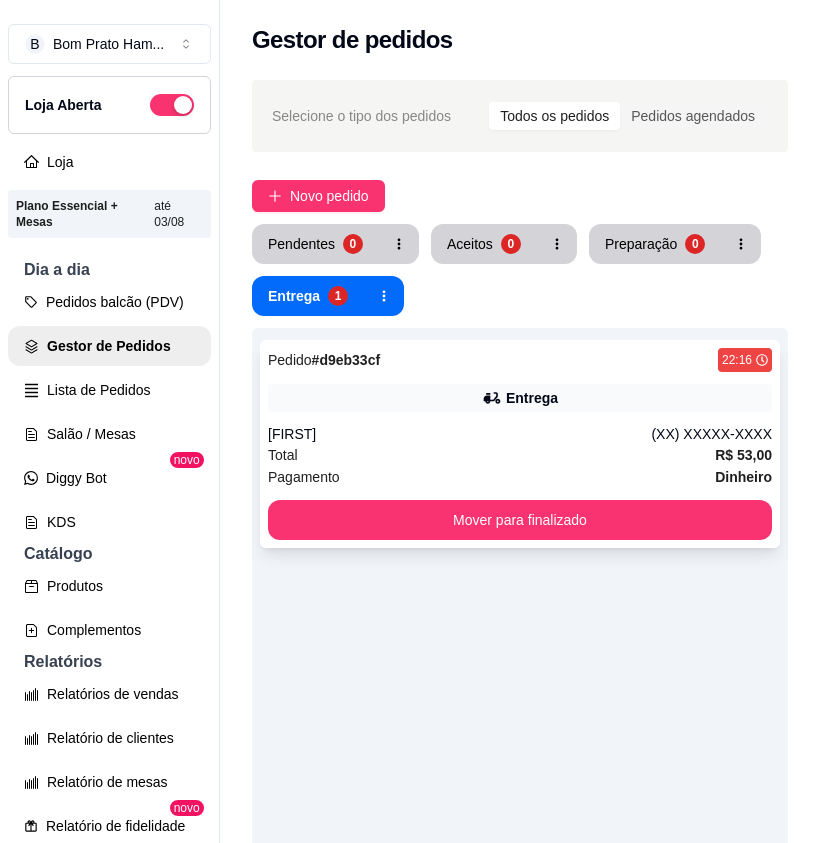 click on "Pedido  # d9eb33cf 22:16 Entrega [FIRST]  [PHONE] Total R$ 53,00 Pagamento Dinheiro Mover para finalizado" at bounding box center (520, 444) 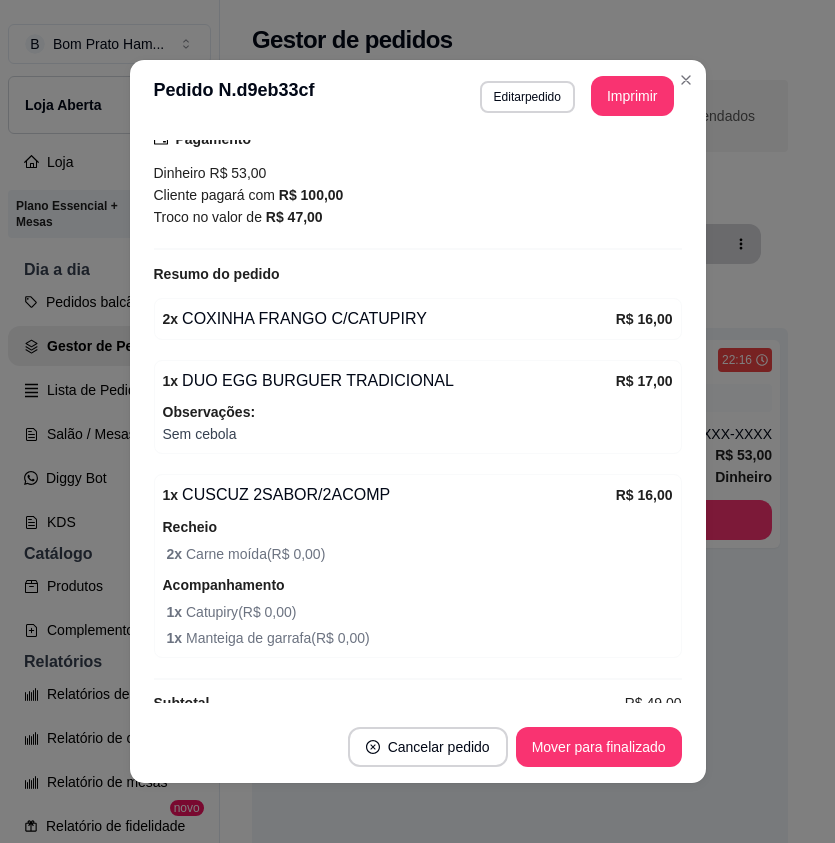 scroll, scrollTop: 576, scrollLeft: 0, axis: vertical 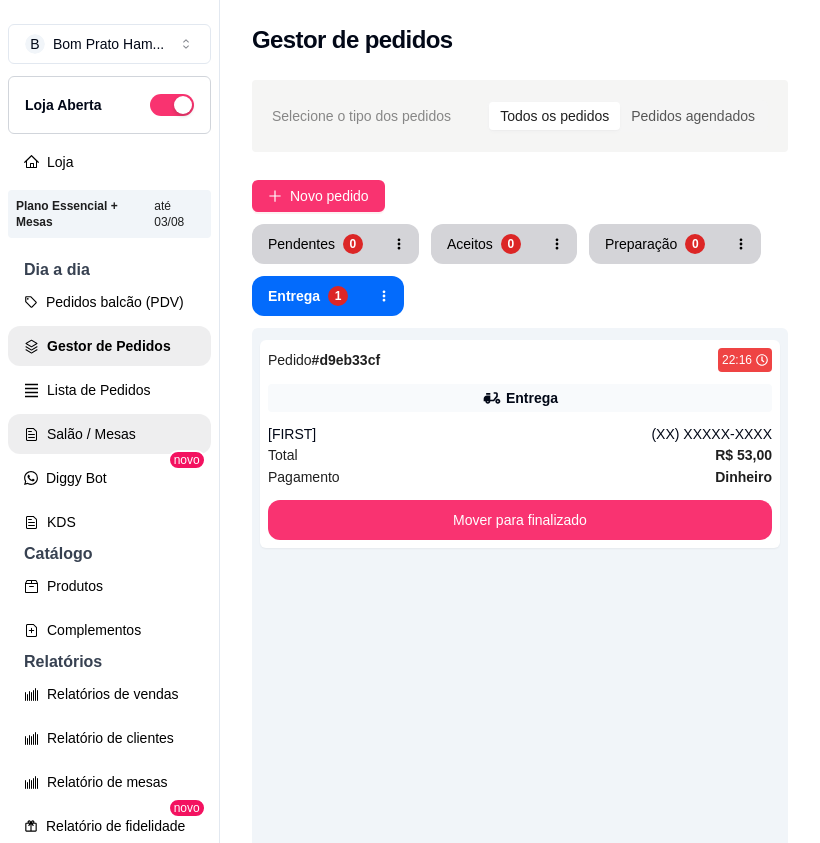 click on "Salão / Mesas" at bounding box center [109, 434] 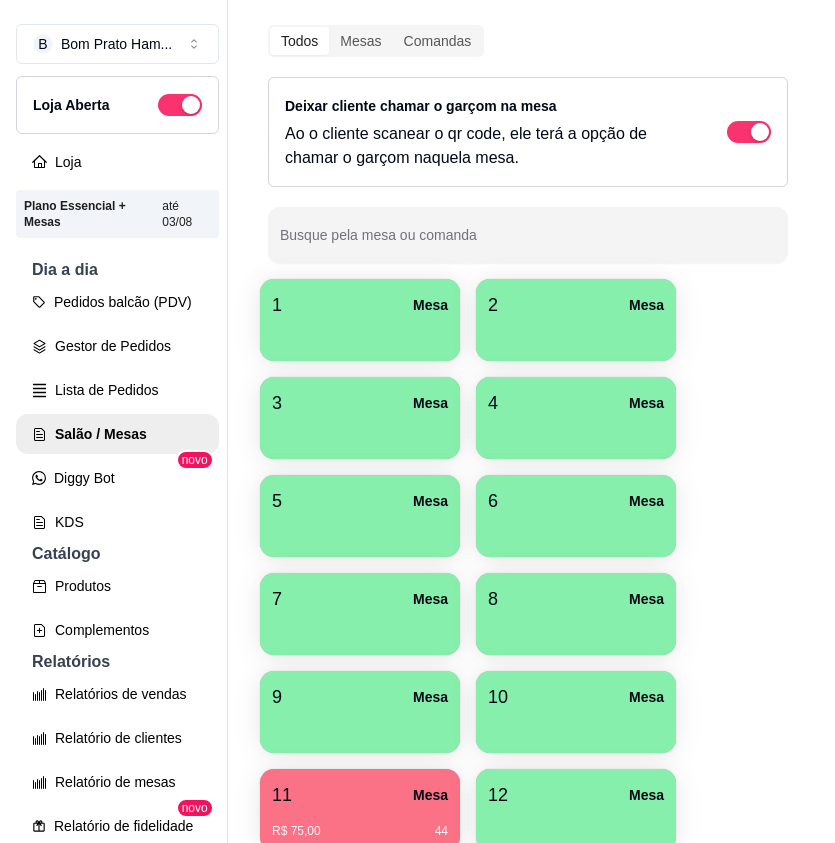 scroll, scrollTop: 400, scrollLeft: 0, axis: vertical 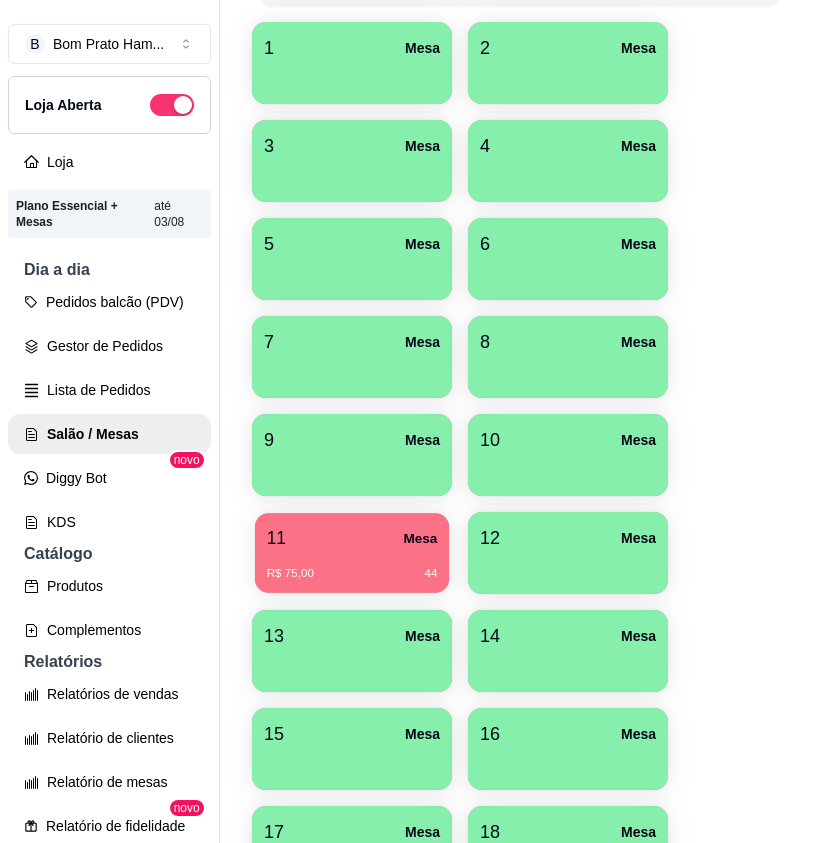 click on "11 Mesa" at bounding box center (352, 538) 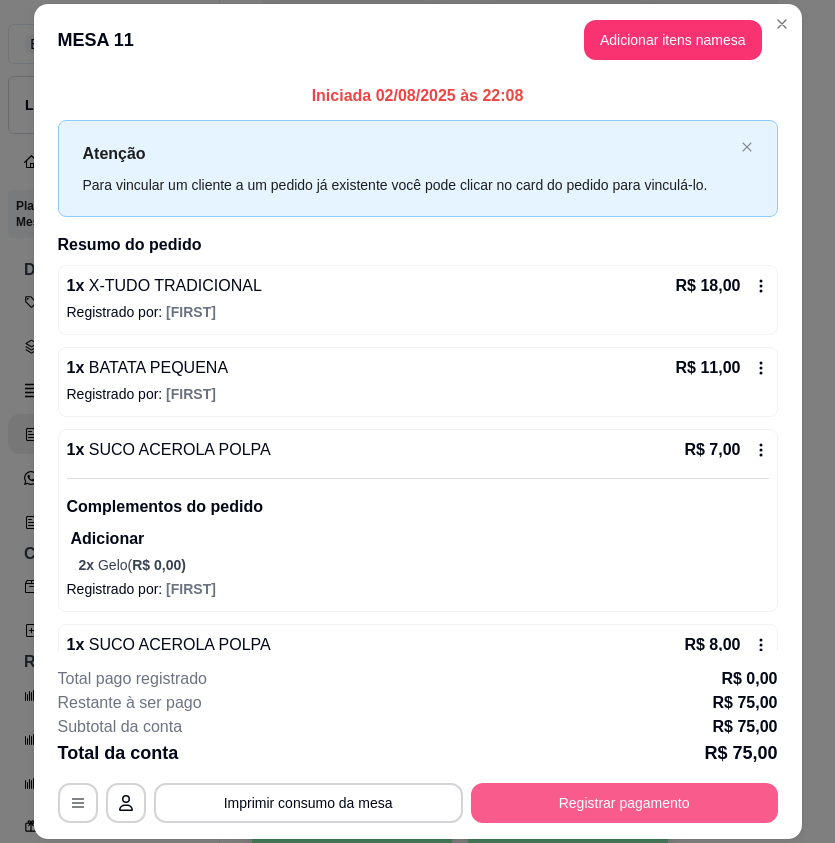 click on "Registrar pagamento" at bounding box center [624, 803] 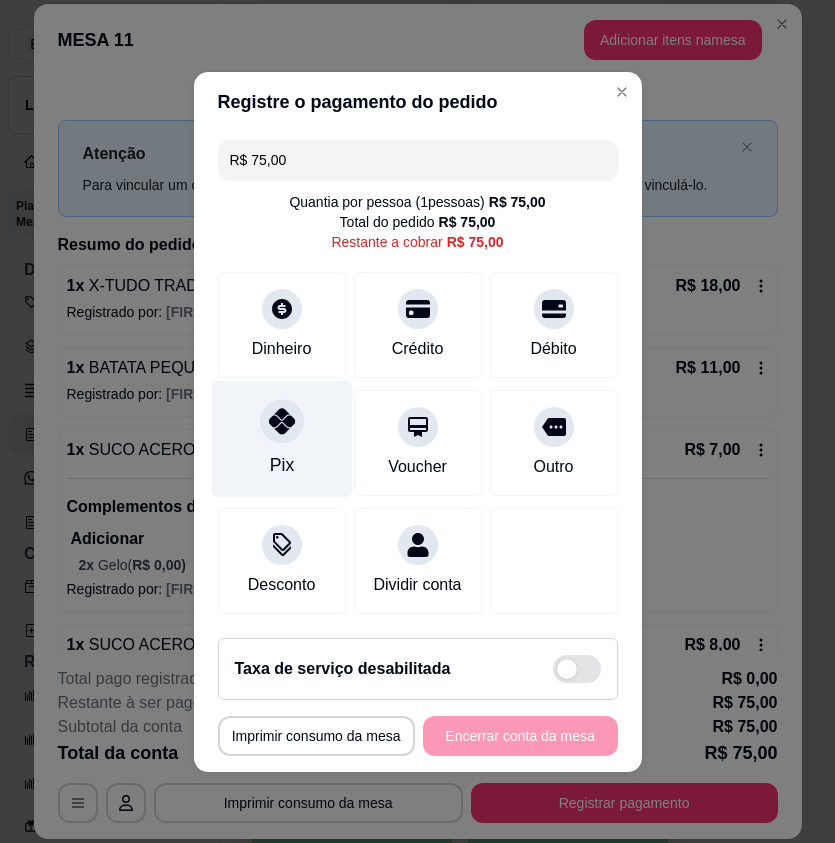 click on "Pix" at bounding box center [281, 438] 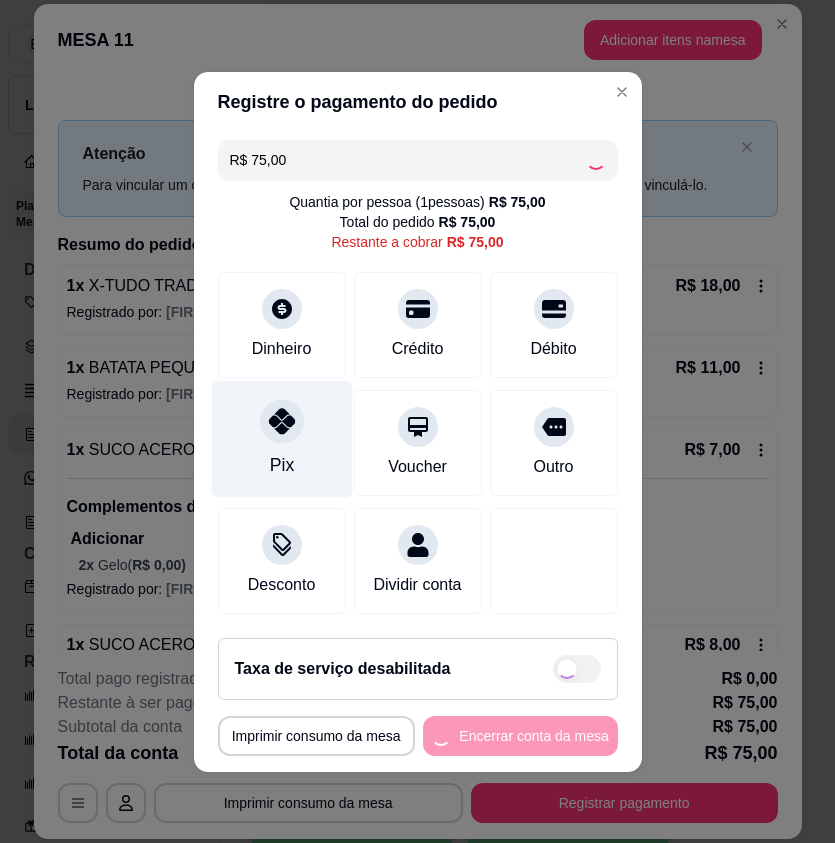 type on "R$ 0,00" 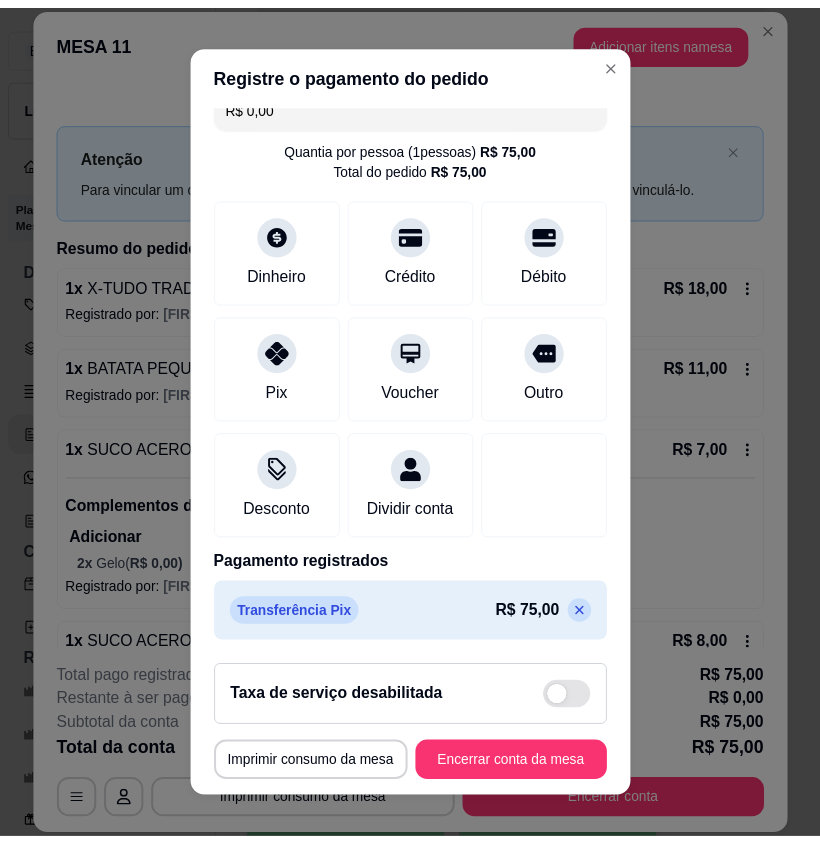 scroll, scrollTop: 49, scrollLeft: 0, axis: vertical 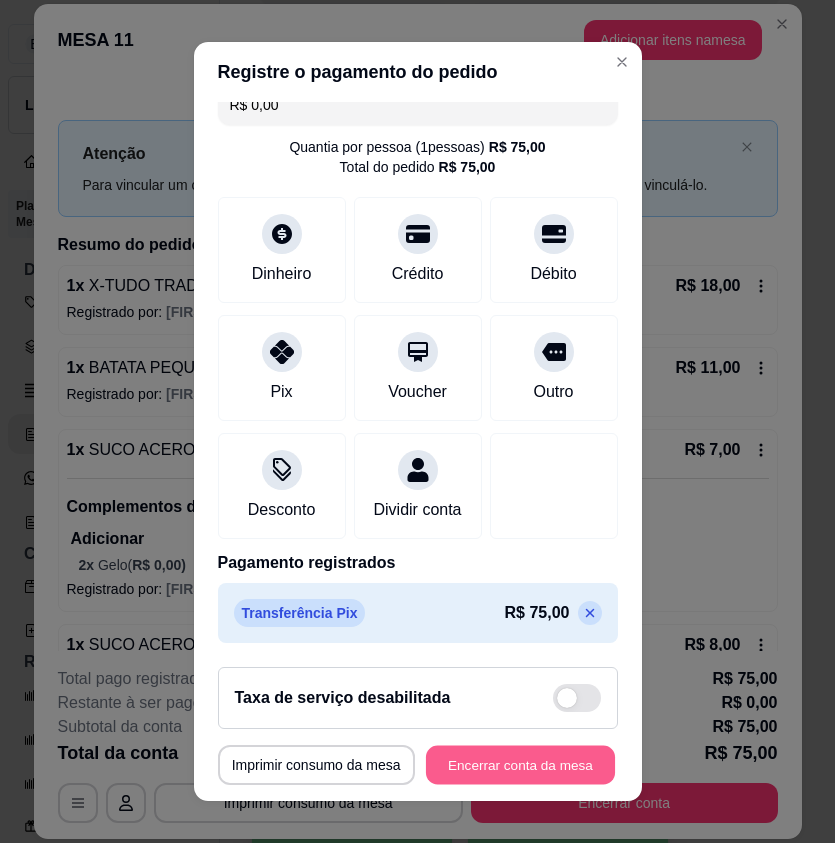 click on "Encerrar conta da mesa" at bounding box center (520, 764) 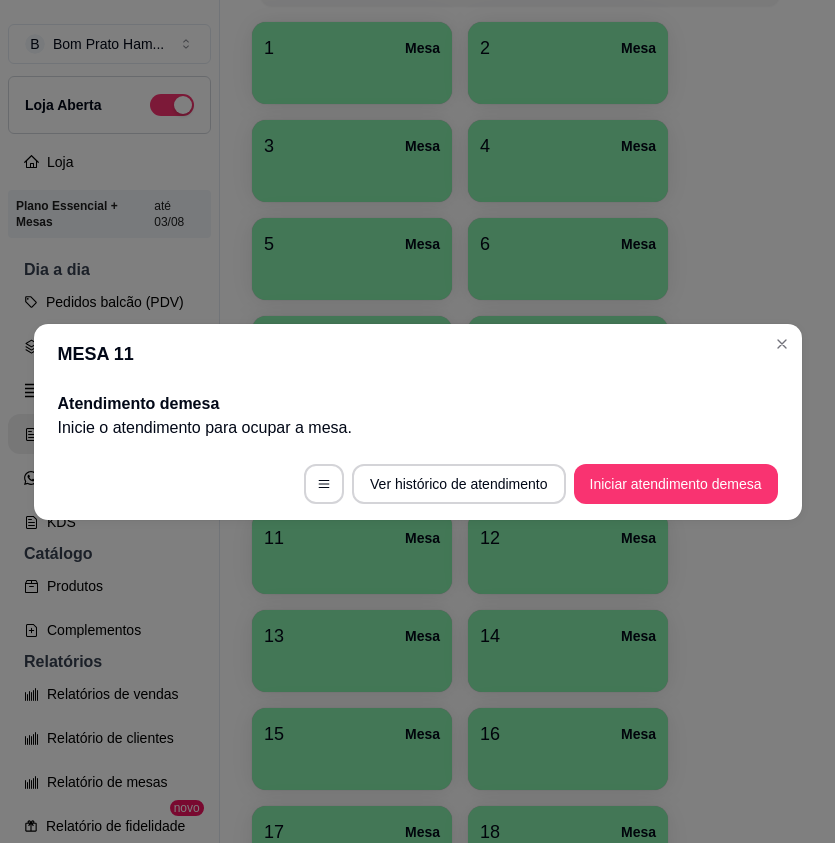 click on "MESA 11" at bounding box center (418, 354) 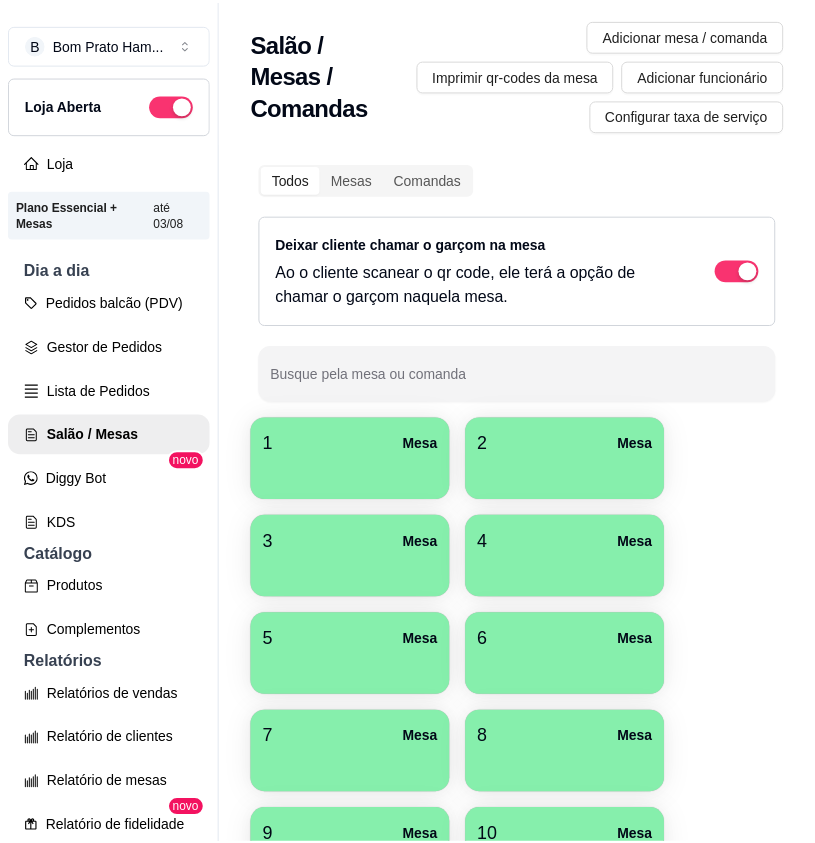scroll, scrollTop: 0, scrollLeft: 0, axis: both 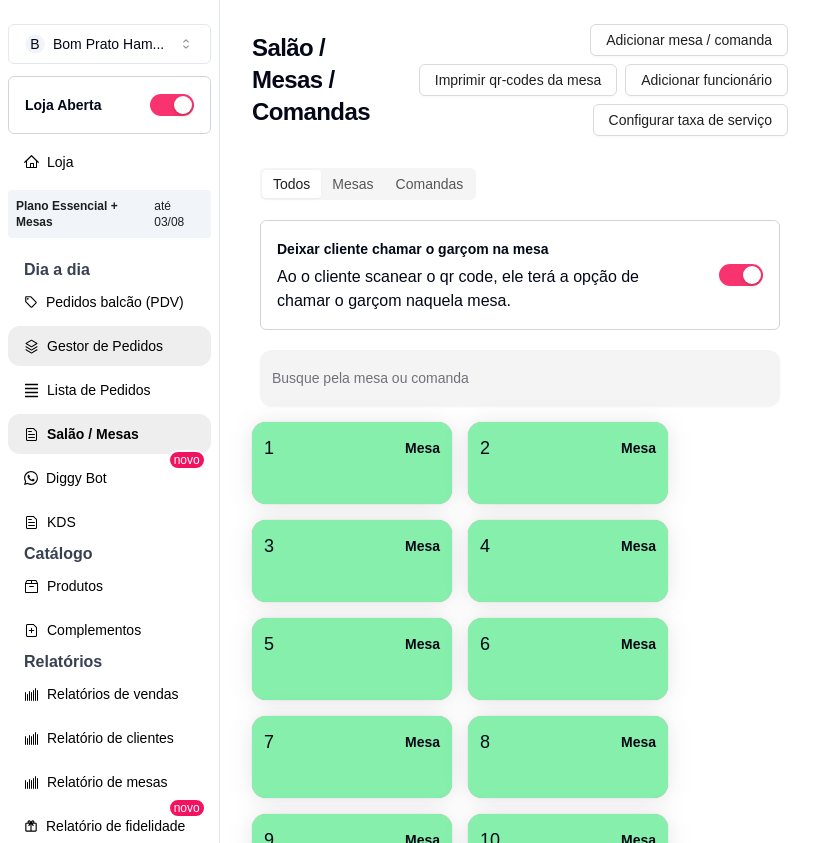 click on "Gestor de Pedidos" at bounding box center [109, 346] 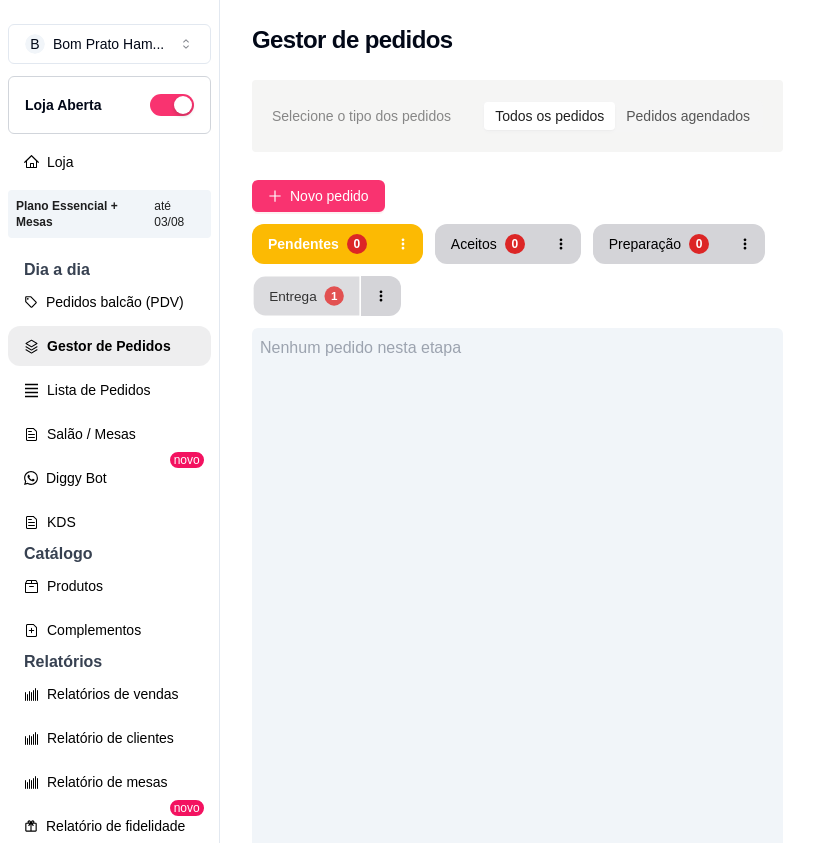 click on "Entrega" at bounding box center (293, 295) 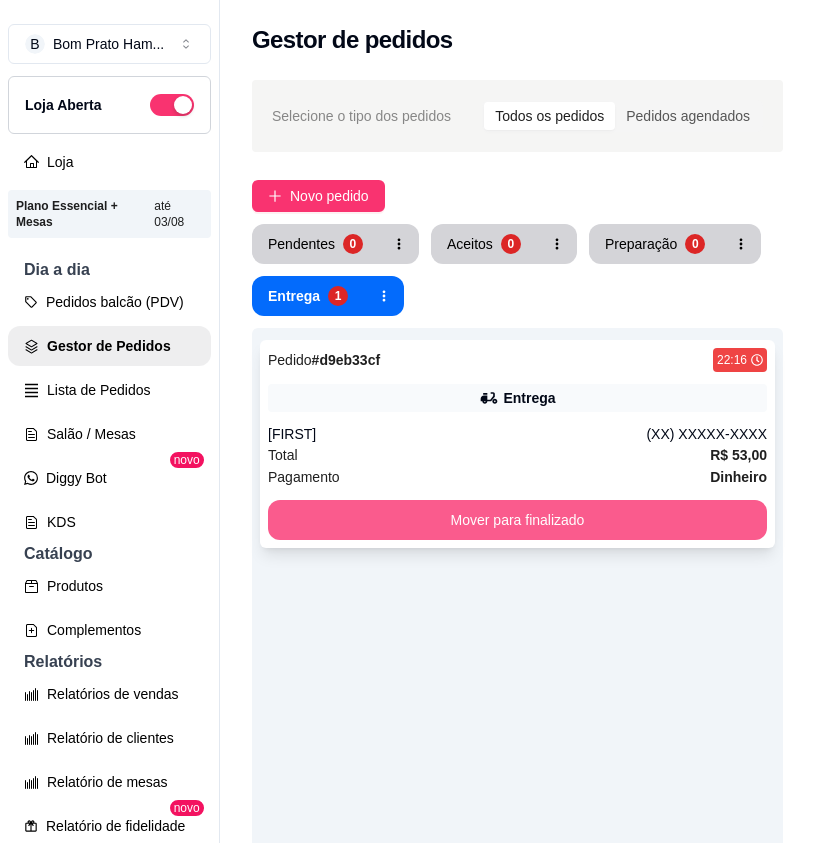 click on "Mover para finalizado" at bounding box center (517, 520) 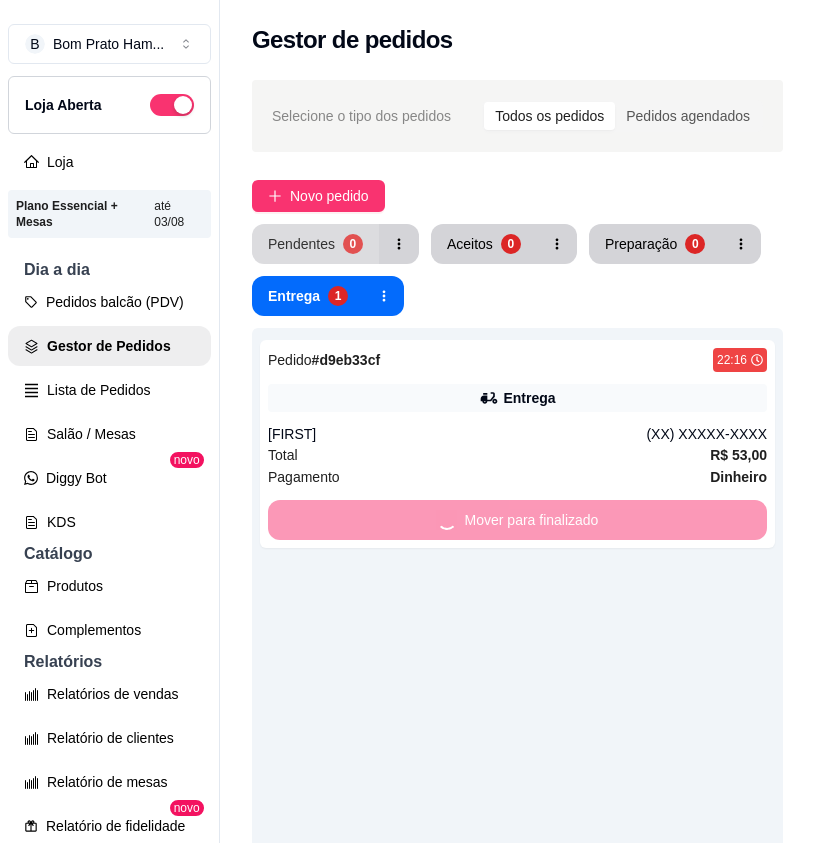 click on "Pendentes" at bounding box center (301, 244) 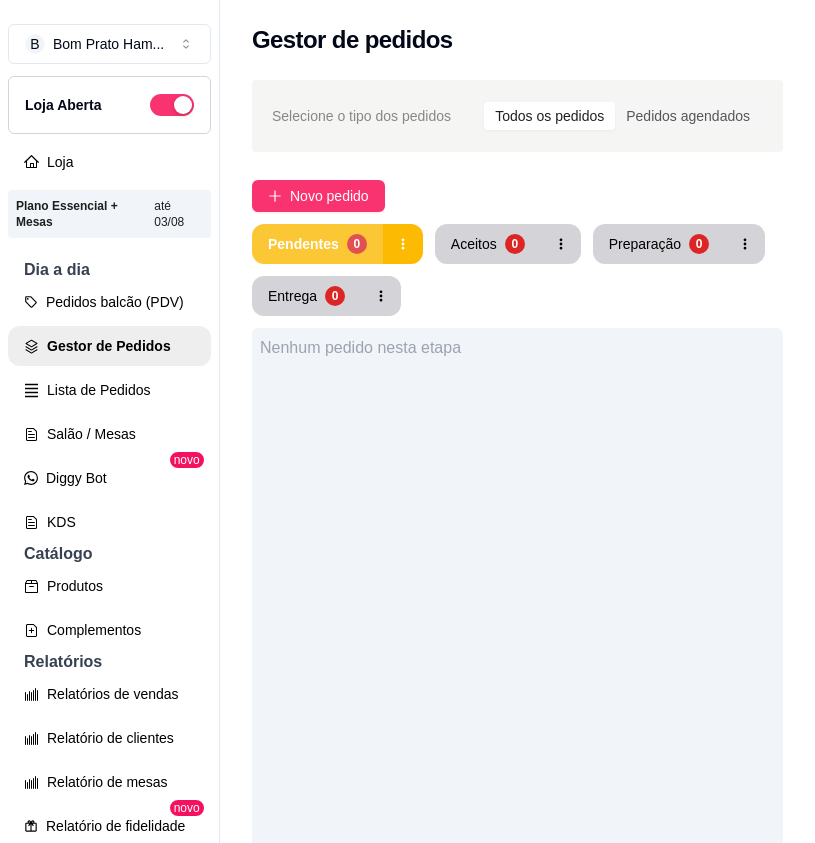 type 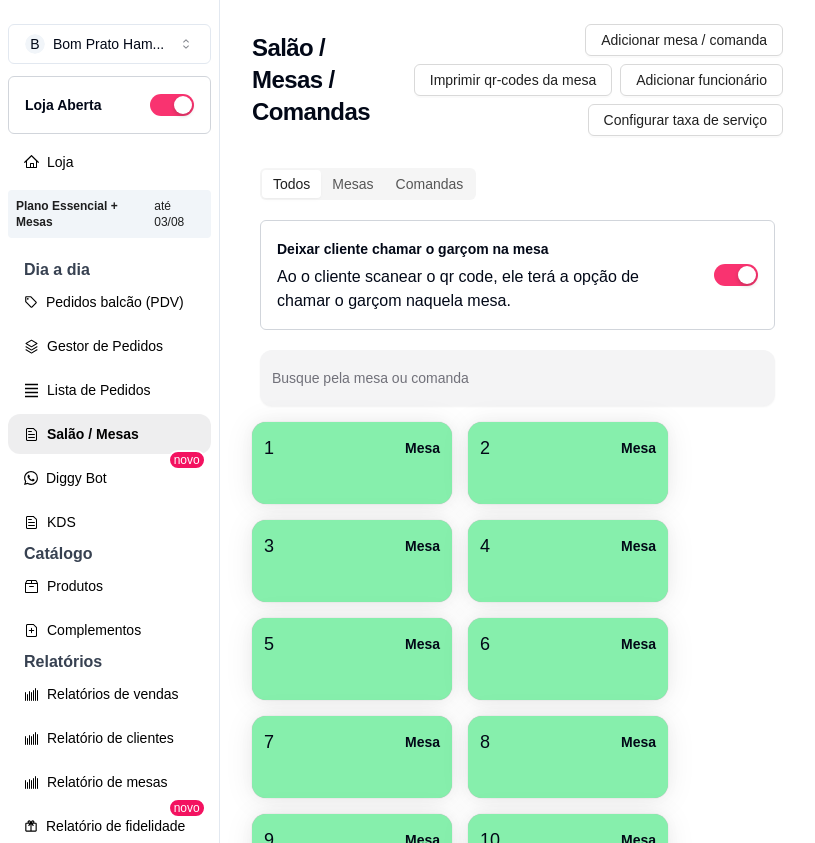 scroll, scrollTop: 0, scrollLeft: 0, axis: both 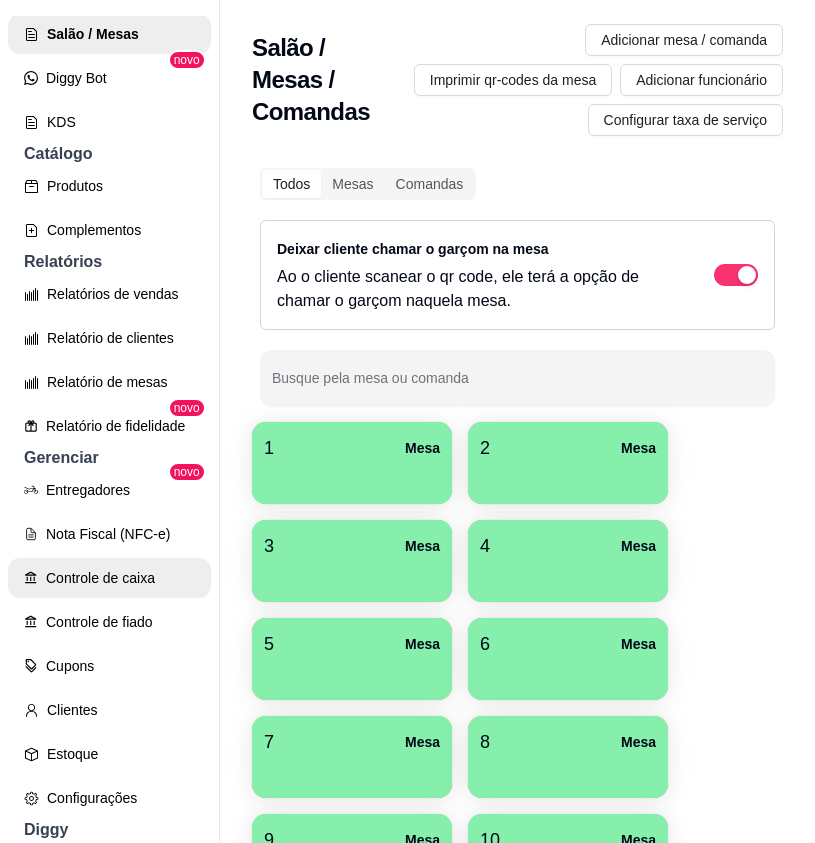click on "Controle de caixa" at bounding box center (109, 578) 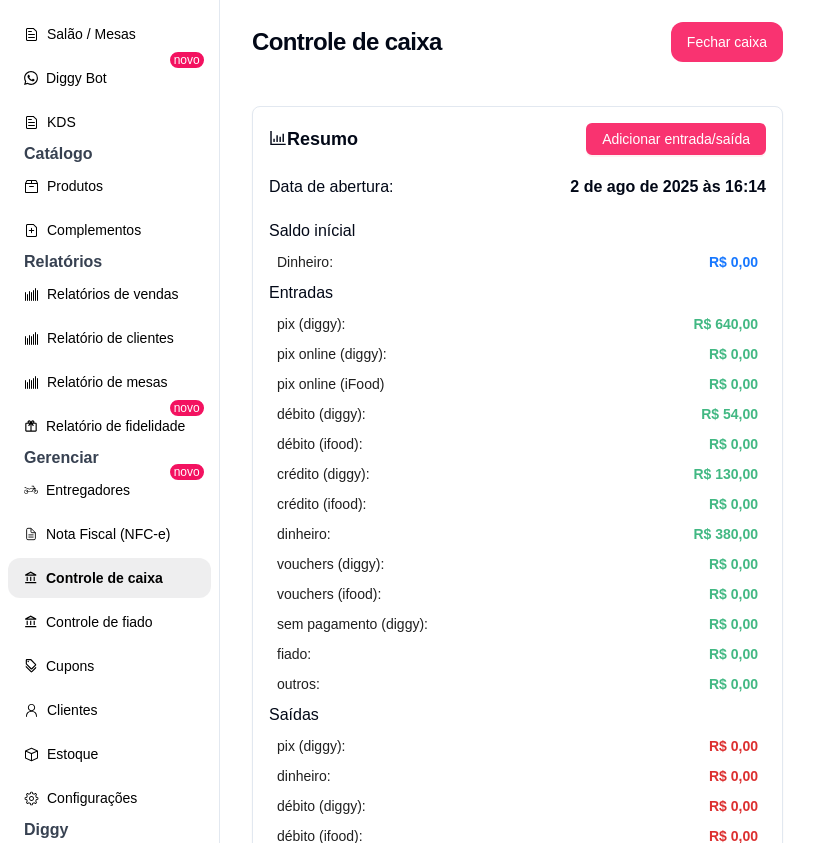 scroll, scrollTop: 0, scrollLeft: 0, axis: both 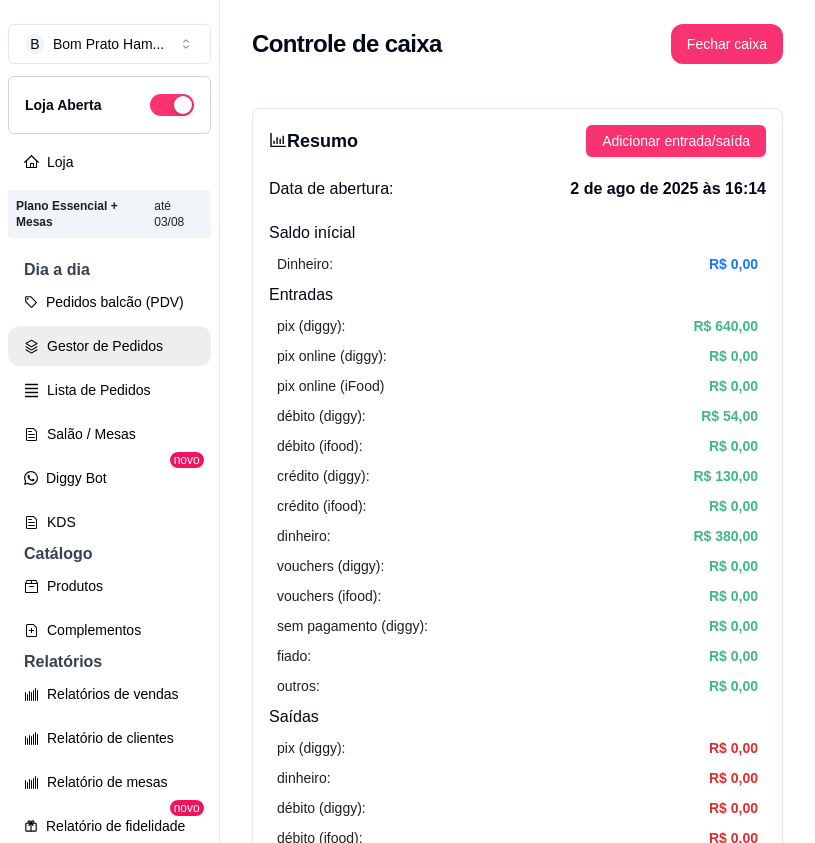 click on "Gestor de Pedidos" at bounding box center (109, 346) 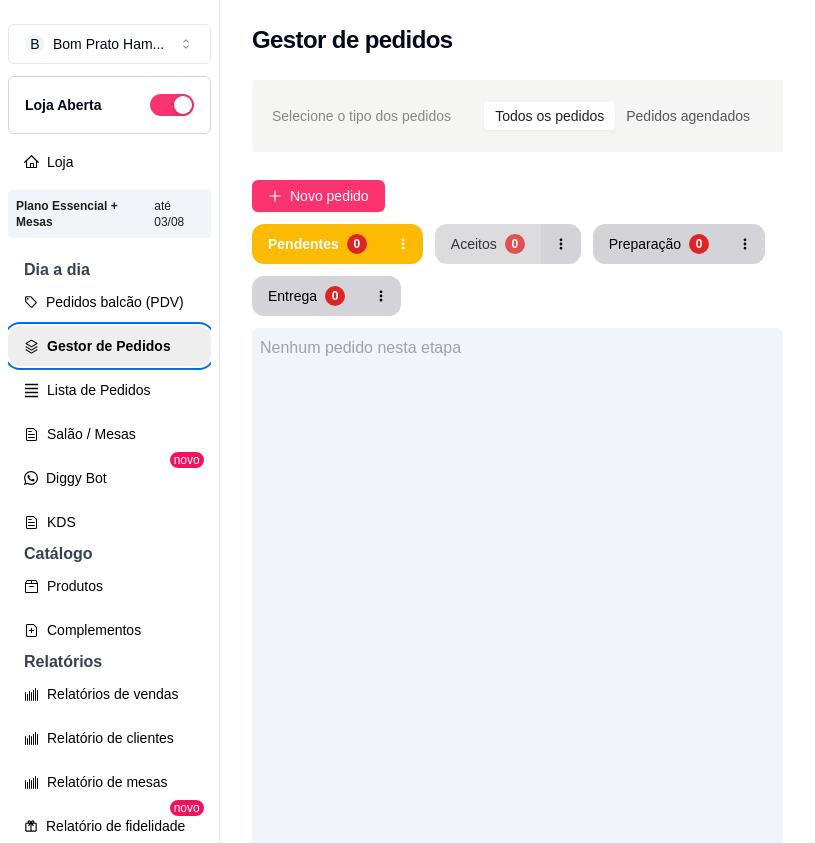 click on "Aceitos 0" at bounding box center [488, 244] 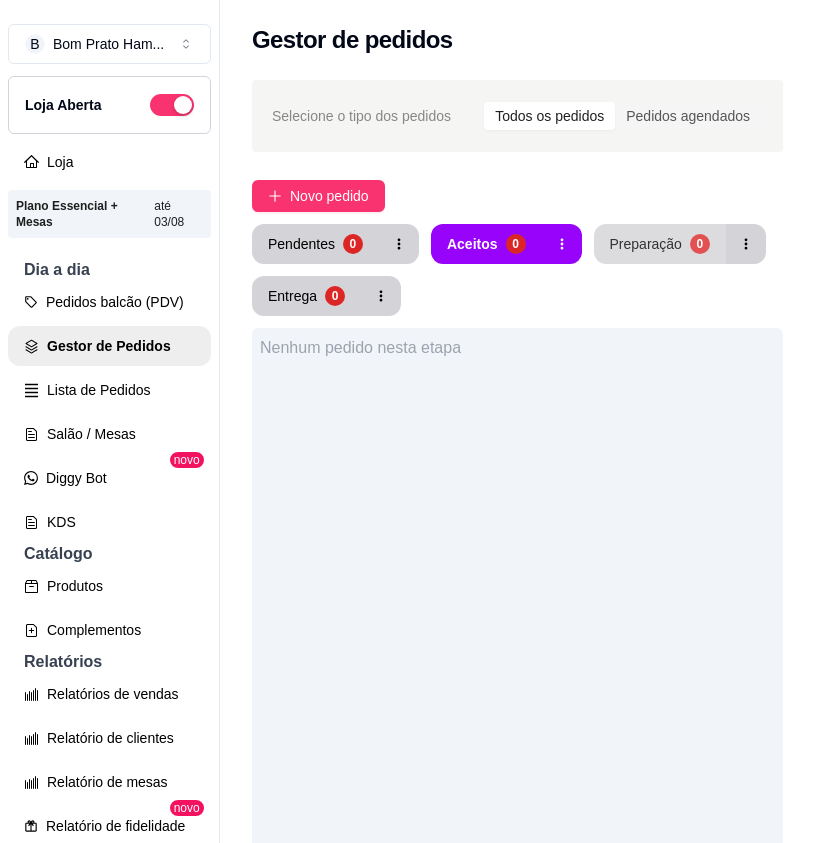 click on "Preparação" at bounding box center [646, 244] 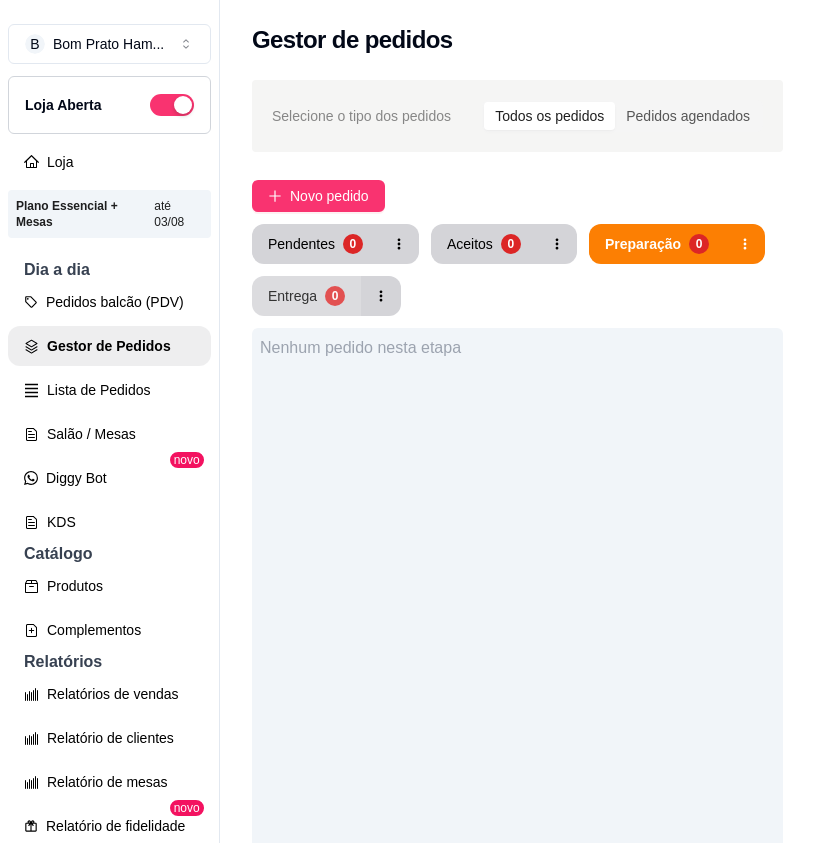 click on "0" at bounding box center [335, 296] 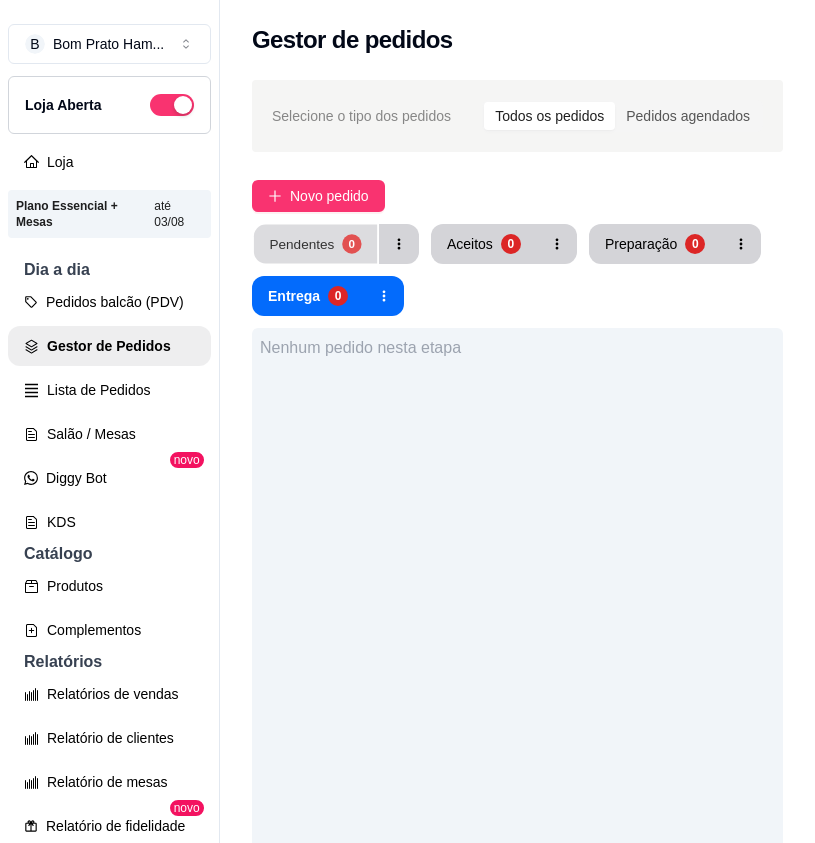 click on "Pendentes 0" at bounding box center [315, 244] 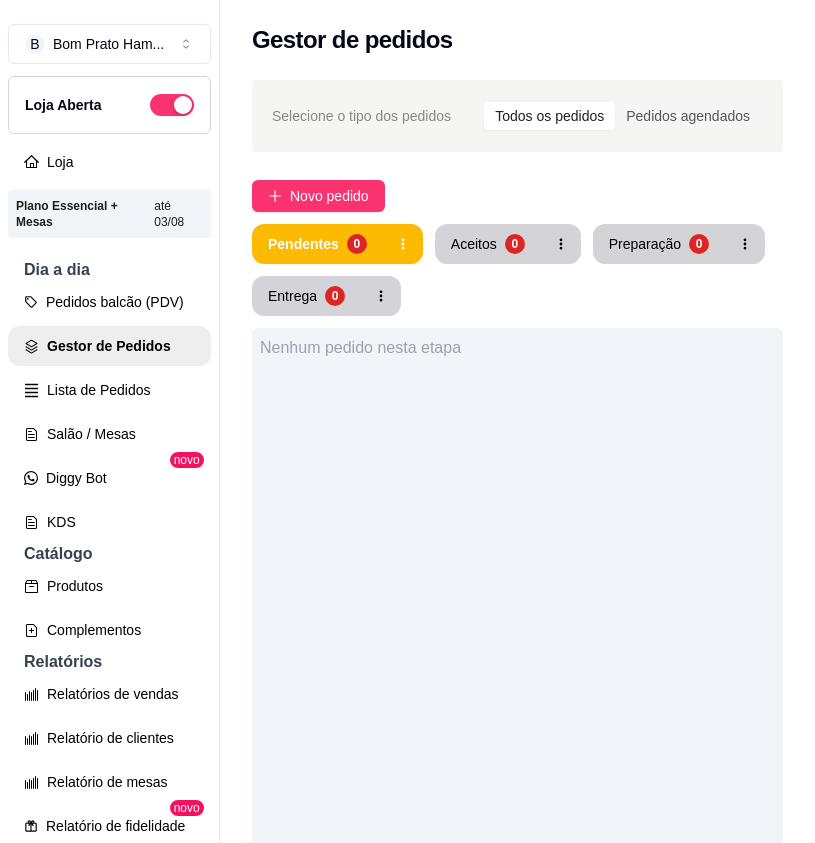 scroll, scrollTop: 200, scrollLeft: 0, axis: vertical 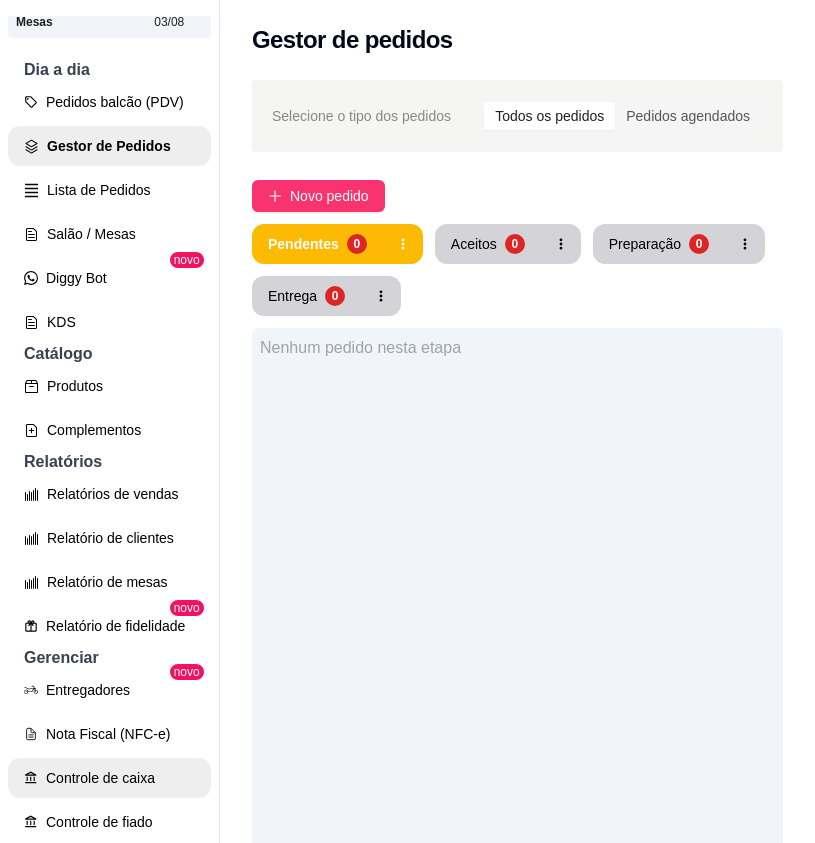 click on "Controle de caixa" at bounding box center (109, 778) 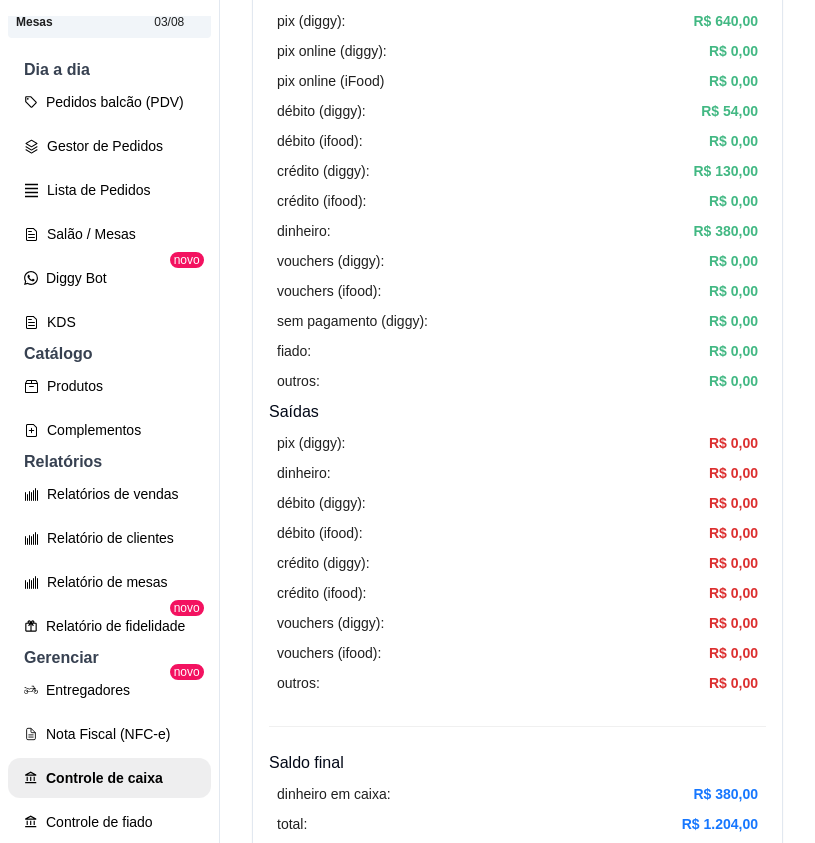 scroll, scrollTop: 0, scrollLeft: 0, axis: both 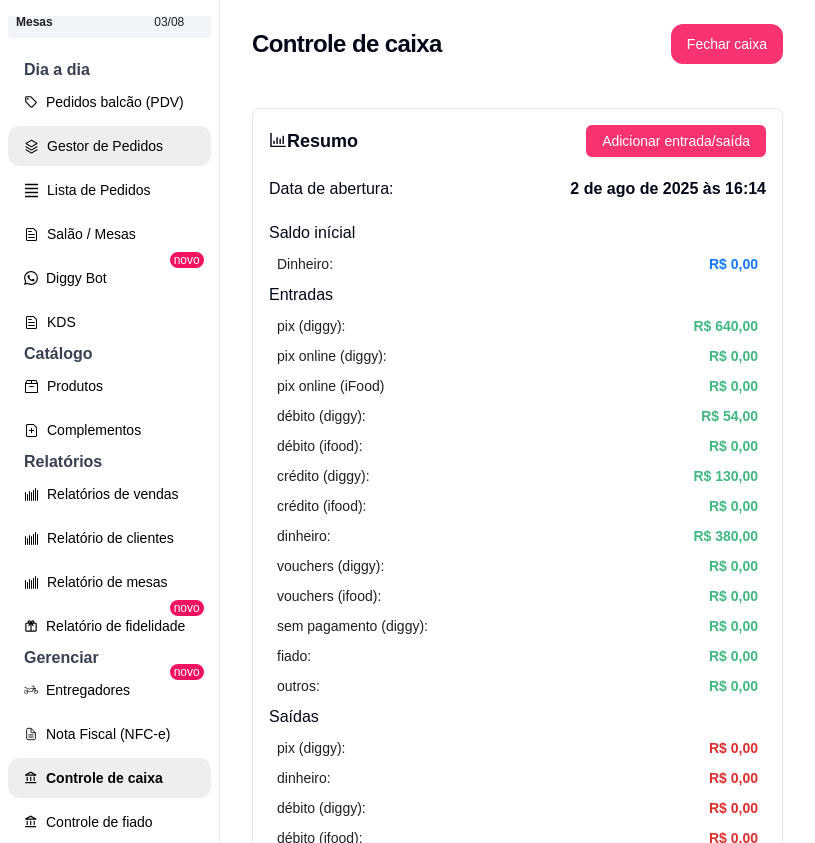 click on "Gestor de Pedidos" at bounding box center (109, 146) 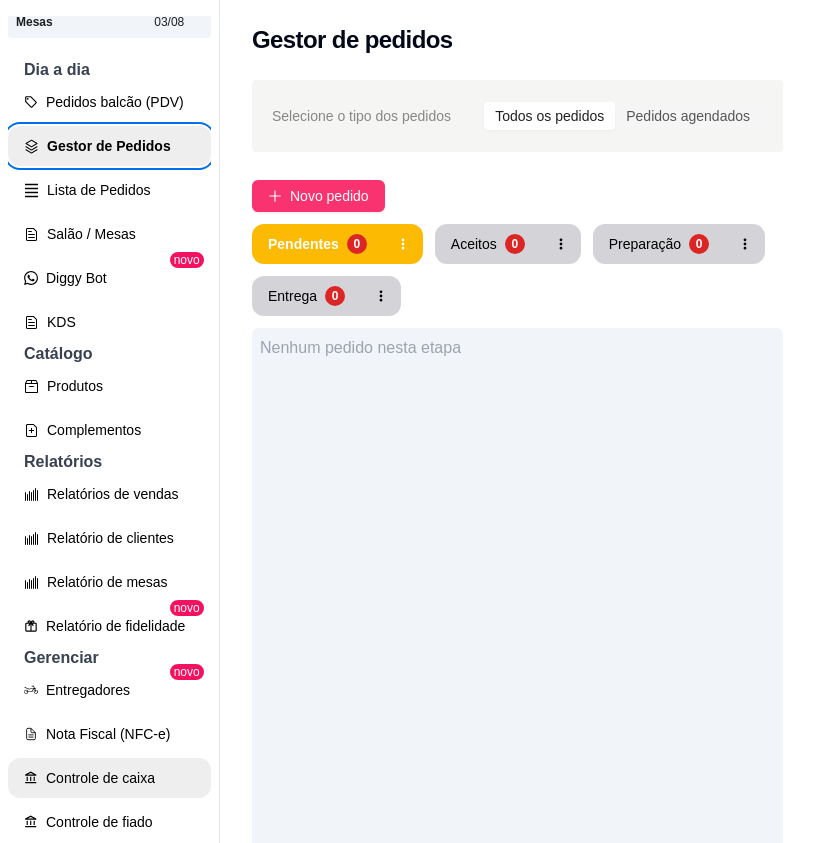 click on "Controle de caixa" at bounding box center [109, 778] 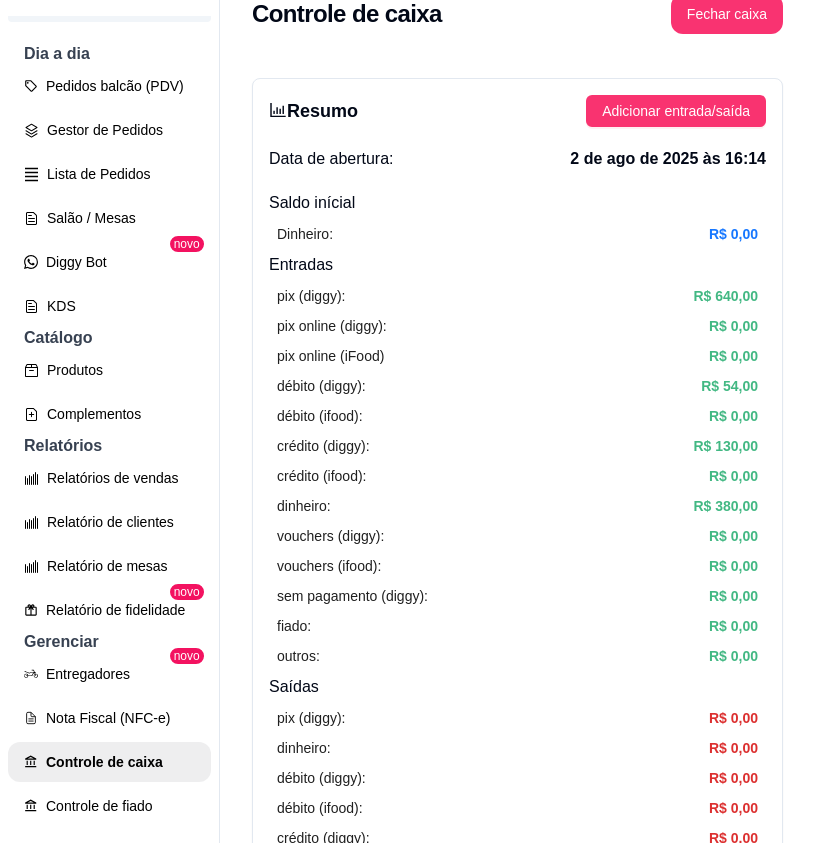 scroll, scrollTop: 0, scrollLeft: 0, axis: both 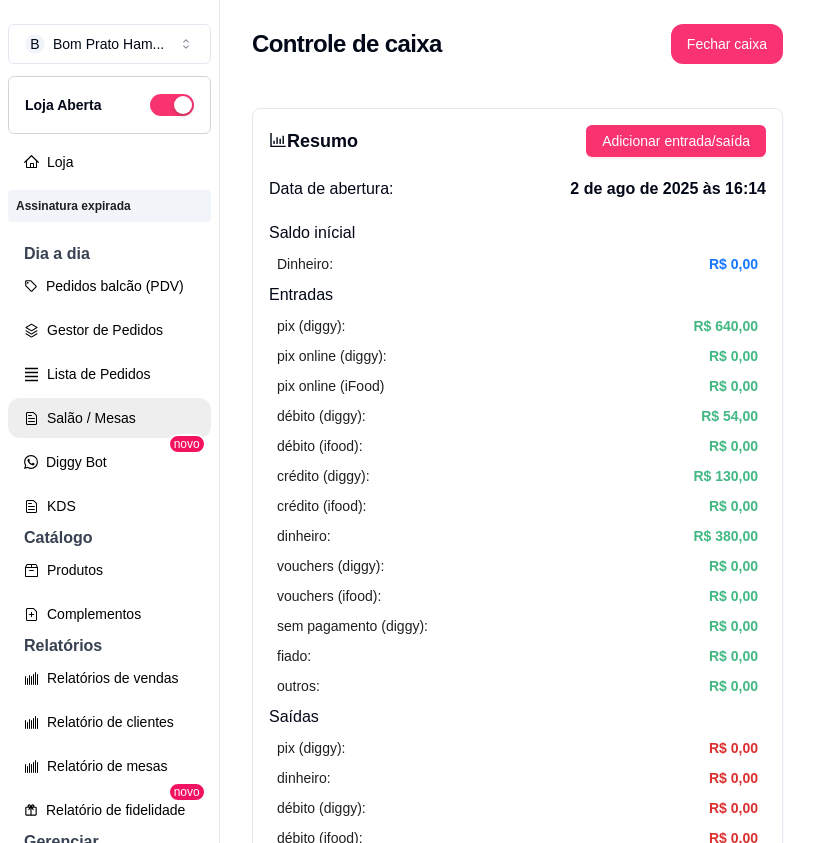 click on "Salão / Mesas" at bounding box center (109, 418) 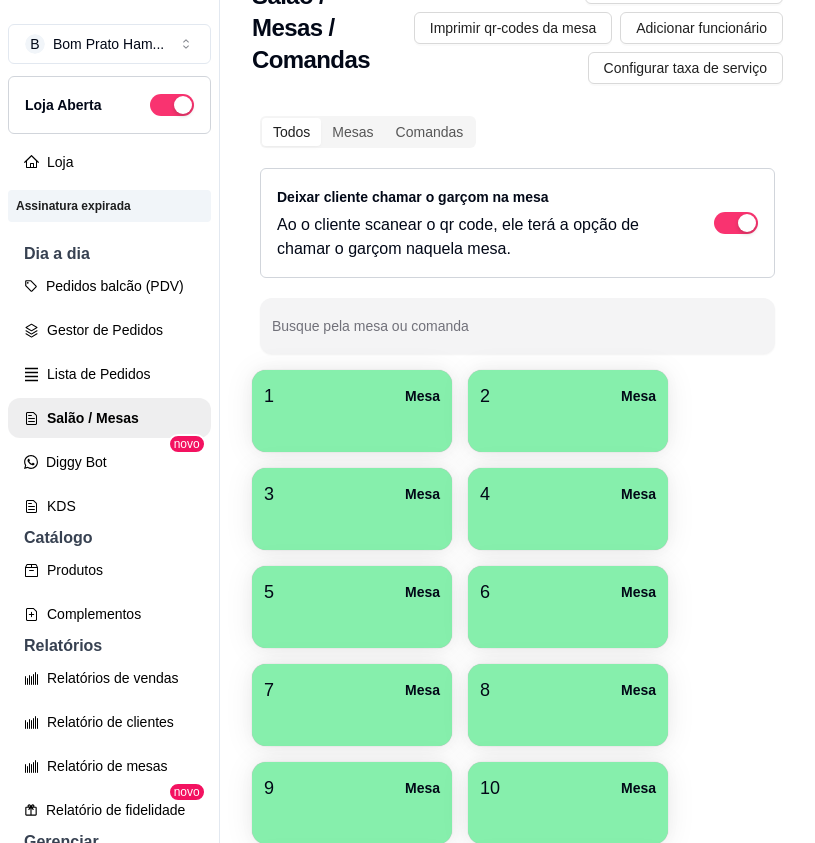 scroll, scrollTop: 0, scrollLeft: 0, axis: both 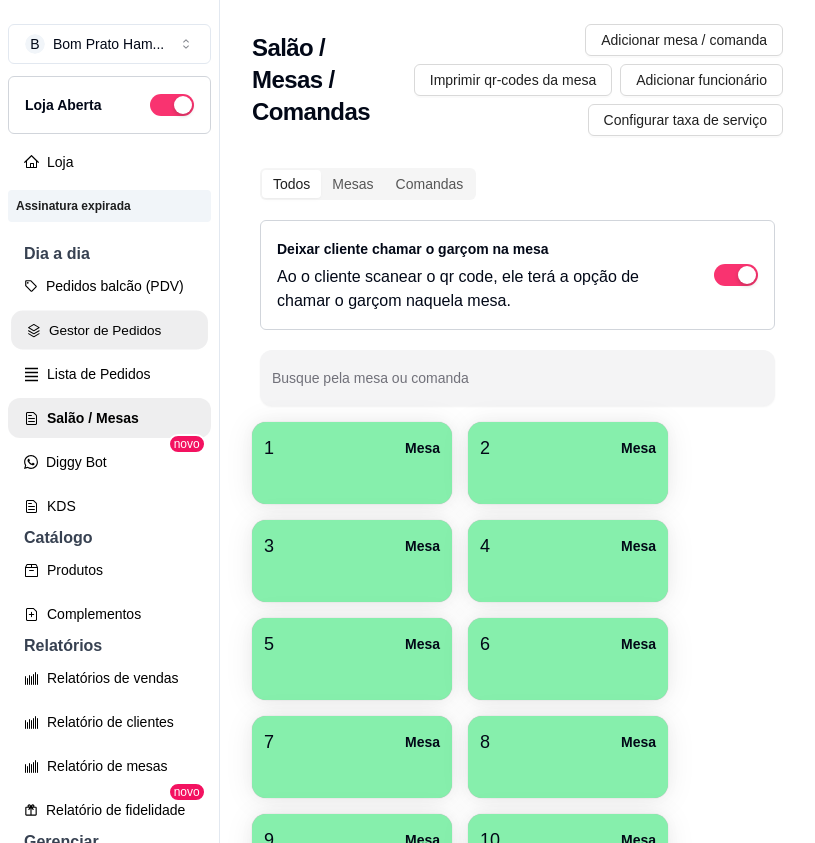 click on "Gestor de Pedidos" at bounding box center [109, 330] 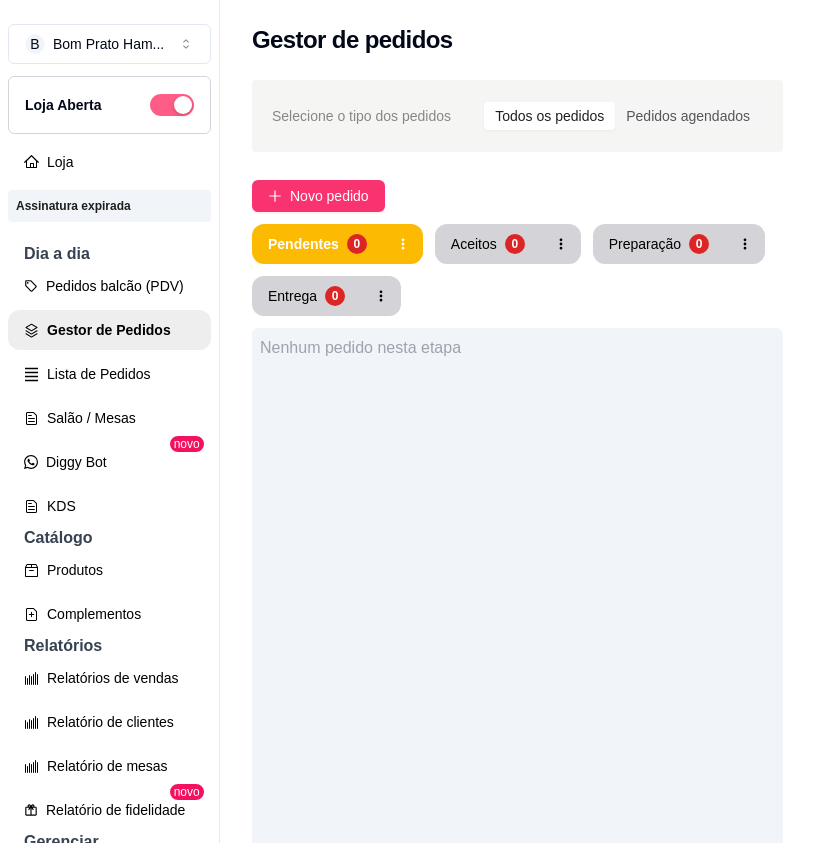 click at bounding box center (172, 105) 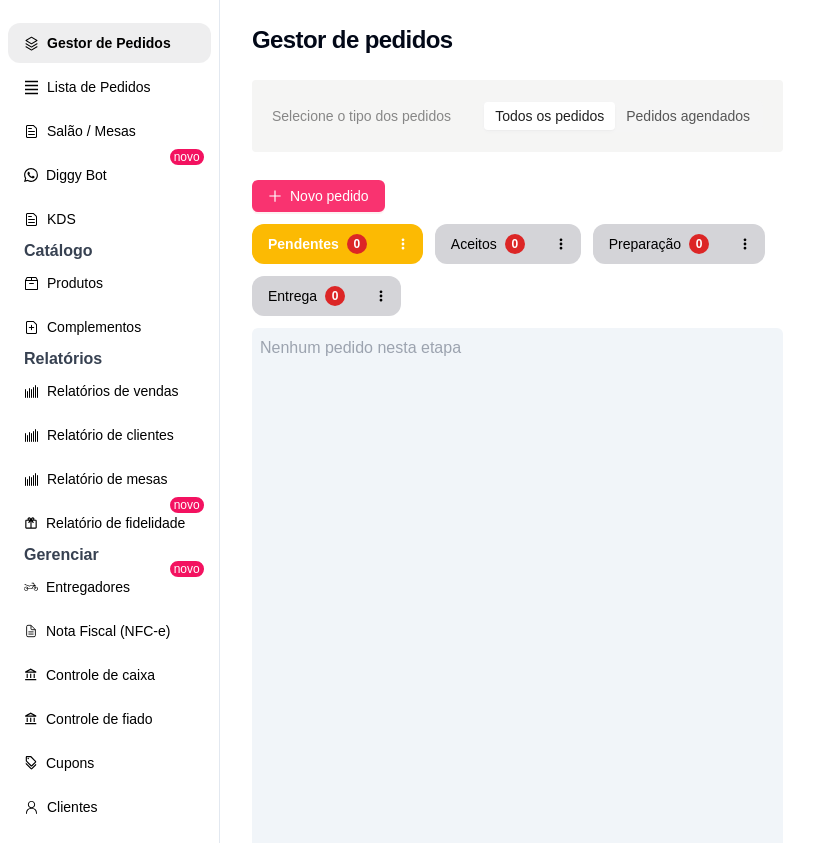 scroll, scrollTop: 300, scrollLeft: 0, axis: vertical 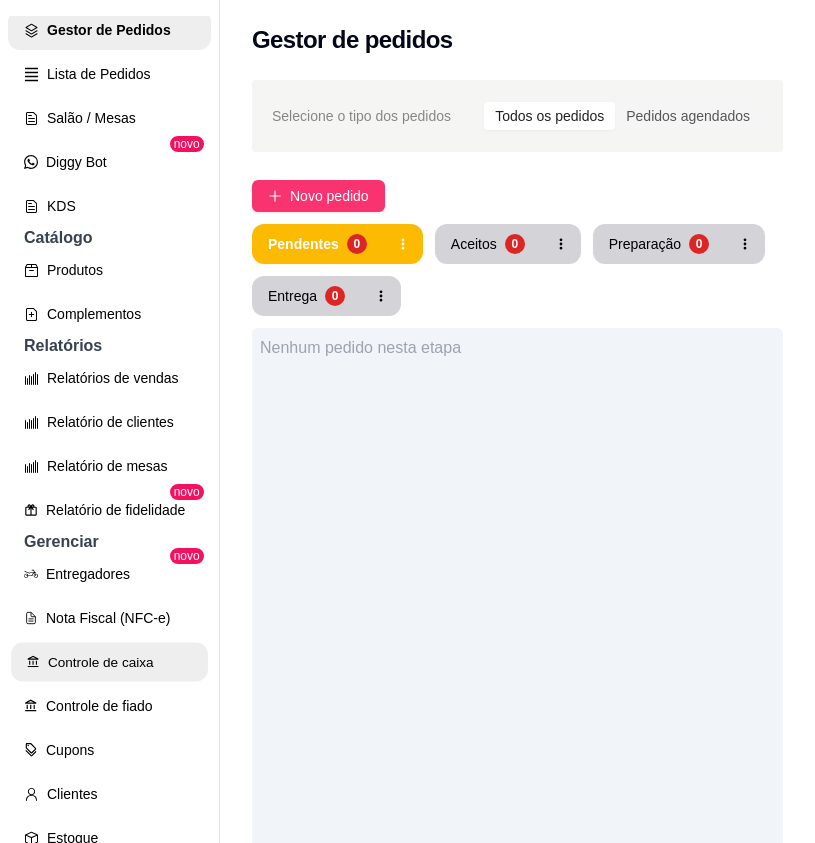 click on "Controle de caixa" at bounding box center [109, 662] 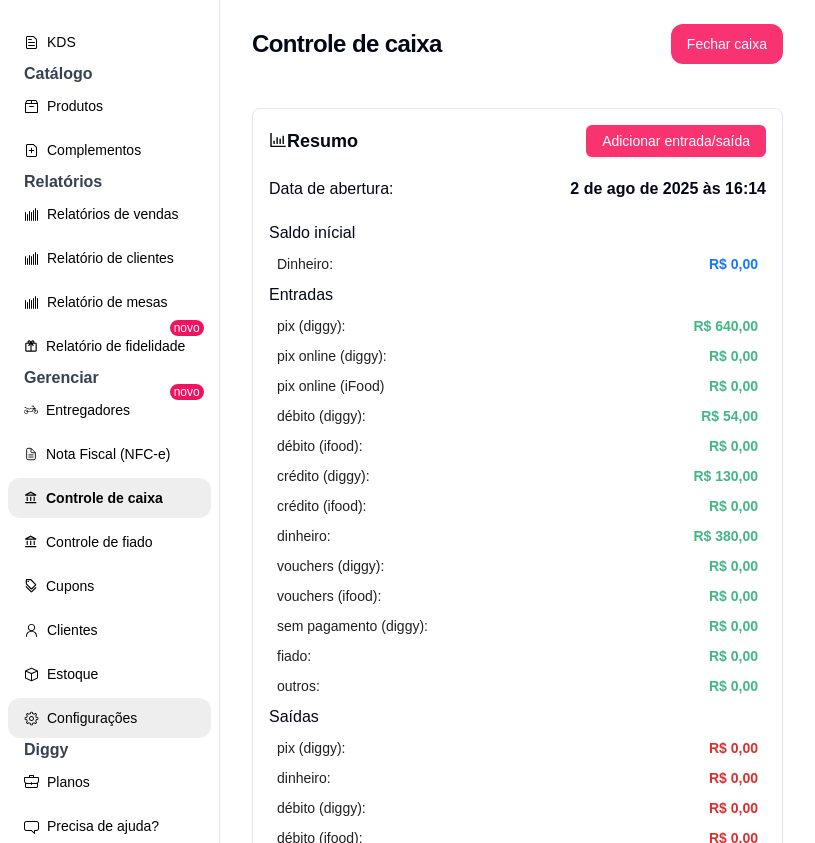 scroll, scrollTop: 500, scrollLeft: 0, axis: vertical 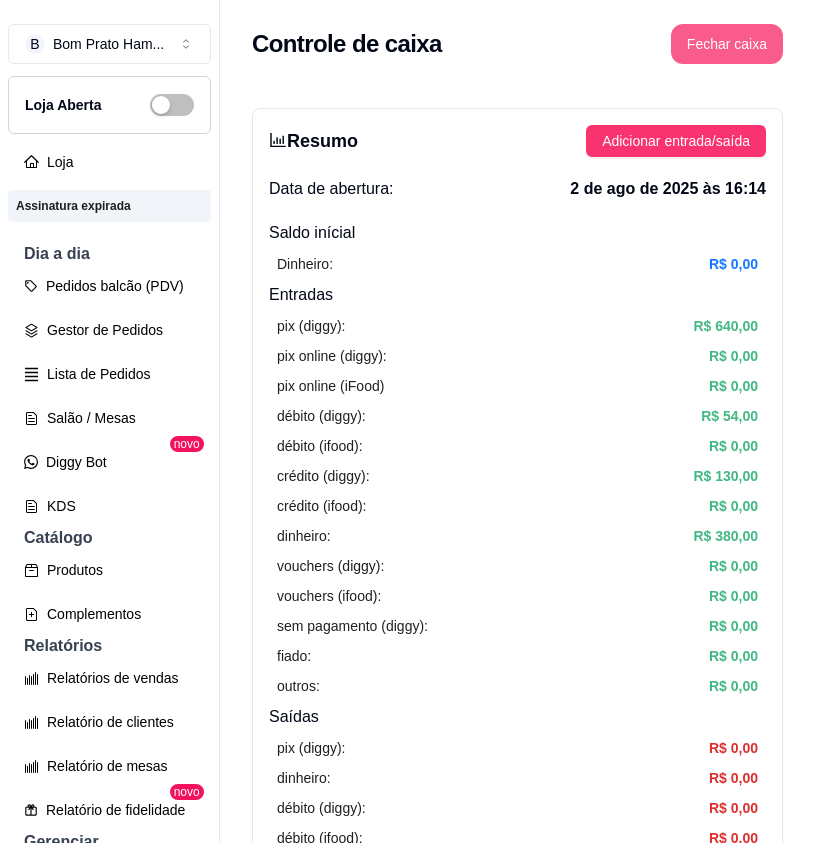 click on "Fechar caixa" at bounding box center [727, 44] 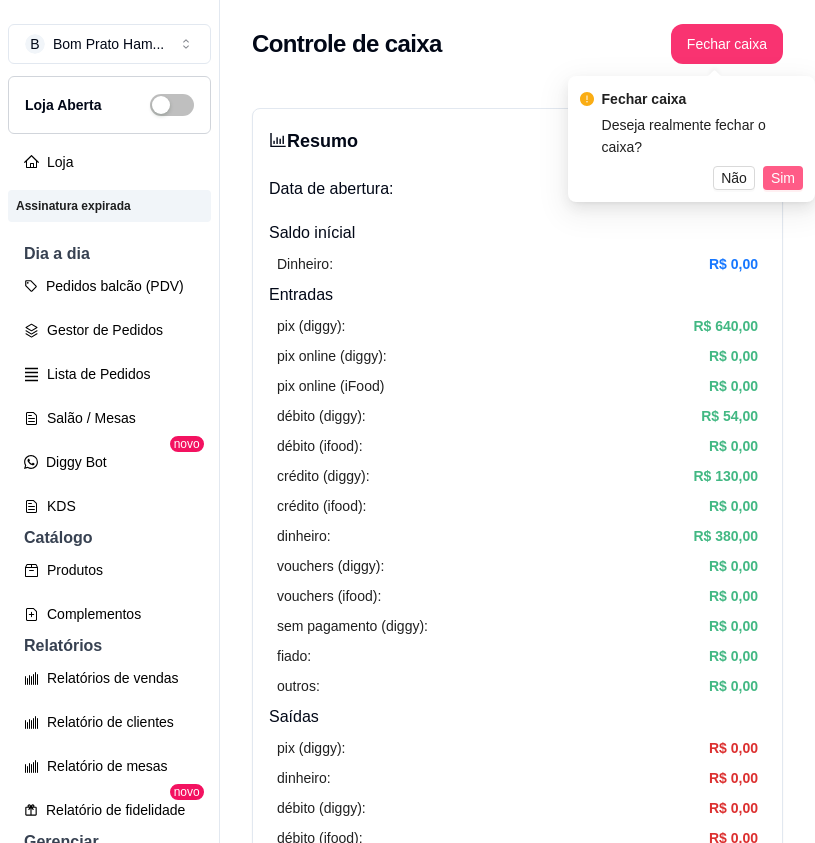 click on "Sim" at bounding box center (783, 178) 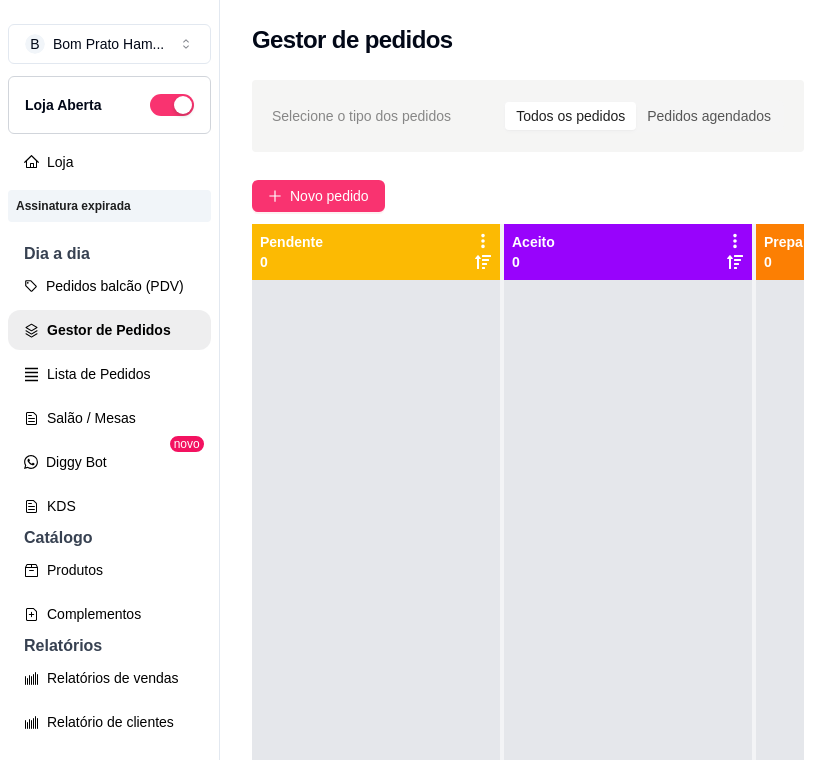 scroll, scrollTop: 0, scrollLeft: 0, axis: both 